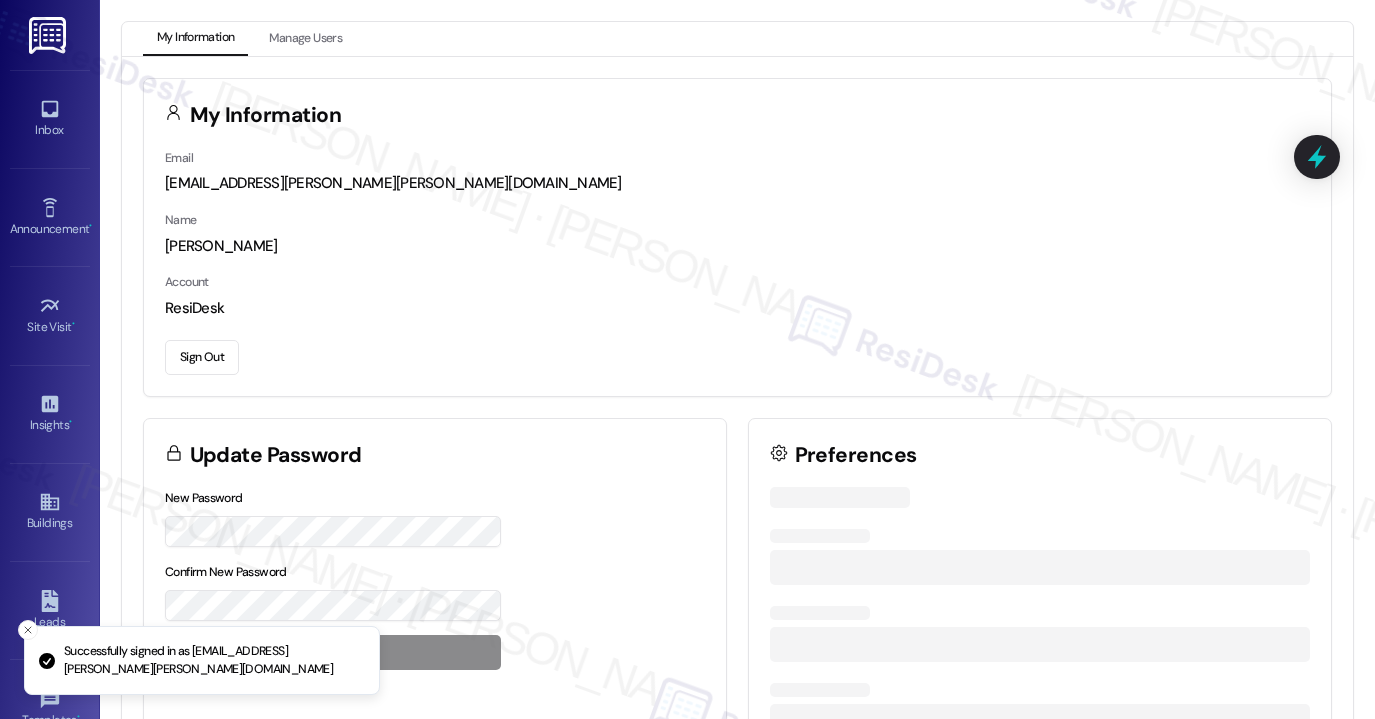 scroll, scrollTop: 0, scrollLeft: 0, axis: both 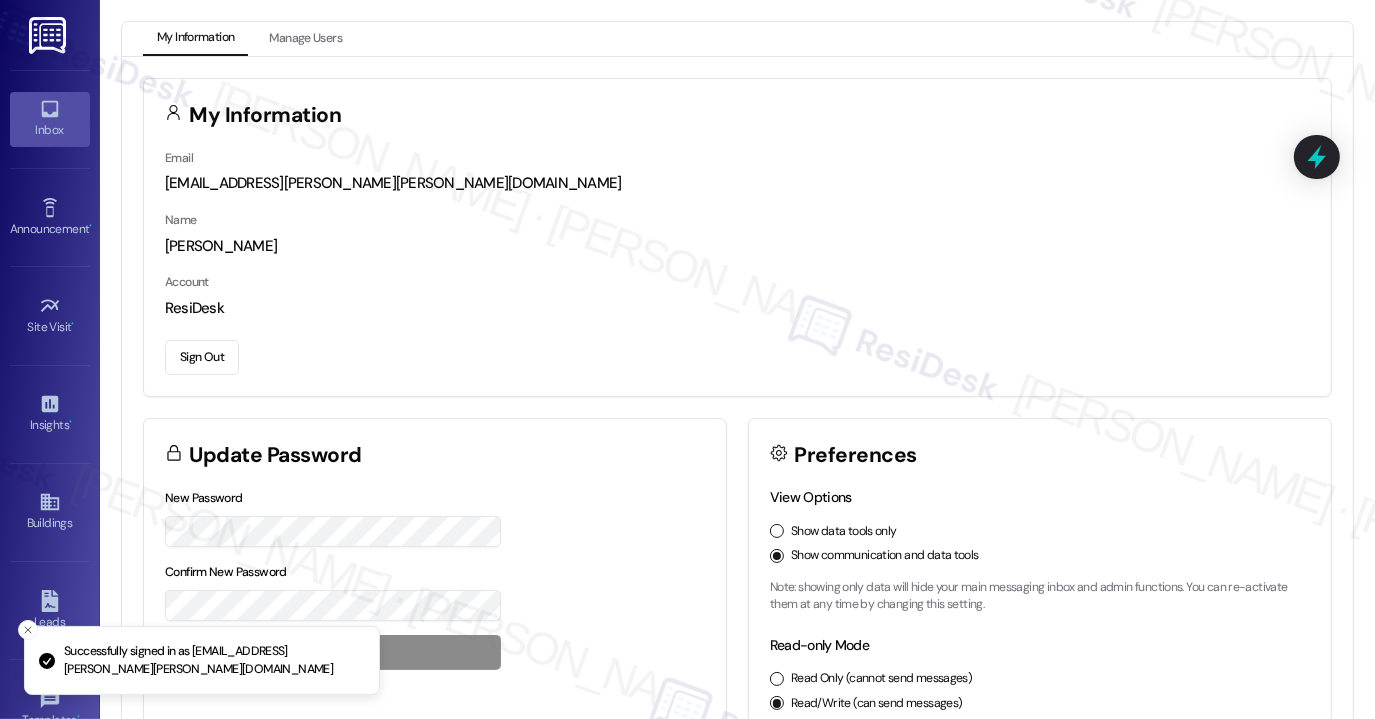 click on "Inbox" at bounding box center [50, 119] 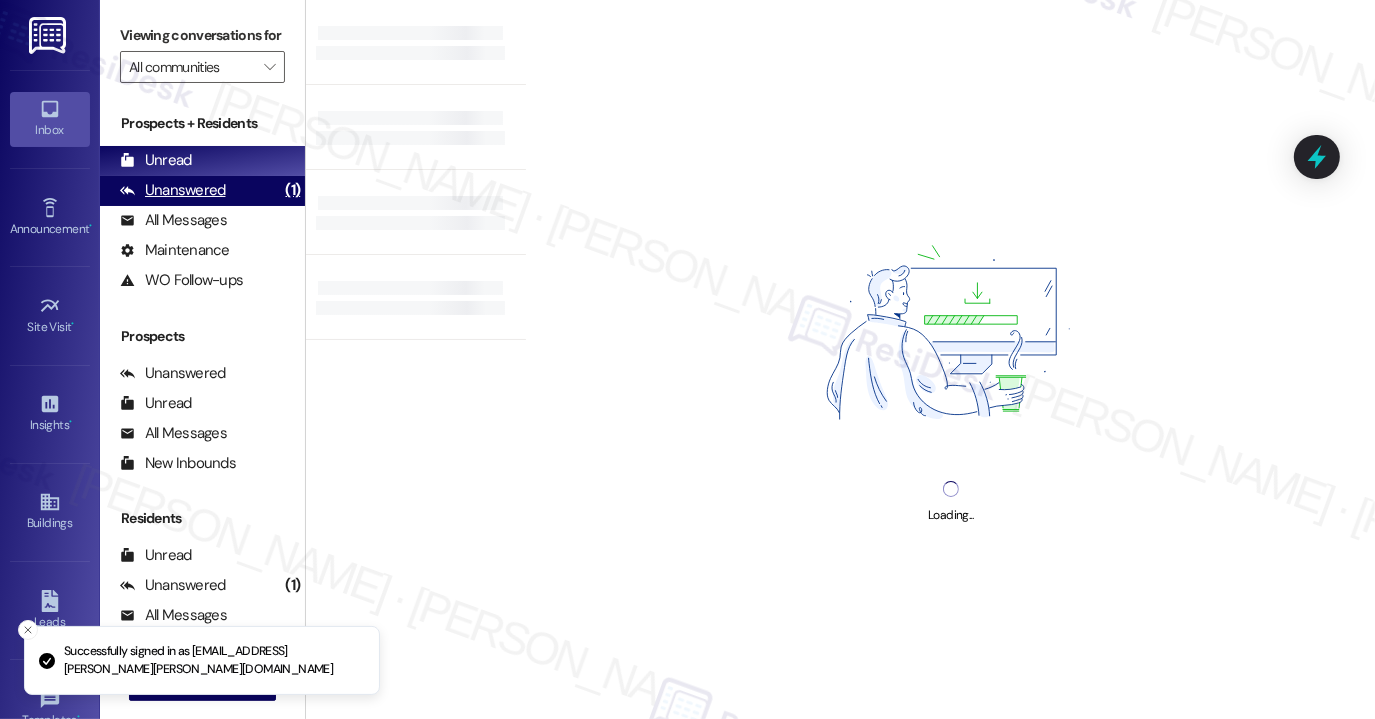 click on "Unanswered (1)" at bounding box center (202, 191) 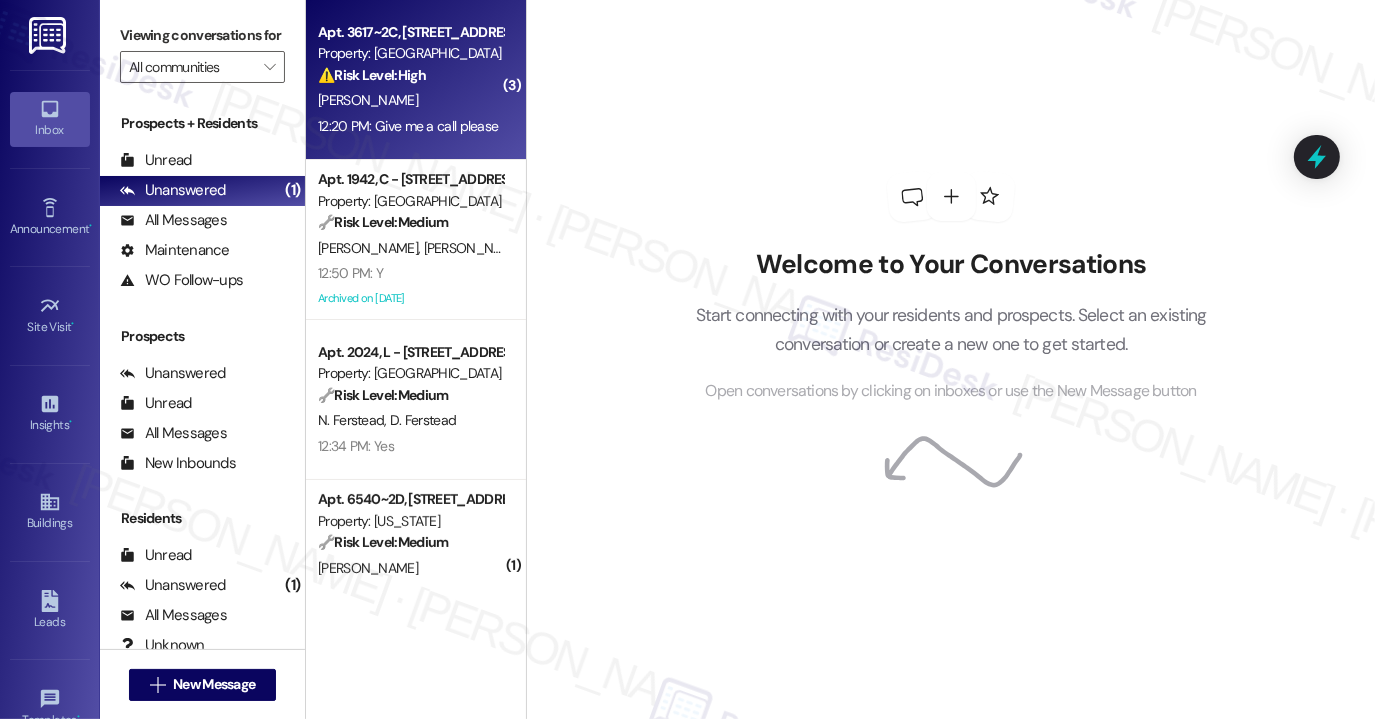 click on "⚠️  Risk Level:  High The resident is requesting information about the lease breakage fee and is following up on a previous request that was not fulfilled. The resident is also requesting a call, indicating some urgency. This falls under financial concerns and potential risk mitigation related to lease termination." at bounding box center [410, 75] 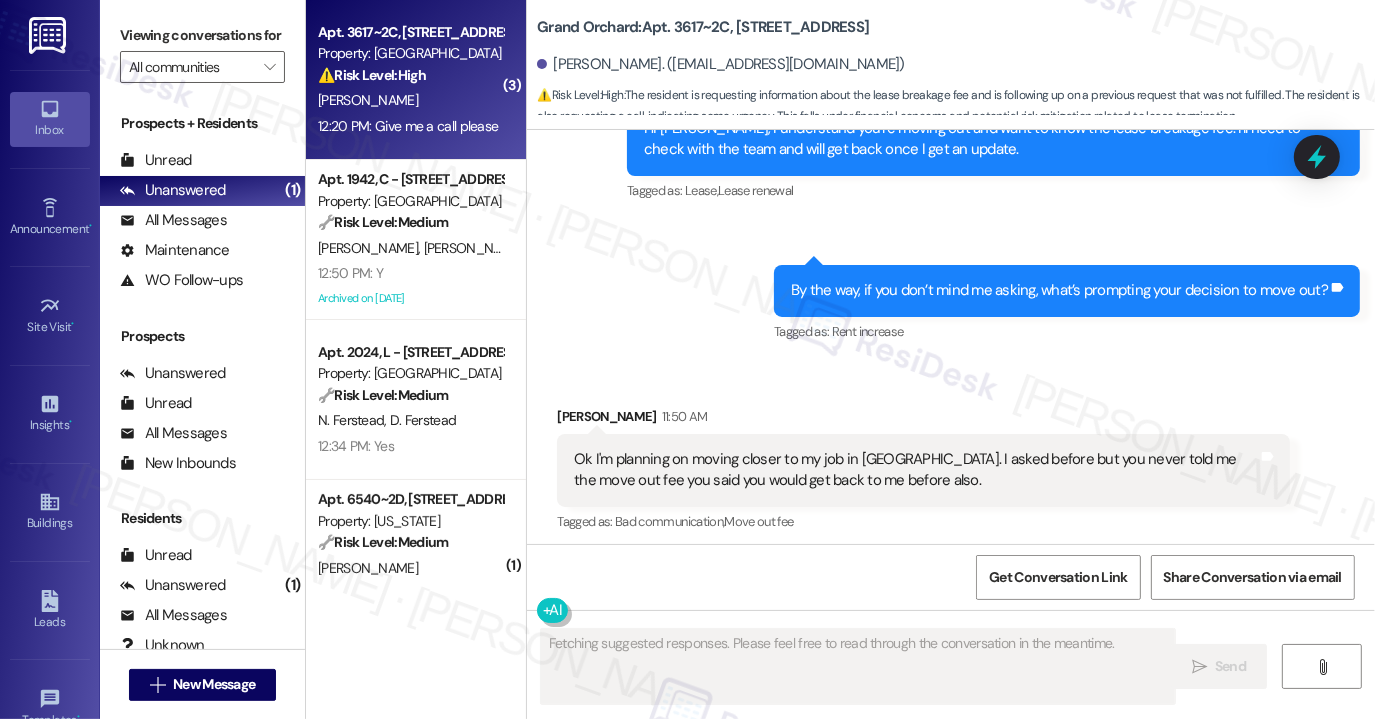 scroll, scrollTop: 5678, scrollLeft: 0, axis: vertical 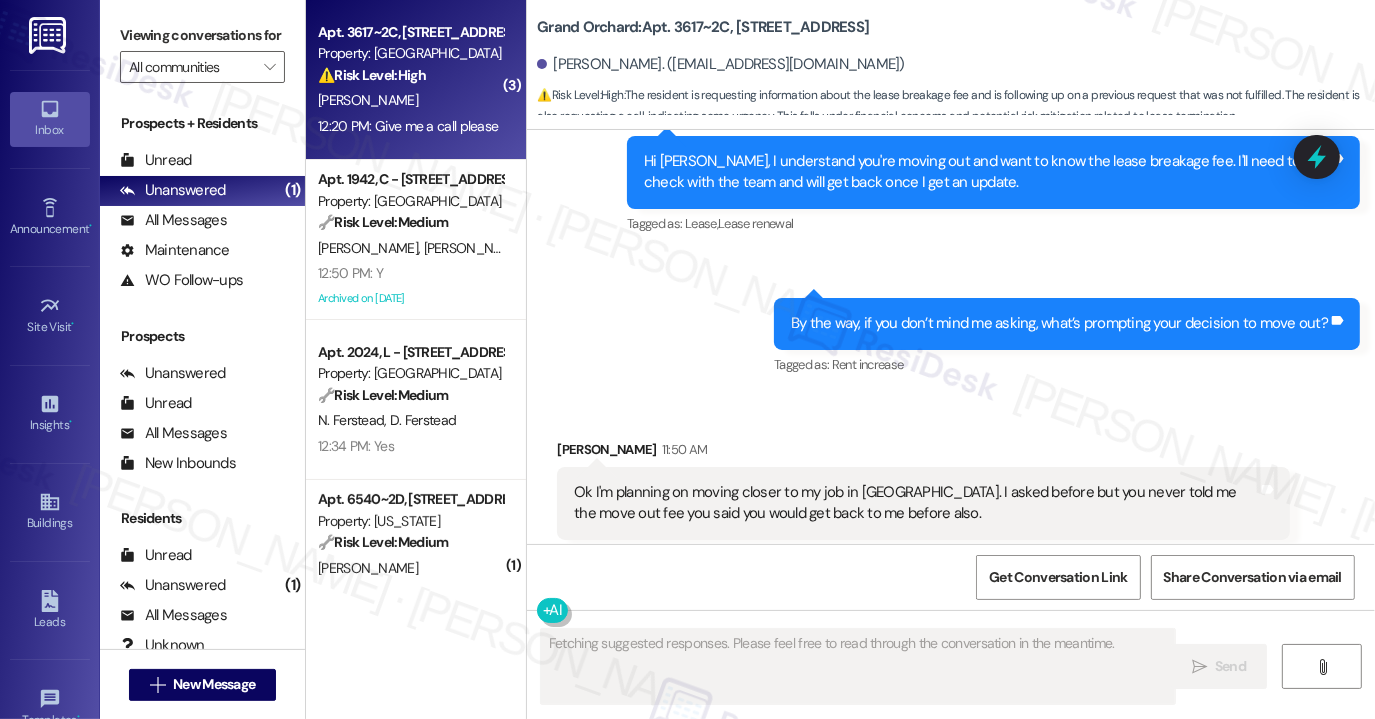 click on "Ok I'm planning on moving closer to my job in [GEOGRAPHIC_DATA]. I asked before  but you never told me  the move out fee you said you would get back to me before also. Tags and notes" at bounding box center (923, 503) 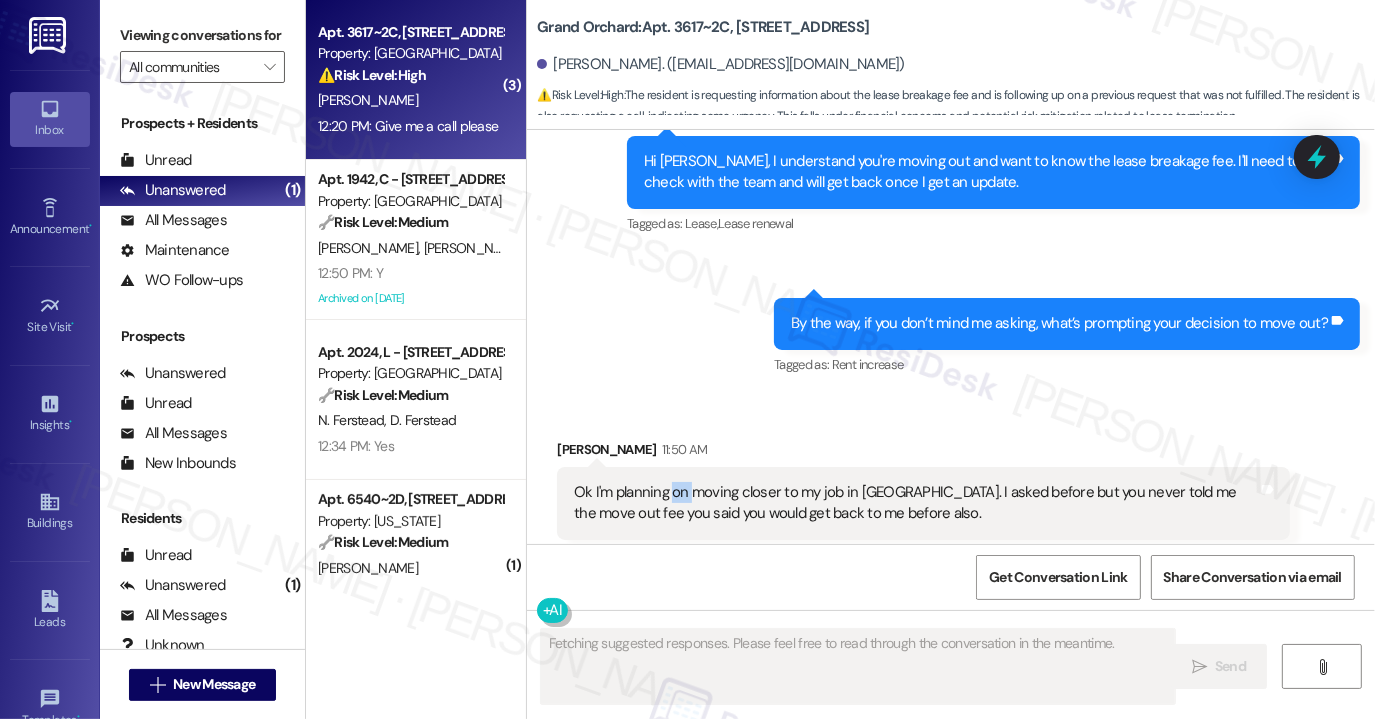 click on "Ok I'm planning on moving closer to my job in [GEOGRAPHIC_DATA]. I asked before  but you never told me  the move out fee you said you would get back to me before also." at bounding box center [916, 503] 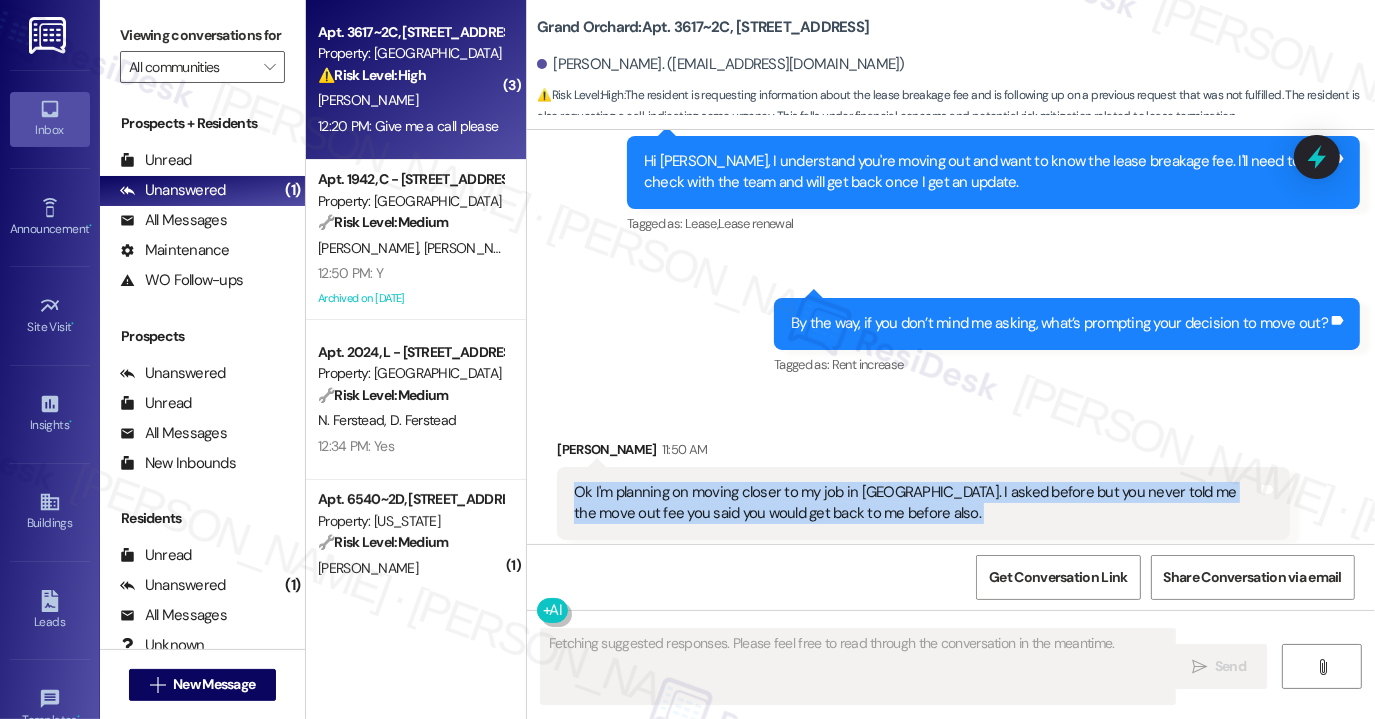 click on "Ok I'm planning on moving closer to my job in [GEOGRAPHIC_DATA]. I asked before  but you never told me  the move out fee you said you would get back to me before also." at bounding box center (916, 503) 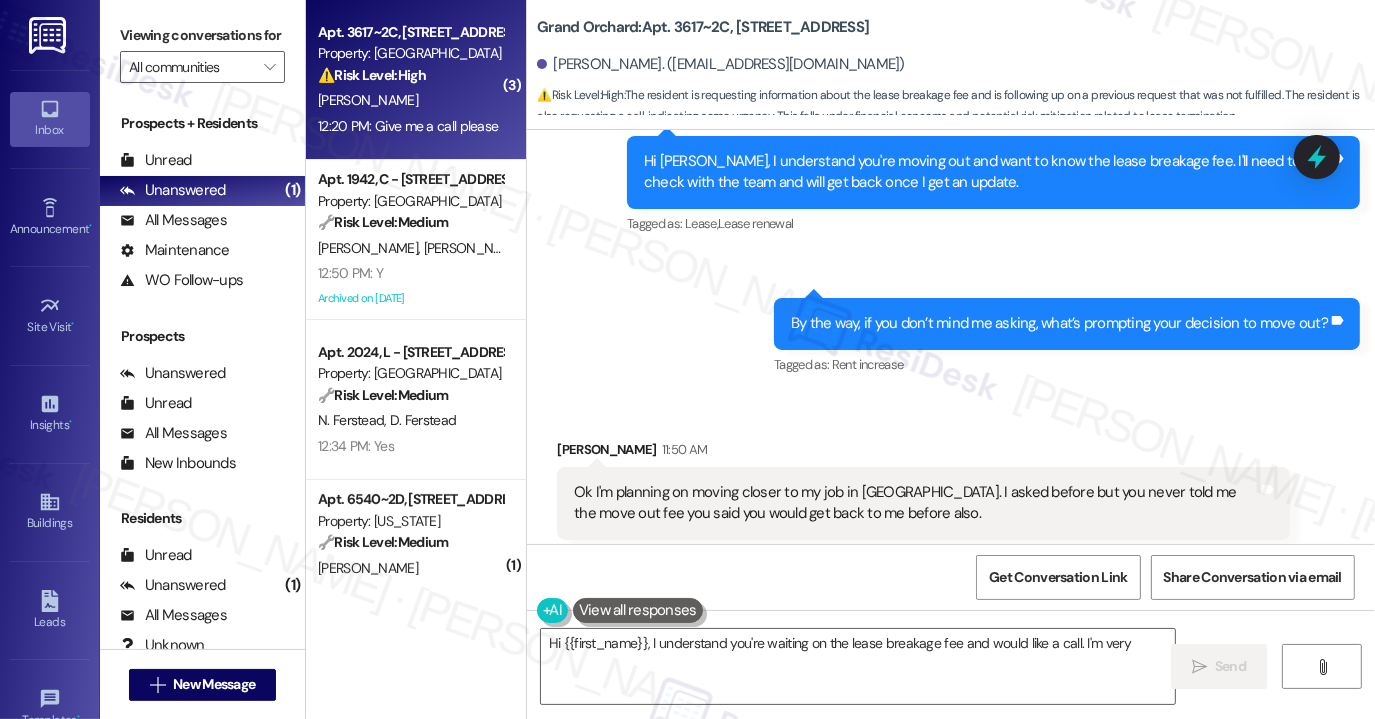 click on "By the way, if you don’t mind me asking, what’s prompting your decision to move out?" at bounding box center (1059, 323) 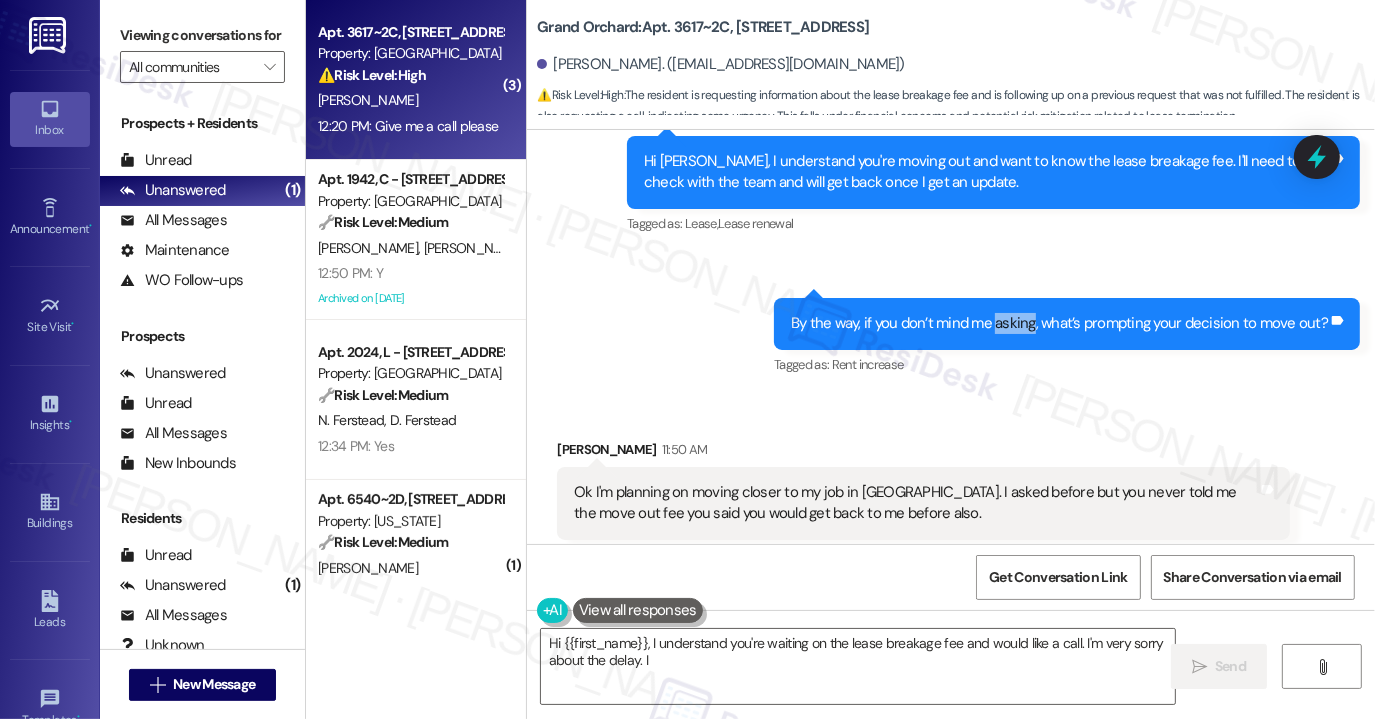 click on "By the way, if you don’t mind me asking, what’s prompting your decision to move out?" at bounding box center [1059, 323] 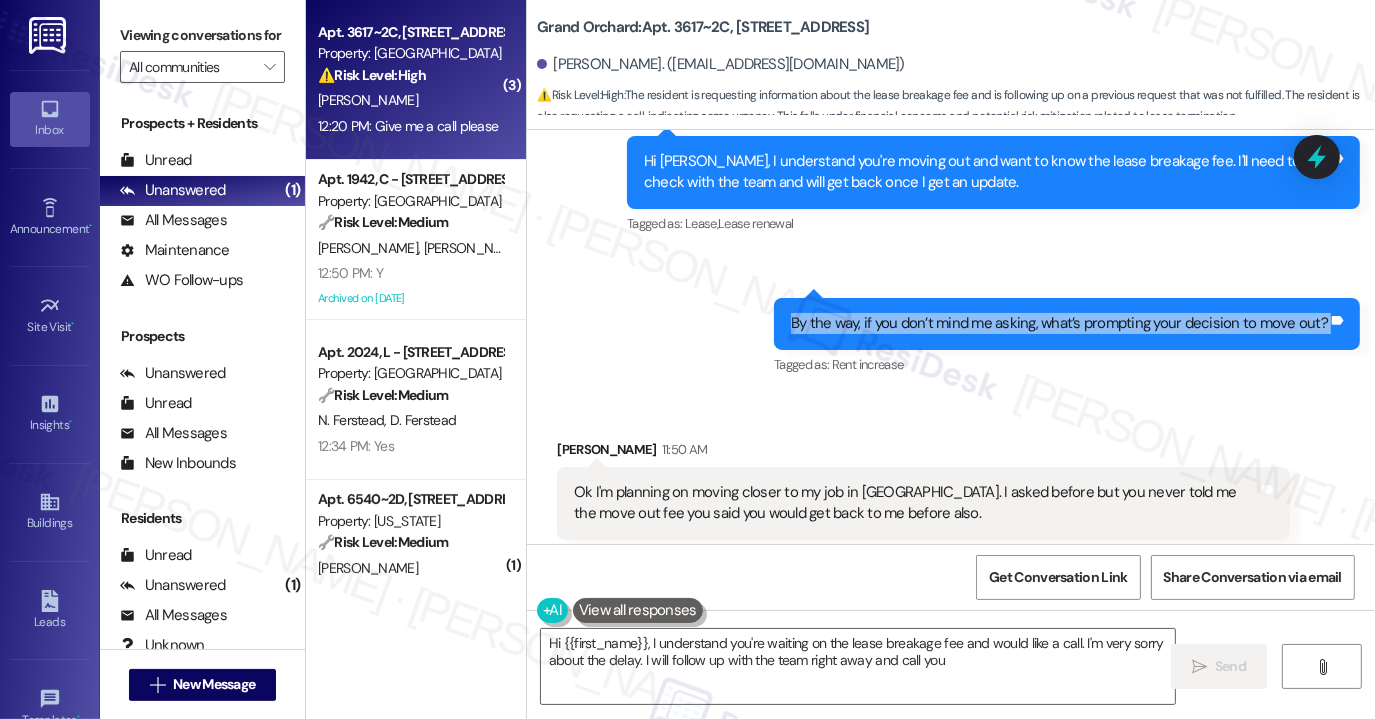 click on "By the way, if you don’t mind me asking, what’s prompting your decision to move out?" at bounding box center [1059, 323] 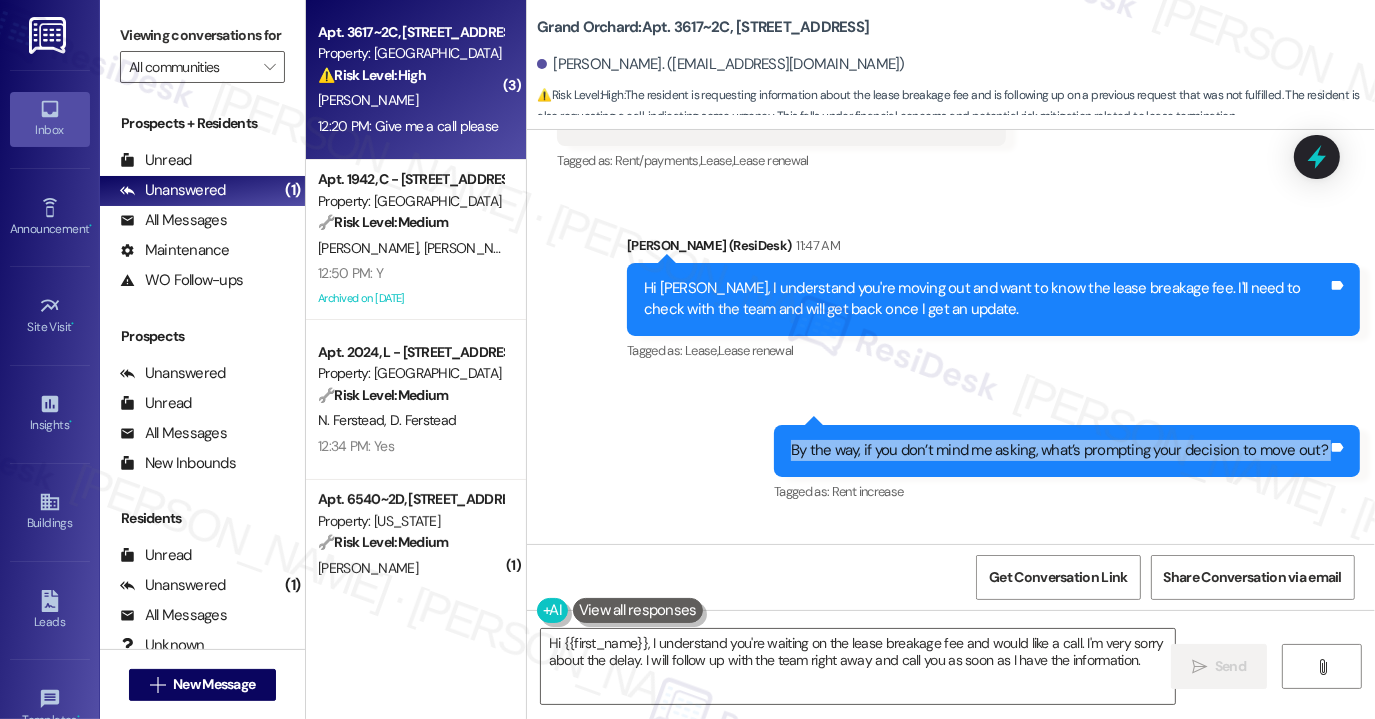scroll, scrollTop: 5378, scrollLeft: 0, axis: vertical 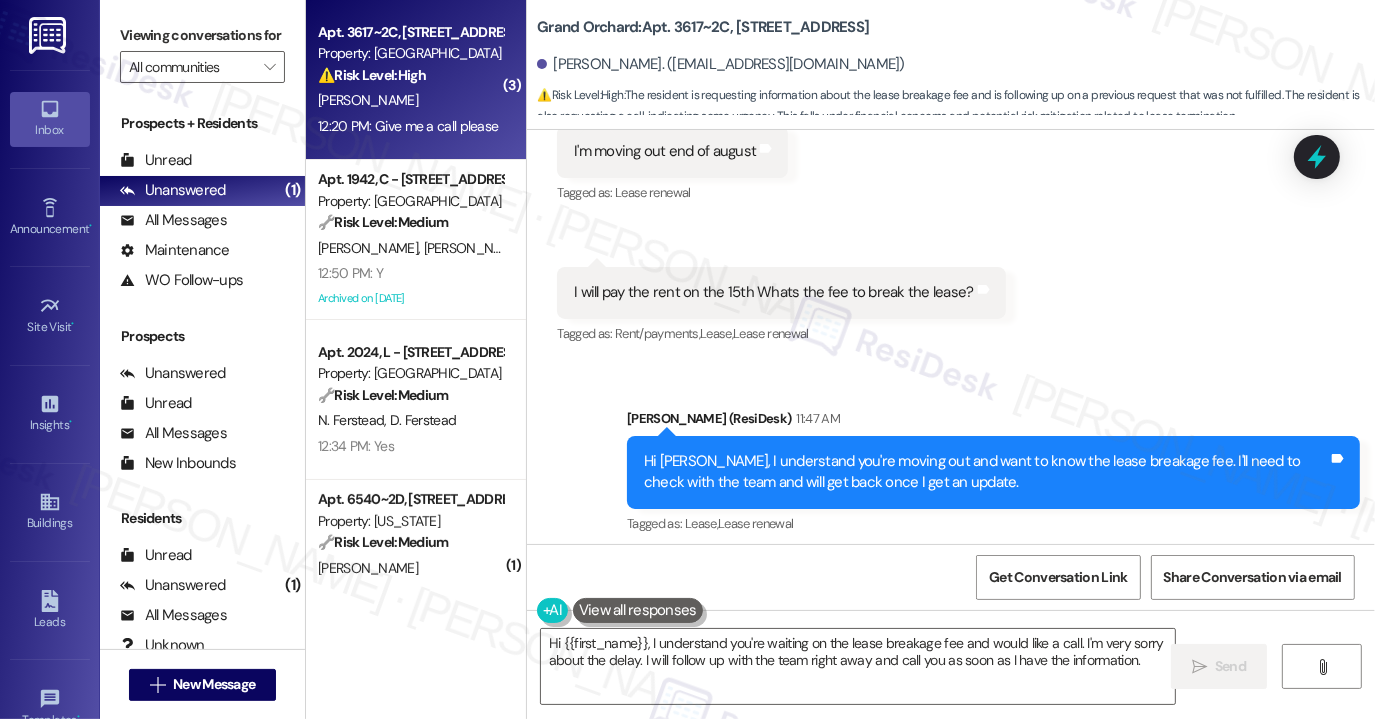 click on "Hi [PERSON_NAME], I understand you're moving out and want to know the lease breakage fee. I'll need to check with the team and will get back once I get an update." at bounding box center [986, 472] 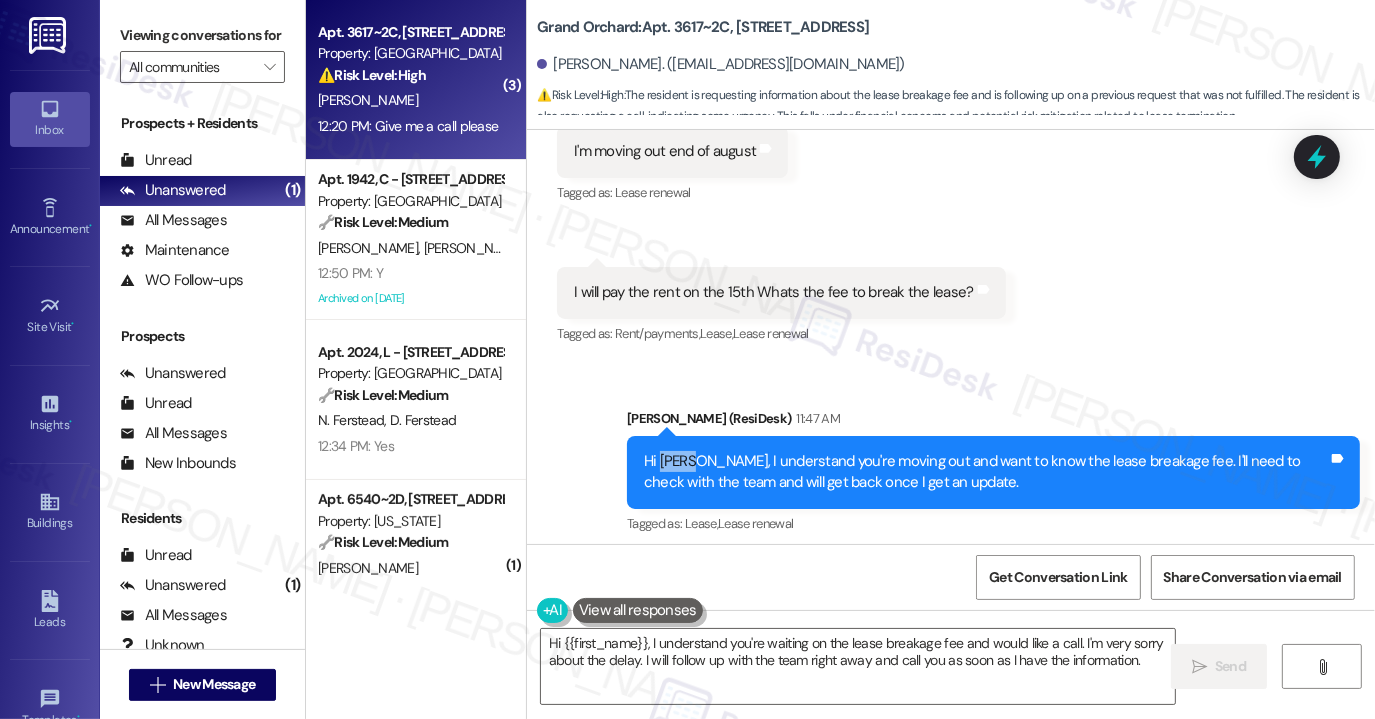 click on "Hi [PERSON_NAME], I understand you're moving out and want to know the lease breakage fee. I'll need to check with the team and will get back once I get an update." at bounding box center (986, 472) 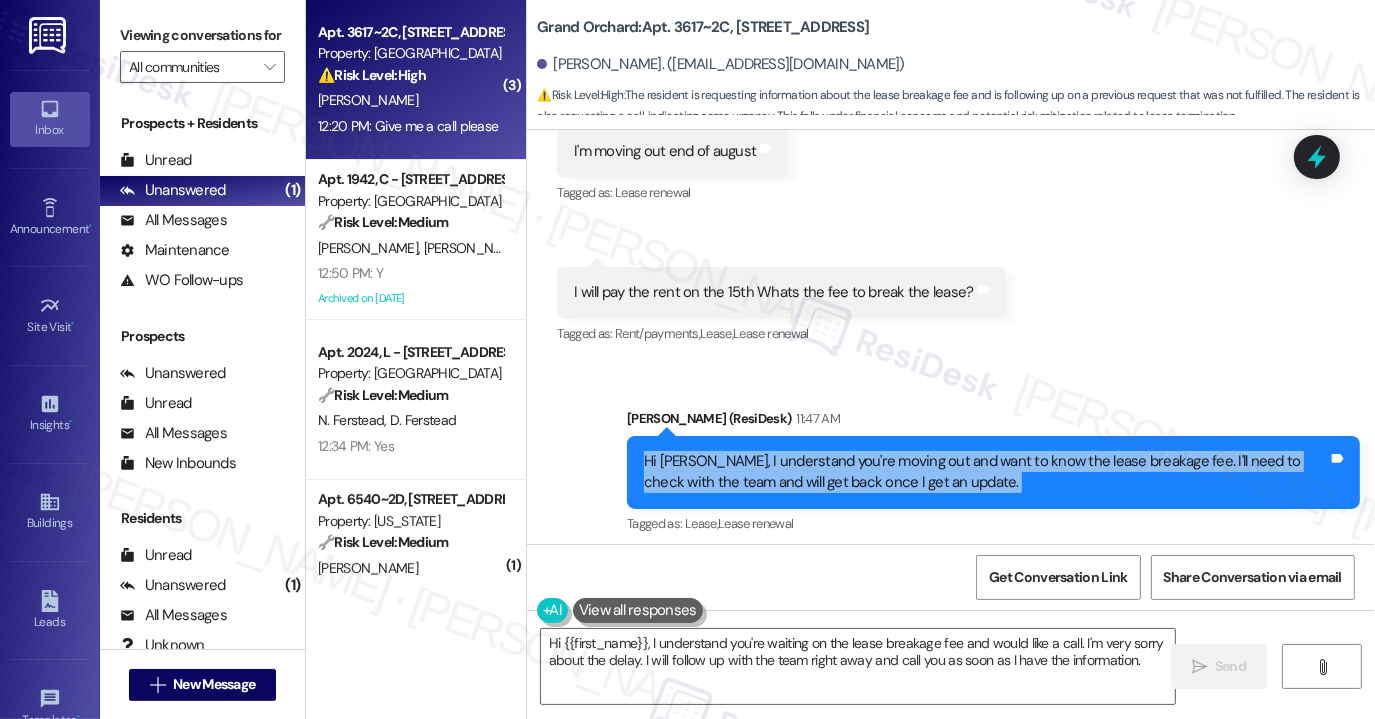 click on "Hi [PERSON_NAME], I understand you're moving out and want to know the lease breakage fee. I'll need to check with the team and will get back once I get an update." at bounding box center (986, 472) 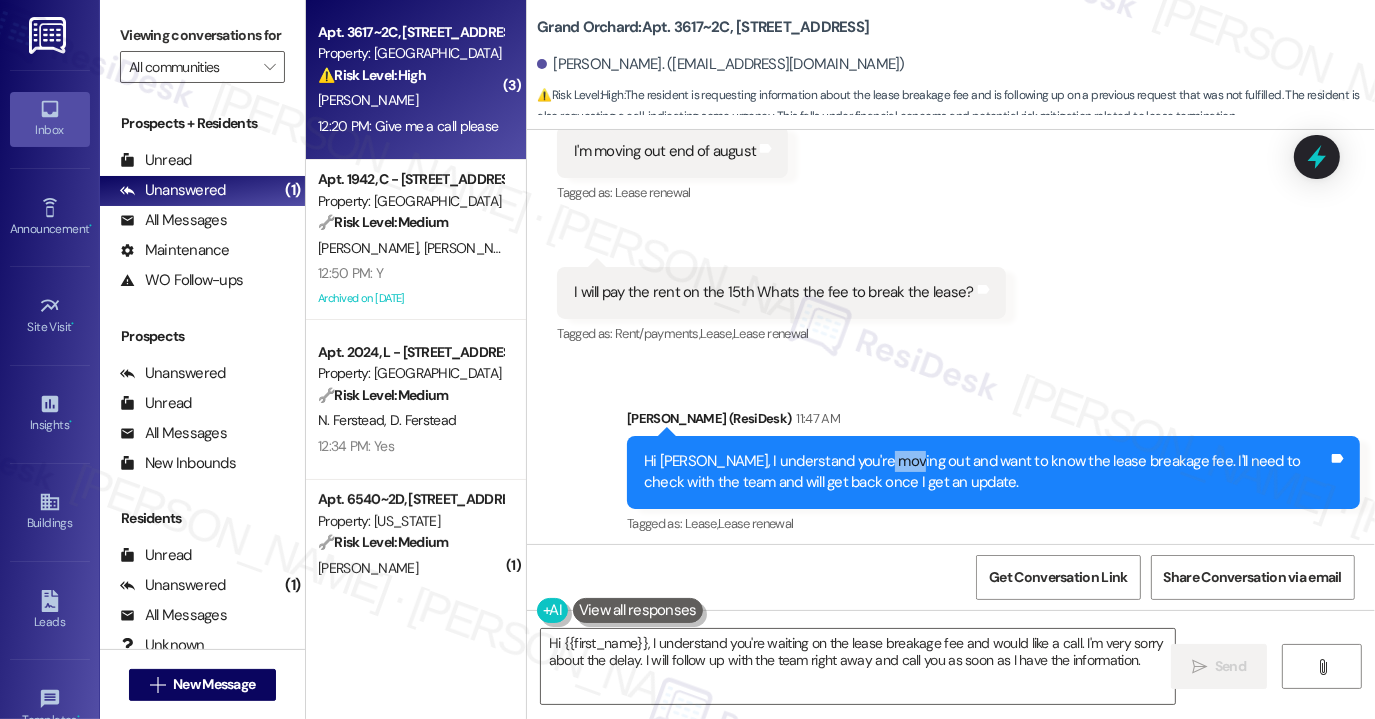 click on "Hi [PERSON_NAME], I understand you're moving out and want to know the lease breakage fee. I'll need to check with the team and will get back once I get an update." at bounding box center (986, 472) 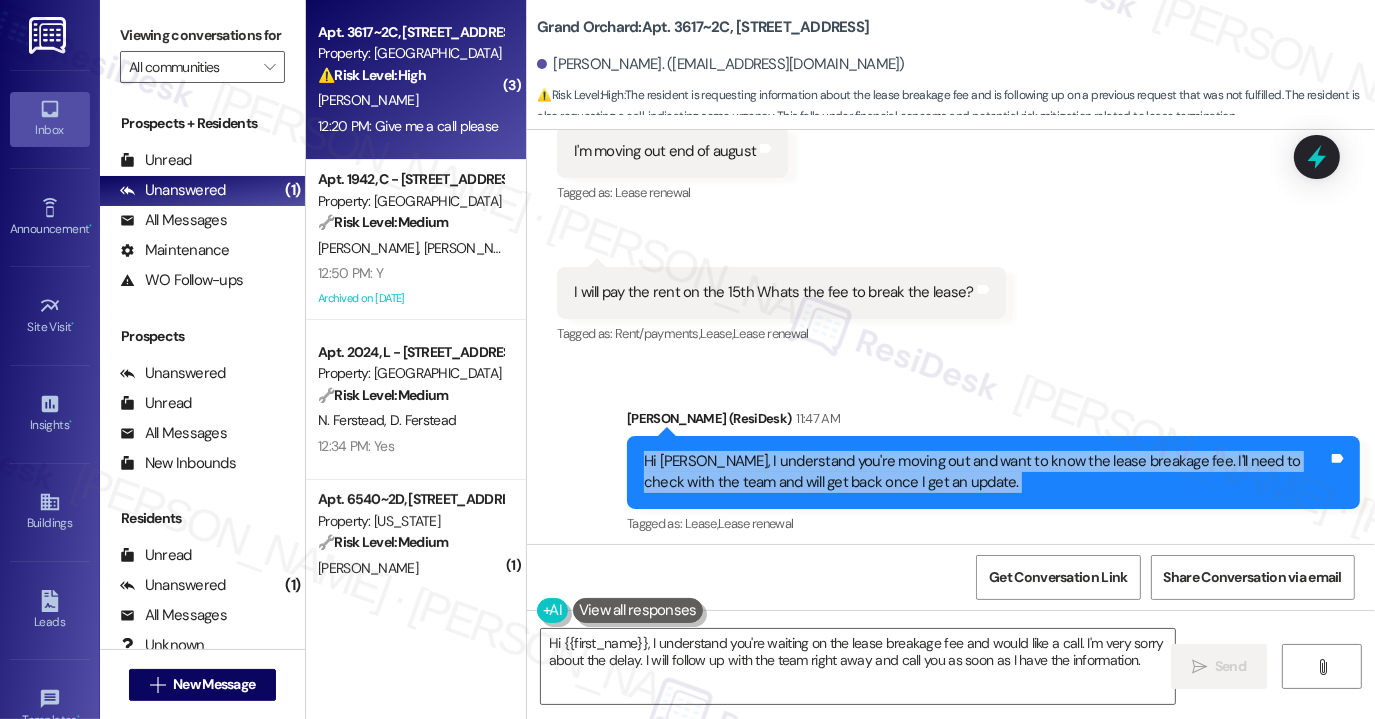 click on "Hi [PERSON_NAME], I understand you're moving out and want to know the lease breakage fee. I'll need to check with the team and will get back once I get an update." at bounding box center [986, 472] 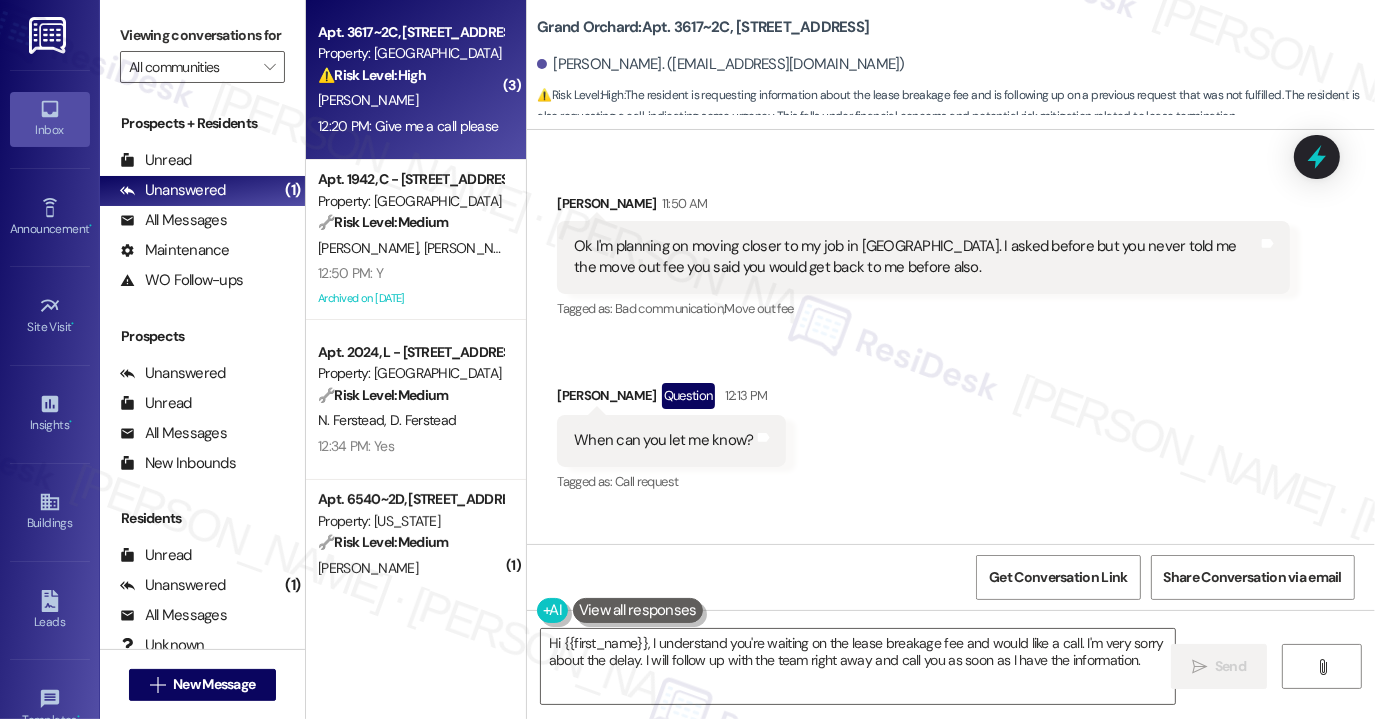 scroll, scrollTop: 5979, scrollLeft: 0, axis: vertical 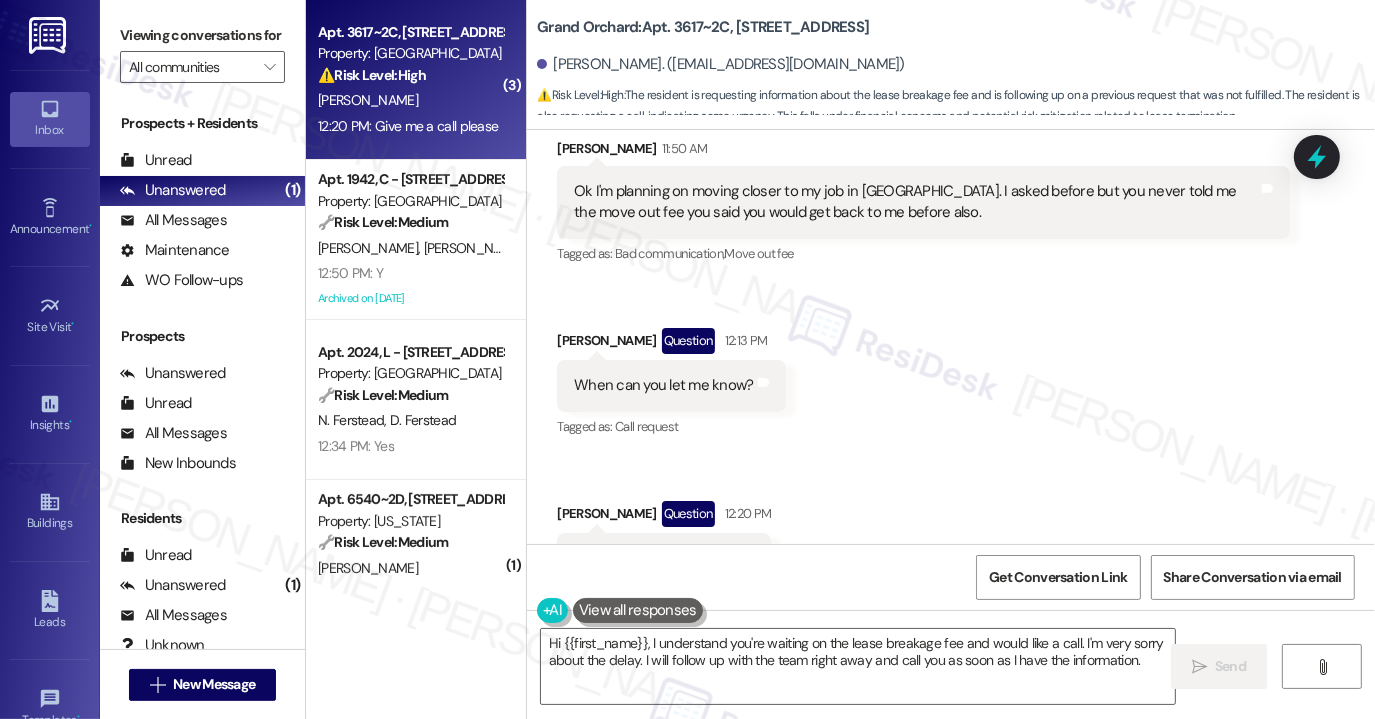 click on "When can you let me know?" at bounding box center (663, 385) 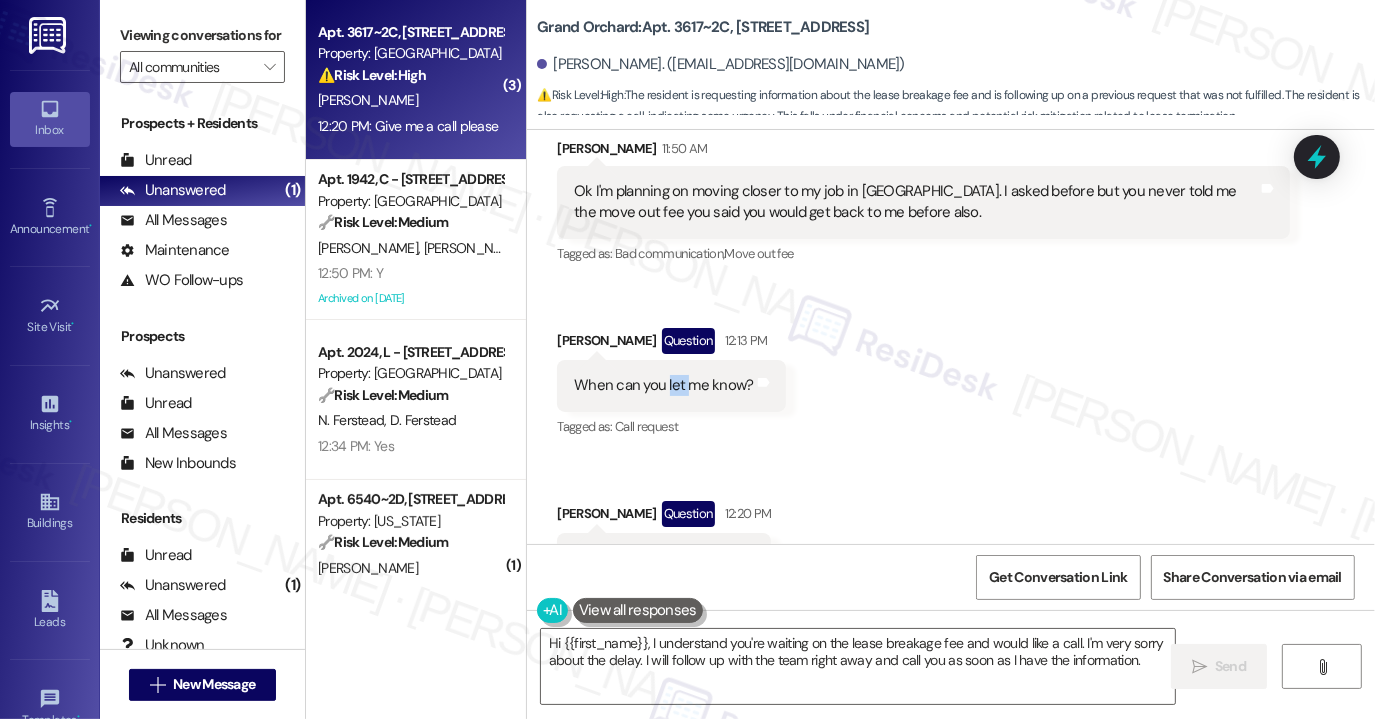 click on "When can you let me know?" at bounding box center (663, 385) 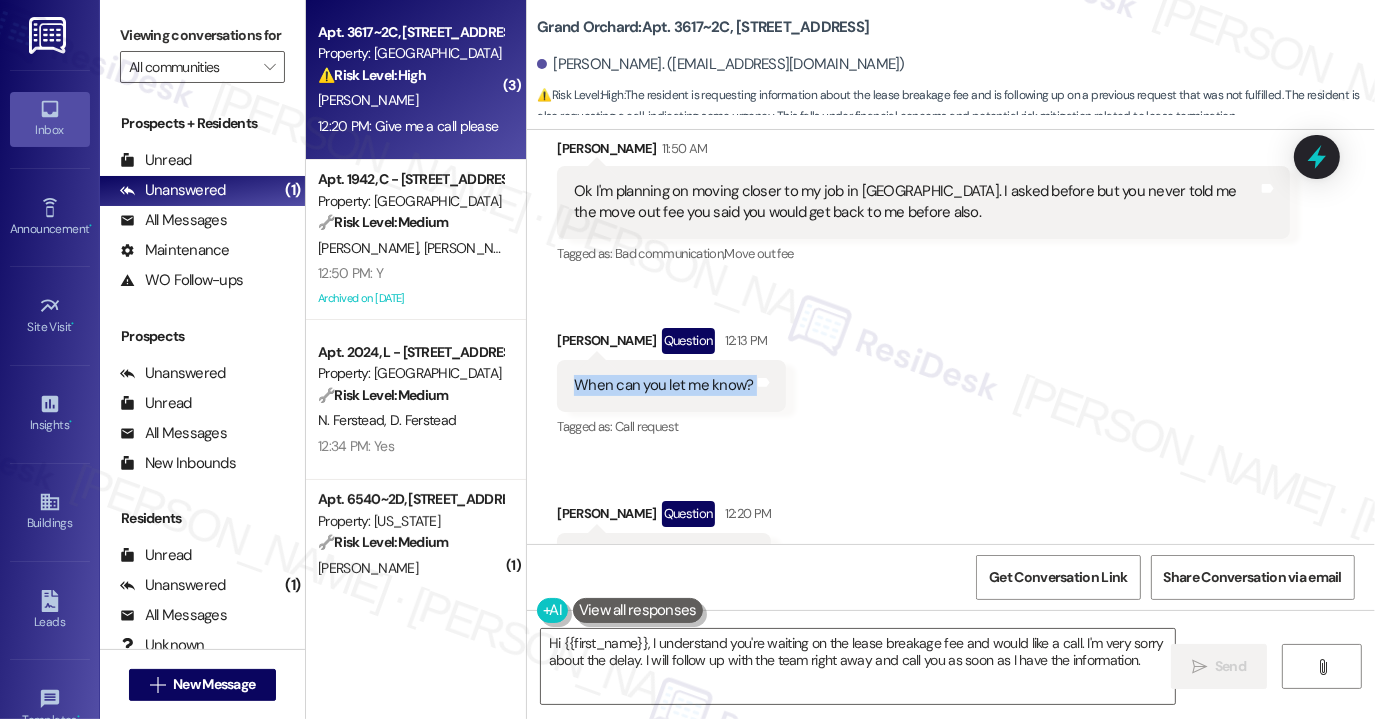 click on "When can you let me know?" at bounding box center [663, 385] 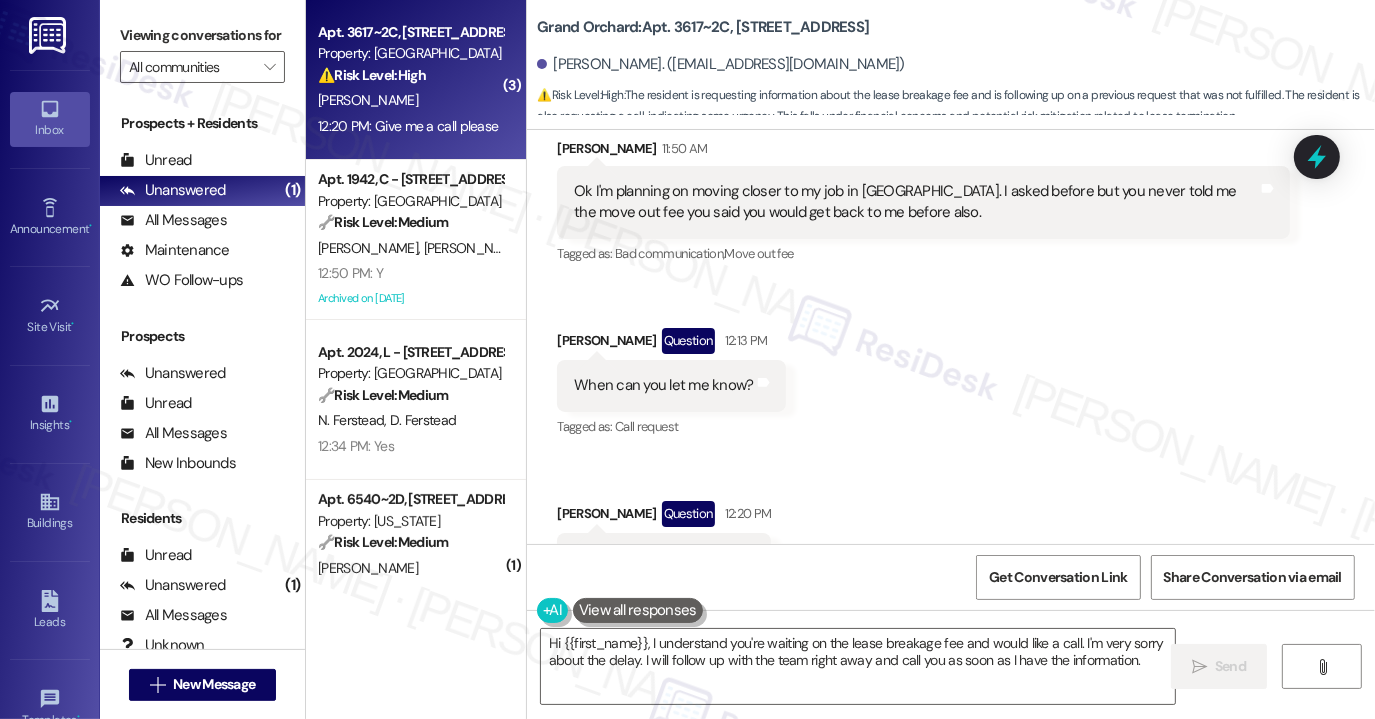 click on "Give me a call please" at bounding box center (639, 558) 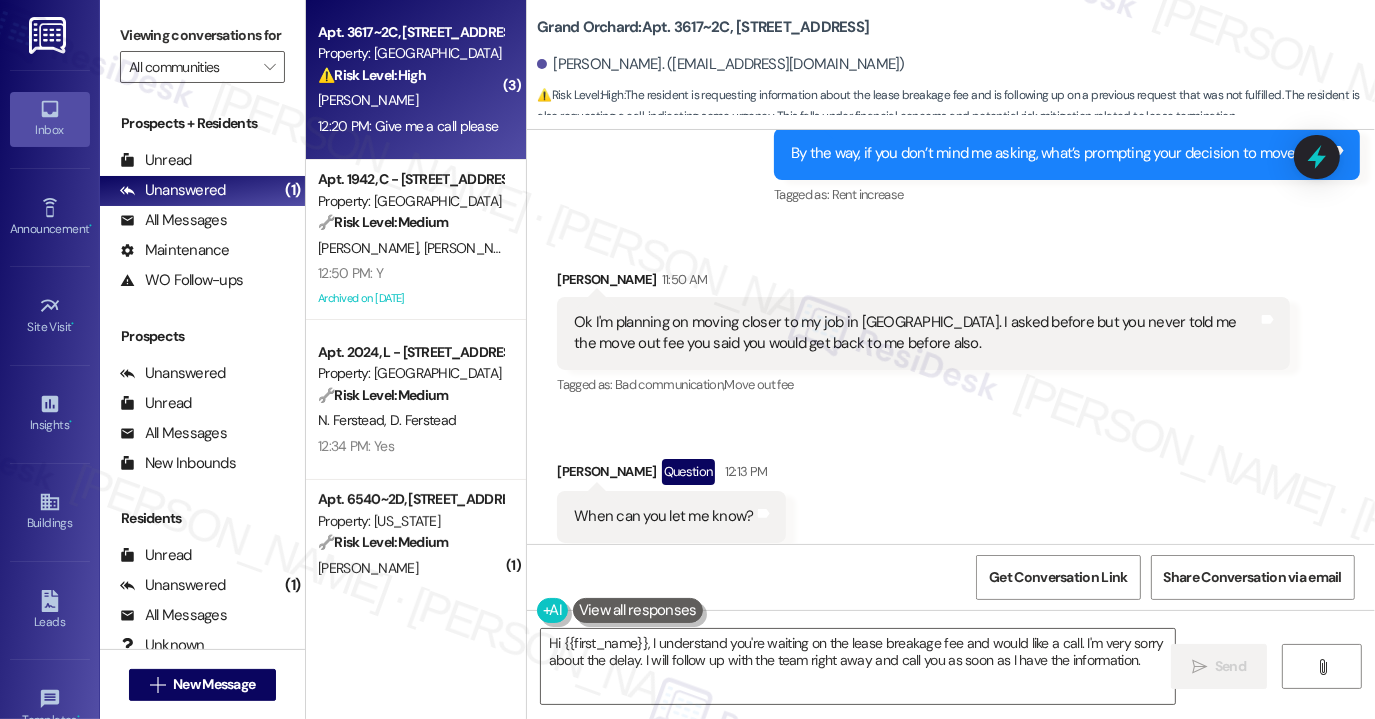 scroll, scrollTop: 5779, scrollLeft: 0, axis: vertical 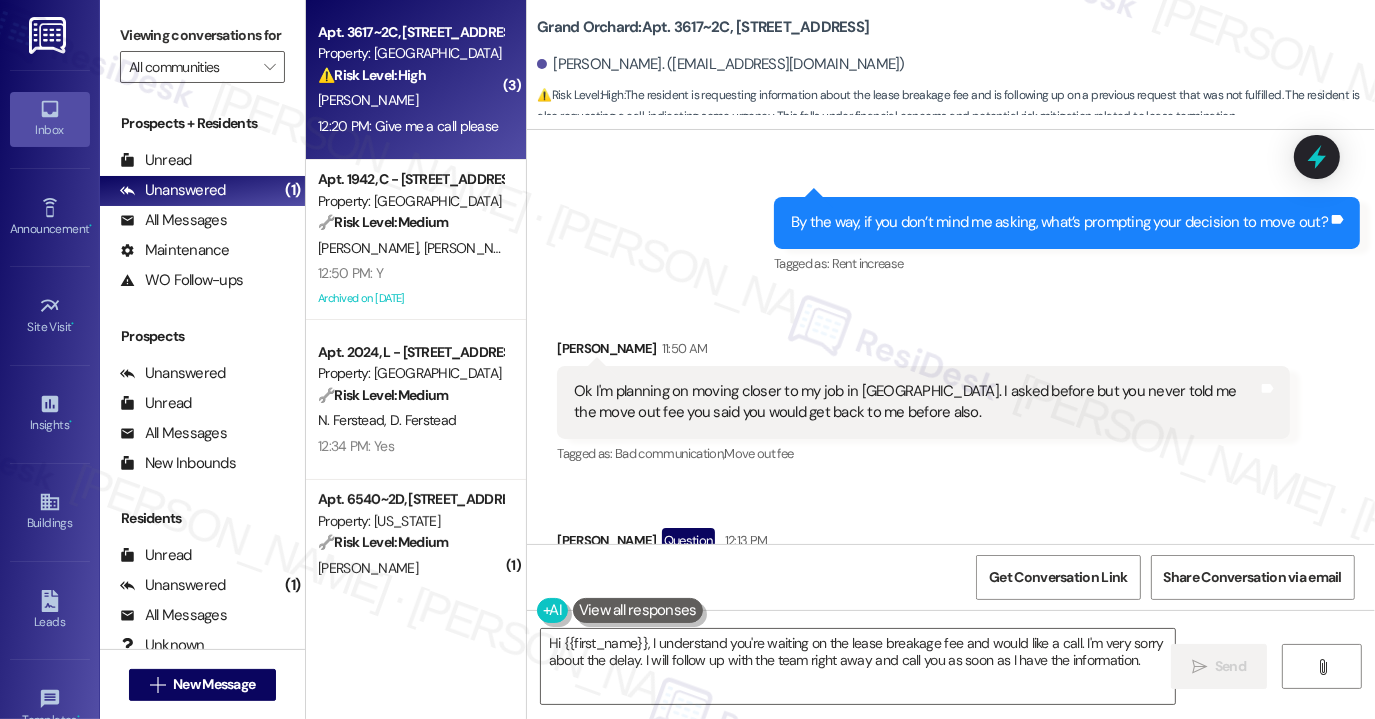 click on "Ok I'm planning on moving closer to my job in [GEOGRAPHIC_DATA]. I asked before  but you never told me  the move out fee you said you would get back to me before also." at bounding box center [916, 402] 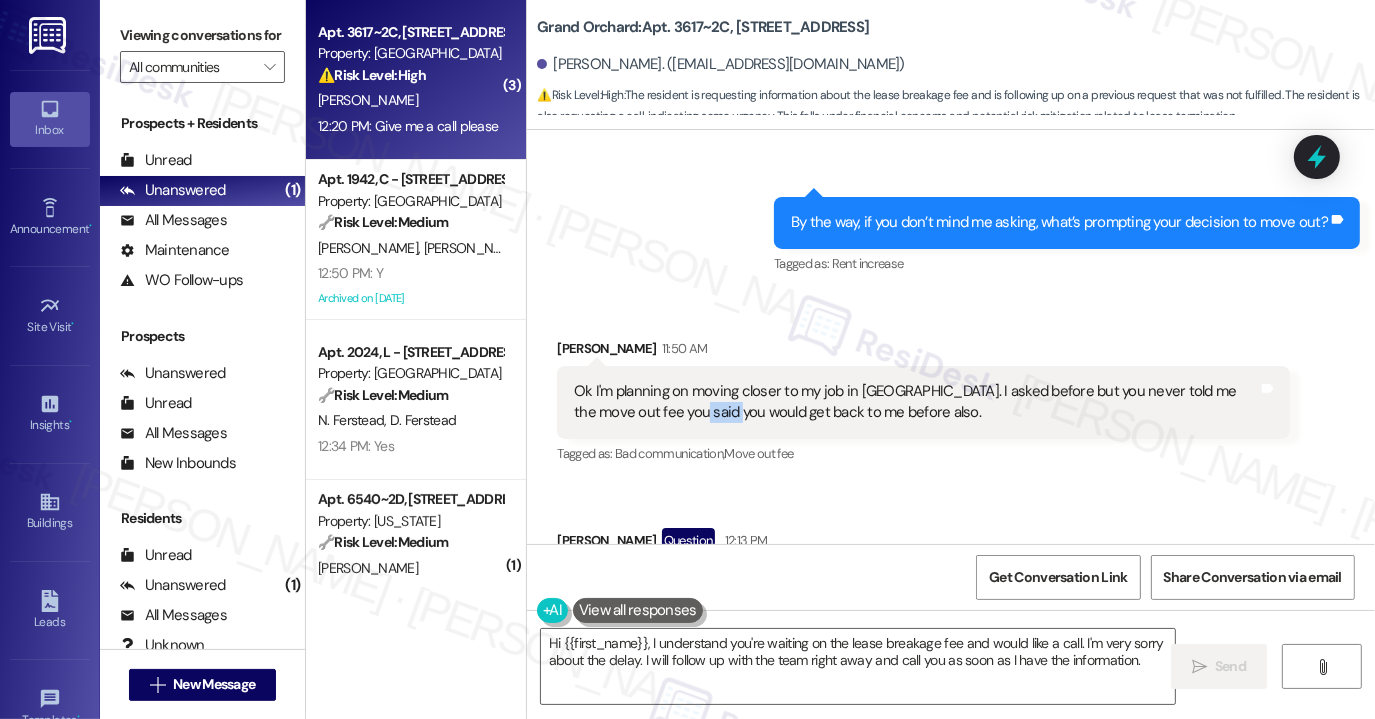 click on "Ok I'm planning on moving closer to my job in [GEOGRAPHIC_DATA]. I asked before  but you never told me  the move out fee you said you would get back to me before also." at bounding box center (916, 402) 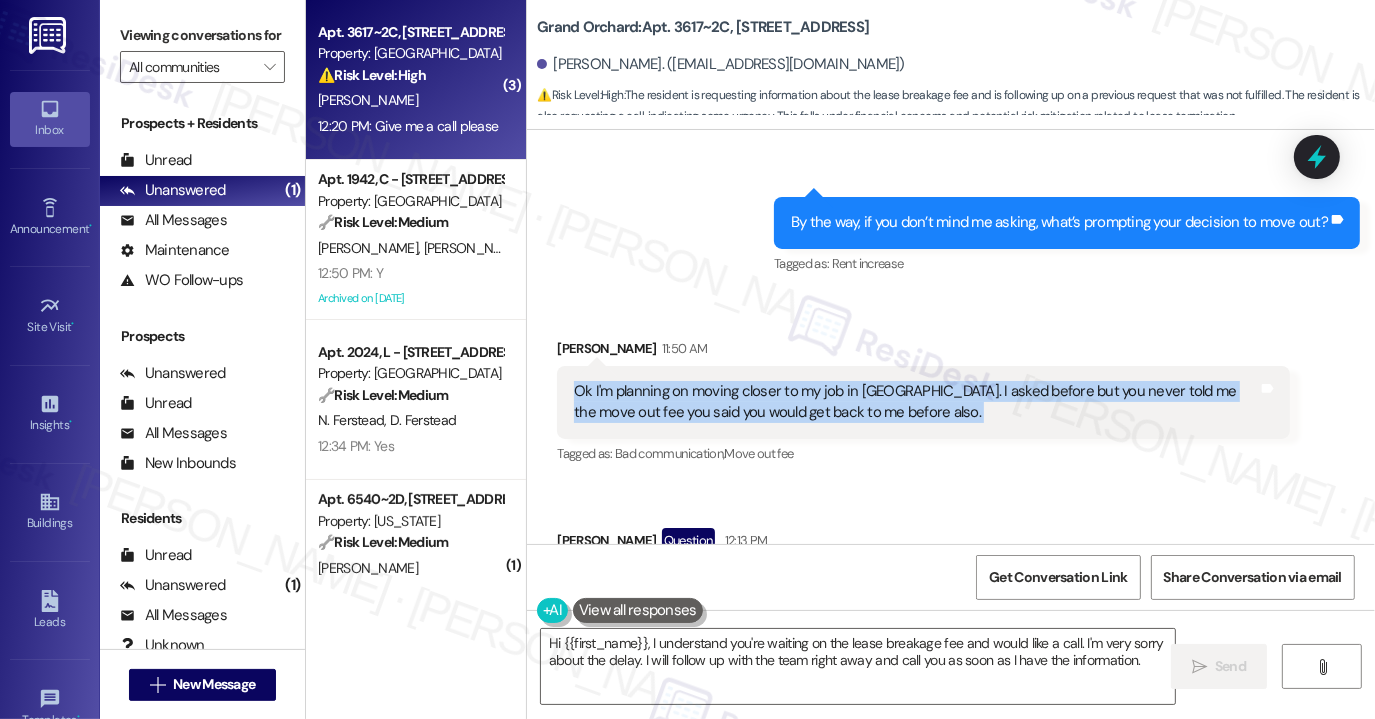 click on "Ok I'm planning on moving closer to my job in [GEOGRAPHIC_DATA]. I asked before  but you never told me  the move out fee you said you would get back to me before also." at bounding box center [916, 402] 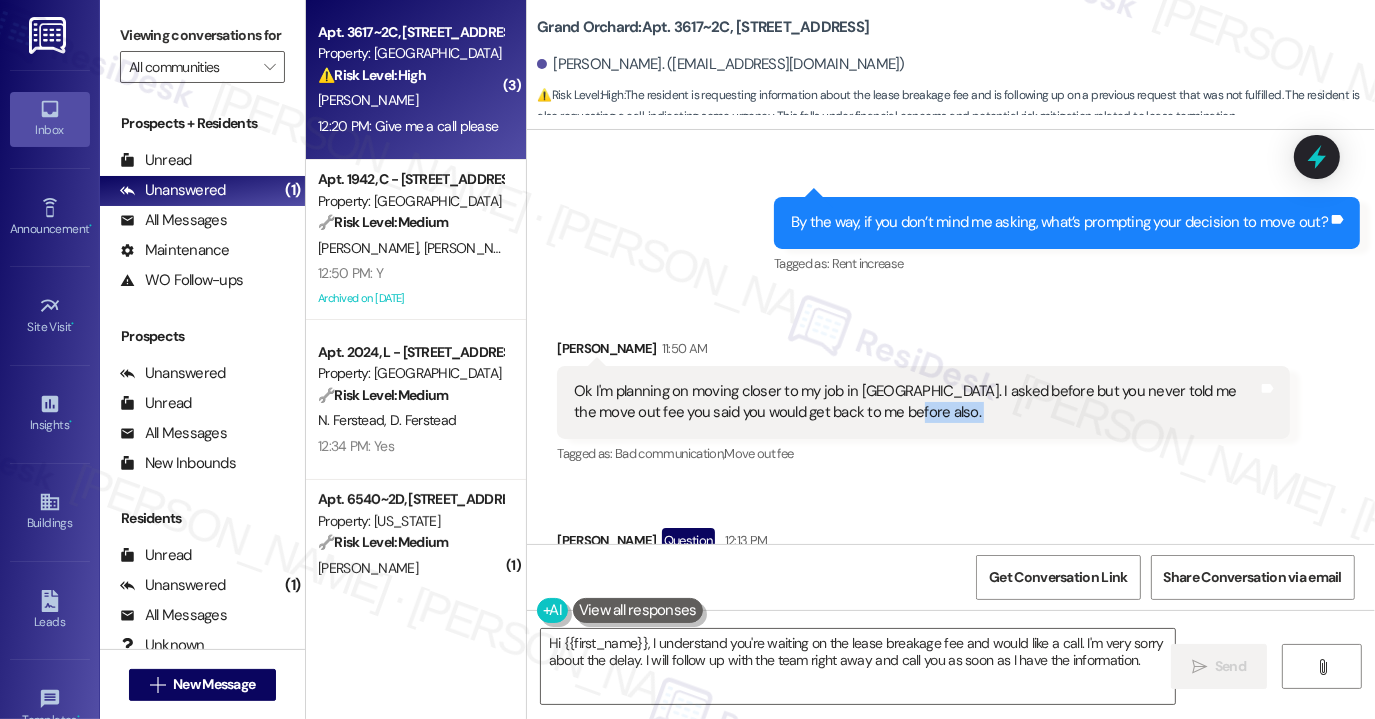 click on "Ok I'm planning on moving closer to my job in [GEOGRAPHIC_DATA]. I asked before  but you never told me  the move out fee you said you would get back to me before also." at bounding box center [916, 402] 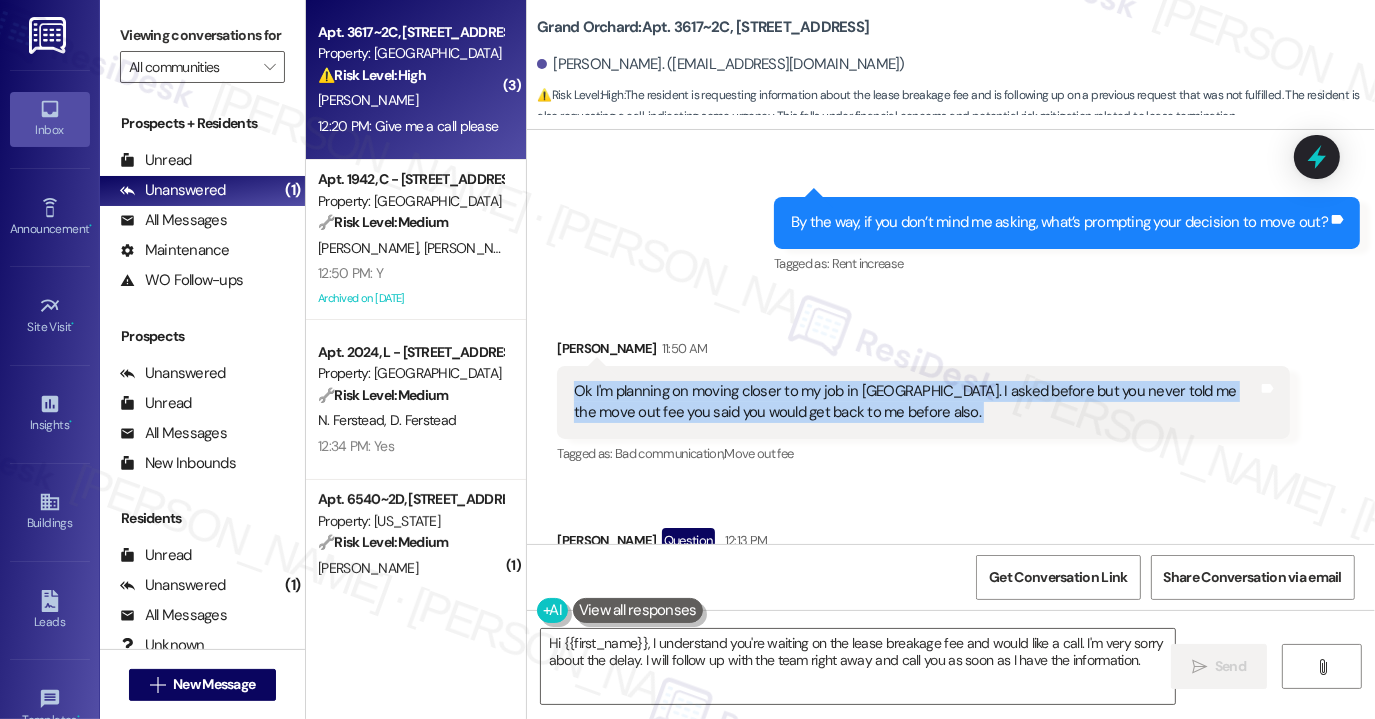 click on "Ok I'm planning on moving closer to my job in [GEOGRAPHIC_DATA]. I asked before  but you never told me  the move out fee you said you would get back to me before also." at bounding box center [916, 402] 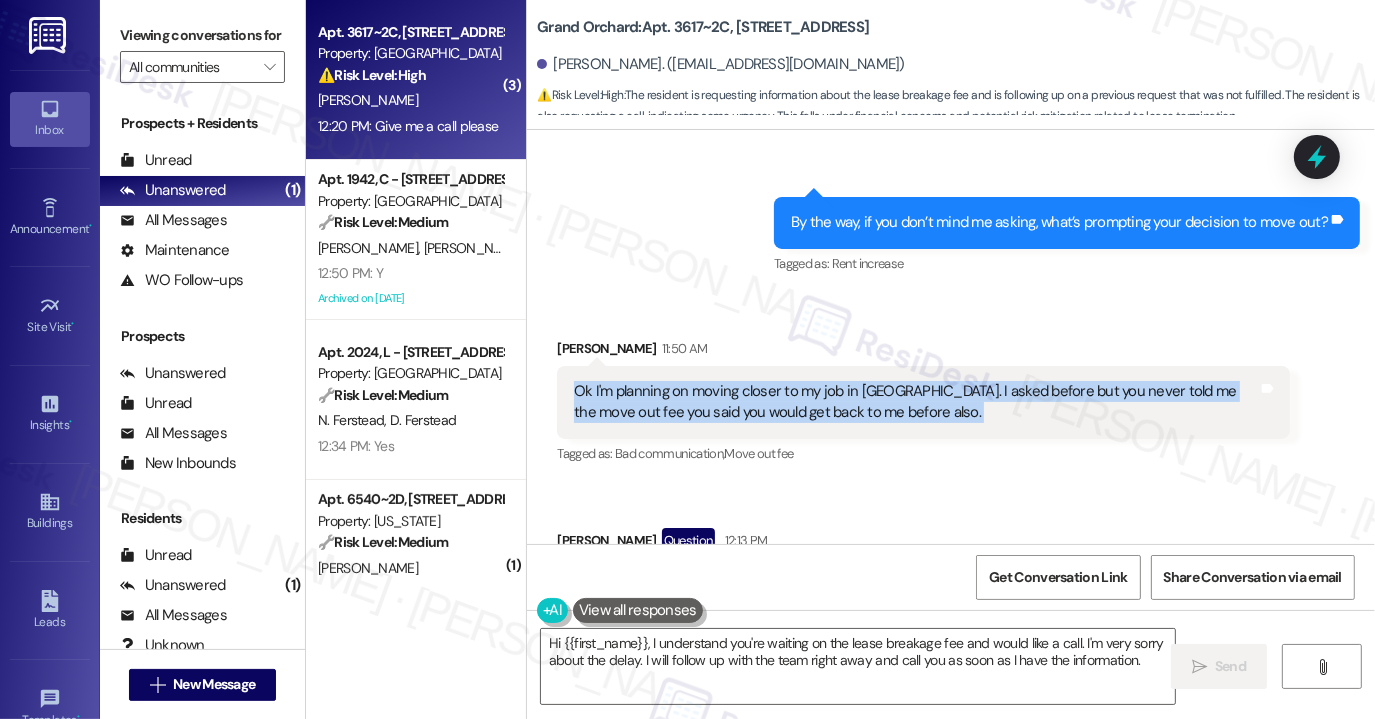 click on "Ok I'm planning on moving closer to my job in [GEOGRAPHIC_DATA]. I asked before  but you never told me  the move out fee you said you would get back to me before also." at bounding box center (916, 402) 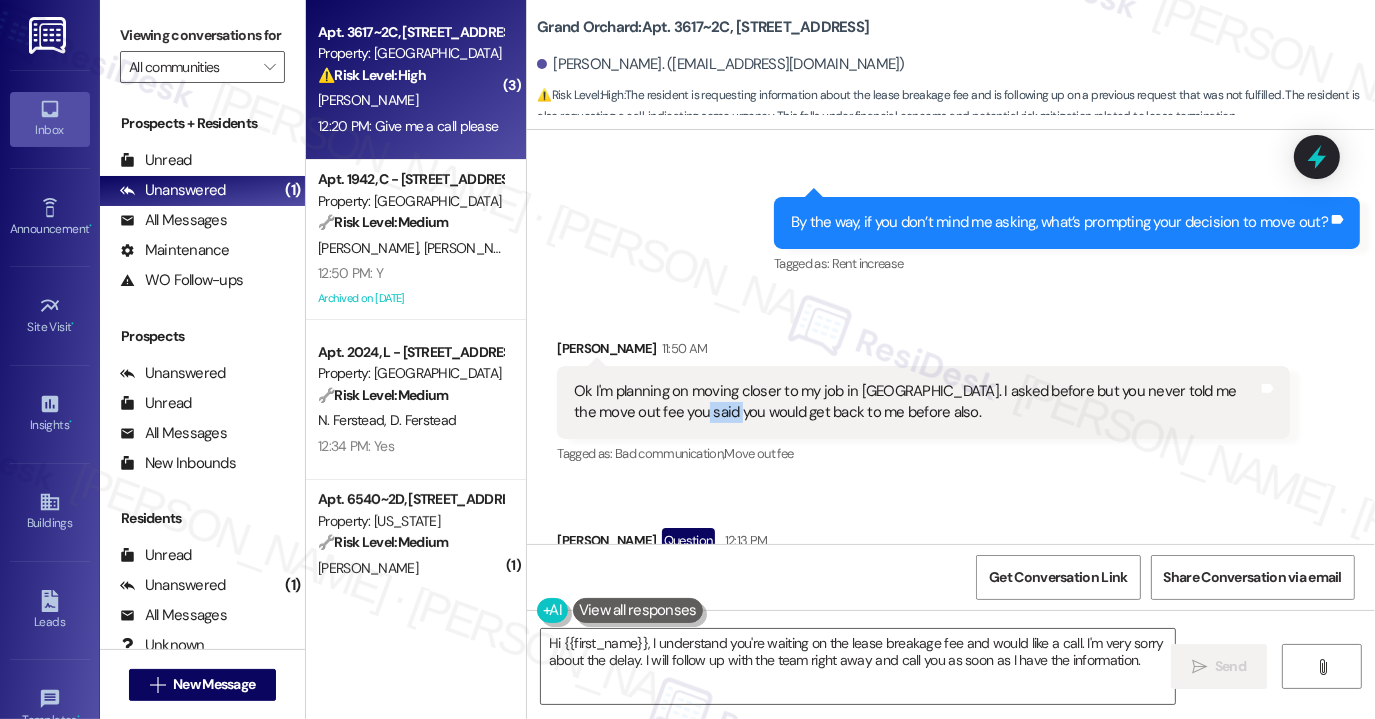 click on "Ok I'm planning on moving closer to my job in [GEOGRAPHIC_DATA]. I asked before  but you never told me  the move out fee you said you would get back to me before also." at bounding box center [916, 402] 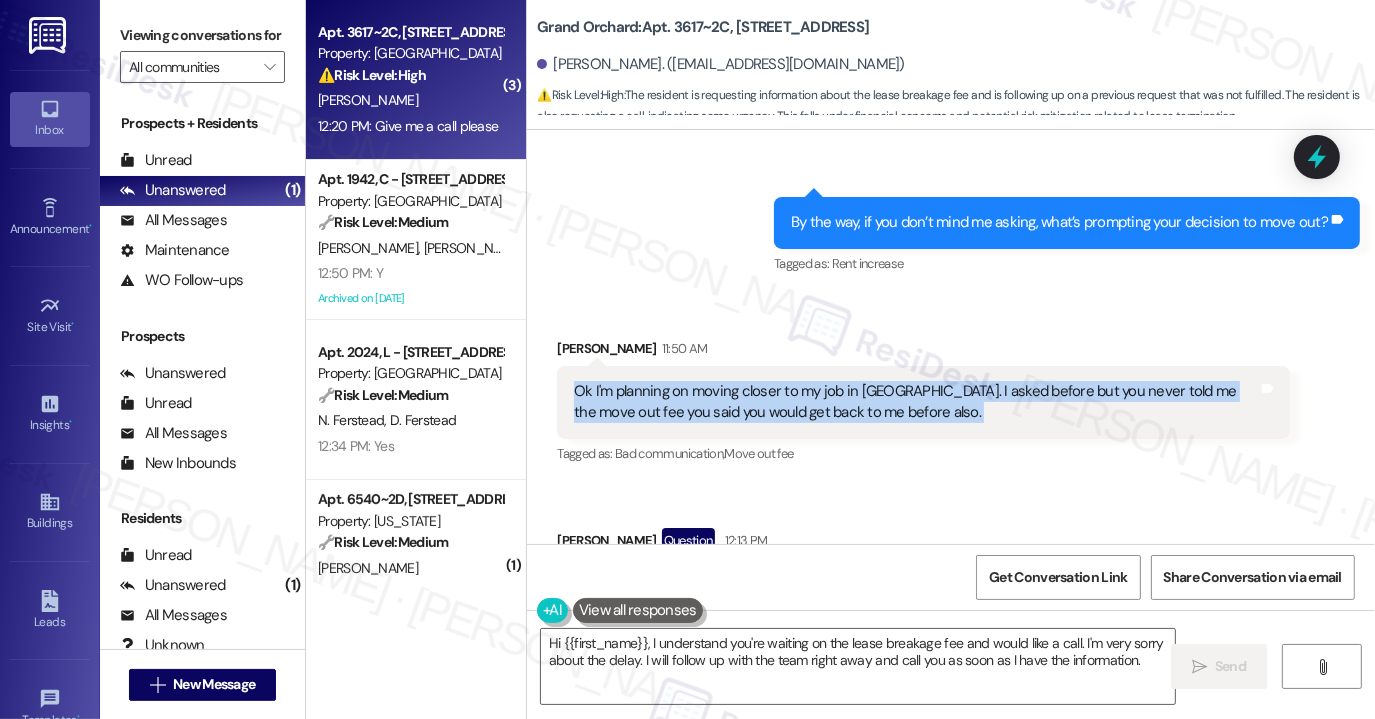 click on "Ok I'm planning on moving closer to my job in [GEOGRAPHIC_DATA]. I asked before  but you never told me  the move out fee you said you would get back to me before also." at bounding box center [916, 402] 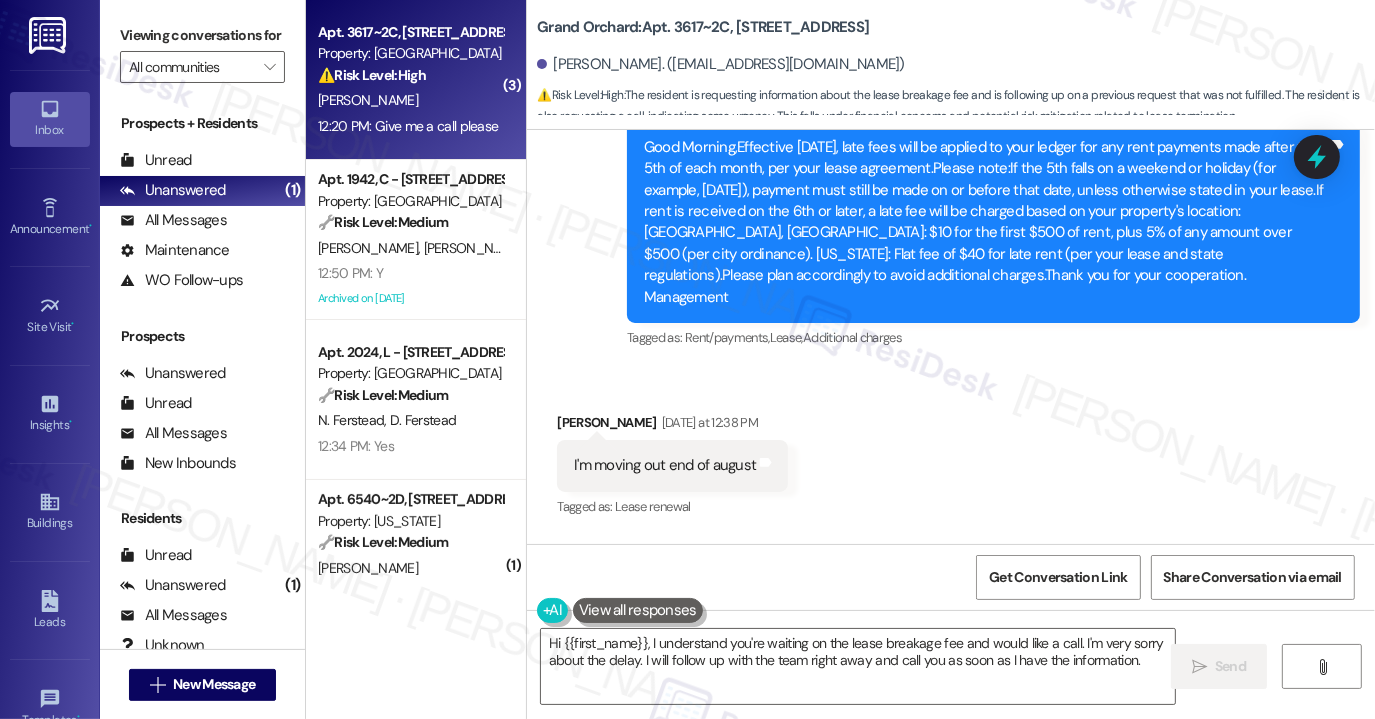 scroll, scrollTop: 5279, scrollLeft: 0, axis: vertical 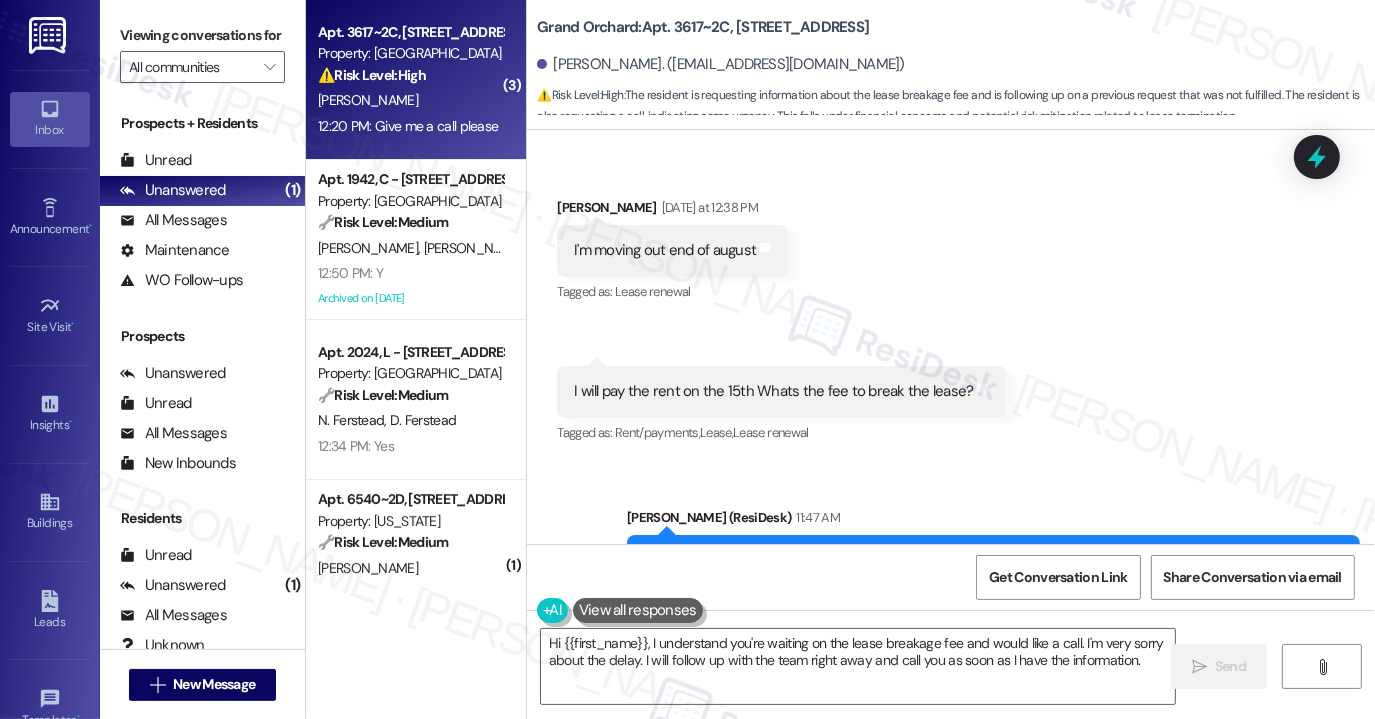 click on "I will pay the rent on the 15th Whats the fee to break the lease?" at bounding box center (773, 391) 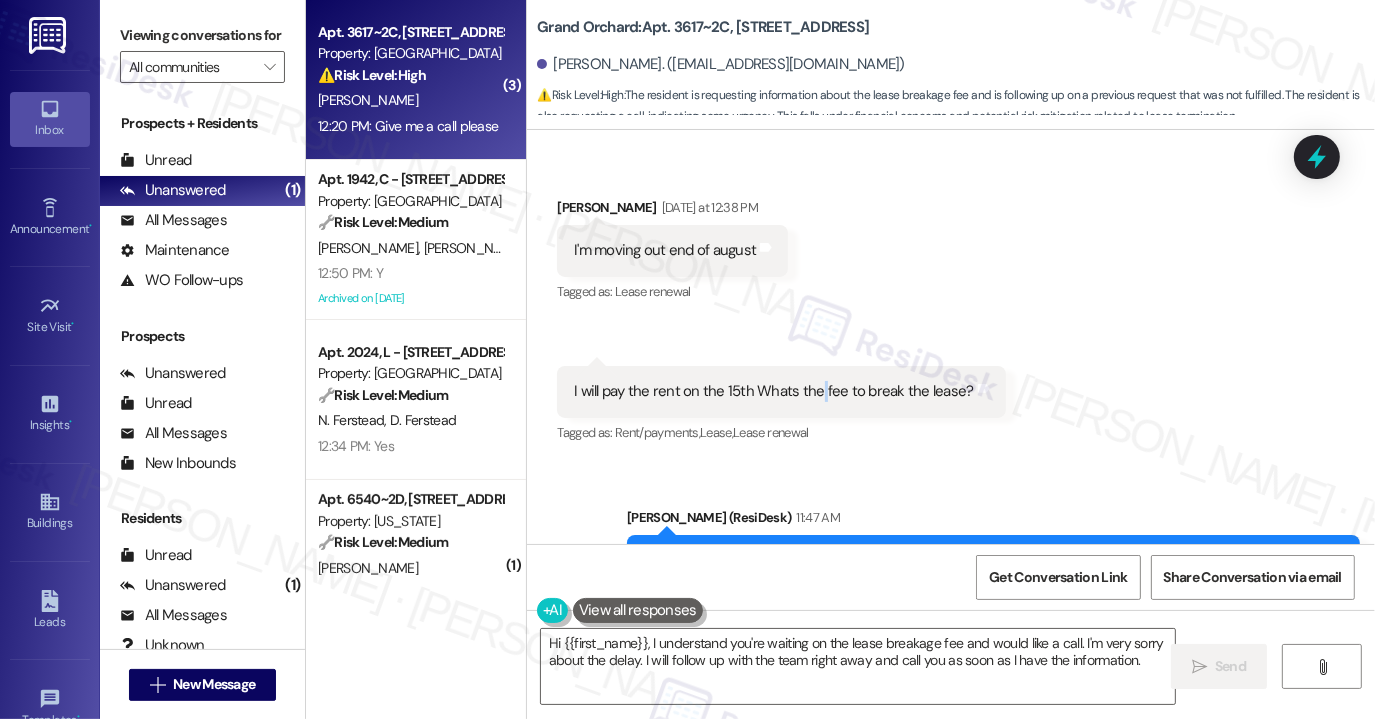 click on "I will pay the rent on the 15th Whats the fee to break the lease?" at bounding box center (773, 391) 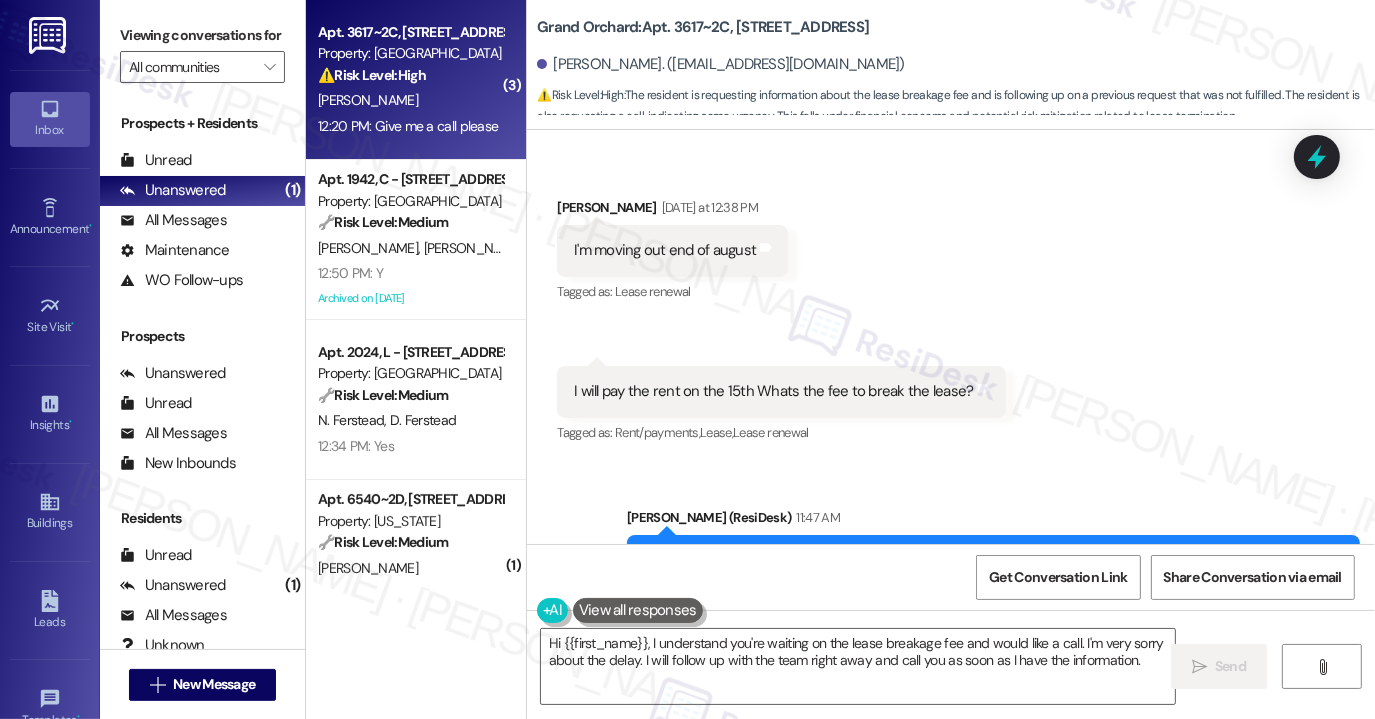 click on "I will pay the rent on the 15th Whats the fee to break the lease?" at bounding box center [773, 391] 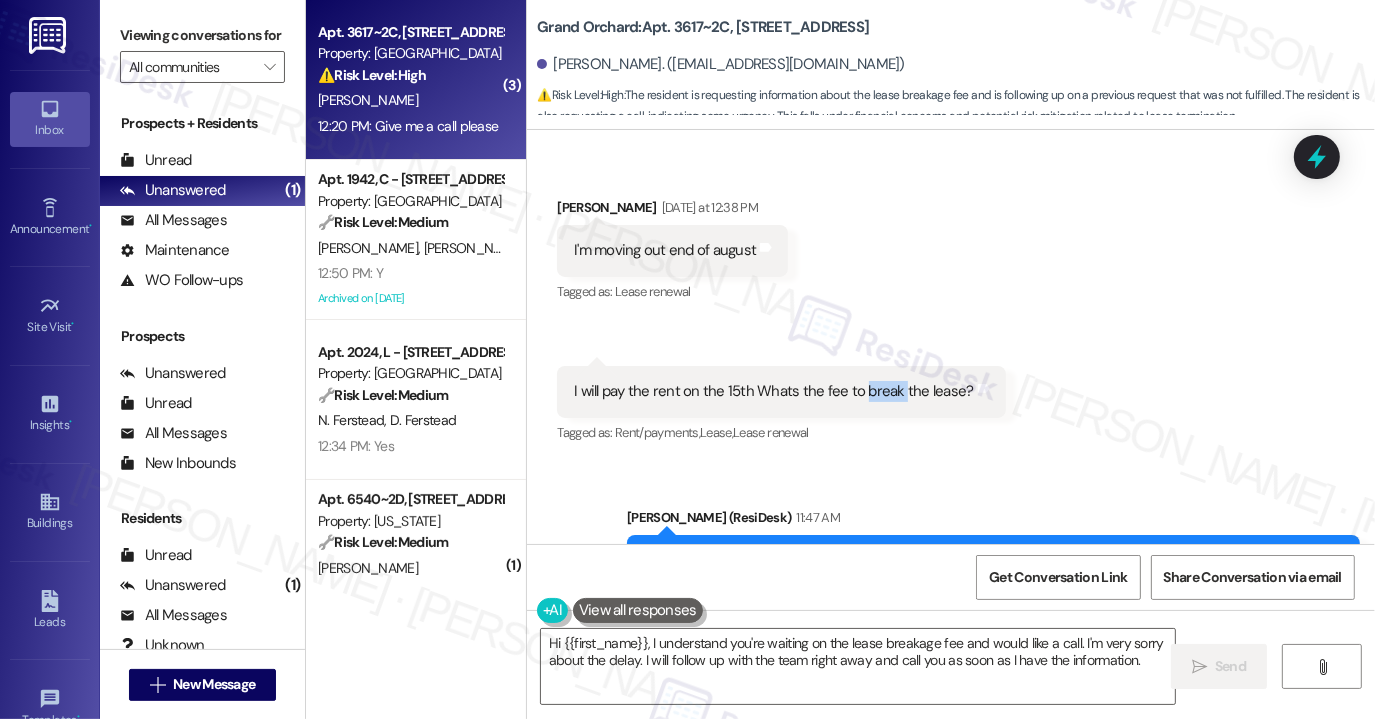 click on "I will pay the rent on the 15th Whats the fee to break the lease?" at bounding box center [773, 391] 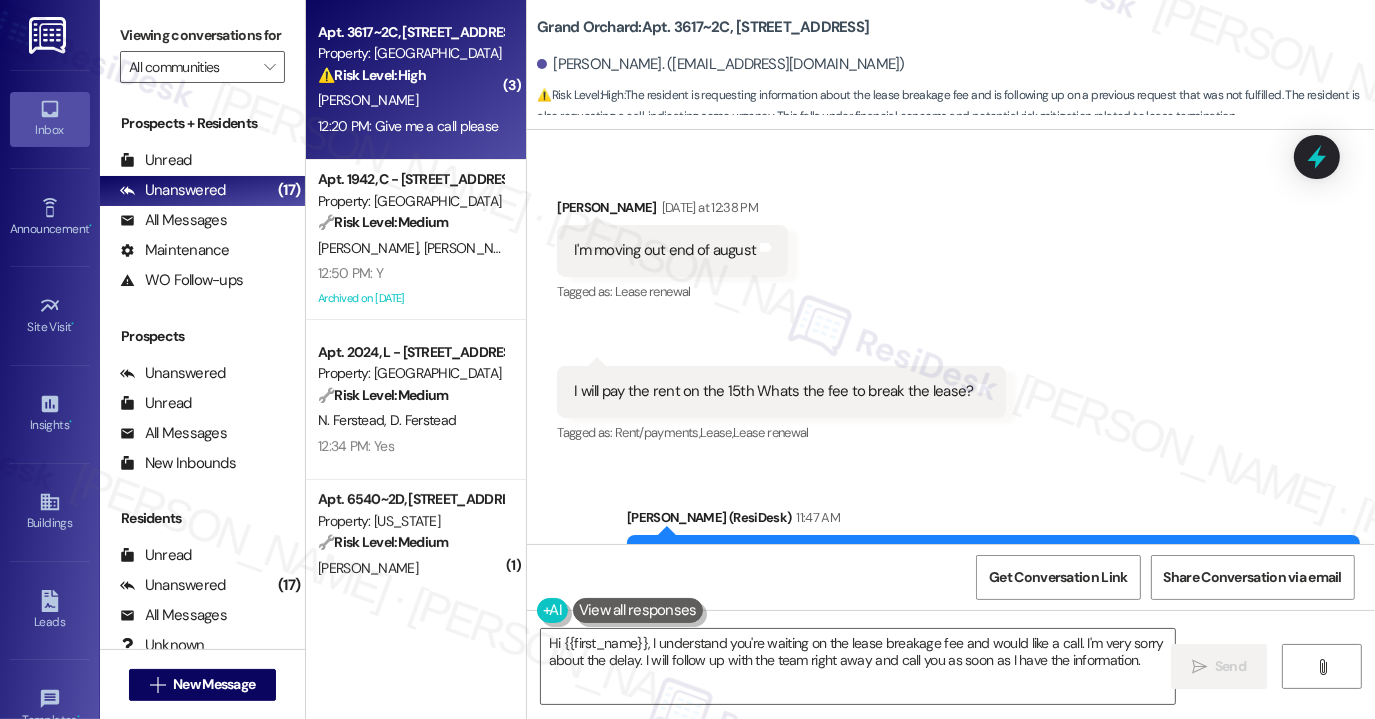 click on "Received via SMS [PERSON_NAME] [DATE] at 12:38 PM I'm moving out end of august Tags and notes Tagged as:   Lease renewal Click to highlight conversations about Lease renewal Received via SMS 12:39 PM [PERSON_NAME] Question   Neutral [DATE] at 12:39 PM I will pay the rent on the 15th Whats the fee to break the lease? Tags and notes Tagged as:   Rent/payments ,  Click to highlight conversations about Rent/payments Lease ,  Click to highlight conversations about Lease Lease renewal Click to highlight conversations about Lease renewal" at bounding box center (951, 307) 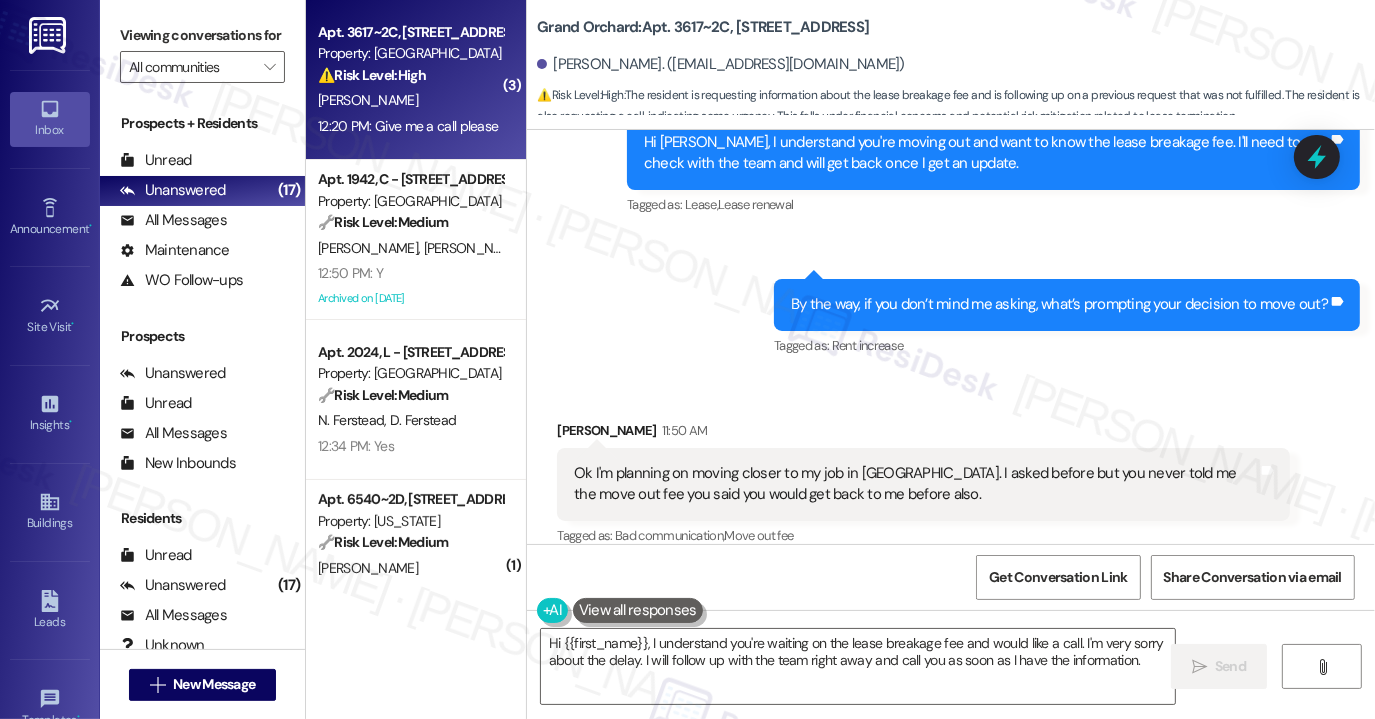 scroll, scrollTop: 5579, scrollLeft: 0, axis: vertical 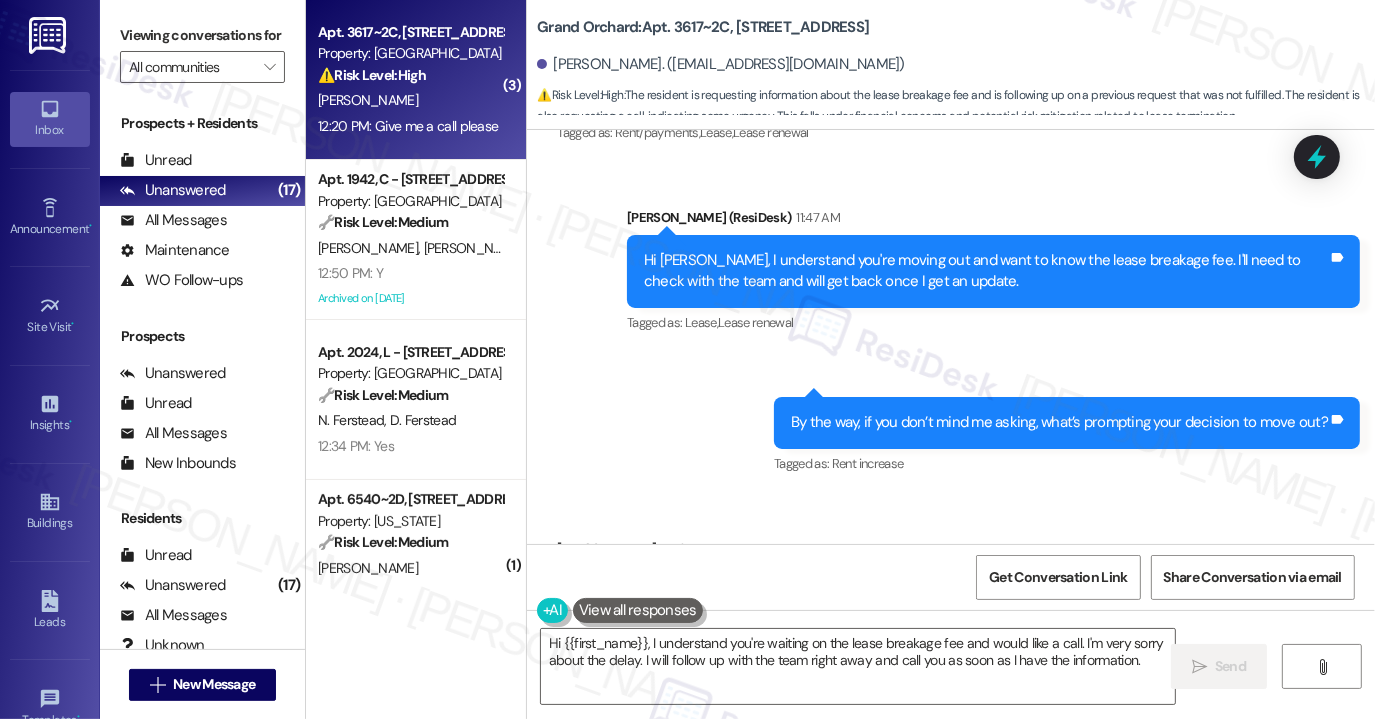 click on "By the way, if you don’t mind me asking, what’s prompting your decision to move out?" at bounding box center (1059, 422) 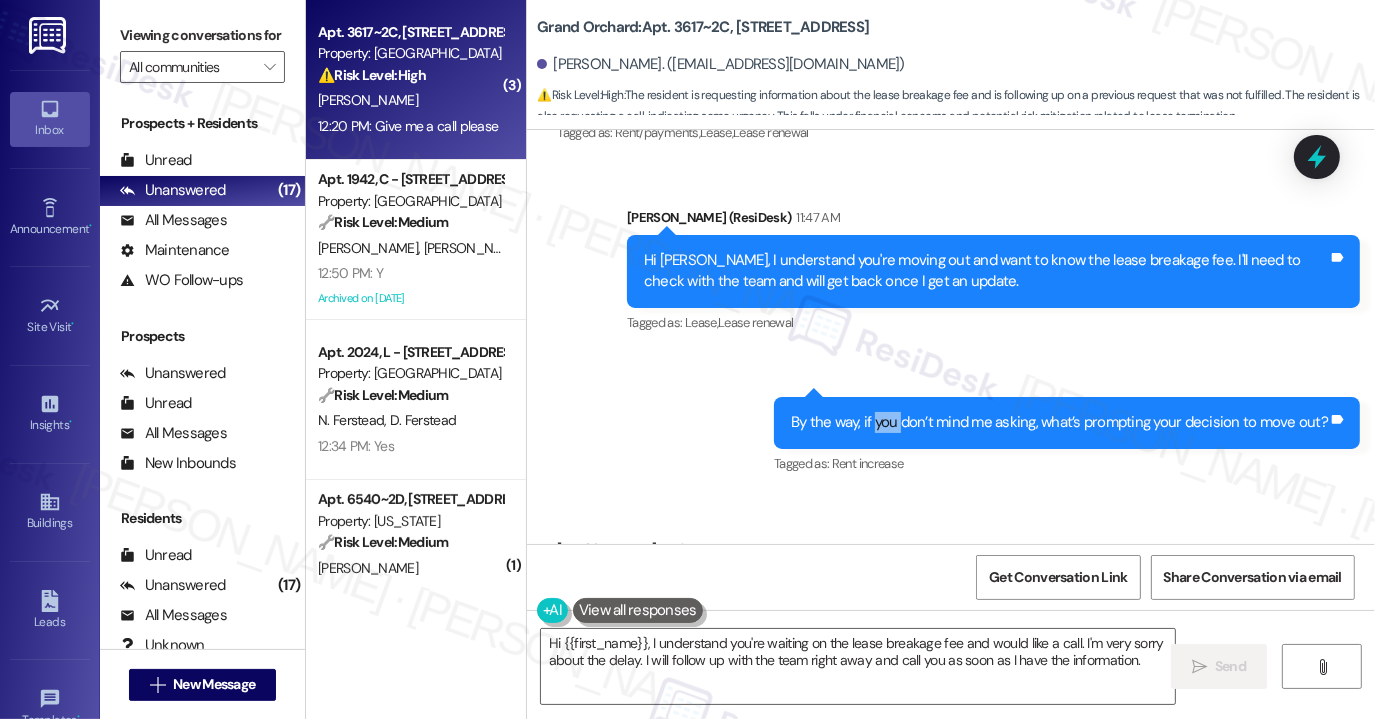 click on "By the way, if you don’t mind me asking, what’s prompting your decision to move out?" at bounding box center [1059, 422] 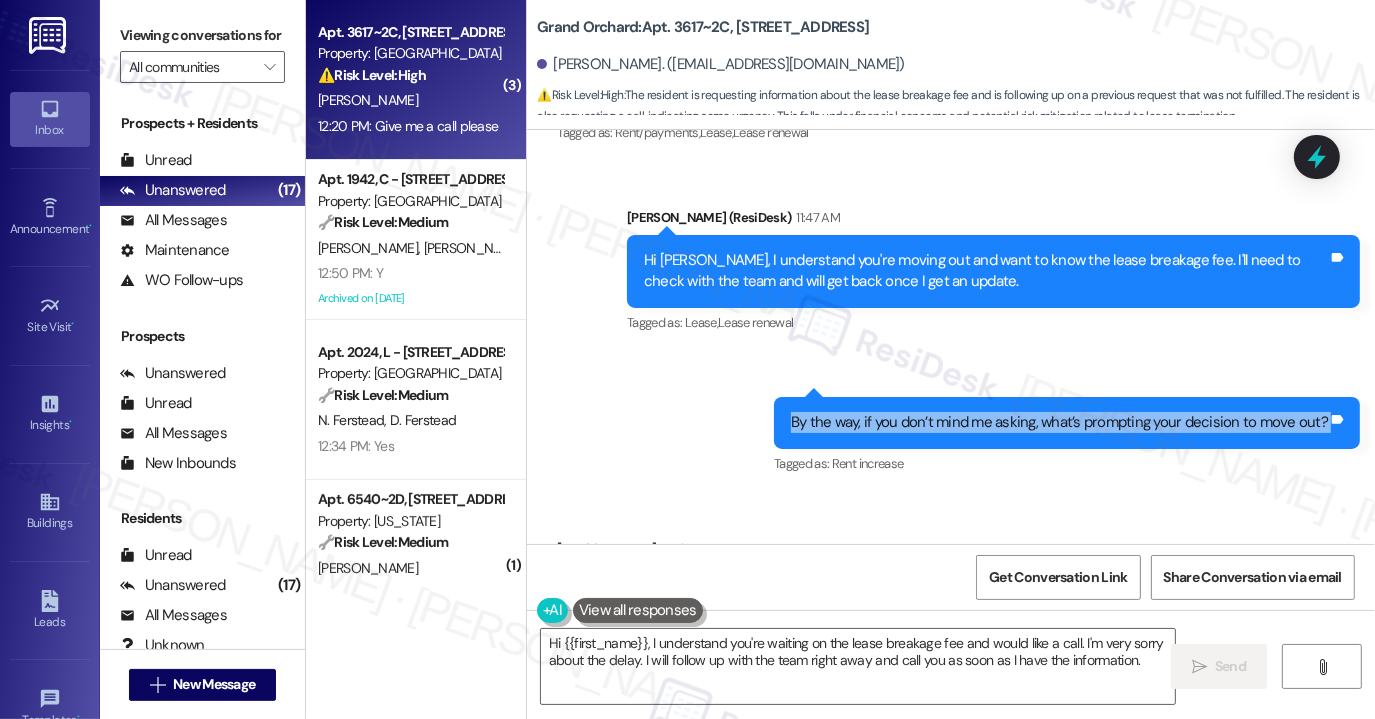 click on "By the way, if you don’t mind me asking, what’s prompting your decision to move out?" at bounding box center (1059, 422) 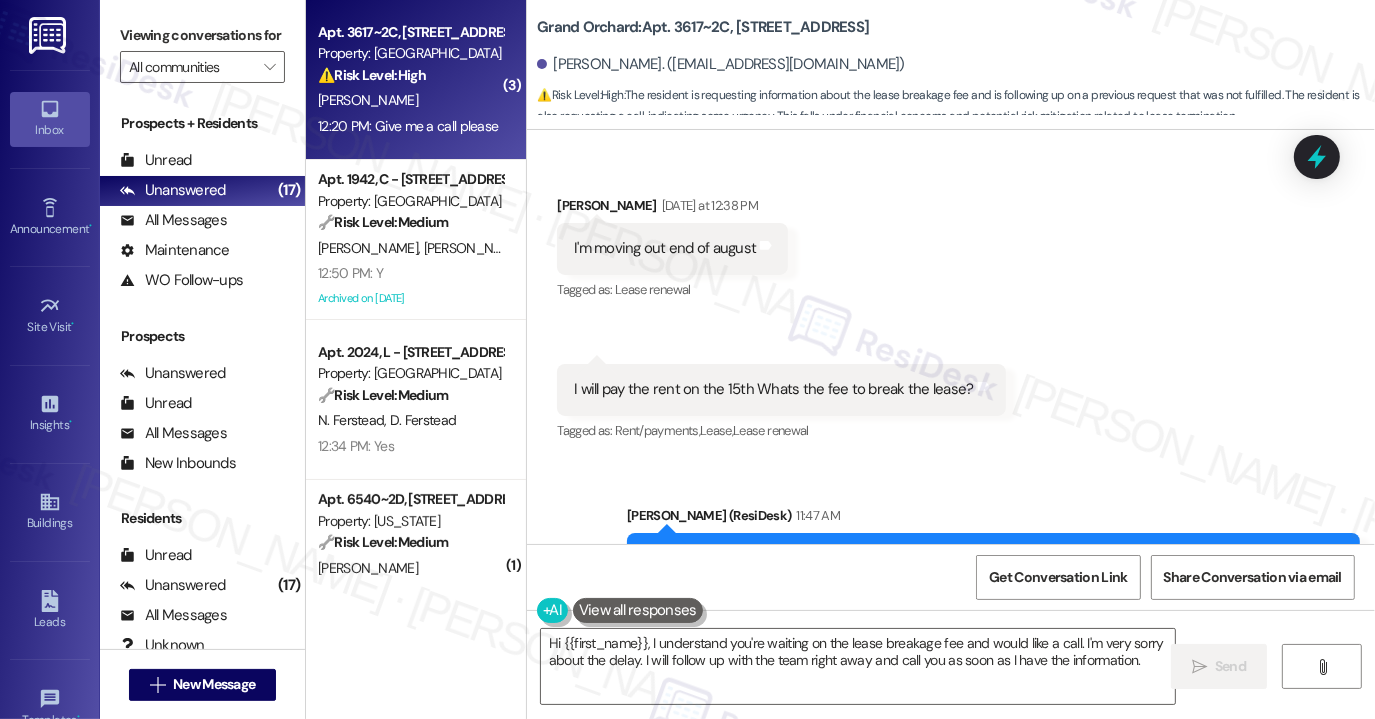 scroll, scrollTop: 5280, scrollLeft: 0, axis: vertical 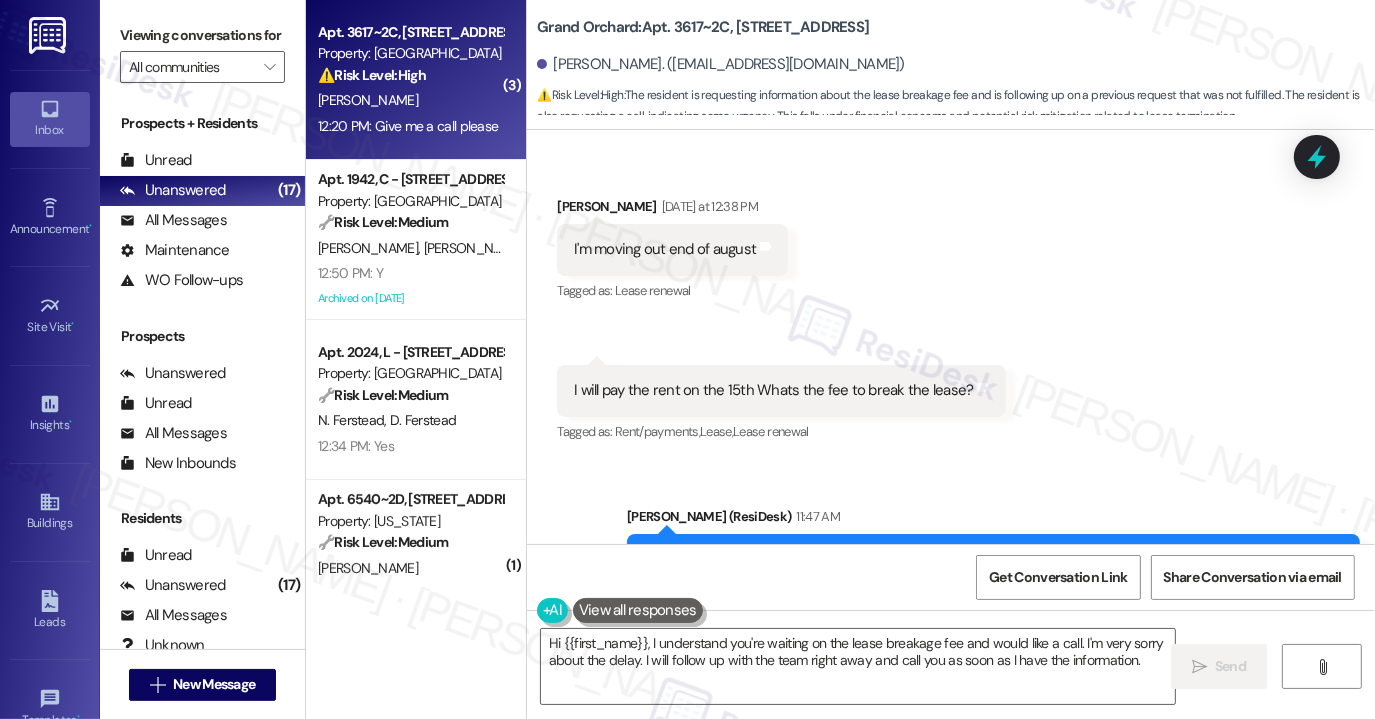 click on "Lease renewal" at bounding box center (771, 431) 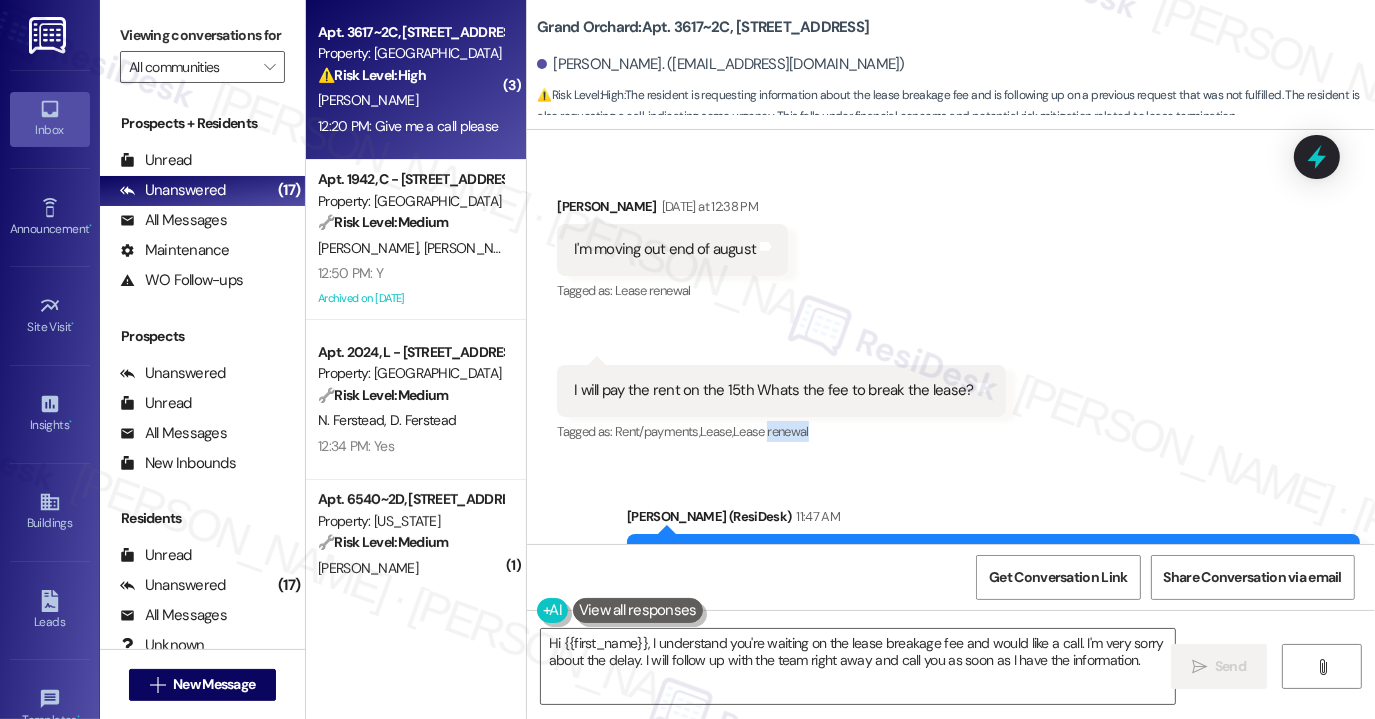 click on "Lease renewal" at bounding box center (771, 431) 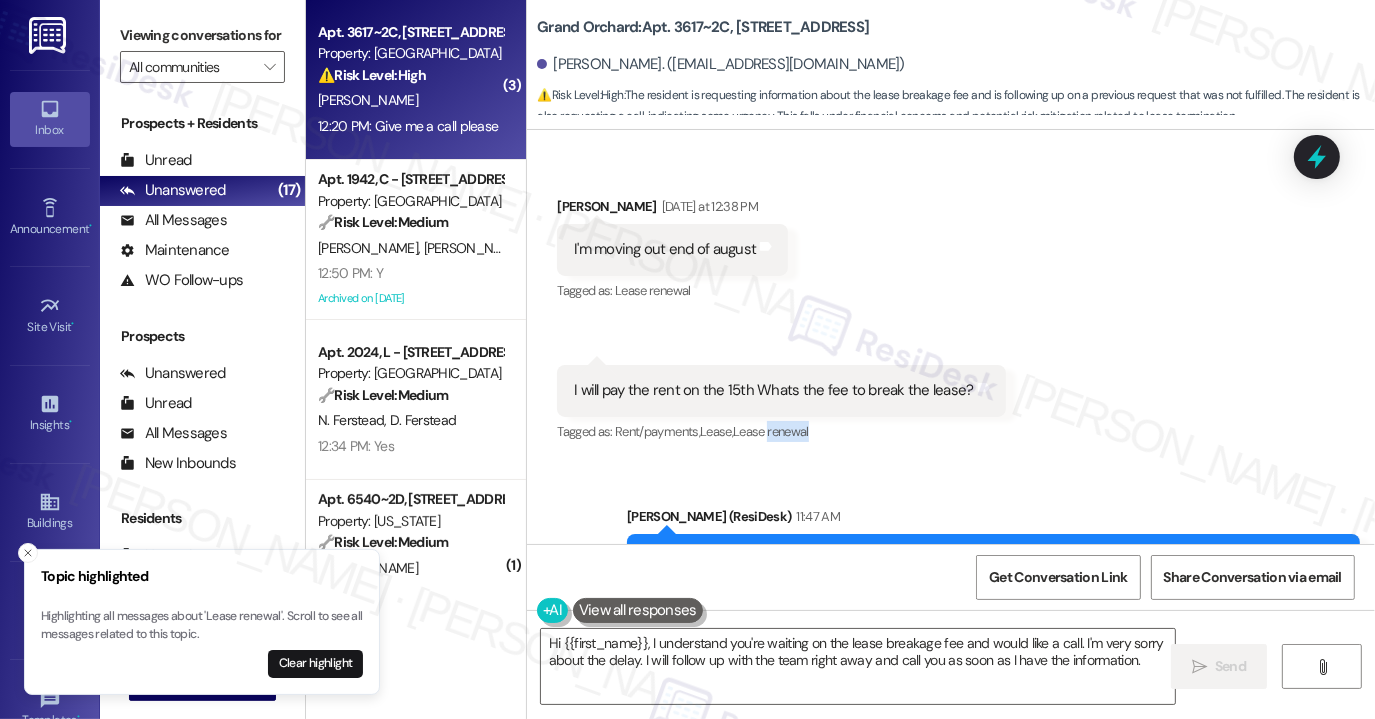 click on "Received via SMS 12:39 PM [PERSON_NAME] Question   Neutral [DATE] at 12:39 PM I will pay the rent on the 15th Whats the fee to break the lease? Tags and notes Tagged as:   Rent/payments ,  Click to highlight conversations about Rent/payments Lease ,  Click to highlight conversations about Lease Lease renewal Click to highlight conversations about Lease renewal" at bounding box center [781, 405] 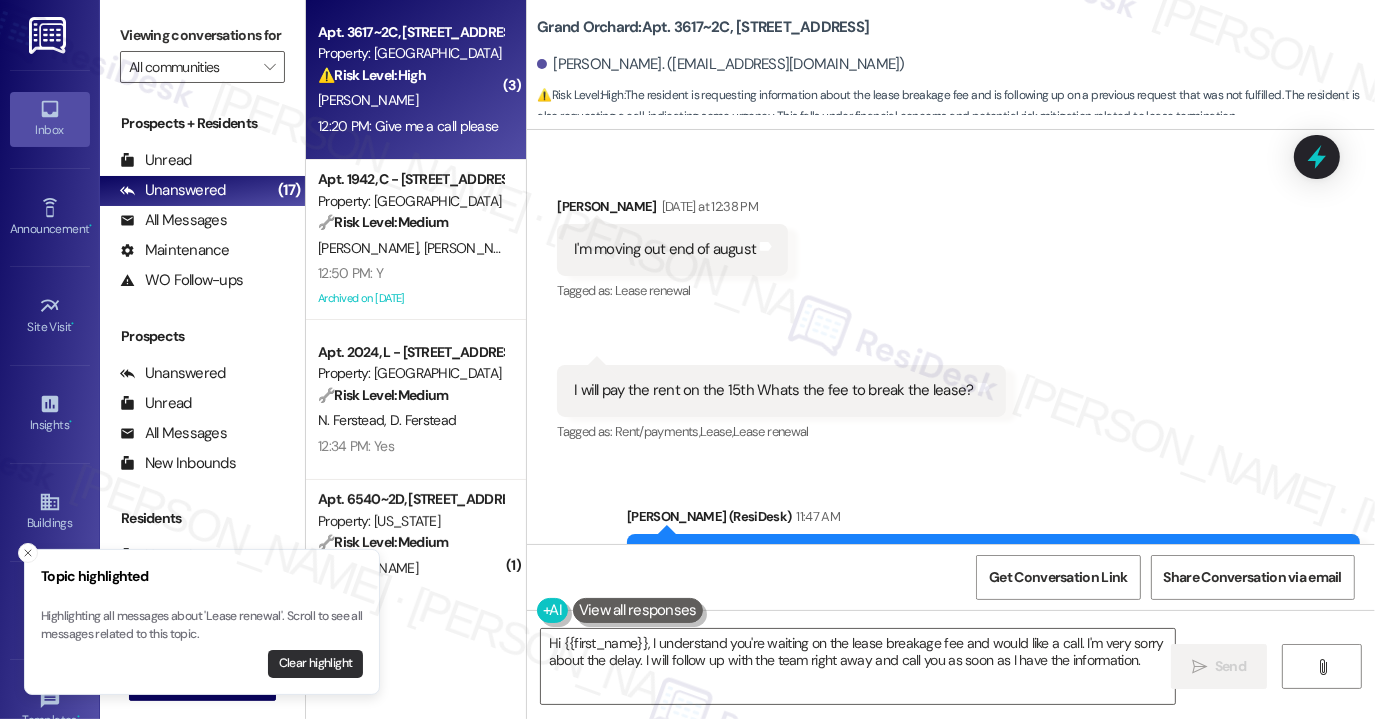 click on "Clear highlight" at bounding box center [315, 664] 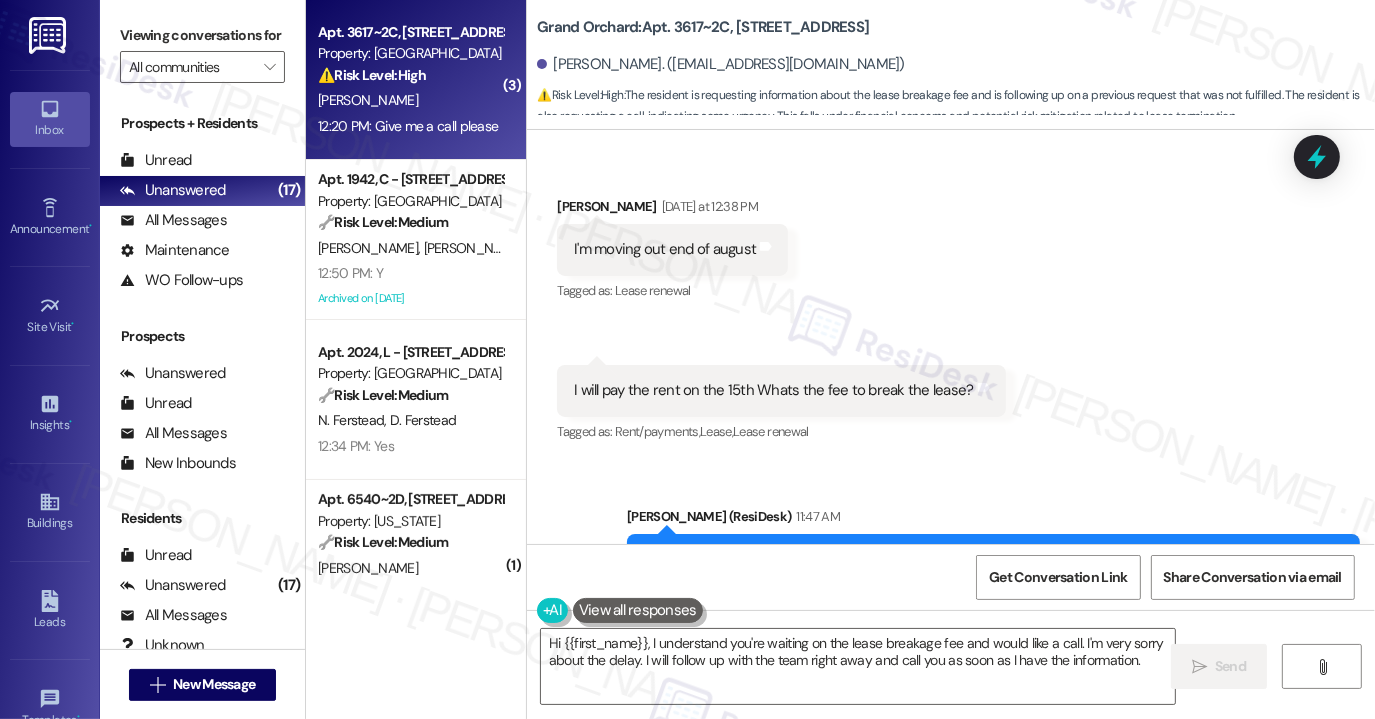 click on "Sent via SMS [PERSON_NAME]   (ResiDesk) 11:47 AM Hi [PERSON_NAME], I understand you're moving out and want to know the lease breakage fee. I'll need to check with the team and will get back once I get an update. Tags and notes Tagged as:   Lease ,  Click to highlight conversations about Lease Lease renewal Click to highlight conversations about Lease renewal" at bounding box center (993, 571) 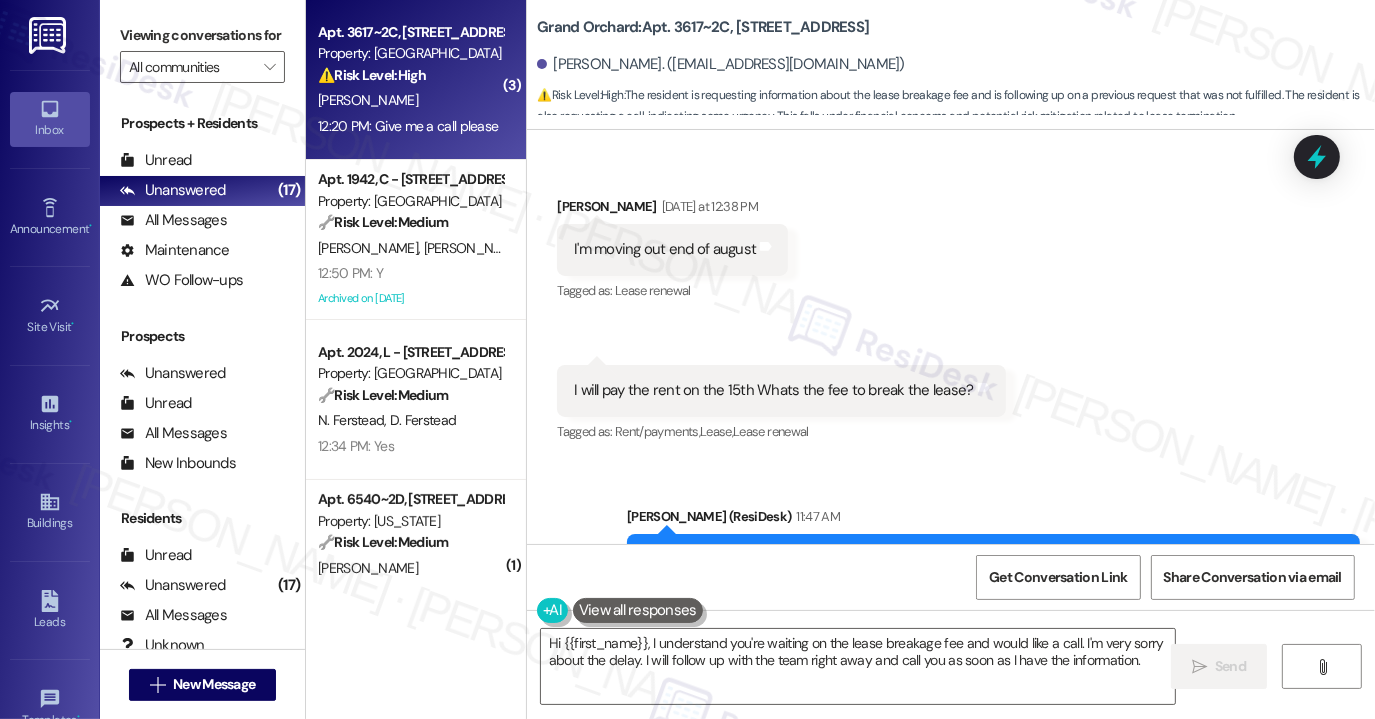 drag, startPoint x: 1357, startPoint y: 290, endPoint x: 1239, endPoint y: 345, distance: 130.18832 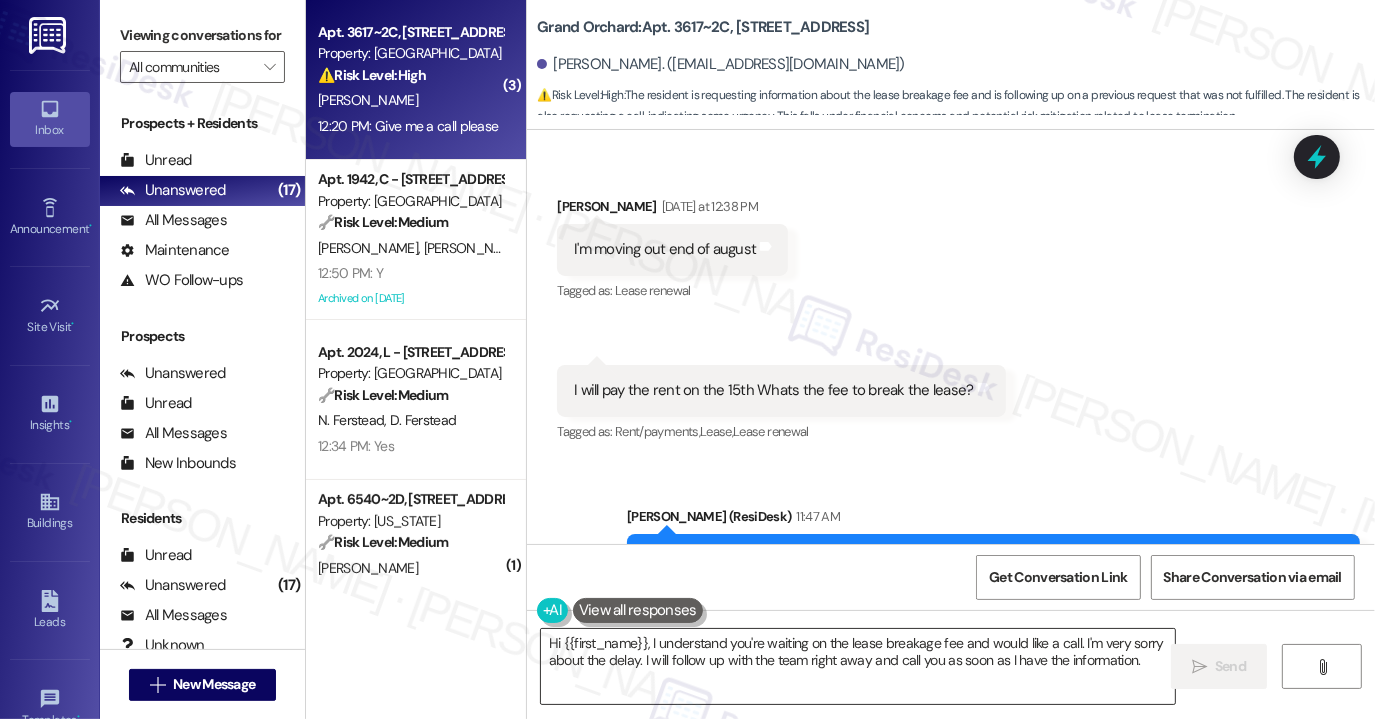 click on "Hi {{first_name}}, I understand you're waiting on the lease breakage fee and would like a call. I'm very sorry about the delay. I will follow up with the team right away and call you as soon as I have the information." at bounding box center (858, 666) 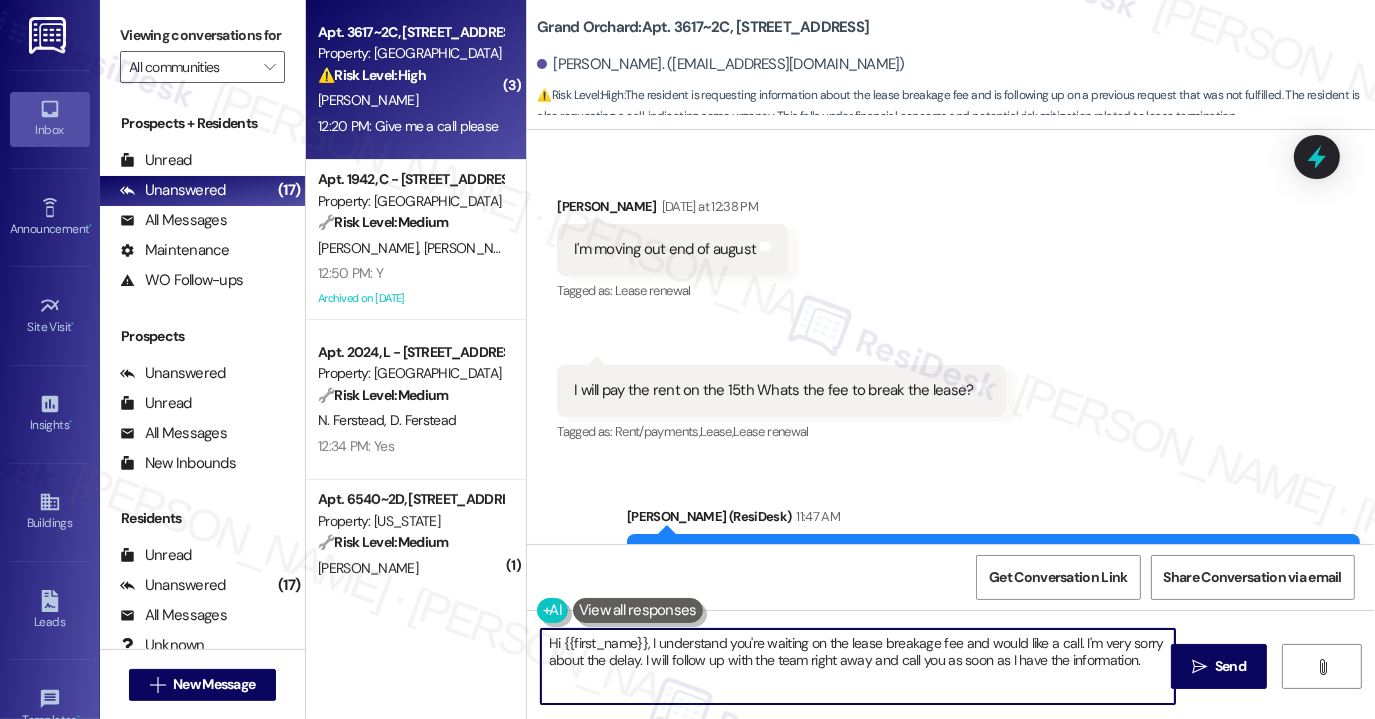click on "Hi {{first_name}}, I understand you're waiting on the lease breakage fee and would like a call. I'm very sorry about the delay. I will follow up with the team right away and call you as soon as I have the information." at bounding box center [858, 666] 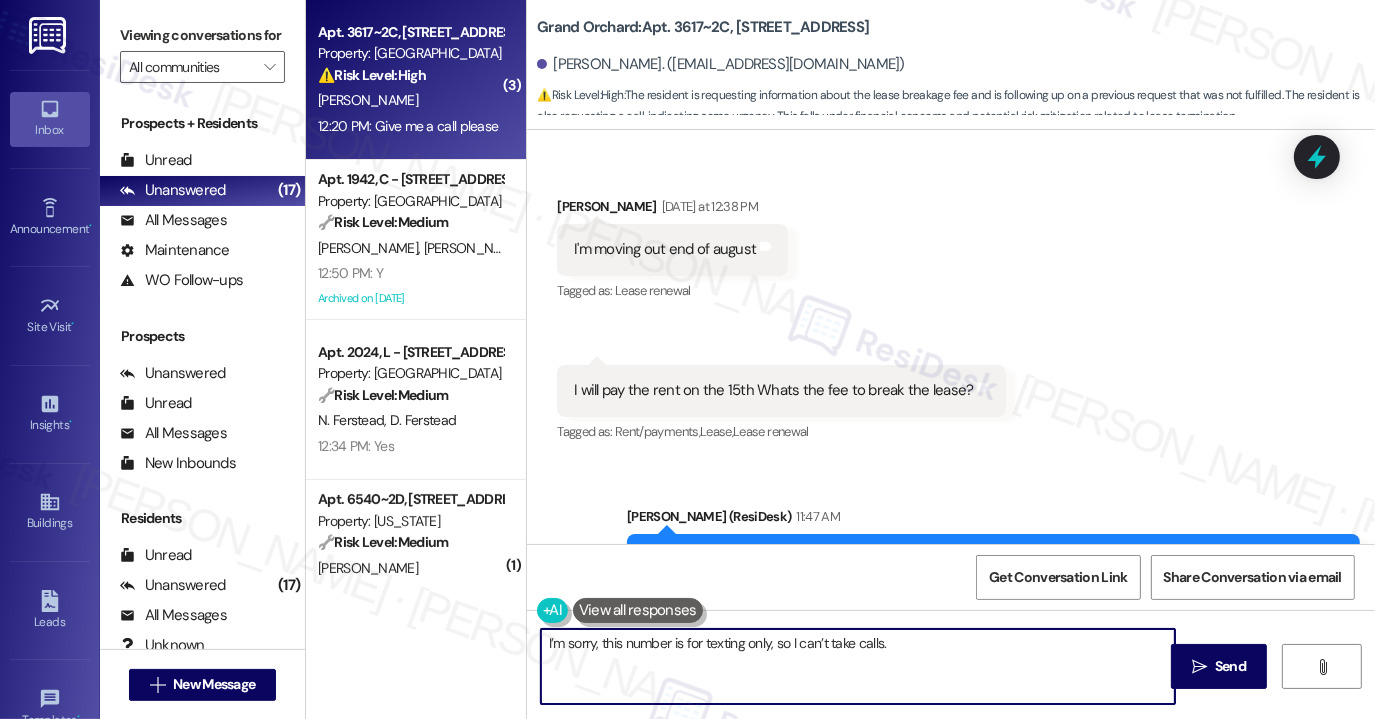 click on "I’m sorry, this number is for texting only, so I can’t take calls." at bounding box center [858, 666] 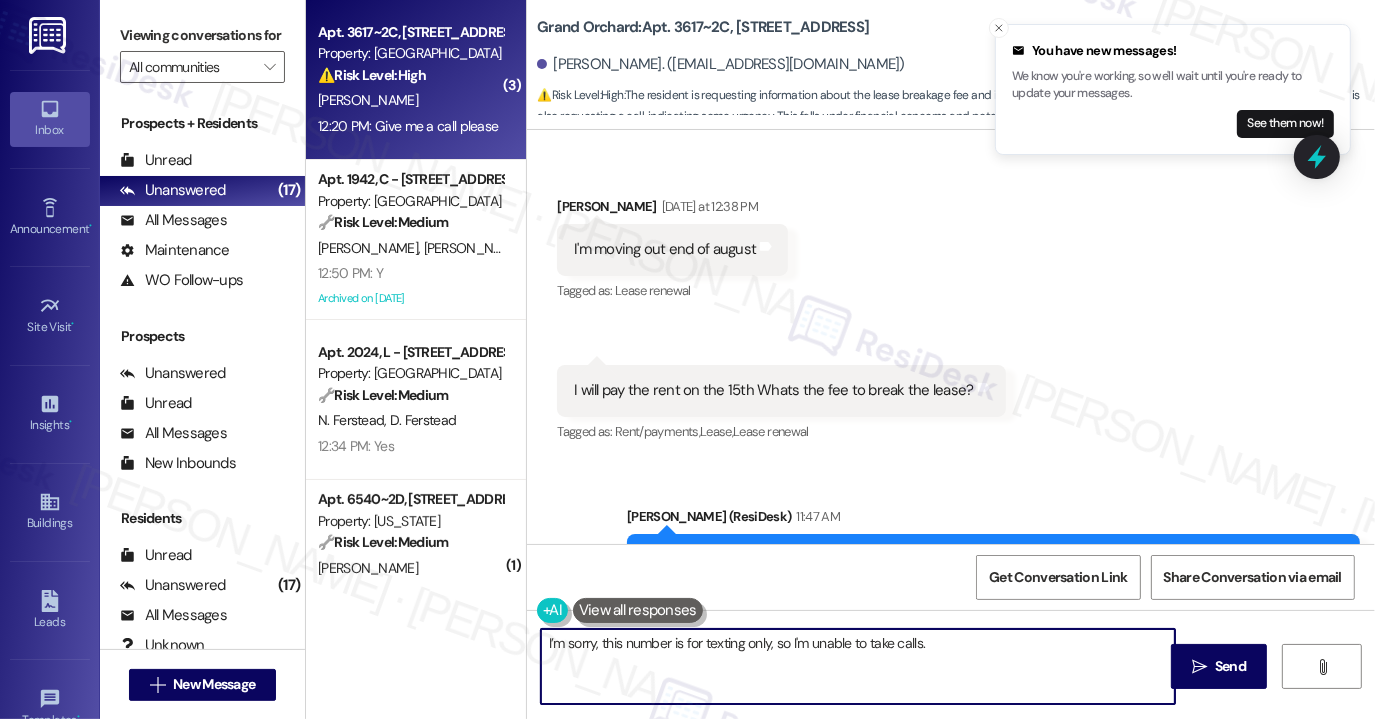 click on "I’m sorry, this number is for texting only, so I'm unable to take calls." at bounding box center [858, 666] 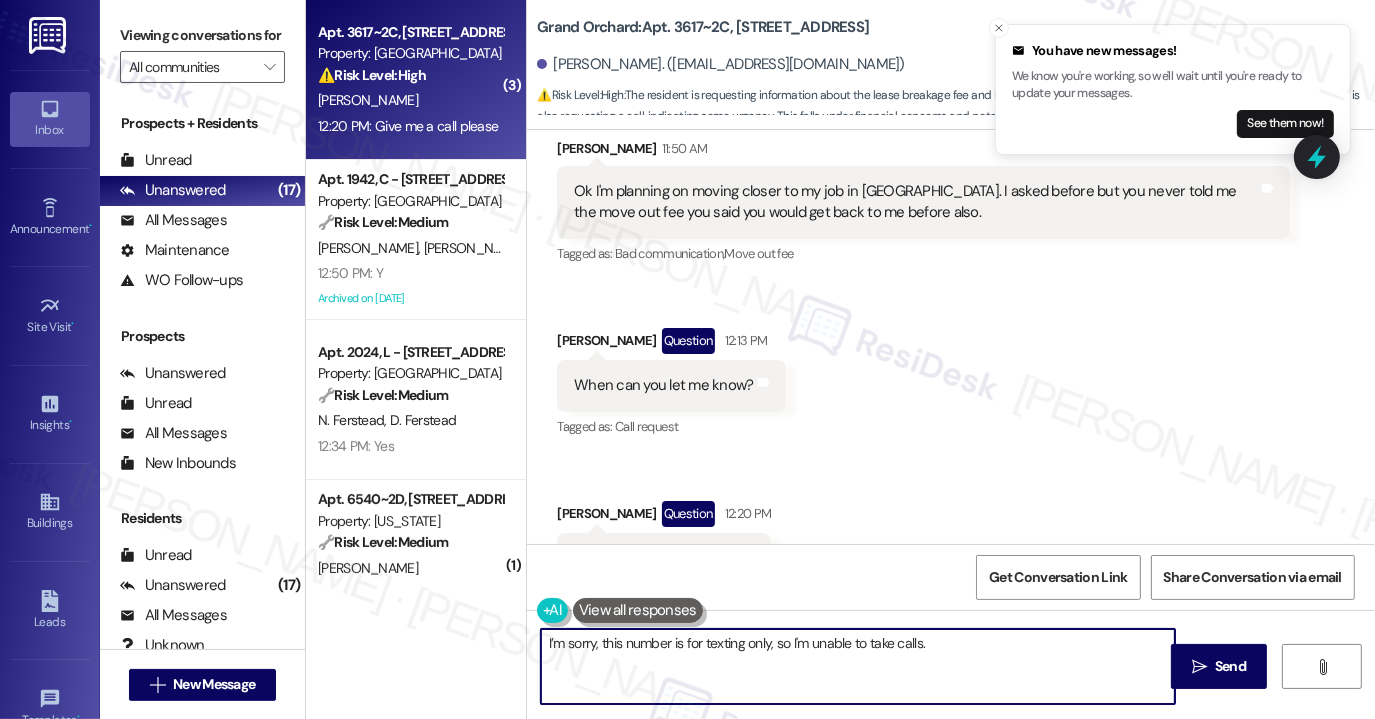 scroll, scrollTop: 5879, scrollLeft: 0, axis: vertical 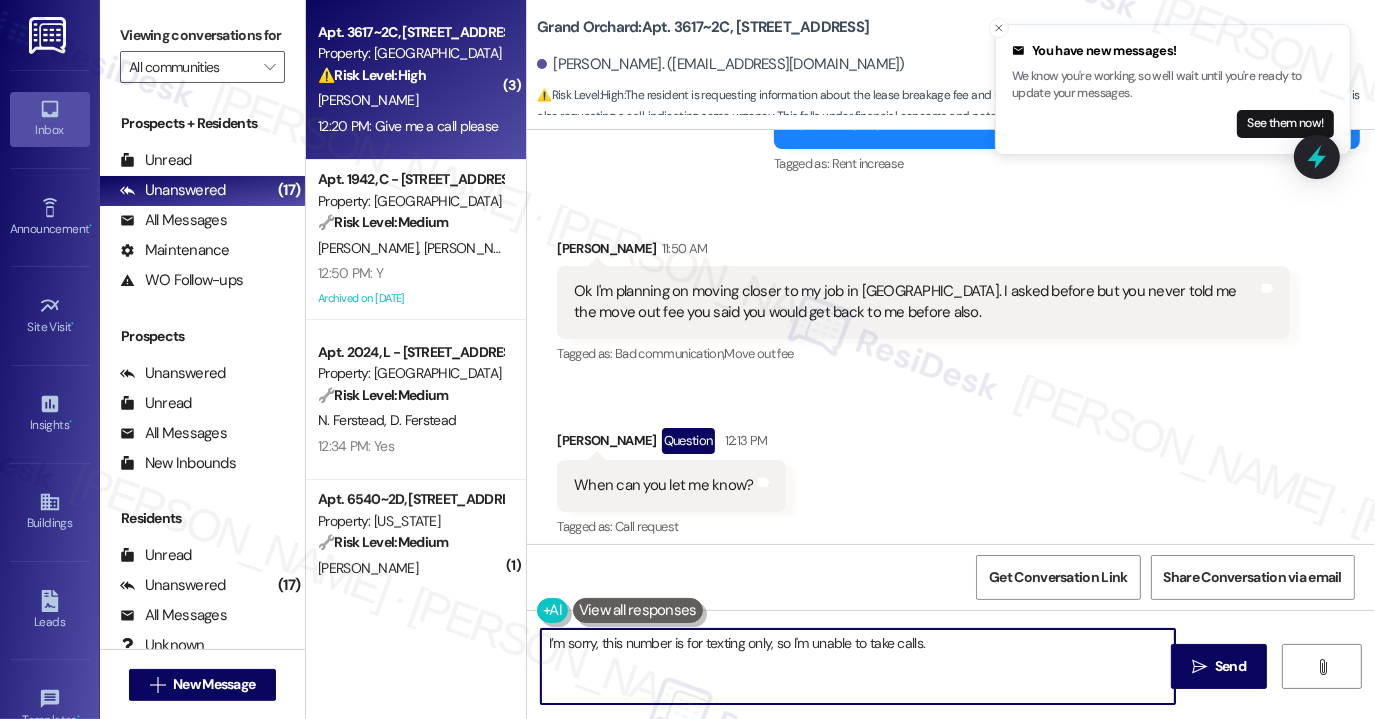 type on "I’m sorry, this number is for texting only, so I'm unable to take calls." 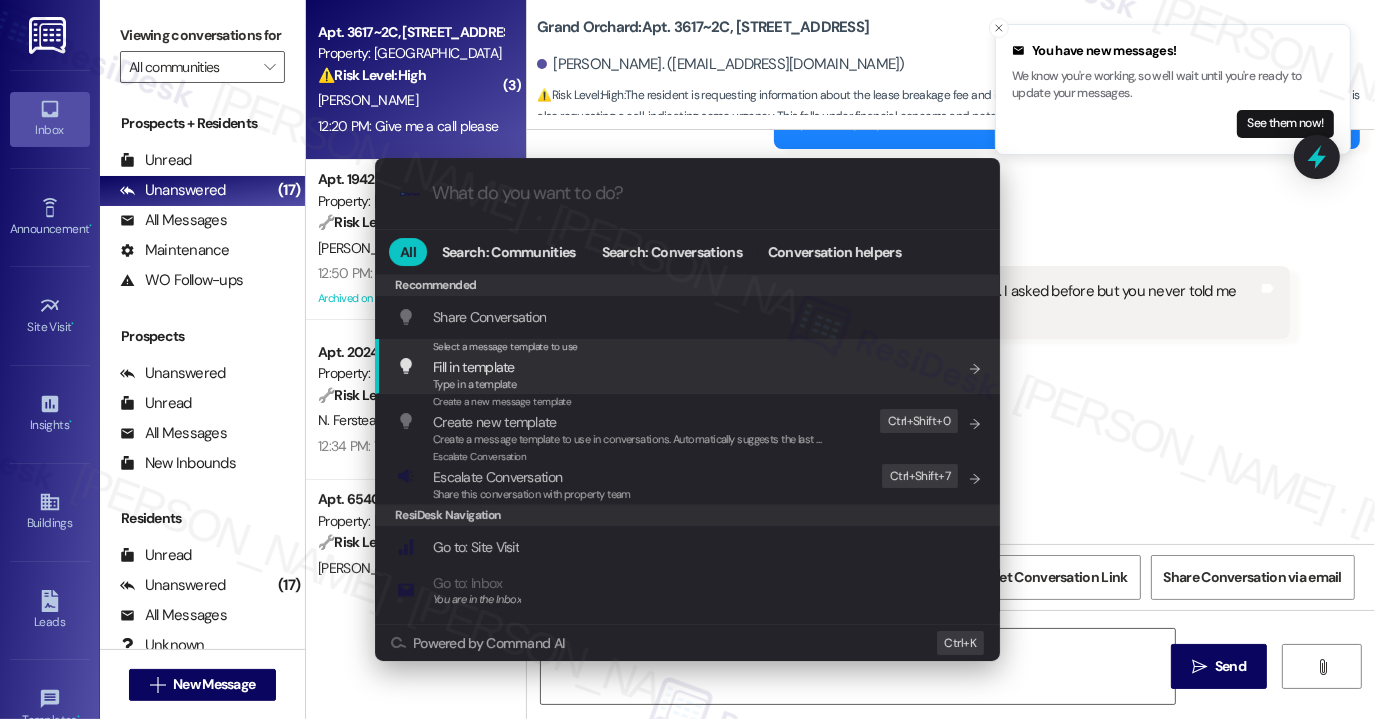 click on ".cls-1{fill:#0a055f;}.cls-2{fill:#0cc4c4;} resideskLogoBlueOrange All Search: Communities Search: Conversations Conversation helpers Recommended Recommended Share Conversation Add shortcut Select a message template to use Fill in template Type in a template Add shortcut Create a new message template Create new template Create a message template to use in conversations. Automatically suggests the last message you sent. Edit Ctrl+ Shift+ 0 Escalate Conversation Escalate Conversation Share this conversation with property team Edit Ctrl+ Shift+ 7 ResiDesk Navigation Go to: Site Visit Add shortcut Go to: Inbox You are in the Inbox Add shortcut Go to: Settings Add shortcut Go to: Message Templates Add shortcut Go to: Buildings Add shortcut Help Getting Started: What you can do with ResiDesk Add shortcut Settings Powered by Command AI Ctrl+ K" at bounding box center (687, 359) 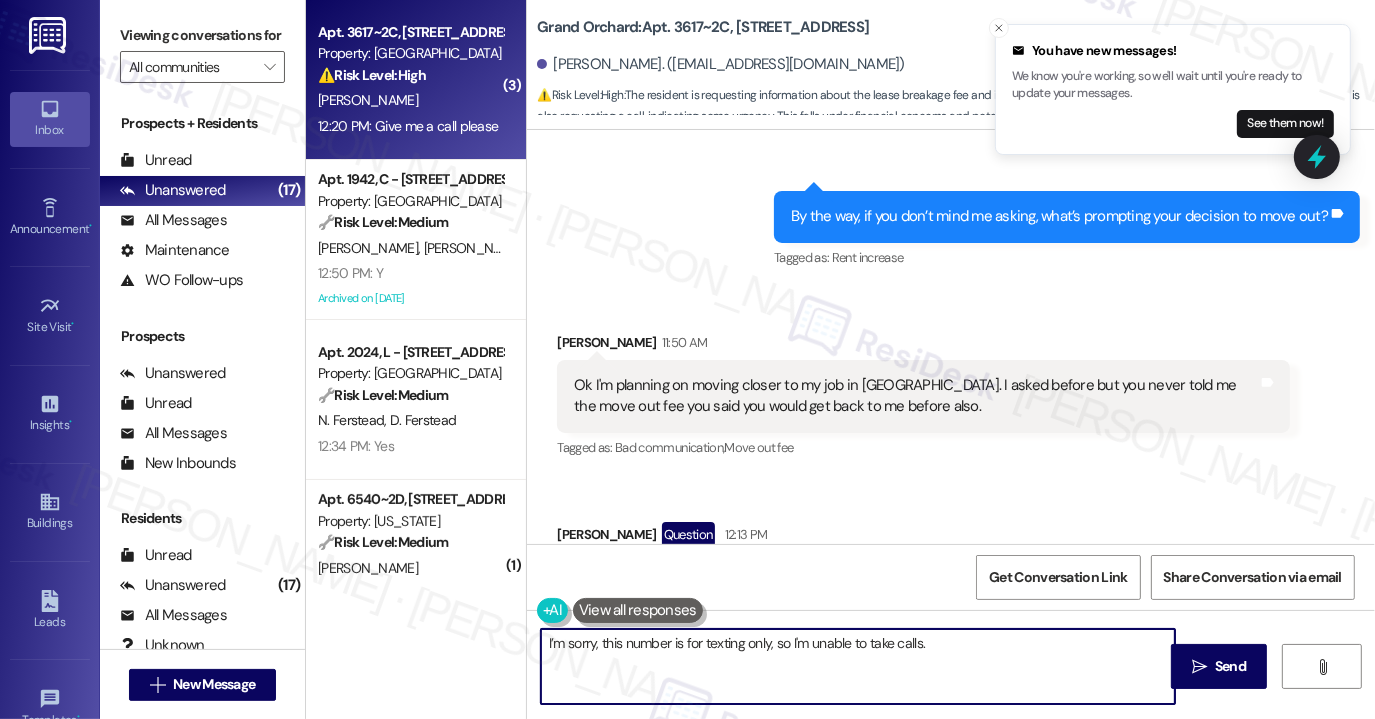 scroll, scrollTop: 5679, scrollLeft: 0, axis: vertical 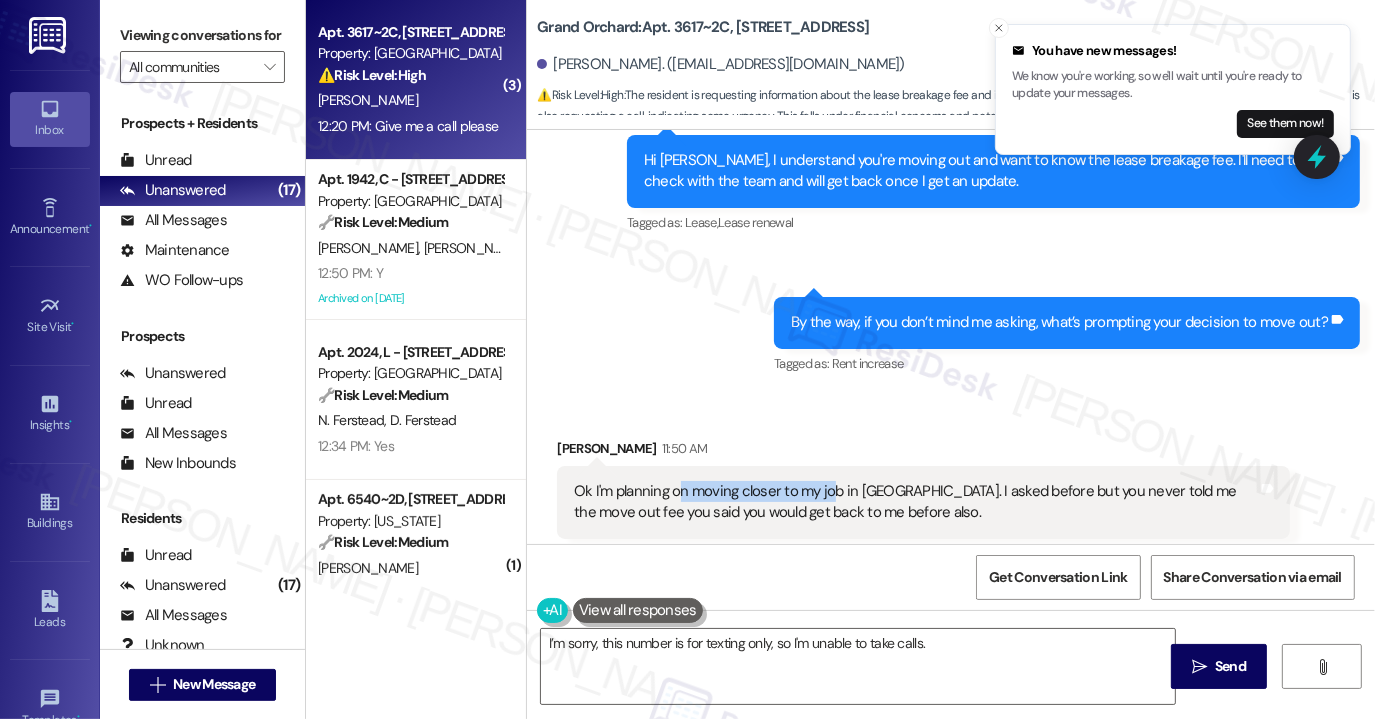 drag, startPoint x: 672, startPoint y: 400, endPoint x: 823, endPoint y: 405, distance: 151.08276 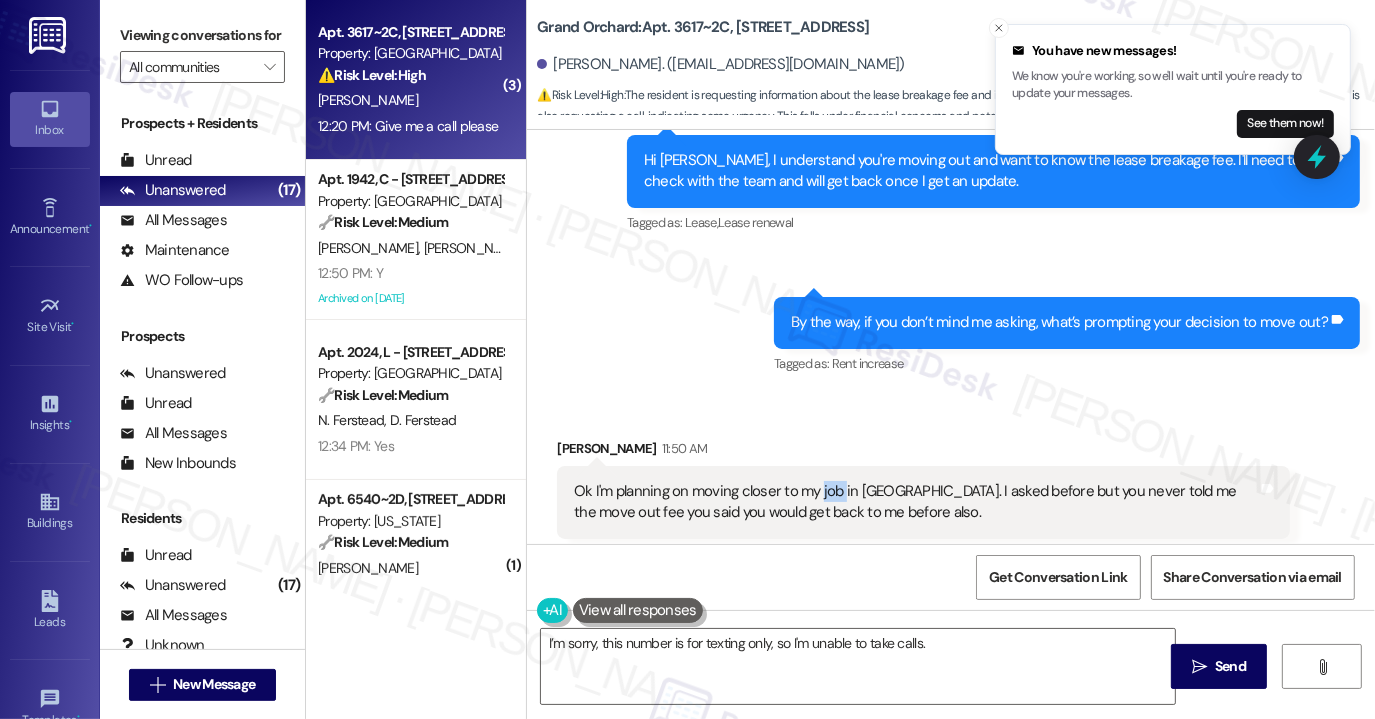 click on "Ok I'm planning on moving closer to my job in [GEOGRAPHIC_DATA]. I asked before  but you never told me  the move out fee you said you would get back to me before also." at bounding box center [916, 502] 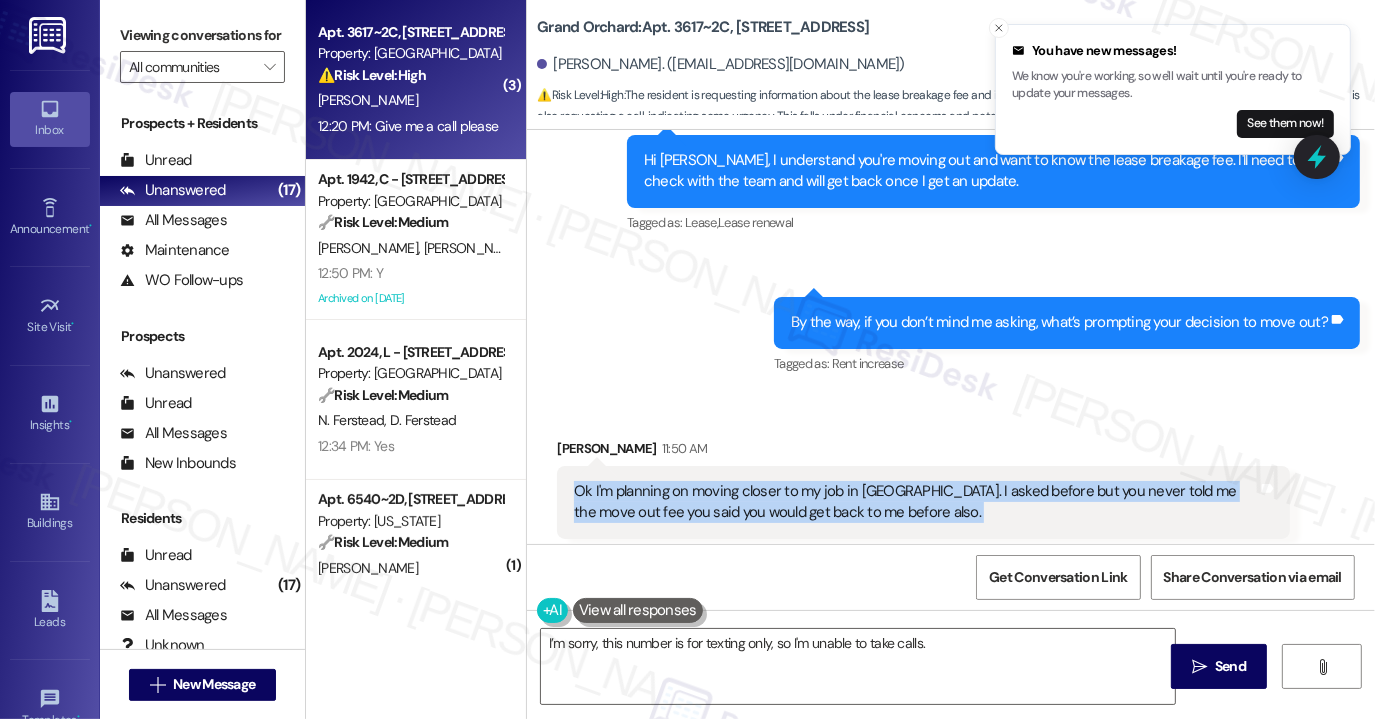 click on "Ok I'm planning on moving closer to my job in [GEOGRAPHIC_DATA]. I asked before  but you never told me  the move out fee you said you would get back to me before also." at bounding box center [916, 502] 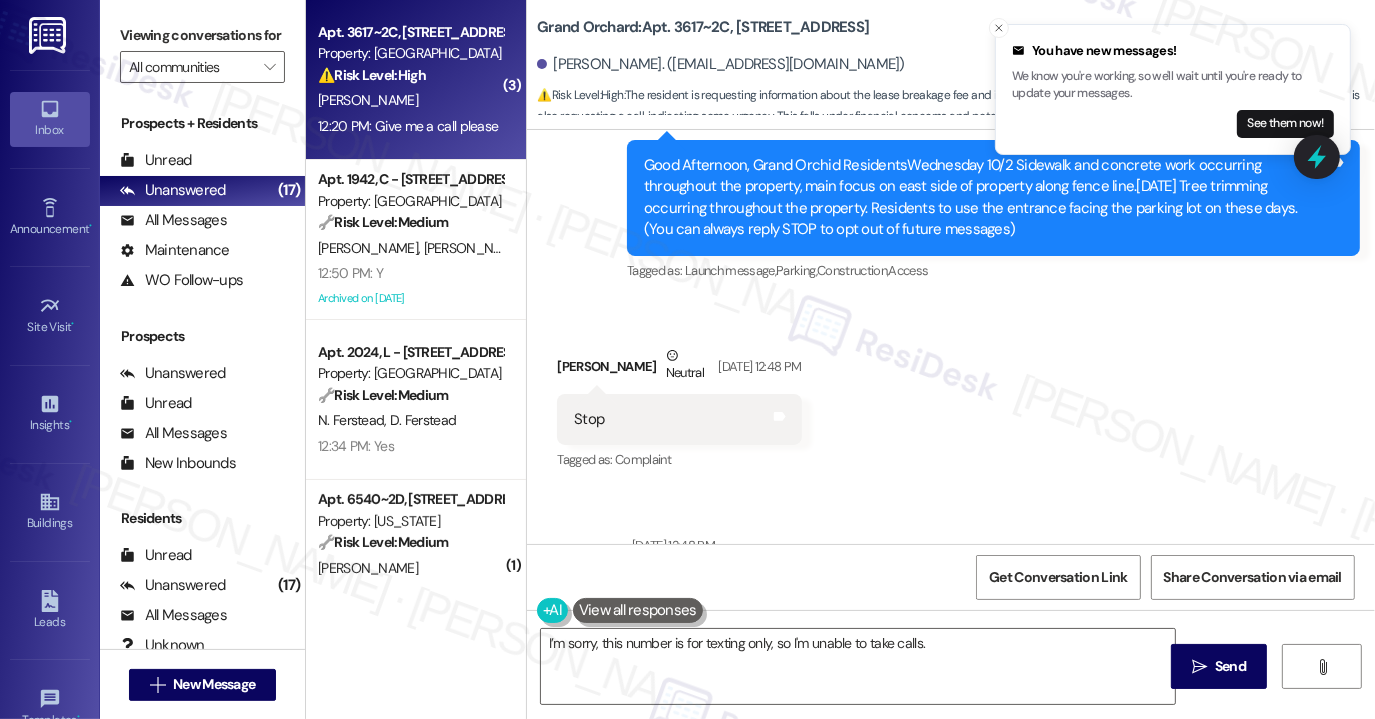 scroll, scrollTop: 0, scrollLeft: 0, axis: both 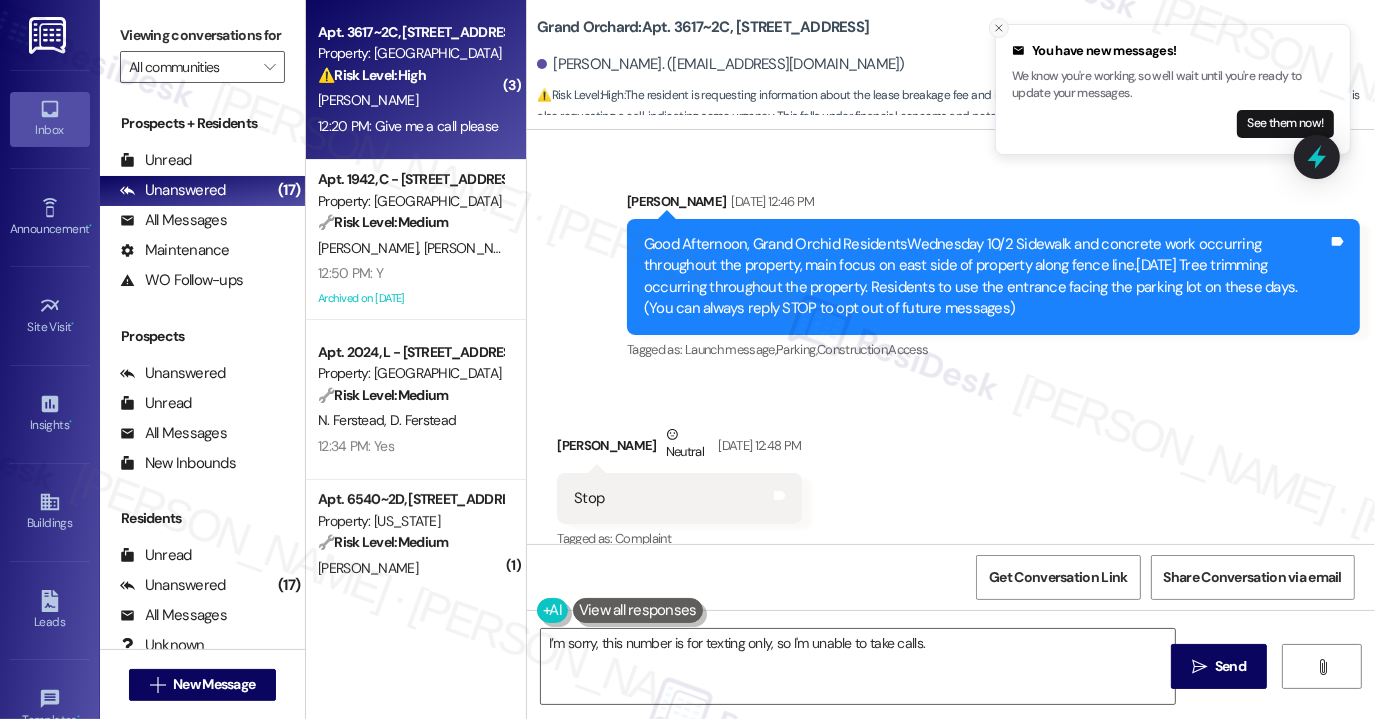 click 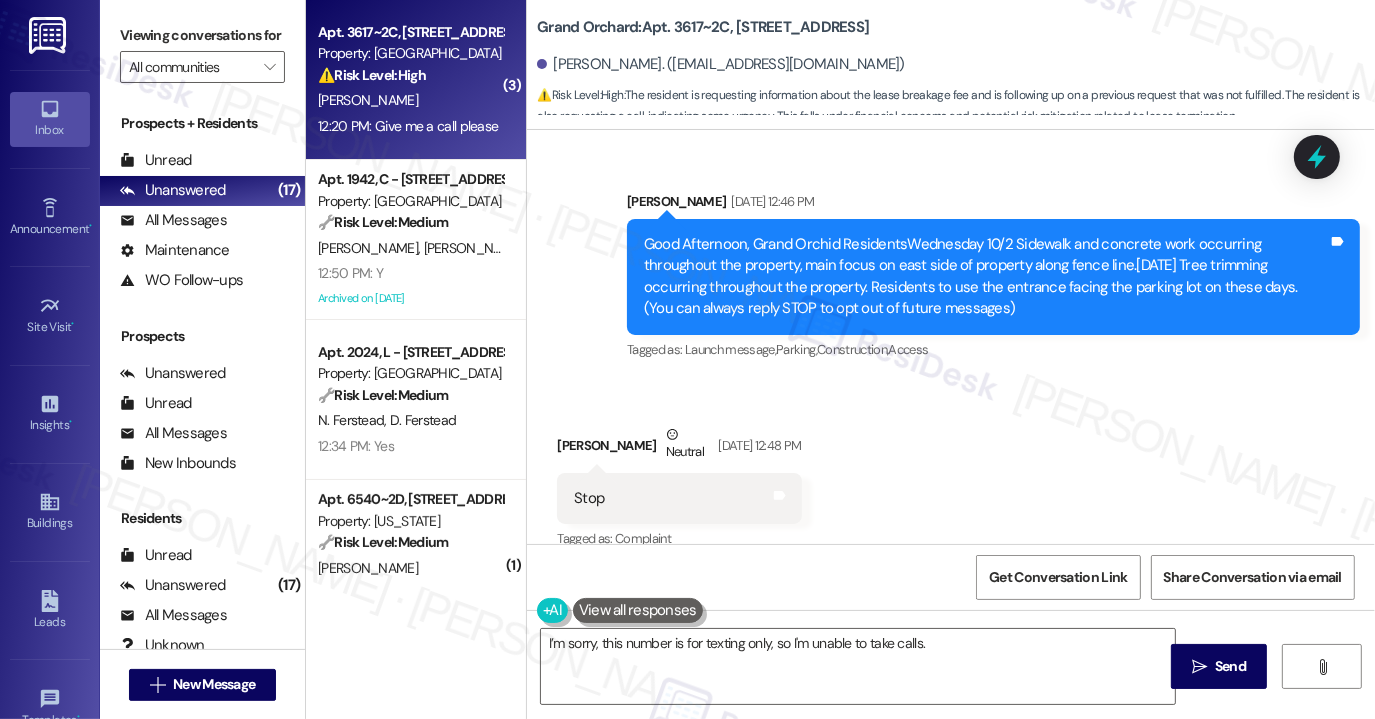 click on "Good Afternoon, Grand Orchid ResidentsWednesday 10/2  Sidewalk and concrete work occurring throughout the property, main focus on east side of property along fence line.[DATE]  Tree trimming occurring throughout the property. Residents to use the entrance facing the parking lot on these days. (You can always reply STOP to opt out of future messages) Tags and notes" at bounding box center (993, 277) 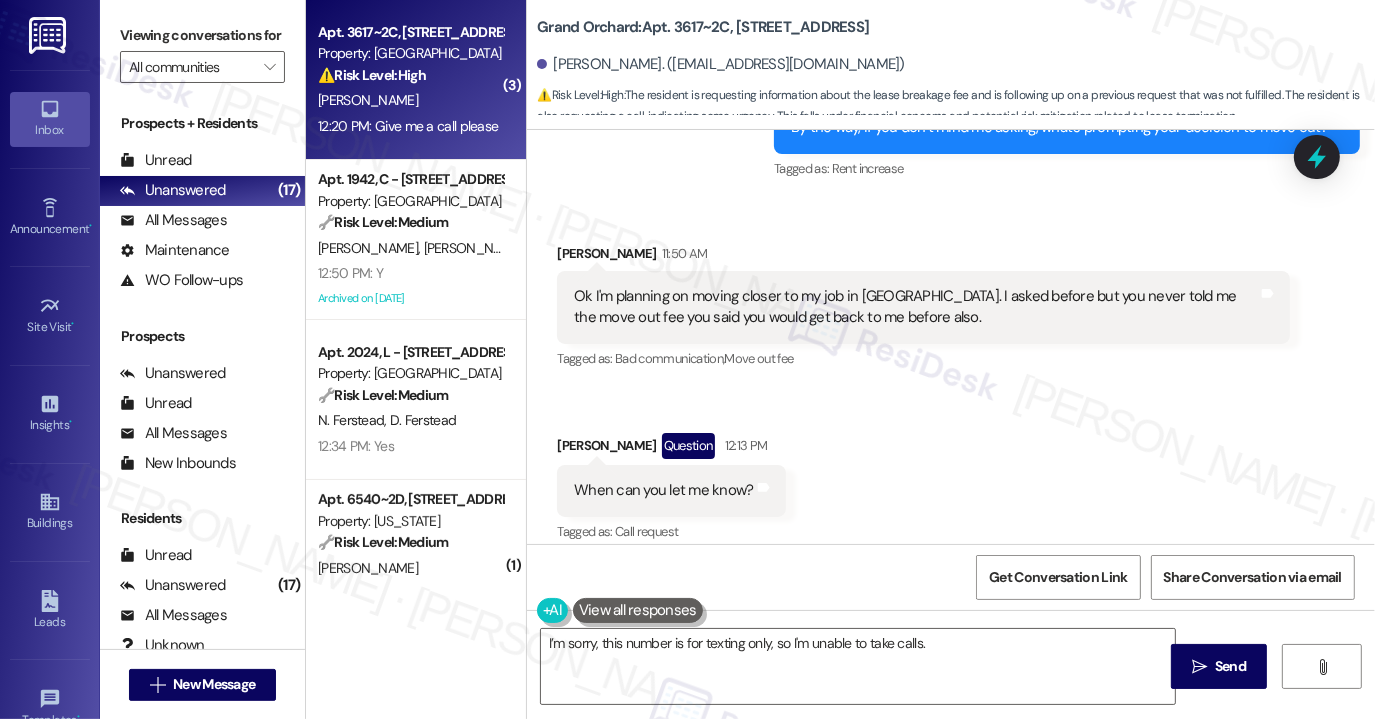 scroll, scrollTop: 5779, scrollLeft: 0, axis: vertical 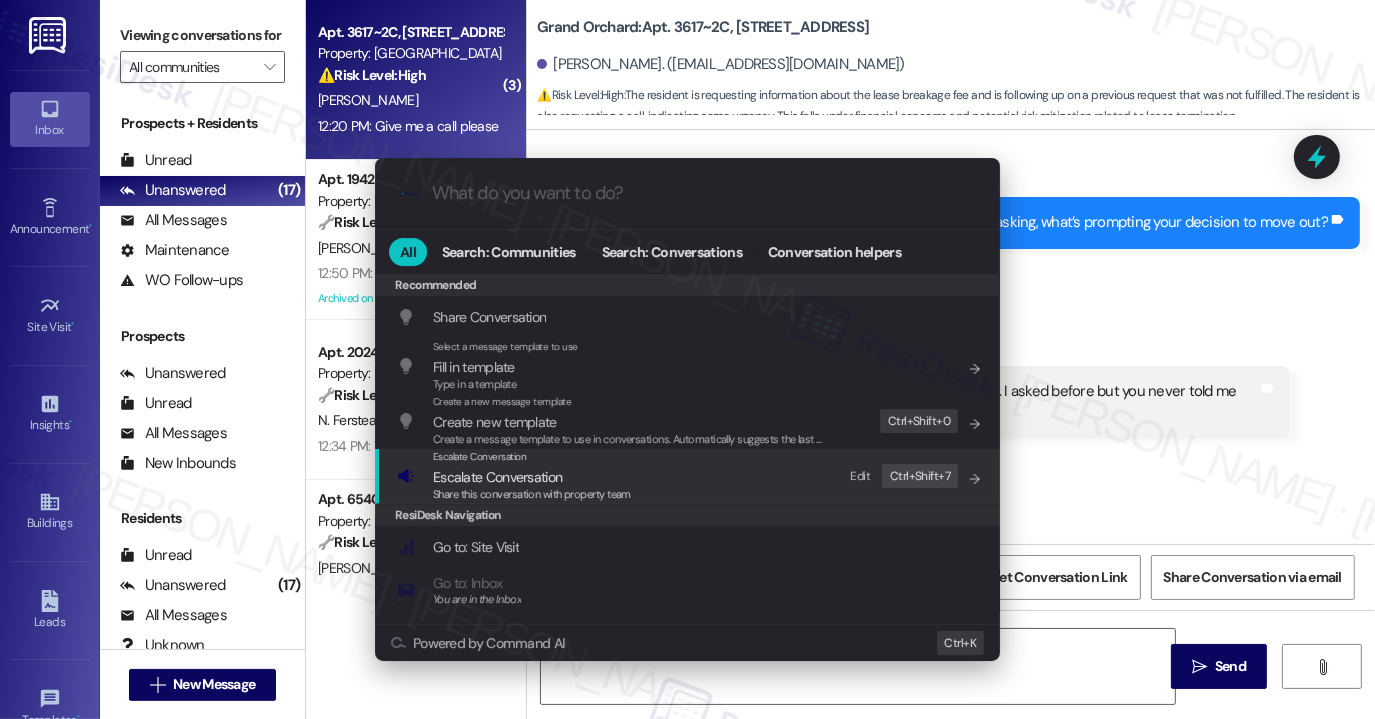 click on "Escalate Conversation" at bounding box center [497, 477] 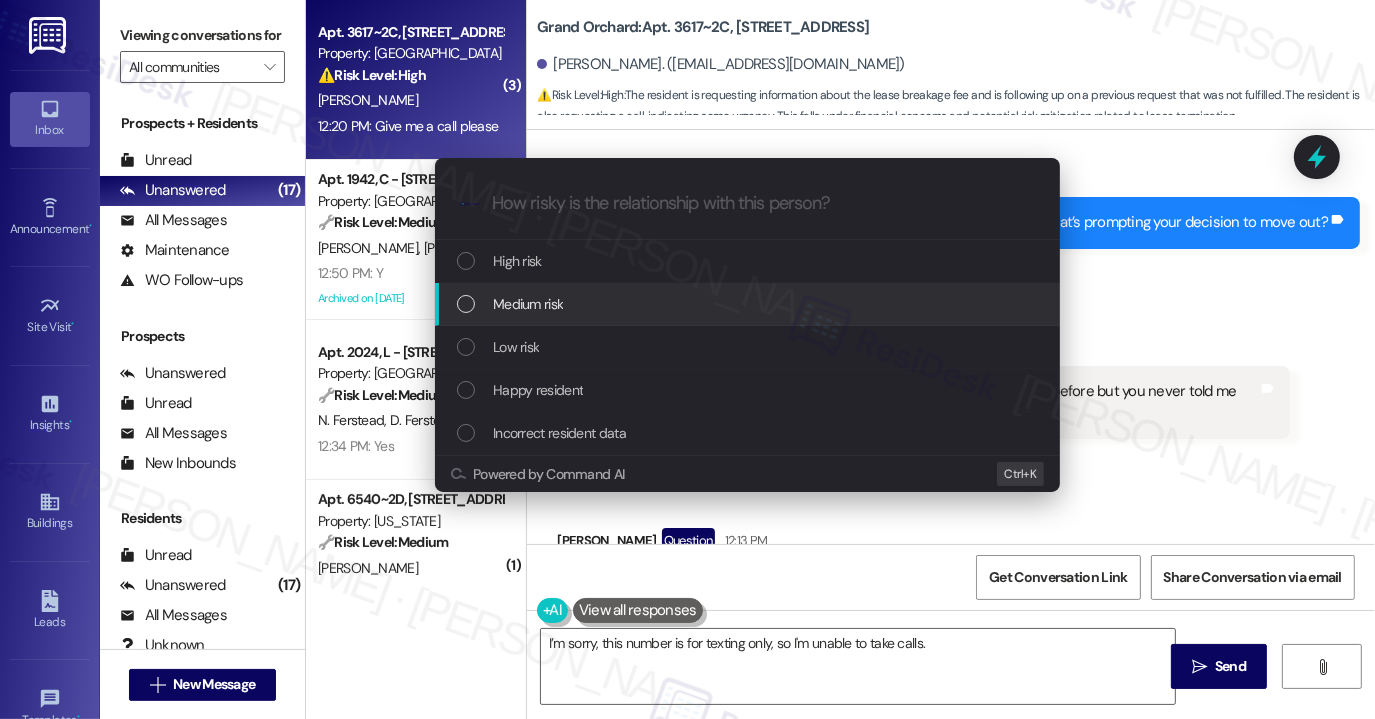 click on "Medium risk" at bounding box center [749, 304] 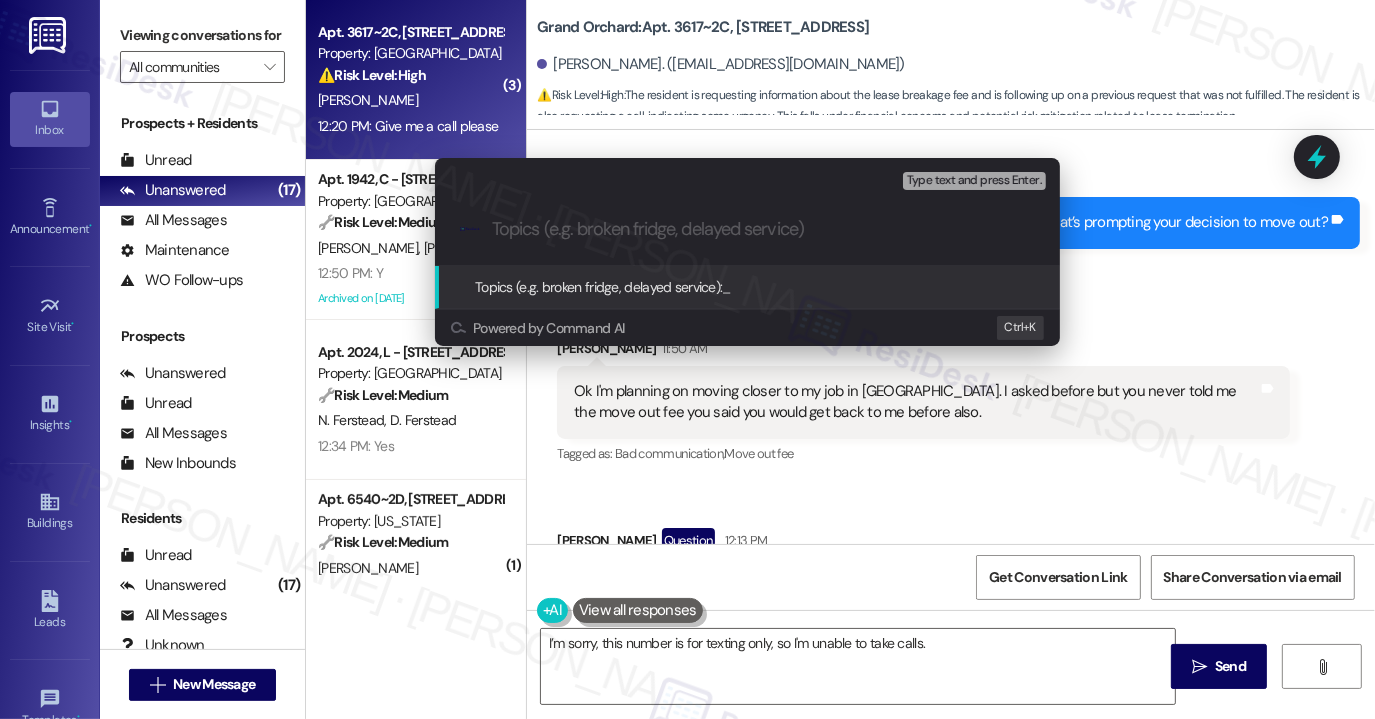click on "Escalate Conversation Medium risk Topics (e.g. broken fridge, delayed service) Any messages to highlight in the email? Type text and press Enter. .cls-1{fill:#0a055f;}.cls-2{fill:#0cc4c4;} resideskLogoBlueOrange Topics (e.g. broken fridge, delayed service):  _ Powered by Command AI Ctrl+ K" at bounding box center (687, 359) 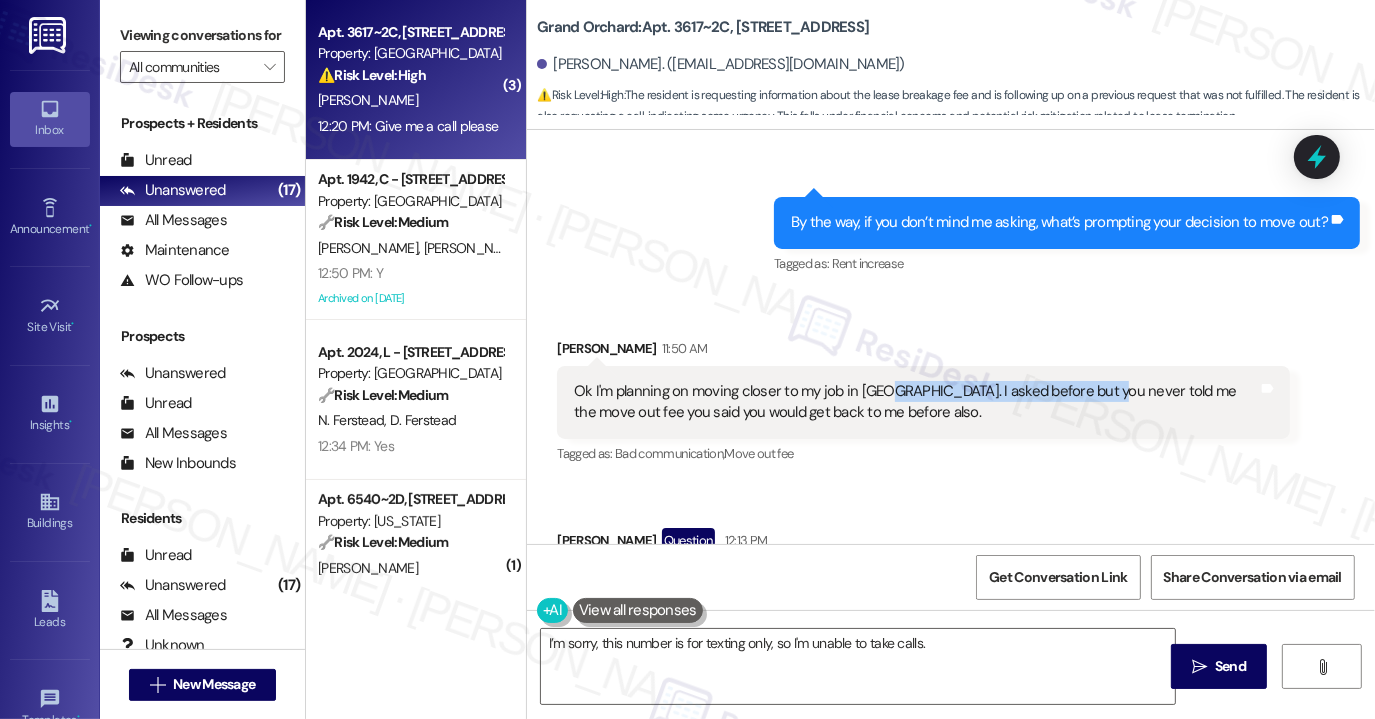 drag, startPoint x: 877, startPoint y: 310, endPoint x: 1092, endPoint y: 310, distance: 215 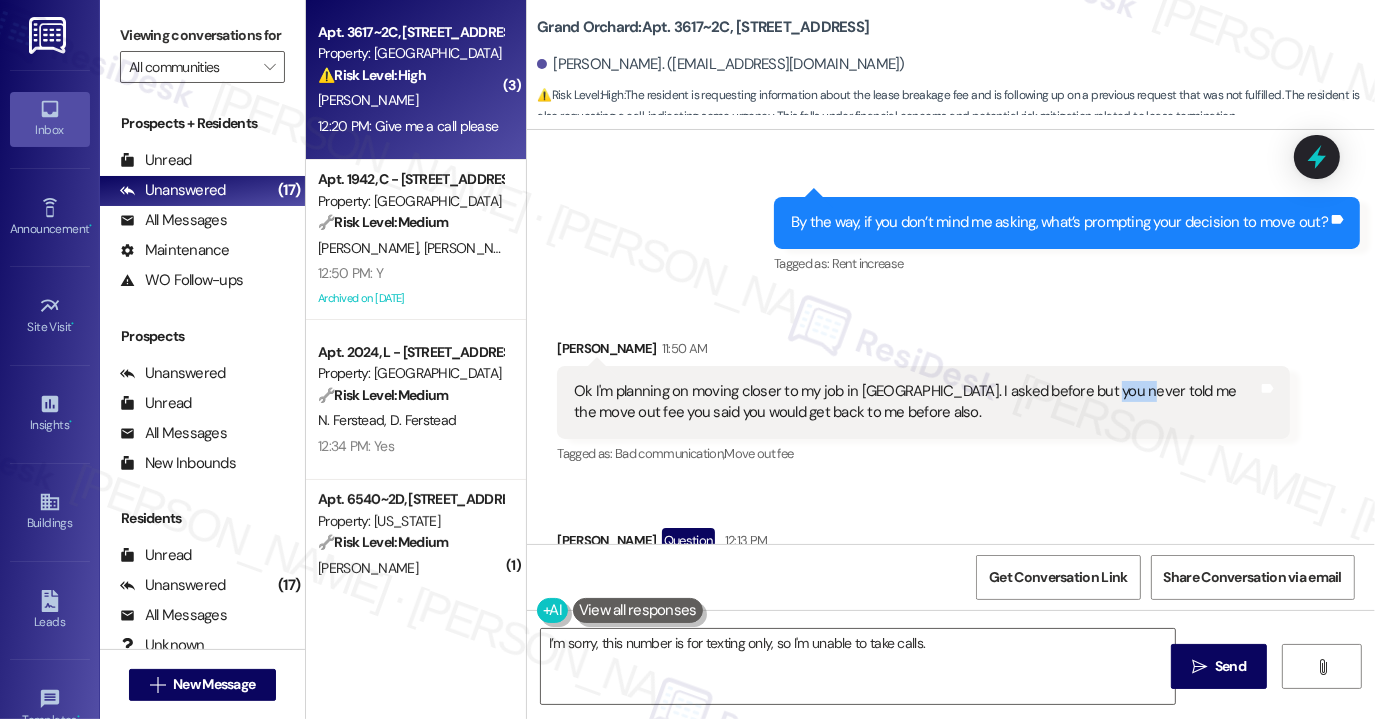 click on "Ok I'm planning on moving closer to my job in [GEOGRAPHIC_DATA]. I asked before  but you never told me  the move out fee you said you would get back to me before also." at bounding box center (916, 402) 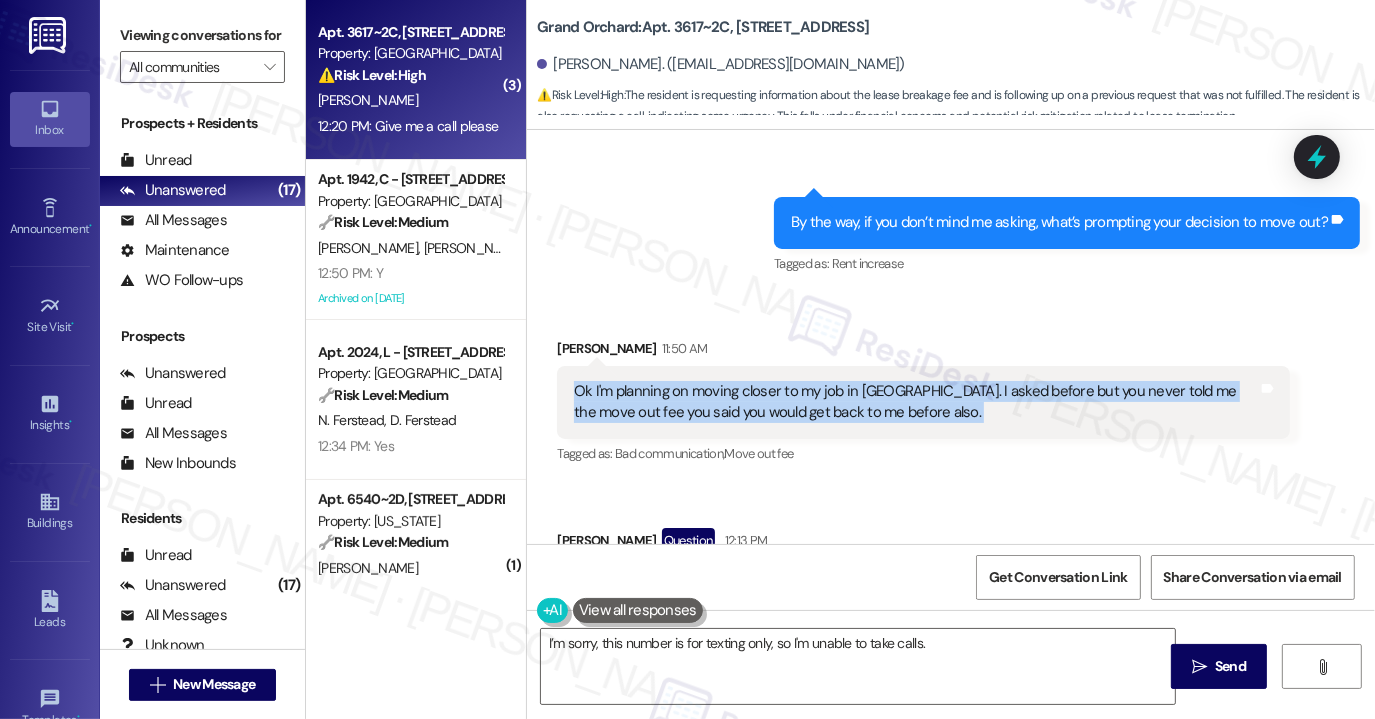click on "Ok I'm planning on moving closer to my job in [GEOGRAPHIC_DATA]. I asked before  but you never told me  the move out fee you said you would get back to me before also." at bounding box center [916, 402] 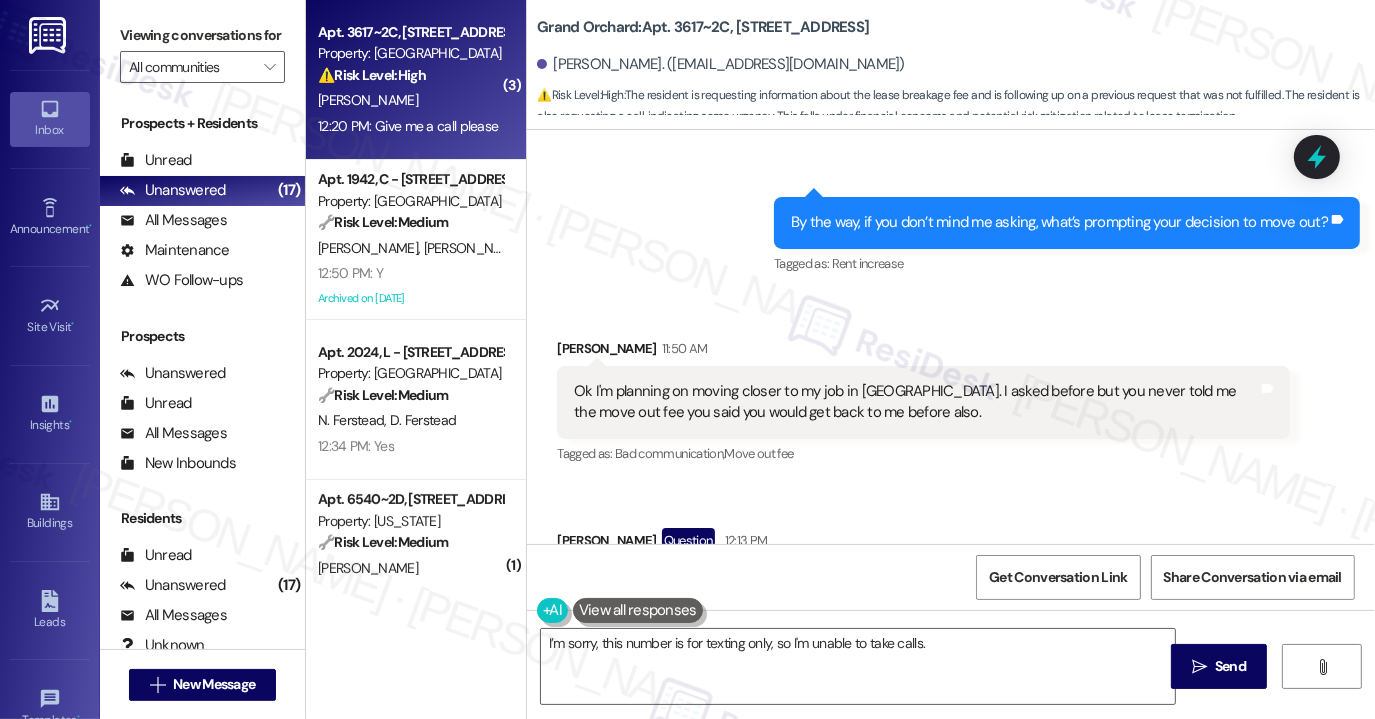 click on "Ok I'm planning on moving closer to my job in [GEOGRAPHIC_DATA]. I asked before  but you never told me  the move out fee you said you would get back to me before also." at bounding box center (916, 402) 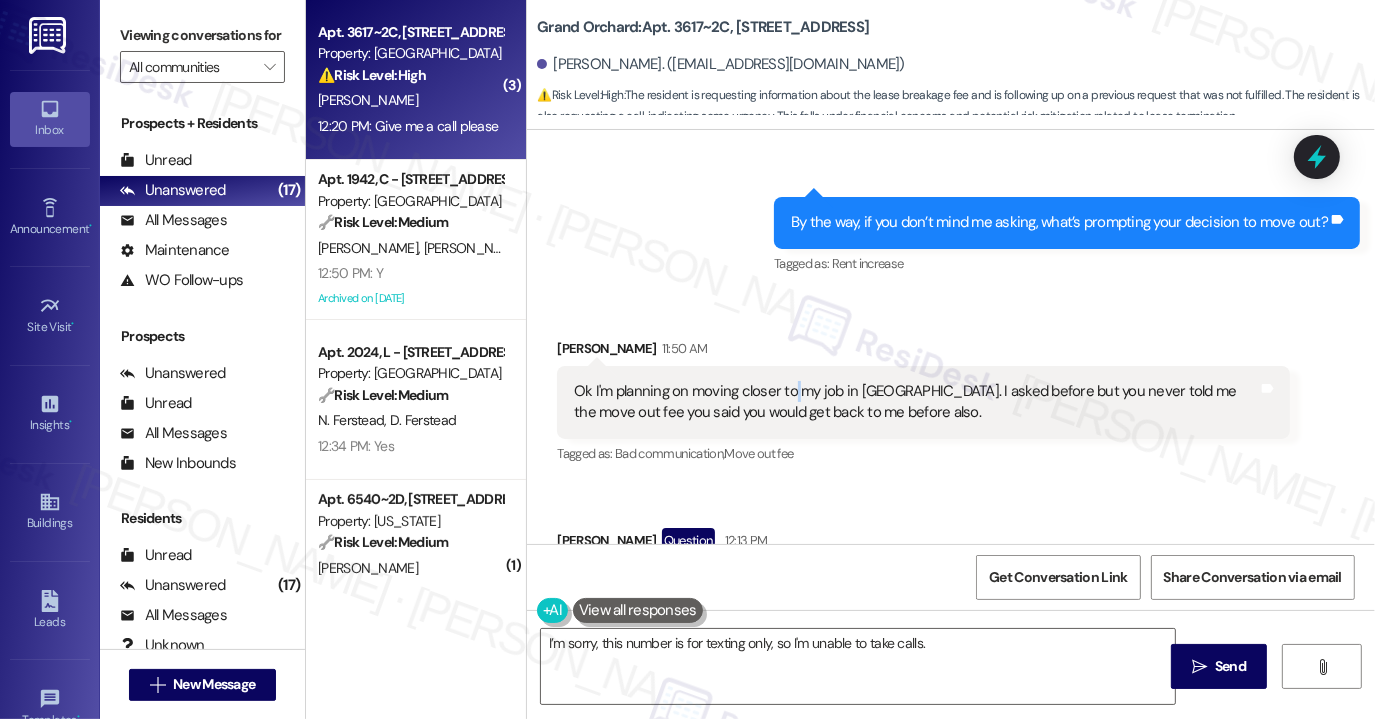 click on "Ok I'm planning on moving closer to my job in [GEOGRAPHIC_DATA]. I asked before  but you never told me  the move out fee you said you would get back to me before also." at bounding box center [916, 402] 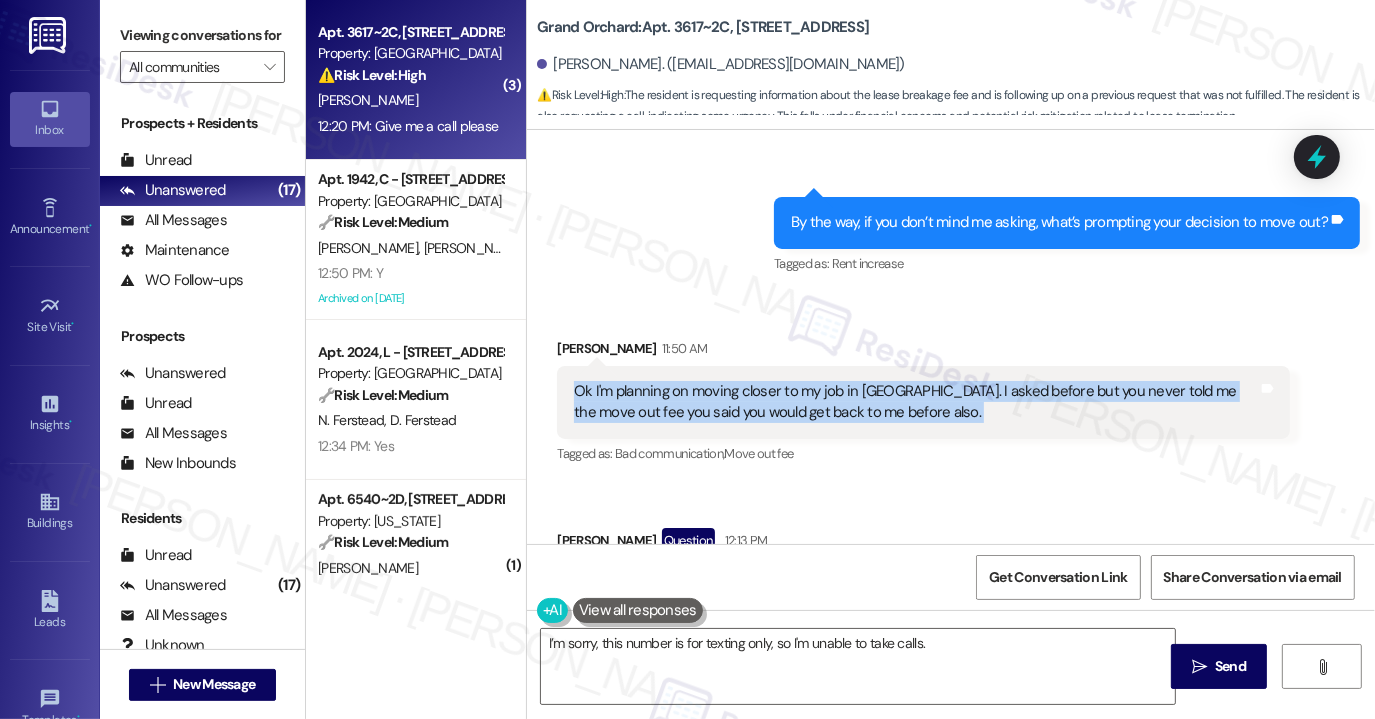 click on "Ok I'm planning on moving closer to my job in [GEOGRAPHIC_DATA]. I asked before  but you never told me  the move out fee you said you would get back to me before also." at bounding box center [916, 402] 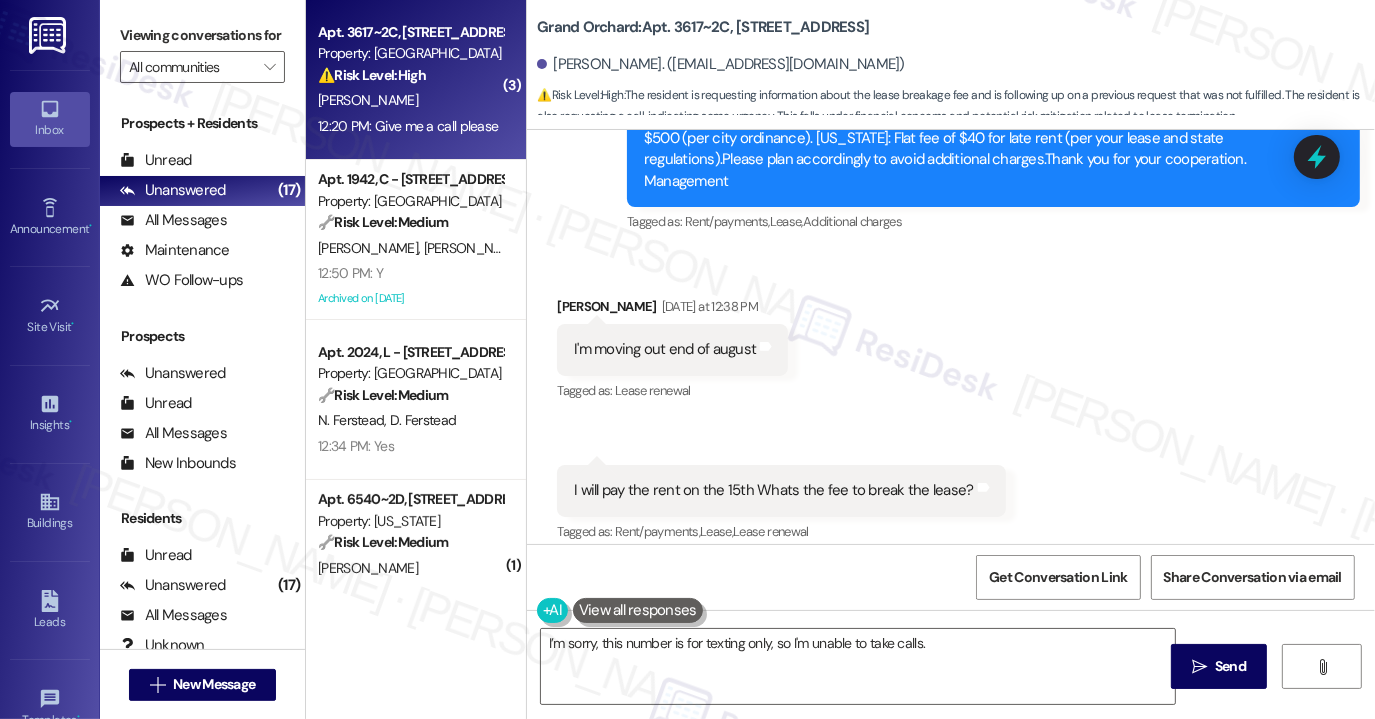 scroll, scrollTop: 5279, scrollLeft: 0, axis: vertical 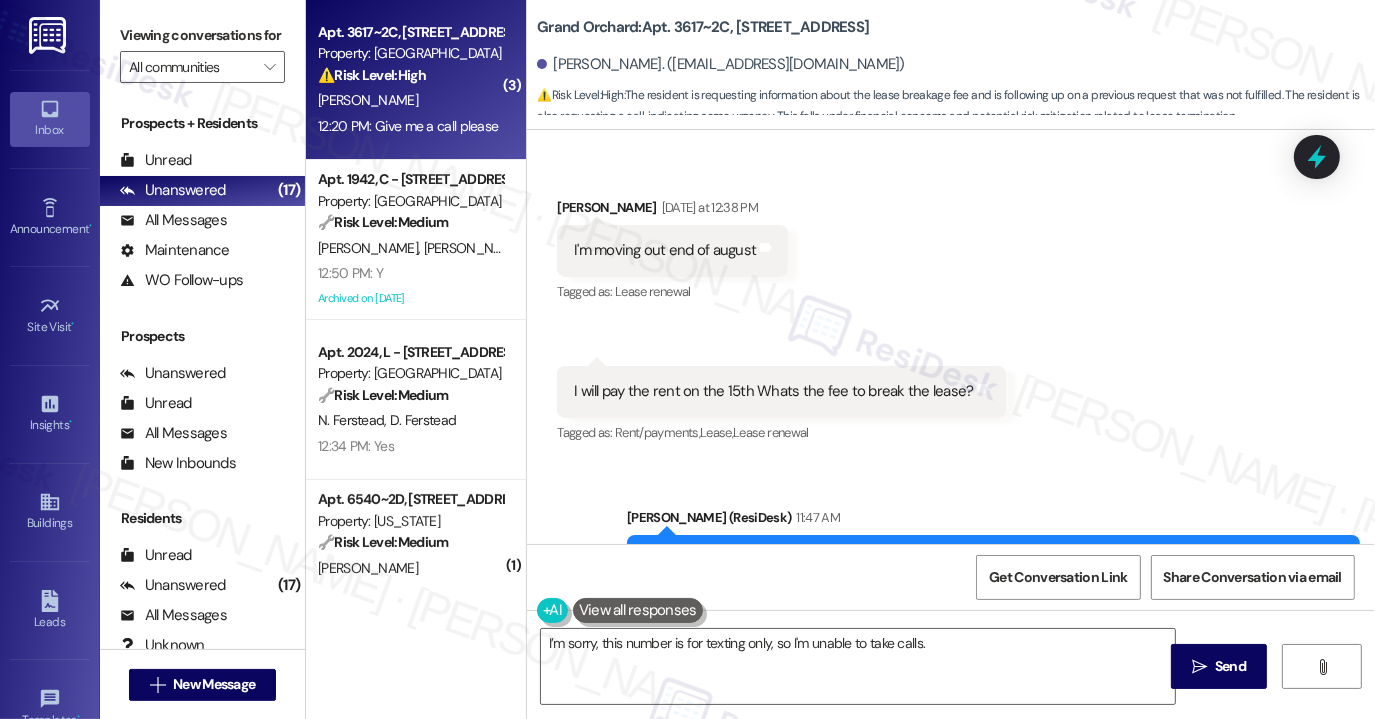click on "I will pay the rent on the 15th Whats the fee to break the lease?" at bounding box center [773, 391] 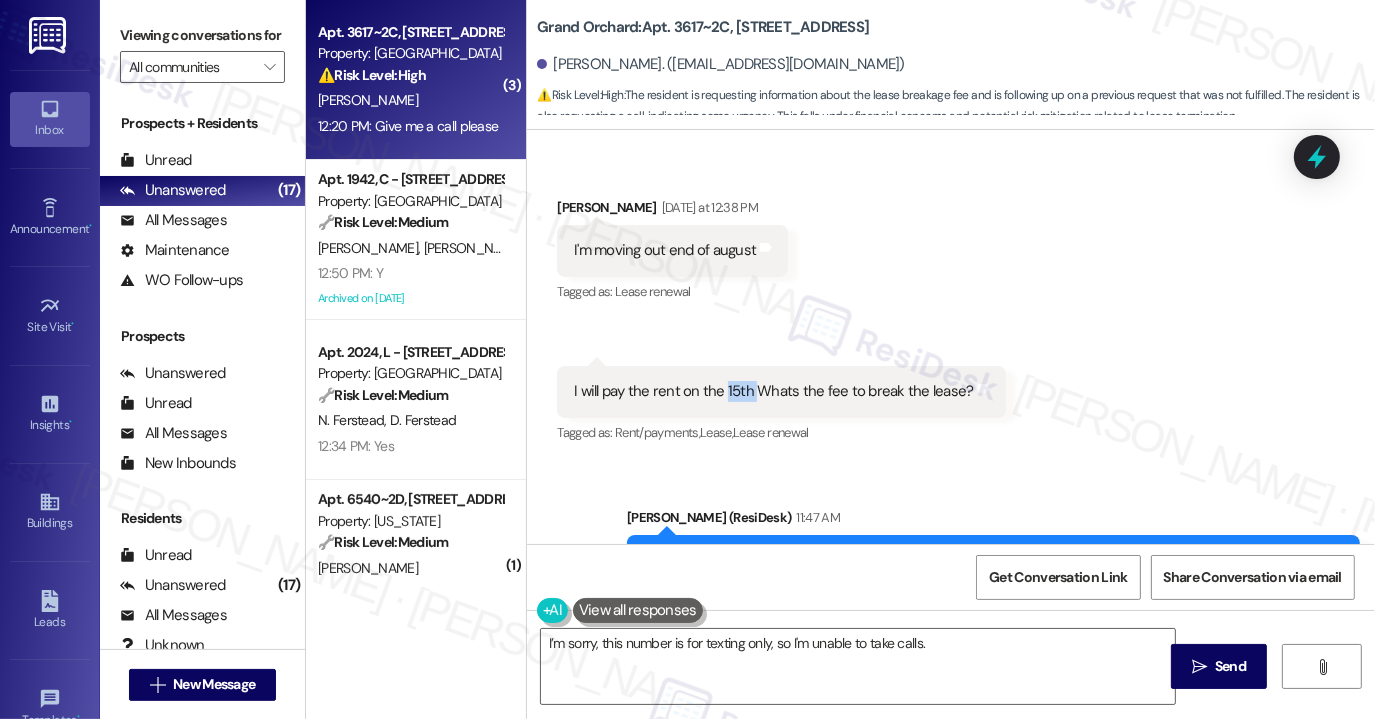 click on "I will pay the rent on the 15th Whats the fee to break the lease?" at bounding box center (773, 391) 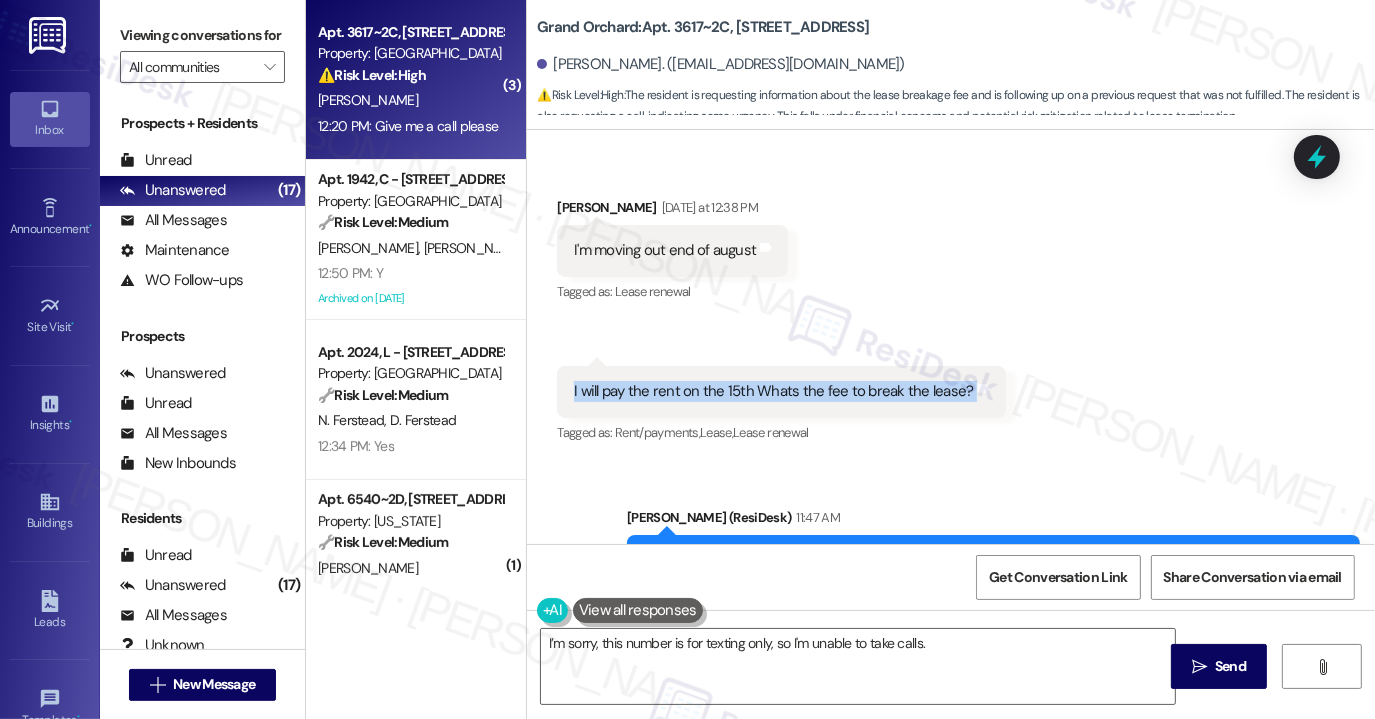 click on "I will pay the rent on the 15th Whats the fee to break the lease?" at bounding box center [773, 391] 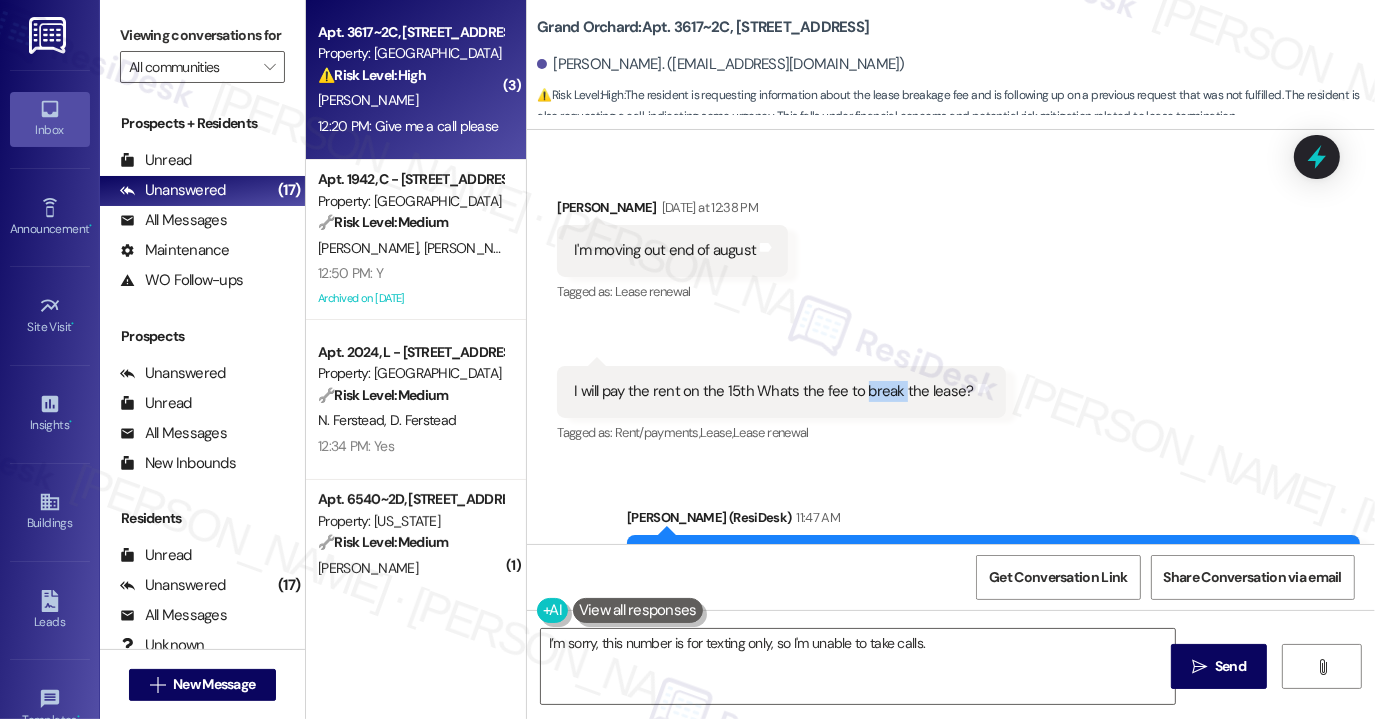 click on "I will pay the rent on the 15th Whats the fee to break the lease?" at bounding box center (773, 391) 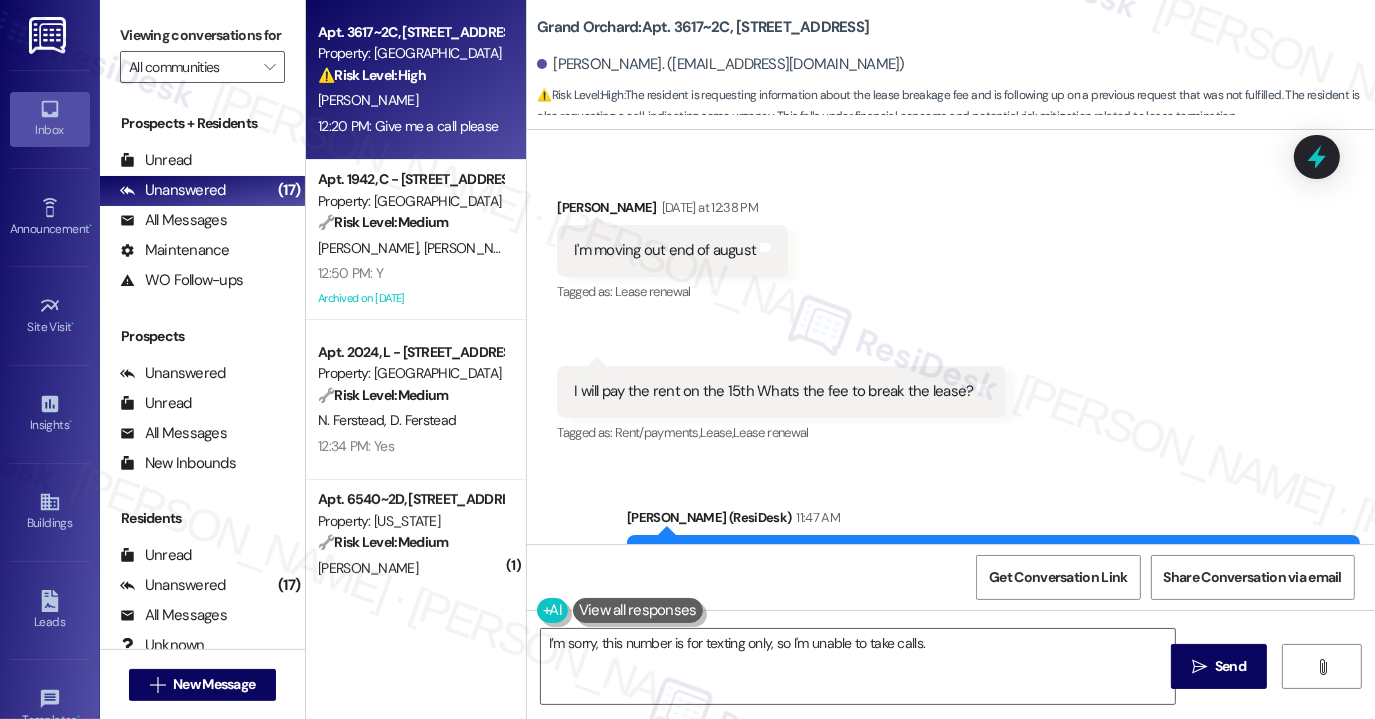 click on "Received via SMS [PERSON_NAME] [DATE] at 12:38 PM I'm moving out end of august Tags and notes Tagged as:   Lease renewal Click to highlight conversations about Lease renewal Received via SMS 12:39 PM [PERSON_NAME] Question   Neutral [DATE] at 12:39 PM I will pay the rent on the 15th Whats the fee to break the lease? Tags and notes Tagged as:   Rent/payments ,  Click to highlight conversations about Rent/payments Lease ,  Click to highlight conversations about Lease Lease renewal Click to highlight conversations about Lease renewal" at bounding box center (951, 307) 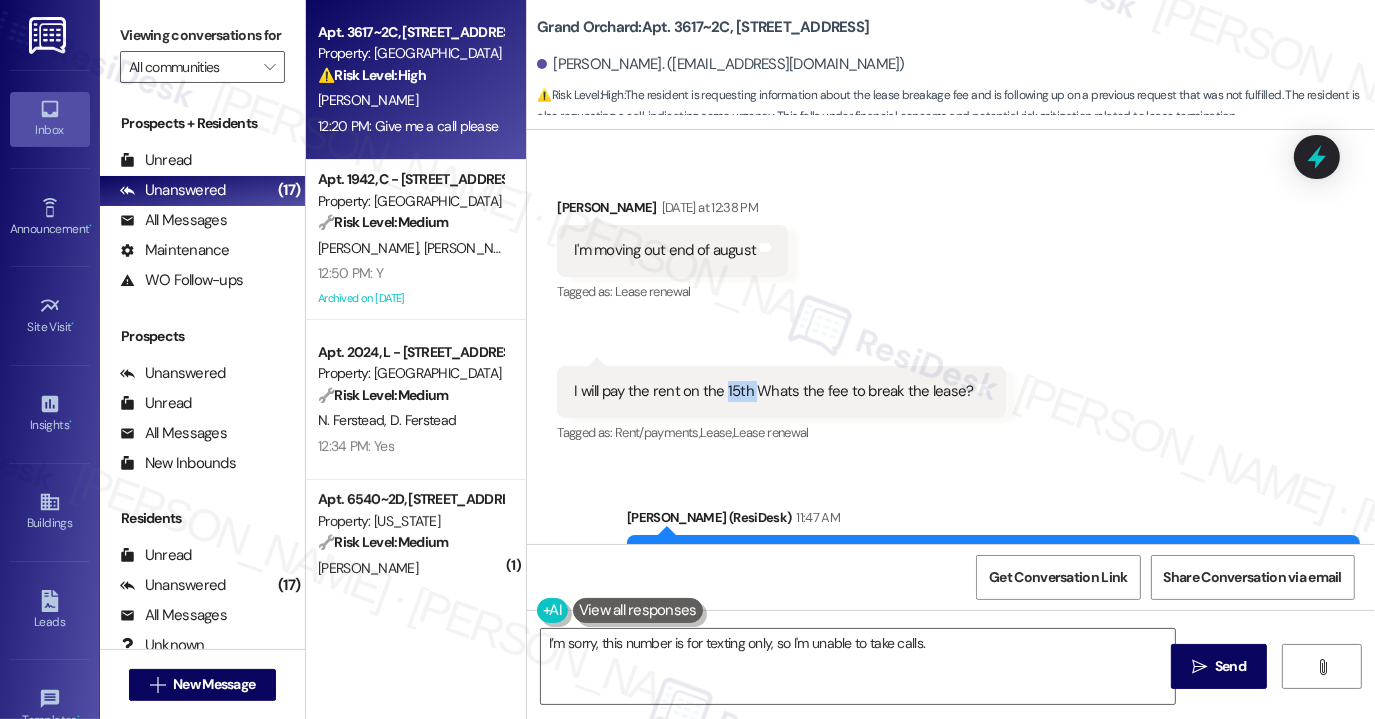 click on "I will pay the rent on the 15th Whats the fee to break the lease?" at bounding box center [773, 391] 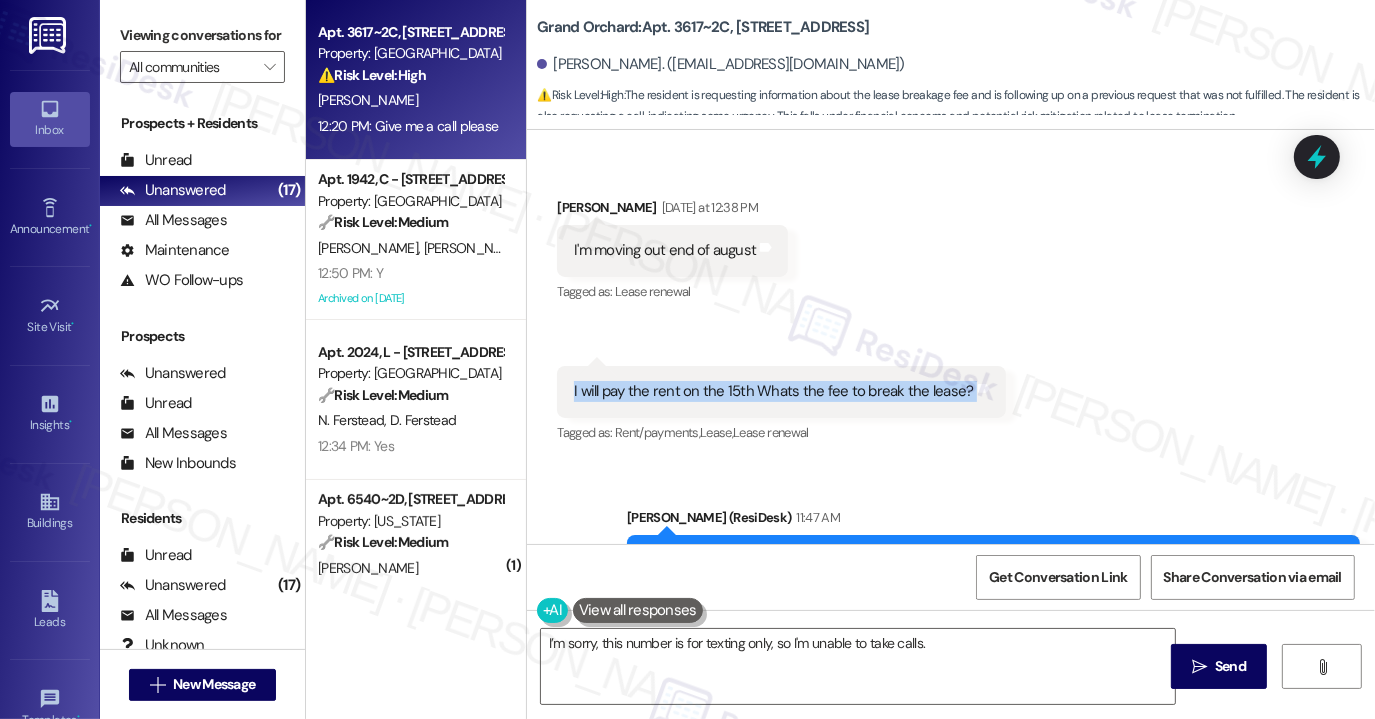 click on "I will pay the rent on the 15th Whats the fee to break the lease?" at bounding box center (773, 391) 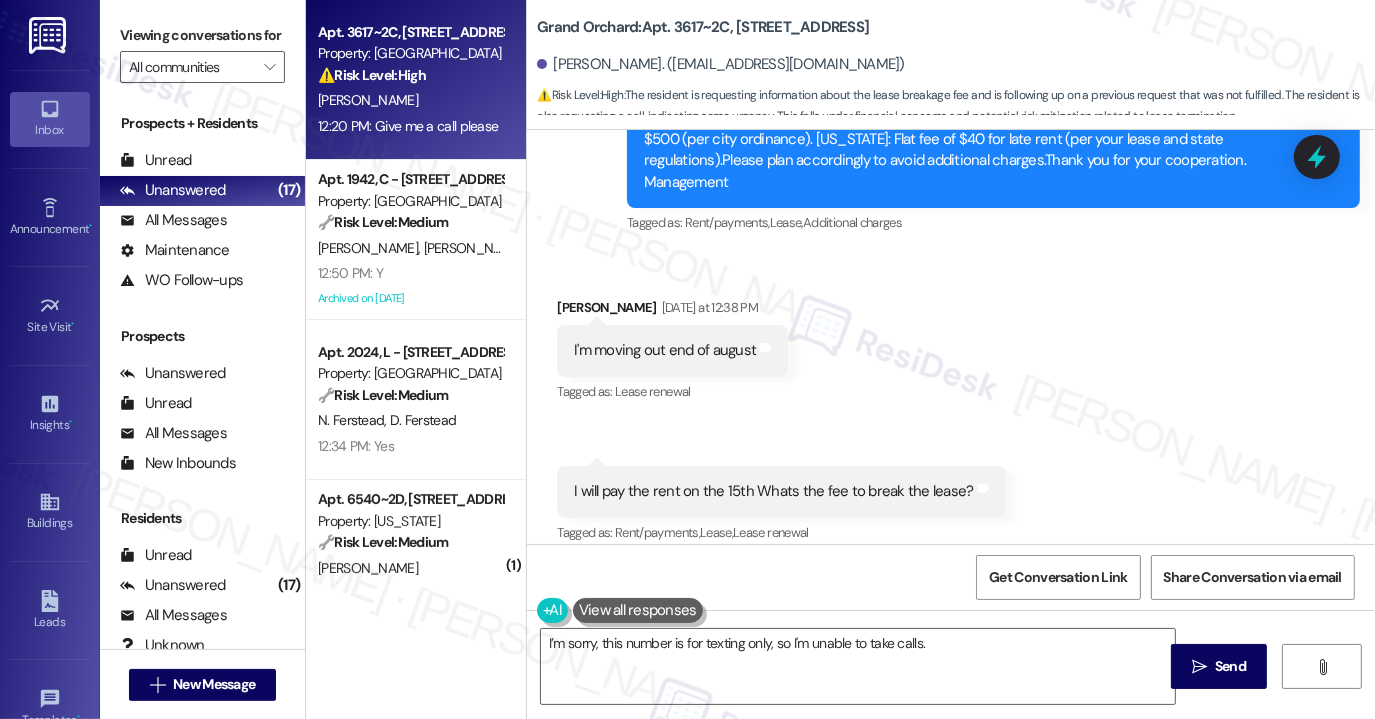 click on "I'm moving out end of august" at bounding box center [665, 350] 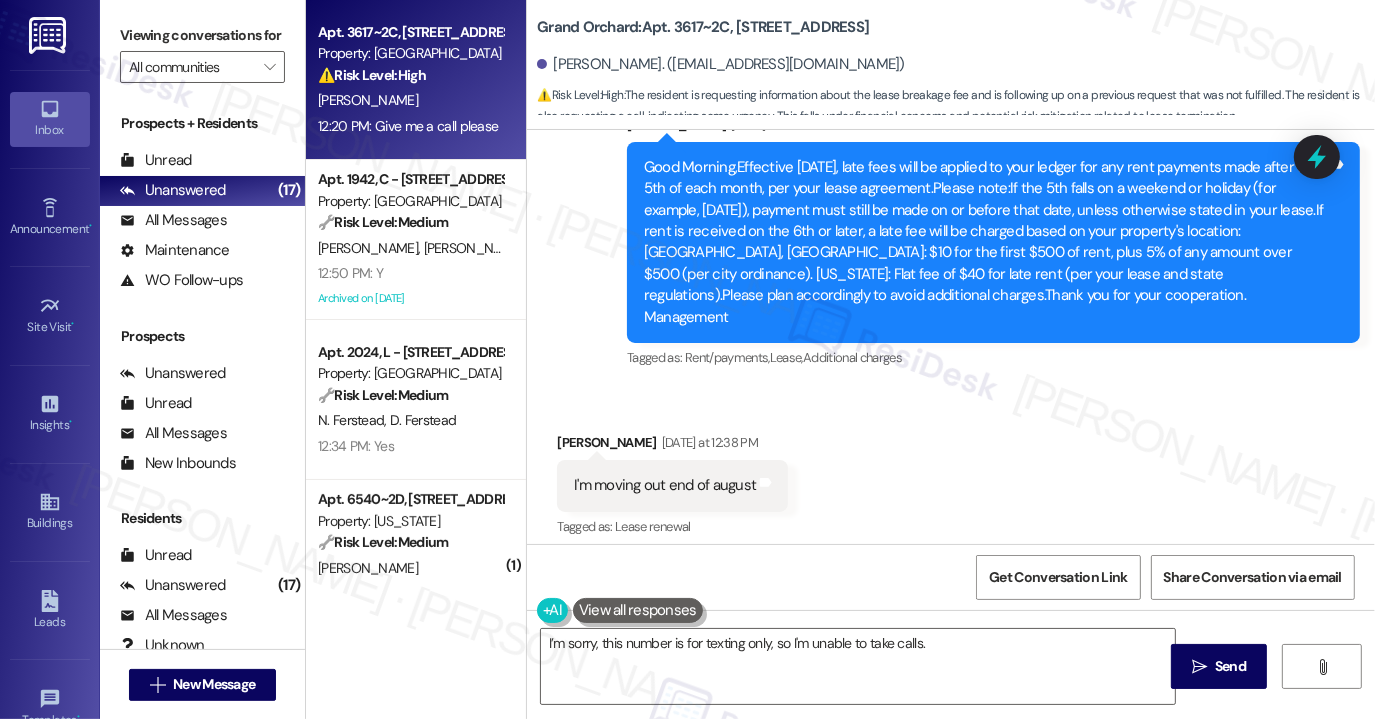 scroll, scrollTop: 5179, scrollLeft: 0, axis: vertical 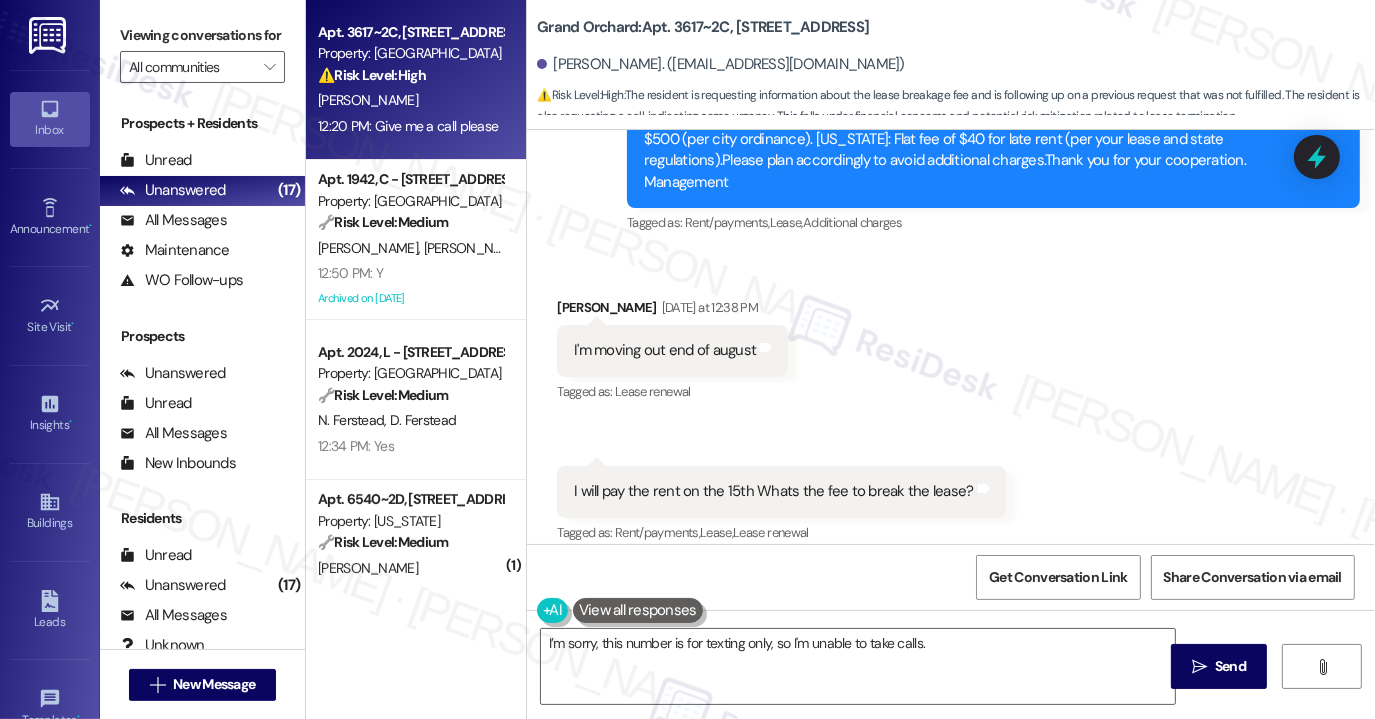 click on "I'm moving out end of august" at bounding box center (665, 350) 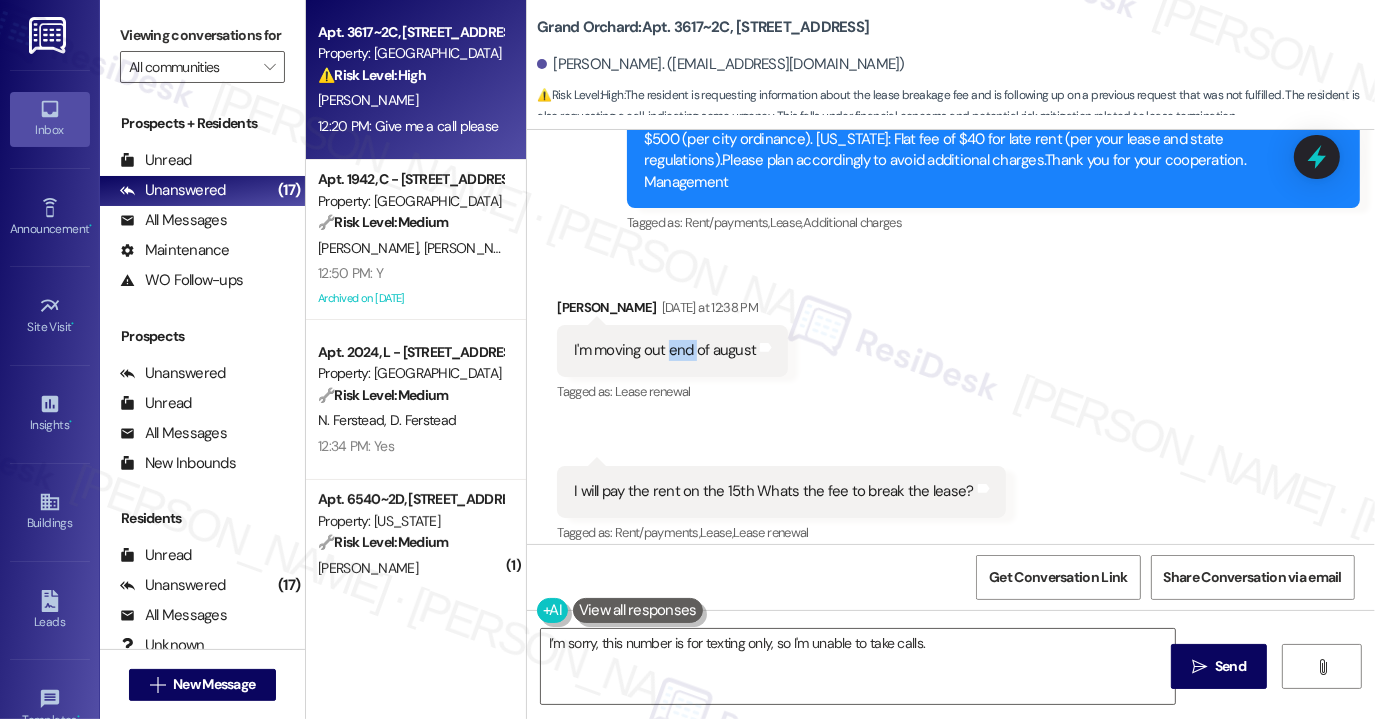 click on "I'm moving out end of august" at bounding box center (665, 350) 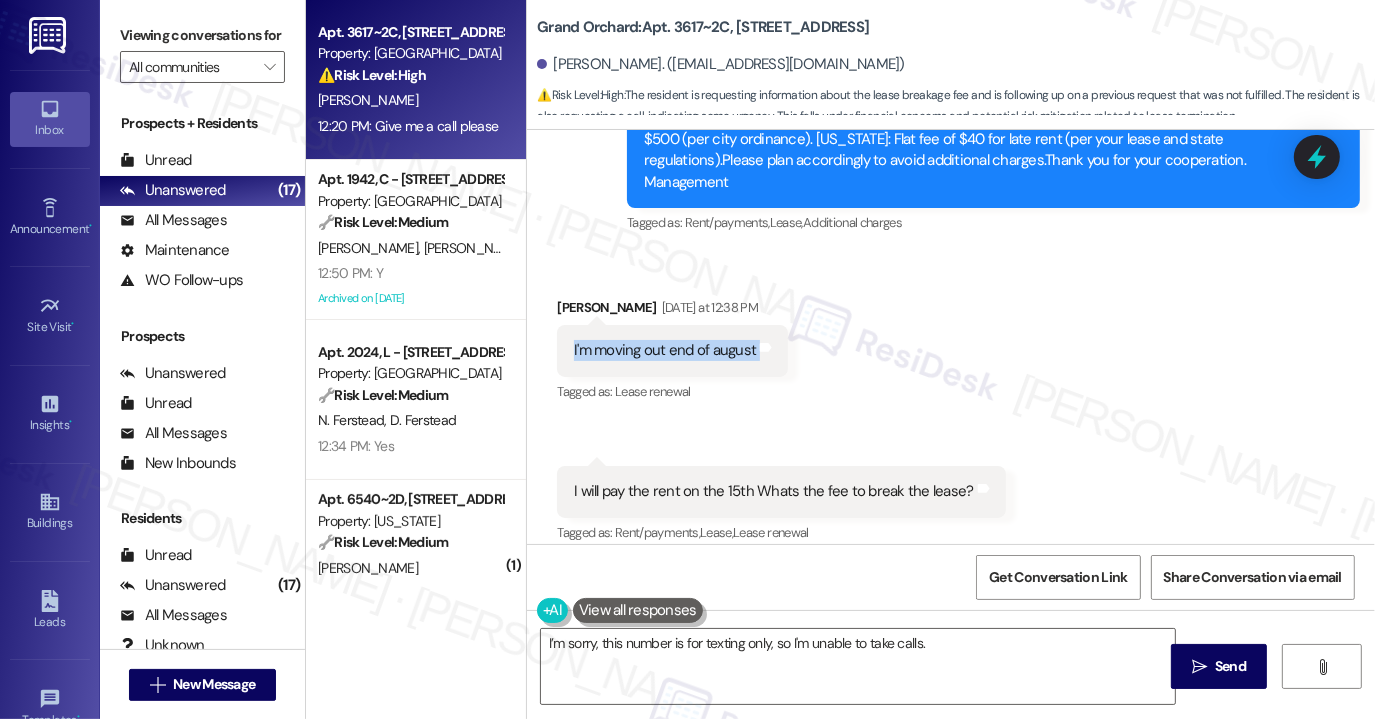 click on "I'm moving out end of august" at bounding box center (665, 350) 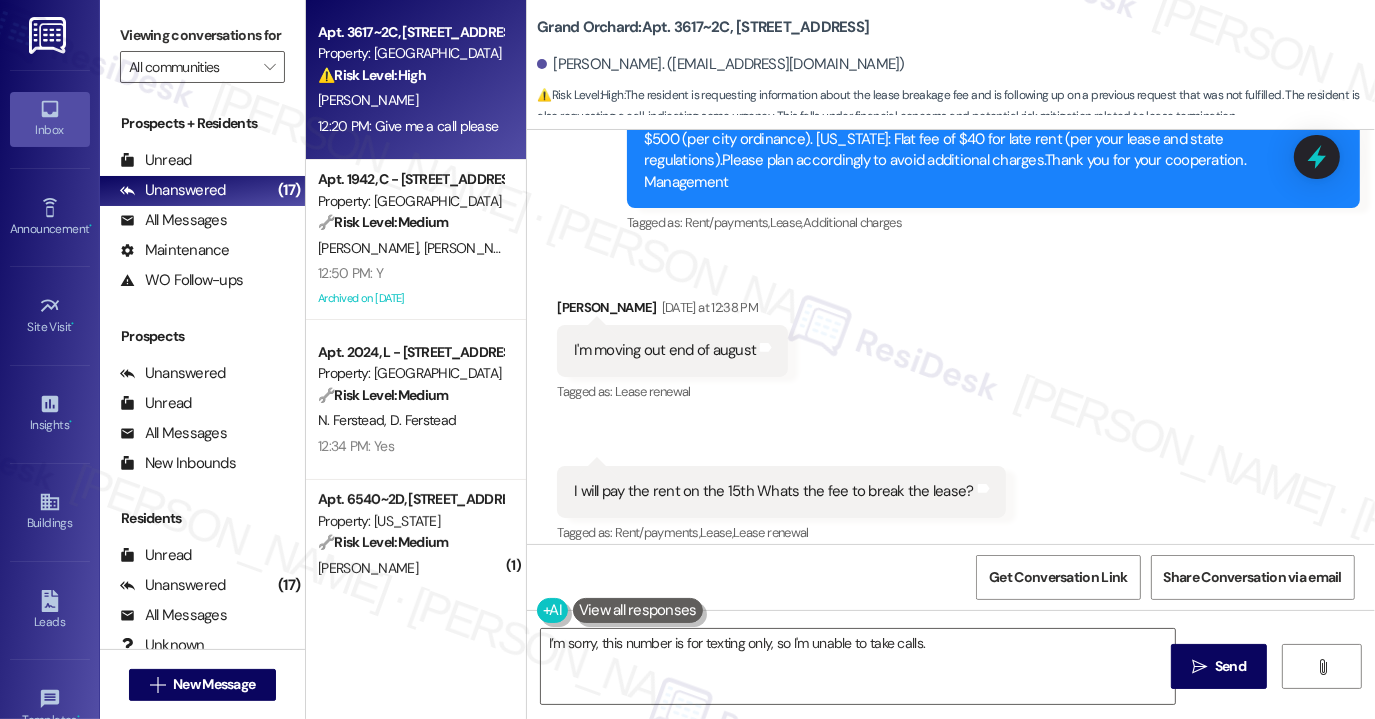 click on "Received via SMS [PERSON_NAME] [DATE] at 12:38 PM I'm moving out end of august Tags and notes Tagged as:   Lease renewal Click to highlight conversations about Lease renewal Received via SMS 12:39 PM [PERSON_NAME] Question   Neutral [DATE] at 12:39 PM I will pay the rent on the 15th Whats the fee to break the lease? Tags and notes Tagged as:   Rent/payments ,  Click to highlight conversations about Rent/payments Lease ,  Click to highlight conversations about Lease Lease renewal Click to highlight conversations about Lease renewal" at bounding box center (951, 407) 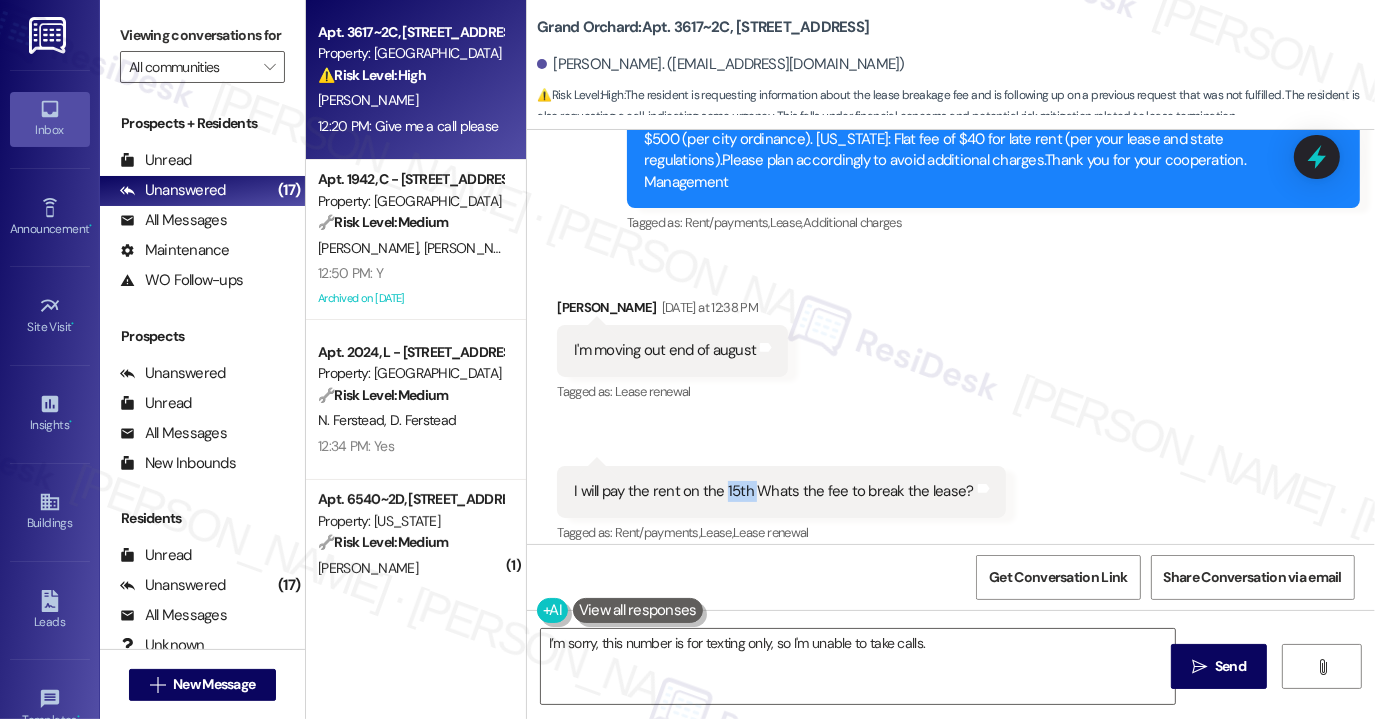 click on "I will pay the rent on the 15th Whats the fee to break the lease?" at bounding box center [773, 491] 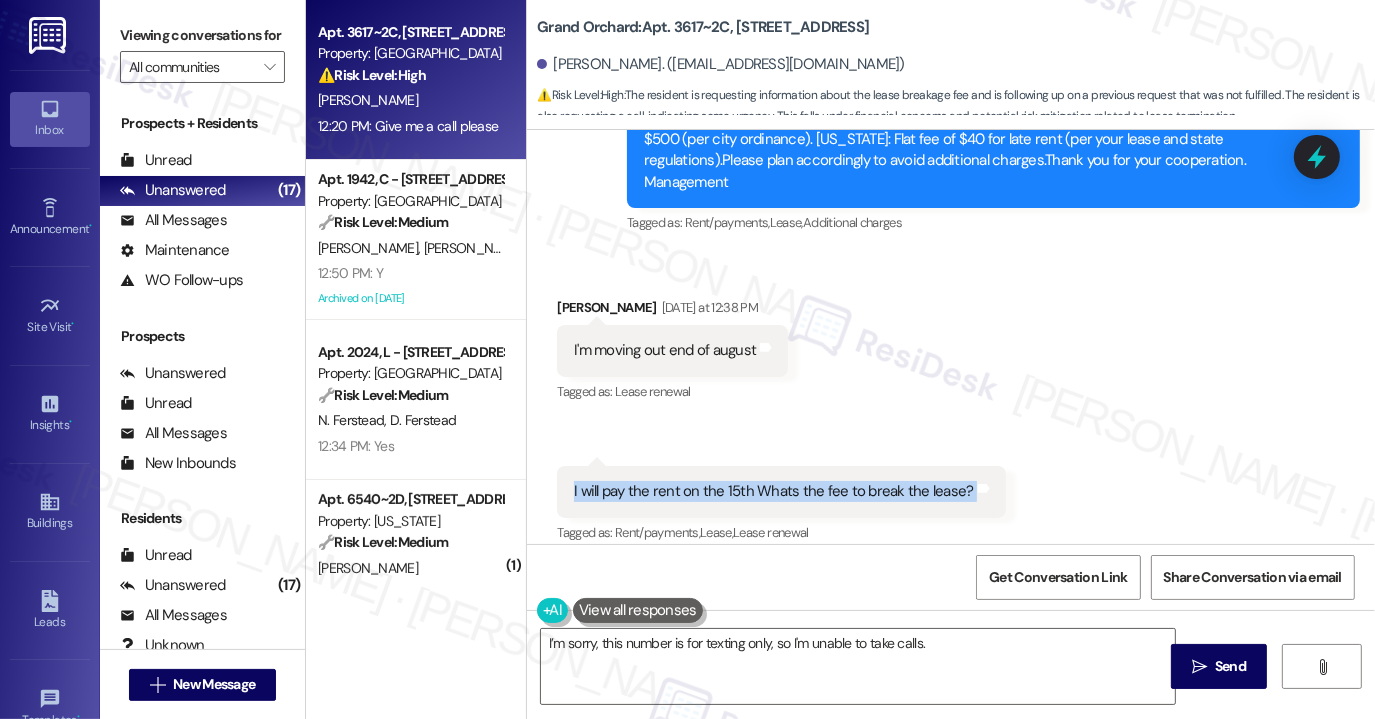 click on "I will pay the rent on the 15th Whats the fee to break the lease?" at bounding box center [773, 491] 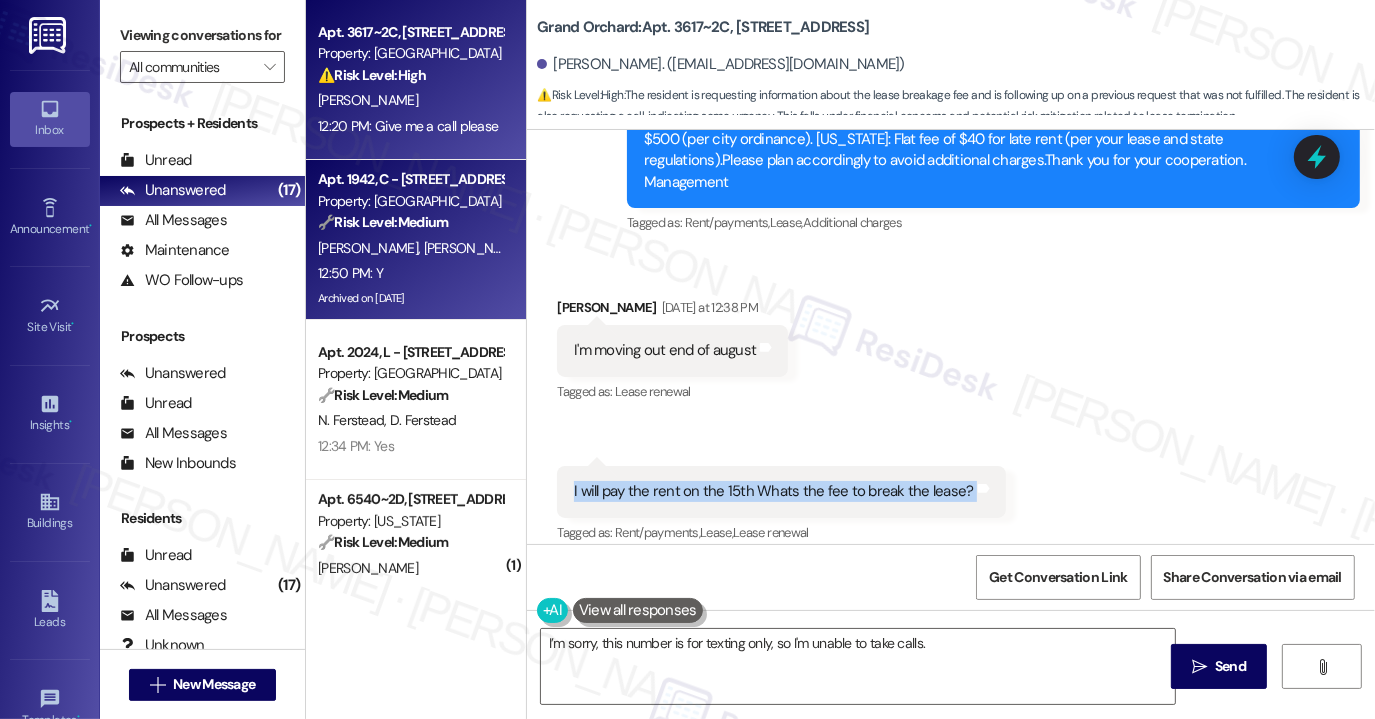 copy on "I will pay the rent on the 15th Whats the fee to break the lease? Tags and notes" 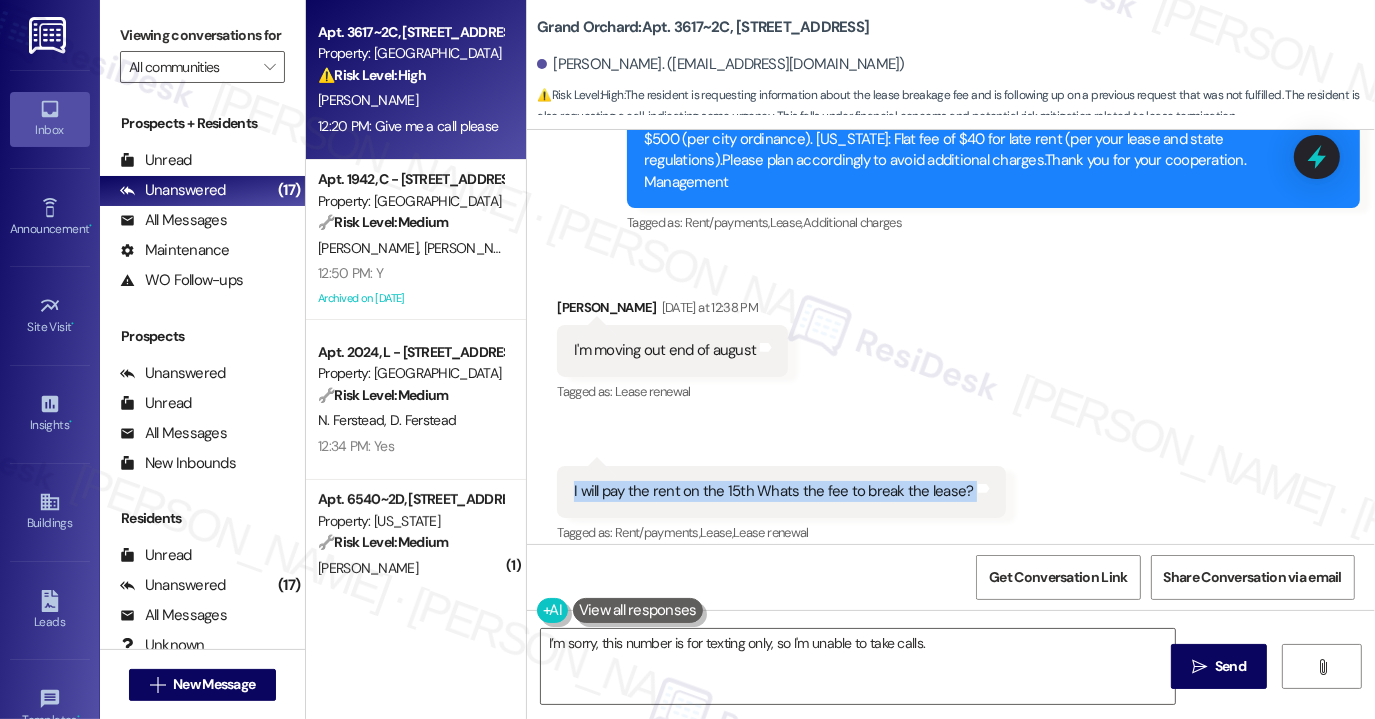 click on "Received via SMS [PERSON_NAME] [DATE] at 12:38 PM I'm moving out end of august Tags and notes Tagged as:   Lease renewal Click to highlight conversations about Lease renewal Received via SMS 12:39 PM [PERSON_NAME] Question   Neutral [DATE] at 12:39 PM I will pay the rent on the 15th Whats the fee to break the lease? Tags and notes Tagged as:   Rent/payments ,  Click to highlight conversations about Rent/payments Lease ,  Click to highlight conversations about Lease Lease renewal Click to highlight conversations about Lease renewal" at bounding box center (951, 407) 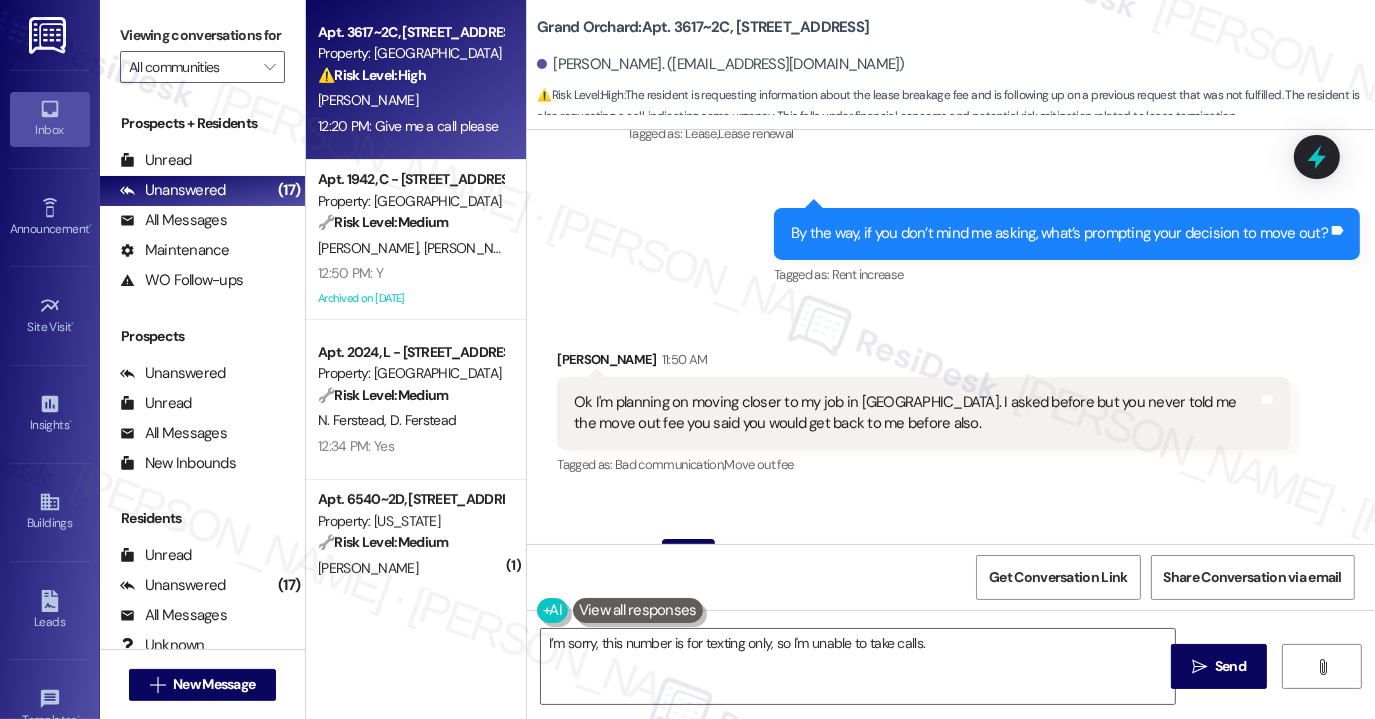 scroll, scrollTop: 5779, scrollLeft: 0, axis: vertical 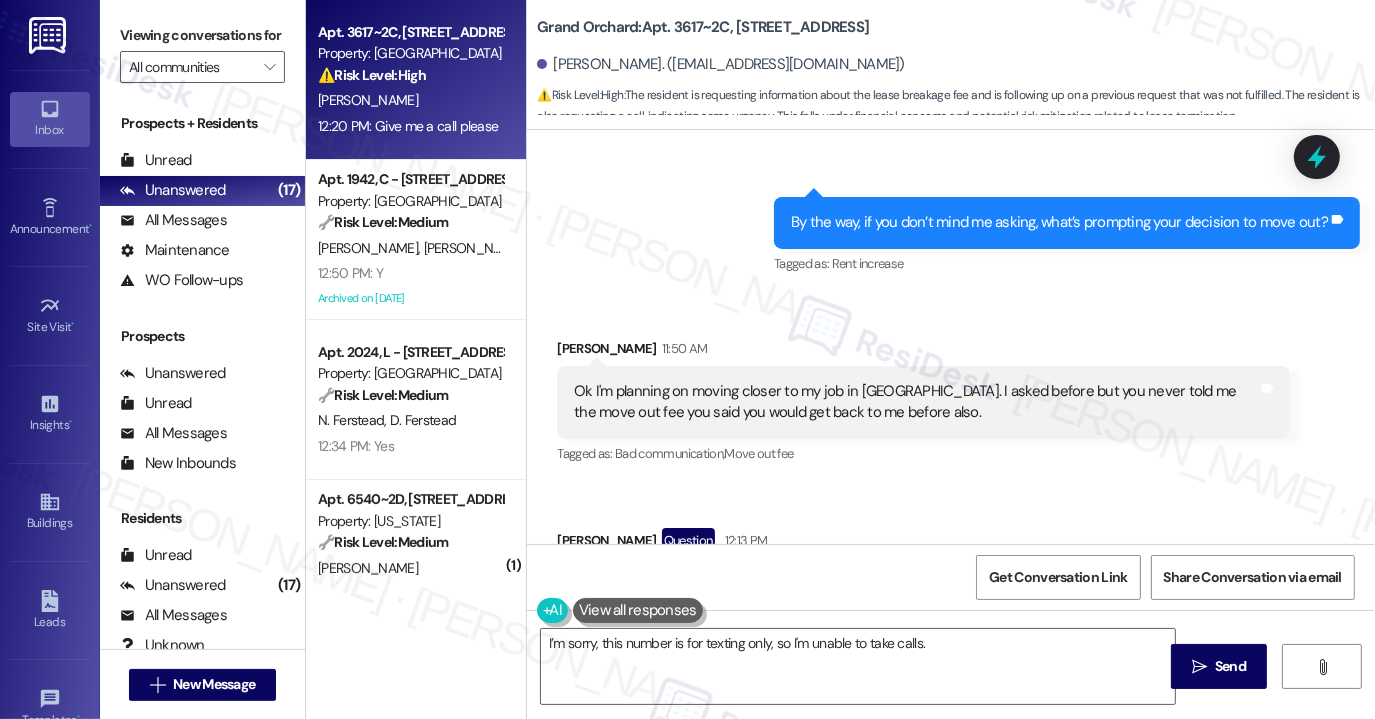 click on "Ok I'm planning on moving closer to my job in [GEOGRAPHIC_DATA]. I asked before  but you never told me  the move out fee you said you would get back to me before also." at bounding box center [916, 402] 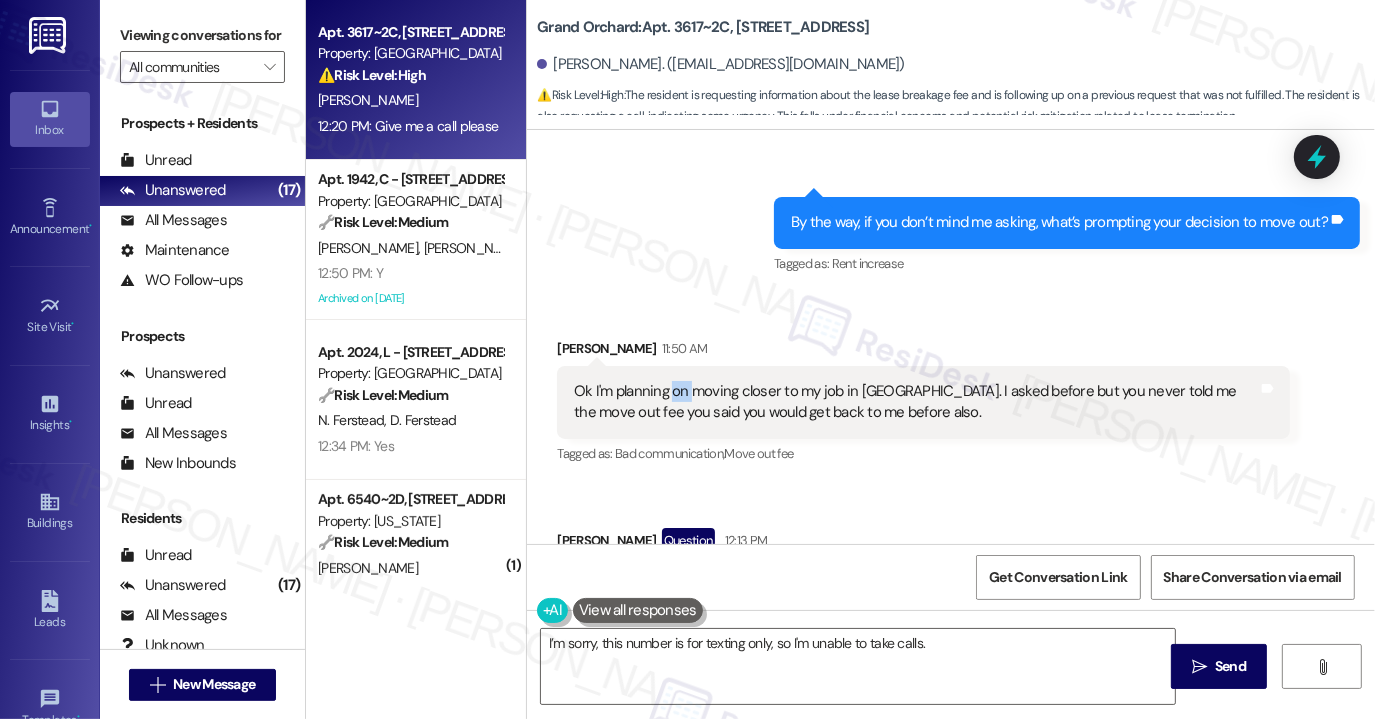 click on "Ok I'm planning on moving closer to my job in [GEOGRAPHIC_DATA]. I asked before  but you never told me  the move out fee you said you would get back to me before also." at bounding box center (916, 402) 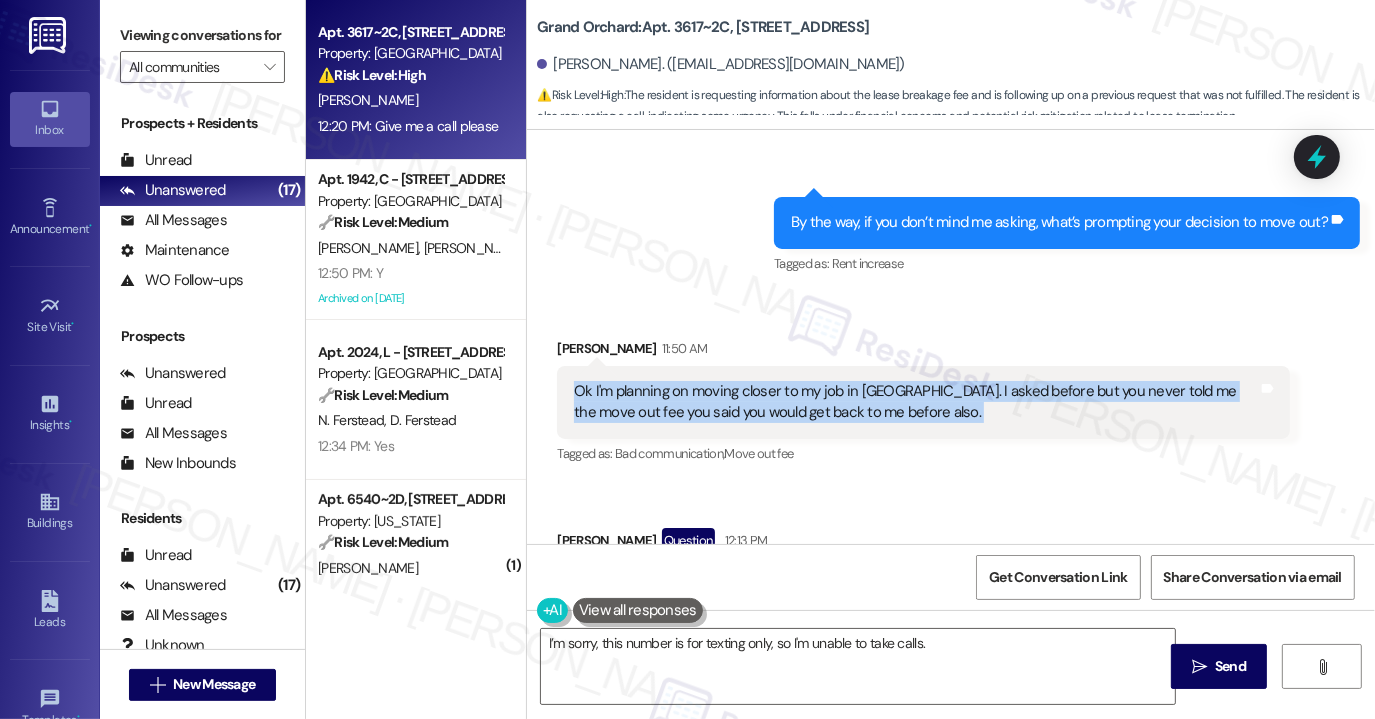 click on "Ok I'm planning on moving closer to my job in [GEOGRAPHIC_DATA]. I asked before  but you never told me  the move out fee you said you would get back to me before also." at bounding box center [916, 402] 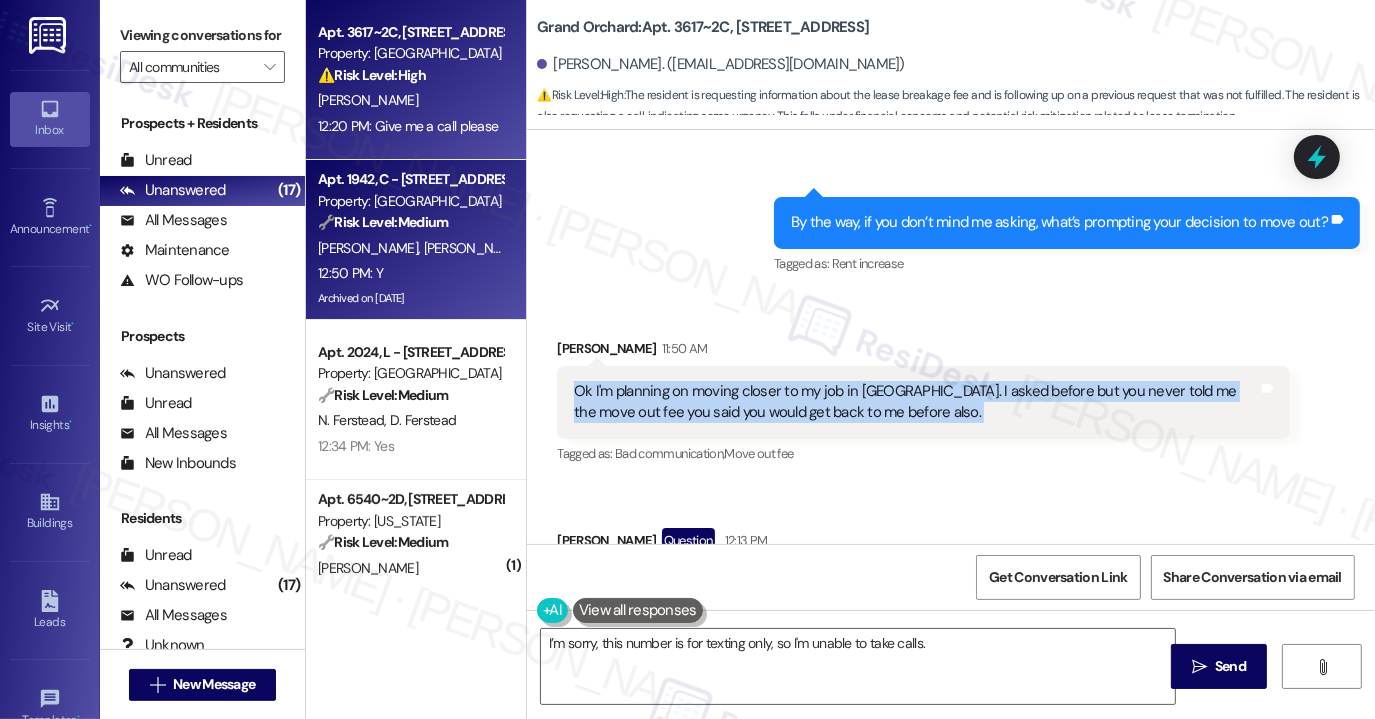 copy on "Ok I'm planning on moving closer to my job in [GEOGRAPHIC_DATA]. I asked before  but you never told me  the move out fee you said you would get back to me before also. Tags and notes" 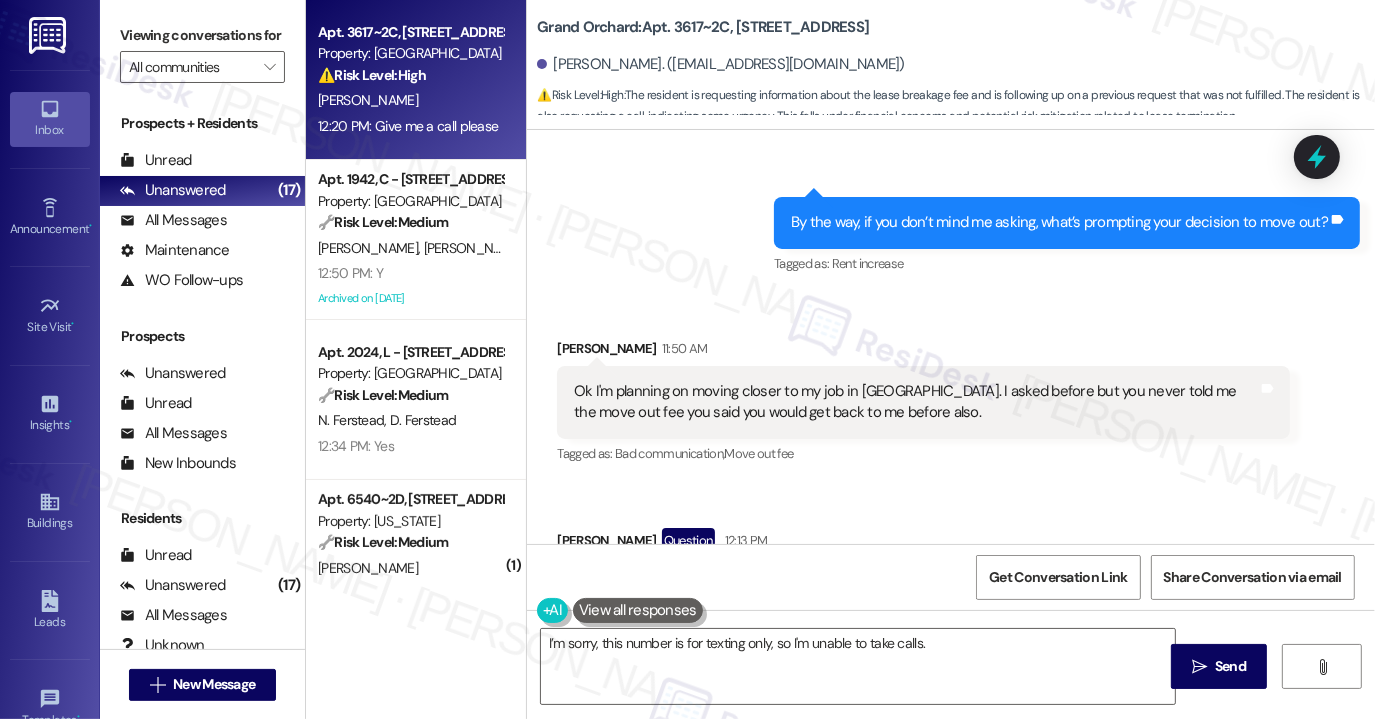 click on "Received via SMS [PERSON_NAME] 11:50 AM Ok I'm planning on moving closer to my job in [GEOGRAPHIC_DATA]. I asked before  but you never told me  the move out fee you said you would get back to me before also. Tags and notes Tagged as:   Bad communication ,  Click to highlight conversations about Bad communication Move out fee Click to highlight conversations about Move out fee Received via SMS [PERSON_NAME] Question 12:13 PM When can you let me know? Tags and notes Tagged as:   Call request Click to highlight conversations about Call request Received via SMS [PERSON_NAME] Question 12:20 PM Give me a call please Tags and notes Tagged as:   Call request Click to highlight conversations about Call request" at bounding box center [951, 561] 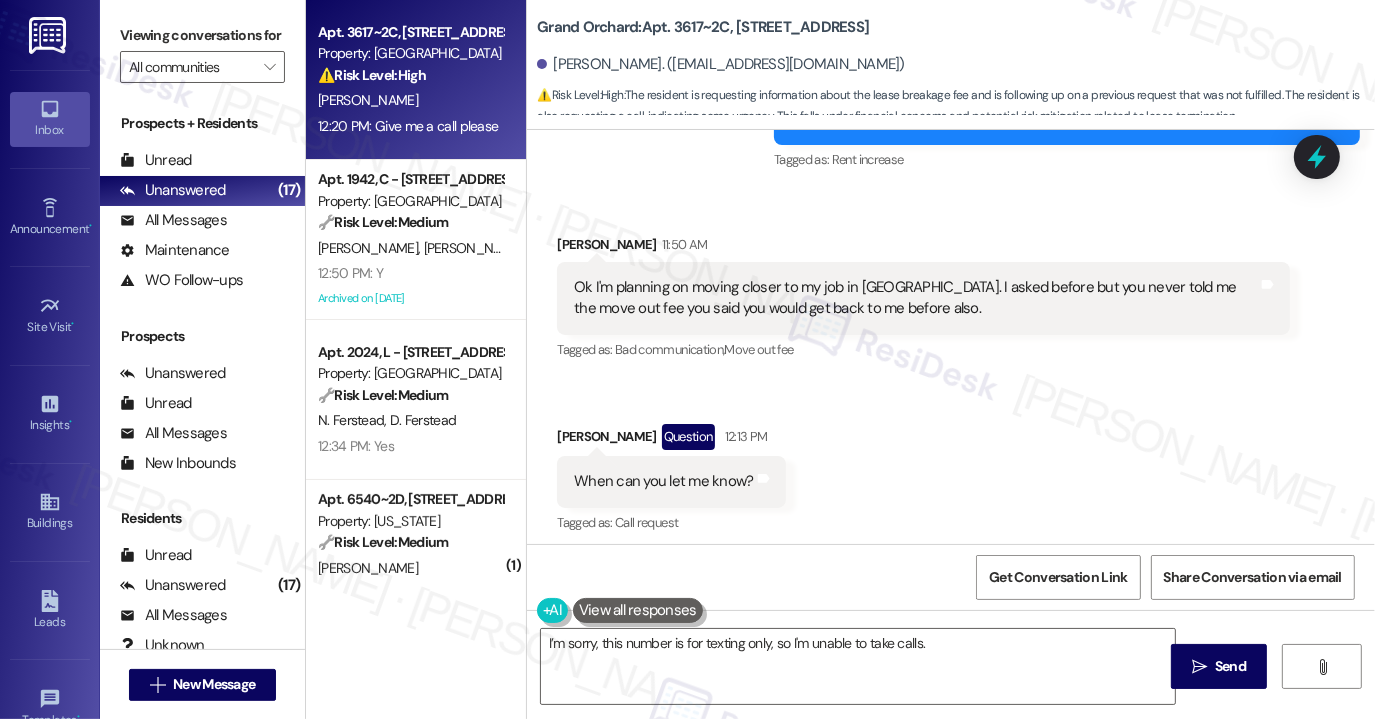 scroll, scrollTop: 5979, scrollLeft: 0, axis: vertical 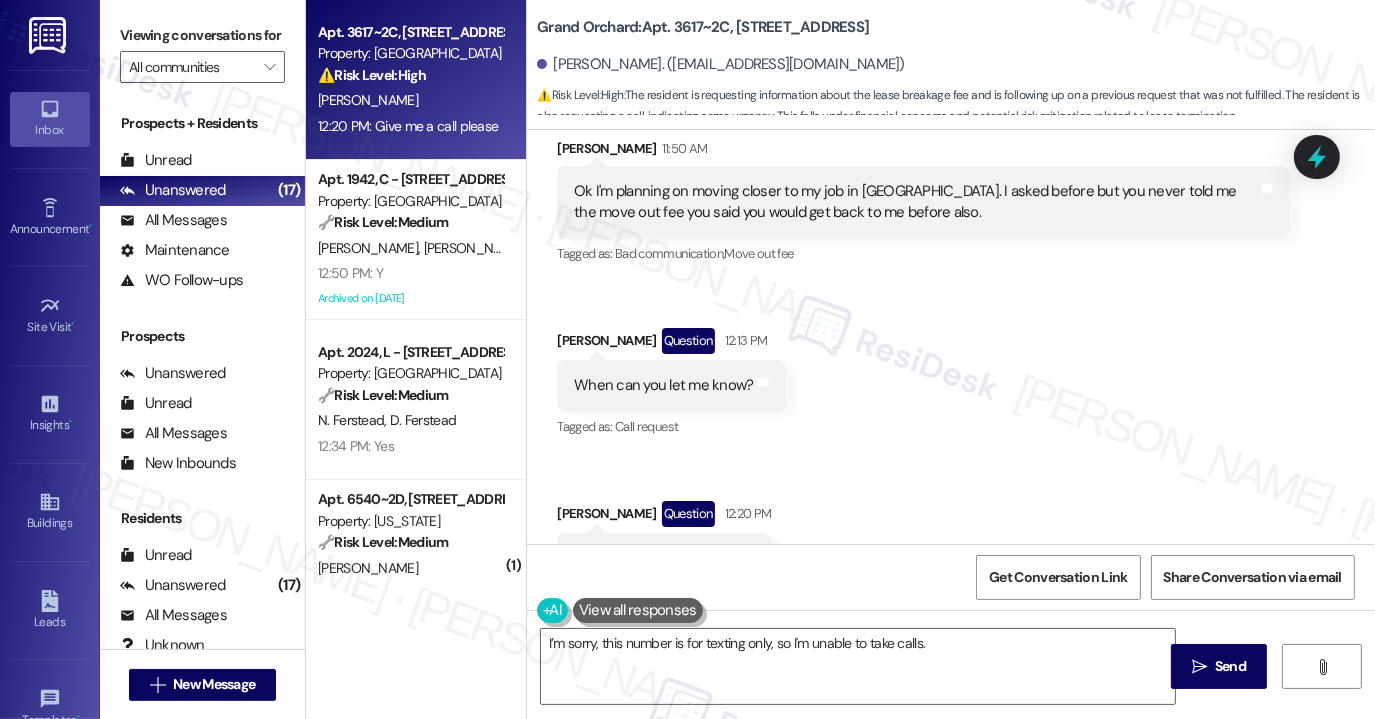 click on "Give me a call please Tags and notes" at bounding box center [664, 558] 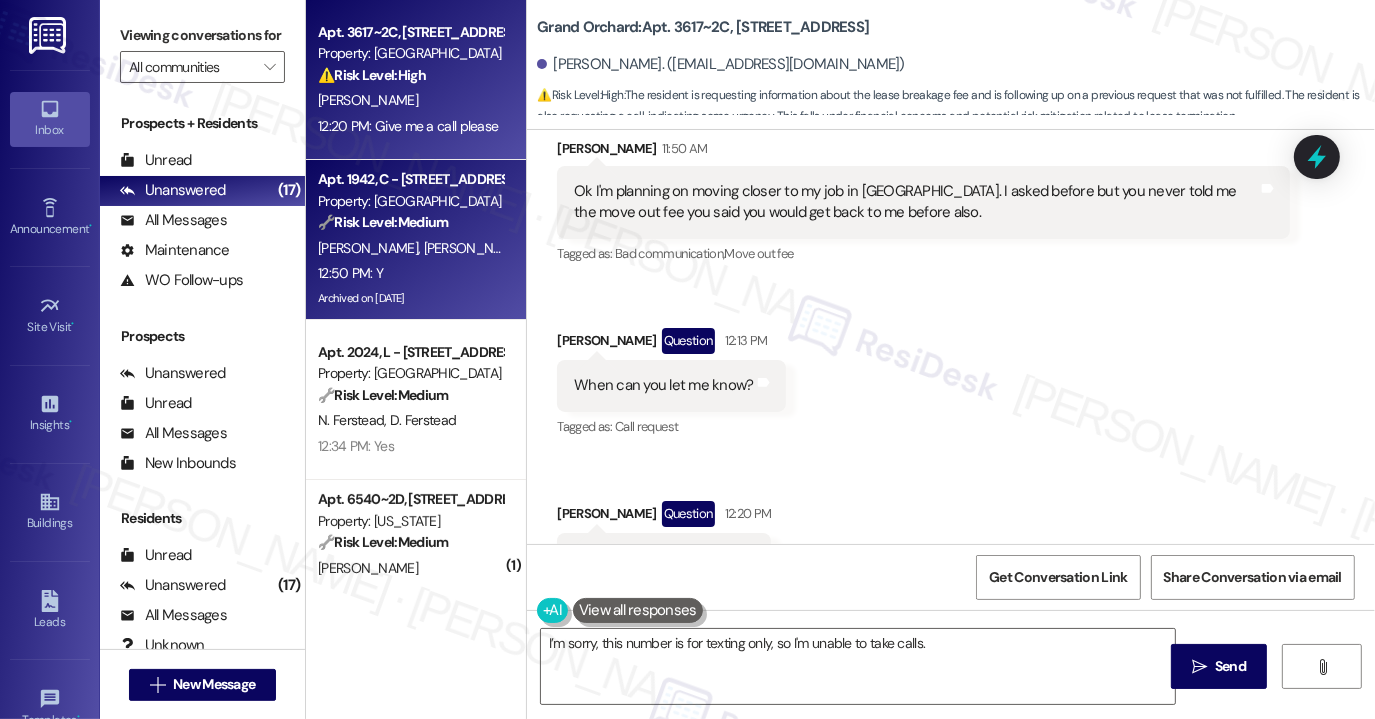copy on "Give me a call please Tags and notes" 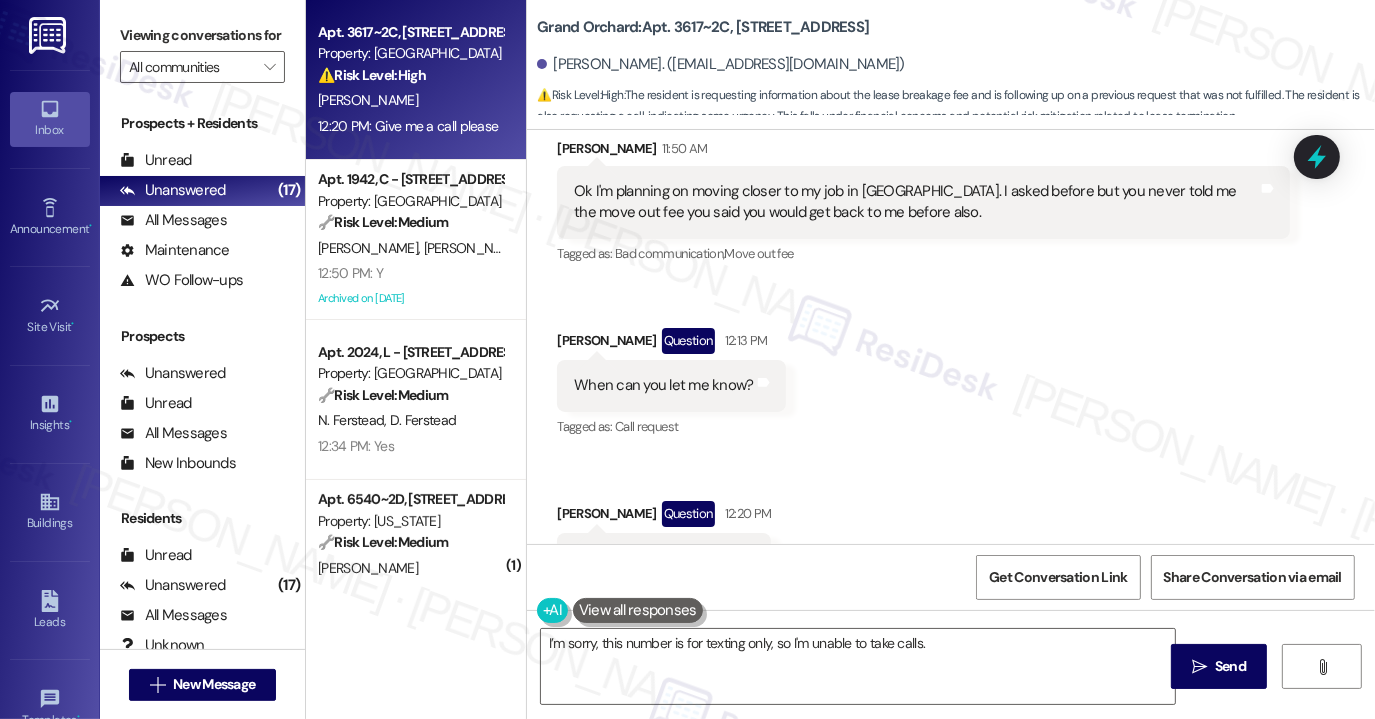 click on "Received via SMS [PERSON_NAME] 11:50 AM Ok I'm planning on moving closer to my job in [GEOGRAPHIC_DATA]. I asked before  but you never told me  the move out fee you said you would get back to me before also. Tags and notes Tagged as:   Bad communication ,  Click to highlight conversations about Bad communication Move out fee Click to highlight conversations about Move out fee Received via SMS [PERSON_NAME] Question 12:13 PM When can you let me know? Tags and notes Tagged as:   Call request Click to highlight conversations about Call request Received via SMS [PERSON_NAME] Question 12:20 PM Give me a call please Tags and notes Tagged as:   Call request Click to highlight conversations about Call request" at bounding box center (951, 361) 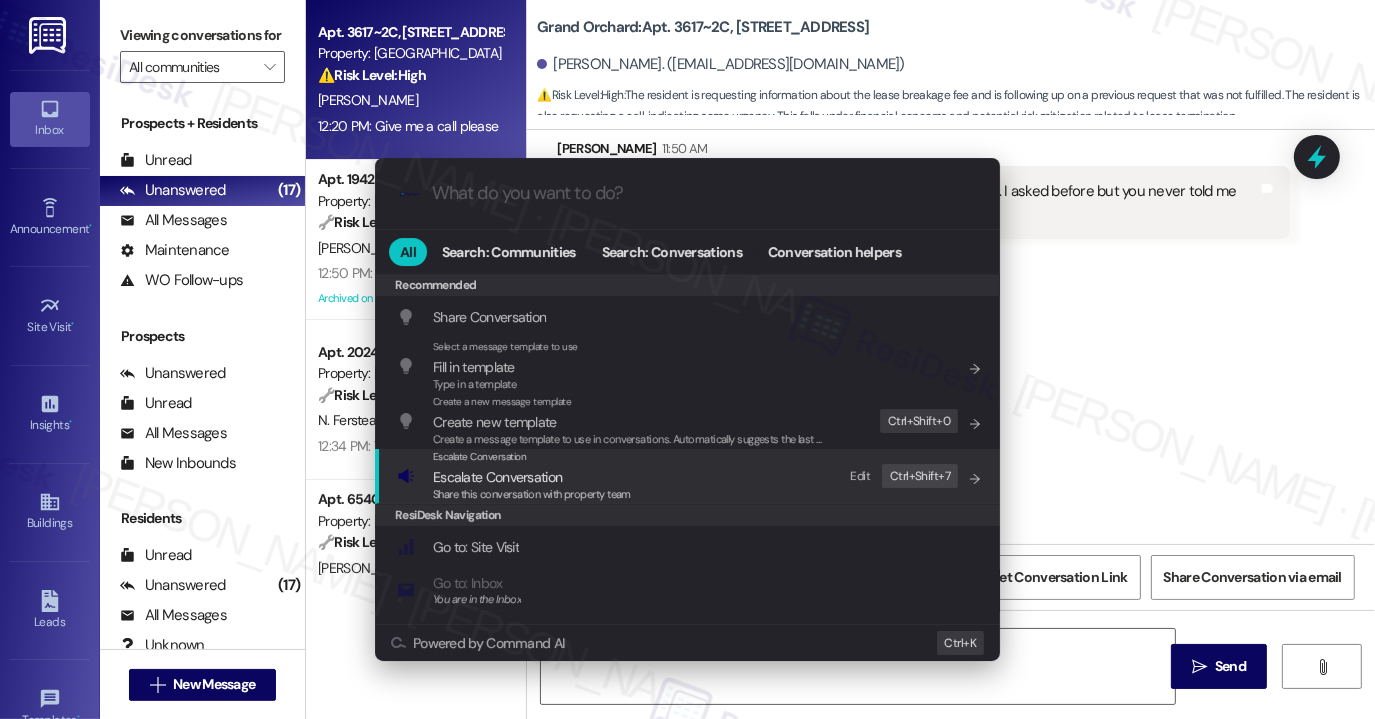 click on "Escalate Conversation Escalate Conversation Share this conversation with property team Edit Ctrl+ Shift+ 7" at bounding box center (689, 476) 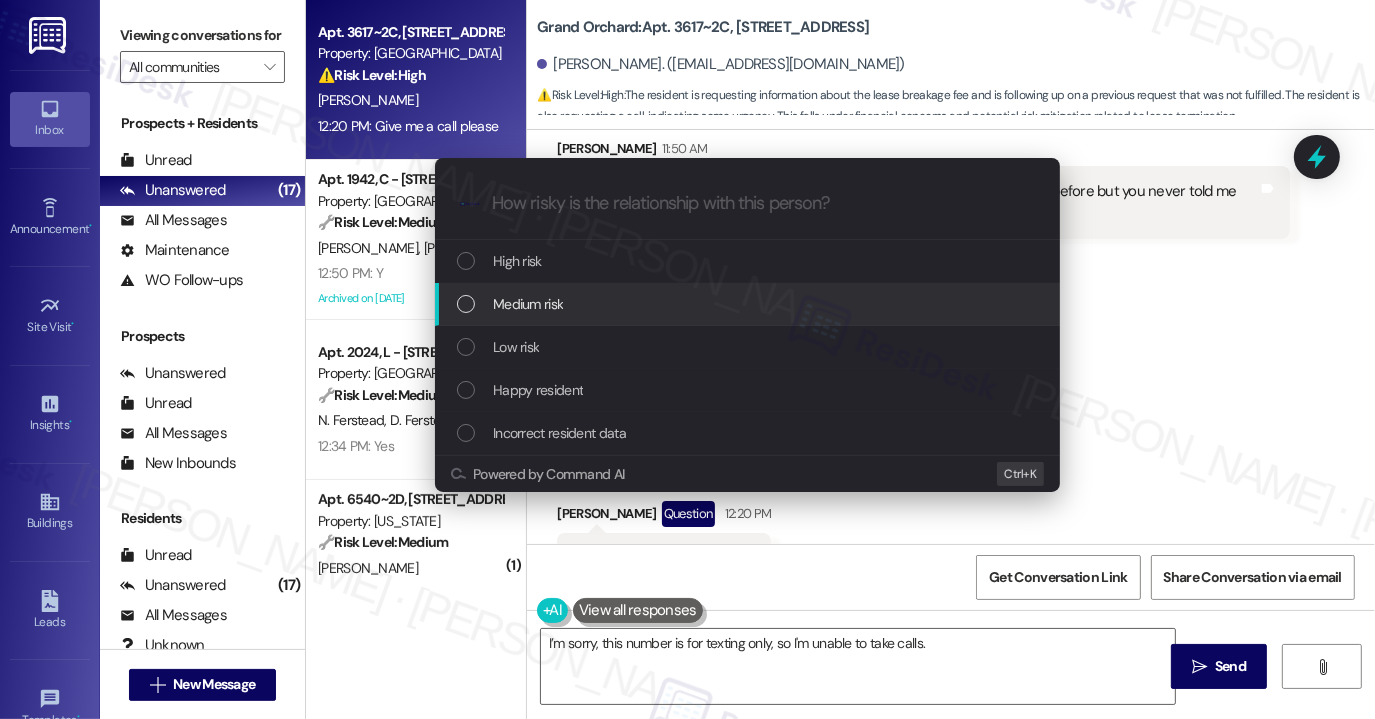 click on "Medium risk" at bounding box center (749, 304) 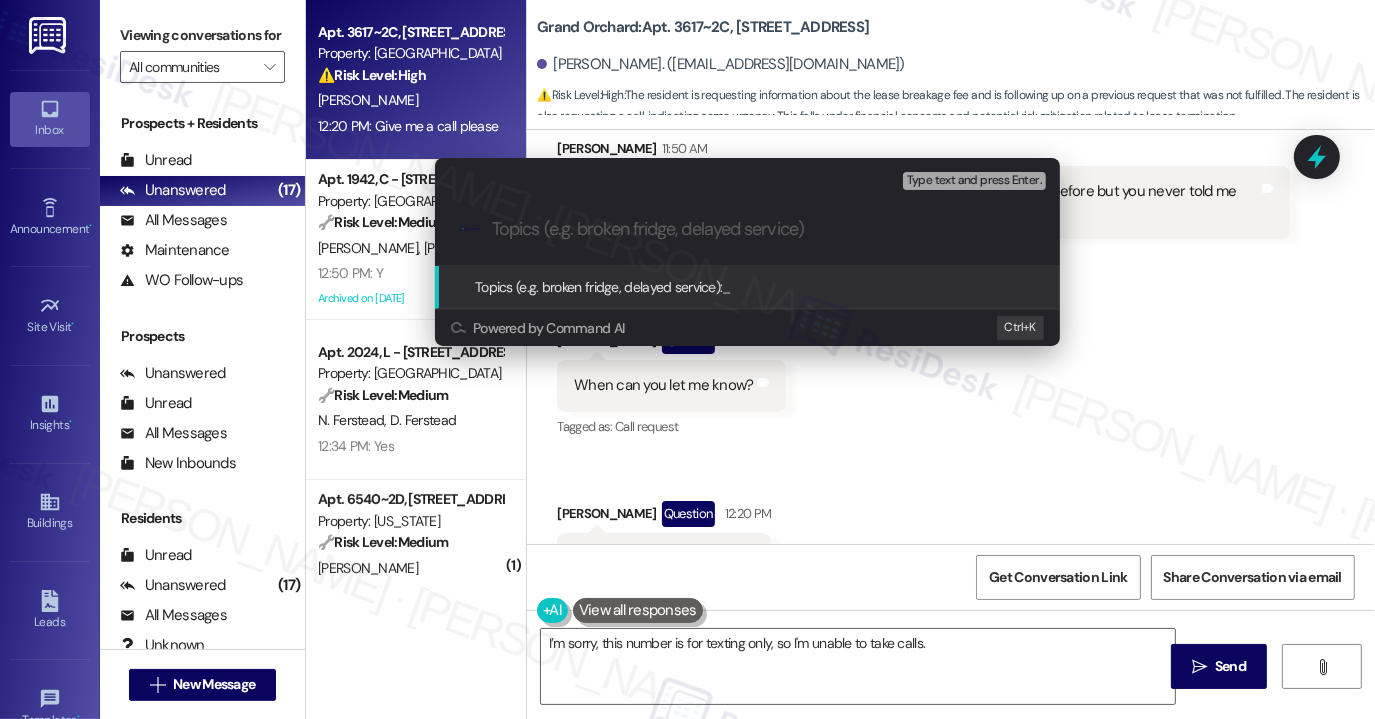 paste on "Follow-Up: Lease Break Fee & Move-Out Inquiry" 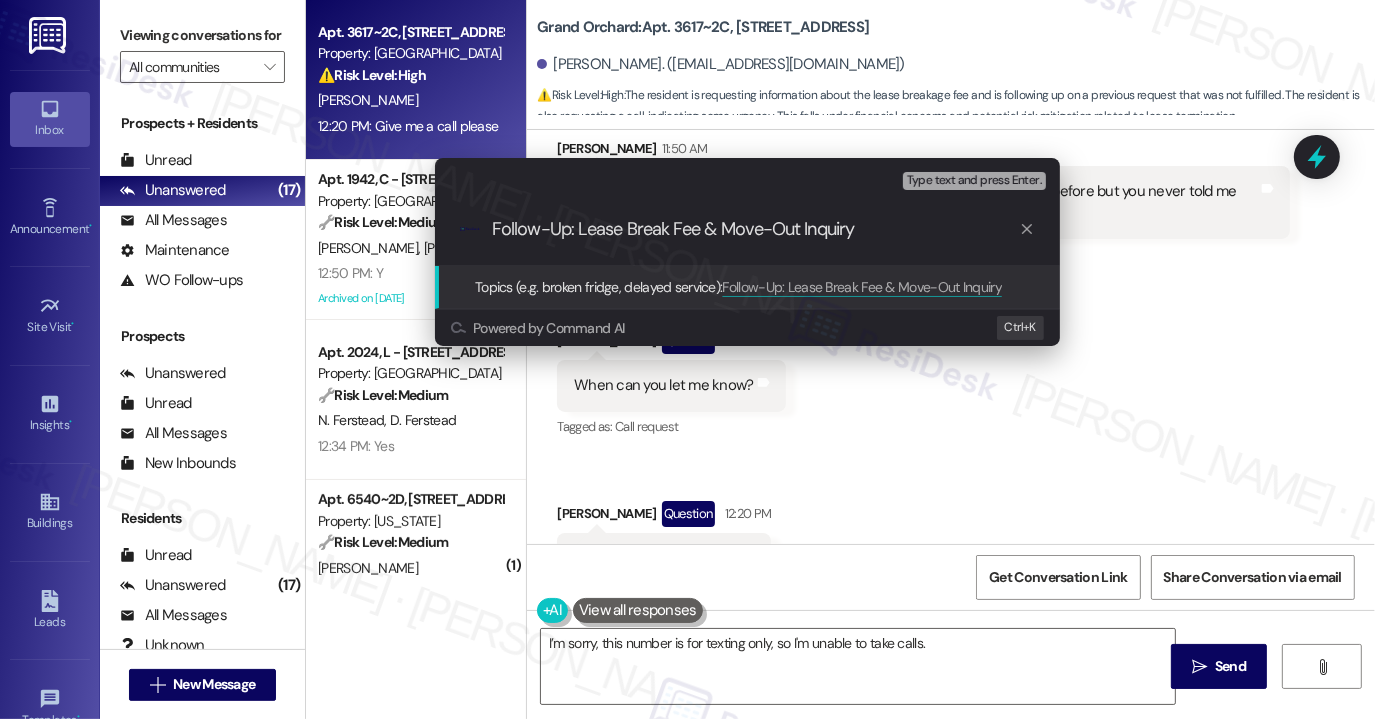 drag, startPoint x: 576, startPoint y: 227, endPoint x: 411, endPoint y: 226, distance: 165.00304 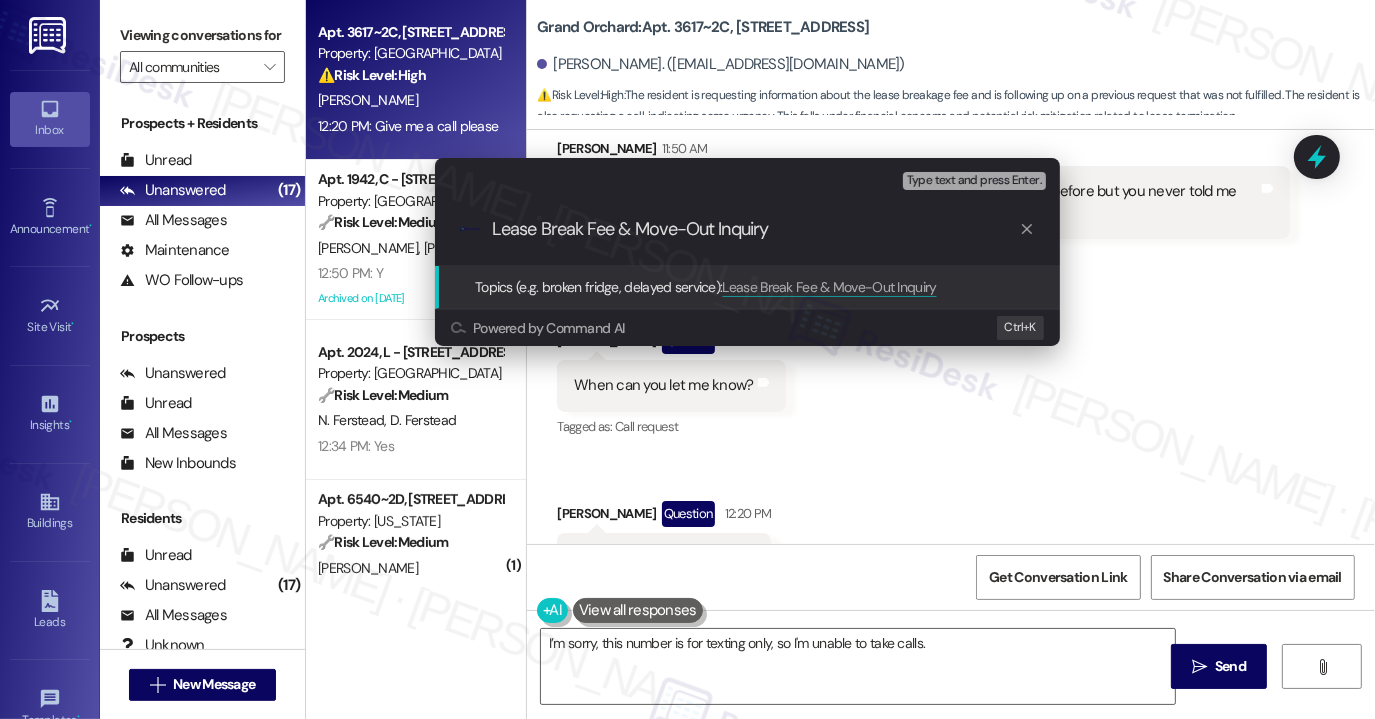 click on ".cls-1{fill:#0a055f;}.cls-2{fill:#0cc4c4;} resideskLogoBlueOrange Lease Break Fee & Move-Out Inquiry" at bounding box center [747, 229] 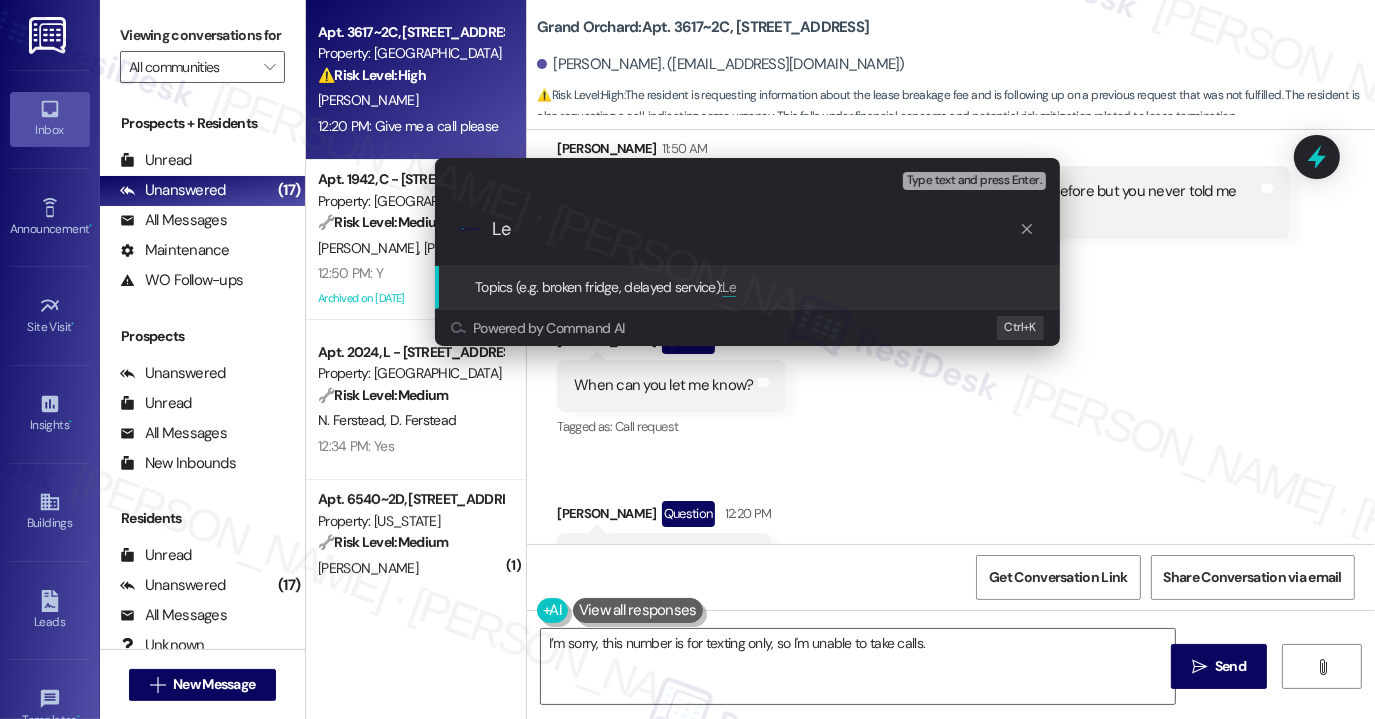 type on "L" 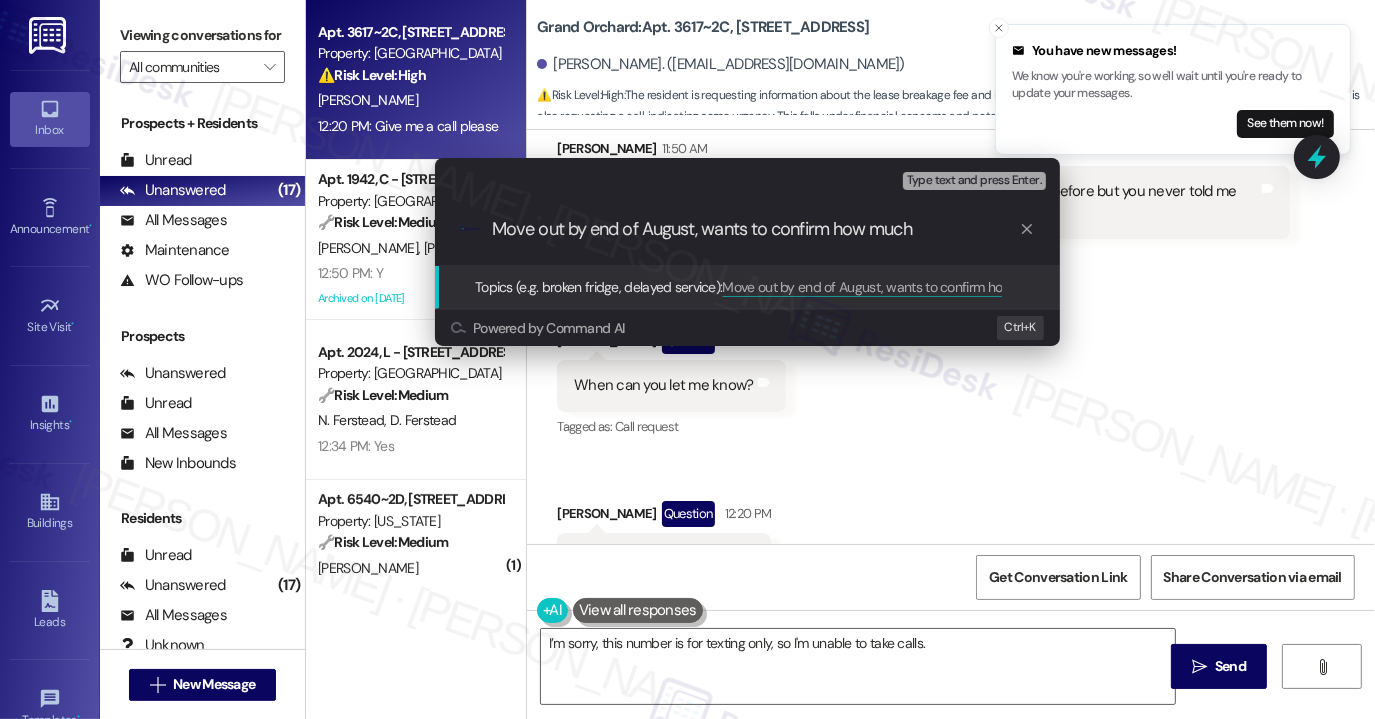 paste on "Follow-Up: Lease Break Fee & Move-Out Inquiry" 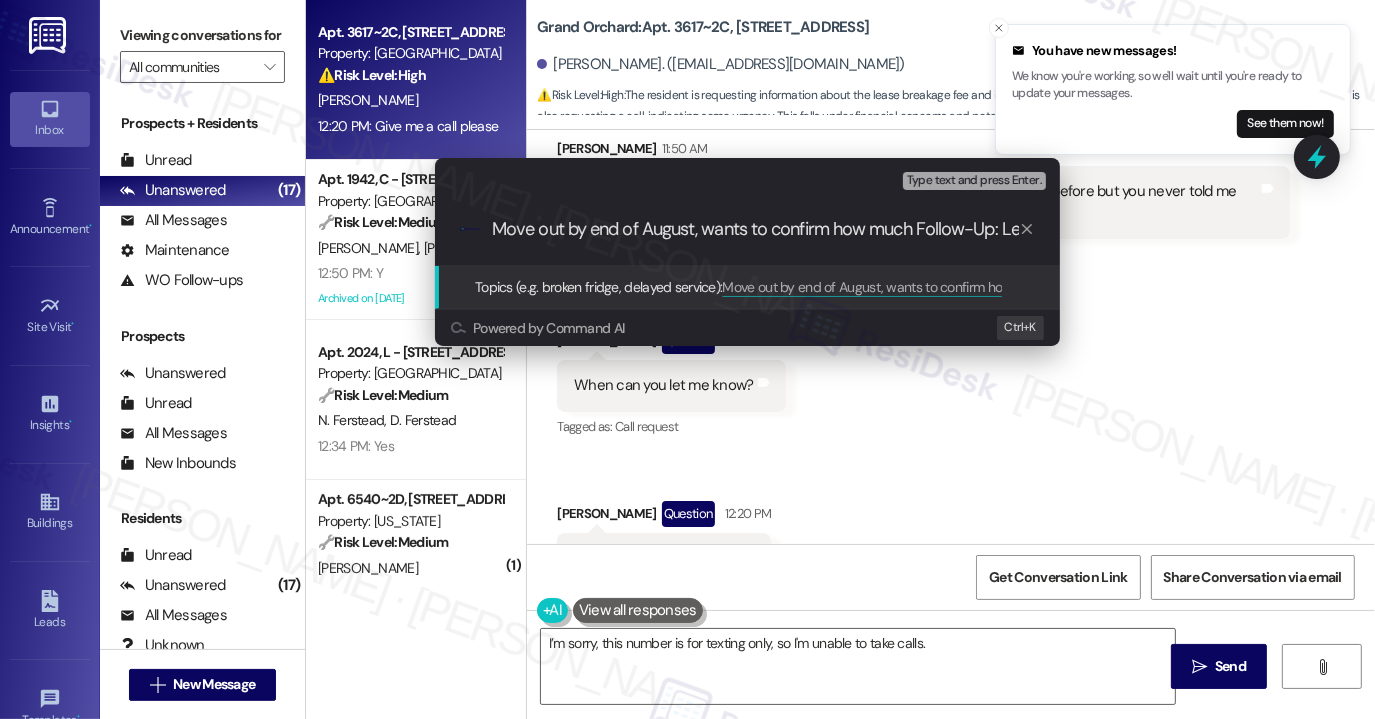 scroll, scrollTop: 0, scrollLeft: 260, axis: horizontal 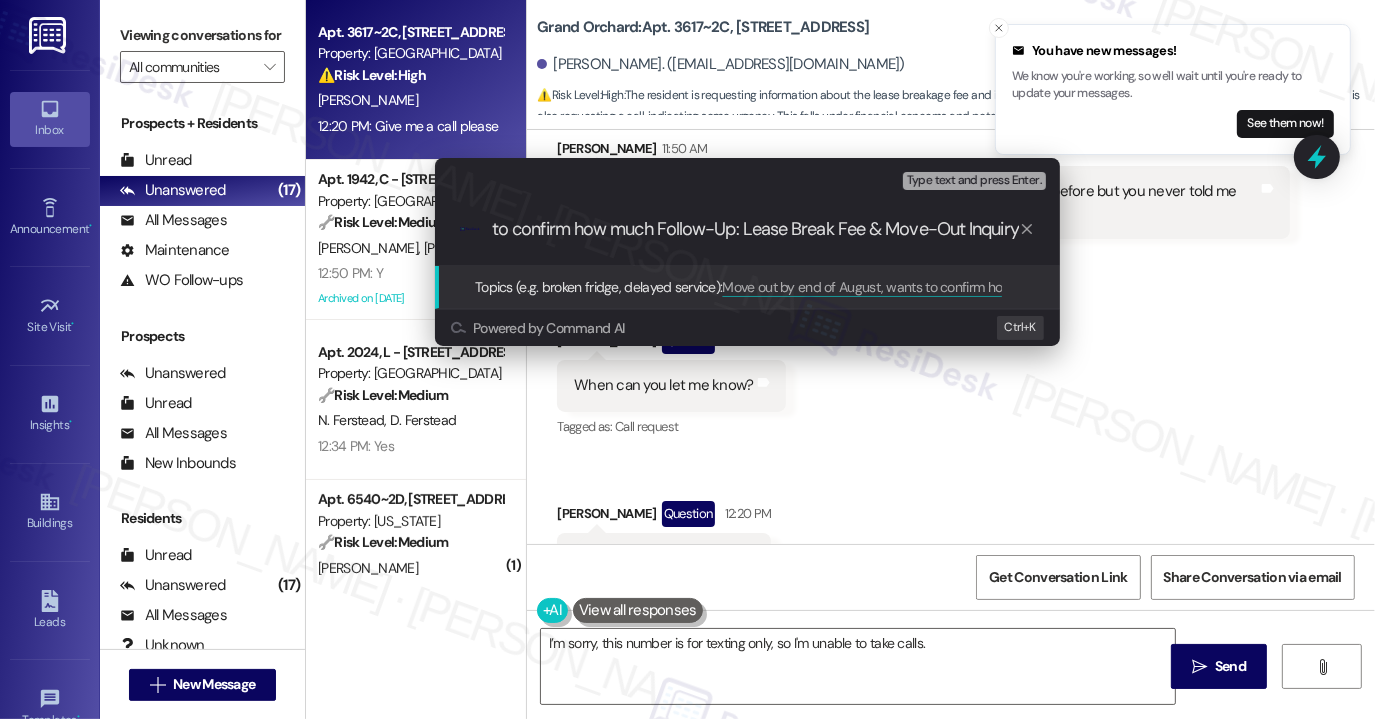 drag, startPoint x: 656, startPoint y: 225, endPoint x: 741, endPoint y: 233, distance: 85.37564 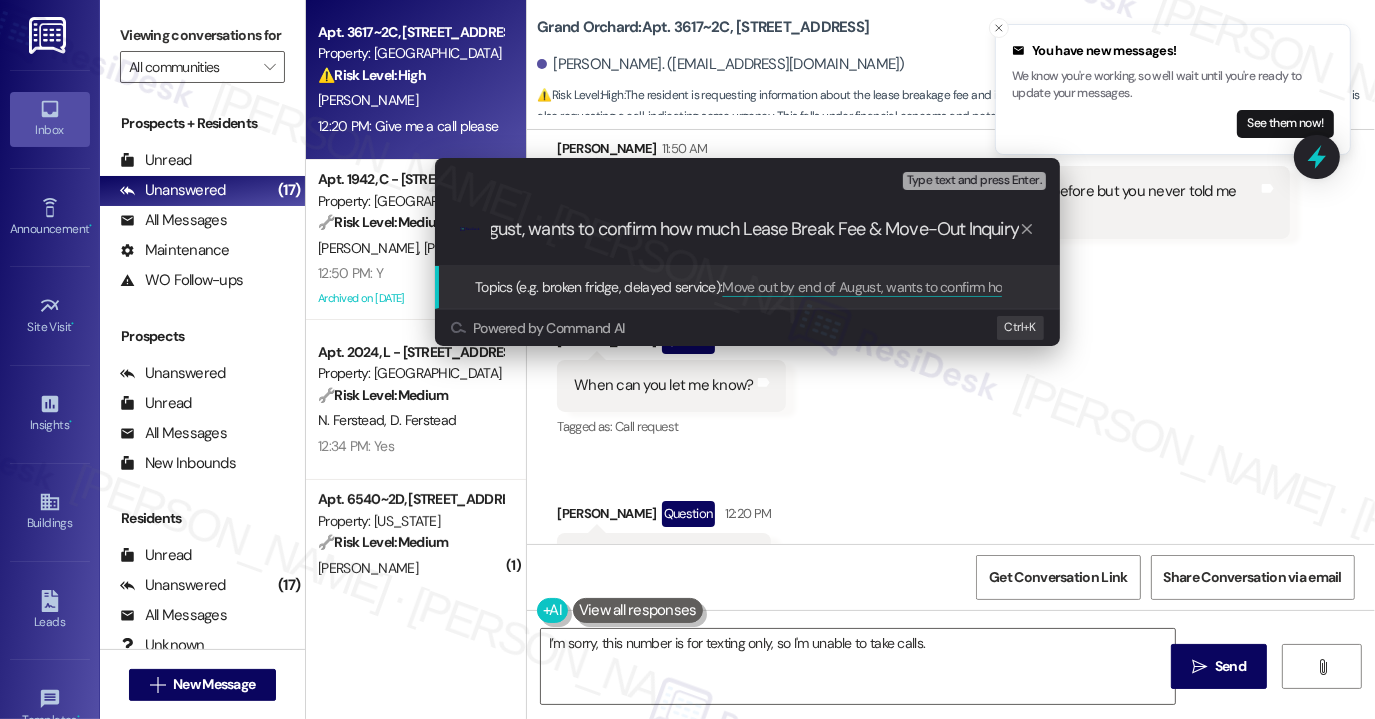 scroll, scrollTop: 0, scrollLeft: 176, axis: horizontal 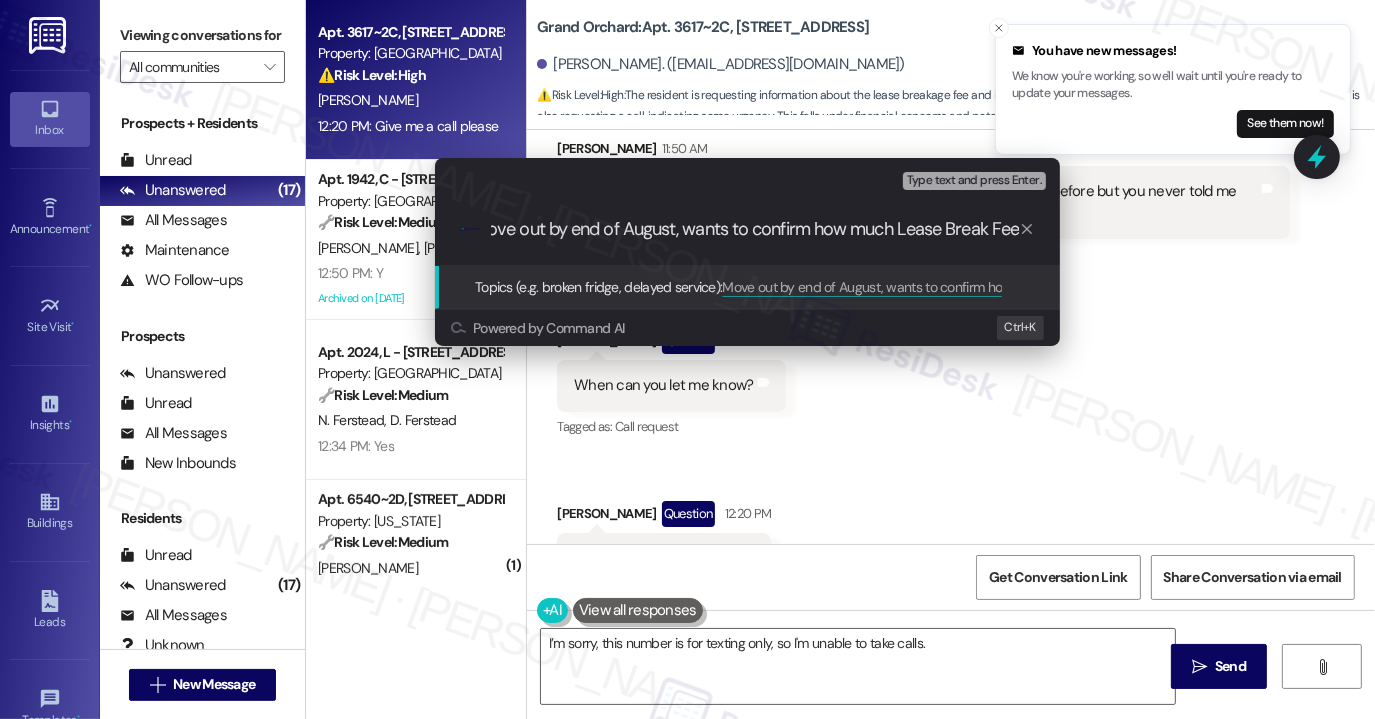 click on "Move out by end of August, wants to confirm how much Lease Break Fee" at bounding box center (755, 229) 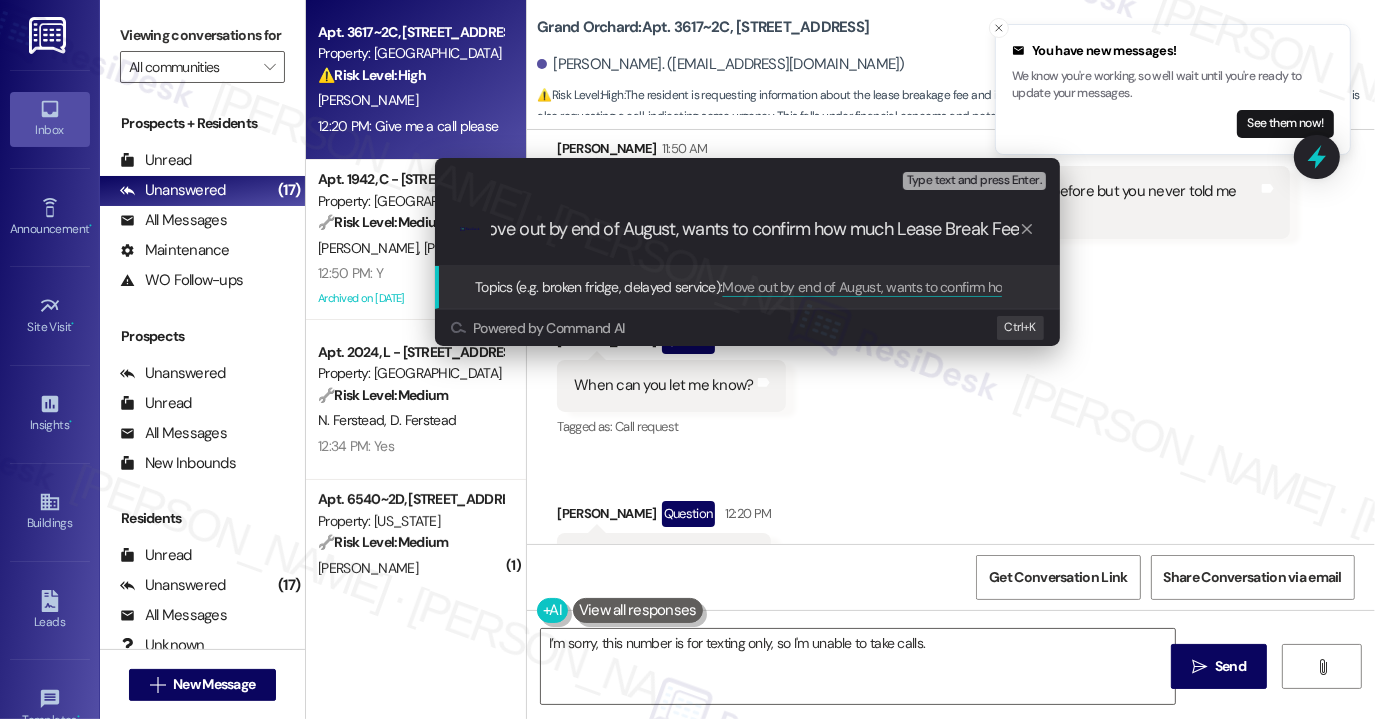 scroll, scrollTop: 0, scrollLeft: 0, axis: both 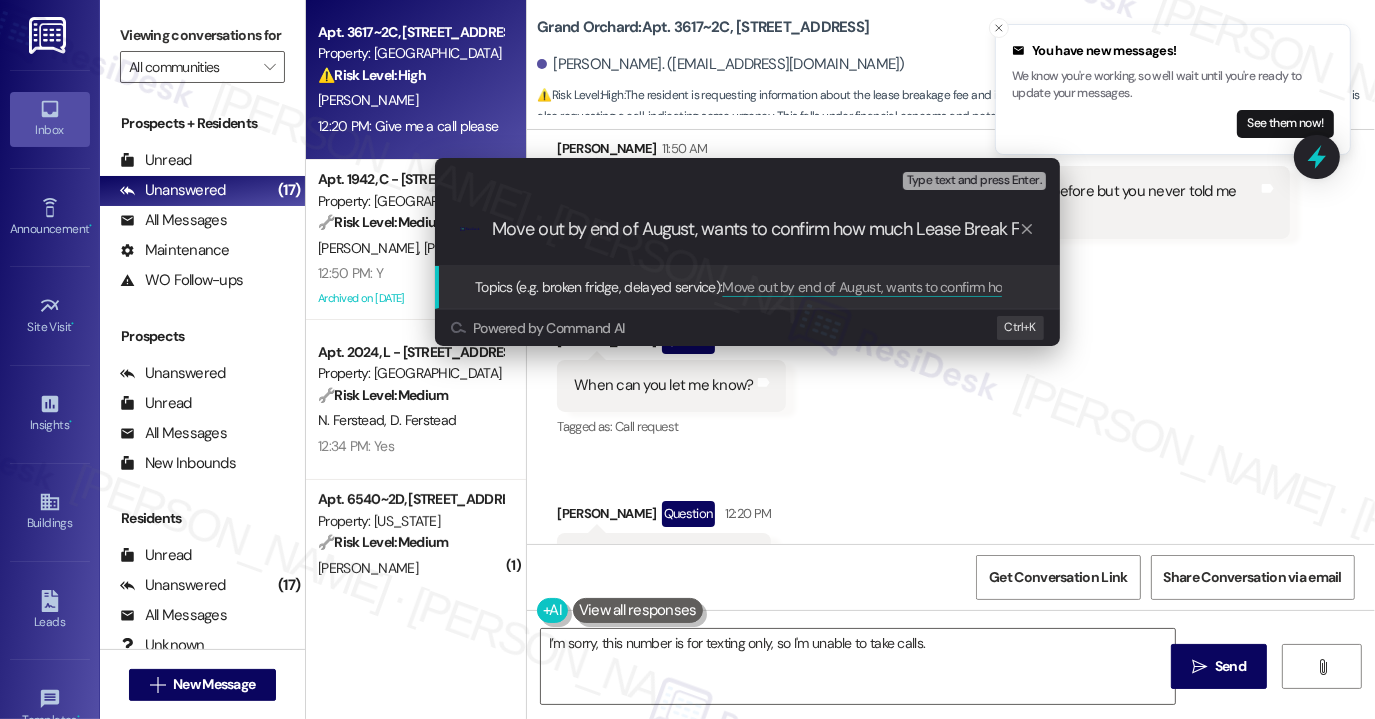 drag, startPoint x: 649, startPoint y: 231, endPoint x: 480, endPoint y: 230, distance: 169.00296 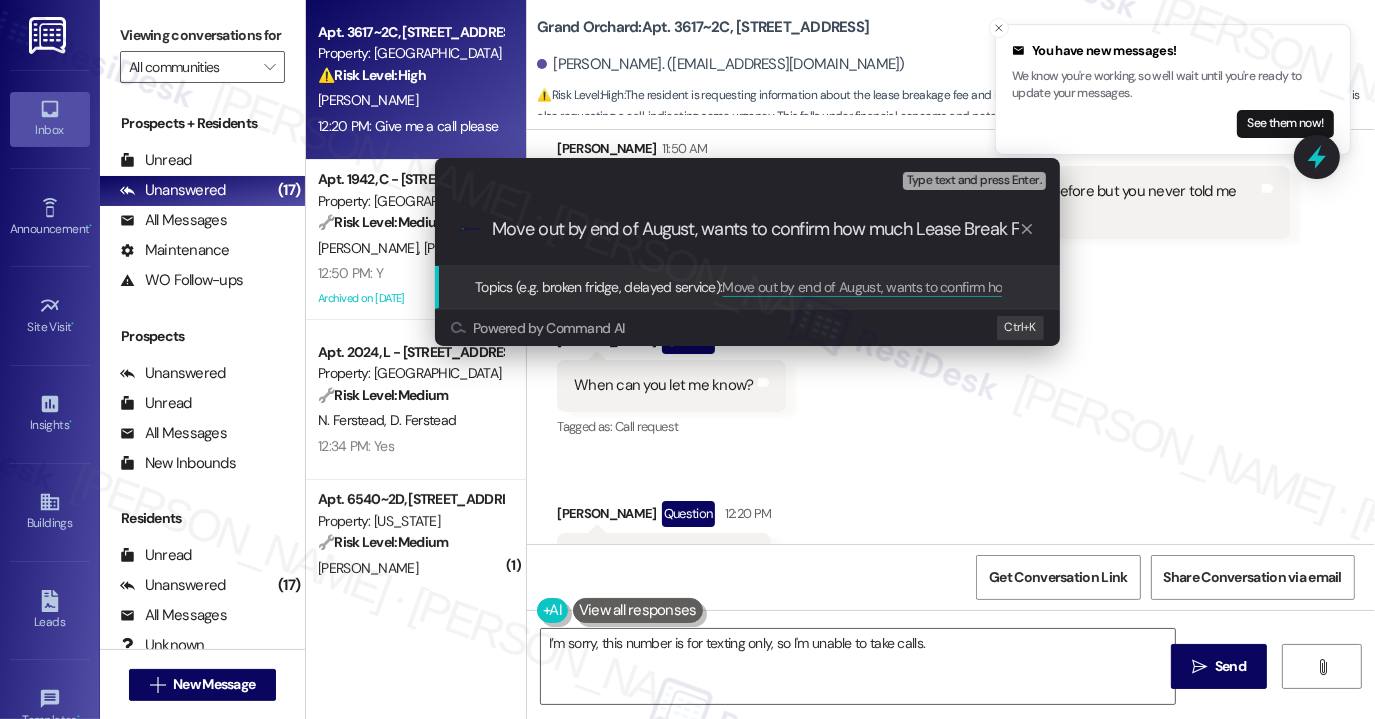 click on "Move out by end of August, wants to confirm how much Lease Break Fee" at bounding box center [755, 229] 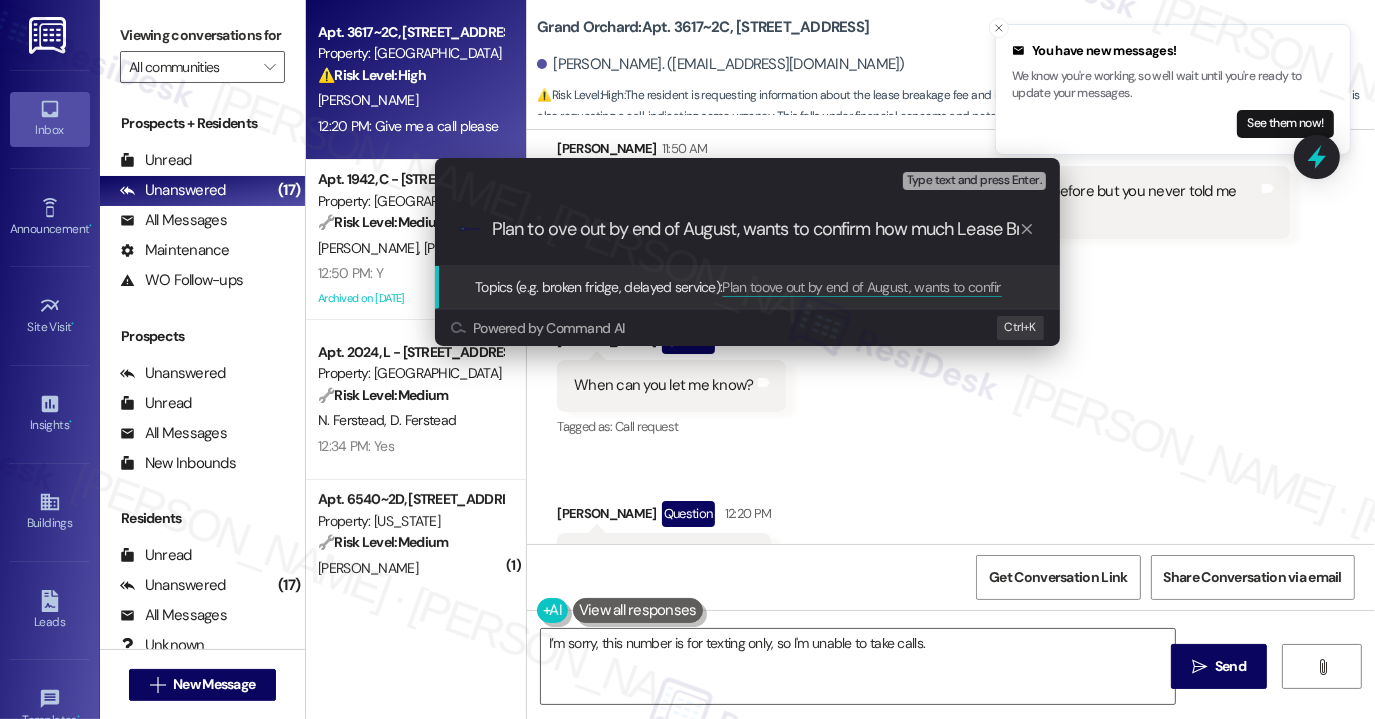 type on "Plan to move out by end of August, wants to confirm how much Lease Break Fee" 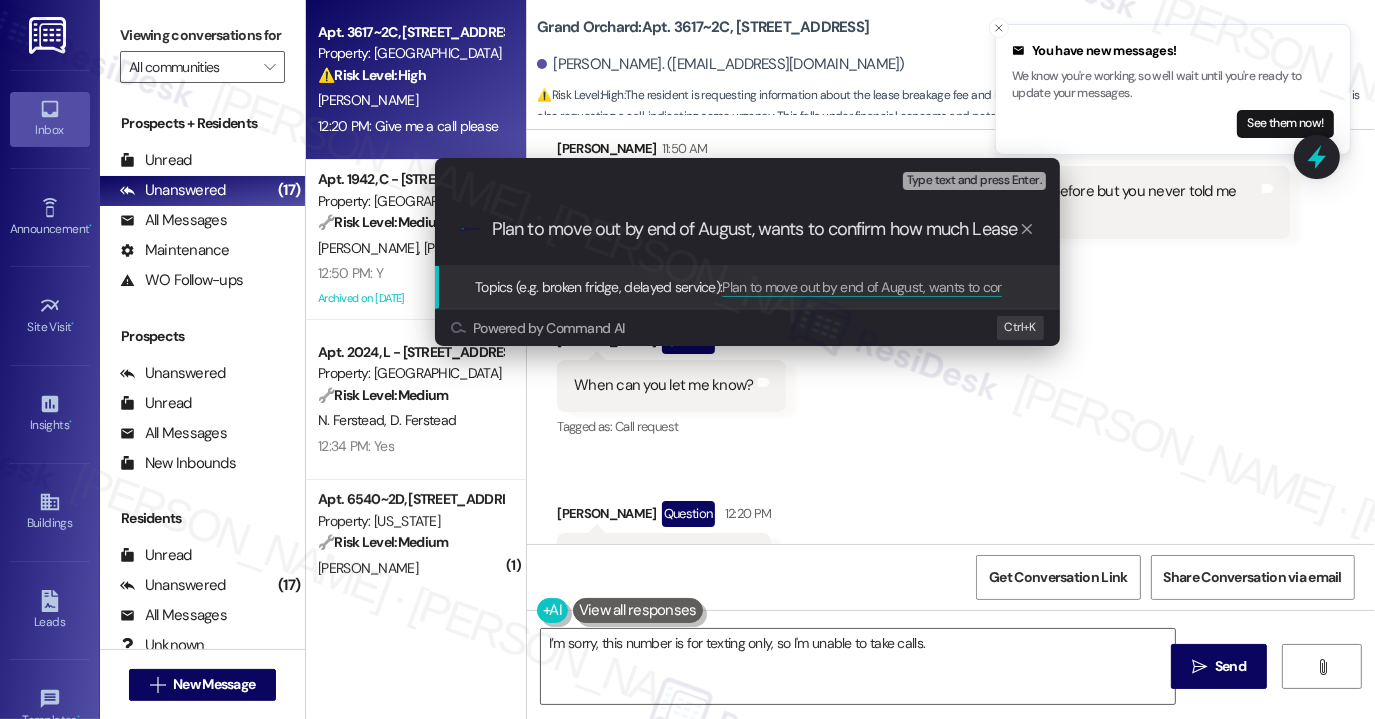 scroll, scrollTop: 0, scrollLeft: 81, axis: horizontal 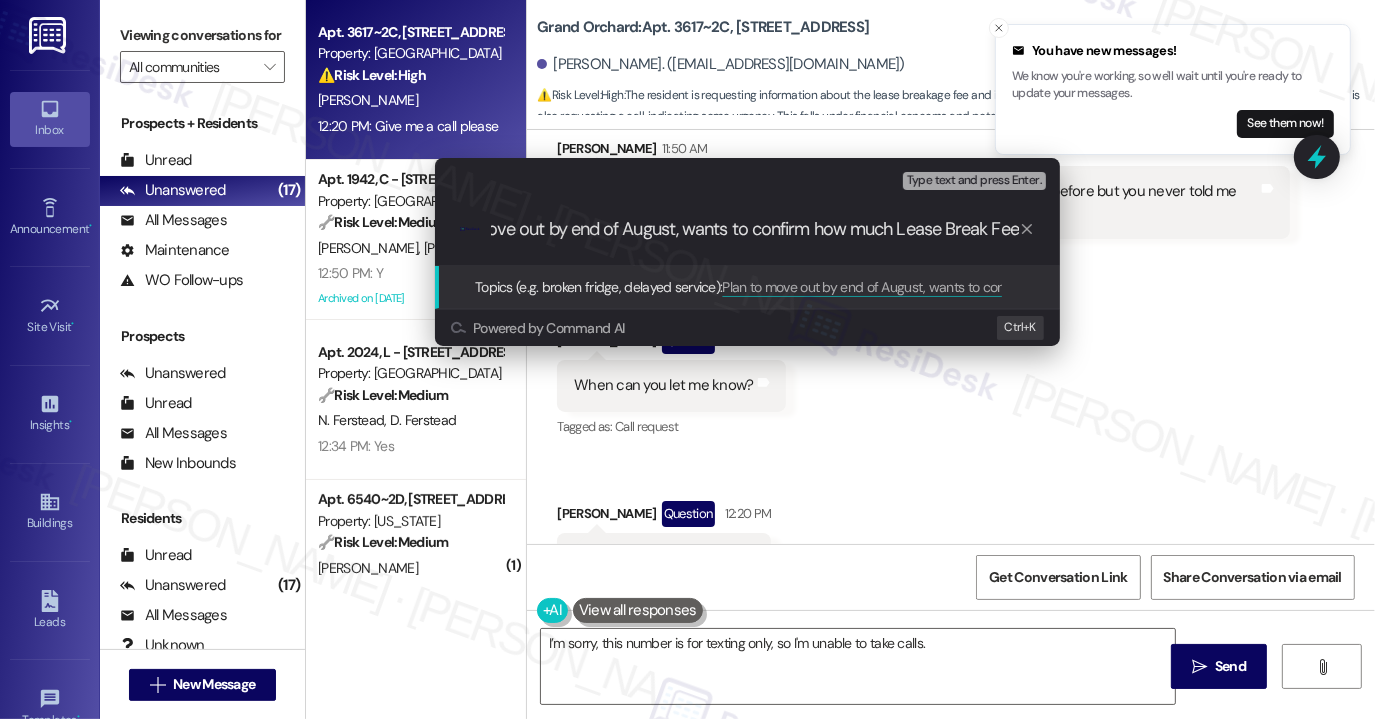 drag, startPoint x: 672, startPoint y: 233, endPoint x: 1209, endPoint y: 237, distance: 537.0149 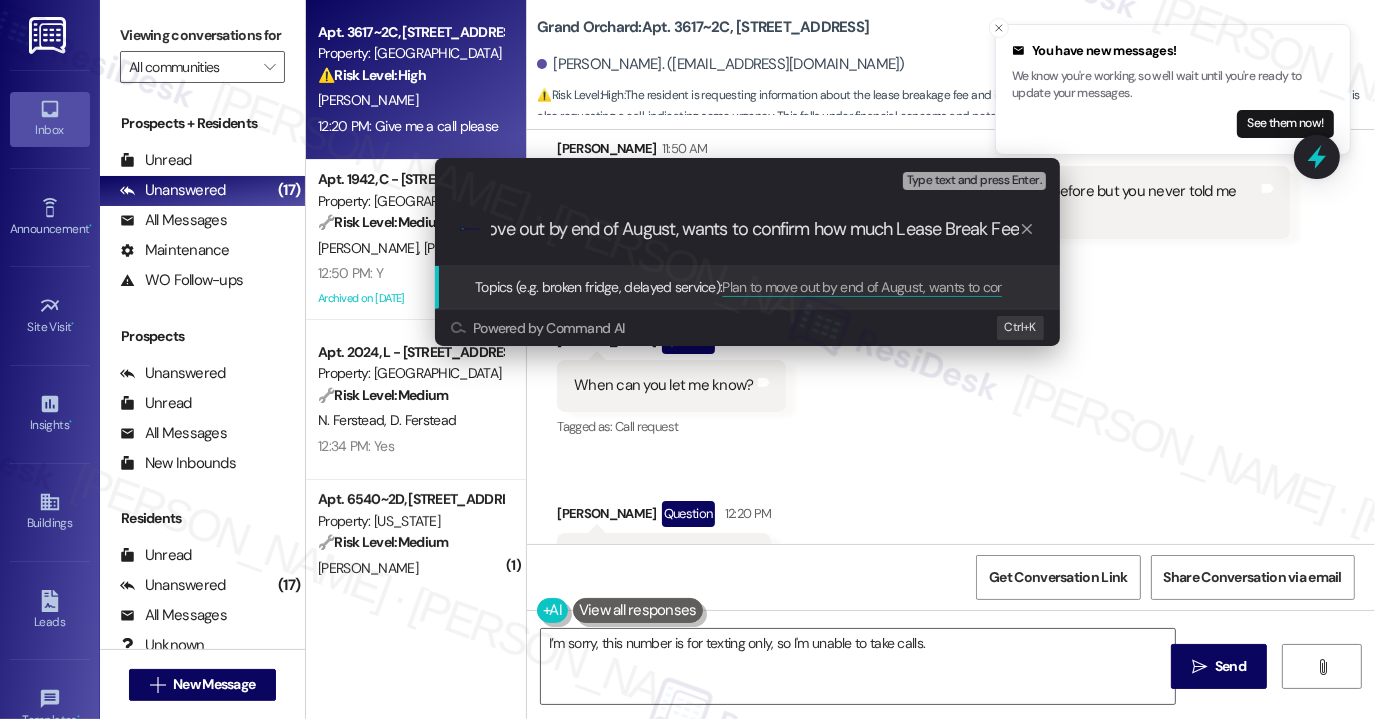 click on "Plan to move out by end of August, wants to confirm how much Lease Break Fee" at bounding box center (755, 229) 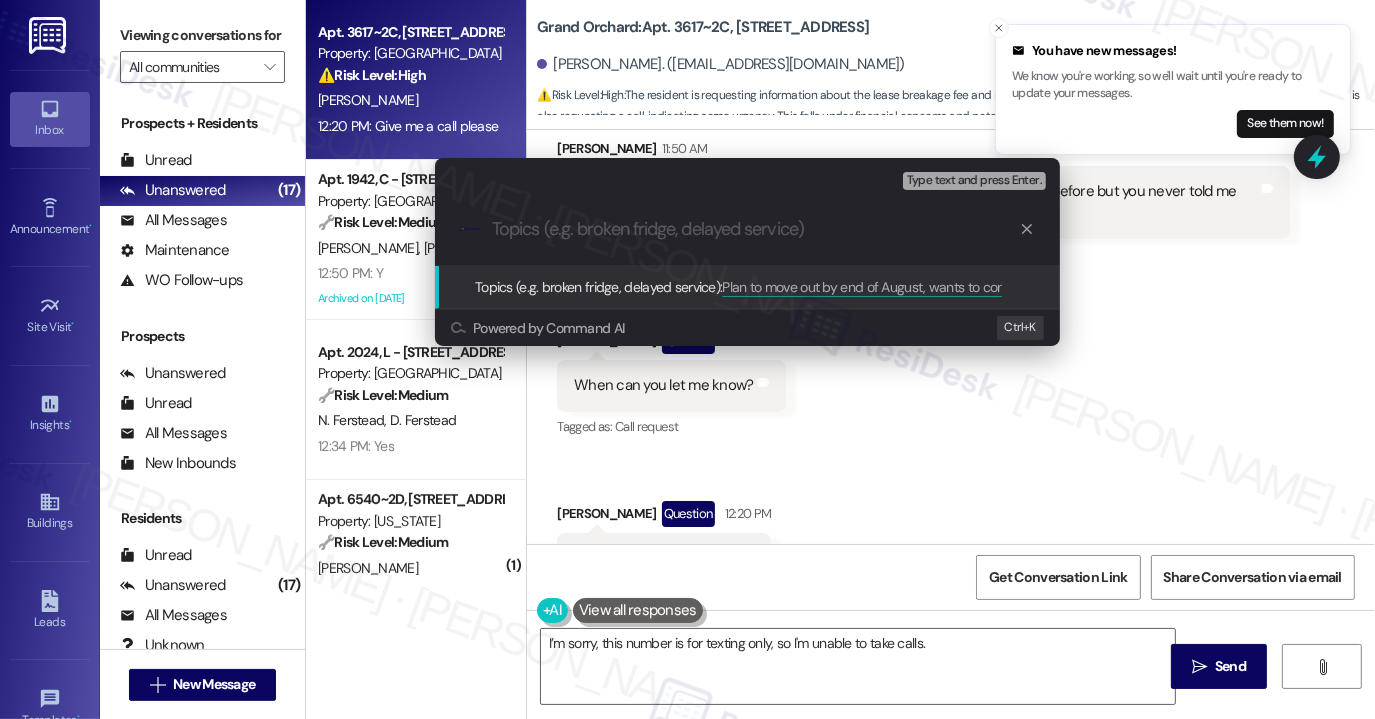 scroll, scrollTop: 0, scrollLeft: 0, axis: both 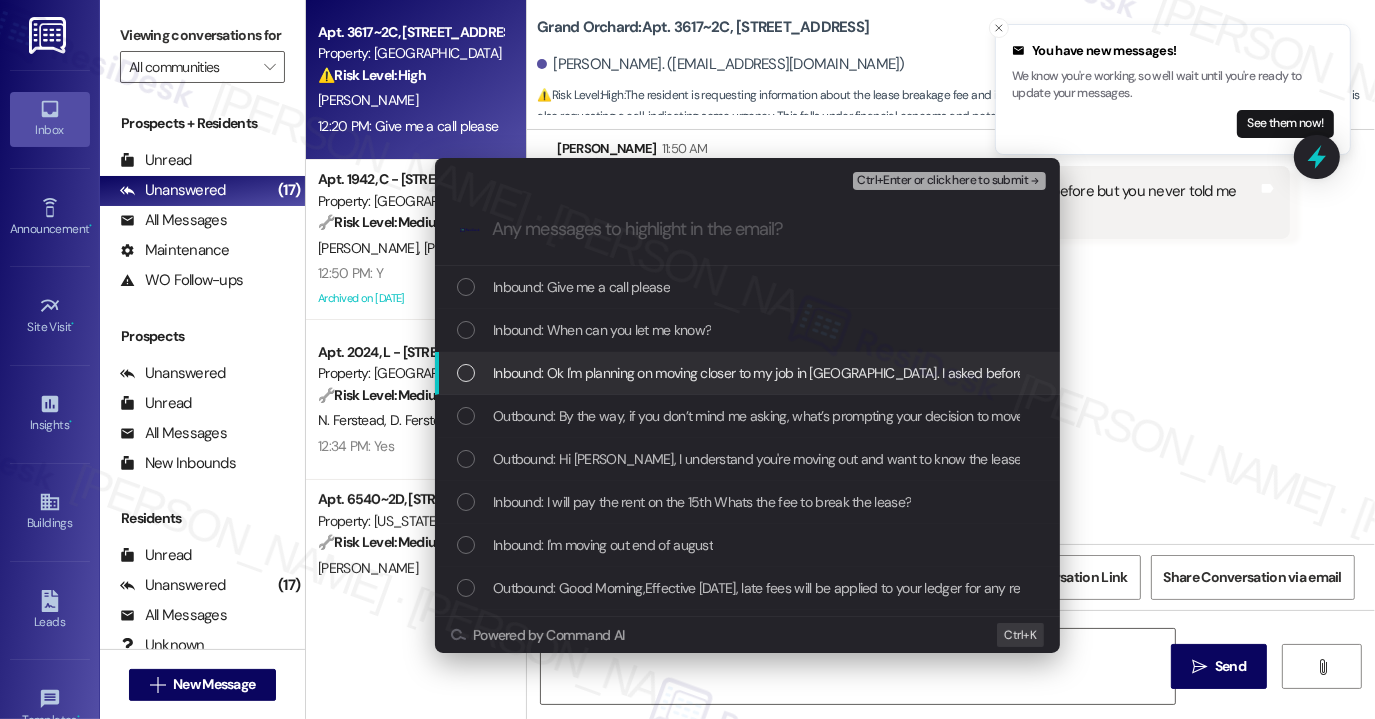 type 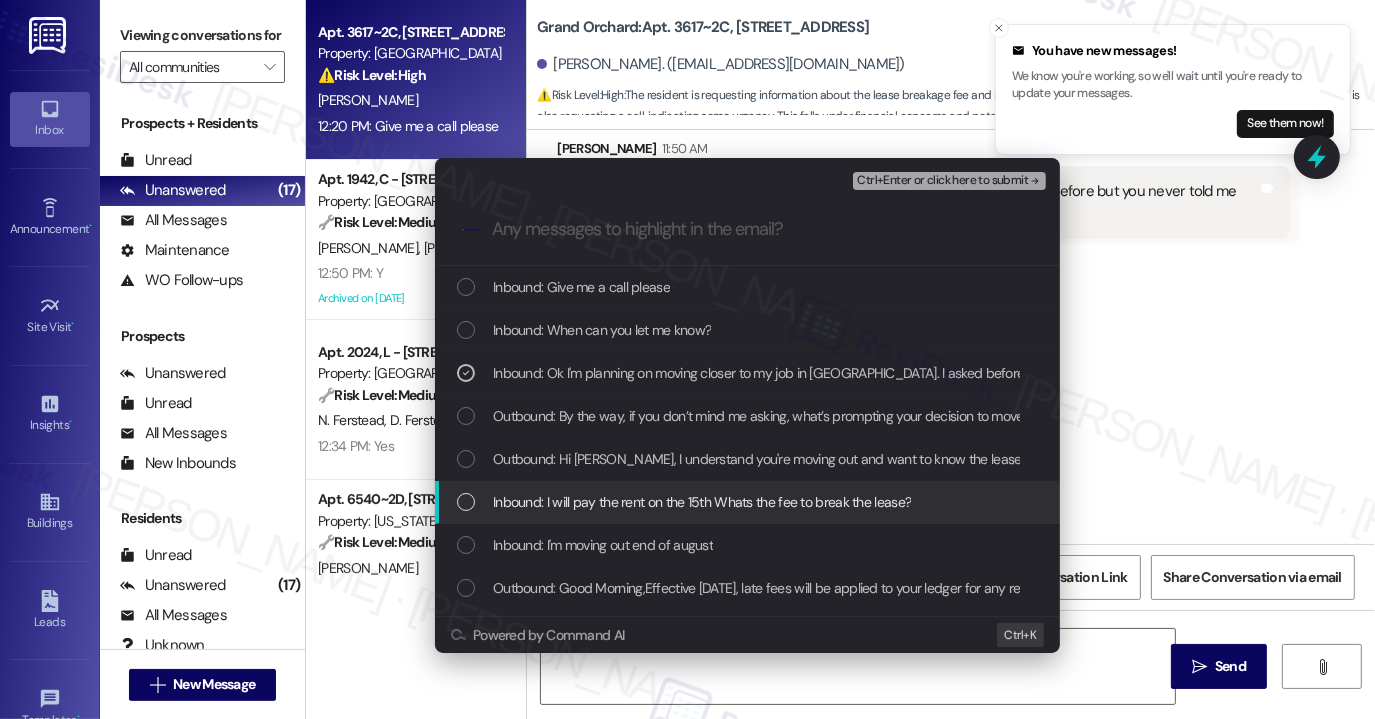click on "Inbound: I will pay the rent on the 15th Whats the fee to break the lease?" at bounding box center [702, 502] 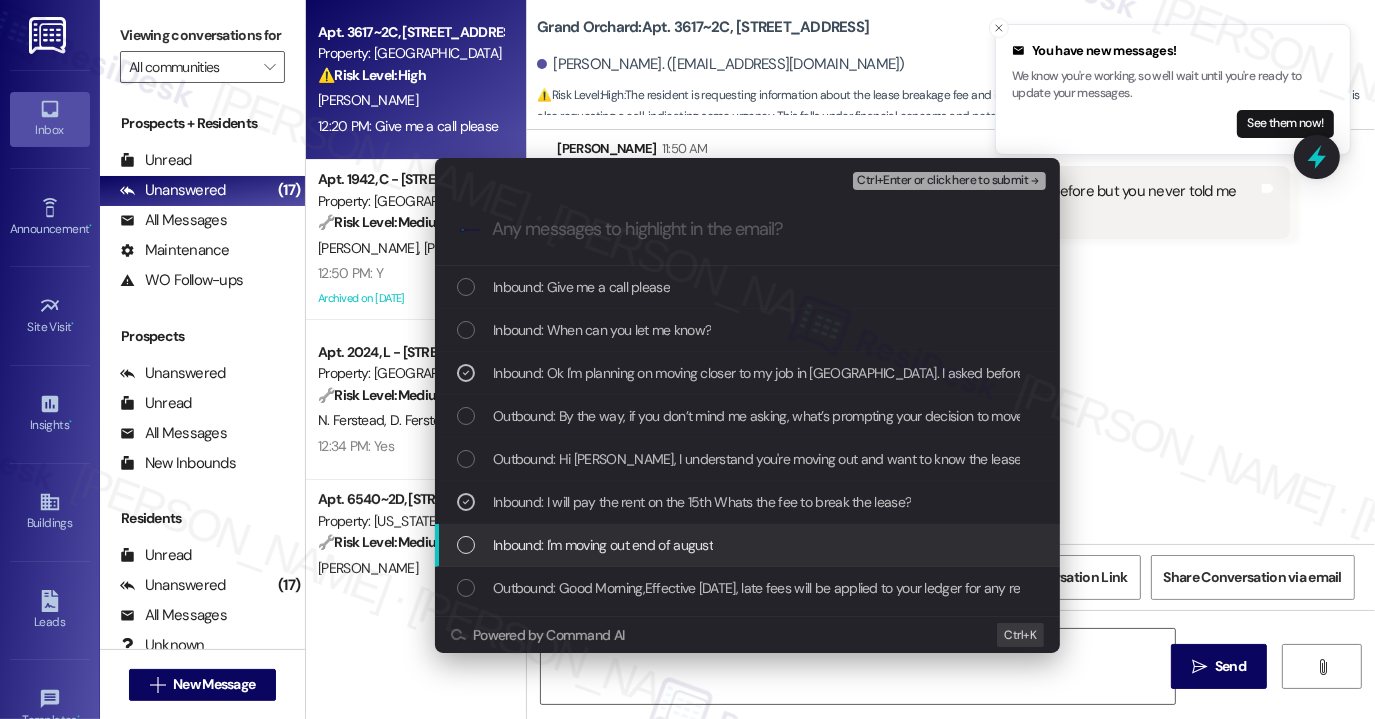 click on "Inbound: I'm moving out end of august" at bounding box center [747, 545] 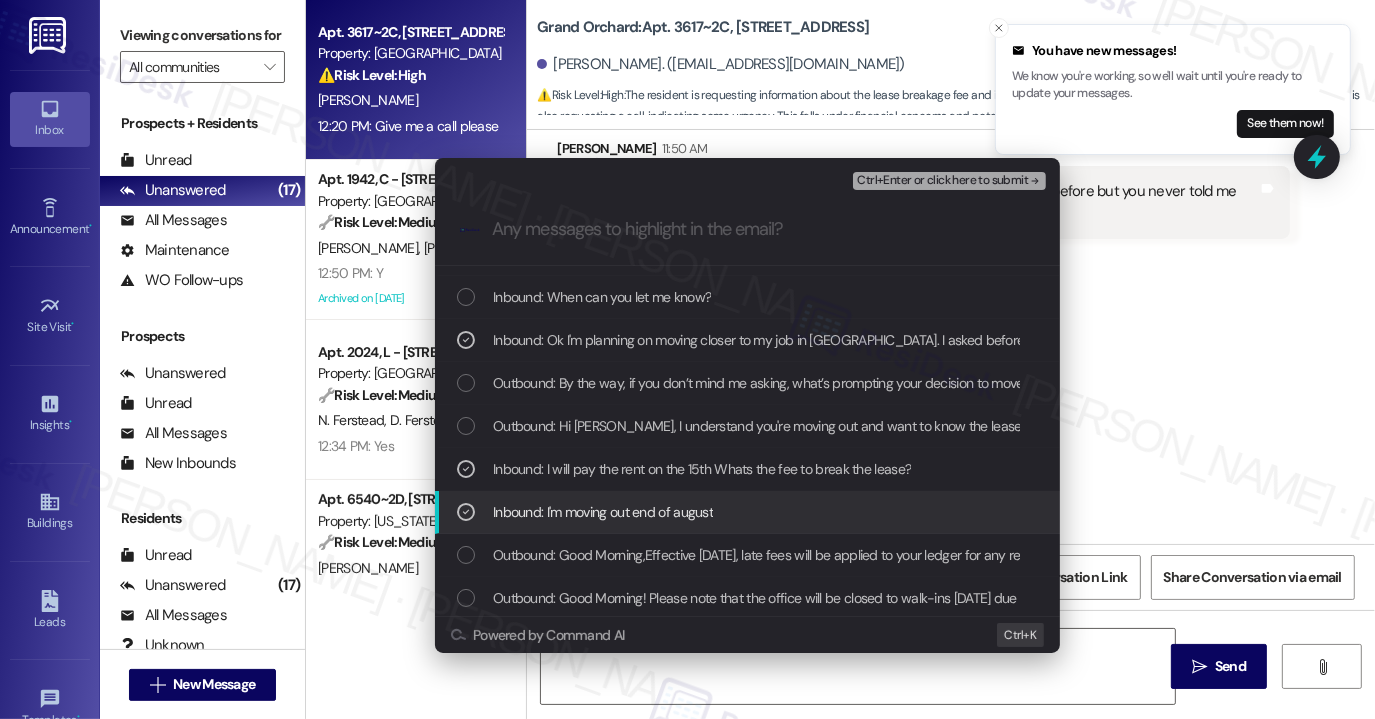 scroll, scrollTop: 0, scrollLeft: 0, axis: both 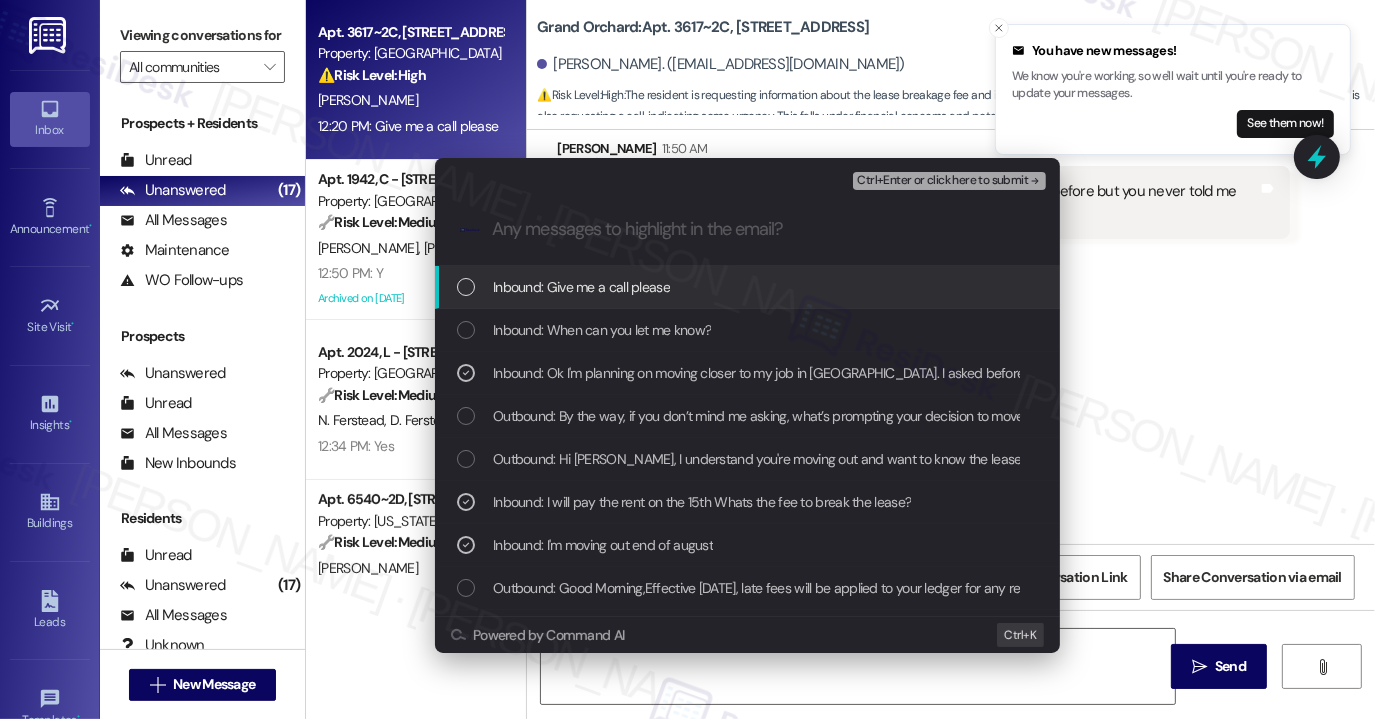 click on "Inbound: Give me a call please" at bounding box center [581, 287] 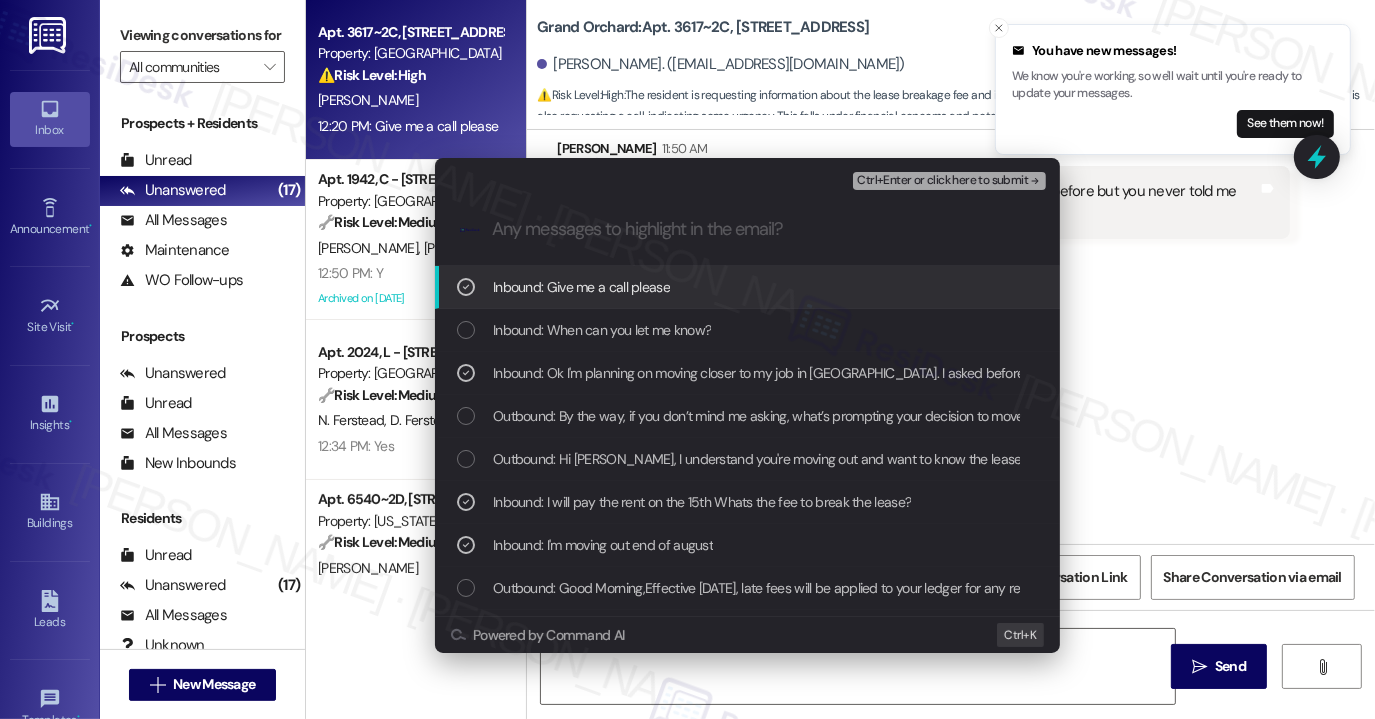 click on "Ctrl+Enter or click here to submit" at bounding box center (951, 181) 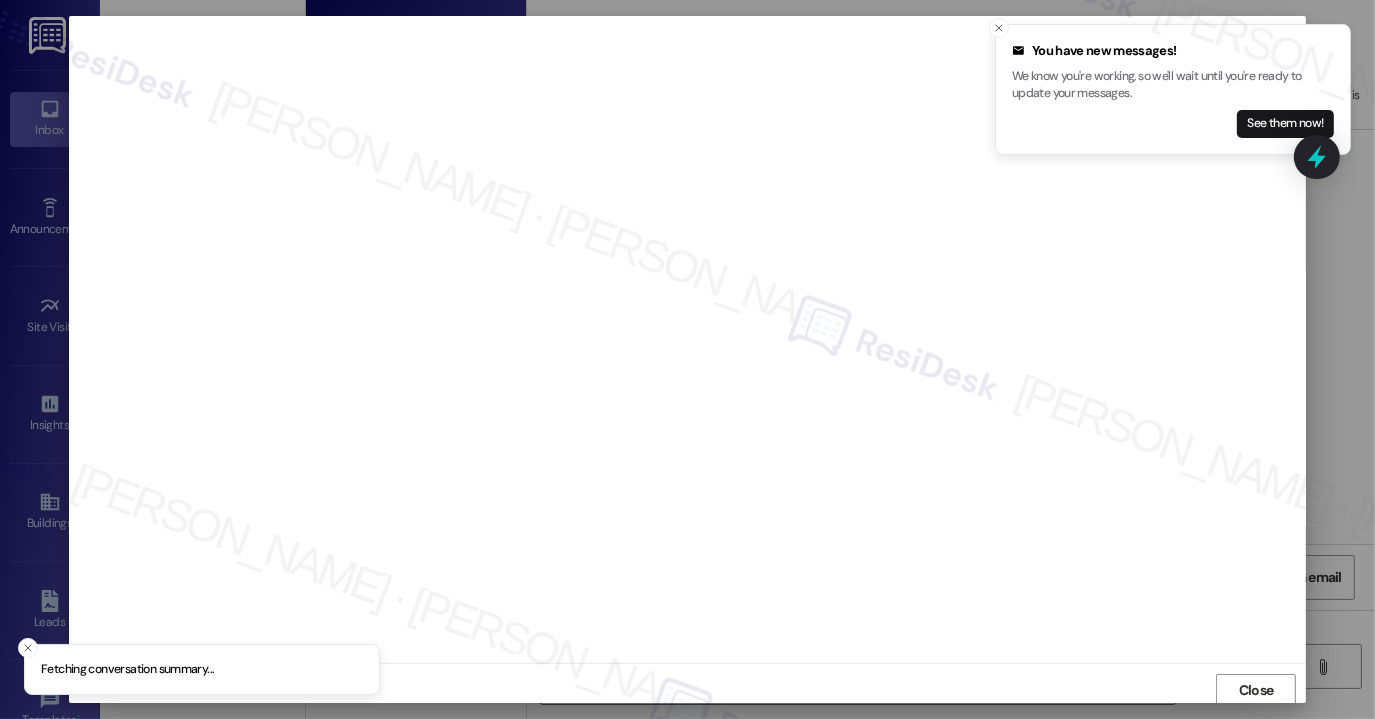 scroll, scrollTop: 3, scrollLeft: 0, axis: vertical 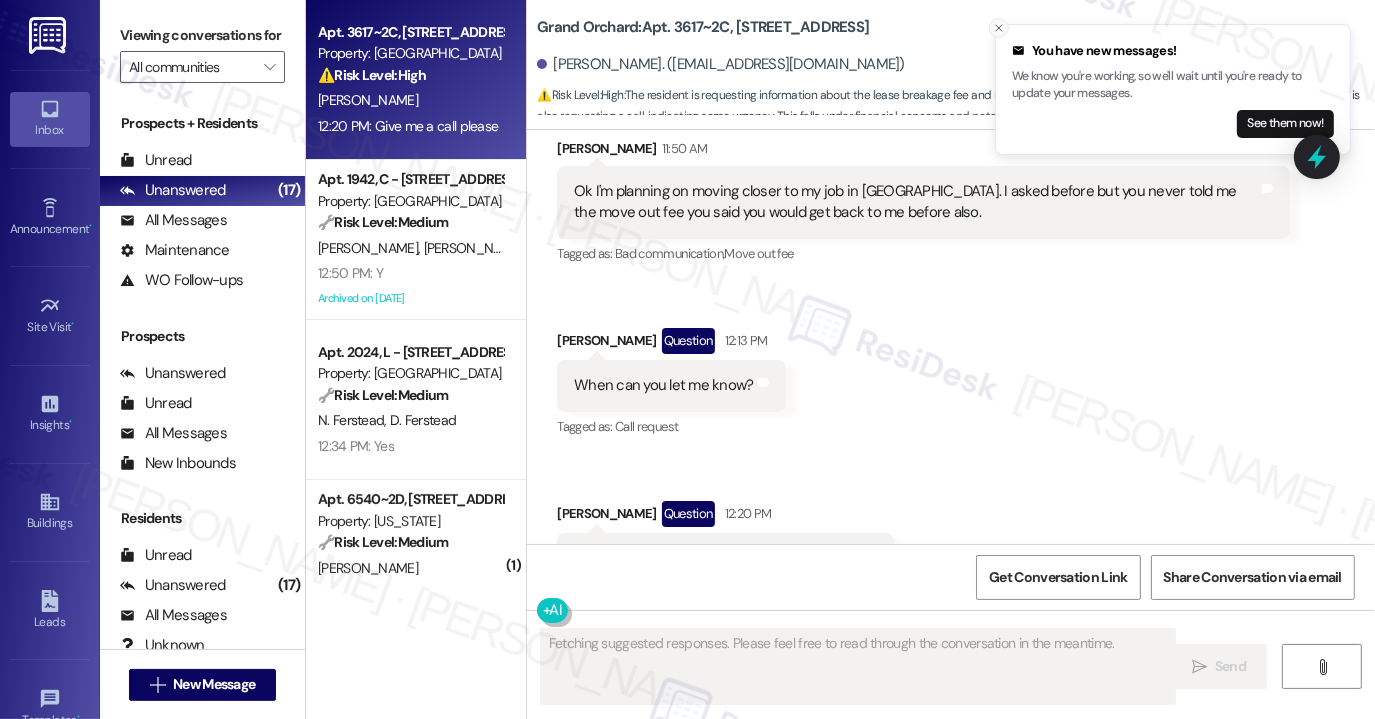 click 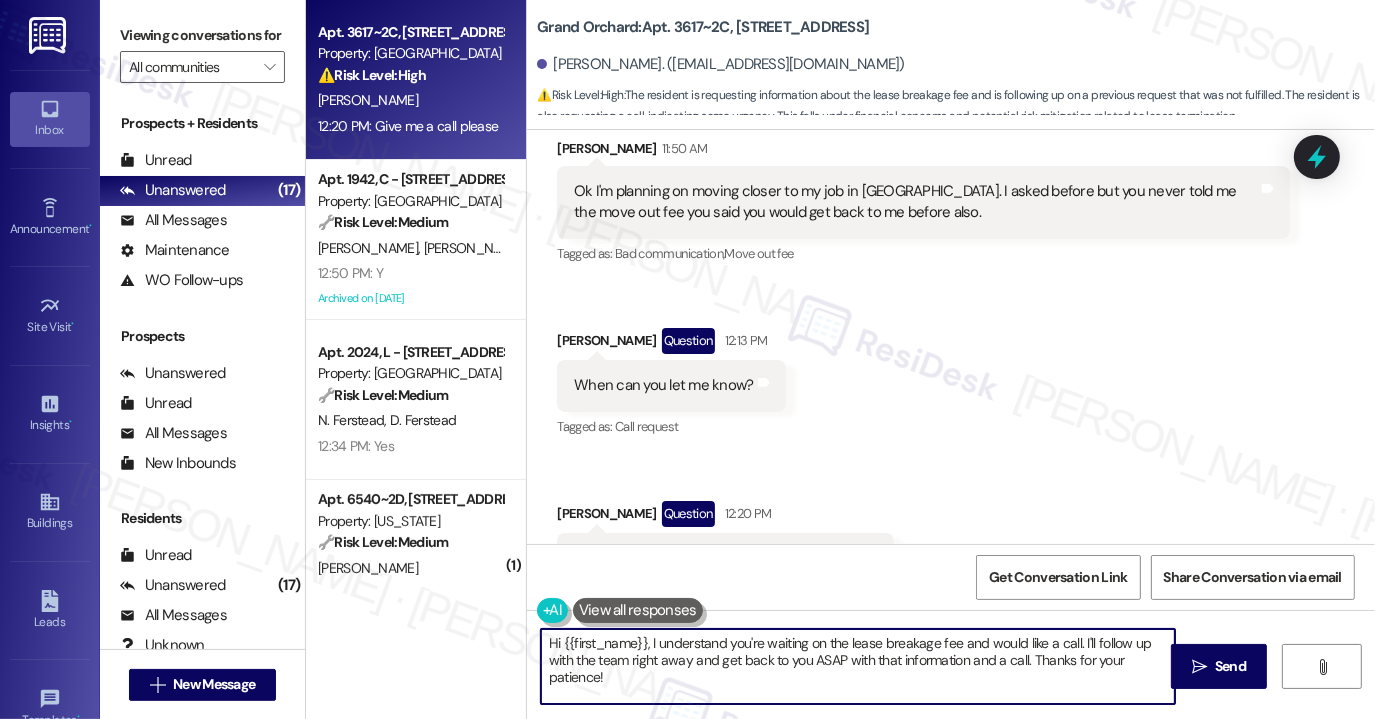 click on "Hi {{first_name}}, I understand you're waiting on the lease breakage fee and would like a call. I'll follow up with the team right away and get back to you ASAP with that information and a call. Thanks for your patience!" at bounding box center [858, 666] 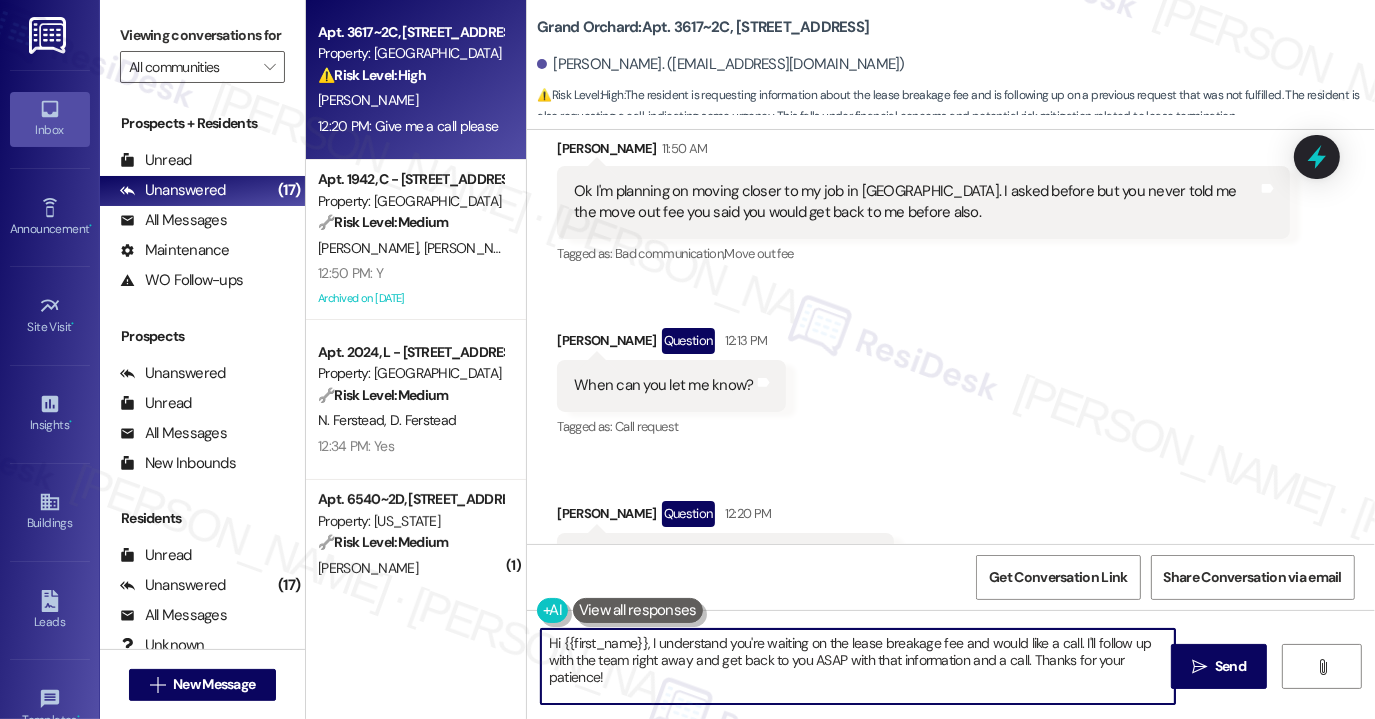 drag, startPoint x: 645, startPoint y: 642, endPoint x: 487, endPoint y: 644, distance: 158.01266 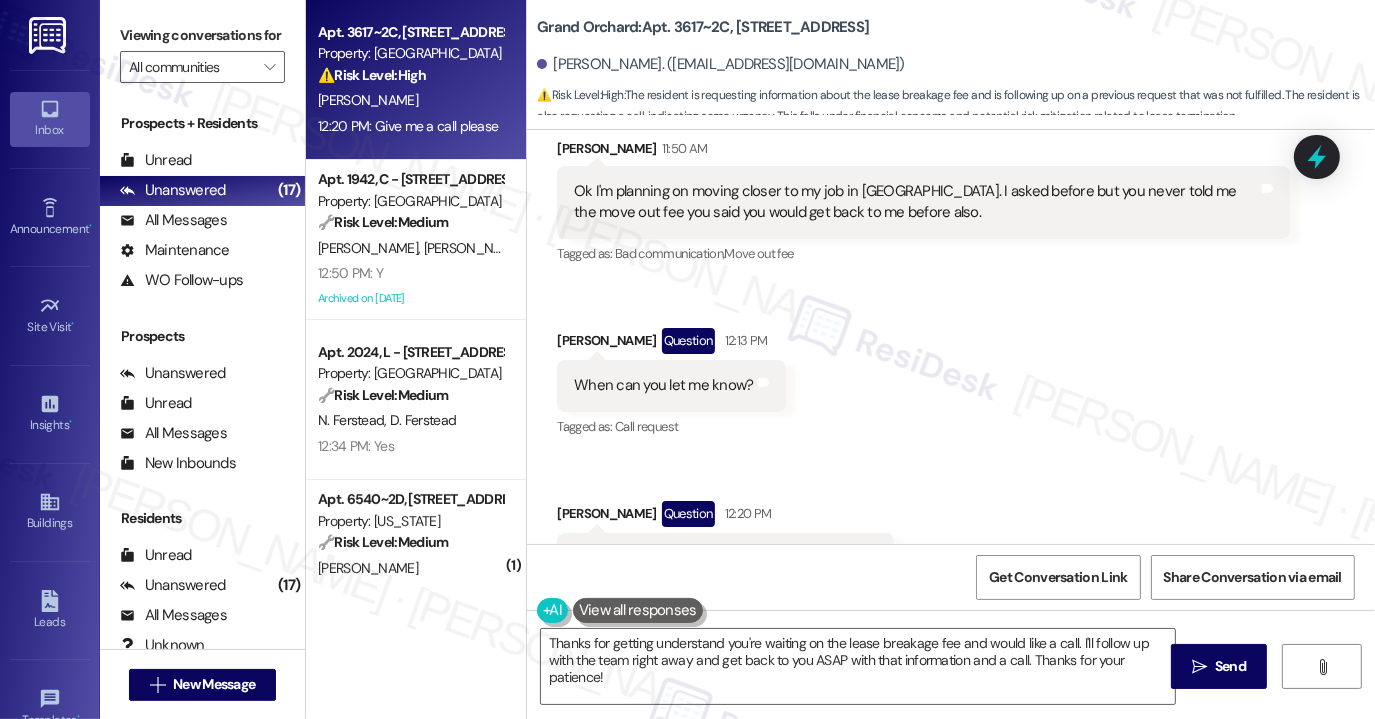click on "Received via SMS [PERSON_NAME] 11:50 AM Ok I'm planning on moving closer to my job in [GEOGRAPHIC_DATA]. I asked before  but you never told me  the move out fee you said you would get back to me before also. Tags and notes Tagged as:   Bad communication ,  Click to highlight conversations about Bad communication Move out fee Click to highlight conversations about Move out fee Received via SMS [PERSON_NAME] Question 12:13 PM When can you let me know? Tags and notes Tagged as:   Call request Click to highlight conversations about Call request Received via SMS [PERSON_NAME] Question 12:20 PM Give me a call please Tags and notes Tagged as:   Call request ,  Click to highlight conversations about Call request Emailed client ,  Click to highlight conversations about Emailed client Escalation type escalation Click to highlight conversations about Escalation type escalation" at bounding box center (951, 361) 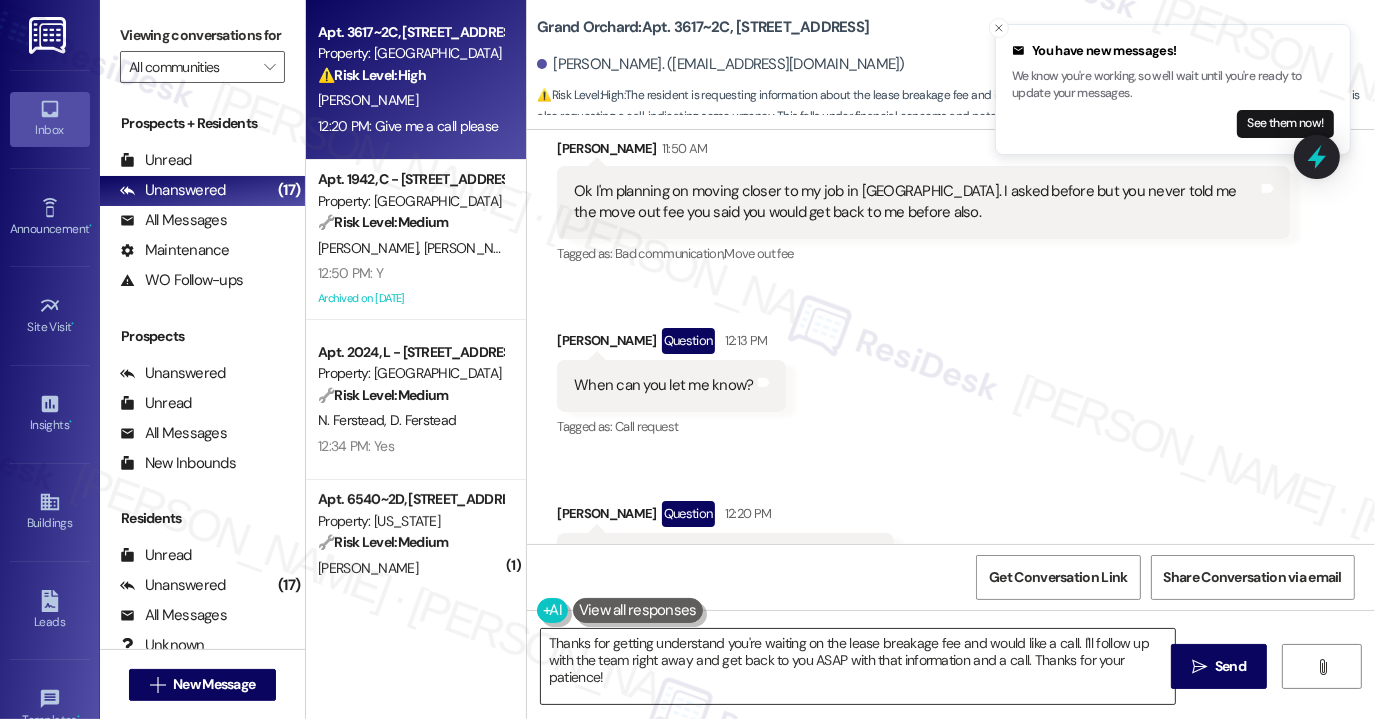 click on "Thanks for getting understand you're waiting on the lease breakage fee and would like a call. I'll follow up with the team right away and get back to you ASAP with that information and a call. Thanks for your patience!" at bounding box center [858, 666] 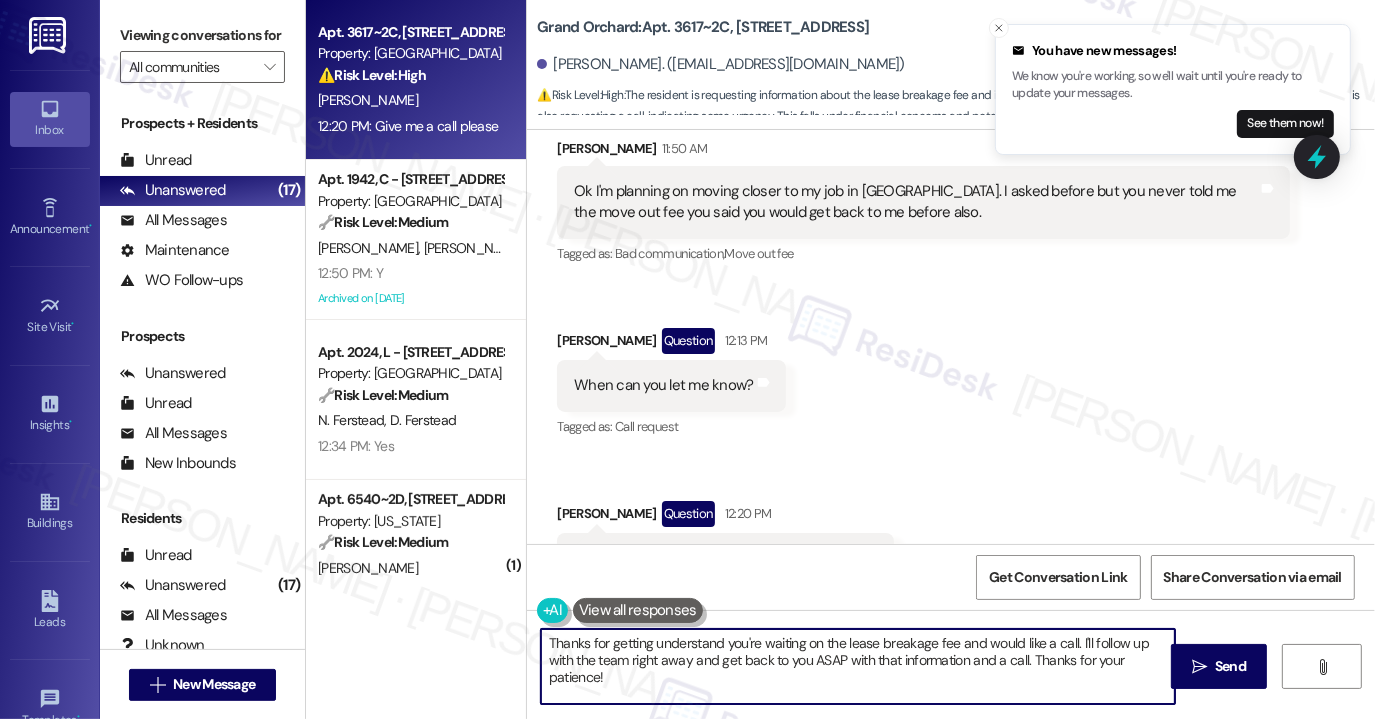click on "Thanks for getting understand you're waiting on the lease breakage fee and would like a call. I'll follow up with the team right away and get back to you ASAP with that information and a call. Thanks for your patience!" at bounding box center [858, 666] 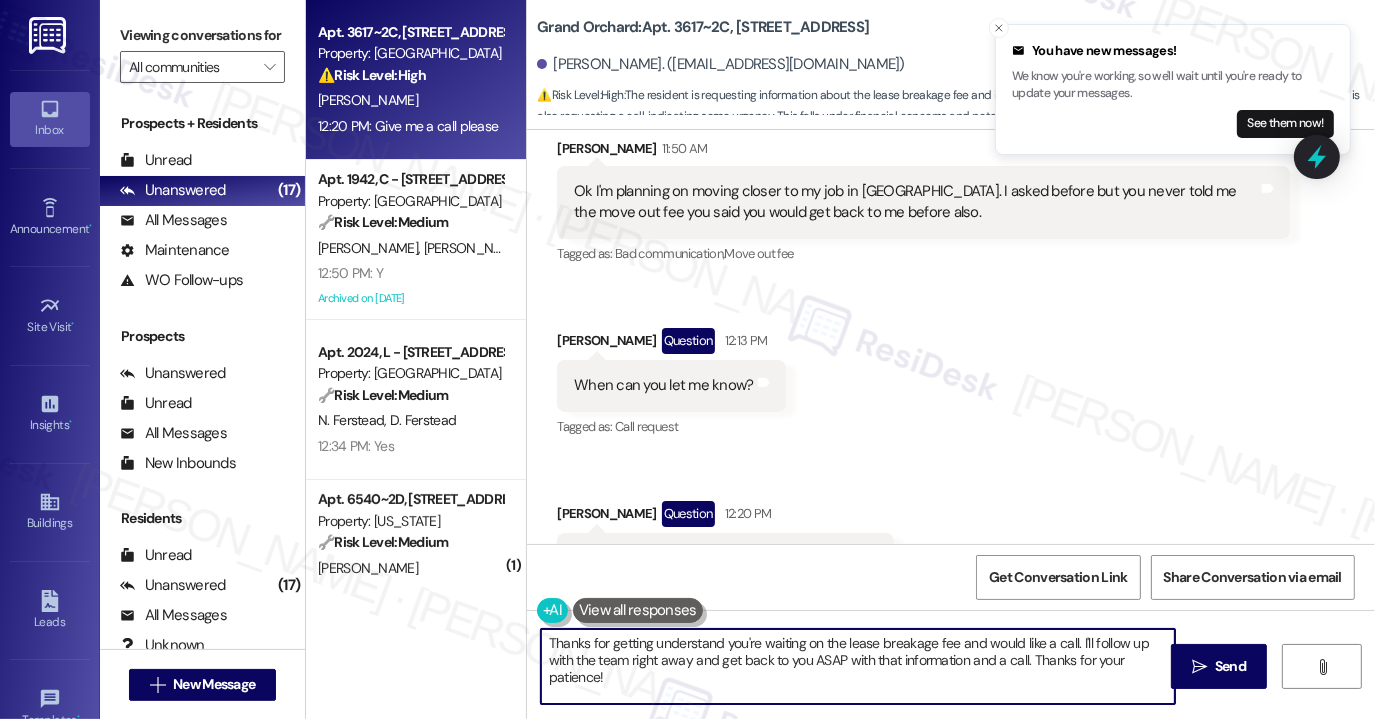 click on "Thanks for getting understand you're waiting on the lease breakage fee and would like a call. I'll follow up with the team right away and get back to you ASAP with that information and a call. Thanks for your patience!" at bounding box center (858, 666) 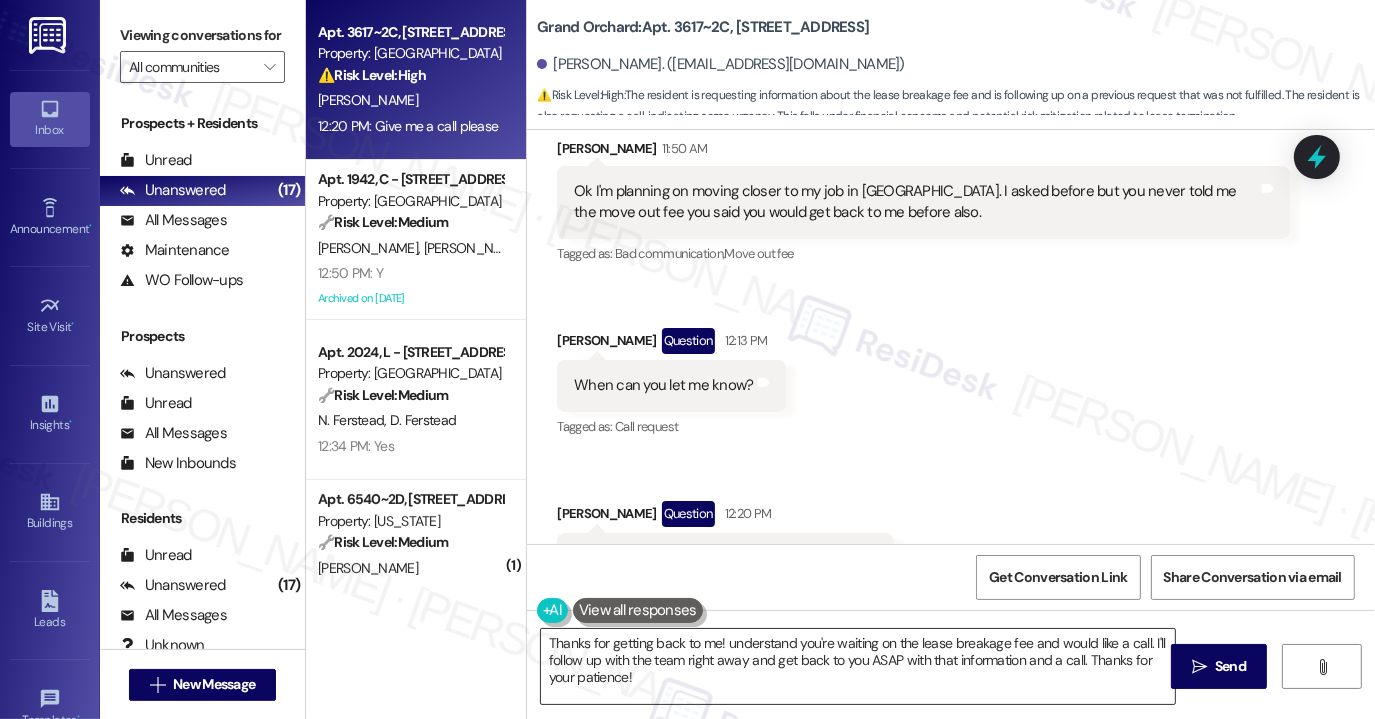 click on "Thanks for getting back to me! understand you're waiting on the lease breakage fee and would like a call. I'll follow up with the team right away and get back to you ASAP with that information and a call. Thanks for your patience!" at bounding box center (858, 666) 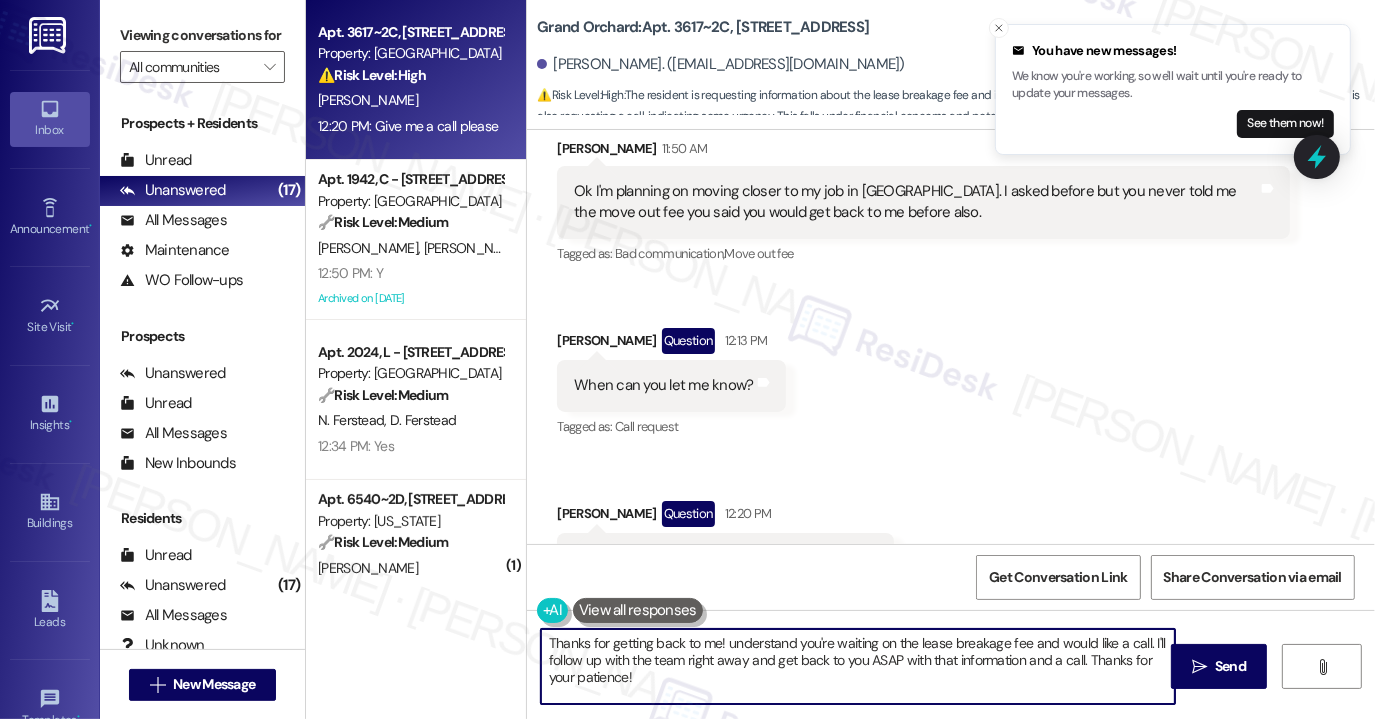 click on "Thanks for getting back to me! understand you're waiting on the lease breakage fee and would like a call. I'll follow up with the team right away and get back to you ASAP with that information and a call. Thanks for your patience!" at bounding box center (858, 666) 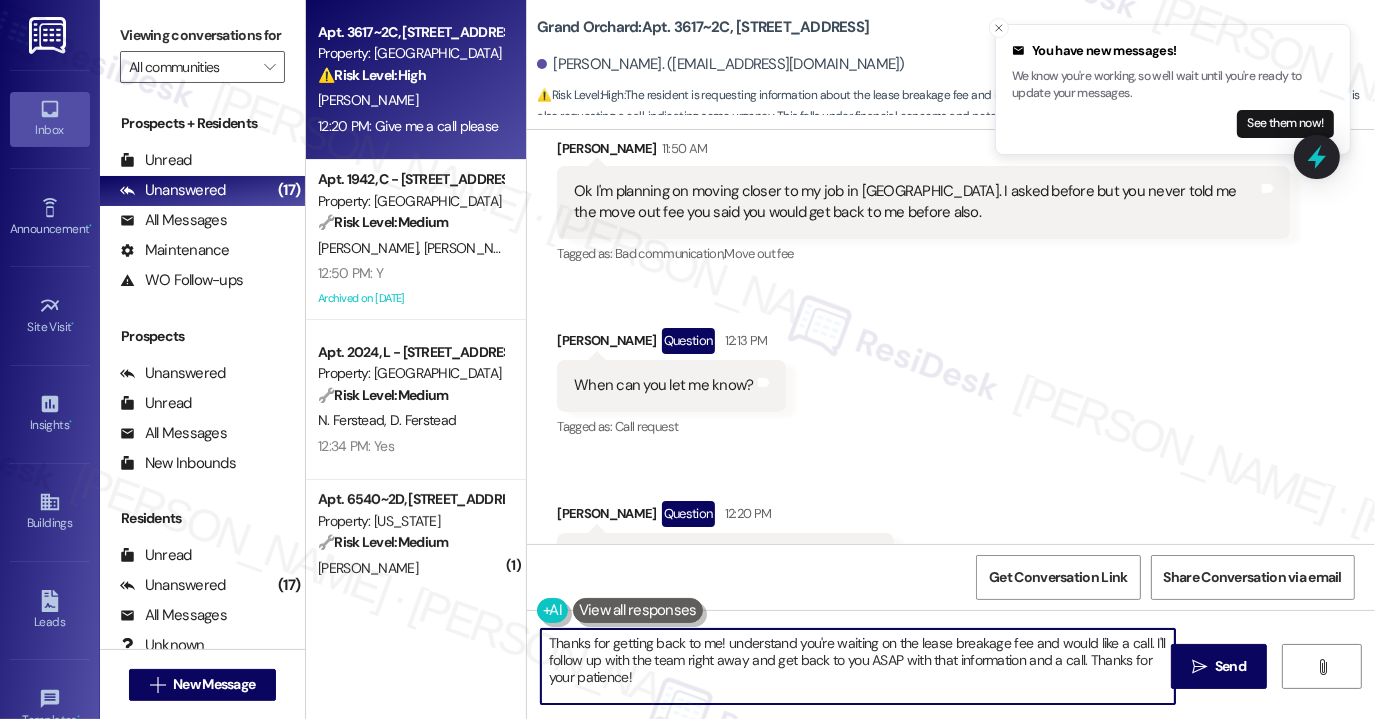 click on "Thanks for getting back to me! understand you're waiting on the lease breakage fee and would like a call. I'll follow up with the team right away and get back to you ASAP with that information and a call. Thanks for your patience!" at bounding box center [858, 666] 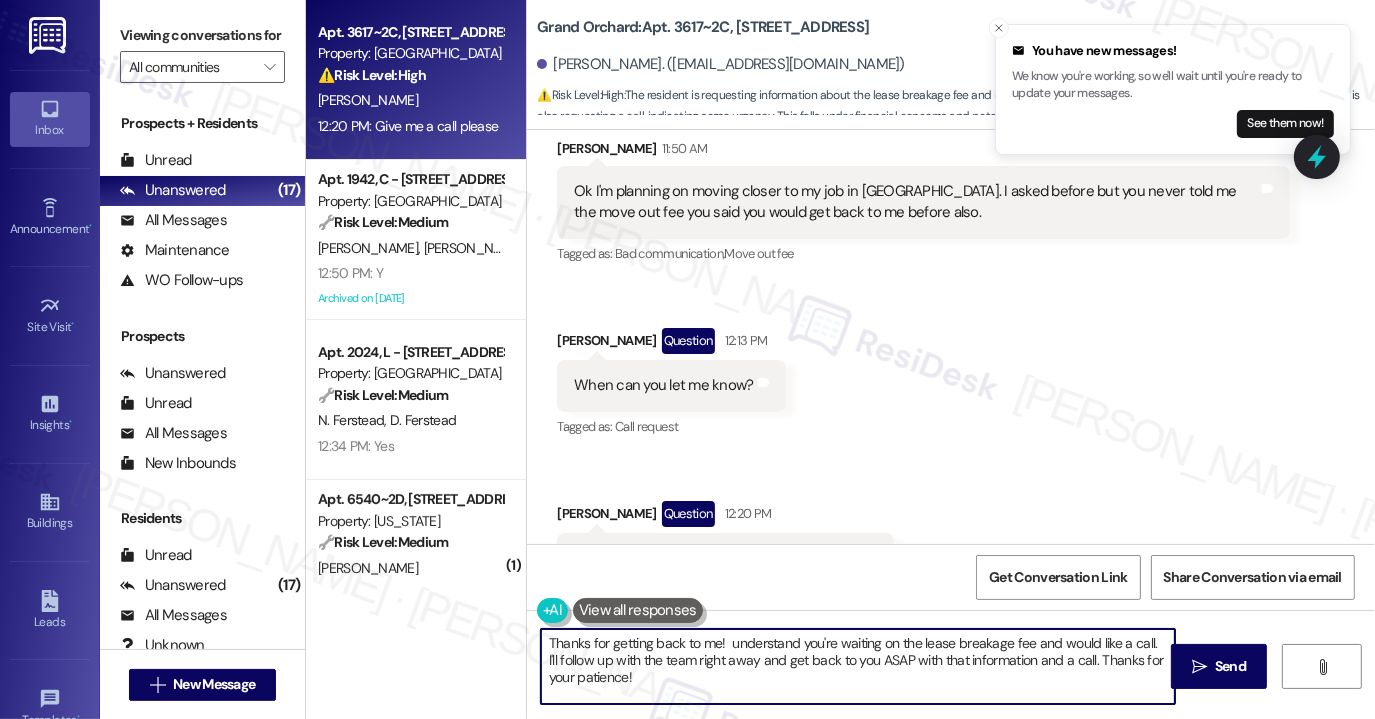 paste on "I’m sorry, this number is for texting only, so I can’t take calls" 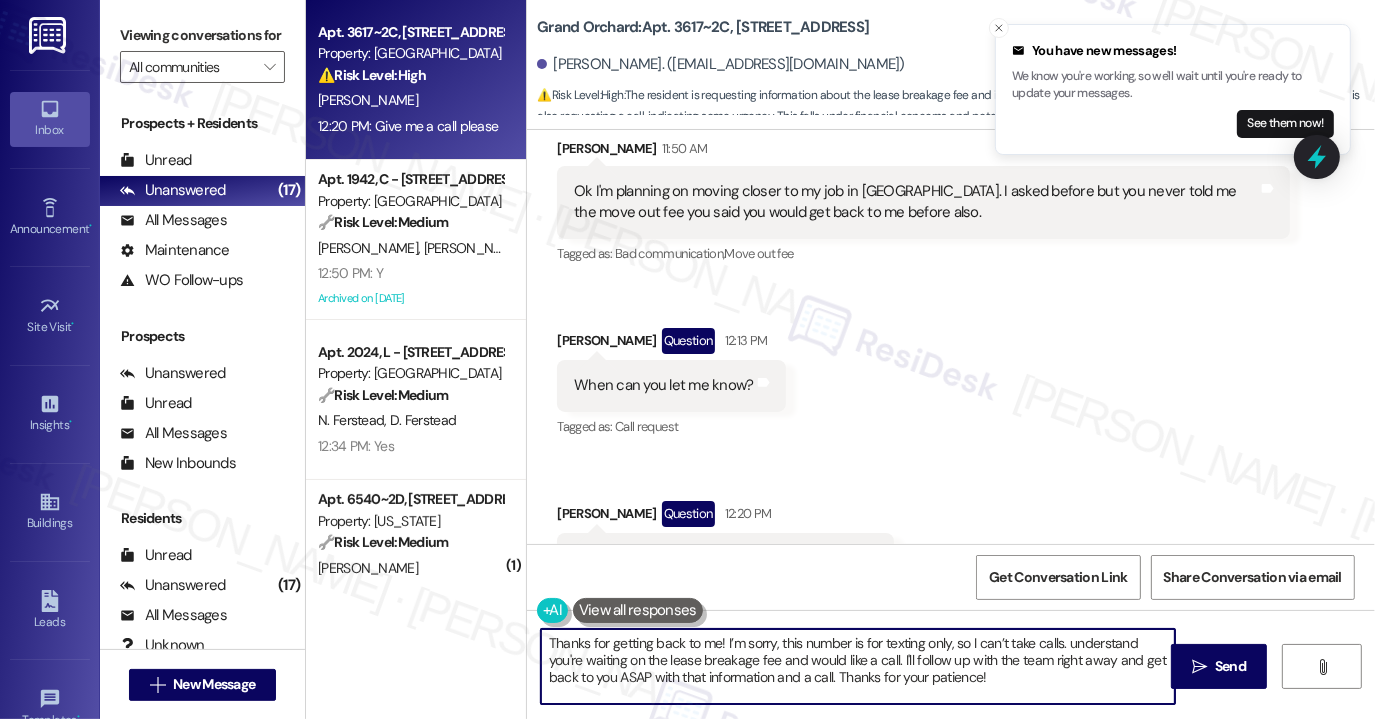 drag, startPoint x: 1001, startPoint y: 638, endPoint x: 968, endPoint y: 640, distance: 33.06055 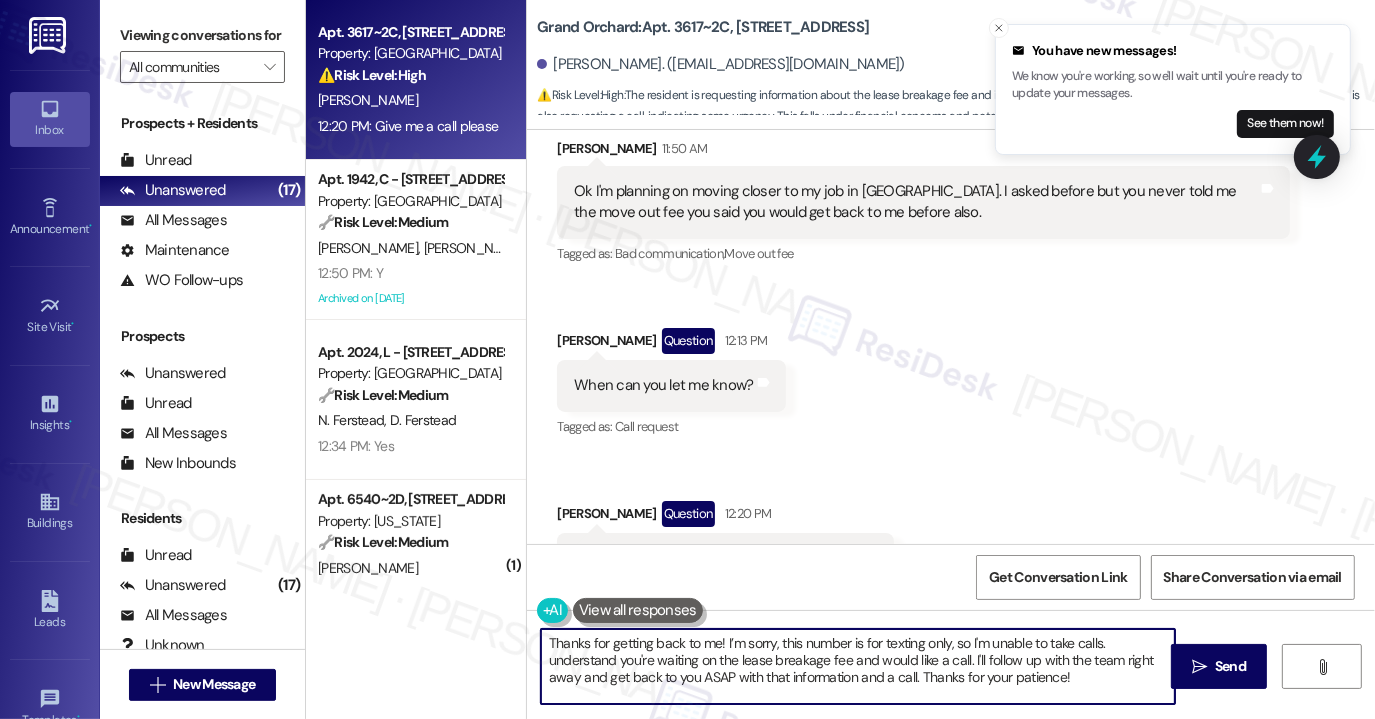 drag, startPoint x: 1072, startPoint y: 675, endPoint x: 489, endPoint y: 661, distance: 583.1681 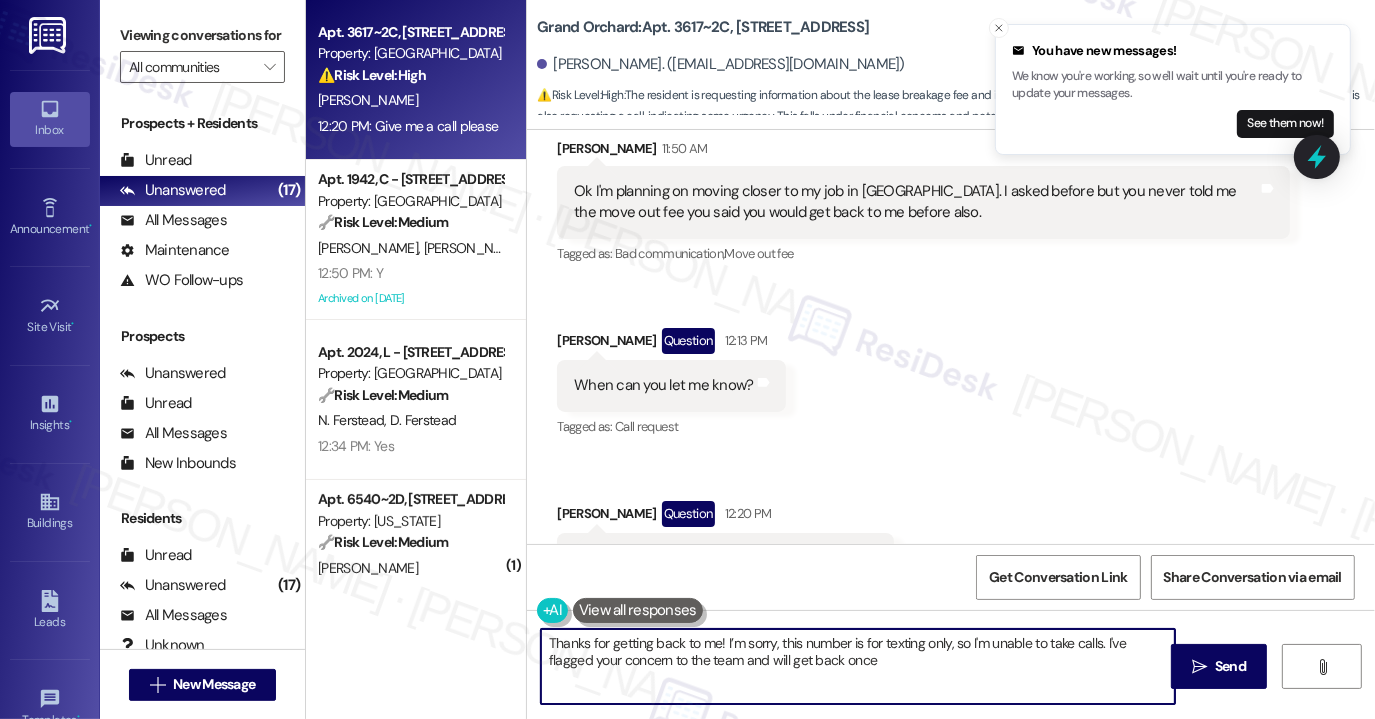 scroll, scrollTop: 5579, scrollLeft: 0, axis: vertical 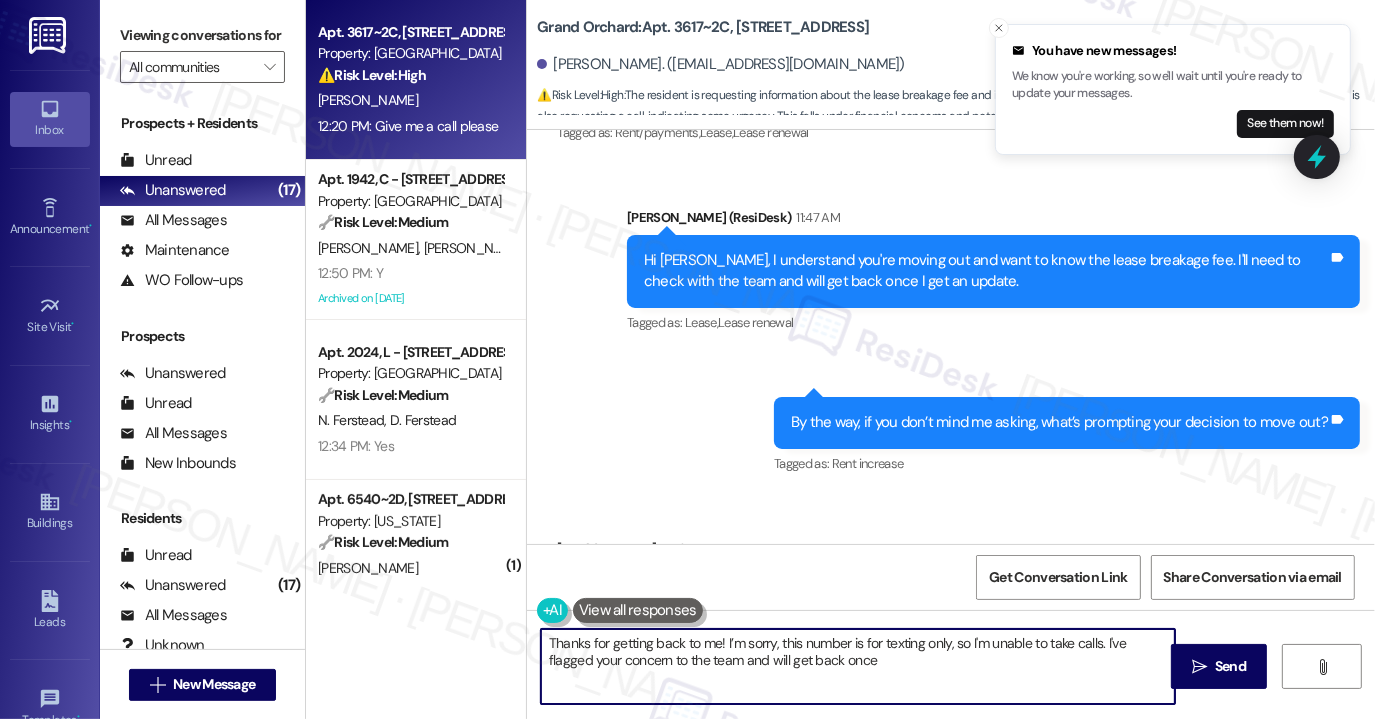 drag, startPoint x: 830, startPoint y: 661, endPoint x: 743, endPoint y: 670, distance: 87.46428 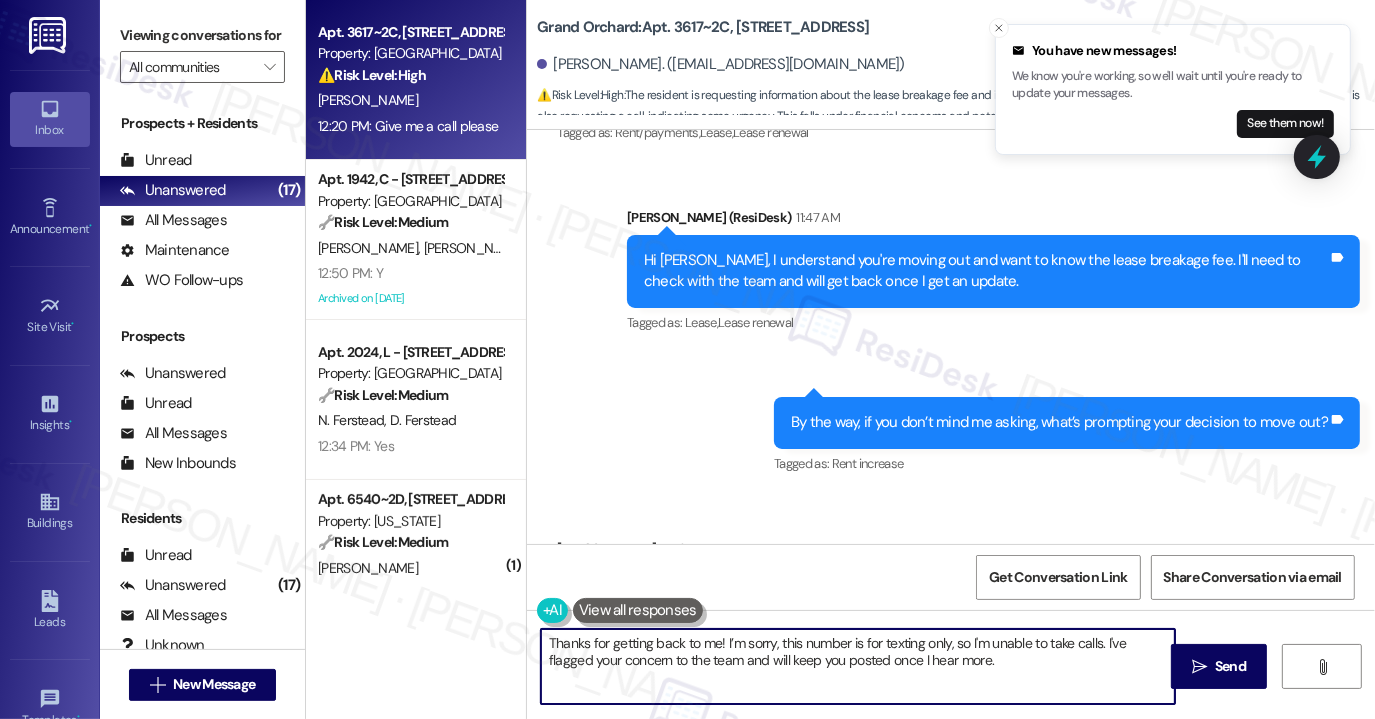 scroll, scrollTop: 5979, scrollLeft: 0, axis: vertical 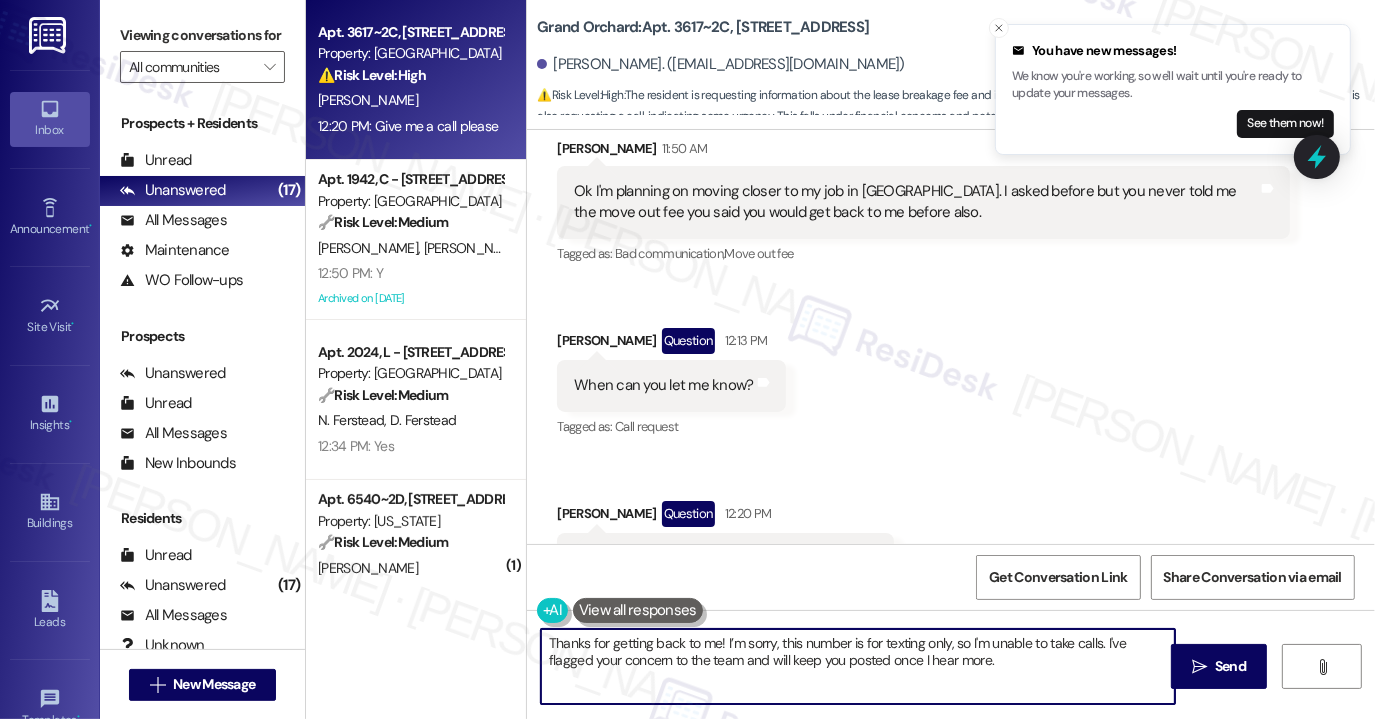 click on "Thanks for getting back to me! I’m sorry, this number is for texting only, so I'm unable to take calls. I've flagged your concern to the team and will keep you posted once I hear more." at bounding box center [858, 666] 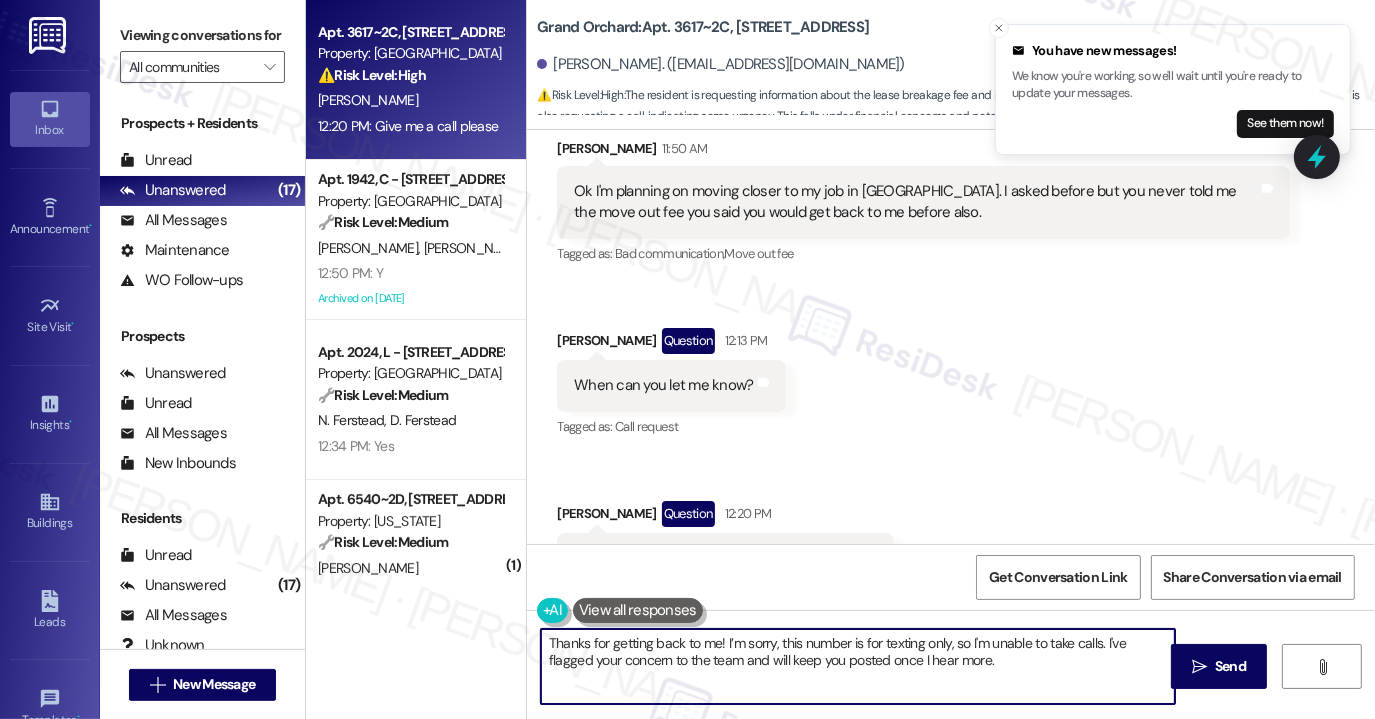 click on "Thanks for getting back to me! I’m sorry, this number is for texting only, so I'm unable to take calls. I've flagged your concern to the team and will keep you posted once I hear more." at bounding box center [858, 666] 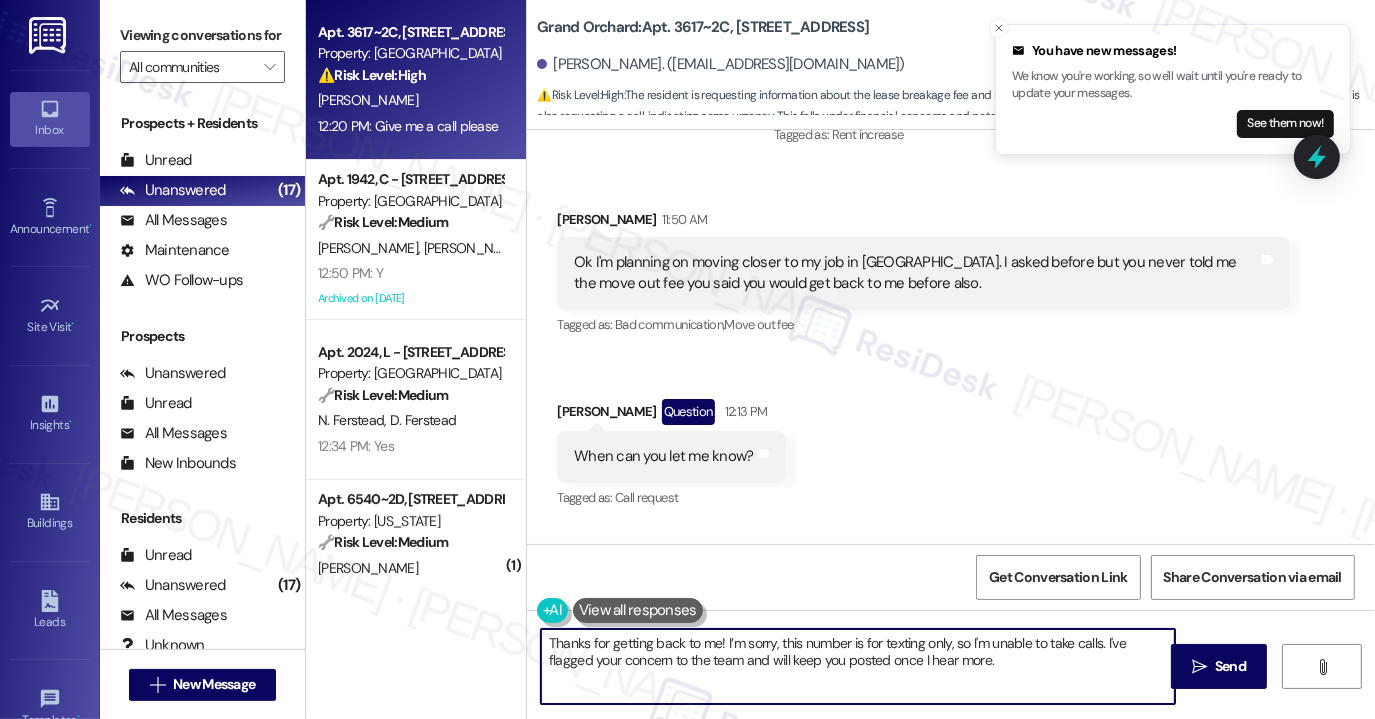 scroll, scrollTop: 5879, scrollLeft: 0, axis: vertical 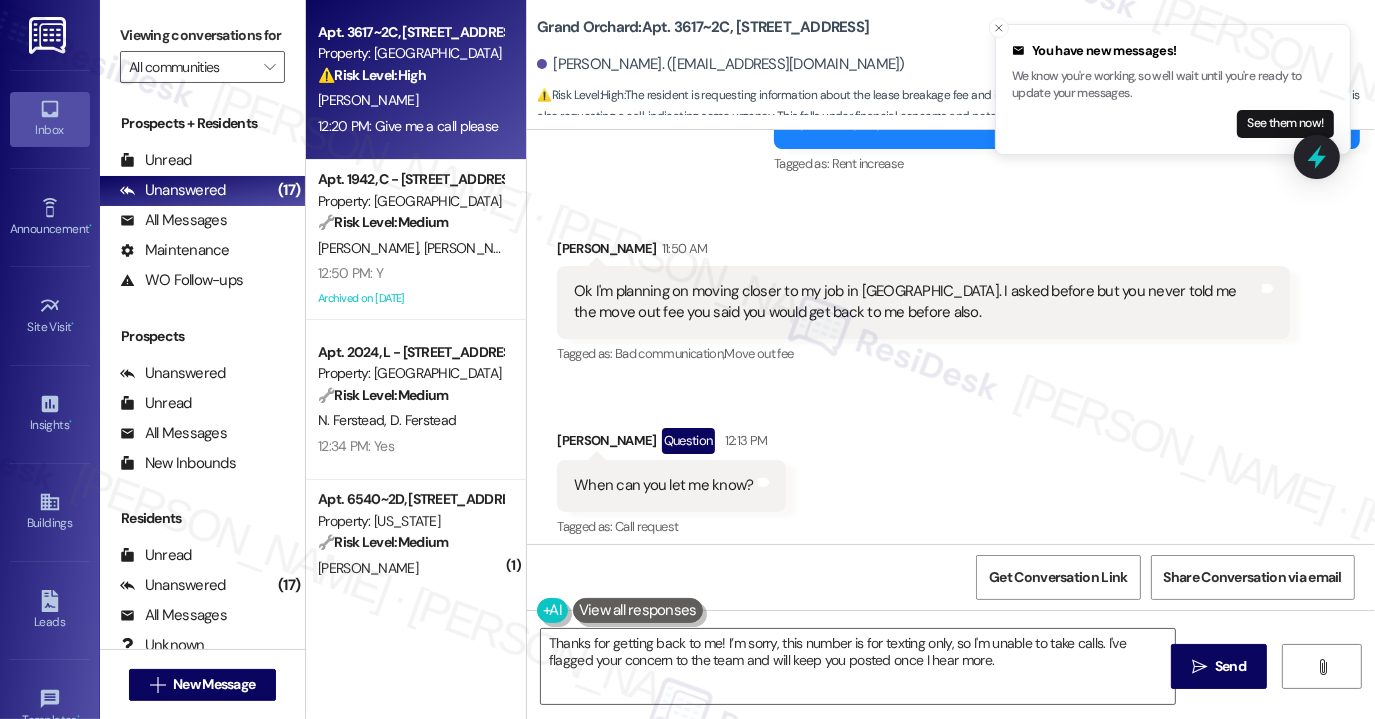 click on "Ok I'm planning on moving closer to my job in [GEOGRAPHIC_DATA]. I asked before  but you never told me  the move out fee you said you would get back to me before also." at bounding box center [916, 302] 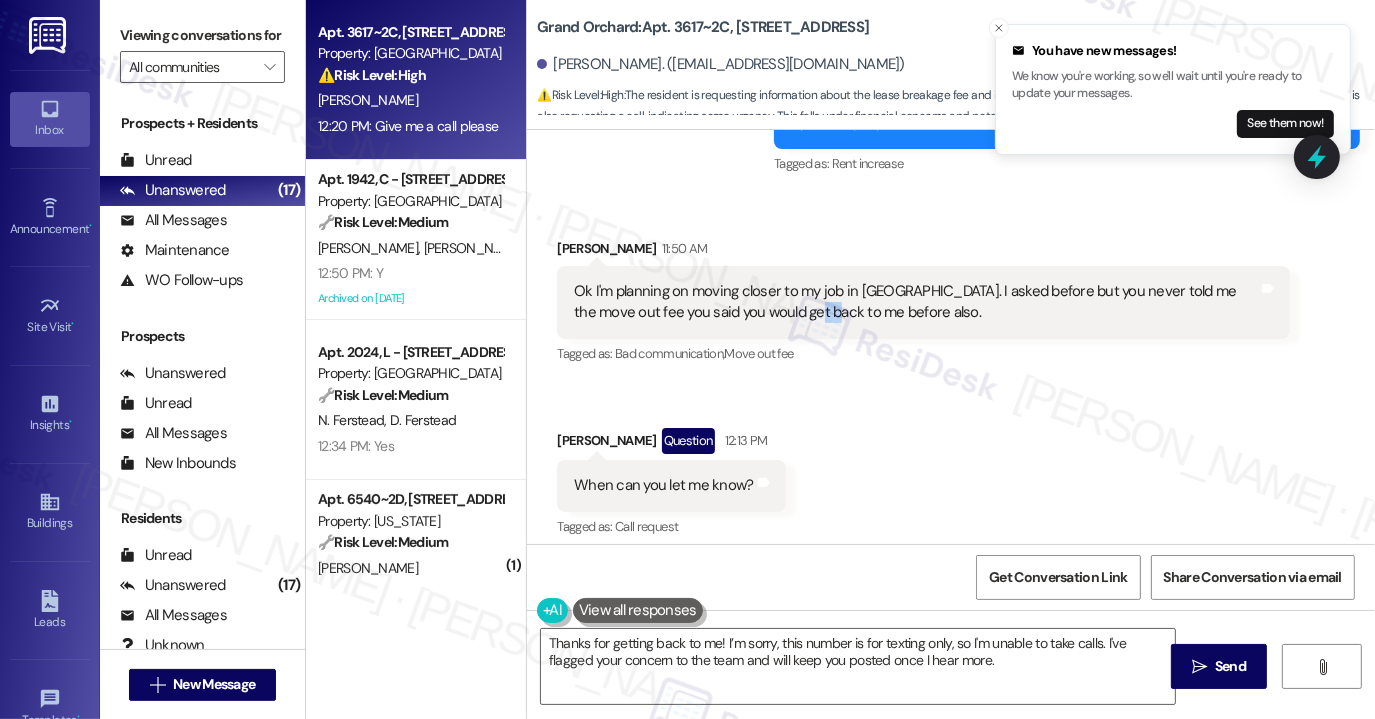 click on "Ok I'm planning on moving closer to my job in [GEOGRAPHIC_DATA]. I asked before  but you never told me  the move out fee you said you would get back to me before also." at bounding box center [916, 302] 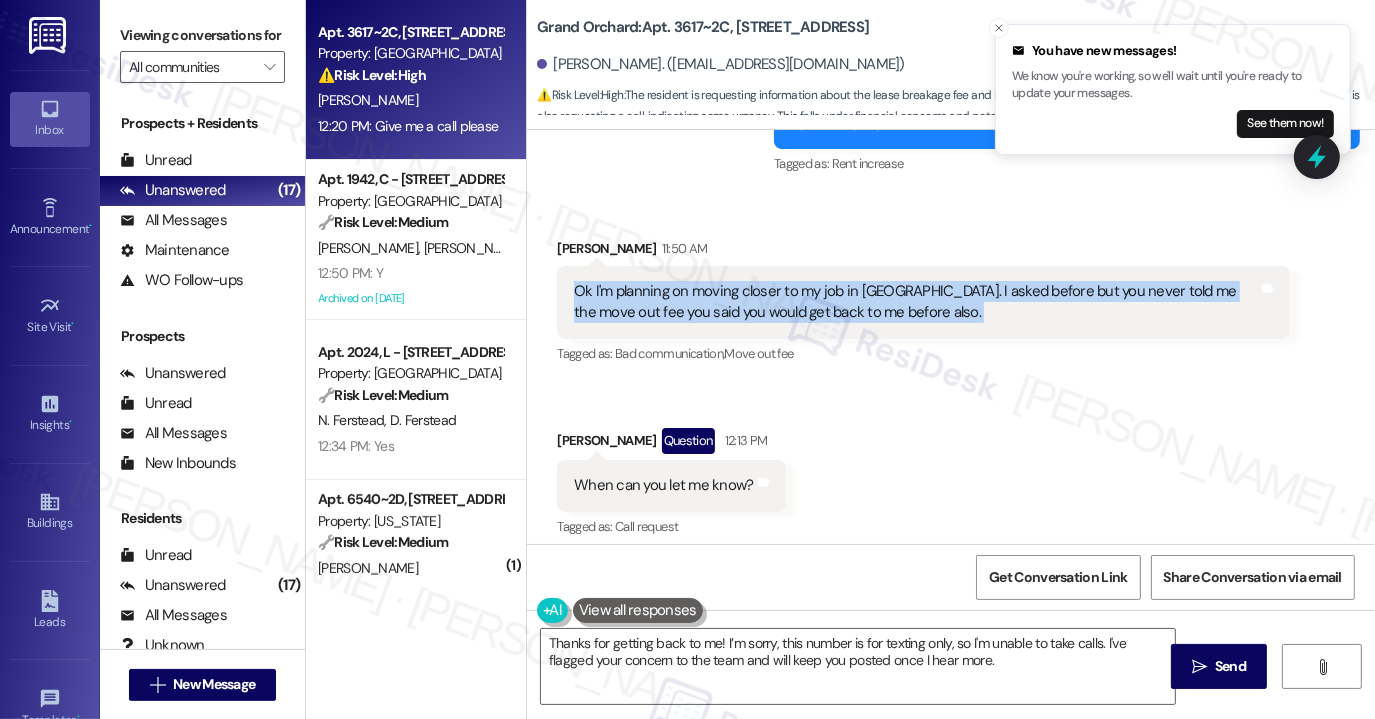 click on "Ok I'm planning on moving closer to my job in [GEOGRAPHIC_DATA]. I asked before  but you never told me  the move out fee you said you would get back to me before also." at bounding box center (916, 302) 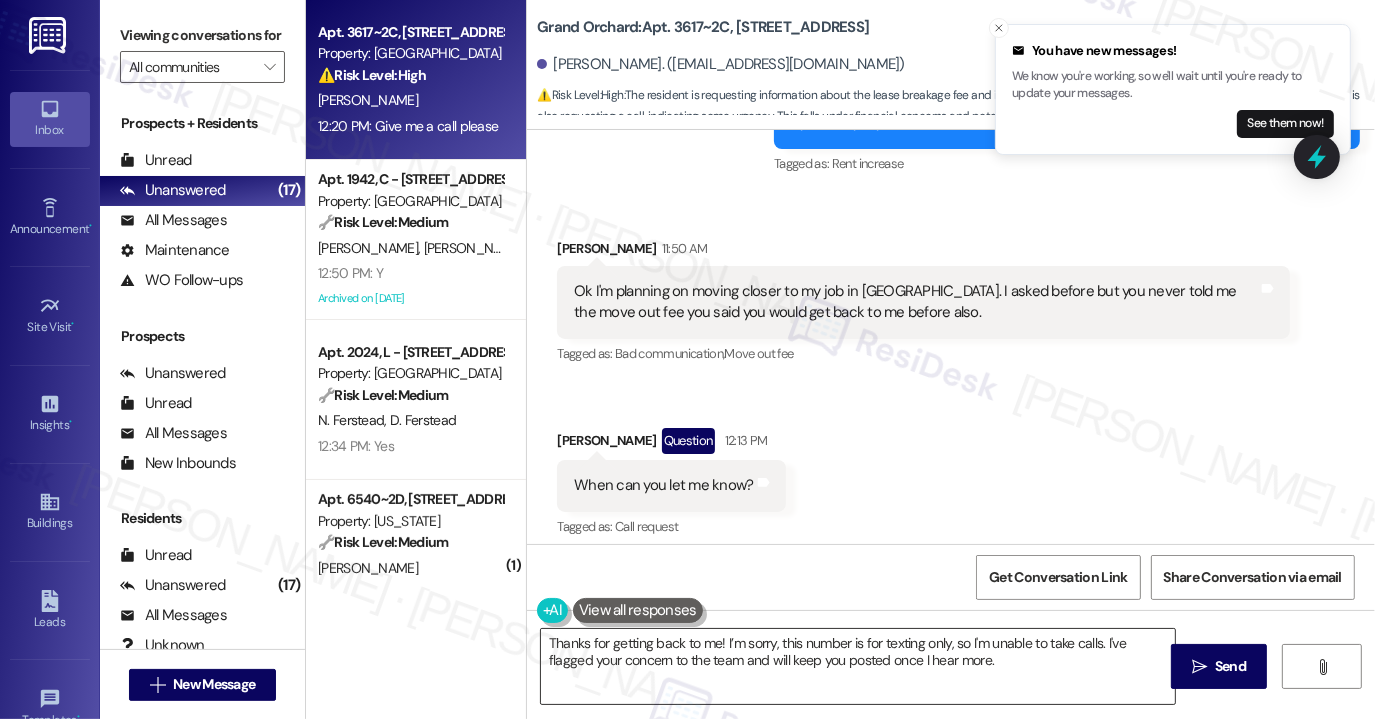 click on "Thanks for getting back to me! I’m sorry, this number is for texting only, so I'm unable to take calls. I've flagged your concern to the team and will keep you posted once I hear more." at bounding box center [858, 666] 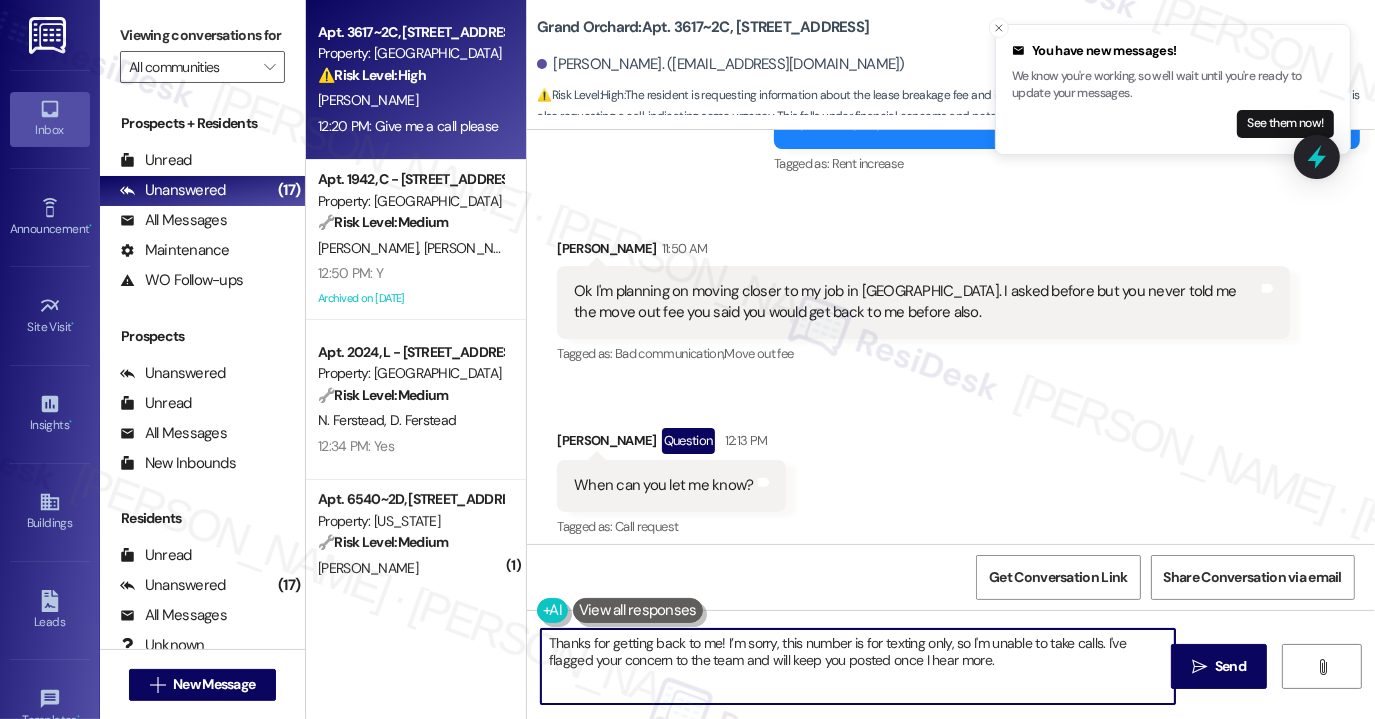 click on "Thanks for getting back to me! I’m sorry, this number is for texting only, so I'm unable to take calls. I've flagged your concern to the team and will keep you posted once I hear more." at bounding box center [858, 666] 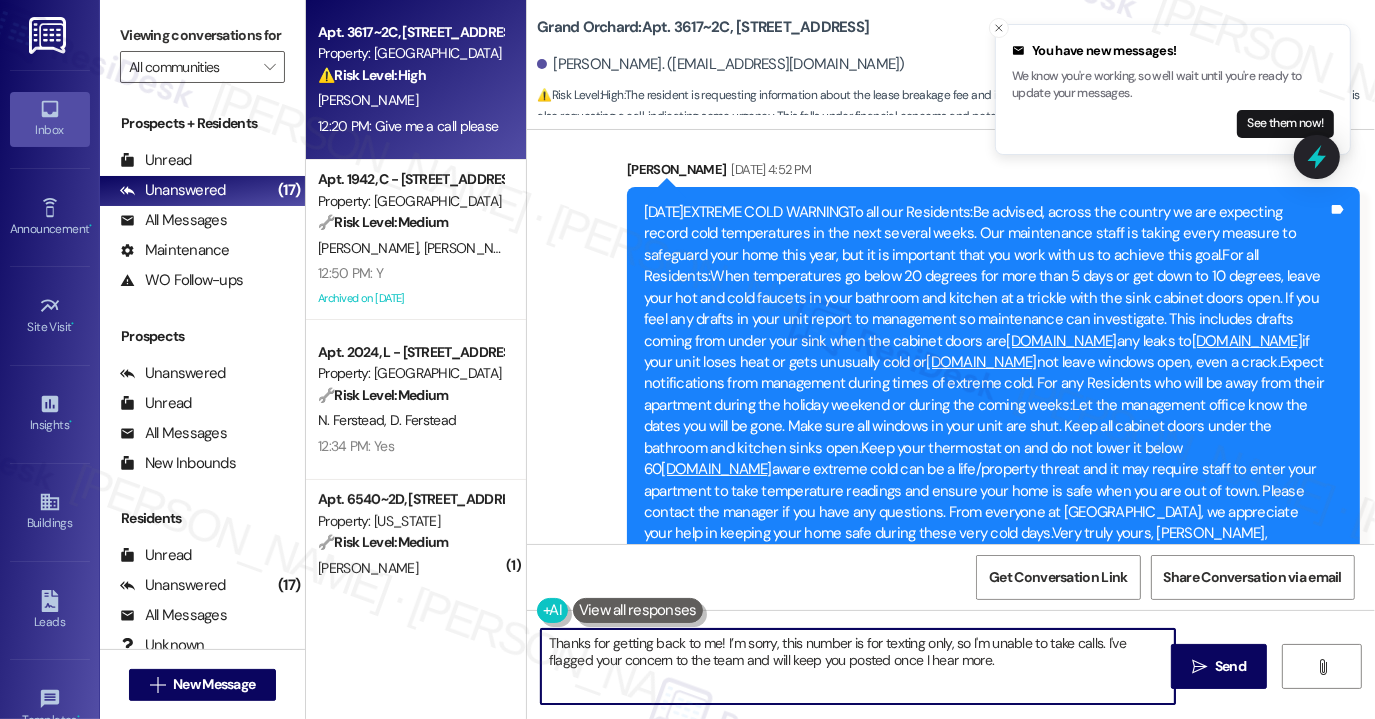 scroll, scrollTop: 1200, scrollLeft: 0, axis: vertical 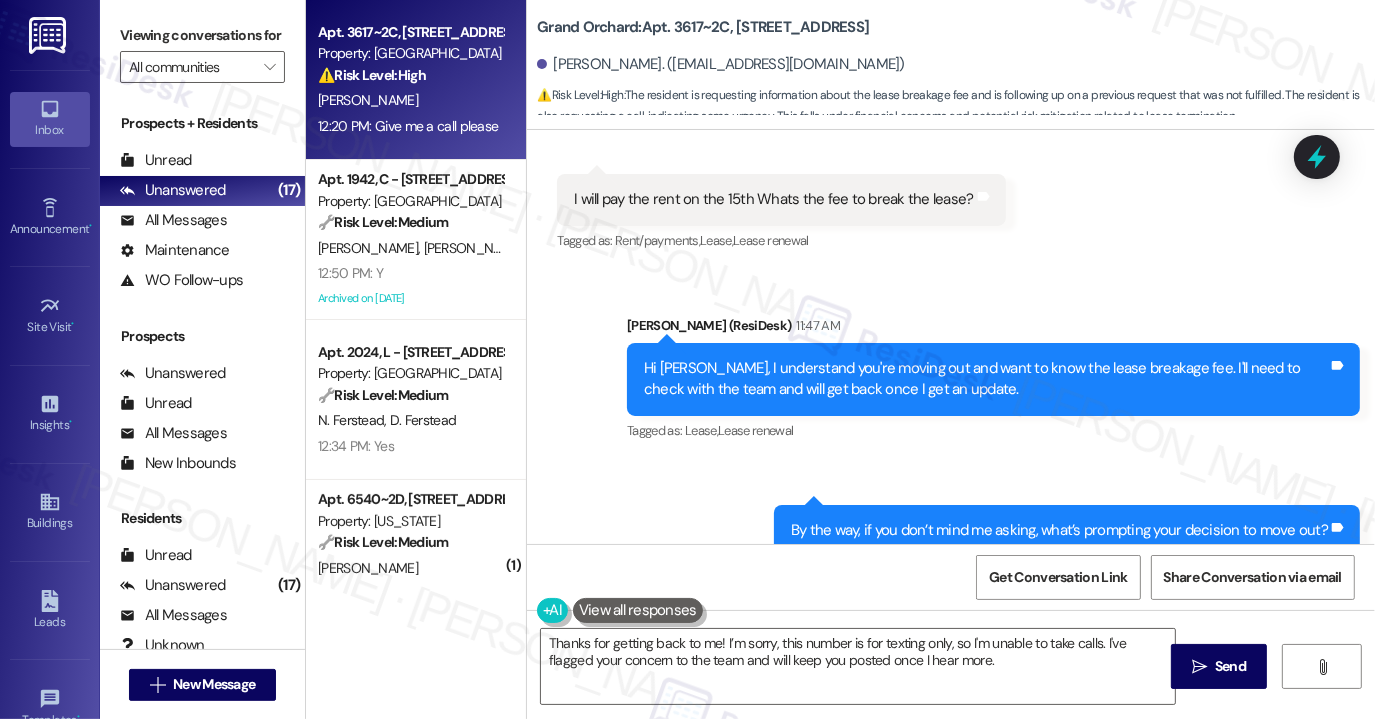 click on "Sent via SMS [PERSON_NAME]   (ResiDesk) 11:47 AM Hi [PERSON_NAME], I understand you're moving out and want to know the lease breakage fee. I'll need to check with the team and will get back once I get an update. Tags and notes Tagged as:   [PERSON_NAME] ,  Click to highlight conversations about Lease Lease renewal Click to highlight conversations about Lease renewal Sent via SMS 11:48 AM [PERSON_NAME]   (ResiDesk) 11:48 AM By the way, if you don’t mind me asking, what’s prompting your decision to move out? Tags and notes Tagged as:   Rent increase Click to highlight conversations about Rent increase" at bounding box center (951, 435) 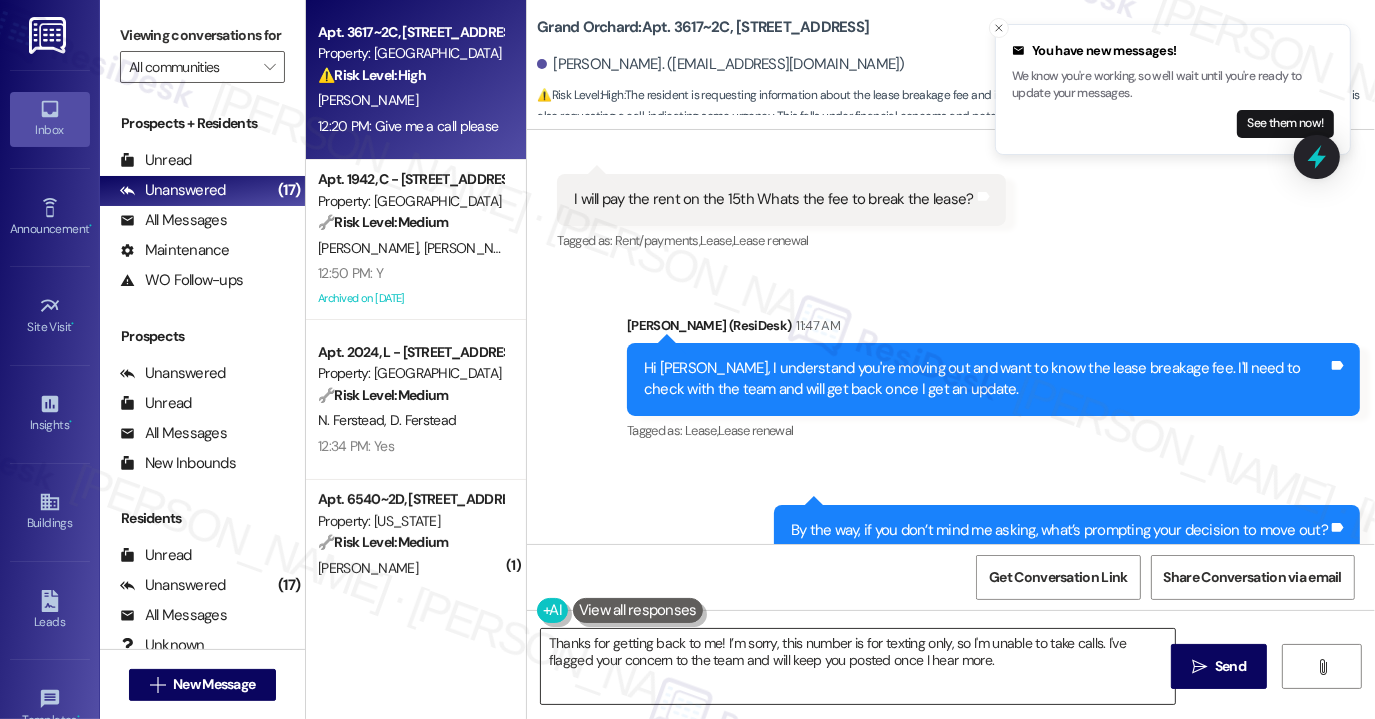 click on "Thanks for getting back to me! I’m sorry, this number is for texting only, so I'm unable to take calls. I've flagged your concern to the team and will keep you posted once I hear more." at bounding box center (858, 666) 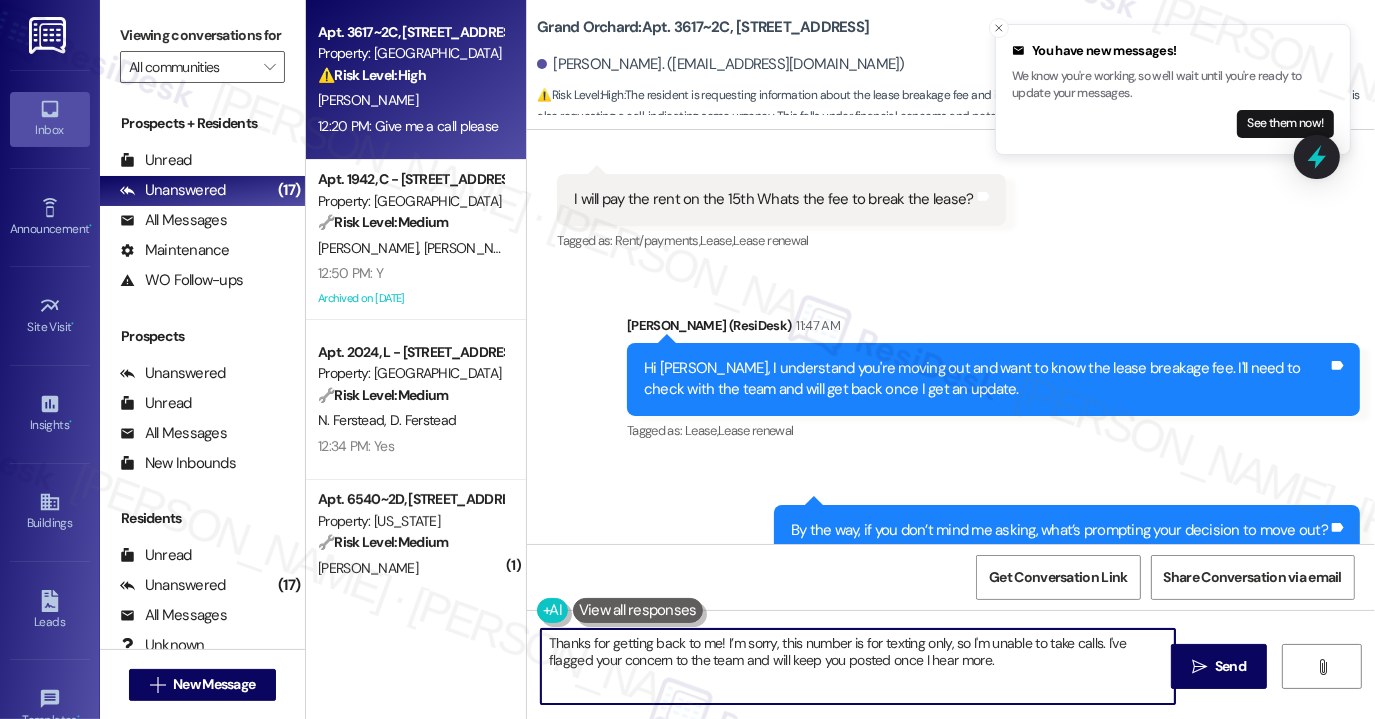 click on "Thanks for getting back to me! I’m sorry, this number is for texting only, so I'm unable to take calls. I've flagged your concern to the team and will keep you posted once I hear more." at bounding box center [858, 666] 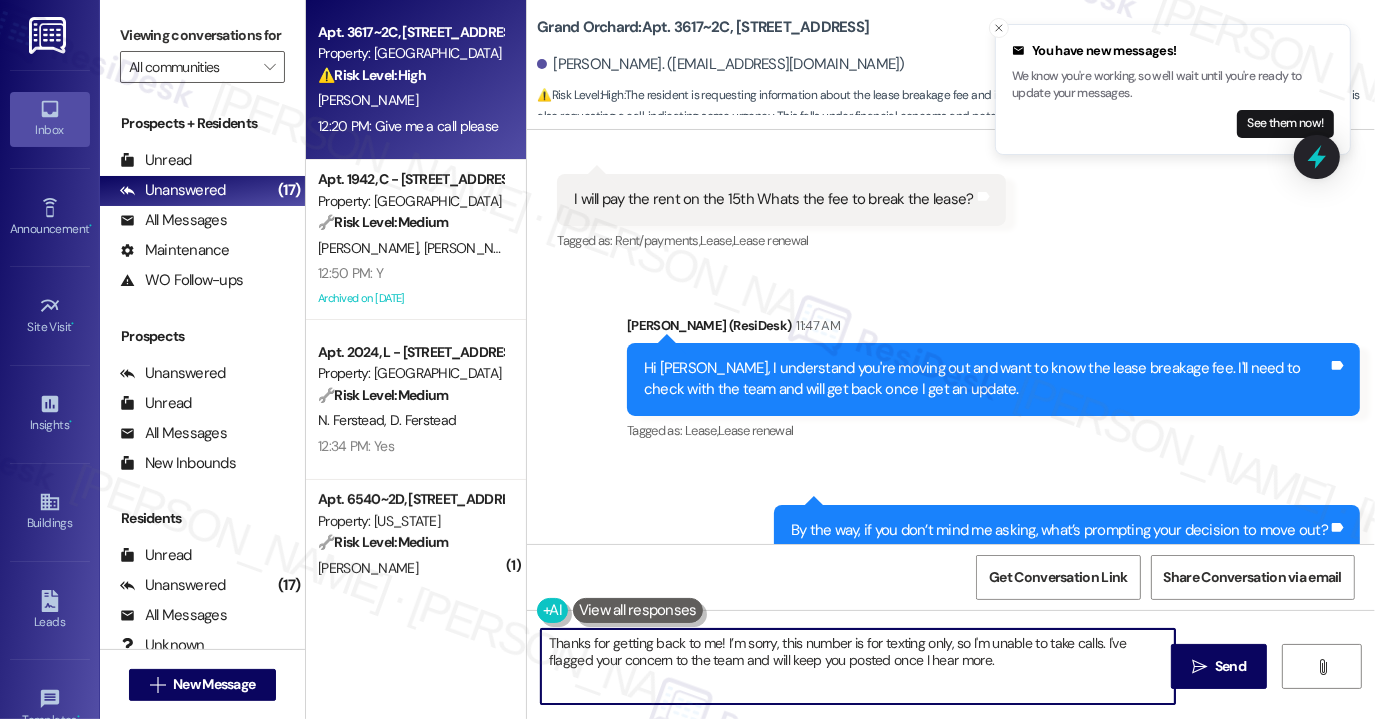 drag, startPoint x: 1032, startPoint y: 661, endPoint x: 952, endPoint y: 653, distance: 80.399 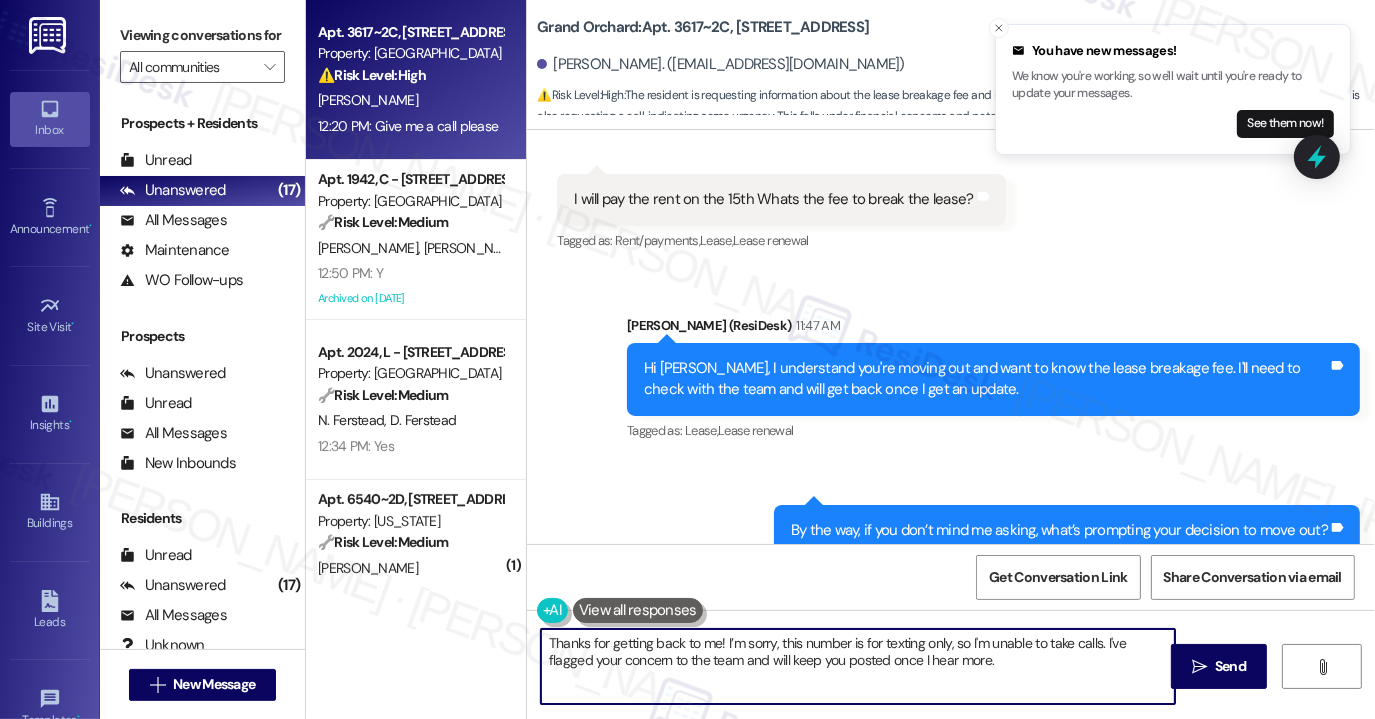 click on "Thanks for getting back to me! I’m sorry, this number is for texting only, so I'm unable to take calls. I've flagged your concern to the team and will keep you posted once I hear more." at bounding box center (858, 666) 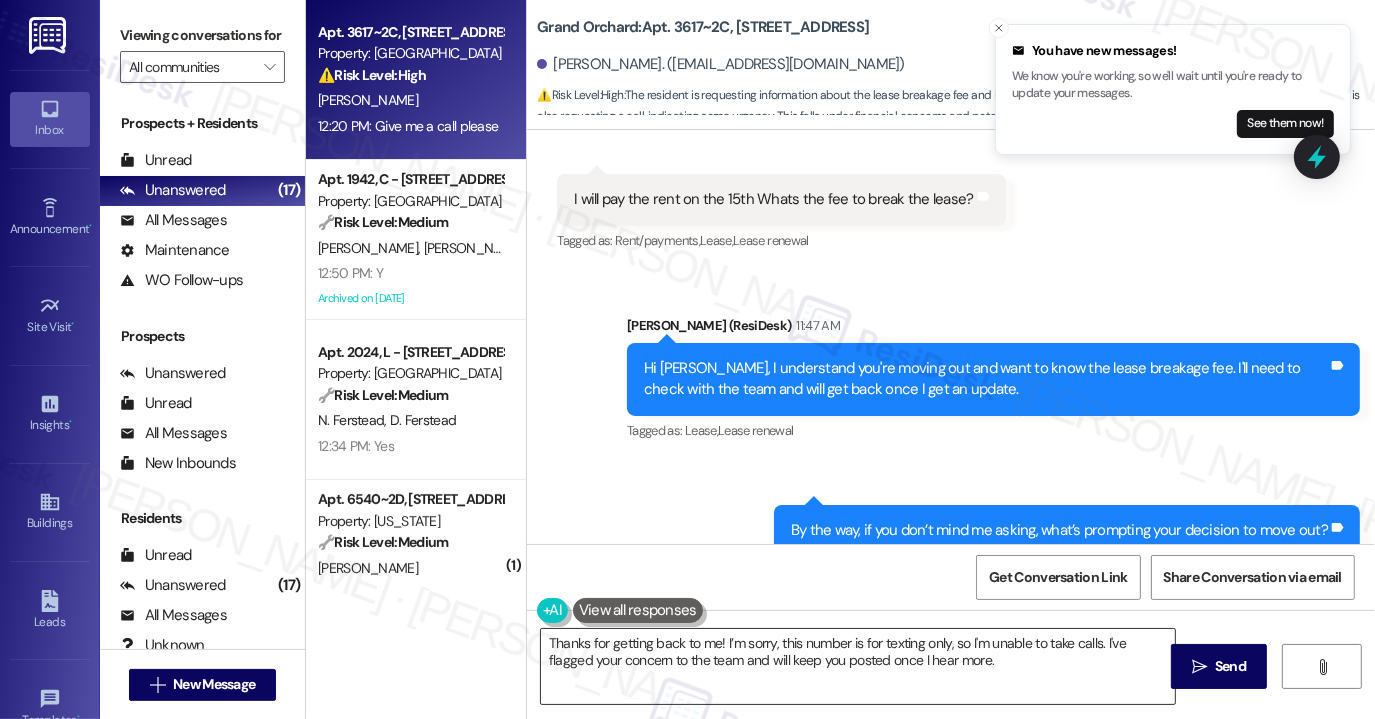 click on "Thanks for getting back to me! I’m sorry, this number is for texting only, so I'm unable to take calls. I've flagged your concern to the team and will keep you posted once I hear more." at bounding box center (858, 666) 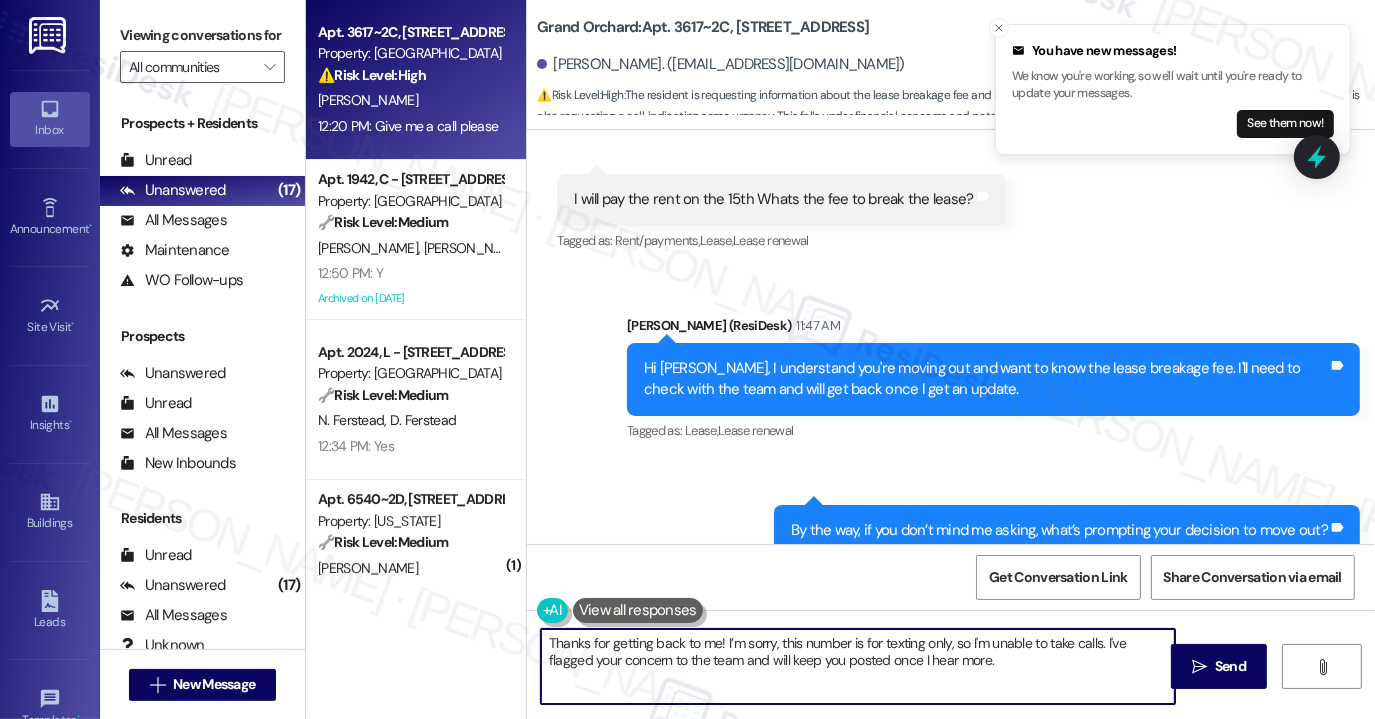 click on "Thanks for getting back to me! I’m sorry, this number is for texting only, so I'm unable to take calls. I've flagged your concern to the team and will keep you posted once I hear more." at bounding box center [858, 666] 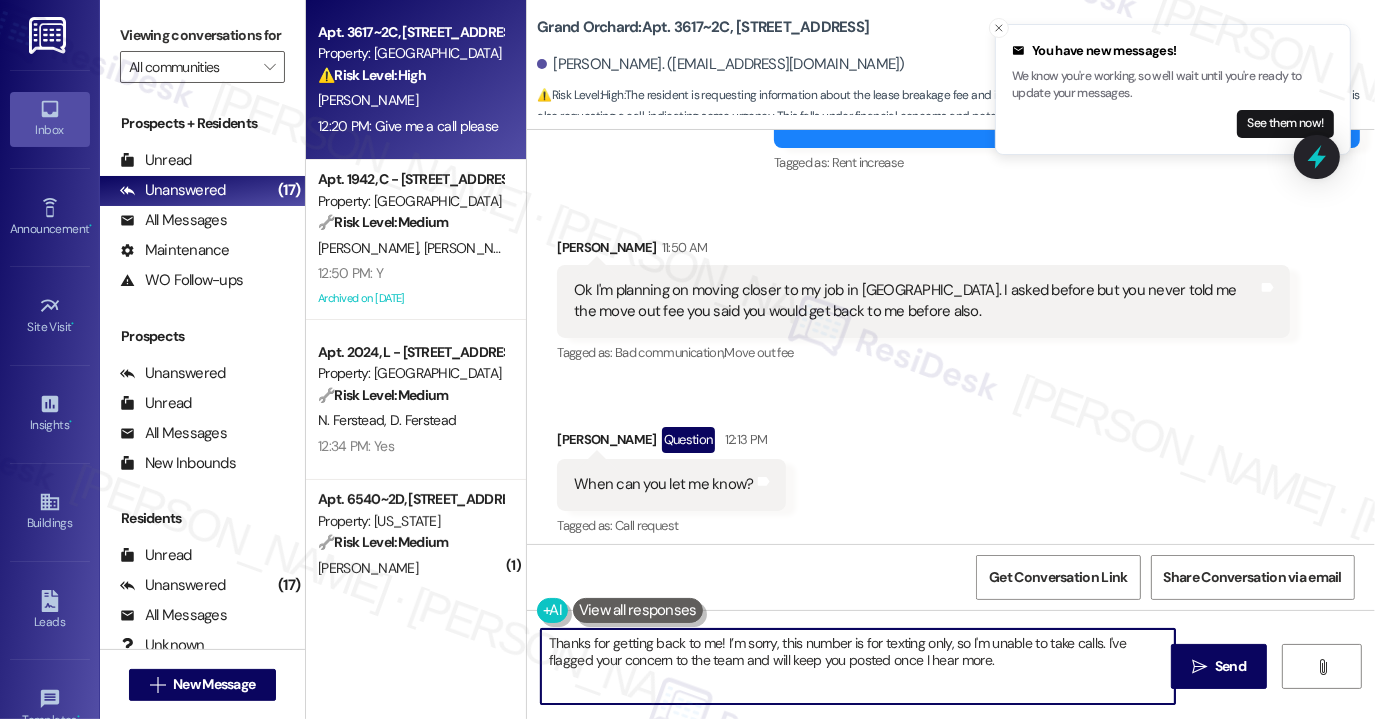 scroll, scrollTop: 5979, scrollLeft: 0, axis: vertical 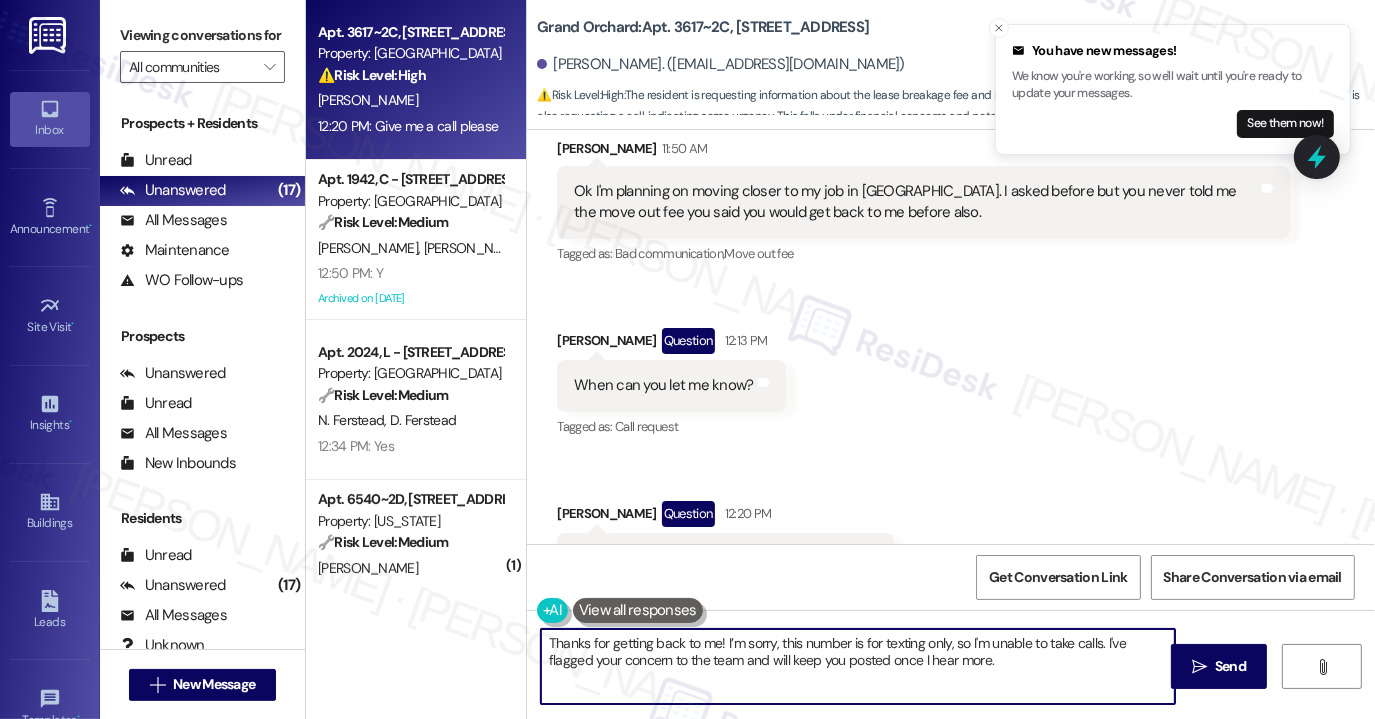 click on "Thanks for getting back to me! I’m sorry, this number is for texting only, so I'm unable to take calls. I've flagged your concern to the team and will keep you posted once I hear more." at bounding box center [858, 666] 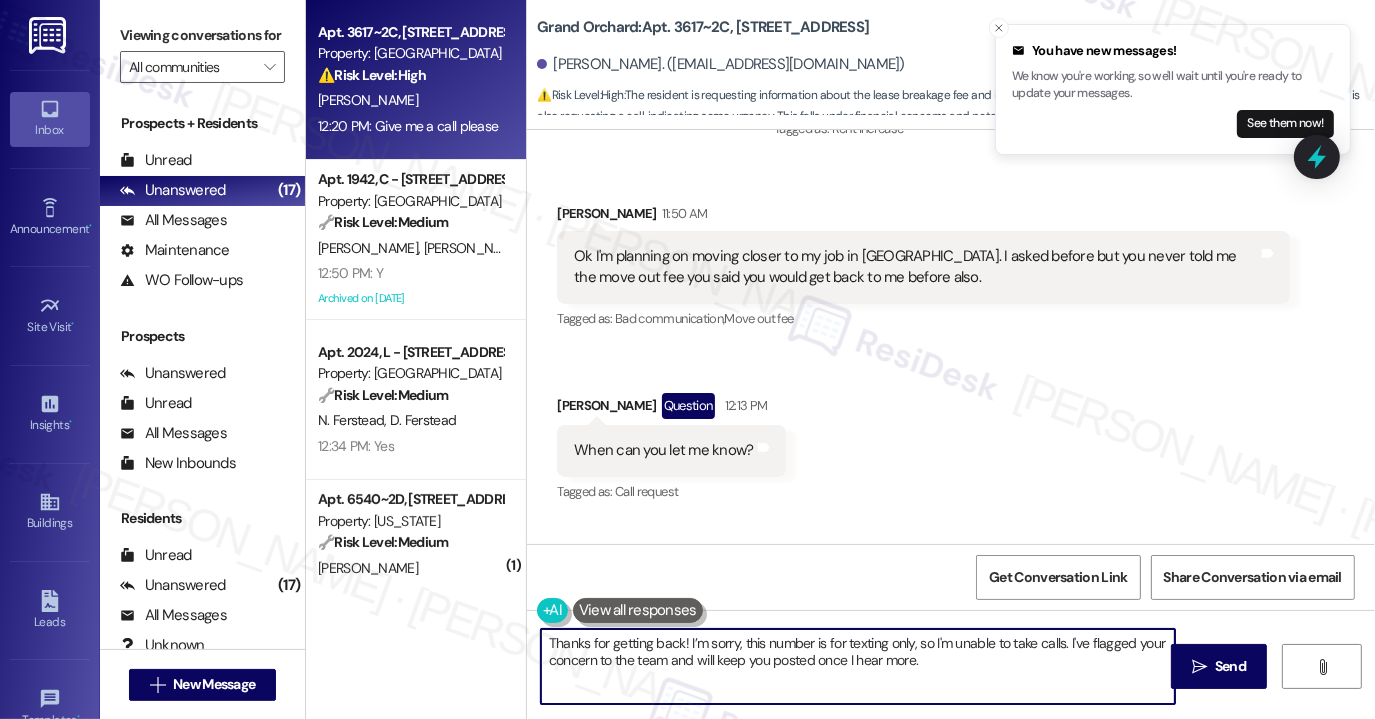 scroll, scrollTop: 5879, scrollLeft: 0, axis: vertical 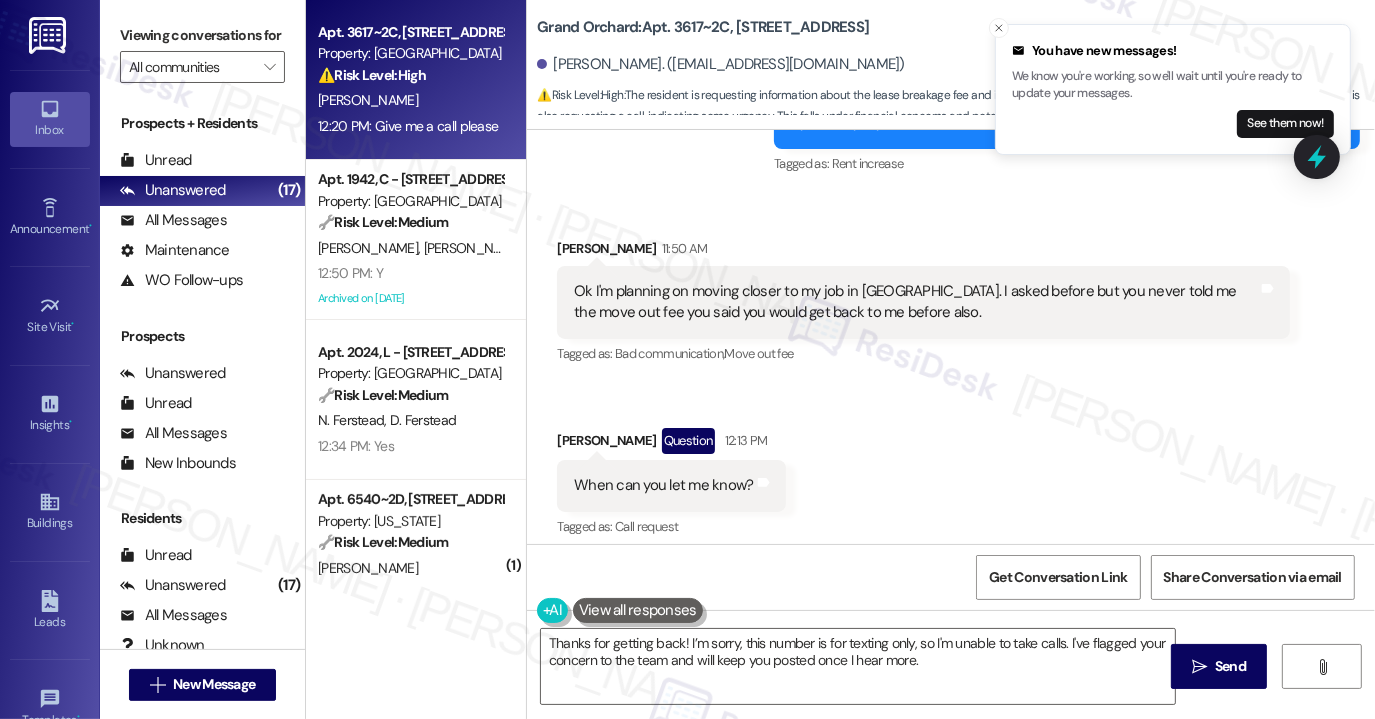 click on "Ok I'm planning on moving closer to my job in [GEOGRAPHIC_DATA]. I asked before  but you never told me  the move out fee you said you would get back to me before also." at bounding box center [916, 302] 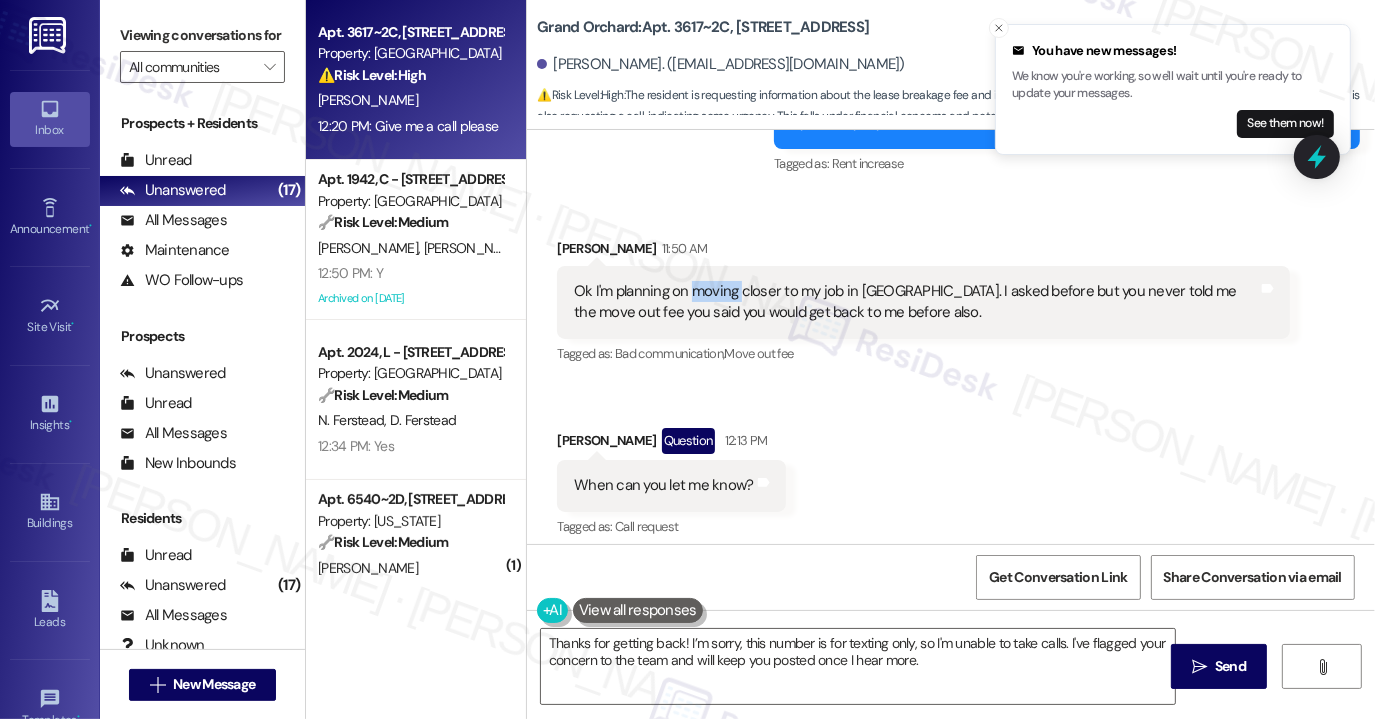 click on "Ok I'm planning on moving closer to my job in [GEOGRAPHIC_DATA]. I asked before  but you never told me  the move out fee you said you would get back to me before also." at bounding box center [916, 302] 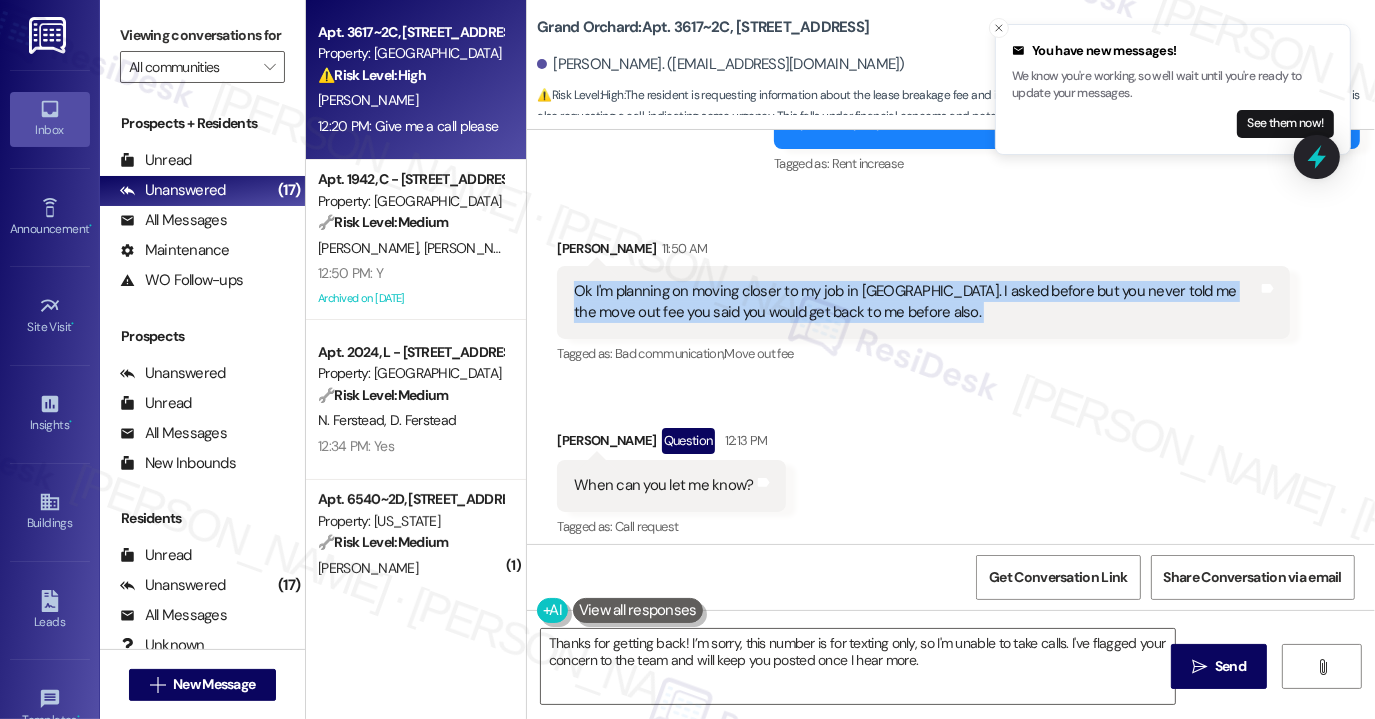 click on "Ok I'm planning on moving closer to my job in [GEOGRAPHIC_DATA]. I asked before  but you never told me  the move out fee you said you would get back to me before also." at bounding box center [916, 302] 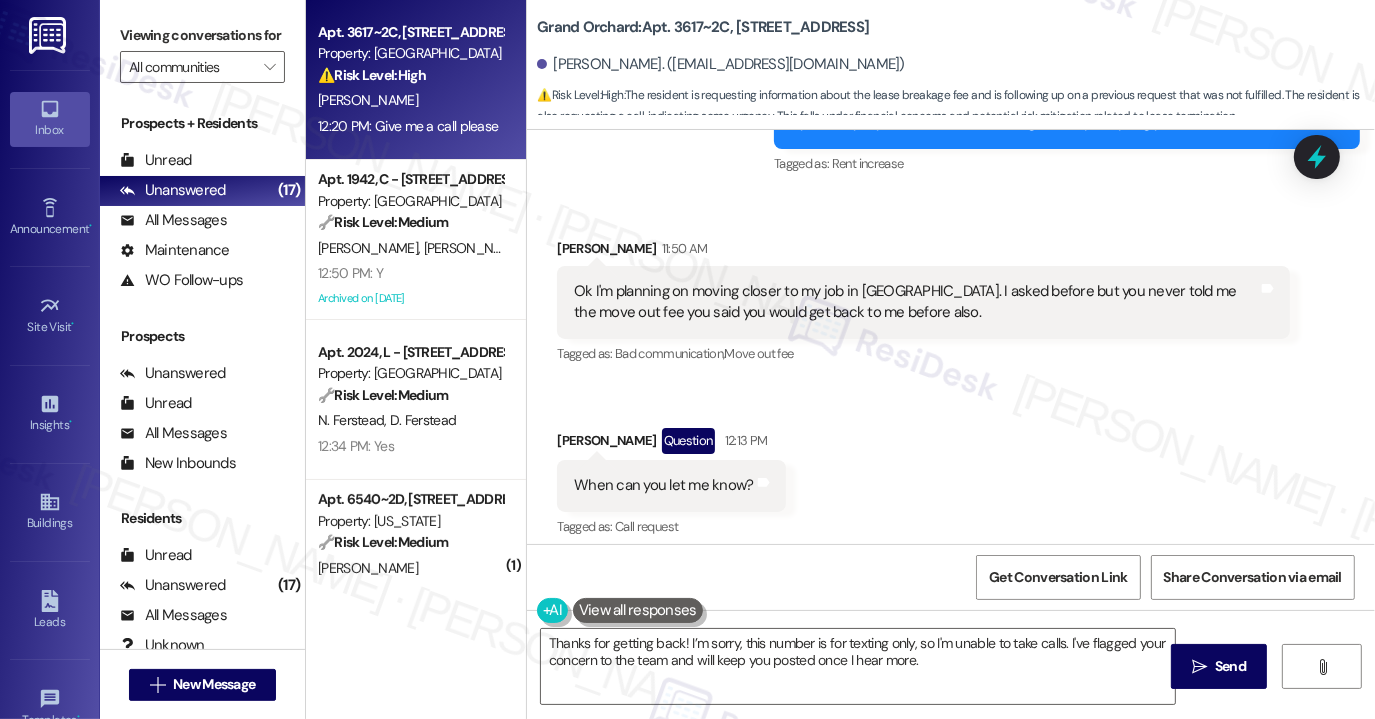 drag, startPoint x: 1086, startPoint y: 367, endPoint x: 1032, endPoint y: 377, distance: 54.91812 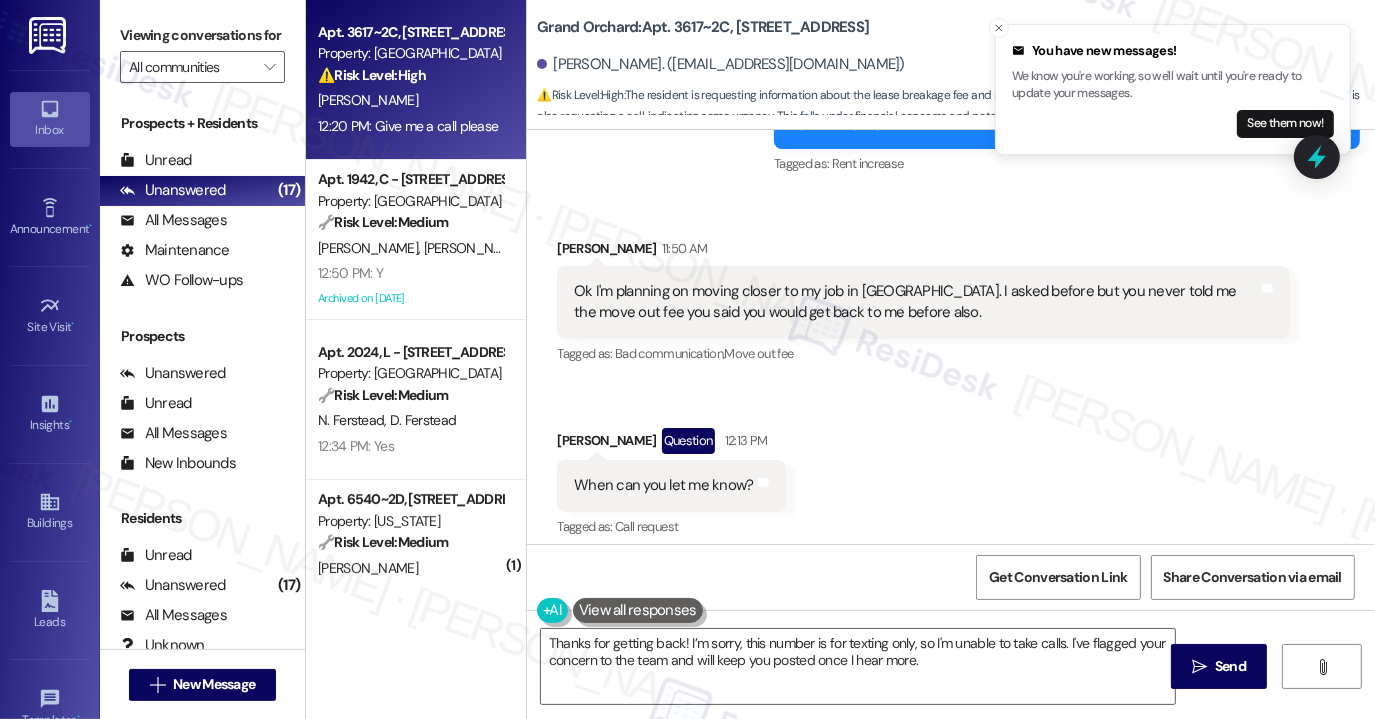 click on "When can you let me know?" at bounding box center (663, 485) 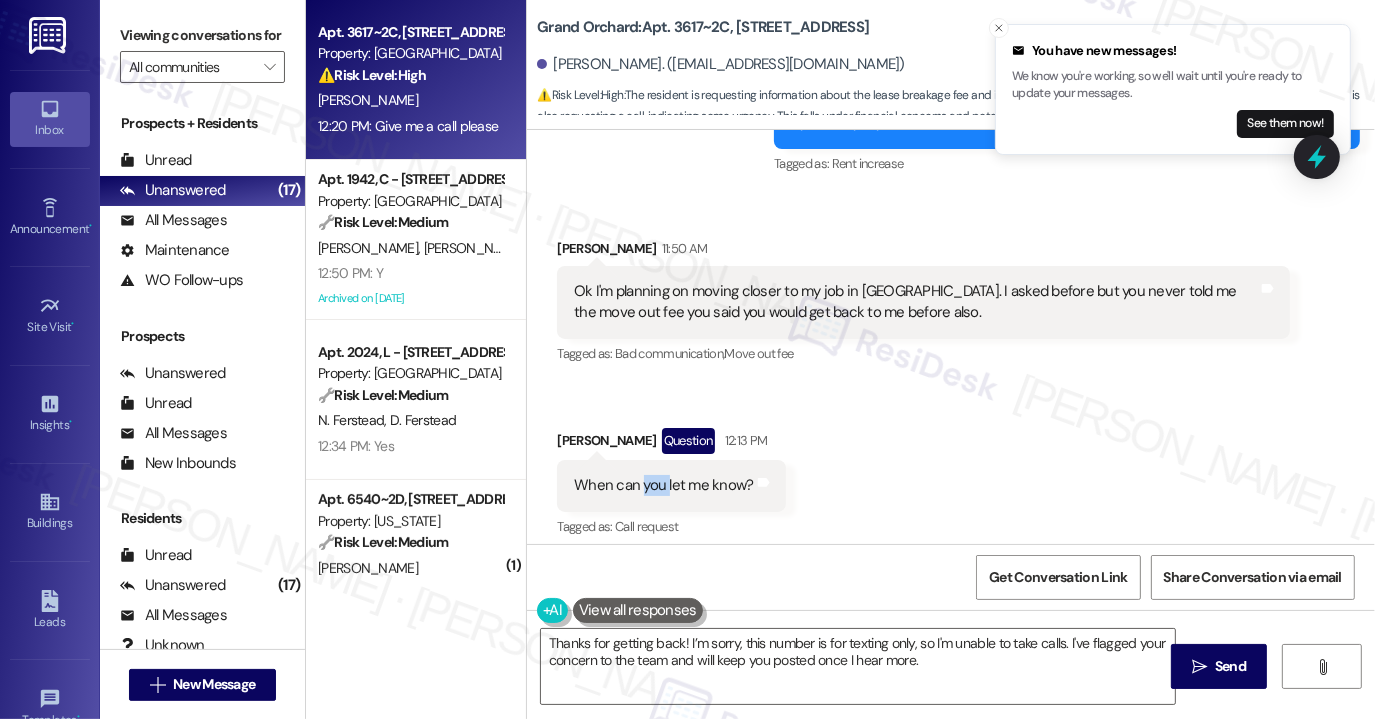 click on "When can you let me know?" at bounding box center [663, 485] 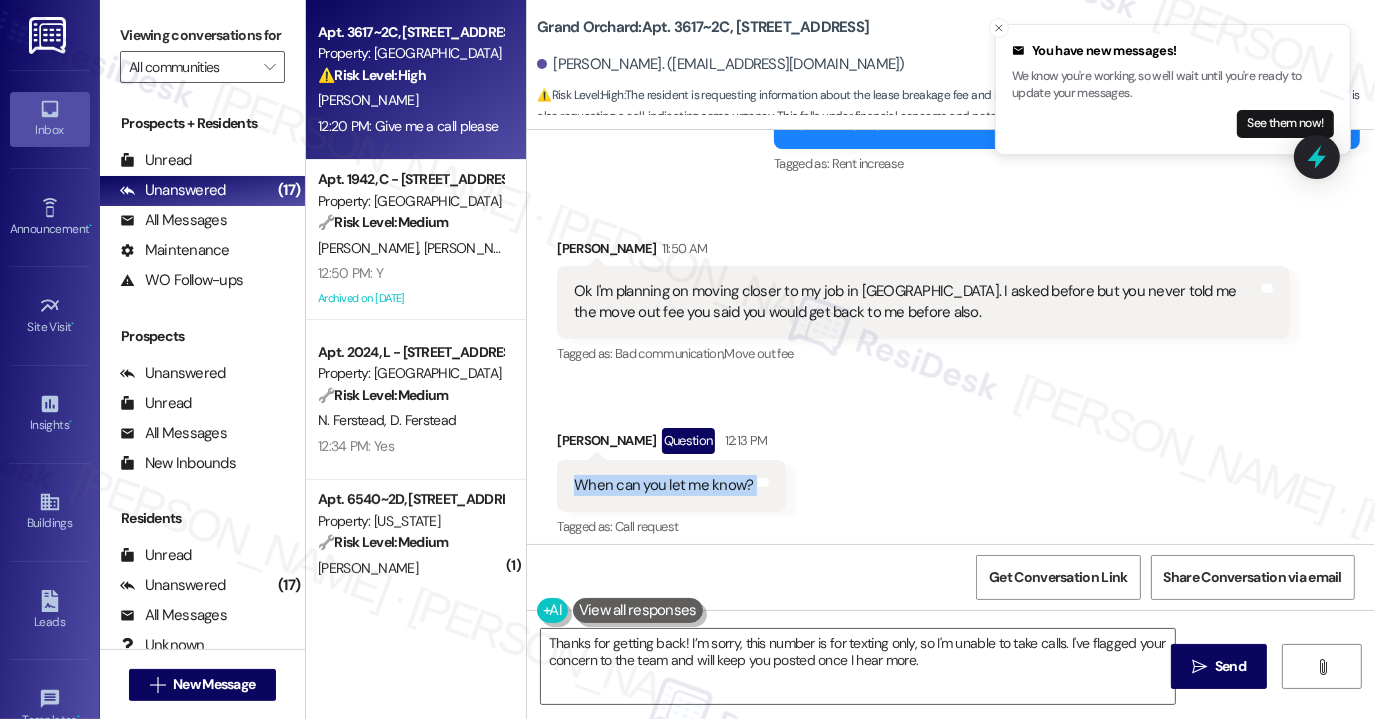 click on "When can you let me know?" at bounding box center [663, 485] 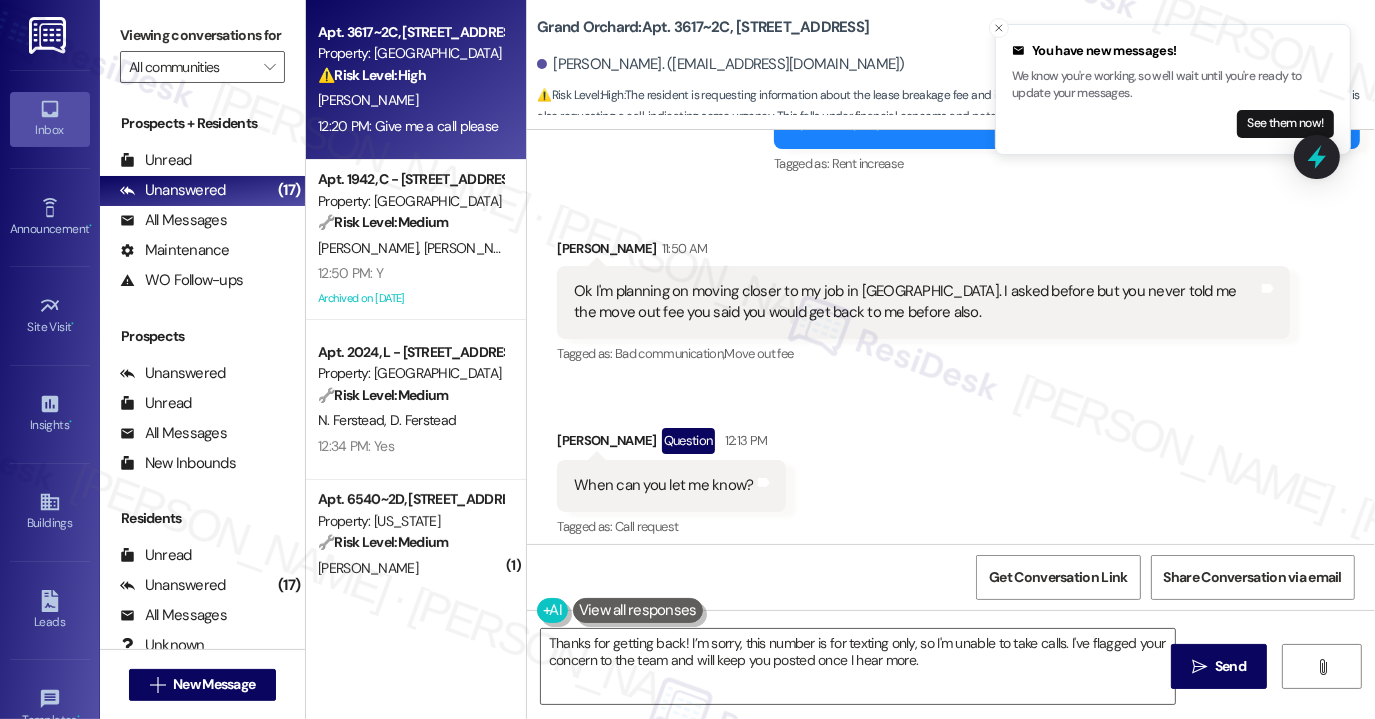 click on "Received via SMS [PERSON_NAME] 11:50 AM Ok I'm planning on moving closer to my job in [GEOGRAPHIC_DATA]. I asked before  but you never told me  the move out fee you said you would get back to me before also. Tags and notes Tagged as:   Bad communication ,  Click to highlight conversations about Bad communication Move out fee Click to highlight conversations about Move out fee Received via SMS [PERSON_NAME] Question 12:13 PM When can you let me know? Tags and notes Tagged as:   Call request Click to highlight conversations about Call request Received via SMS [PERSON_NAME] Question 12:20 PM Give me a call please Tags and notes Tagged as:   Call request ,  Click to highlight conversations about Call request Emailed client ,  Click to highlight conversations about Emailed client Escalation type escalation Click to highlight conversations about Escalation type escalation" at bounding box center [951, 461] 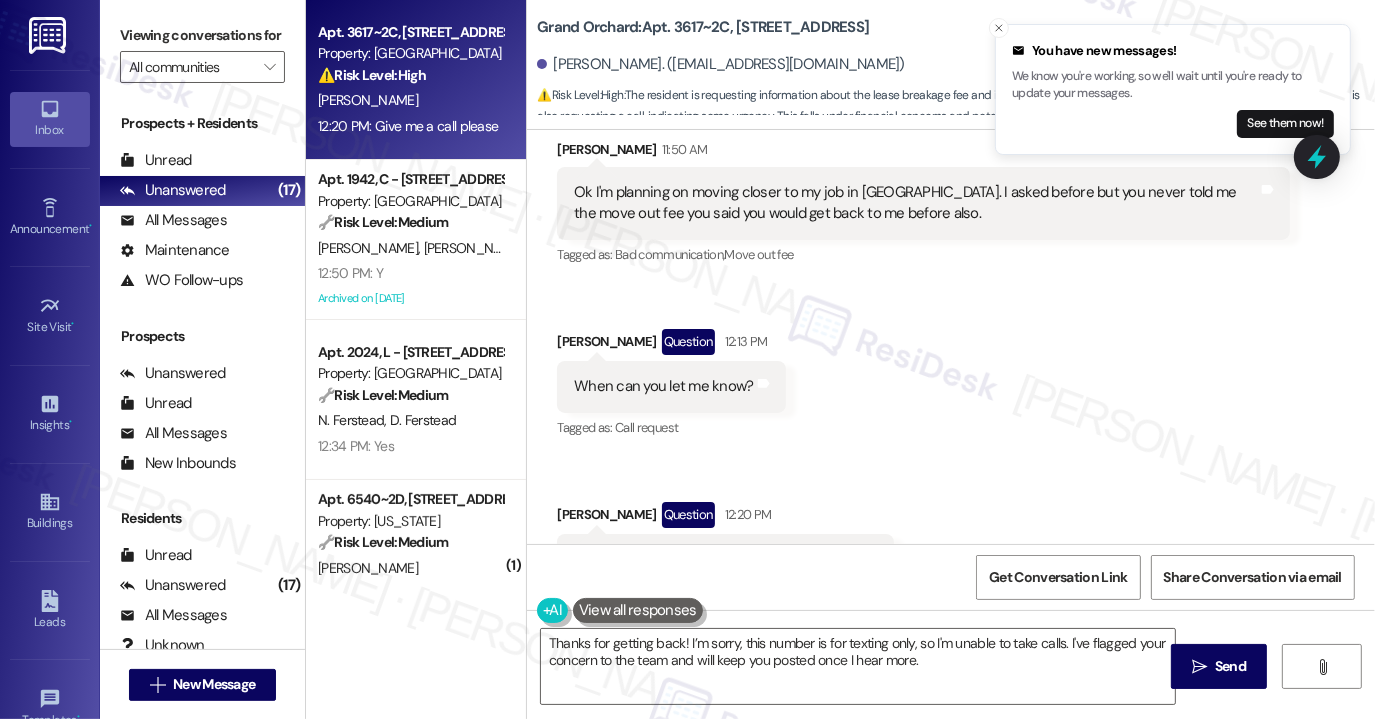 scroll, scrollTop: 5979, scrollLeft: 0, axis: vertical 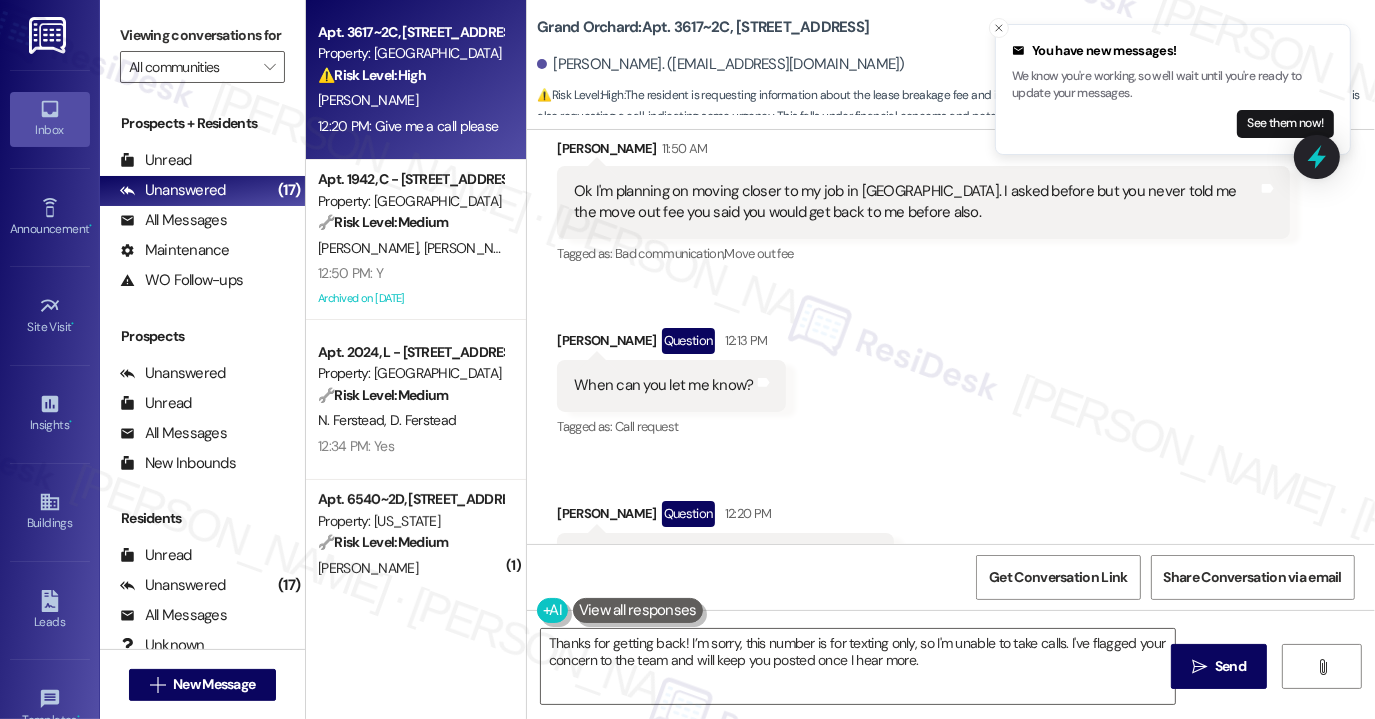 click on "Give me a call please" at bounding box center (639, 558) 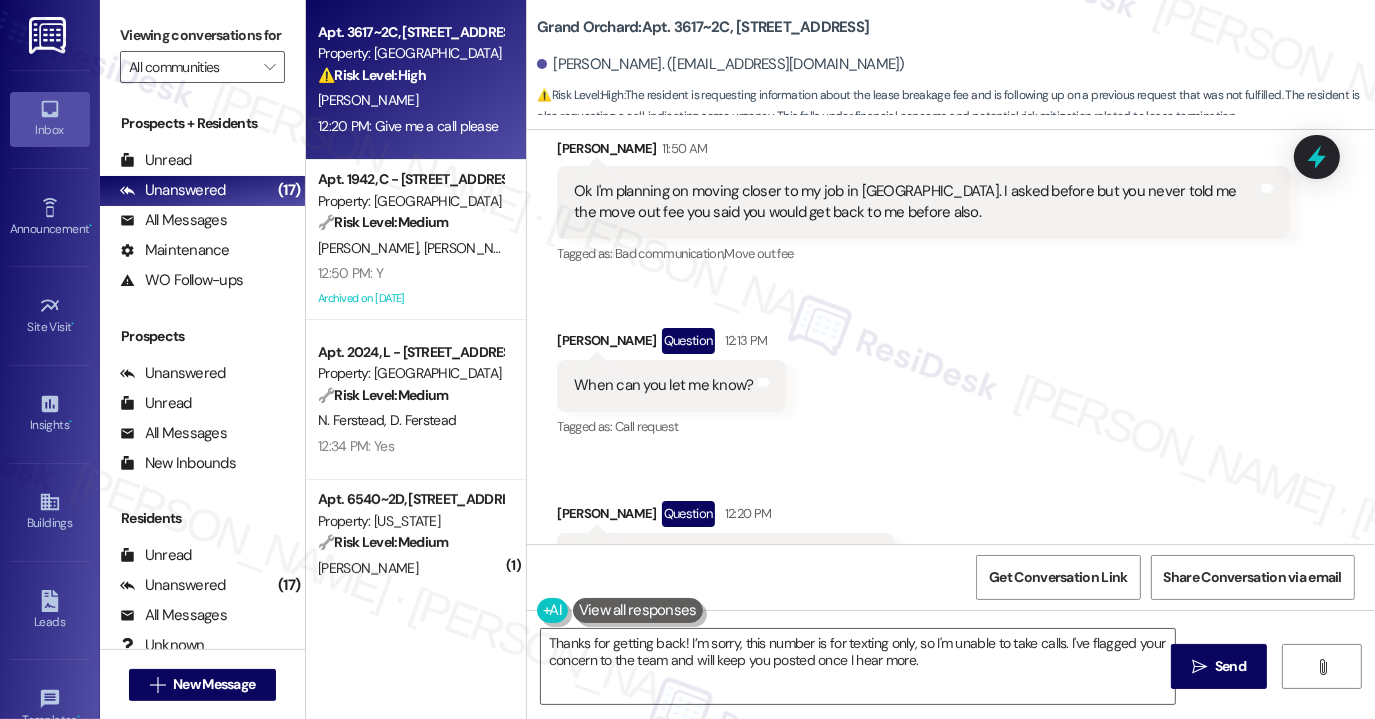 click on "Grand Orchard:  Apt. 3617~2C, 3605 Orchard [PERSON_NAME]. ([EMAIL_ADDRESS][DOMAIN_NAME])   ⚠️  Risk Level:  High :  The resident is requesting information about the lease breakage fee and is following up on a previous request that was not fulfilled. The resident is also requesting a call, indicating some urgency. This falls under financial concerns and potential risk mitigation related to lease termination." at bounding box center (956, 60) 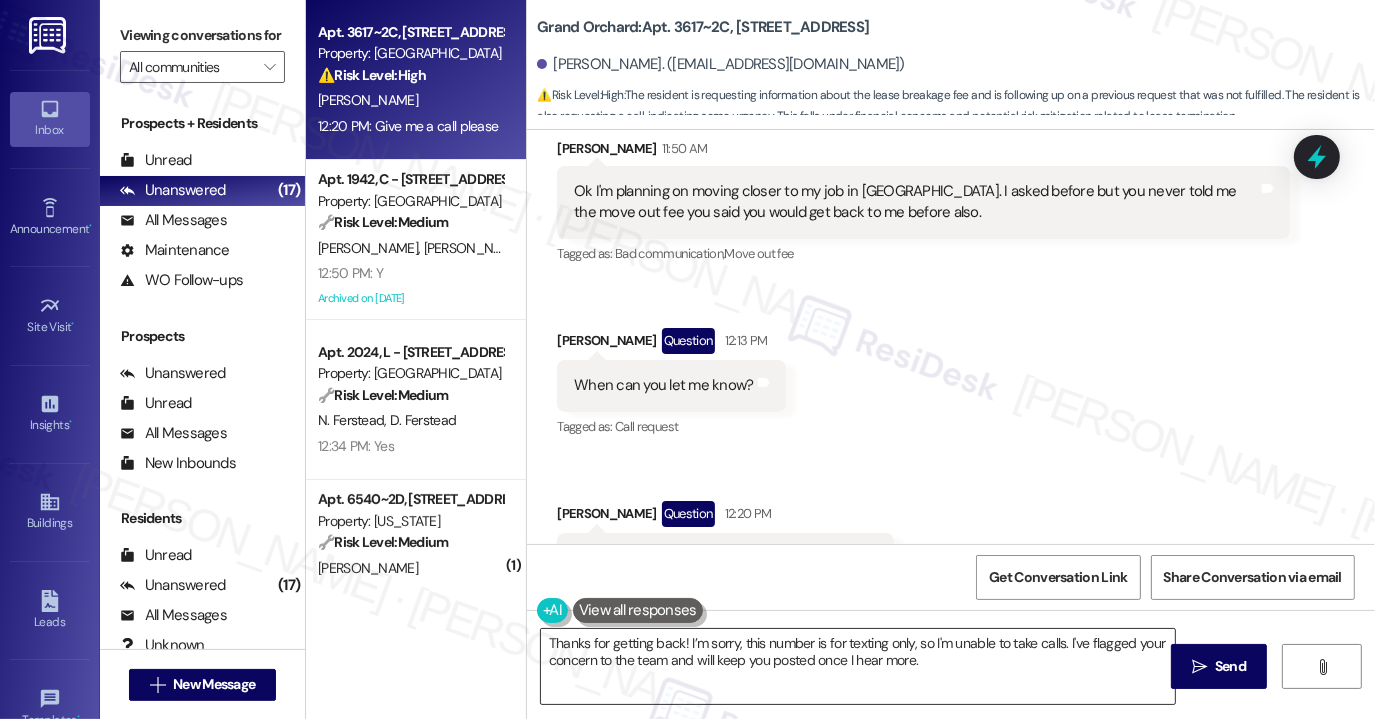 click on "Thanks for getting back! I’m sorry, this number is for texting only, so I'm unable to take calls. I've flagged your concern to the team and will keep you posted once I hear more." at bounding box center (858, 666) 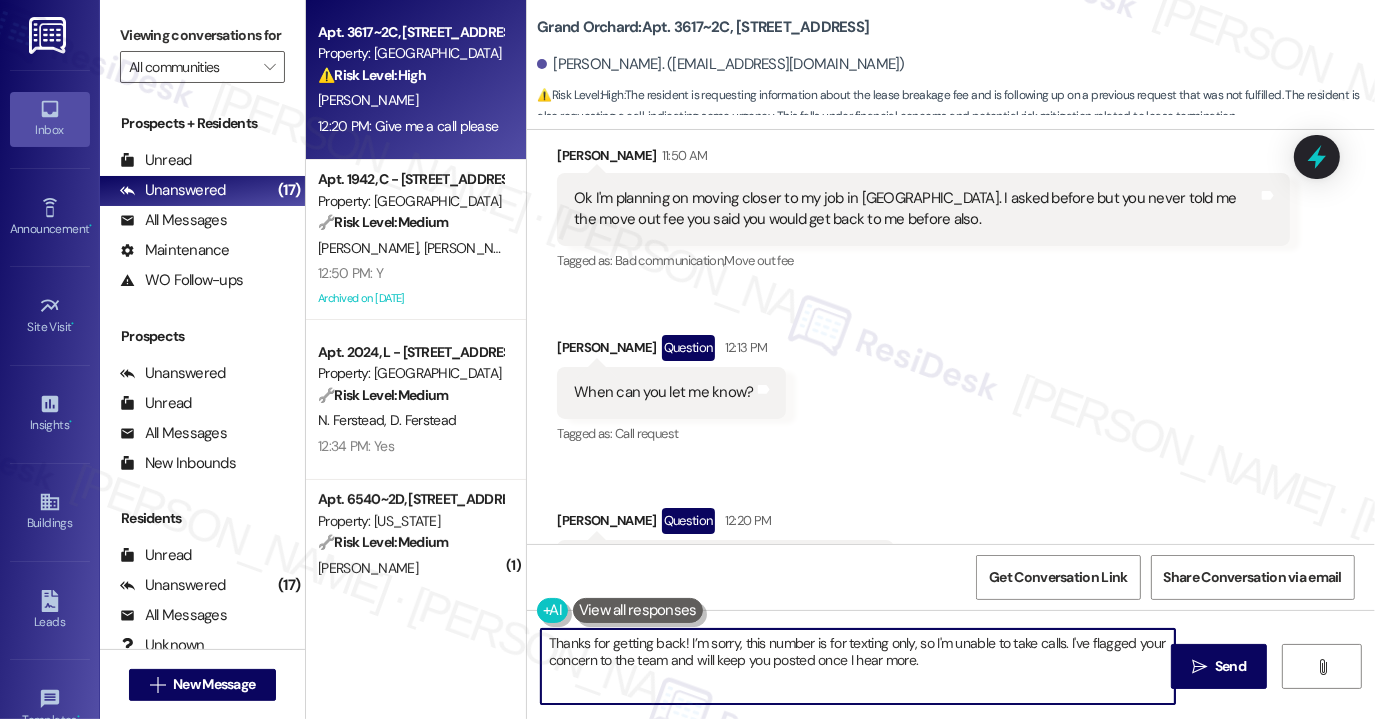 scroll, scrollTop: 5979, scrollLeft: 0, axis: vertical 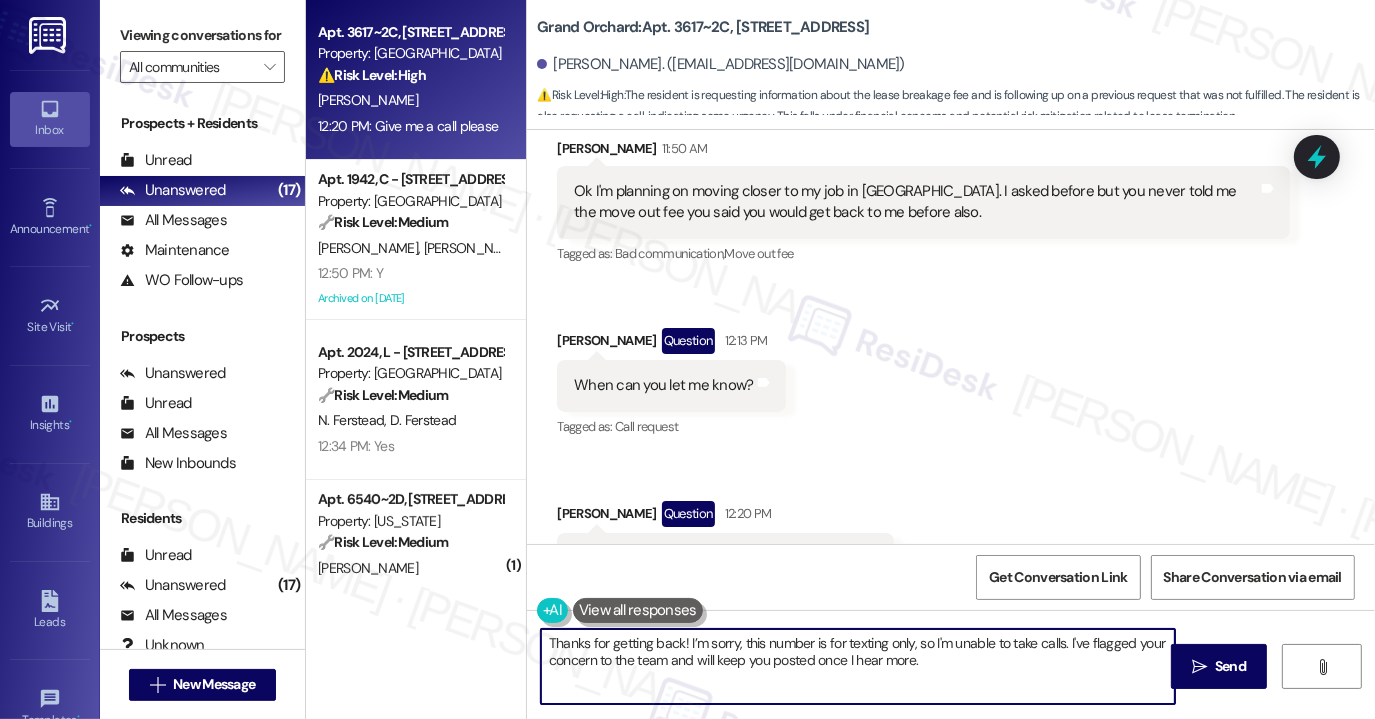 click on "Thanks for getting back! I’m sorry, this number is for texting only, so I'm unable to take calls. I've flagged your concern to the team and will keep you posted once I hear more." at bounding box center [858, 666] 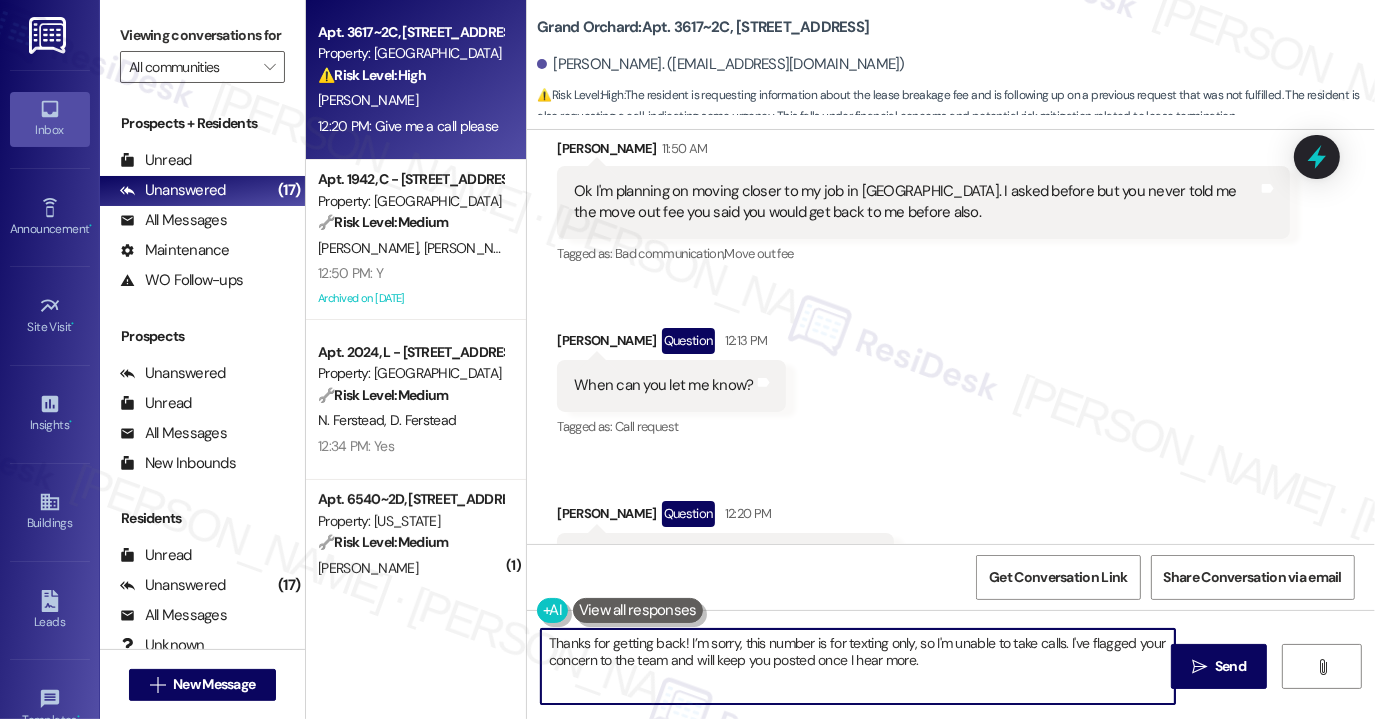 click on "Thanks for getting back! I’m sorry, this number is for texting only, so I'm unable to take calls. I've flagged your concern to the team and will keep you posted once I hear more." at bounding box center [858, 666] 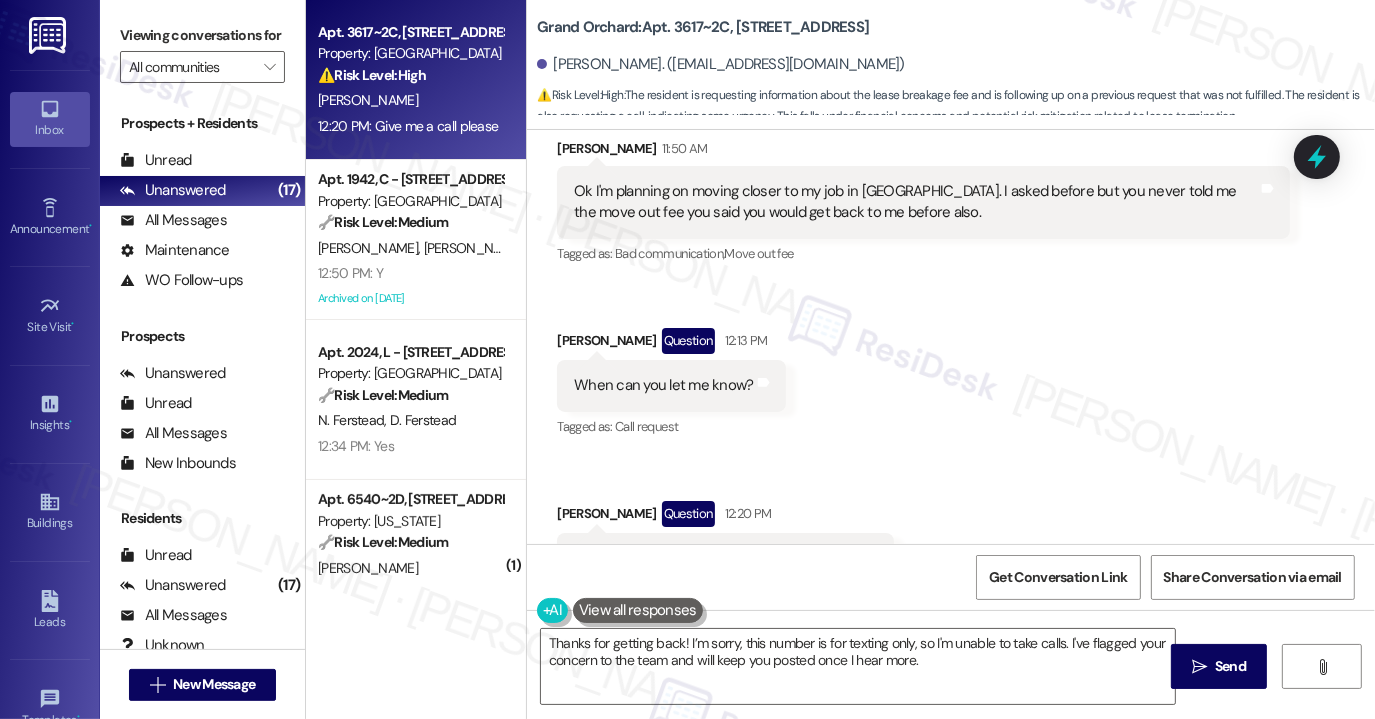 click on "Received via SMS [PERSON_NAME] 11:50 AM Ok I'm planning on moving closer to my job in [GEOGRAPHIC_DATA]. I asked before  but you never told me  the move out fee you said you would get back to me before also. Tags and notes Tagged as:   Bad communication ,  Click to highlight conversations about Bad communication Move out fee Click to highlight conversations about Move out fee Received via SMS [PERSON_NAME] Question 12:13 PM When can you let me know? Tags and notes Tagged as:   Call request Click to highlight conversations about Call request Received via SMS [PERSON_NAME] Question 12:20 PM Give me a call please Tags and notes Tagged as:   Call request ,  Click to highlight conversations about Call request Emailed client ,  Click to highlight conversations about Emailed client Escalation type escalation Click to highlight conversations about Escalation type escalation" at bounding box center (951, 361) 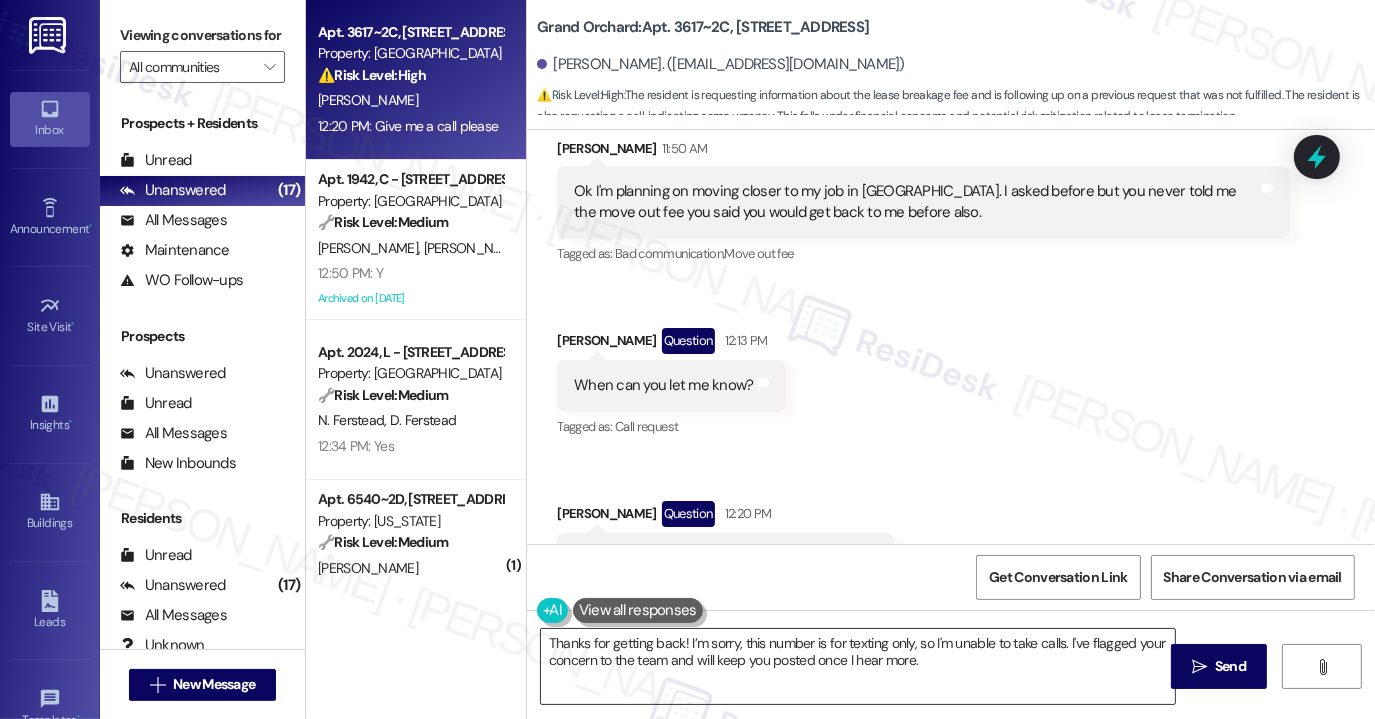 click on "Thanks for getting back! I’m sorry, this number is for texting only, so I'm unable to take calls. I've flagged your concern to the team and will keep you posted once I hear more." at bounding box center [858, 666] 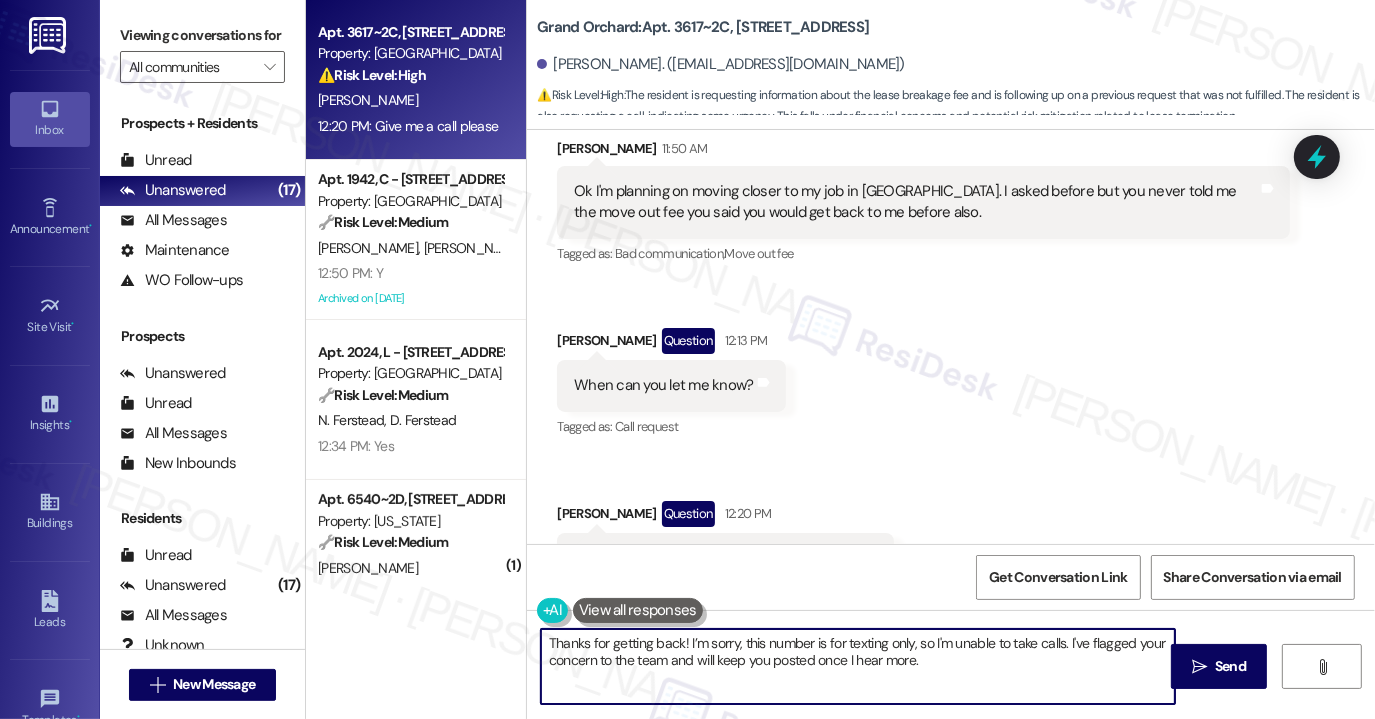 click on "Thanks for getting back! I’m sorry, this number is for texting only, so I'm unable to take calls. I've flagged your concern to the team and will keep you posted once I hear more." at bounding box center [858, 666] 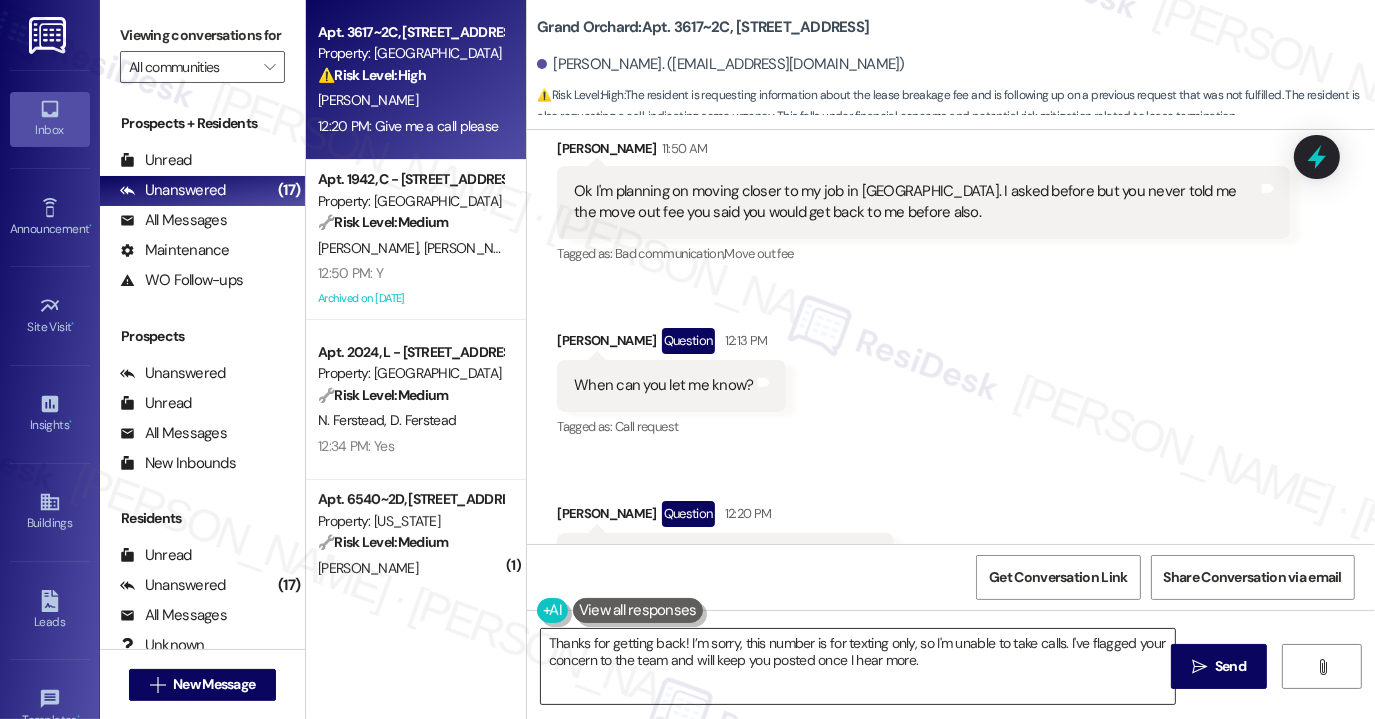 click on "Thanks for getting back! I’m sorry, this number is for texting only, so I'm unable to take calls. I've flagged your concern to the team and will keep you posted once I hear more." at bounding box center (858, 666) 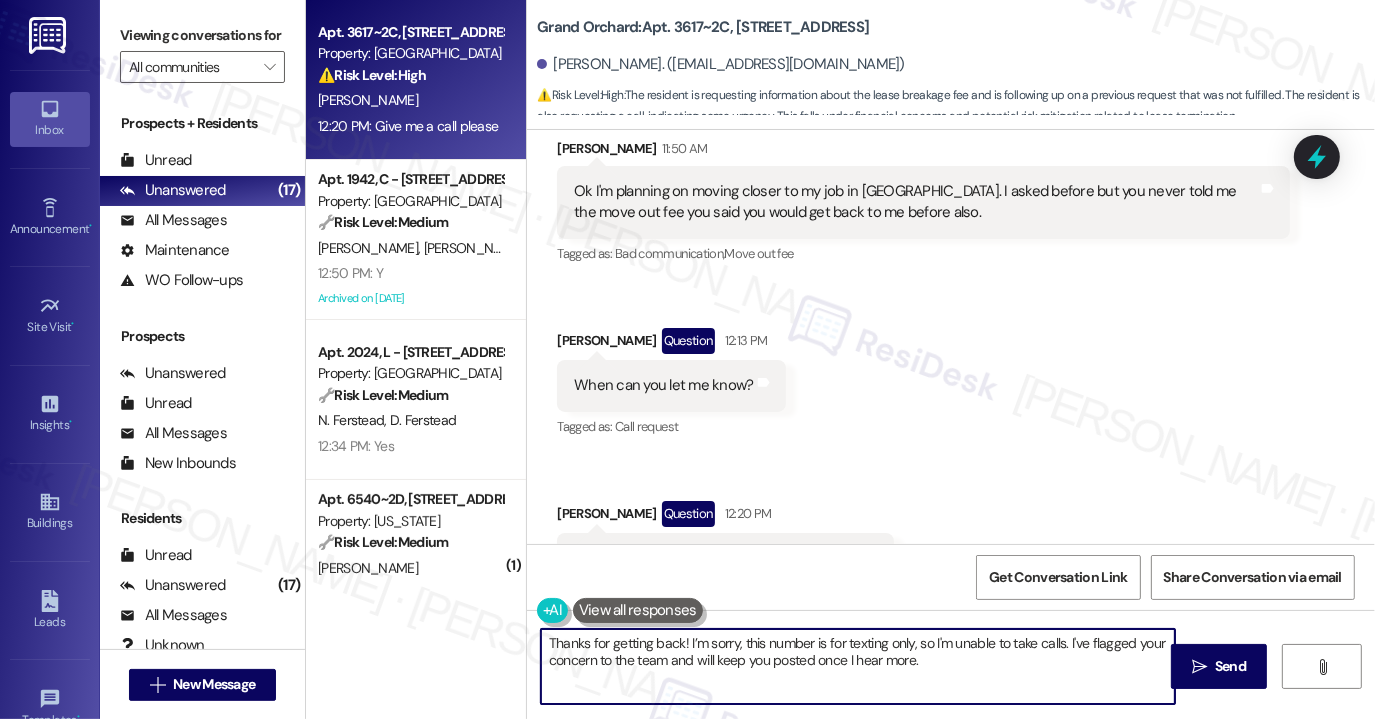click on "Thanks for getting back! I’m sorry, this number is for texting only, so I'm unable to take calls. I've flagged your concern to the team and will keep you posted once I hear more." at bounding box center [858, 666] 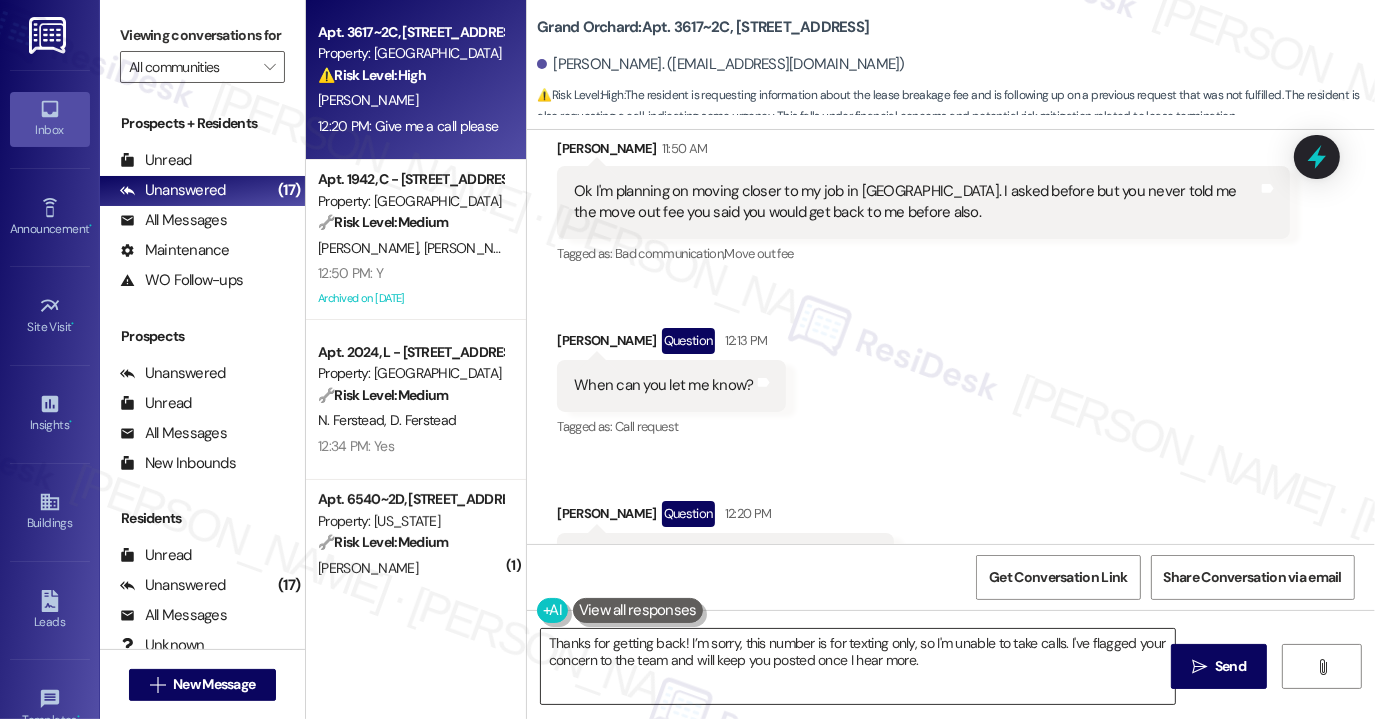 click on "Thanks for getting back! I’m sorry, this number is for texting only, so I'm unable to take calls. I've flagged your concern to the team and will keep you posted once I hear more." at bounding box center (858, 666) 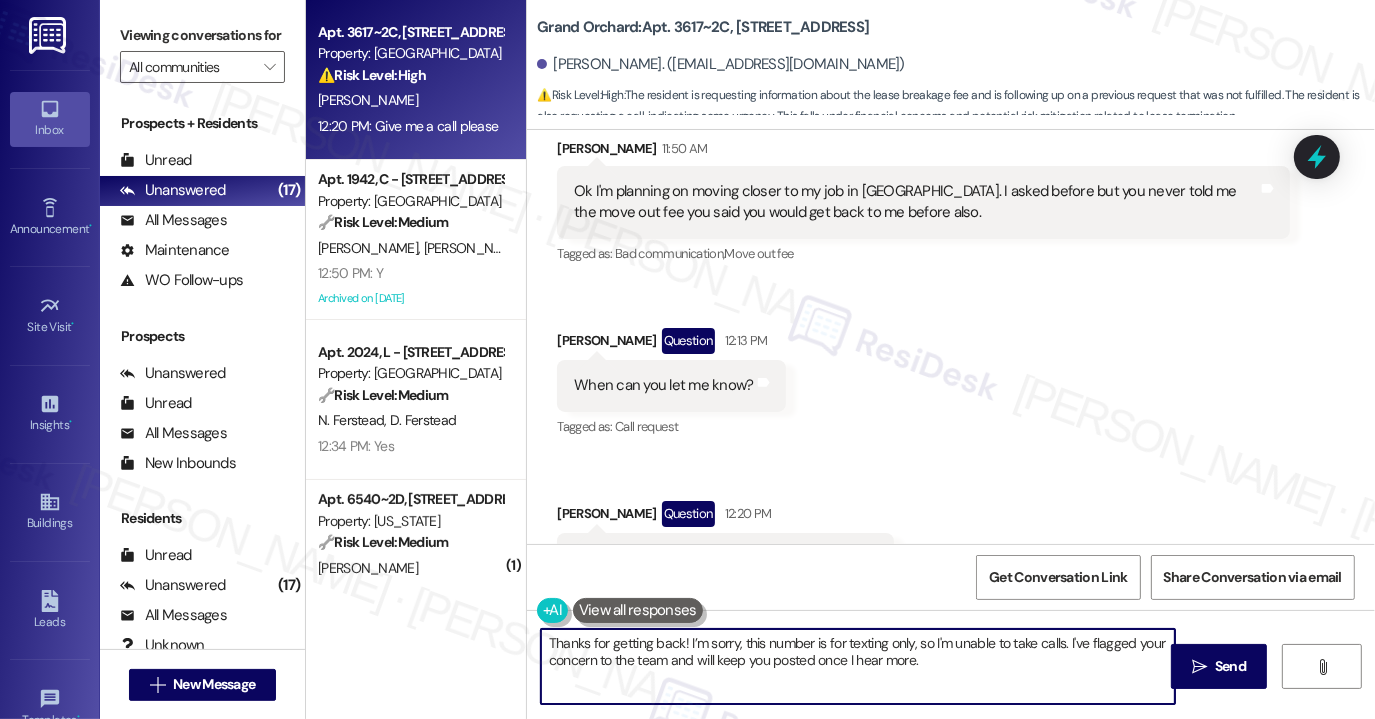 click on "Thanks for getting back! I’m sorry, this number is for texting only, so I'm unable to take calls. I've flagged your concern to the team and will keep you posted once I hear more." at bounding box center (858, 666) 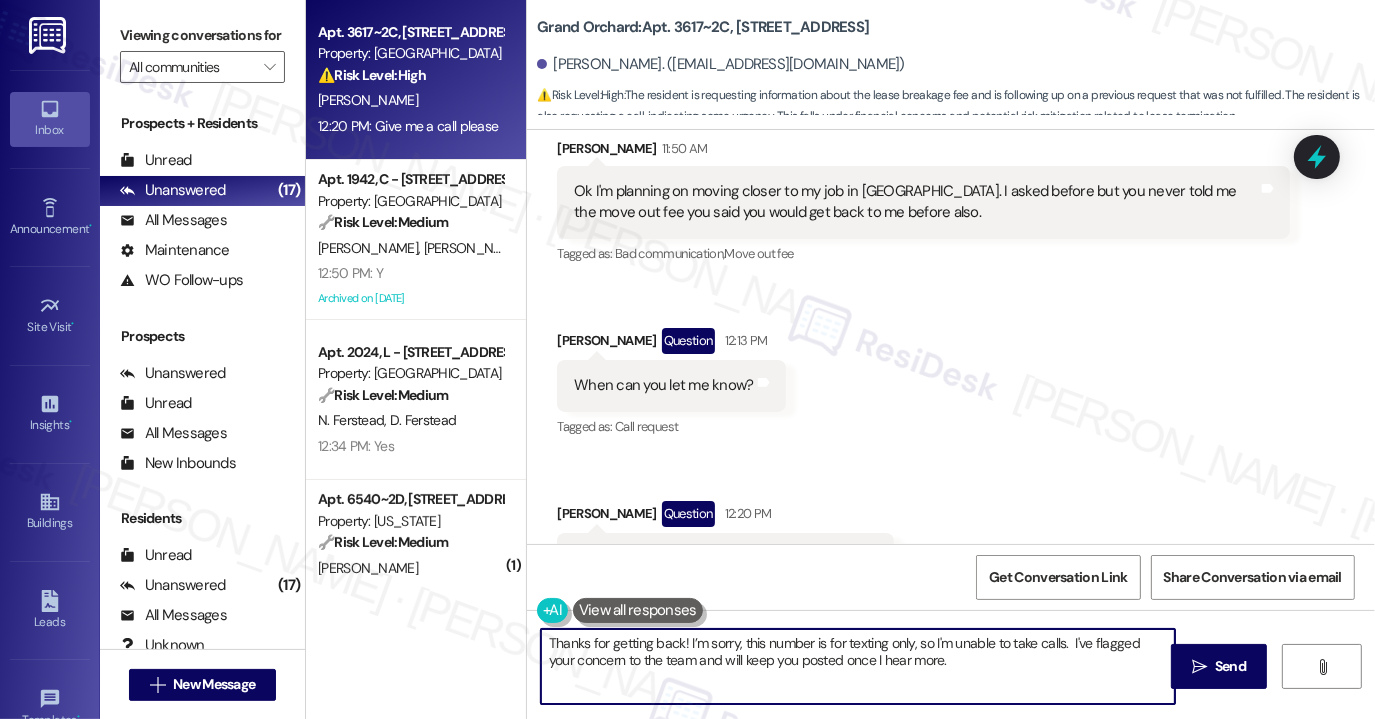 paste on "m really sorry you haven’t received a clear answer yet.
I’ll go ahead and check in with the site team about this and follow up with you as soon as I have more information.  I'" 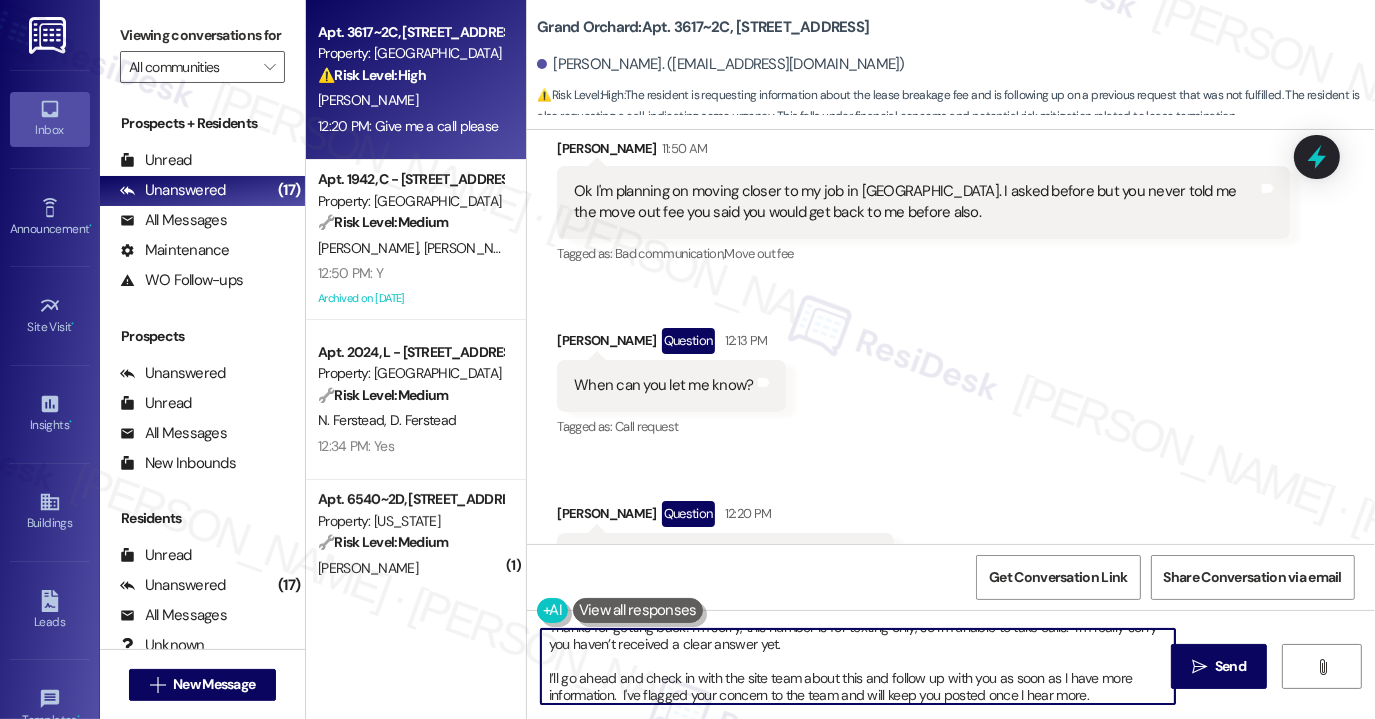scroll, scrollTop: 0, scrollLeft: 0, axis: both 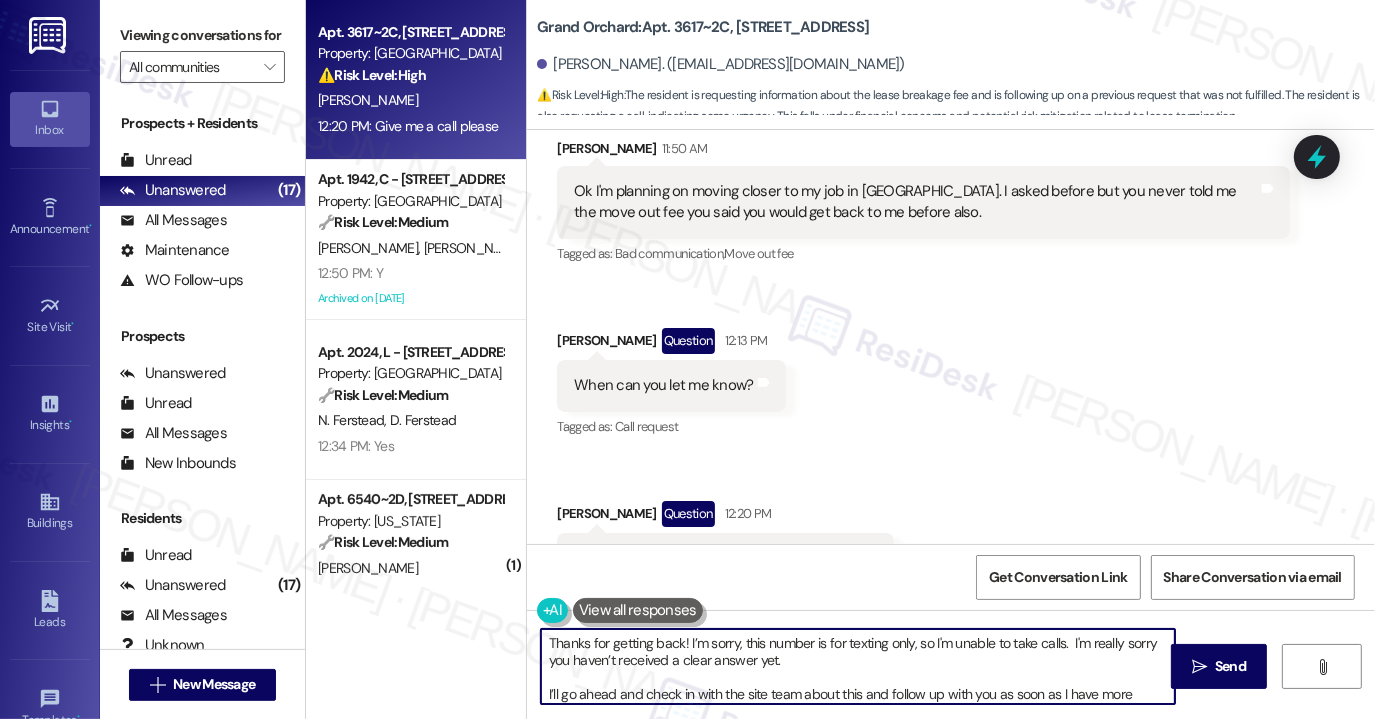 click on "Thanks for getting back! I’m sorry, this number is for texting only, so I'm unable to take calls.  I'm really sorry you haven’t received a clear answer yet.
I’ll go ahead and check in with the site team about this and follow up with you as soon as I have more information.  I've flagged your concern to the team and will keep you posted once I hear more." at bounding box center [858, 666] 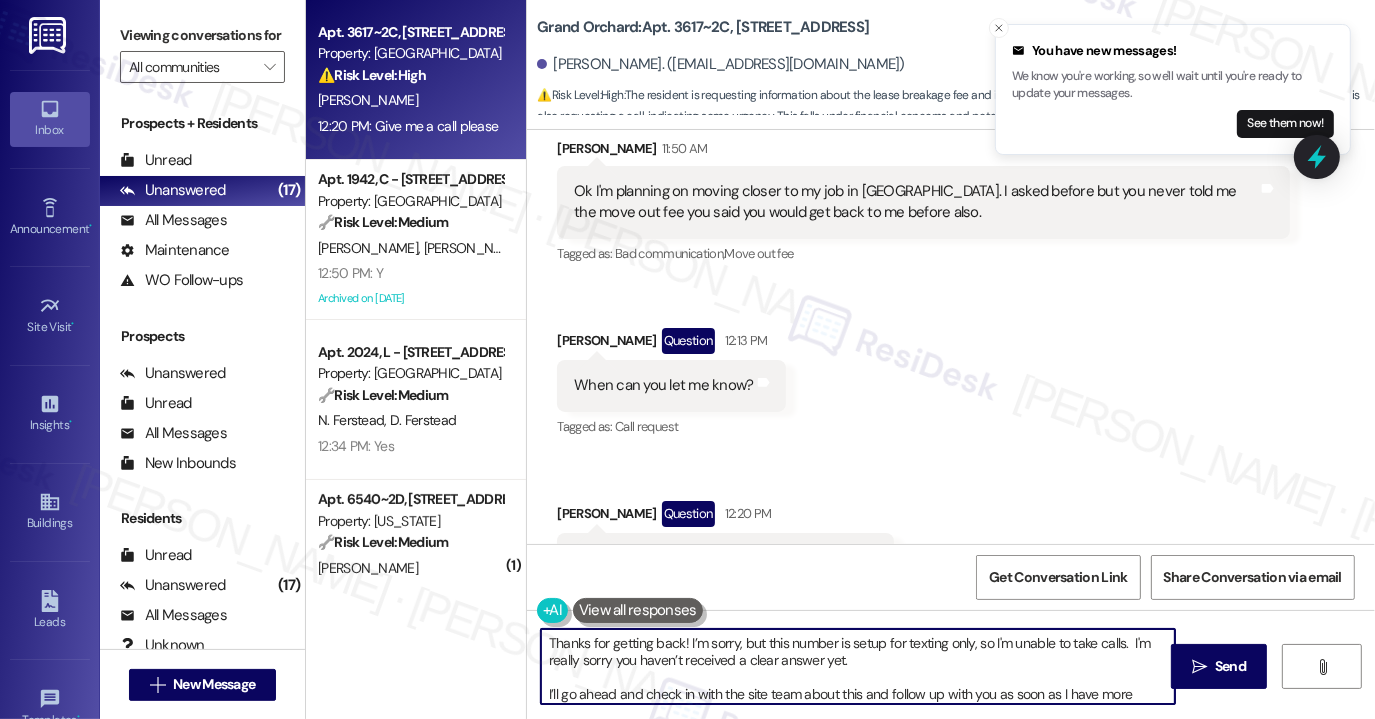 click on "Thanks for getting back! I’m sorry, but this number is setup for texting only, so I'm unable to take calls.  I'm really sorry you haven’t received a clear answer yet.
I’ll go ahead and check in with the site team about this and follow up with you as soon as I have more information.  I've flagged your concern to the team and will keep you posted once I hear more." at bounding box center (858, 666) 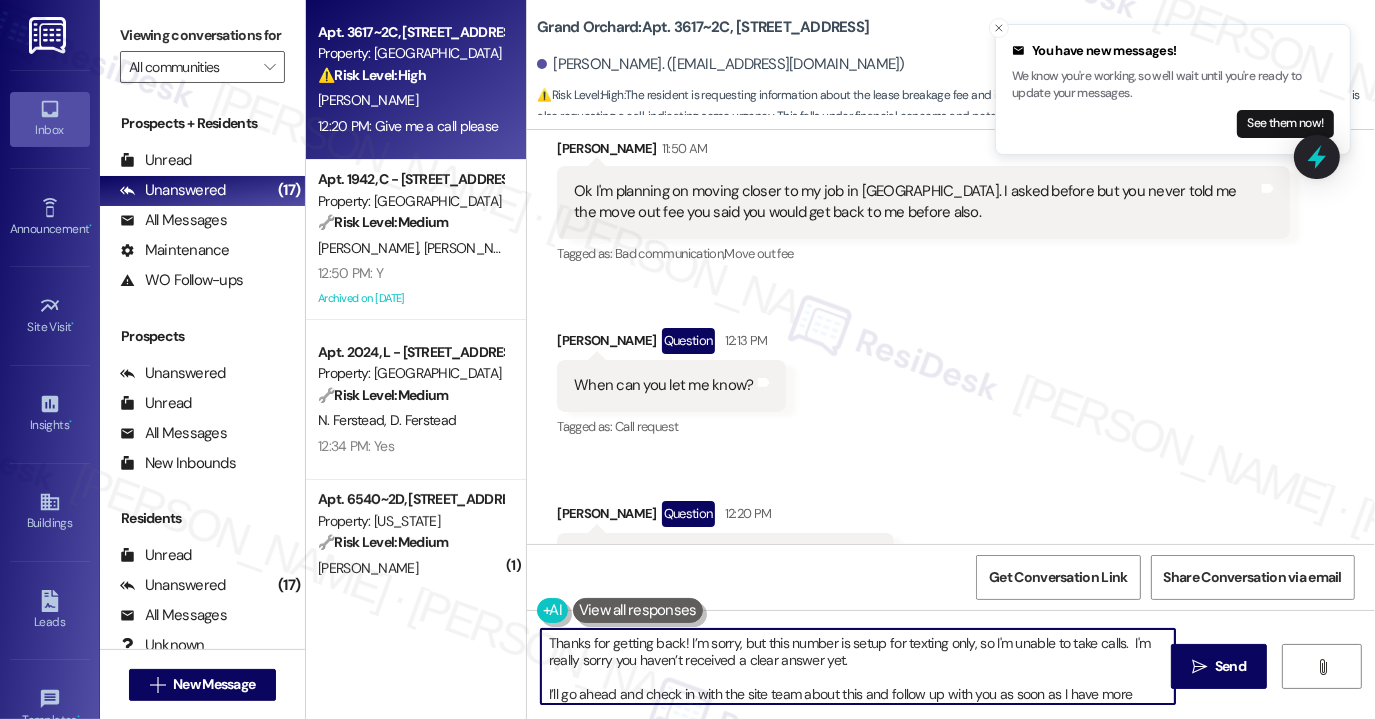 click on "Thanks for getting back! I’m sorry, but this number is setup for texting only, so I'm unable to take calls.  I'm really sorry you haven’t received a clear answer yet.
I’ll go ahead and check in with the site team about this and follow up with you as soon as I have more information.  I've flagged your concern to the team and will keep you posted once I hear more." at bounding box center (858, 666) 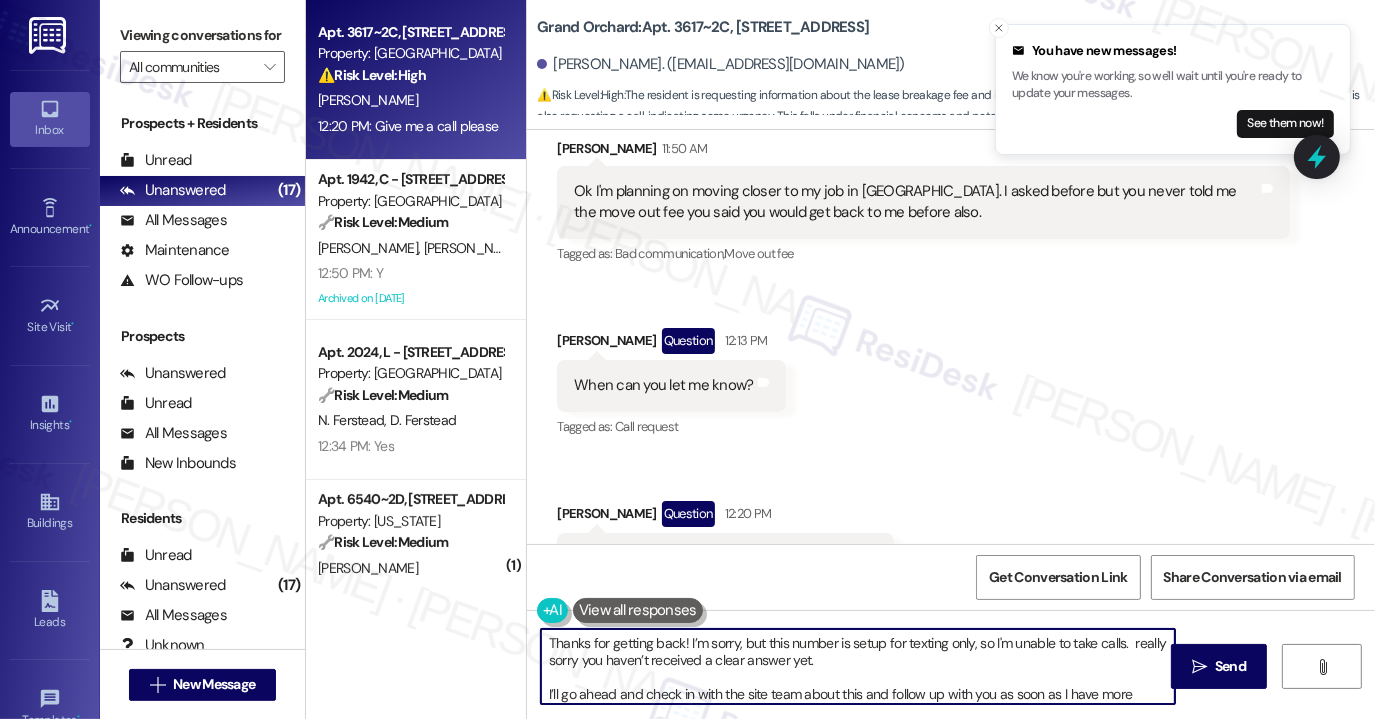 click on "Thanks for getting back! I’m sorry, but this number is setup for texting only, so I'm unable to take calls.  really sorry you haven’t received a clear answer yet.
I’ll go ahead and check in with the site team about this and follow up with you as soon as I have more information.  I've flagged your concern to the team and will keep you posted once I hear more." at bounding box center [858, 666] 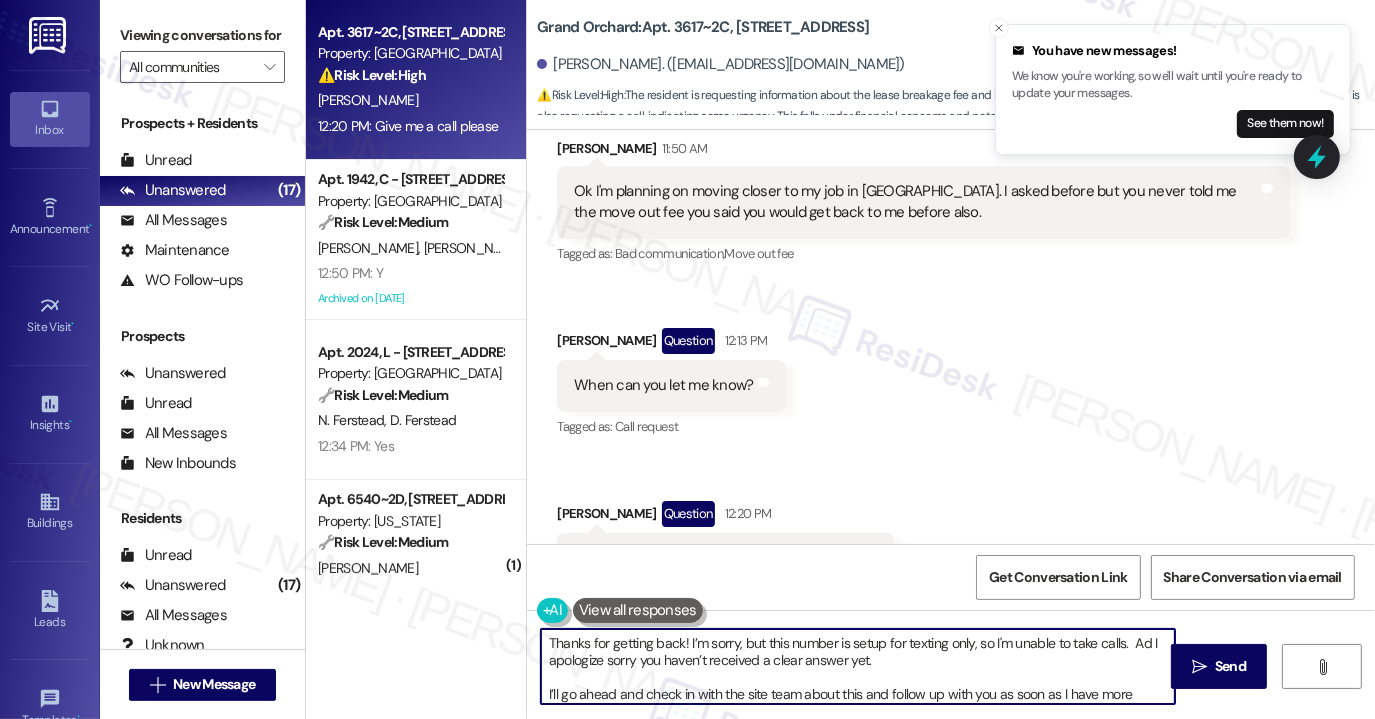 click on "Thanks for getting back! I’m sorry, but this number is setup for texting only, so I'm unable to take calls.  Ad I apologize sorry you haven’t received a clear answer yet.
I’ll go ahead and check in with the site team about this and follow up with you as soon as I have more information.  I've flagged your concern to the team and will keep you posted once I hear more." at bounding box center (858, 666) 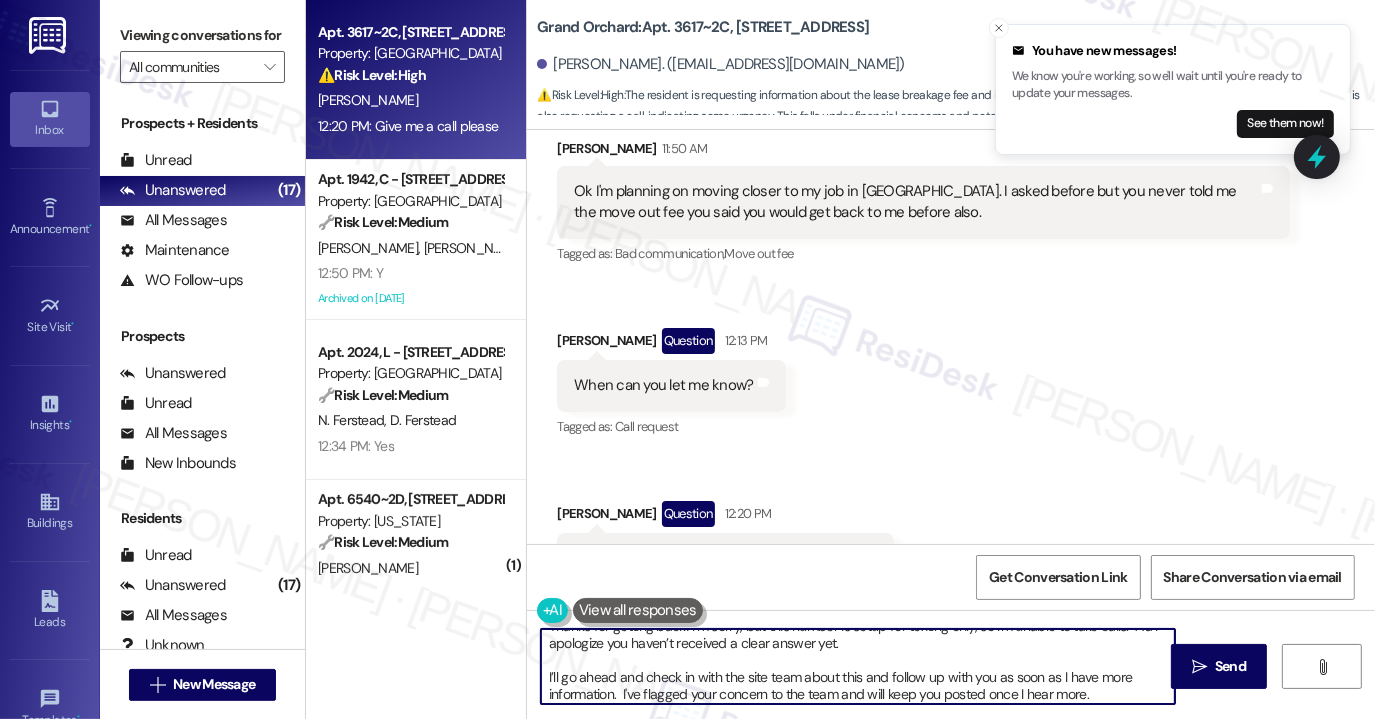 scroll, scrollTop: 21, scrollLeft: 0, axis: vertical 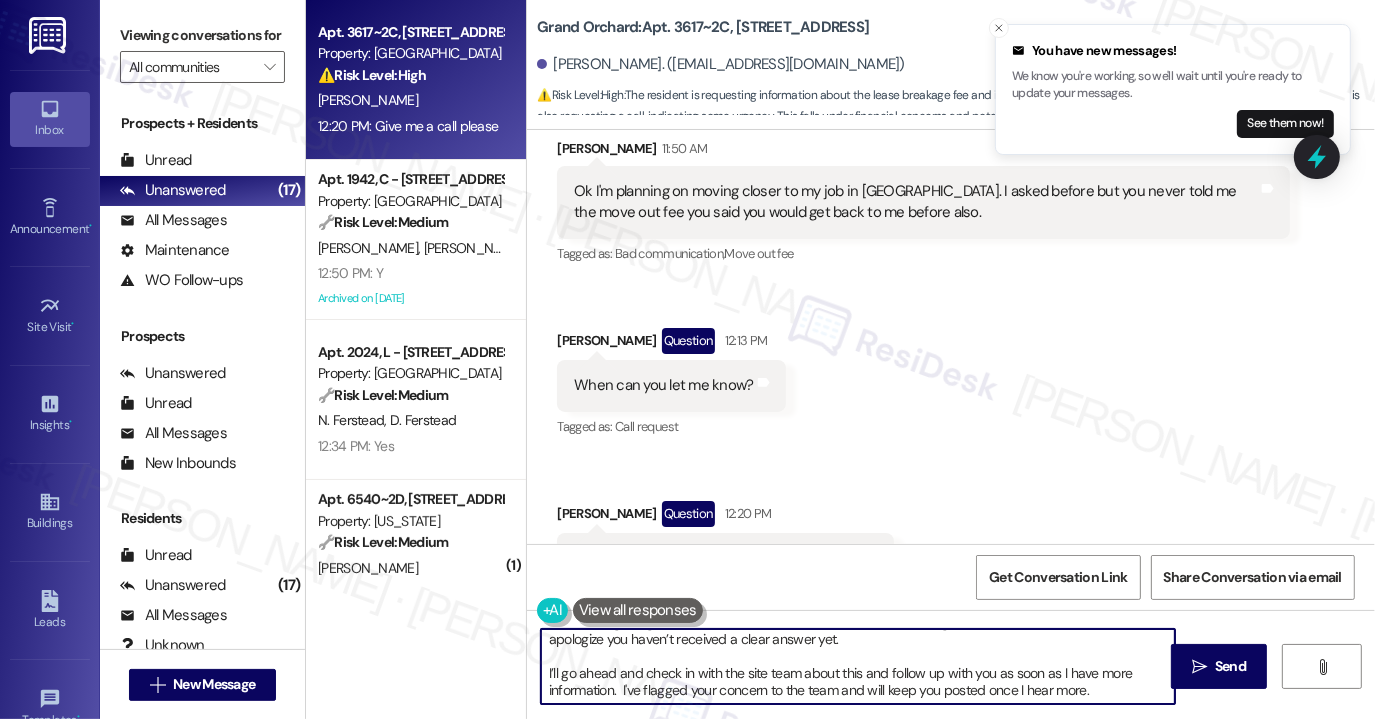 click on "Thanks for getting back! I’m sorry, but this number is setup for texting only, so I'm unable to take calls.  Ad I apologize you haven’t received a clear answer yet.
I’ll go ahead and check in with the site team about this and follow up with you as soon as I have more information.  I've flagged your concern to the team and will keep you posted once I hear more." at bounding box center (858, 666) 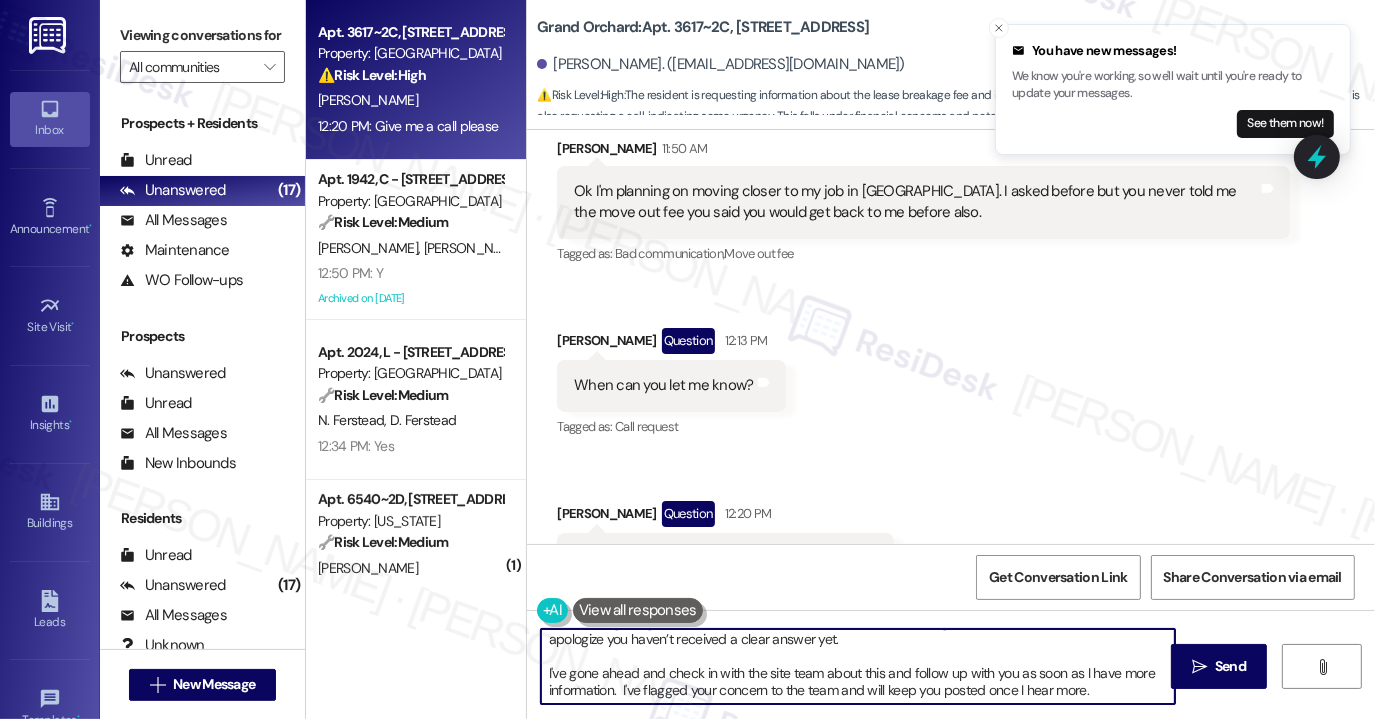 click on "Thanks for getting back! I’m sorry, but this number is setup for texting only, so I'm unable to take calls.  Ad I apologize you haven’t received a clear answer yet.
I've gone ahead and check in with the site team about this and follow up with you as soon as I have more information.  I've flagged your concern to the team and will keep you posted once I hear more." at bounding box center [858, 666] 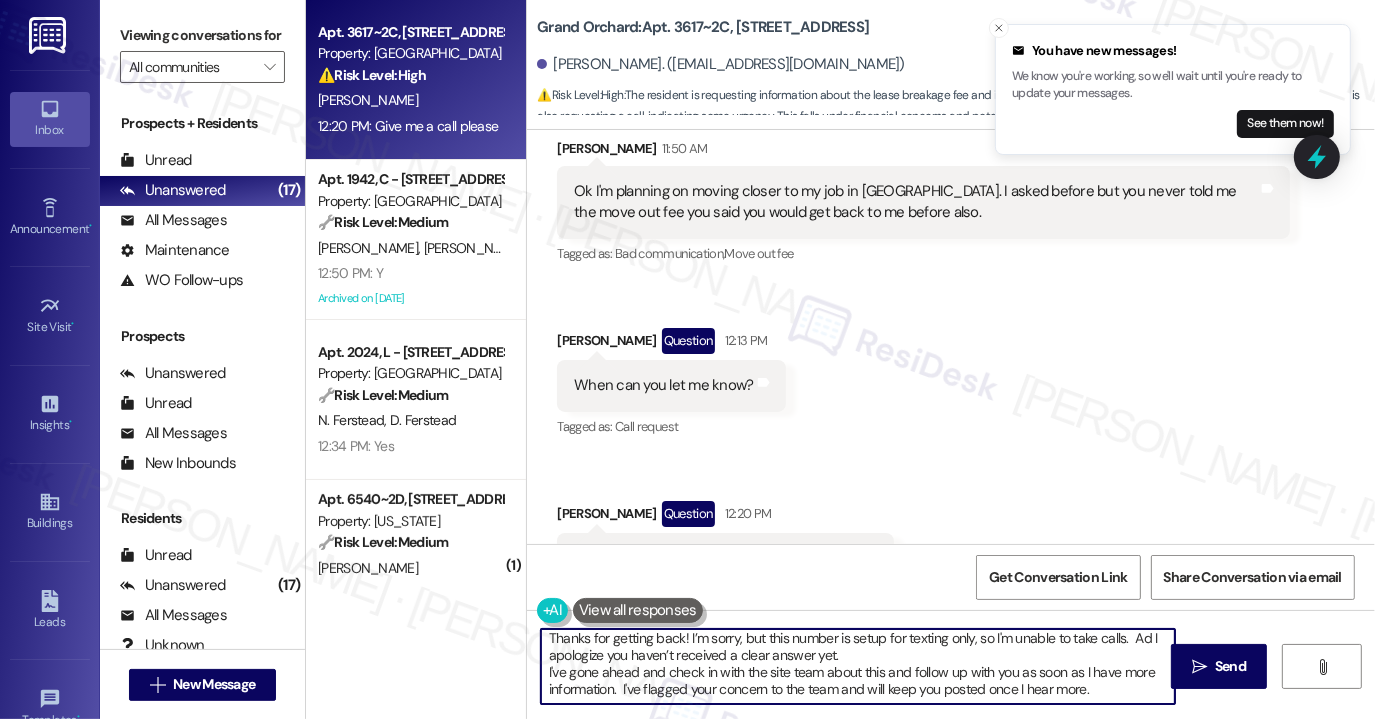 scroll, scrollTop: 4, scrollLeft: 0, axis: vertical 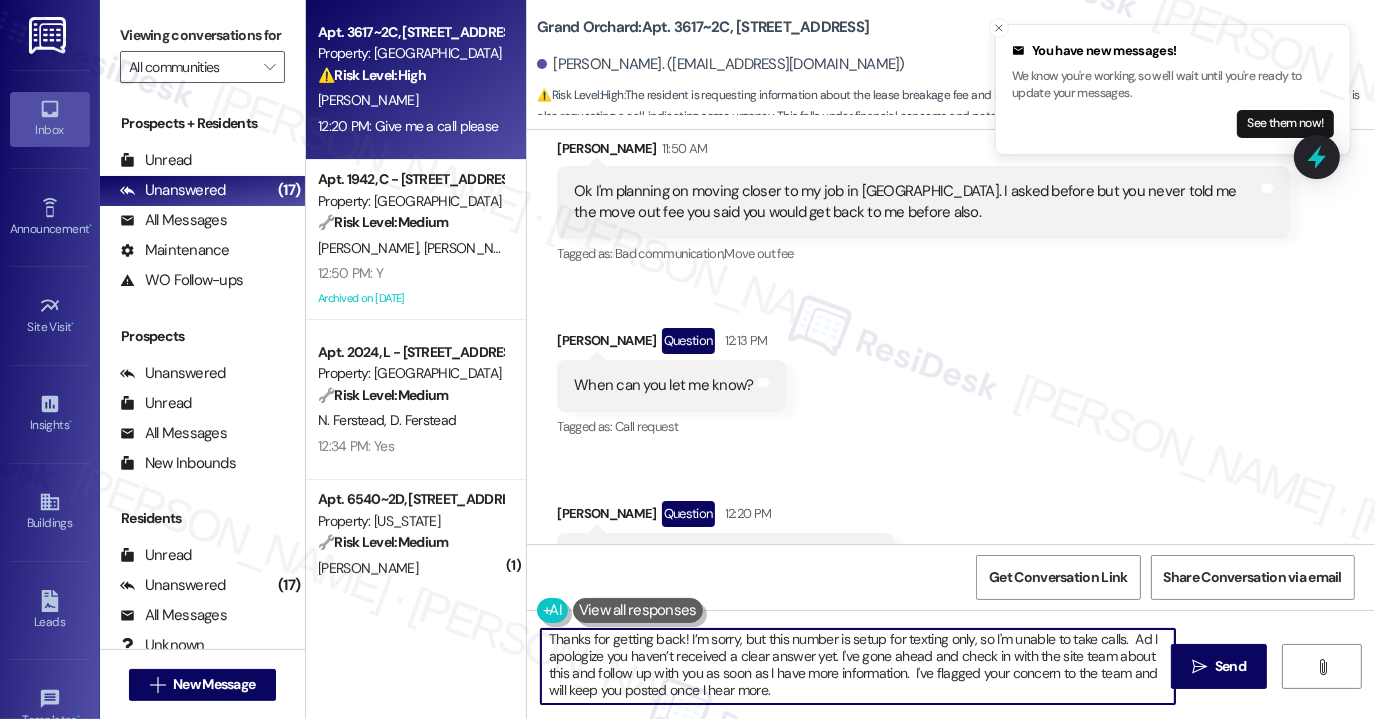 drag, startPoint x: 948, startPoint y: 656, endPoint x: 1000, endPoint y: 647, distance: 52.773098 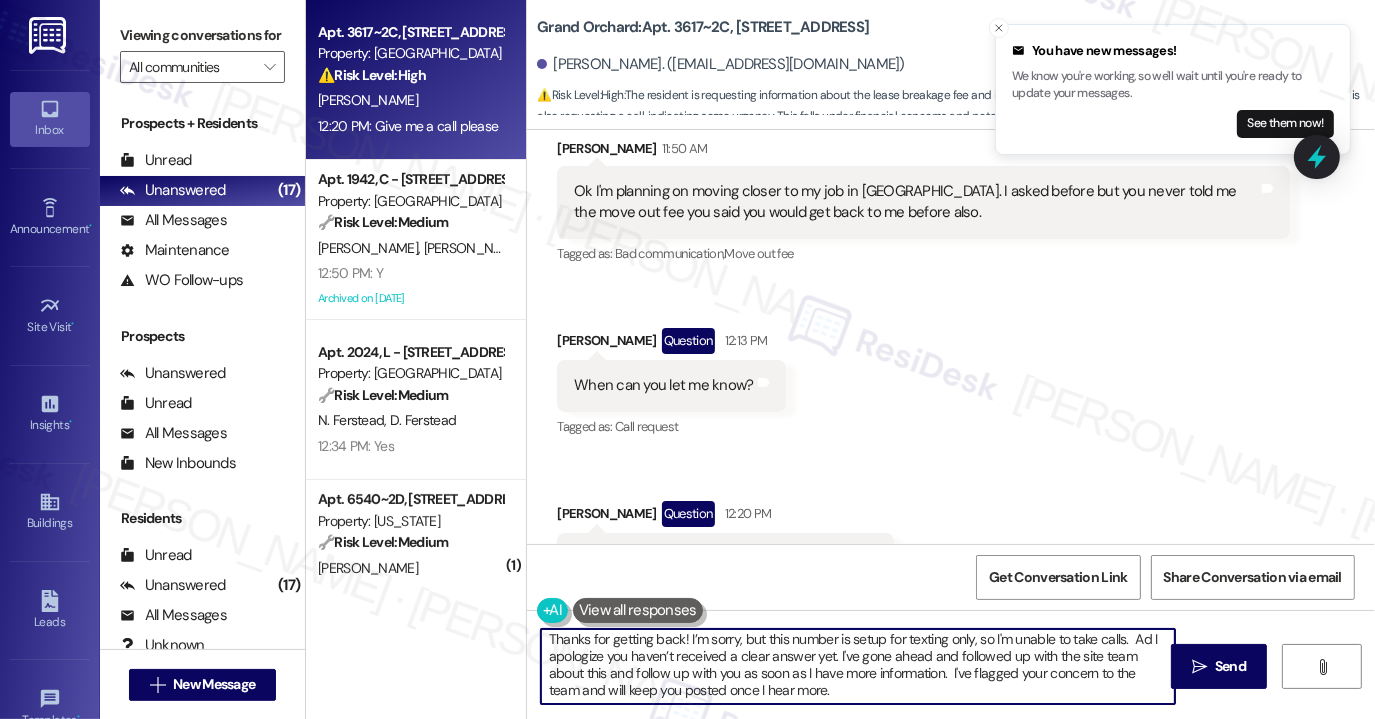 click on "Thanks for getting back! I’m sorry, but this number is setup for texting only, so I'm unable to take calls.  Ad I apologize you haven’t received a clear answer yet. I've gone ahead and followed up with the site team about this and follow up with you as soon as I have more information.  I've flagged your concern to the team and will keep you posted once I hear more." at bounding box center [858, 666] 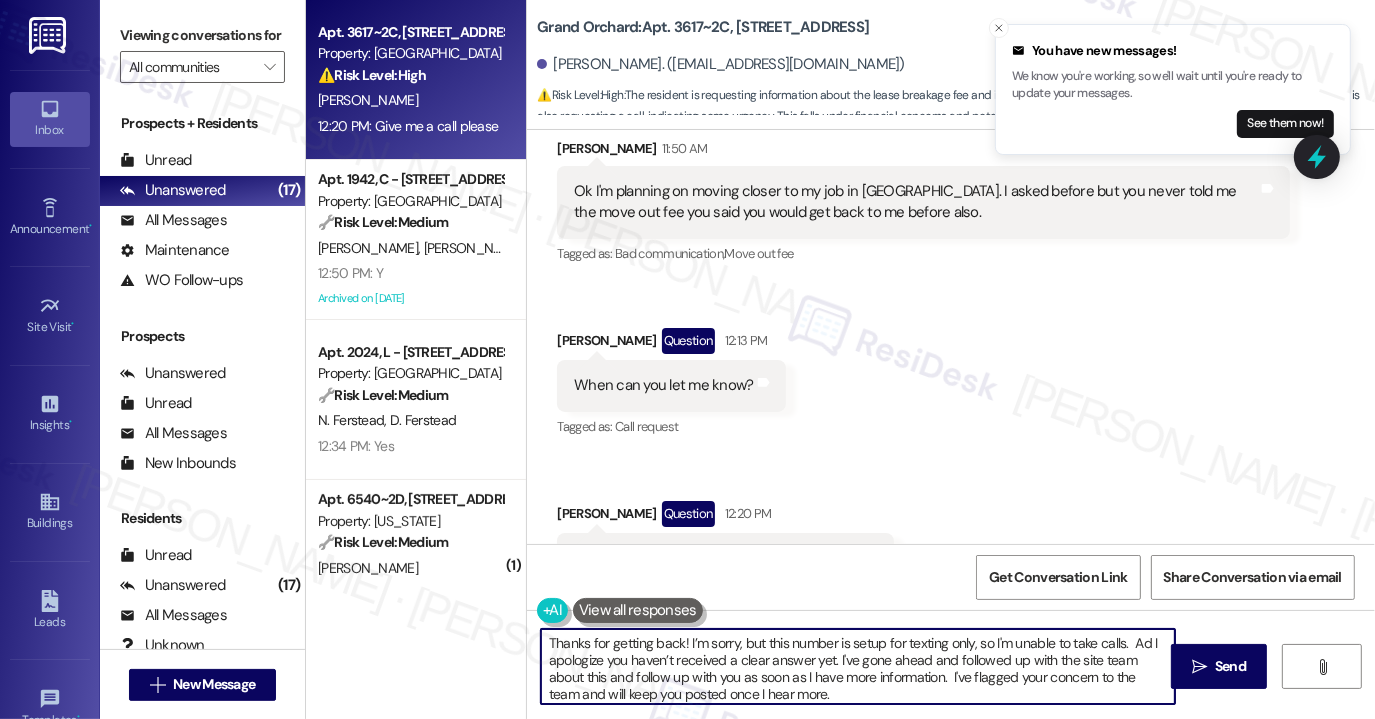 scroll, scrollTop: 0, scrollLeft: 0, axis: both 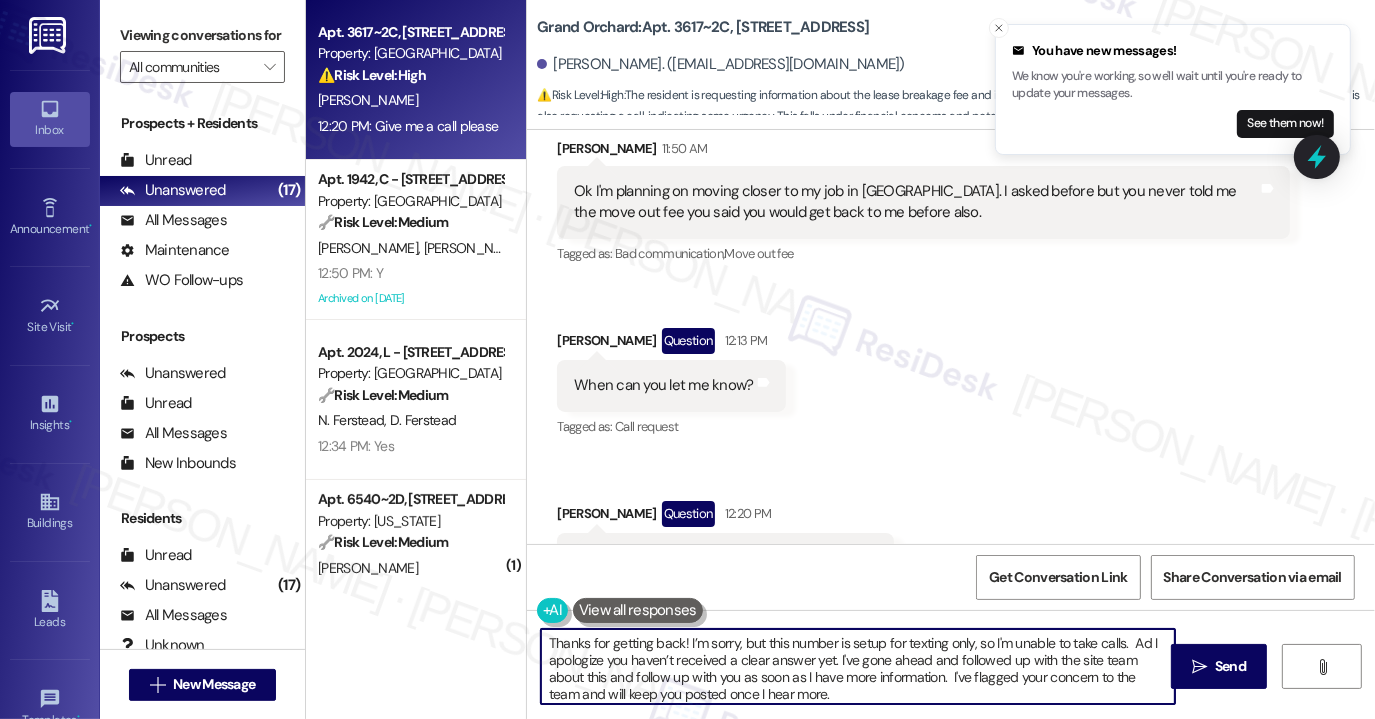 click on "Thanks for getting back! I’m sorry, but this number is setup for texting only, so I'm unable to take calls.  Ad I apologize you haven’t received a clear answer yet. I've gone ahead and followed up with the site team about this and follow up with you as soon as I have more information.  I've flagged your concern to the team and will keep you posted once I hear more." at bounding box center [858, 666] 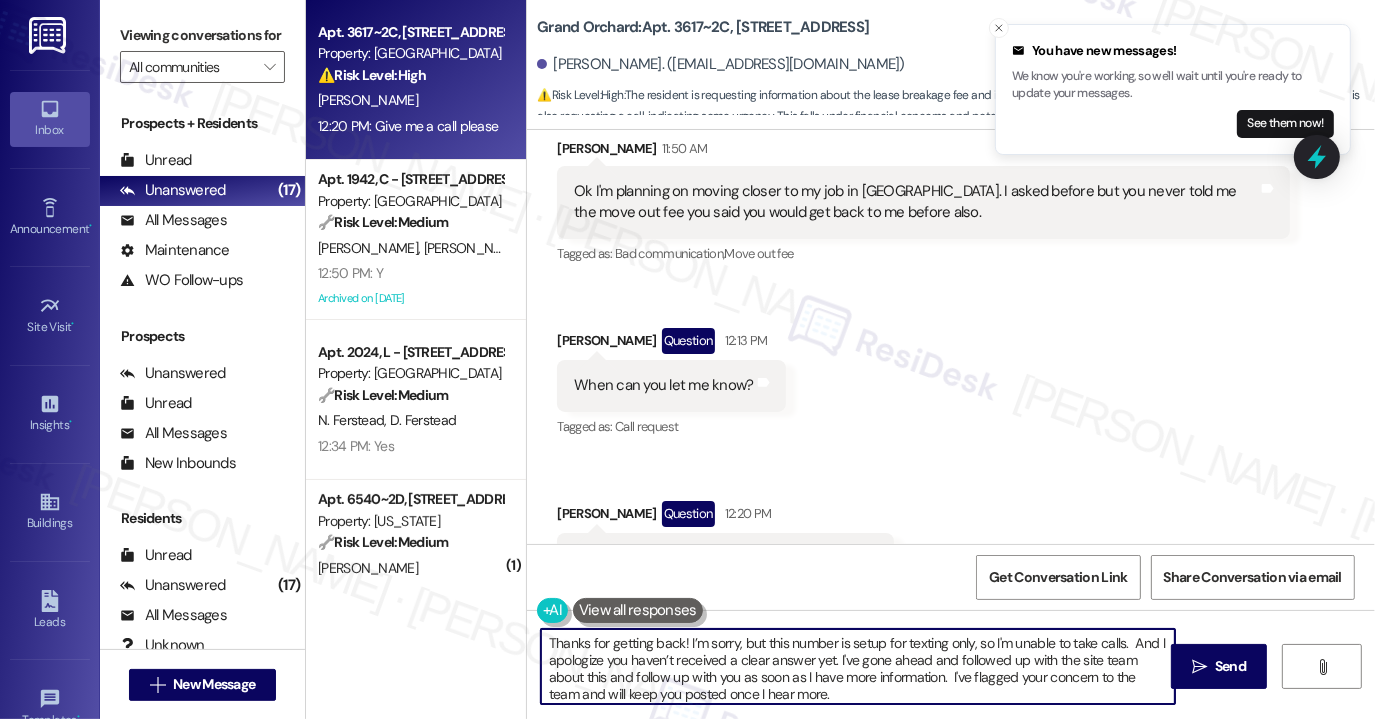 click on "Thanks for getting back! I’m sorry, but this number is setup for texting only, so I'm unable to take calls.  And I apologize you haven’t received a clear answer yet. I've gone ahead and followed up with the site team about this and follow up with you as soon as I have more information.  I've flagged your concern to the team and will keep you posted once I hear more." at bounding box center (858, 666) 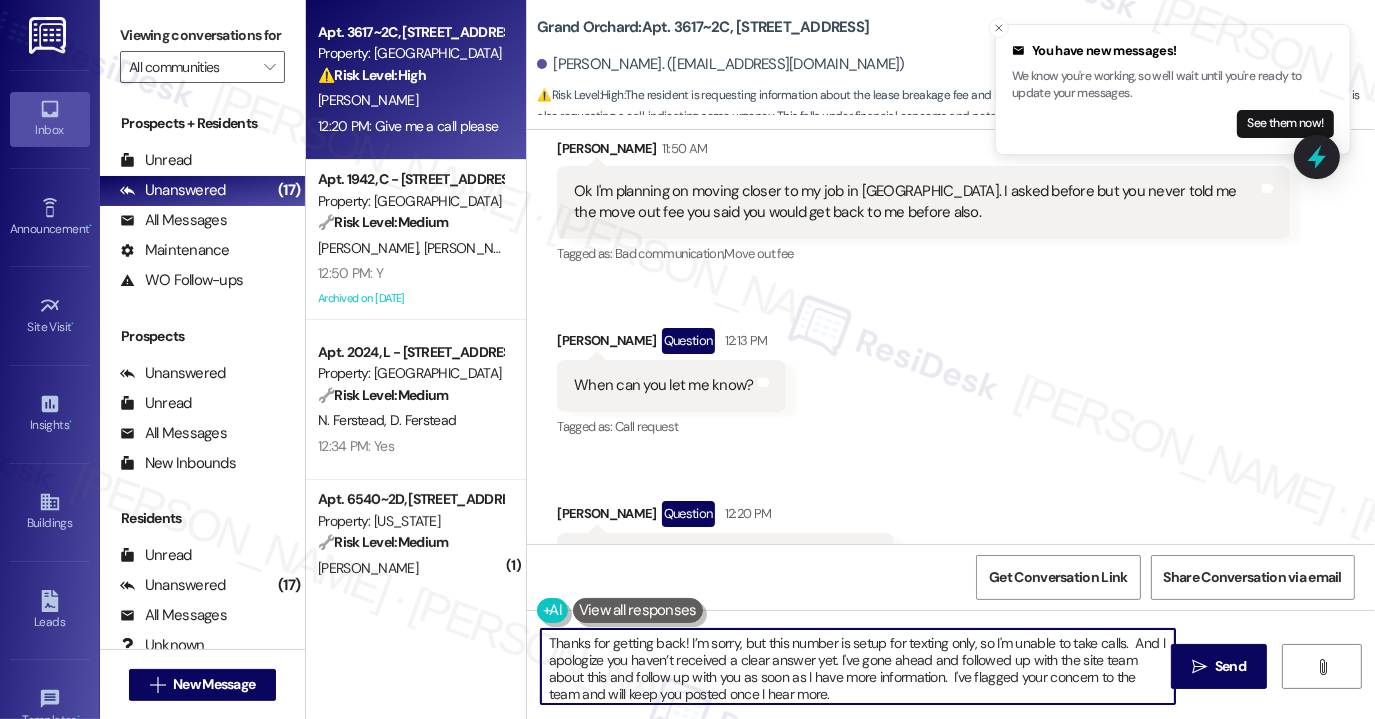 click on "Thanks for getting back! I’m sorry, but this number is setup for texting only, so I'm unable to take calls.  And I apologize you haven’t received a clear answer yet. I've gone ahead and followed up with the site team about this and follow up with you as soon as I have more information.  I've flagged your concern to the team and will keep you posted once I hear more." at bounding box center [858, 666] 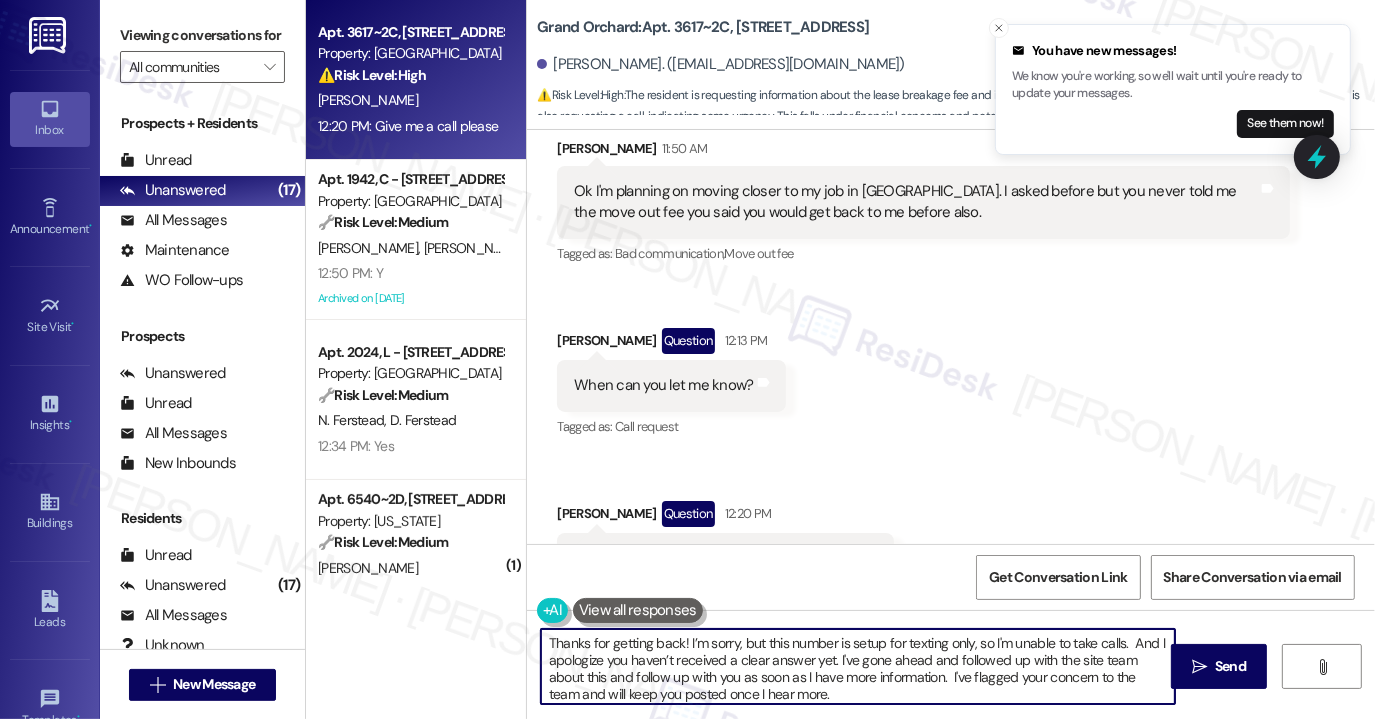 drag, startPoint x: 576, startPoint y: 693, endPoint x: 703, endPoint y: 674, distance: 128.41339 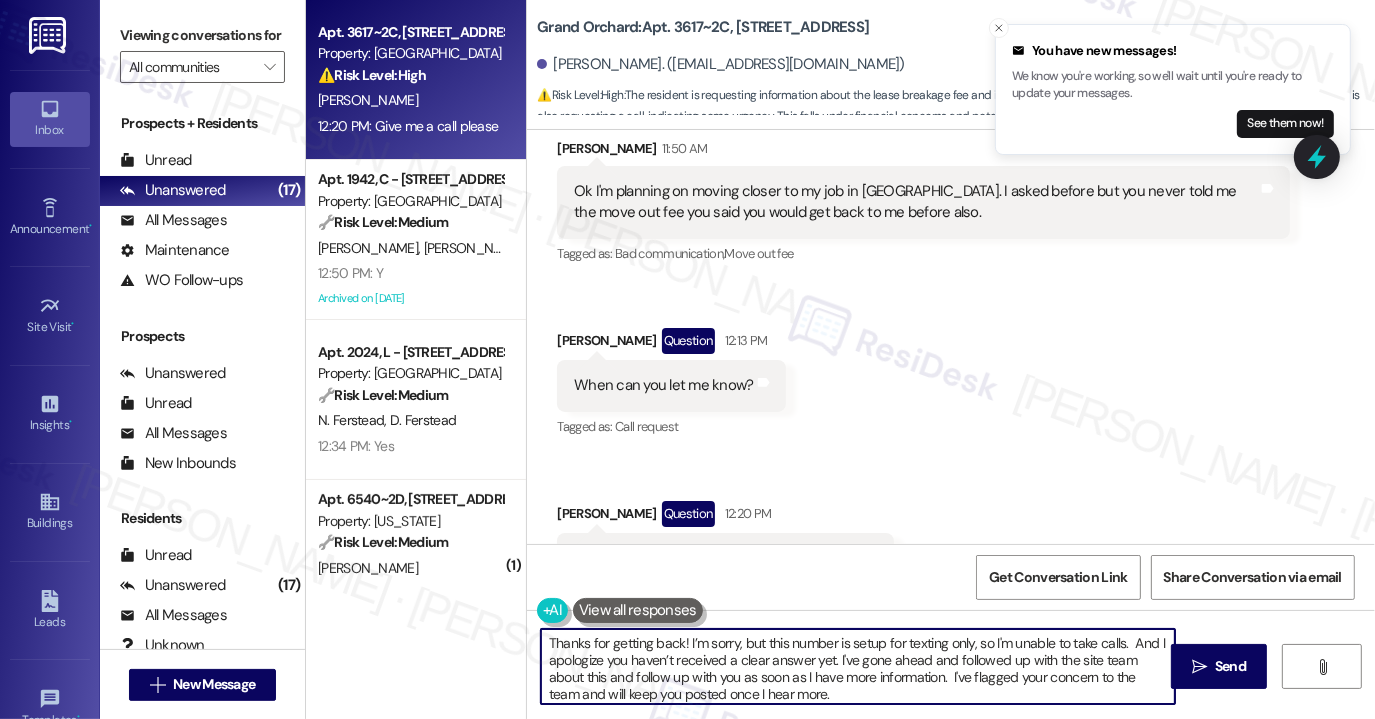 scroll, scrollTop: 4, scrollLeft: 0, axis: vertical 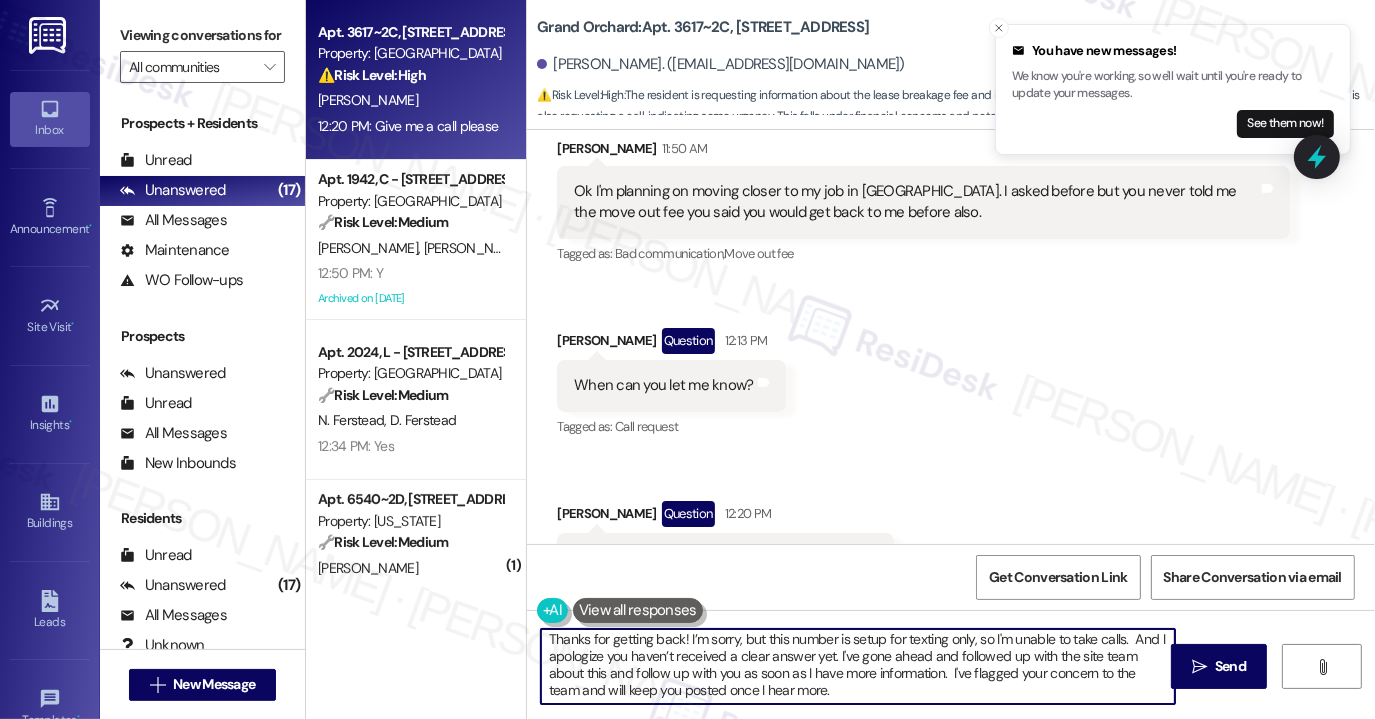 drag, startPoint x: 595, startPoint y: 696, endPoint x: 632, endPoint y: 668, distance: 46.400433 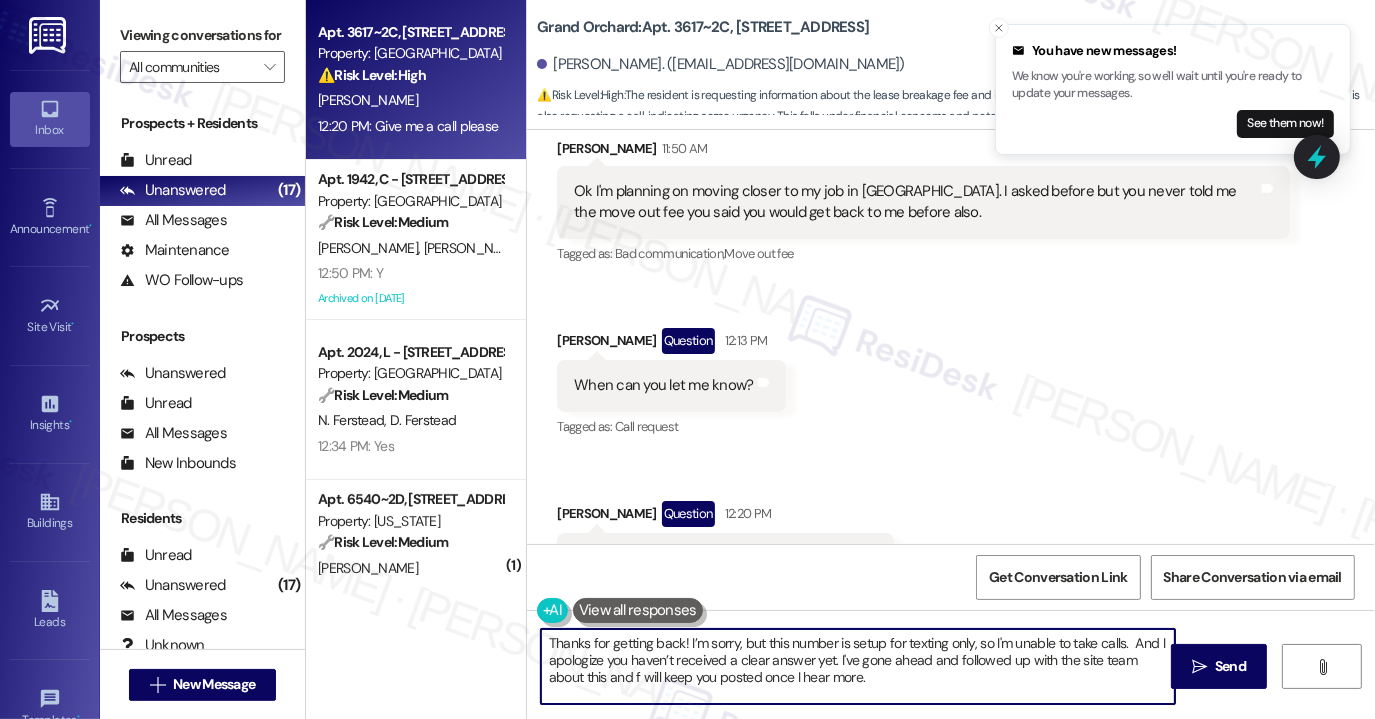 scroll, scrollTop: 0, scrollLeft: 0, axis: both 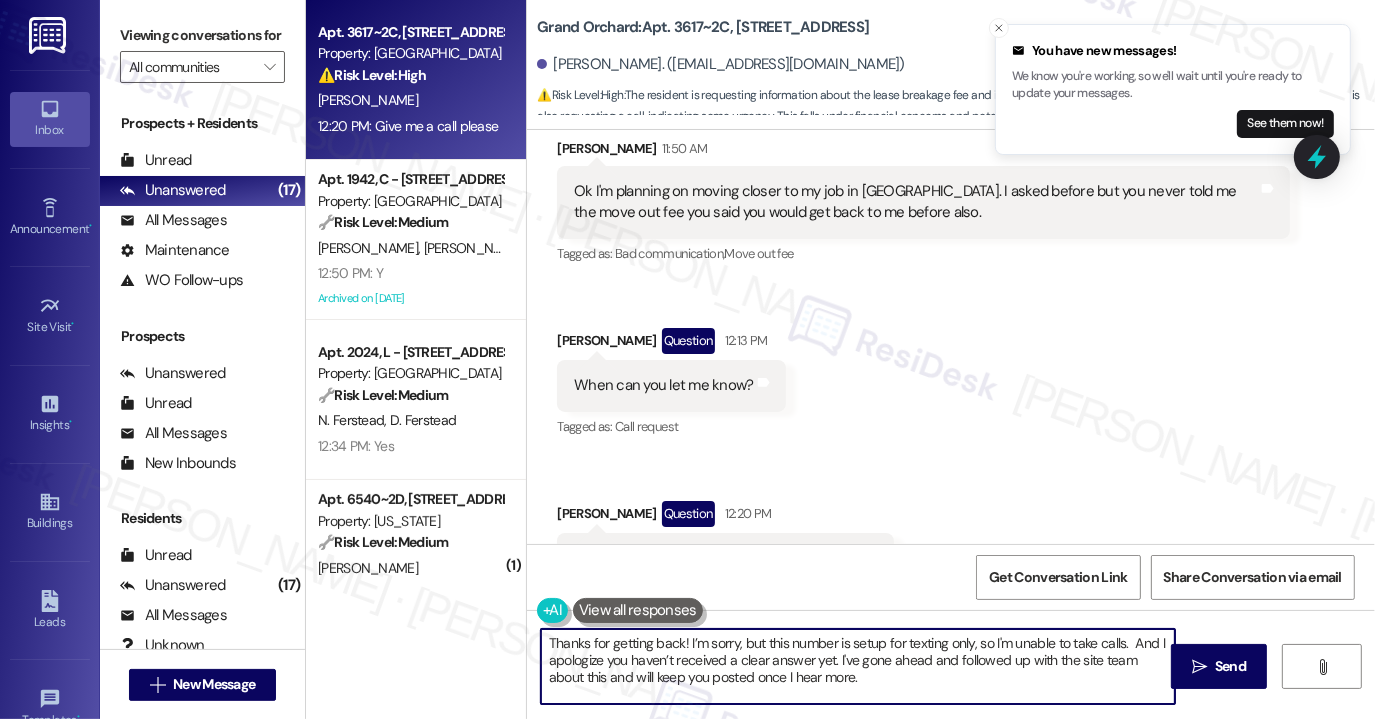 click on "Thanks for getting back! I’m sorry, but this number is setup for texting only, so I'm unable to take calls.  And I apologize you haven’t received a clear answer yet. I've gone ahead and followed up with the site team about this and will keep you posted once I hear more." at bounding box center (858, 666) 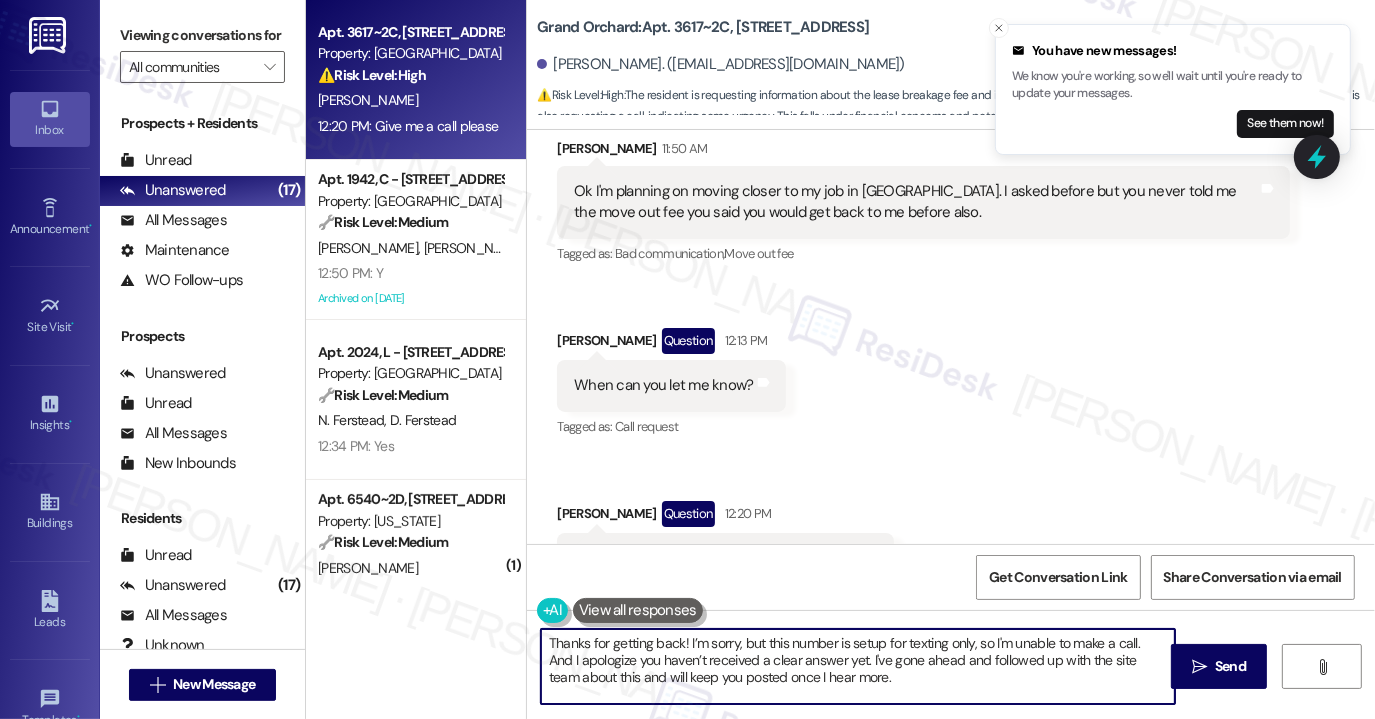 type on "Thanks for getting back! I’m sorry, but this number is setup for texting only, so I'm unable to make a call.  And I apologize you haven’t received a clear answer yet. I've gone ahead and followed up with the site team about this and will keep you posted once I hear more." 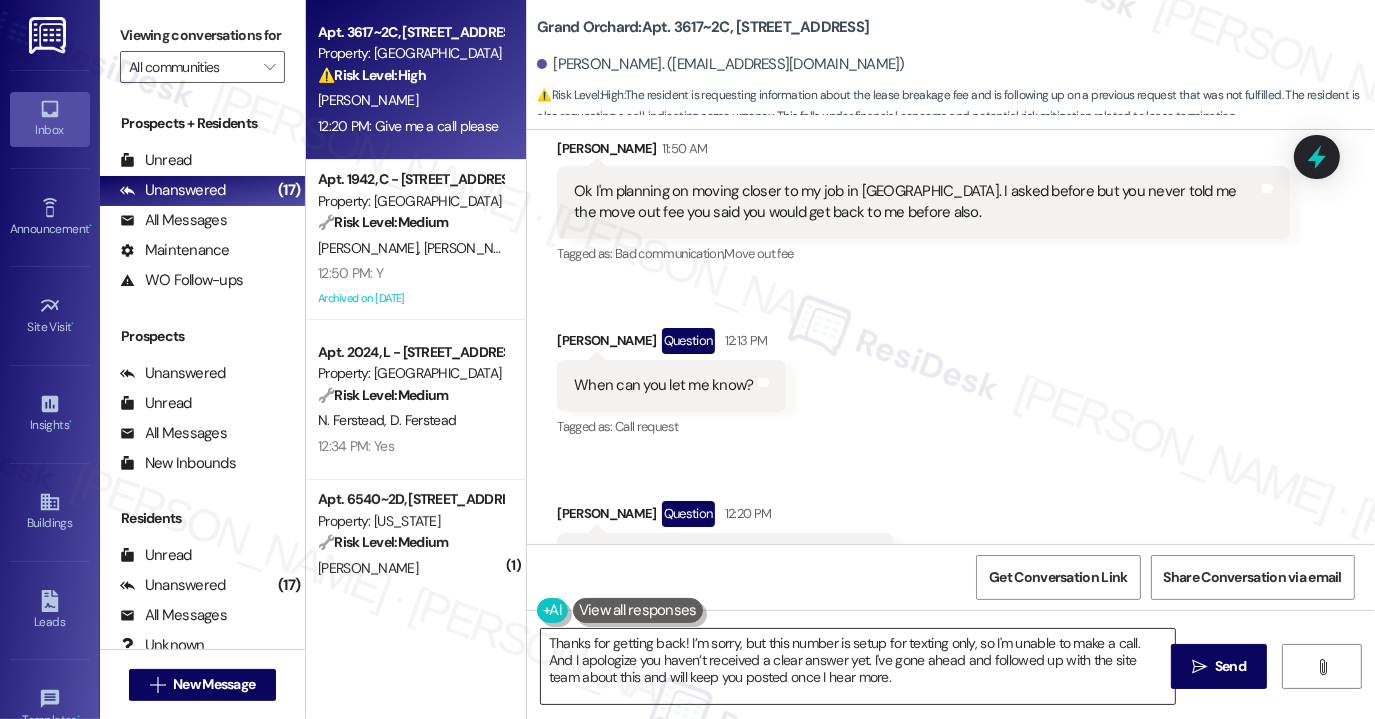 click on "Thanks for getting back! I’m sorry, but this number is setup for texting only, so I'm unable to make a call.  And I apologize you haven’t received a clear answer yet. I've gone ahead and followed up with the site team about this and will keep you posted once I hear more." at bounding box center (858, 666) 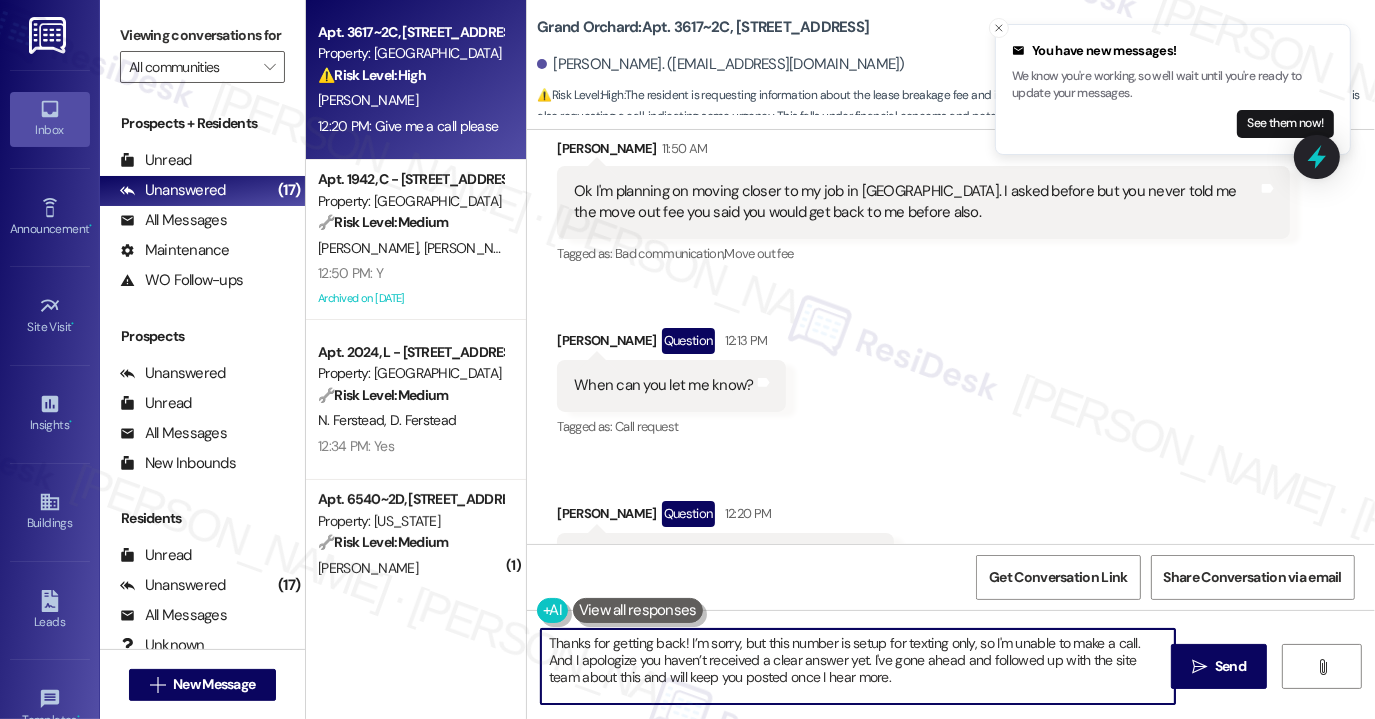 click on "Thanks for getting back! I’m sorry, but this number is setup for texting only, so I'm unable to make a call.  And I apologize you haven’t received a clear answer yet. I've gone ahead and followed up with the site team about this and will keep you posted once I hear more." at bounding box center [858, 666] 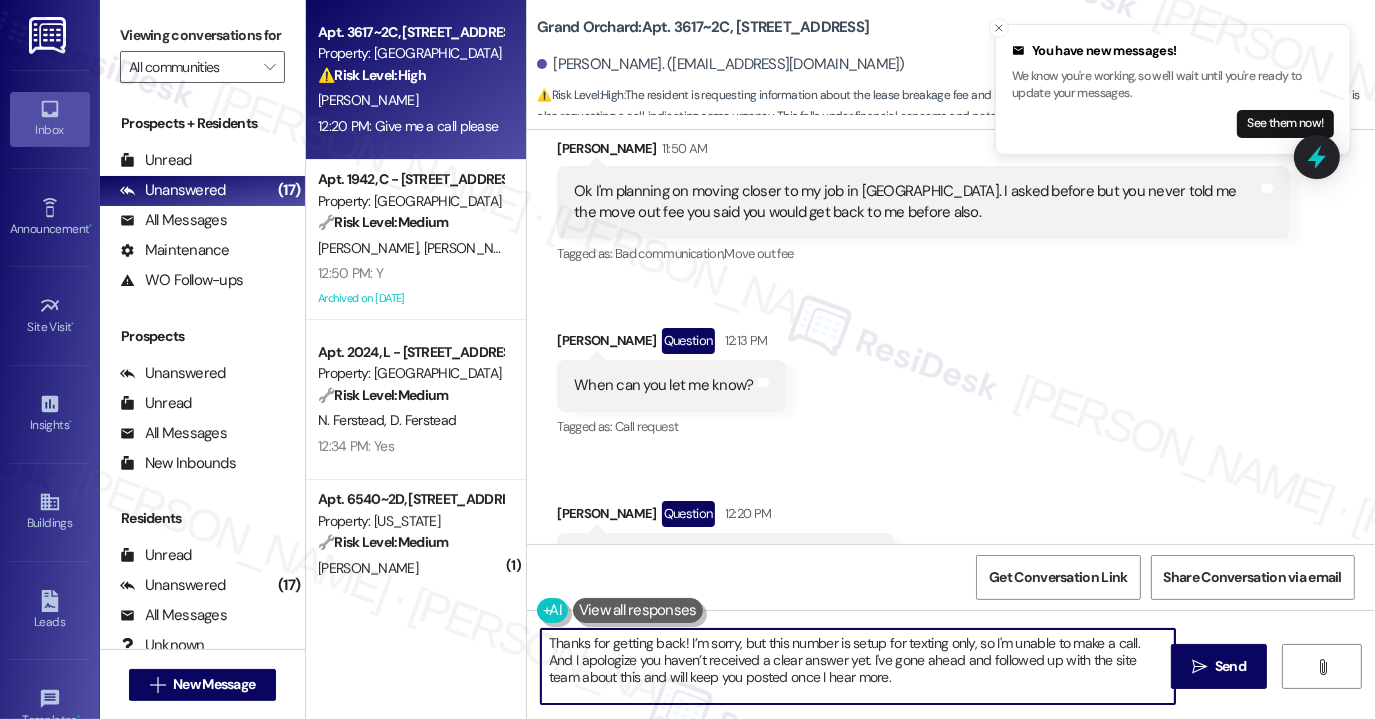click on "Thanks for getting back! I’m sorry, but this number is setup for texting only, so I'm unable to make a call.  And I apologize you haven’t received a clear answer yet. I've gone ahead and followed up with the site team about this and will keep you posted once I hear more." at bounding box center [858, 666] 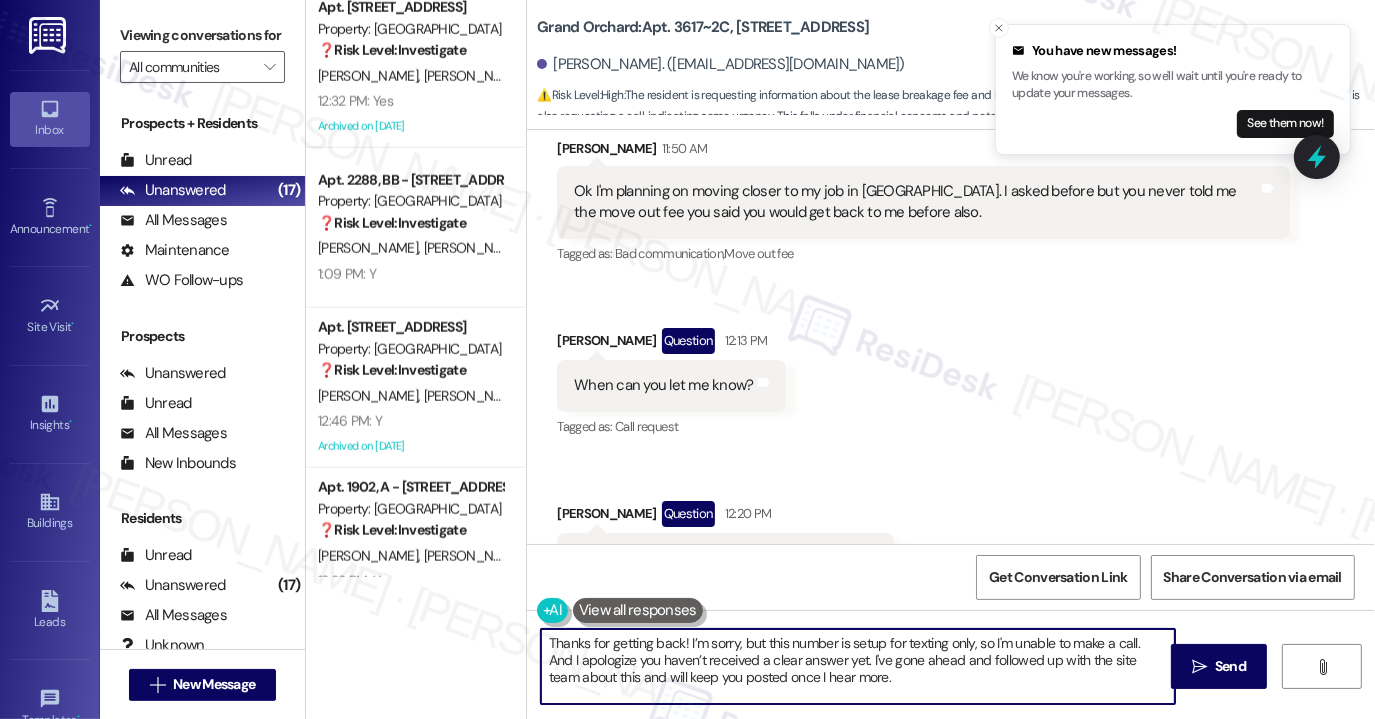 scroll, scrollTop: 2143, scrollLeft: 0, axis: vertical 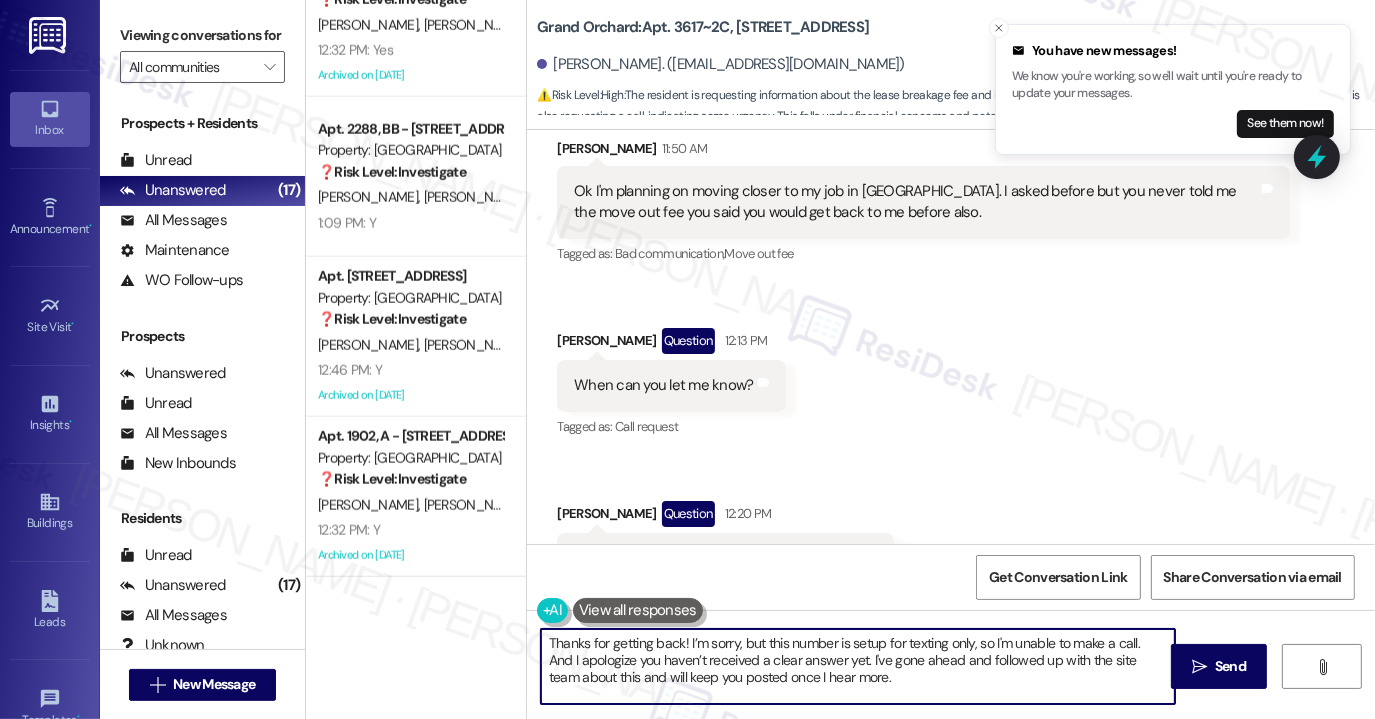 click on "Thanks for getting back! I’m sorry, but this number is setup for texting only, so I'm unable to make a call.  And I apologize you haven’t received a clear answer yet. I've gone ahead and followed up with the site team about this and will keep you posted once I hear more." at bounding box center [858, 666] 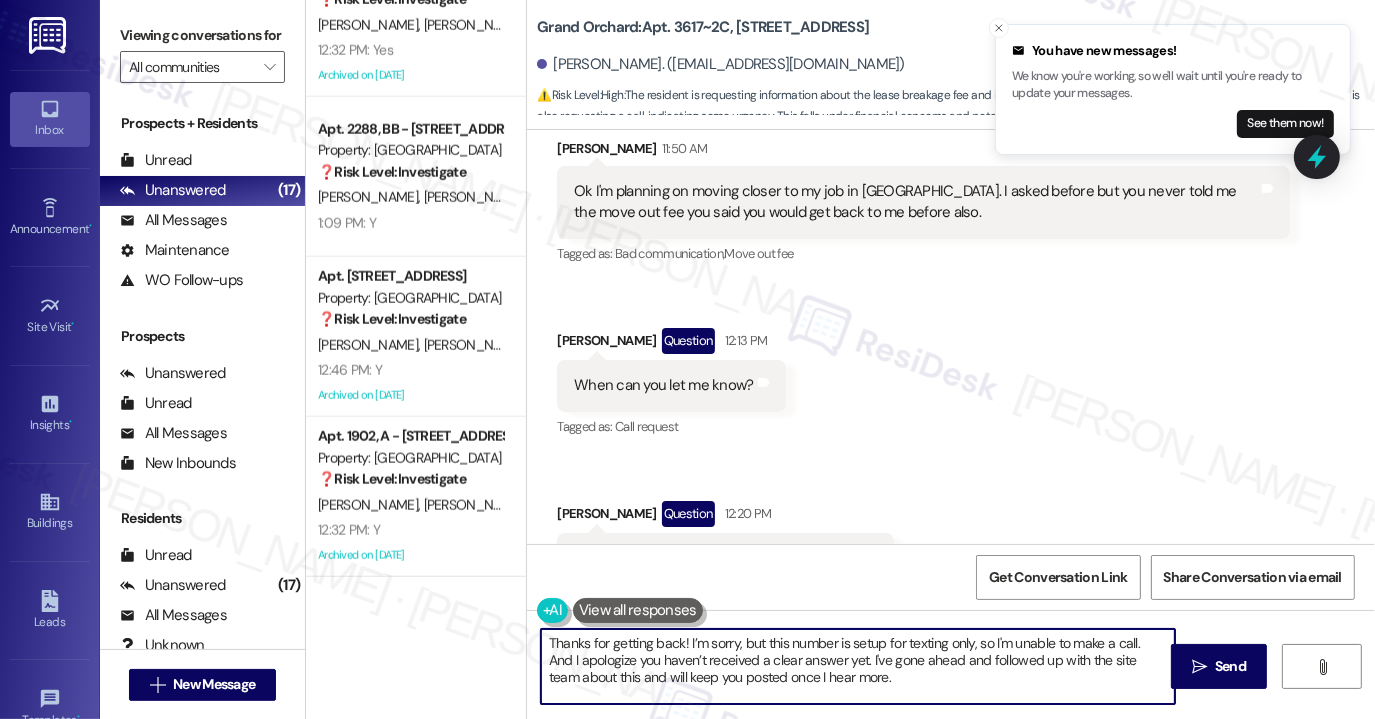 click on "Thanks for getting back! I’m sorry, but this number is setup for texting only, so I'm unable to make a call.  And I apologize you haven’t received a clear answer yet. I've gone ahead and followed up with the site team about this and will keep you posted once I hear more." at bounding box center (858, 666) 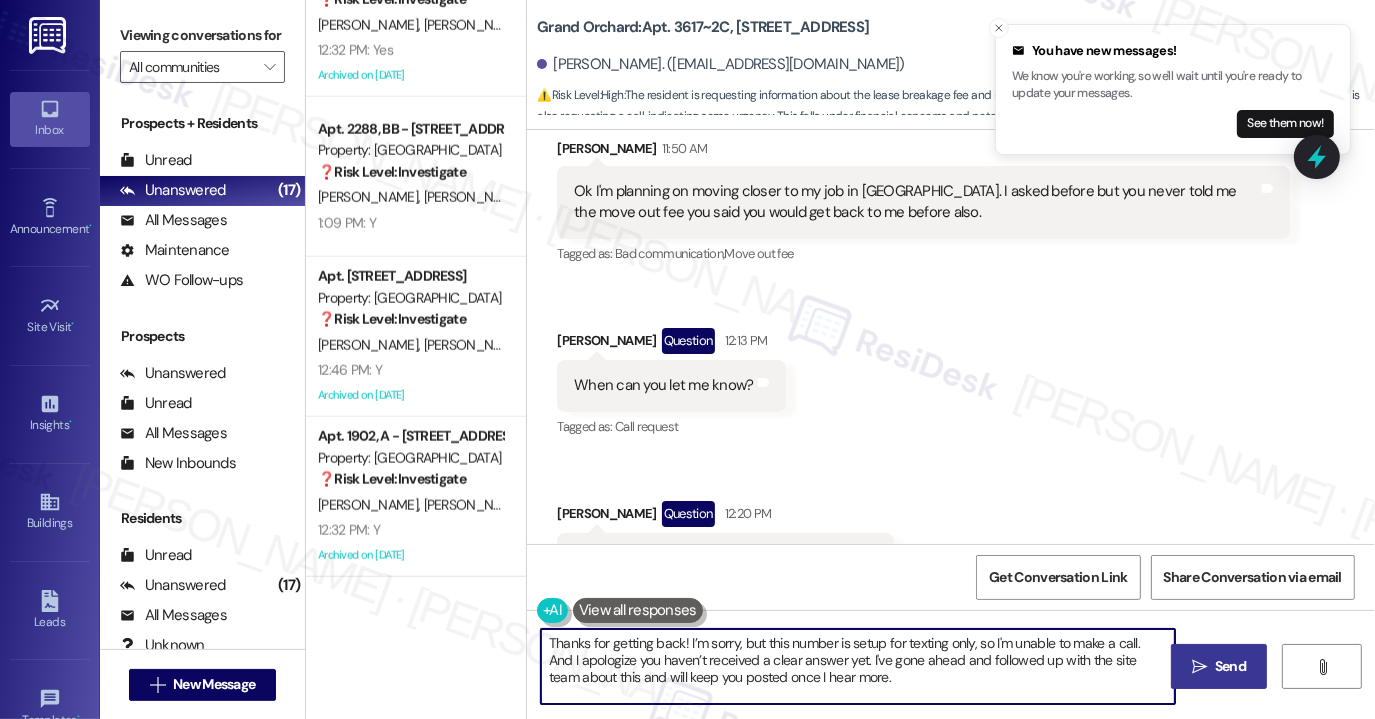click on "" at bounding box center (1199, 667) 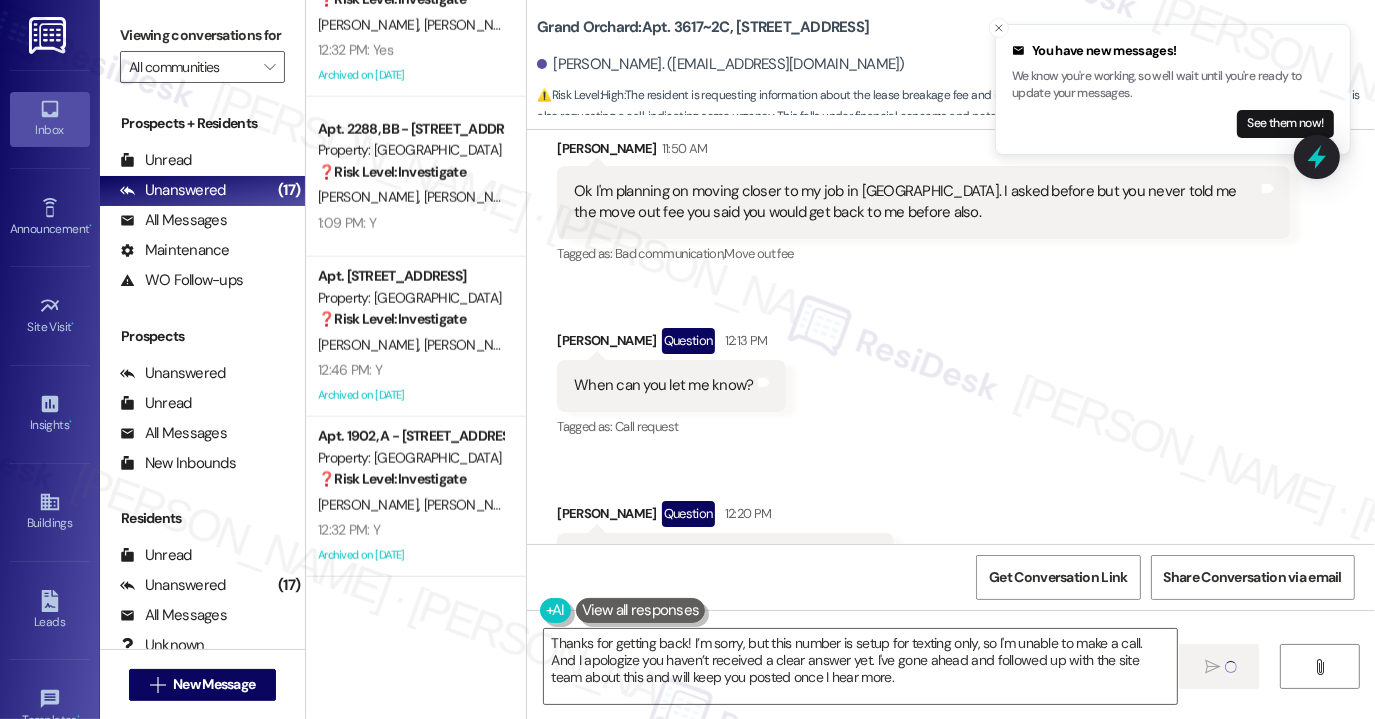 type 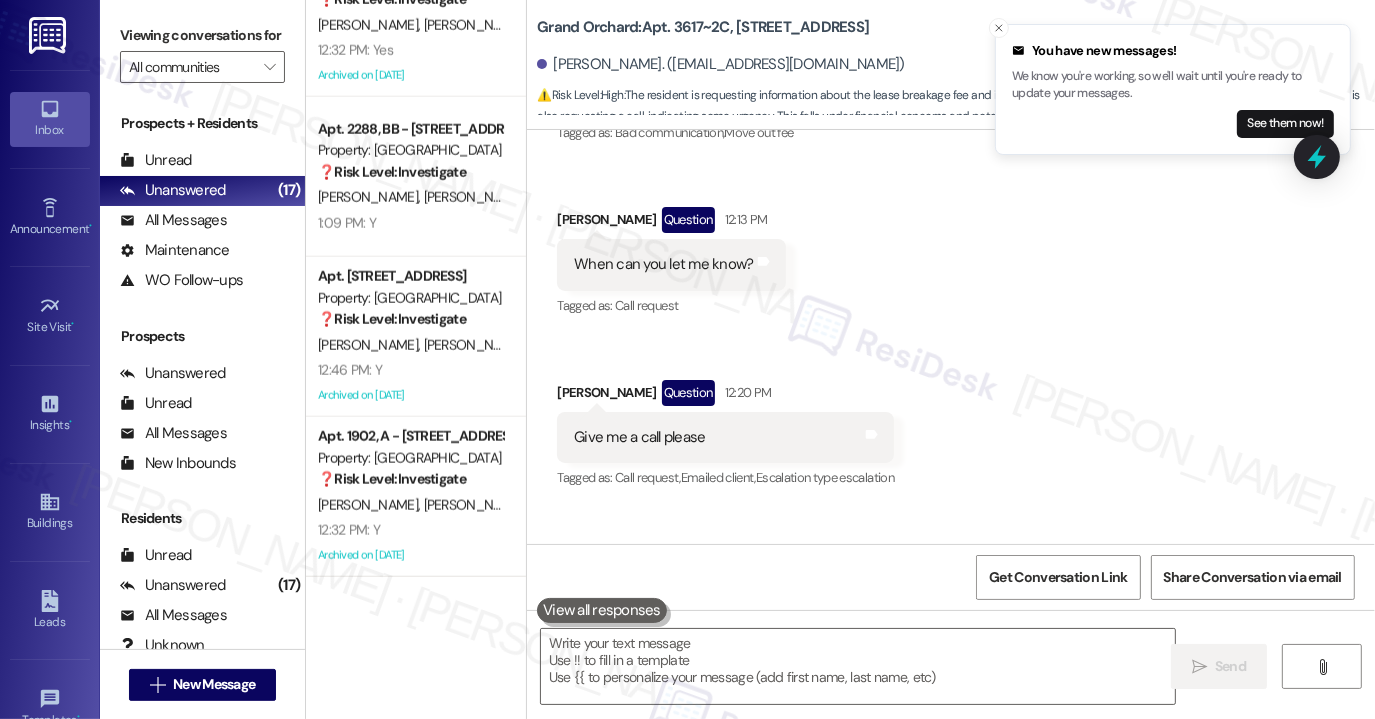 scroll, scrollTop: 6161, scrollLeft: 0, axis: vertical 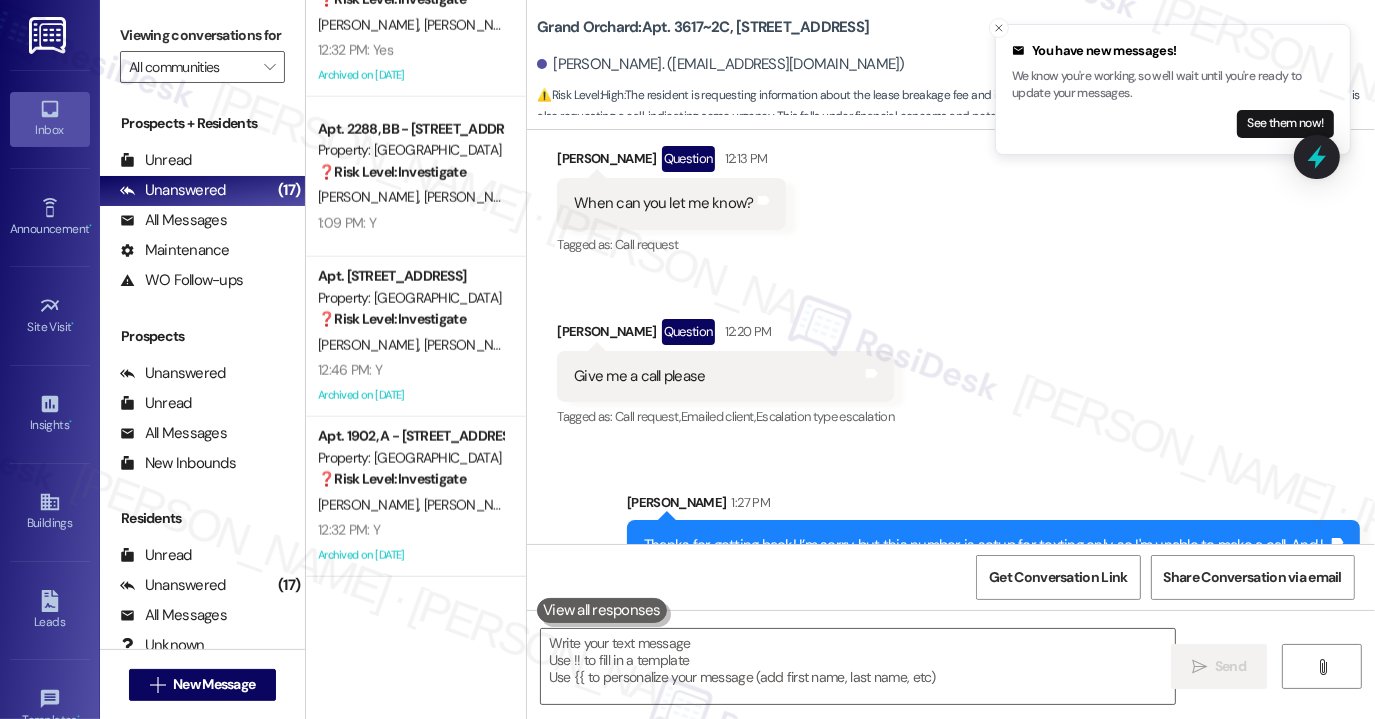 click on "Thanks for getting back! I’m sorry, but this number is setup for texting only, so I'm unable to make a call.  And I apologize you haven’t received a clear answer yet. I've gone ahead and followed up with the site team about this and will keep you posted once I hear more." at bounding box center [986, 567] 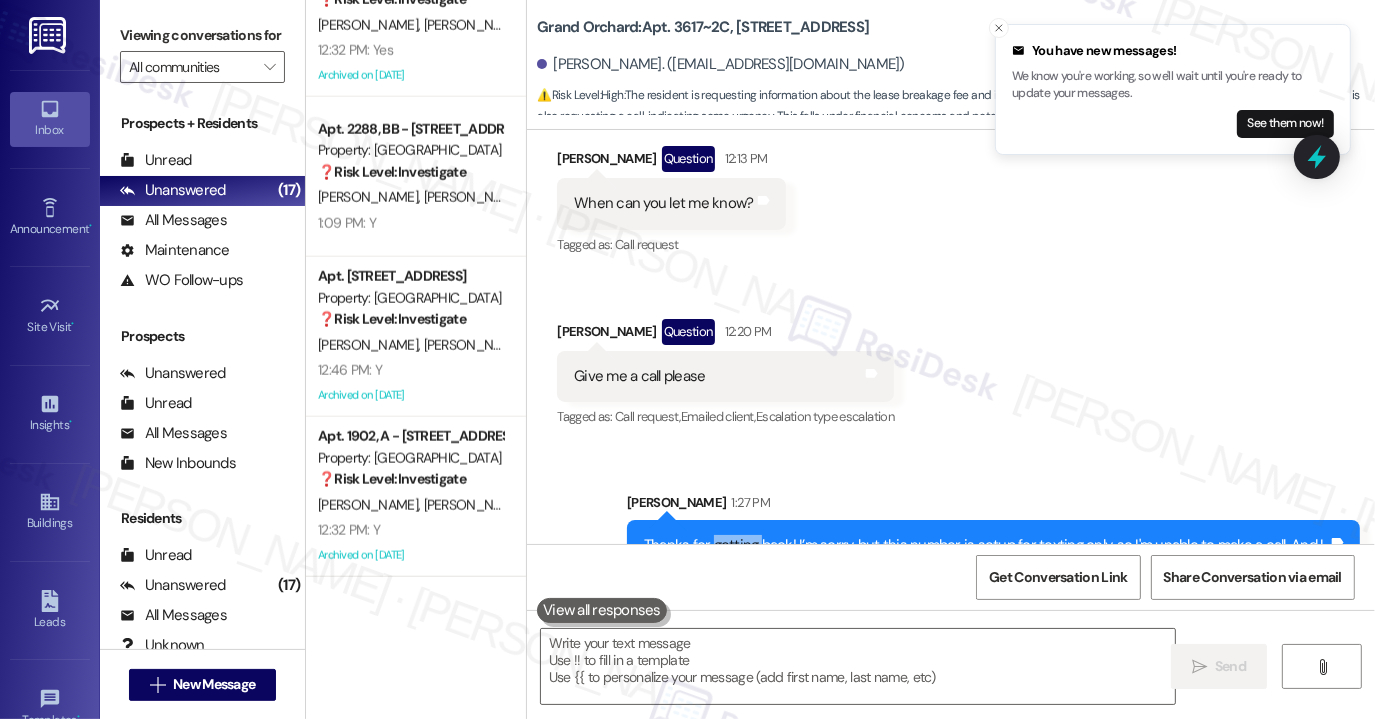 click on "Thanks for getting back! I’m sorry, but this number is setup for texting only, so I'm unable to make a call.  And I apologize you haven’t received a clear answer yet. I've gone ahead and followed up with the site team about this and will keep you posted once I hear more." at bounding box center [986, 567] 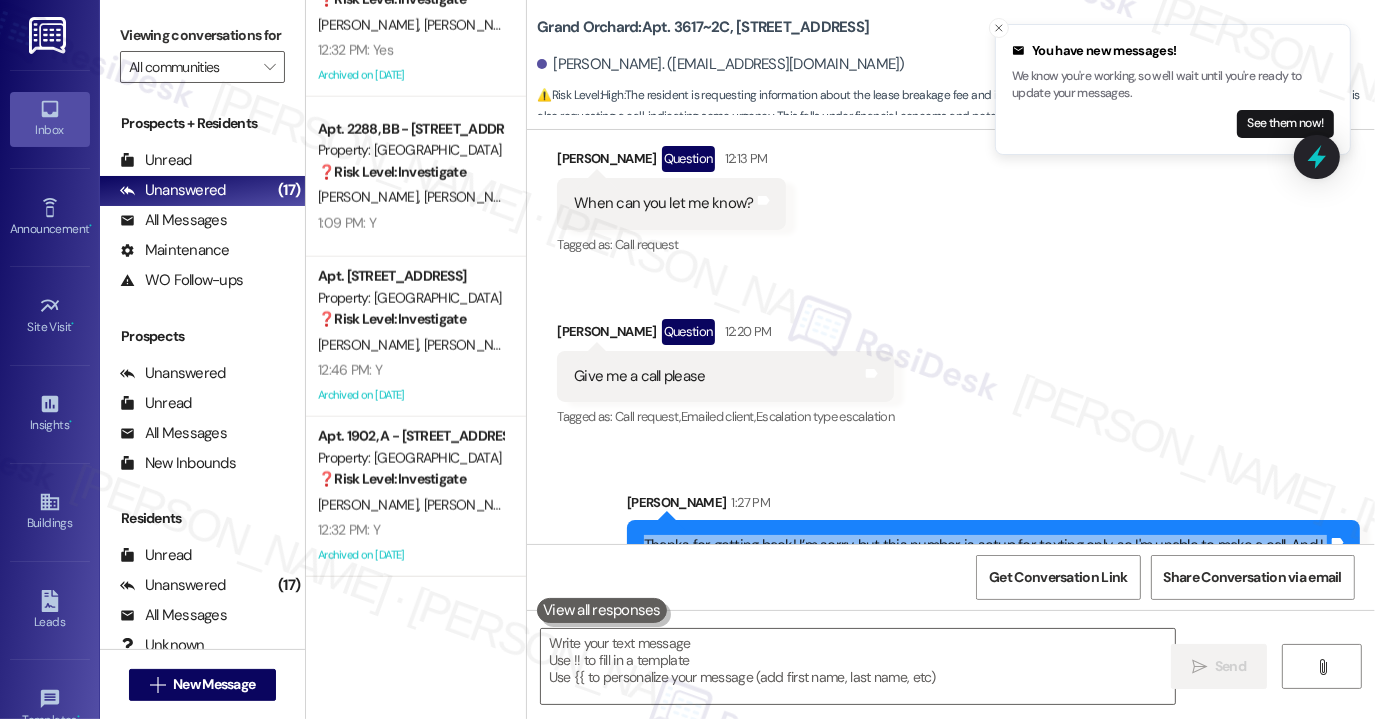 click on "Thanks for getting back! I’m sorry, but this number is setup for texting only, so I'm unable to make a call.  And I apologize you haven’t received a clear answer yet. I've gone ahead and followed up with the site team about this and will keep you posted once I hear more." at bounding box center (986, 567) 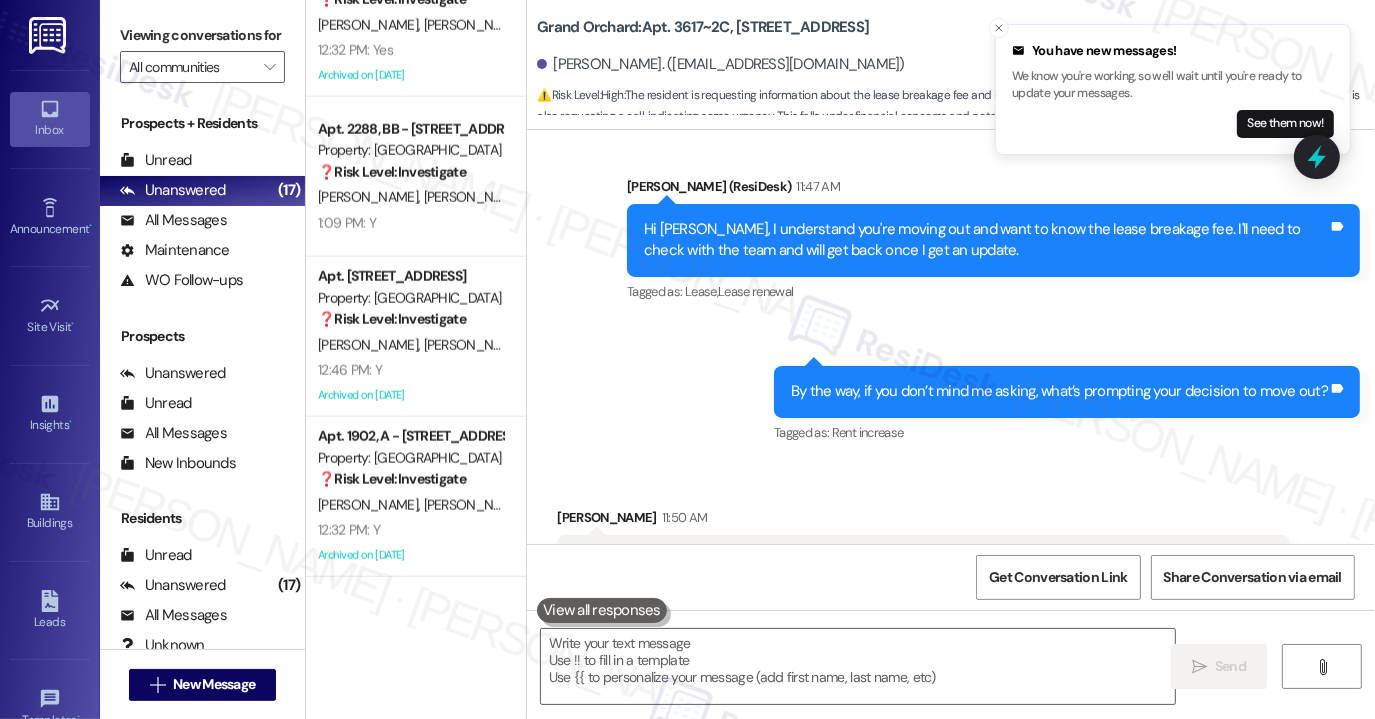 scroll, scrollTop: 5461, scrollLeft: 0, axis: vertical 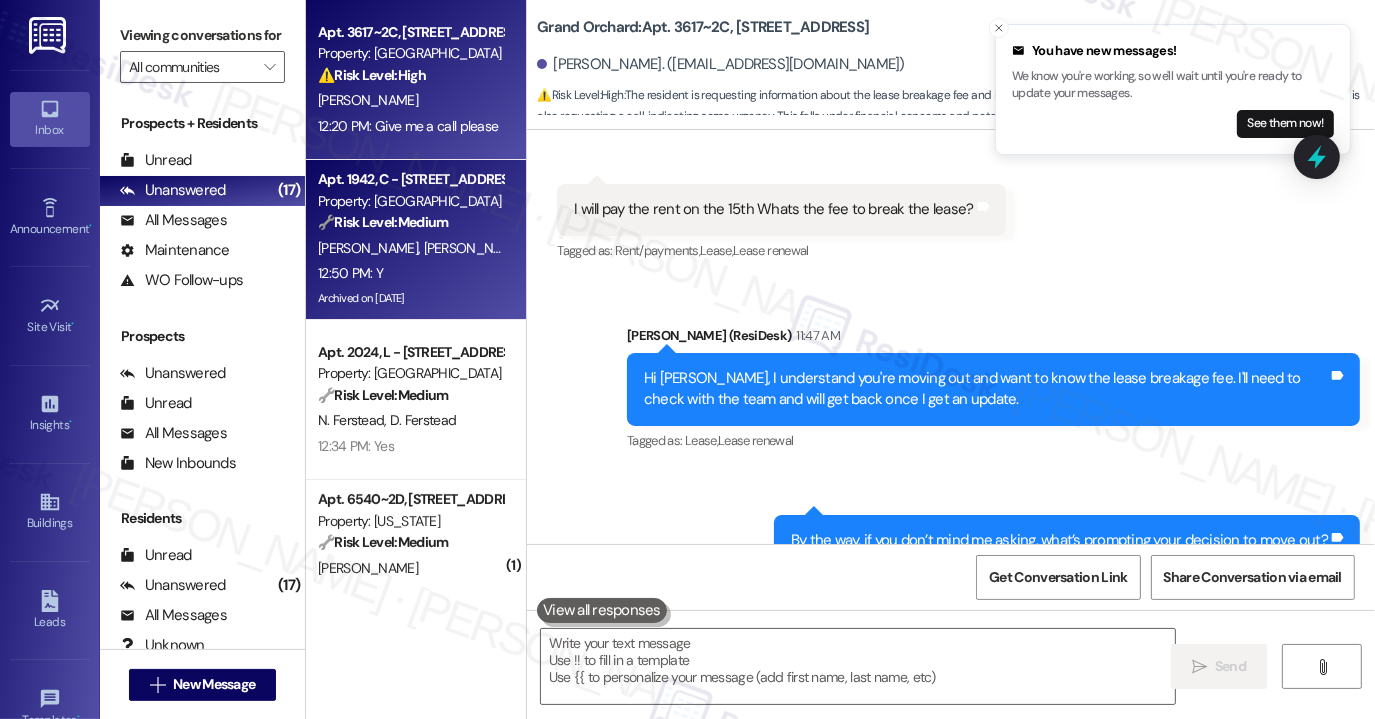 click on "[PERSON_NAME] [PERSON_NAME]" at bounding box center (410, 248) 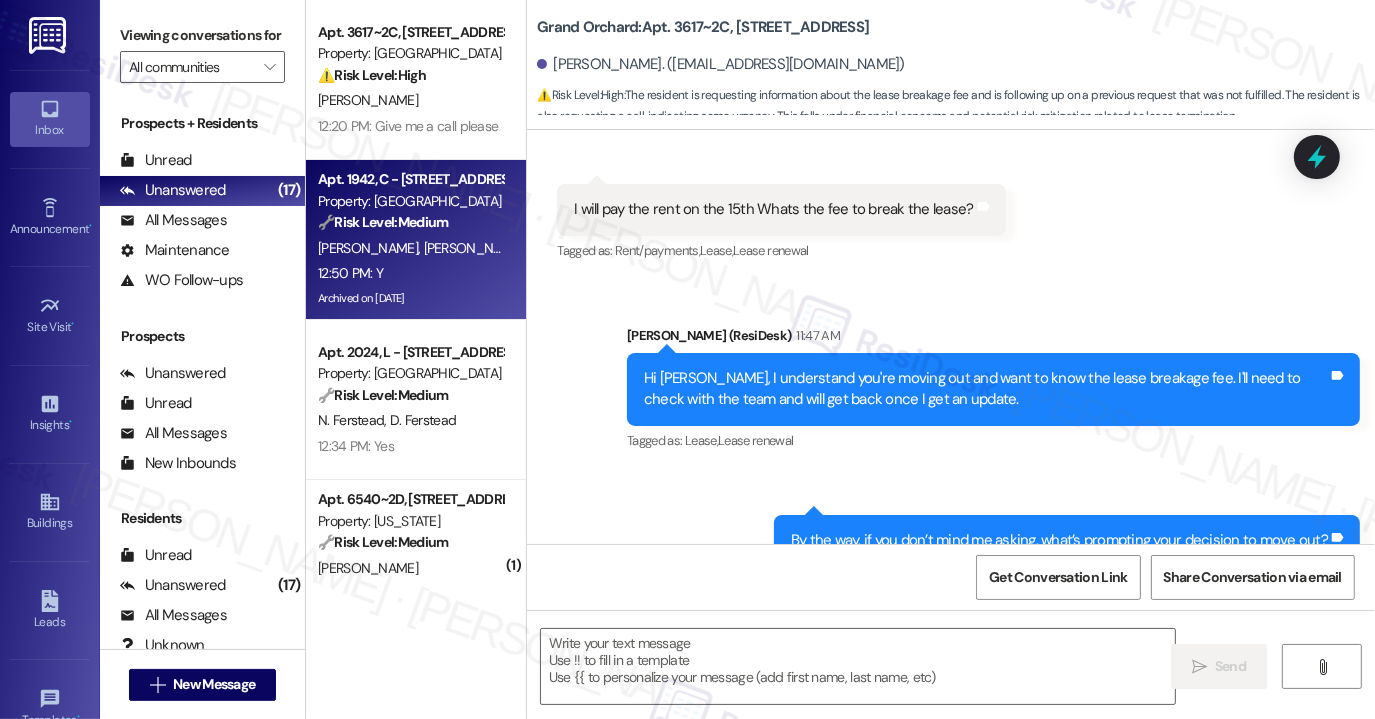 type on "Fetching suggested responses. Please feel free to read through the conversation in the meantime." 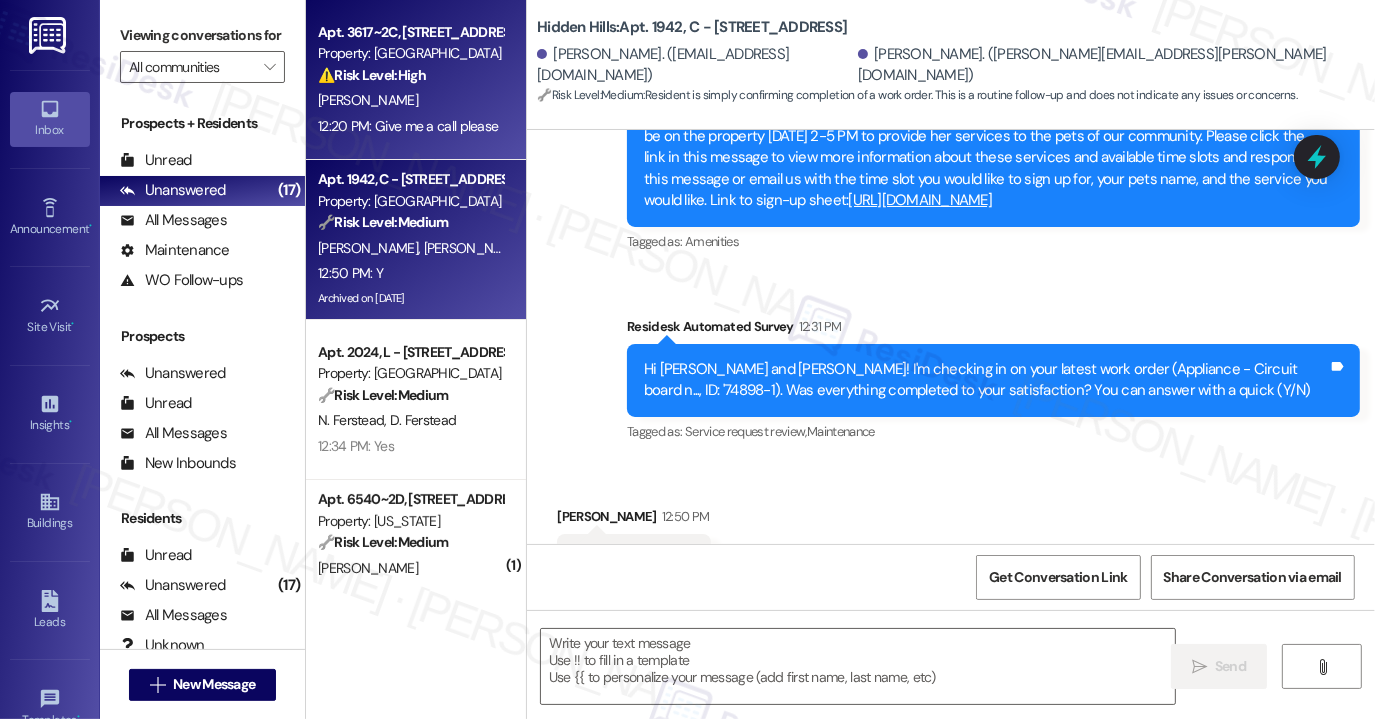 type on "Fetching suggested responses. Please feel free to read through the conversation in the meantime." 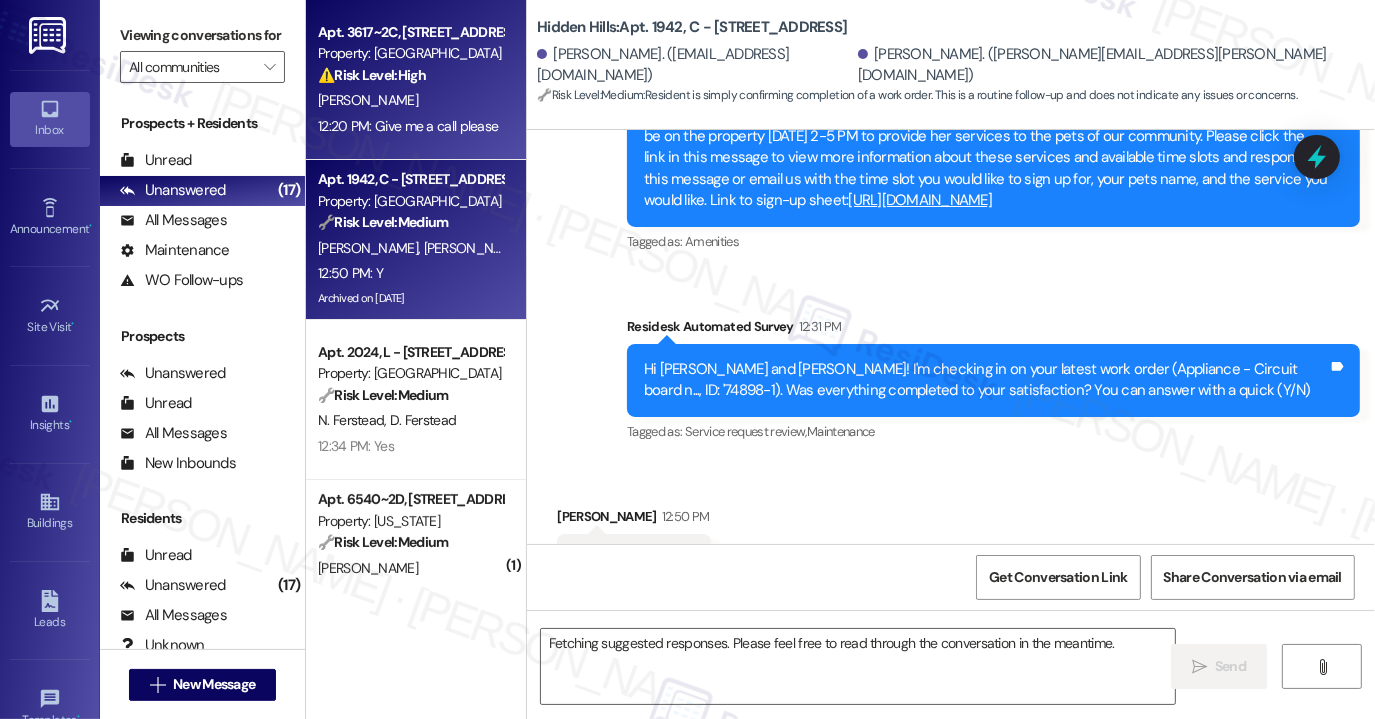 click on "[PERSON_NAME]" at bounding box center [410, 100] 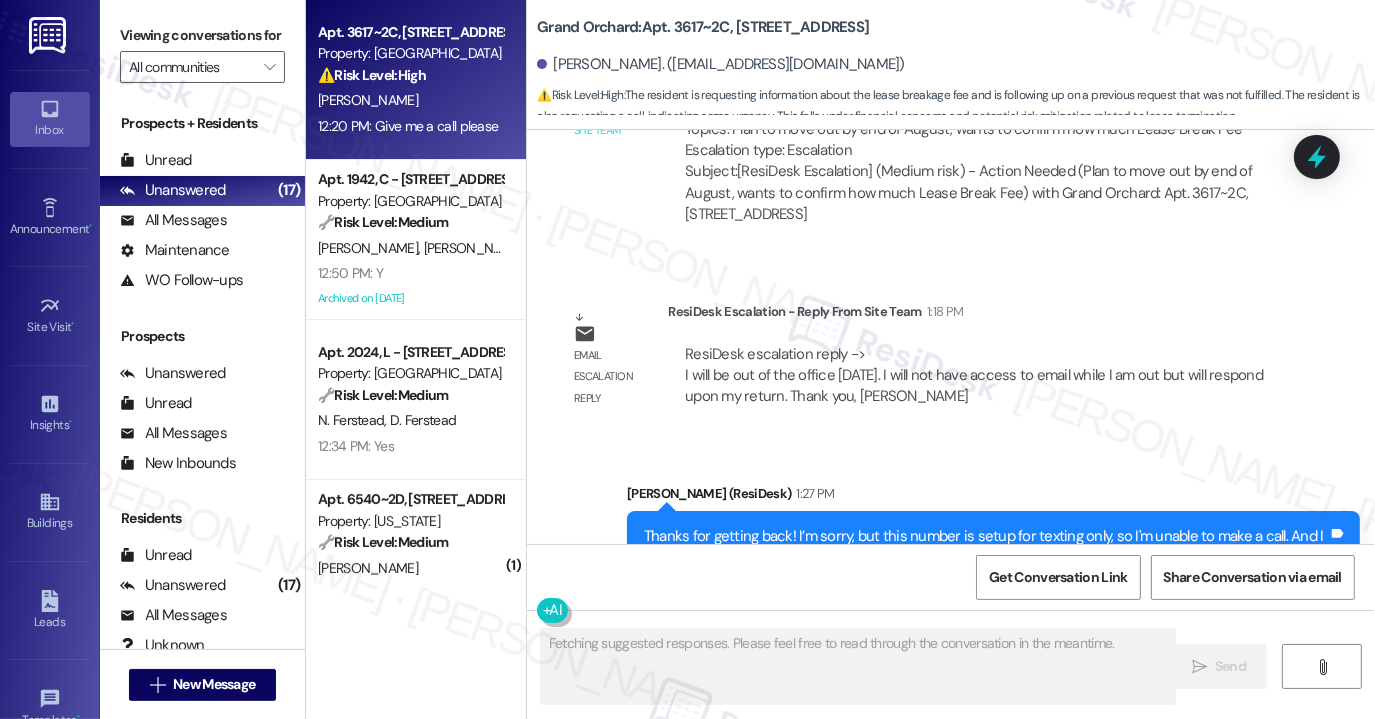scroll, scrollTop: 6640, scrollLeft: 0, axis: vertical 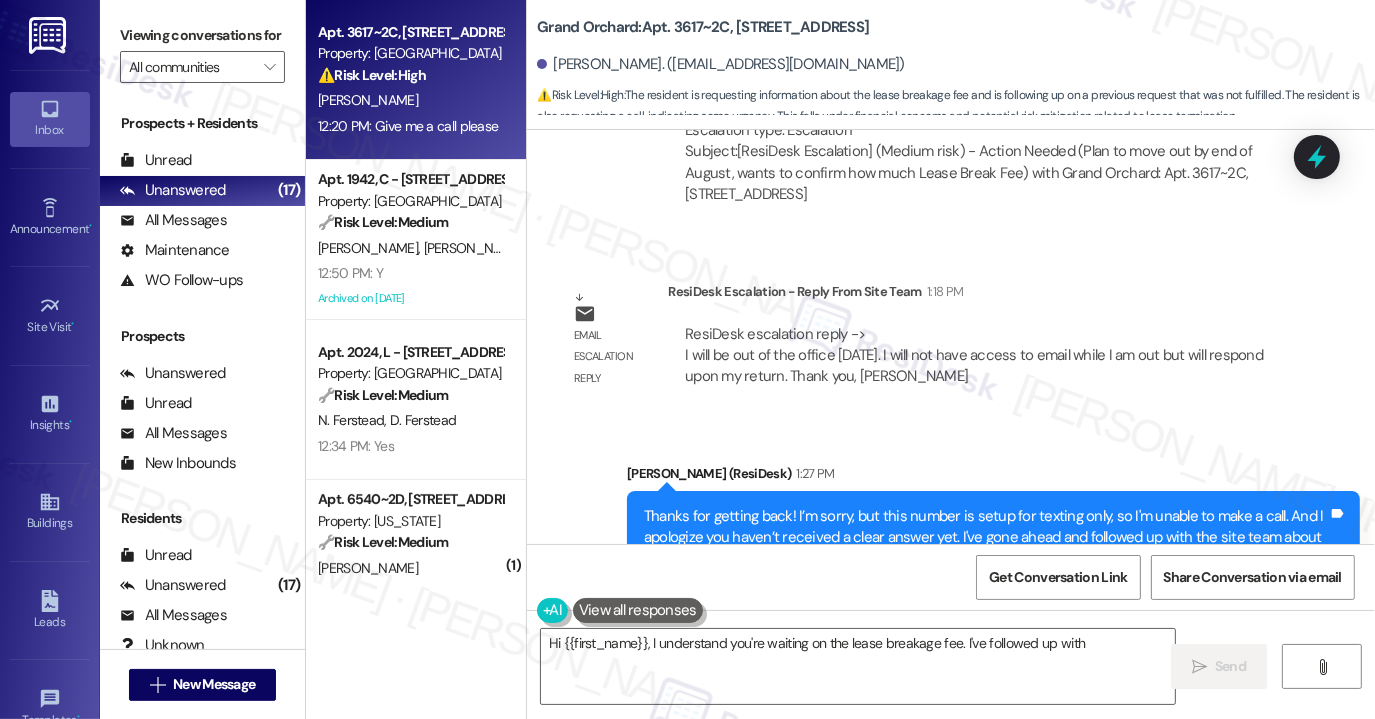 click on "Thanks for getting back! I’m sorry, but this number is setup for texting only, so I'm unable to make a call.  And I apologize you haven’t received a clear answer yet. I've gone ahead and followed up with the site team about this and will keep you posted once I hear more." at bounding box center [986, 538] 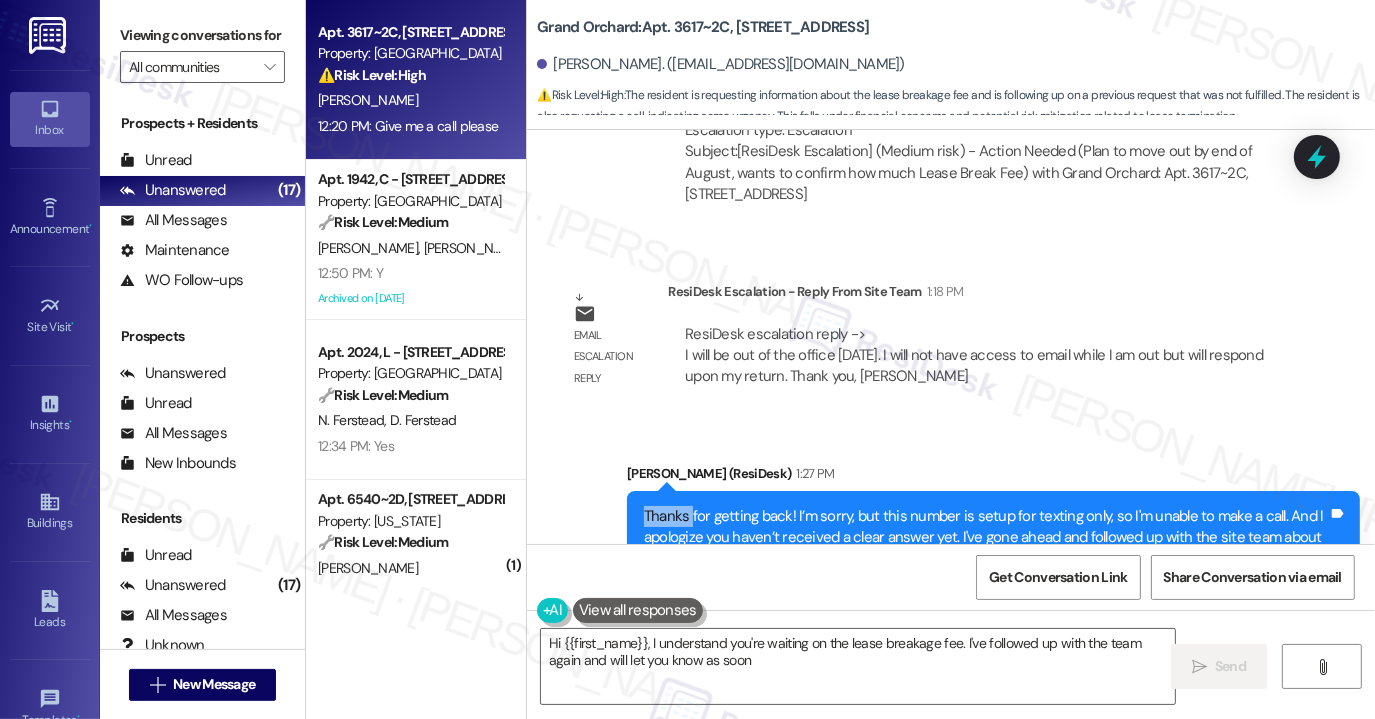 click on "Thanks for getting back! I’m sorry, but this number is setup for texting only, so I'm unable to make a call.  And I apologize you haven’t received a clear answer yet. I've gone ahead and followed up with the site team about this and will keep you posted once I hear more." at bounding box center (986, 538) 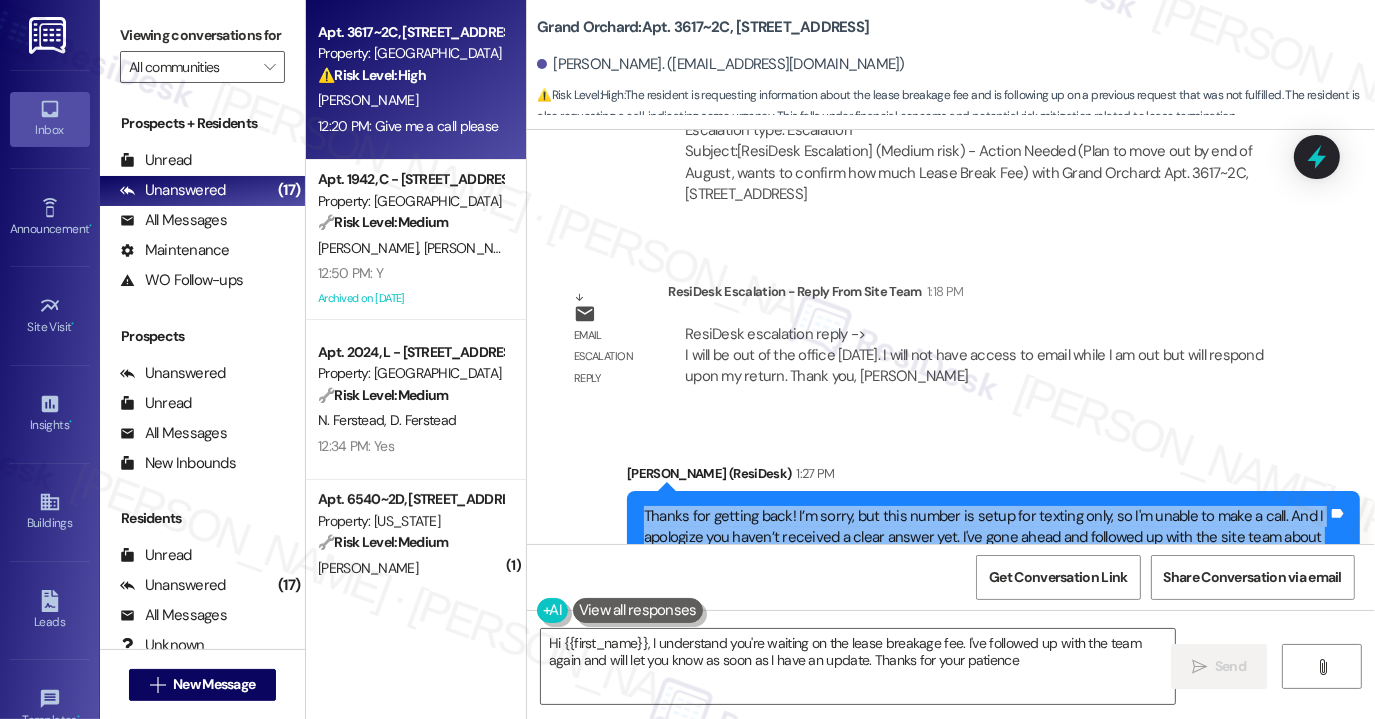 type on "Hi {{first_name}}, I understand you're waiting on the lease breakage fee. I've followed up with the team again and will let you know as soon as I have an update. Thanks for your patience!" 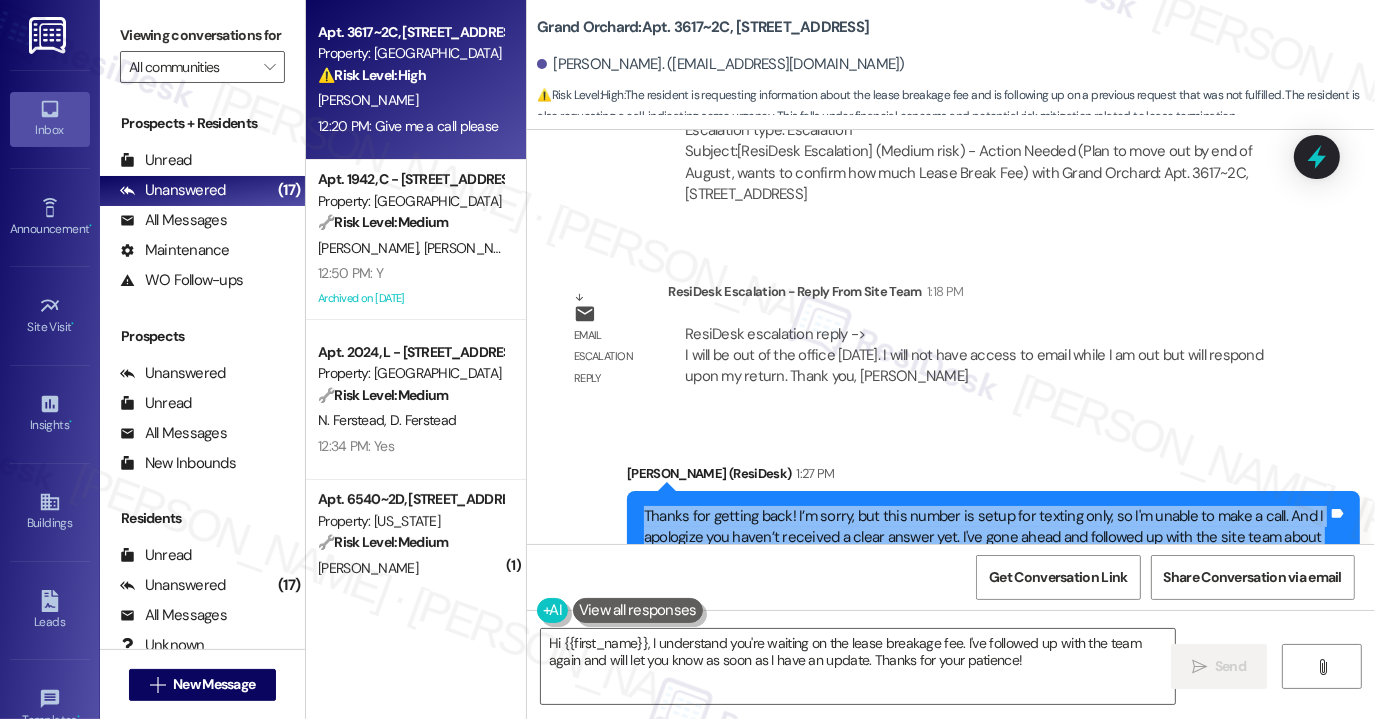 click on "Thanks for getting back! I’m sorry, but this number is setup for texting only, so I'm unable to make a call.  And I apologize you haven’t received a clear answer yet. I've gone ahead and followed up with the site team about this and will keep you posted once I hear more." at bounding box center [986, 538] 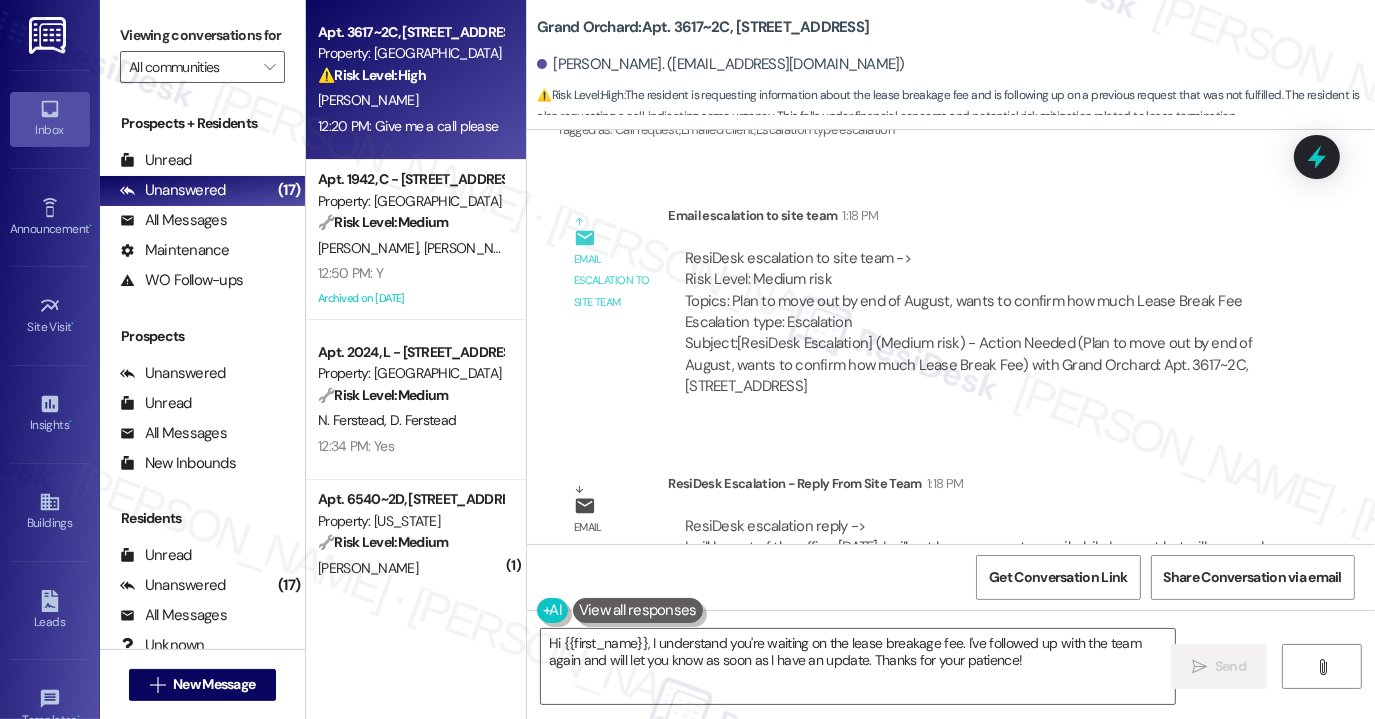 scroll, scrollTop: 6240, scrollLeft: 0, axis: vertical 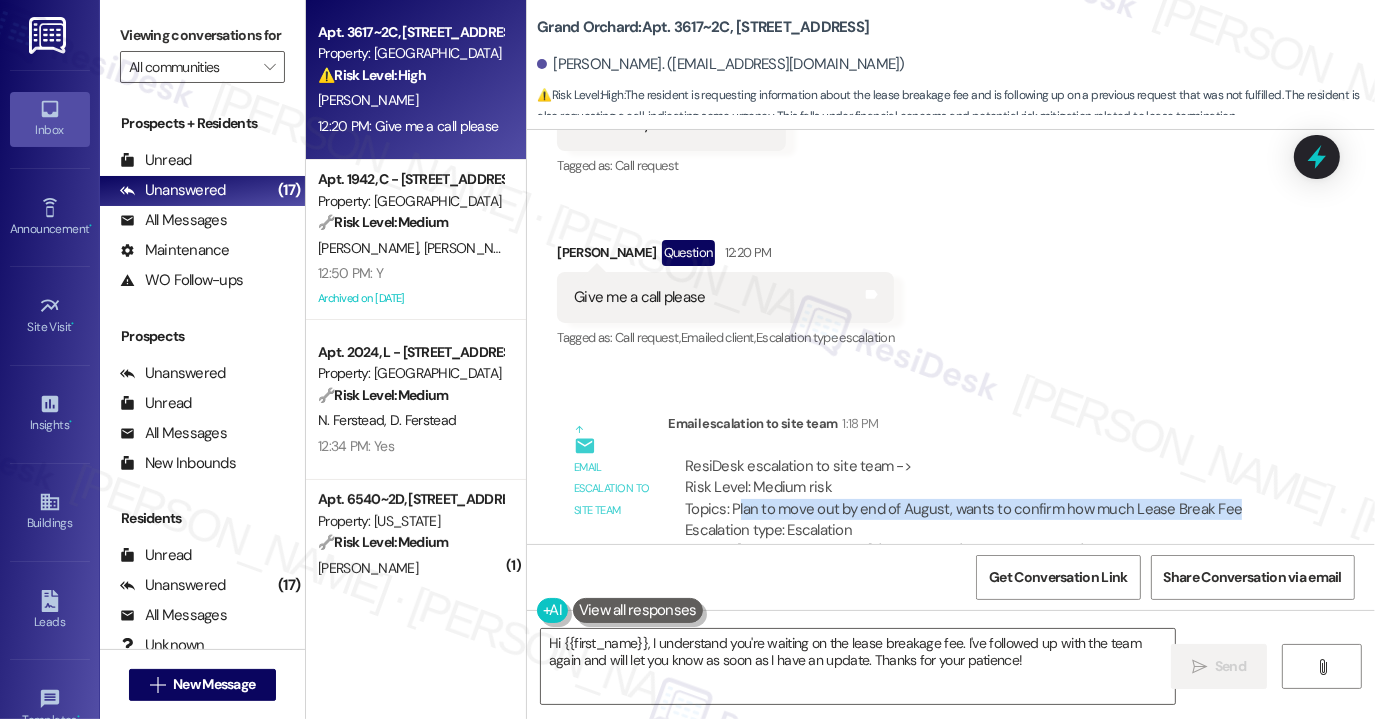 drag, startPoint x: 731, startPoint y: 420, endPoint x: 1224, endPoint y: 414, distance: 493.0365 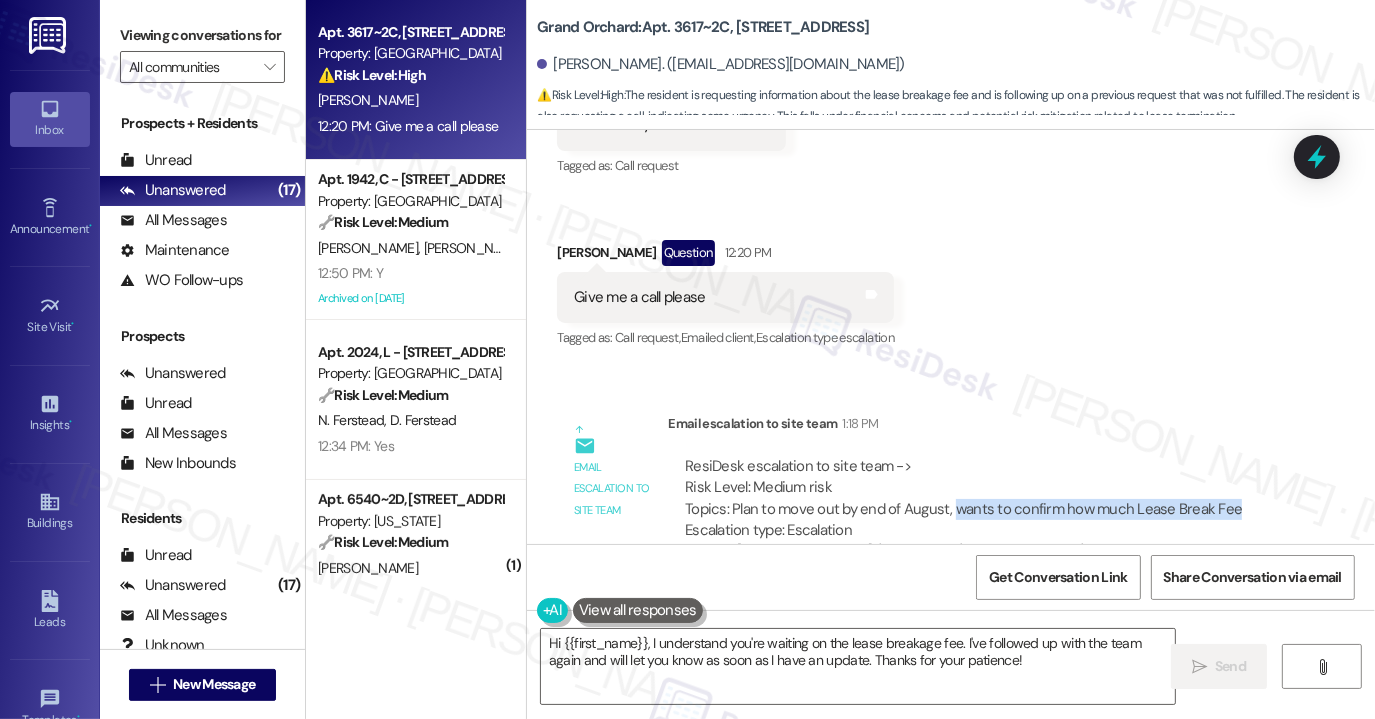 drag, startPoint x: 1223, startPoint y: 414, endPoint x: 943, endPoint y: 425, distance: 280.21597 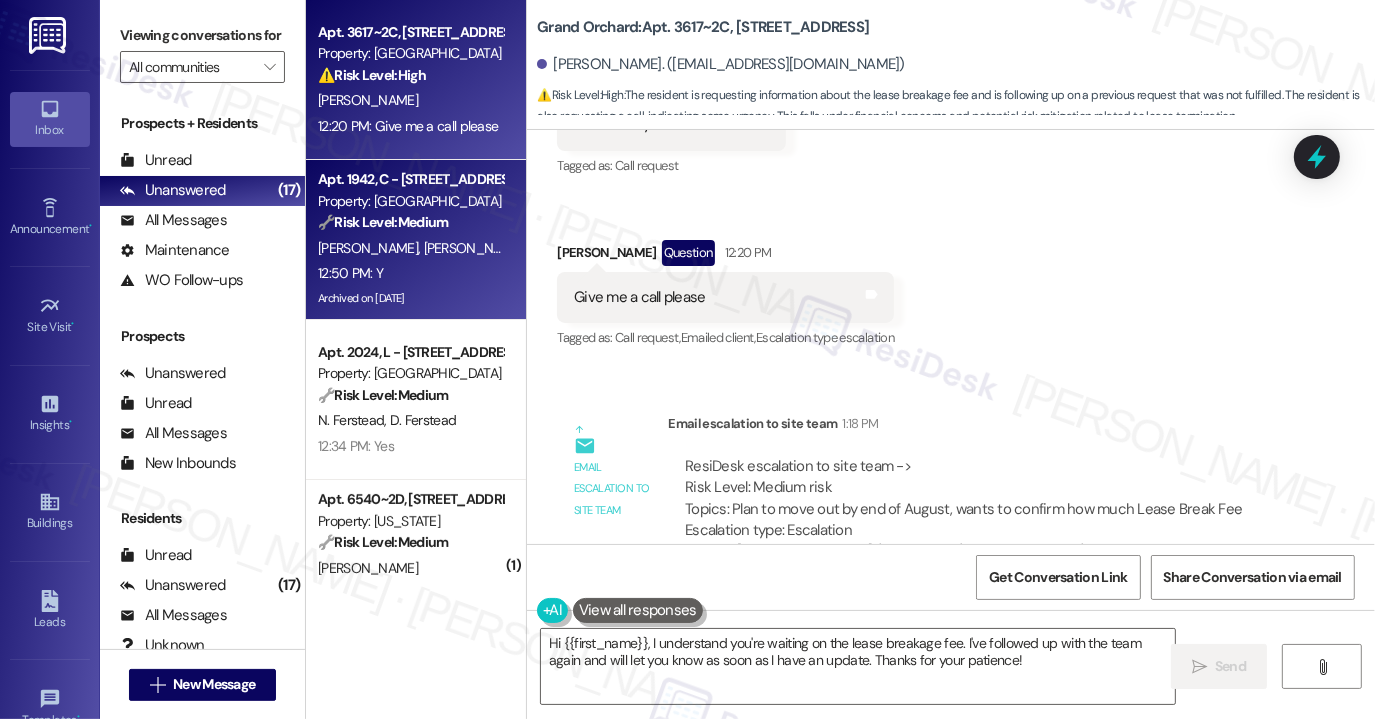 click on "🔧  Risk Level:  Medium" at bounding box center [383, 222] 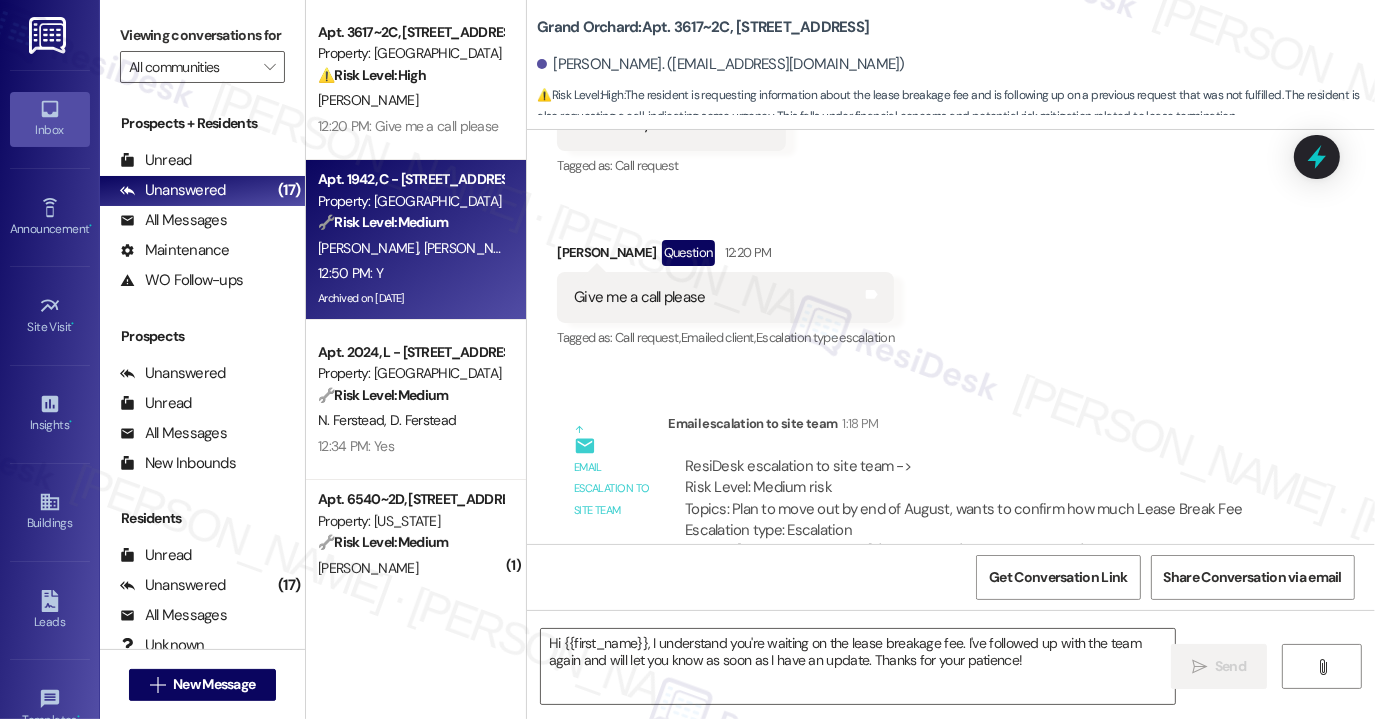 type on "Fetching suggested responses. Please feel free to read through the conversation in the meantime." 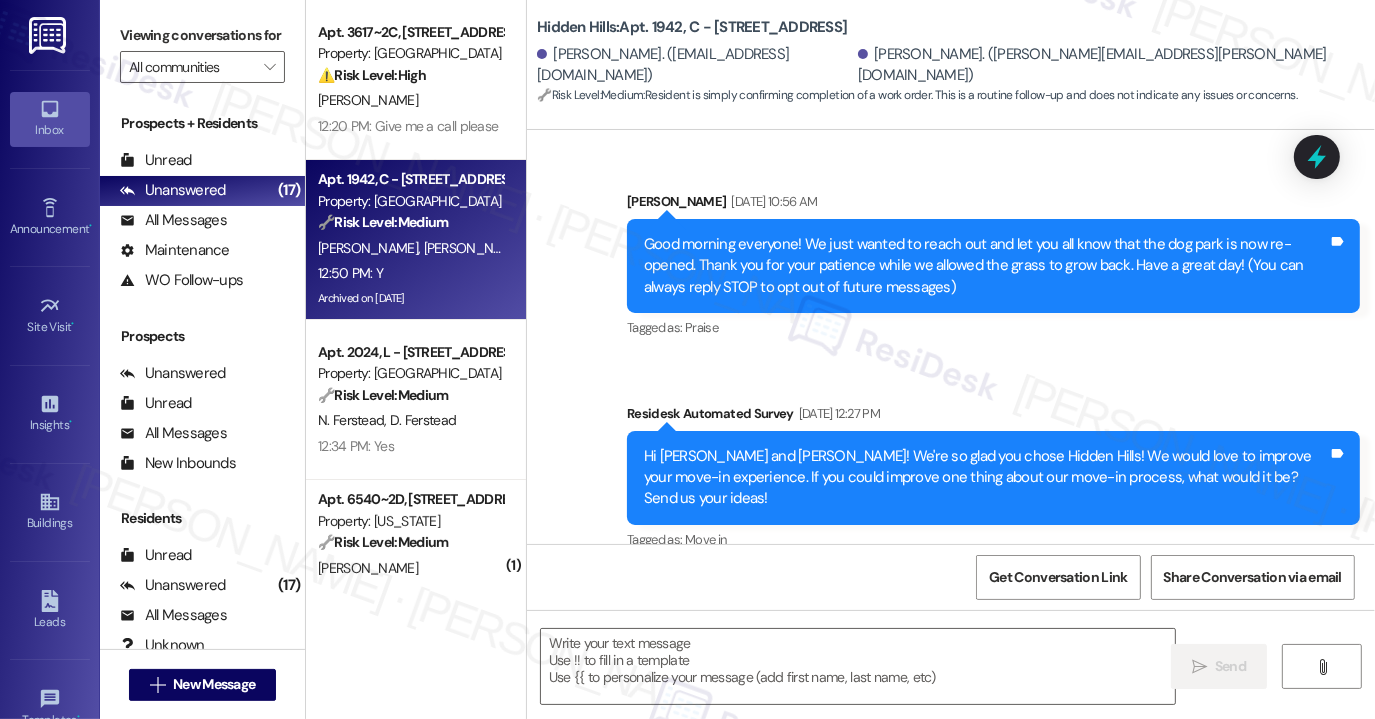 type on "Fetching suggested responses. Please feel free to read through the conversation in the meantime." 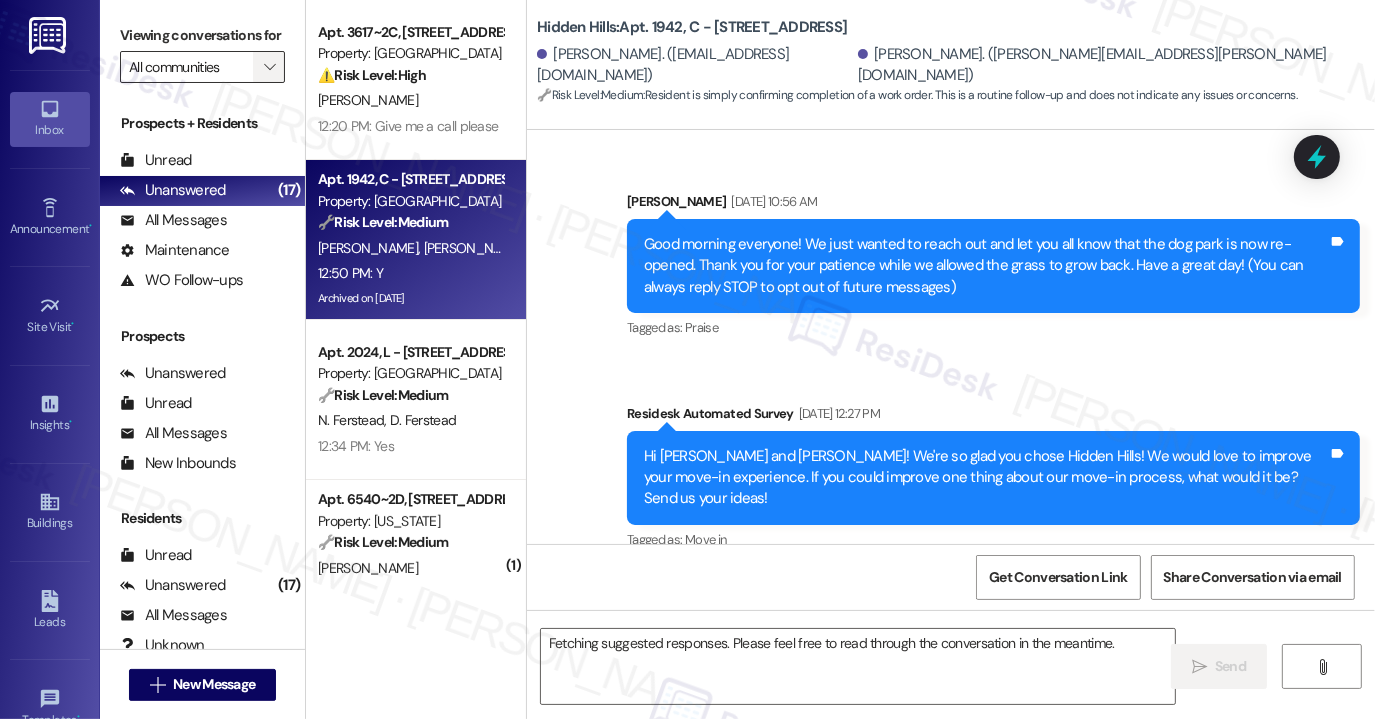 scroll, scrollTop: 24657, scrollLeft: 0, axis: vertical 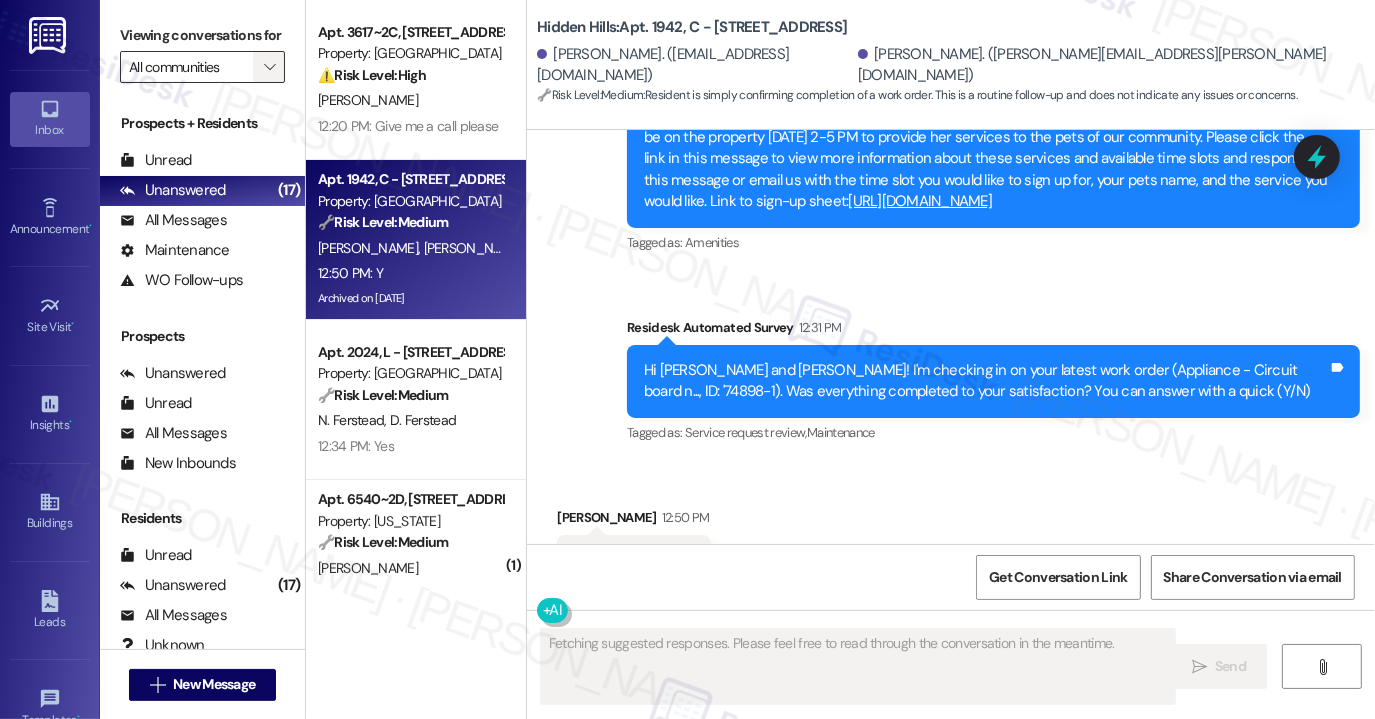 click on "" at bounding box center (269, 67) 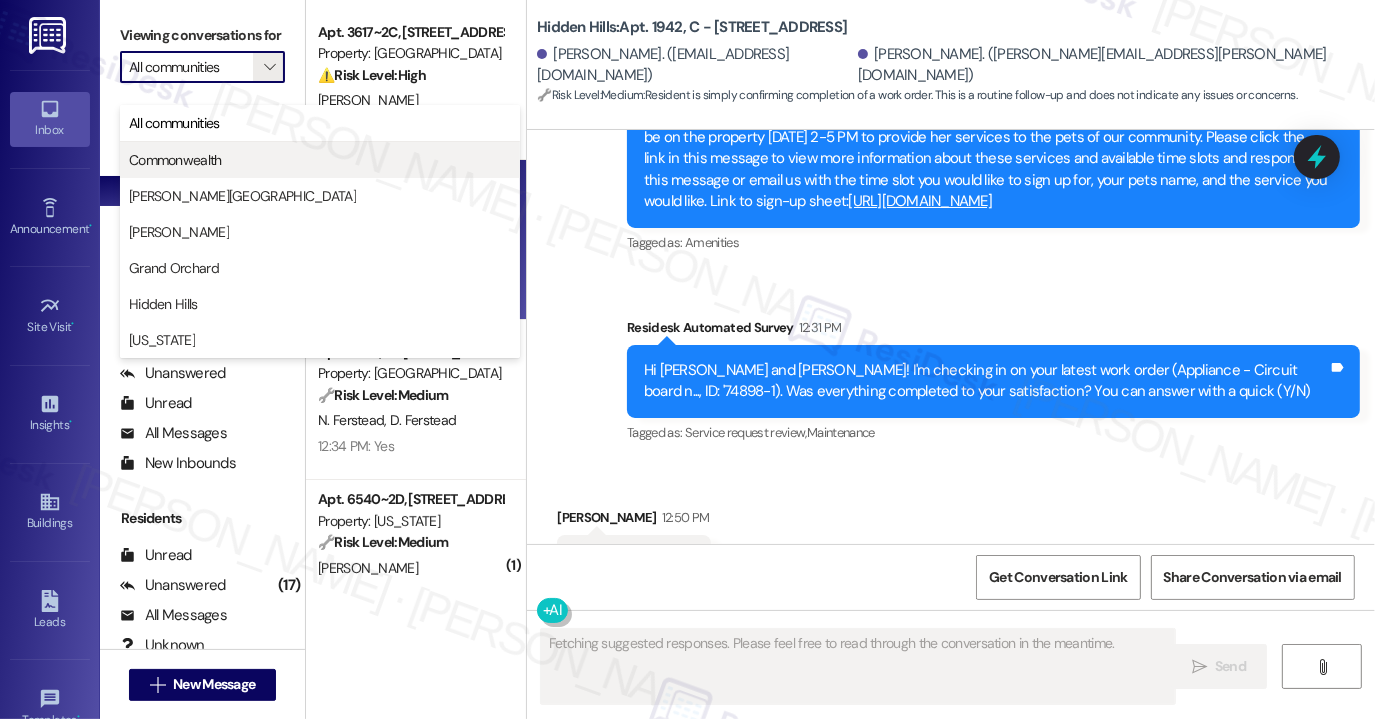 click on "Commonwealth" at bounding box center (320, 160) 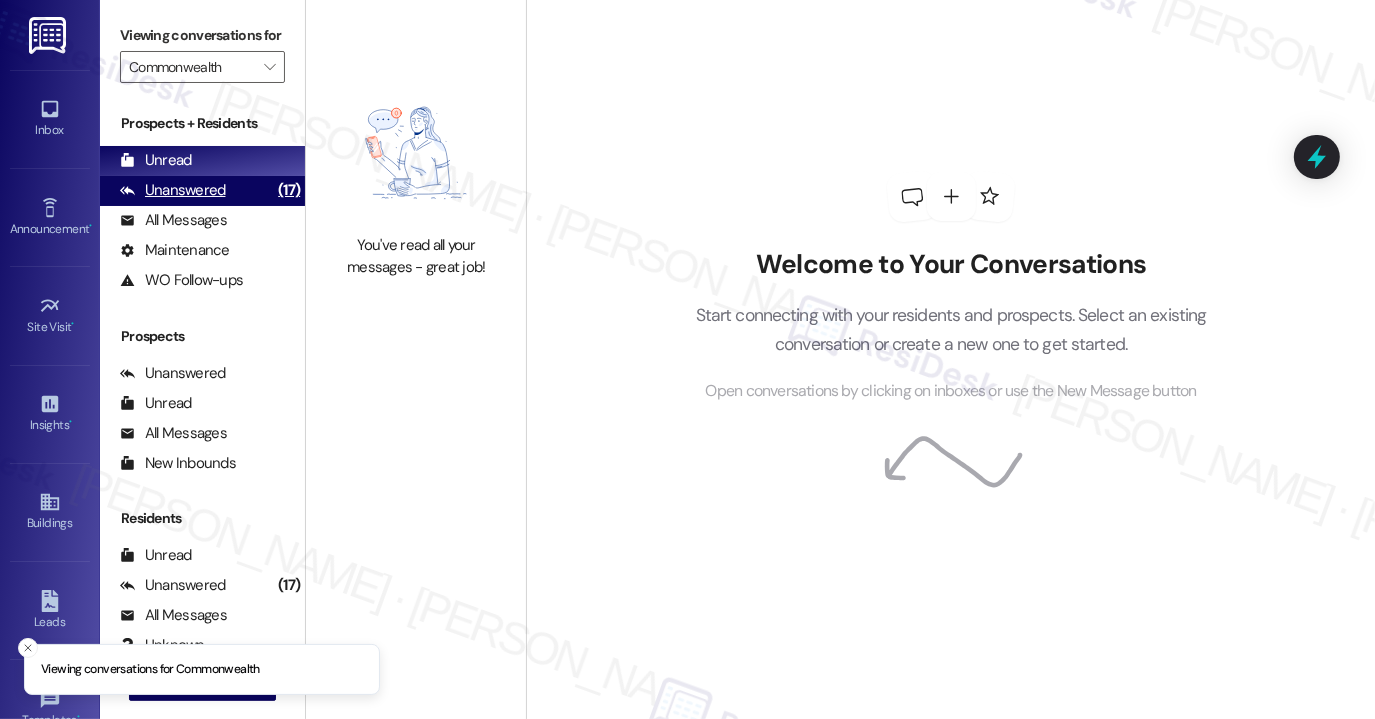 click on "Unanswered (17)" at bounding box center (202, 191) 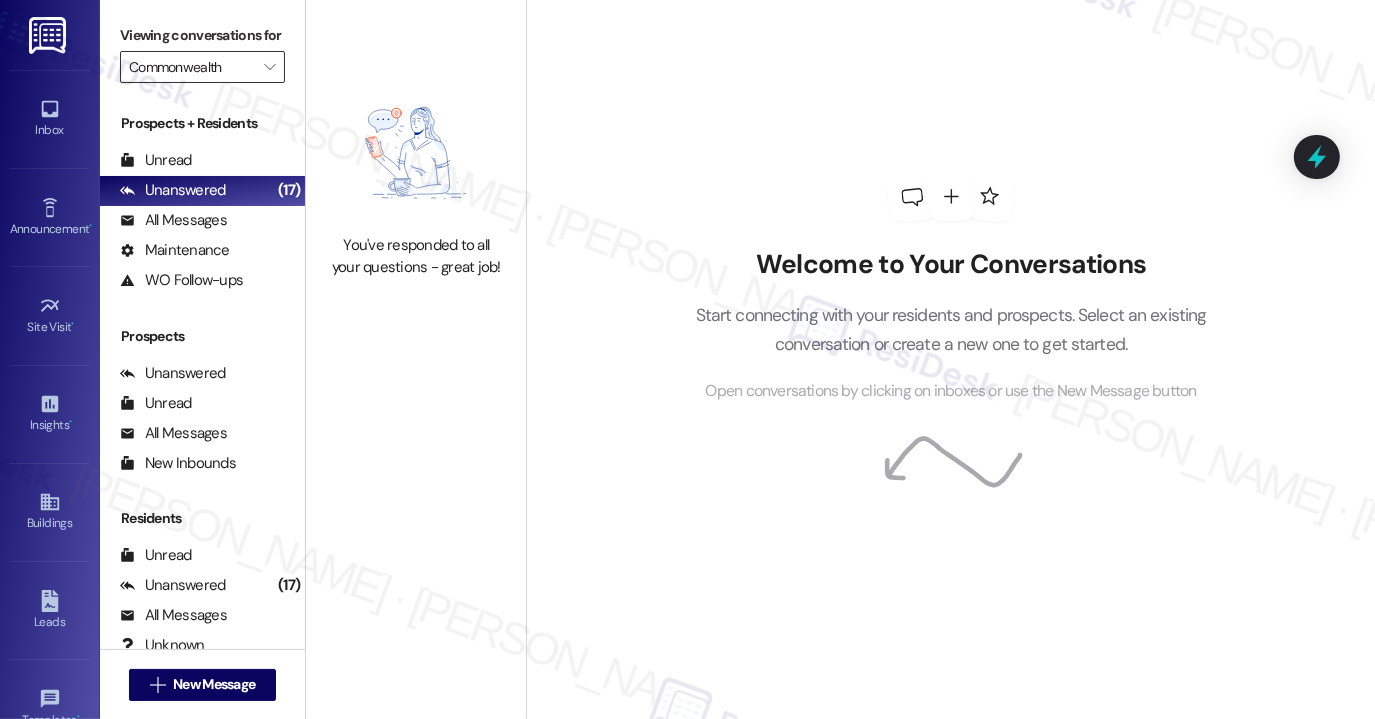click on "Commonwealth" at bounding box center [191, 67] 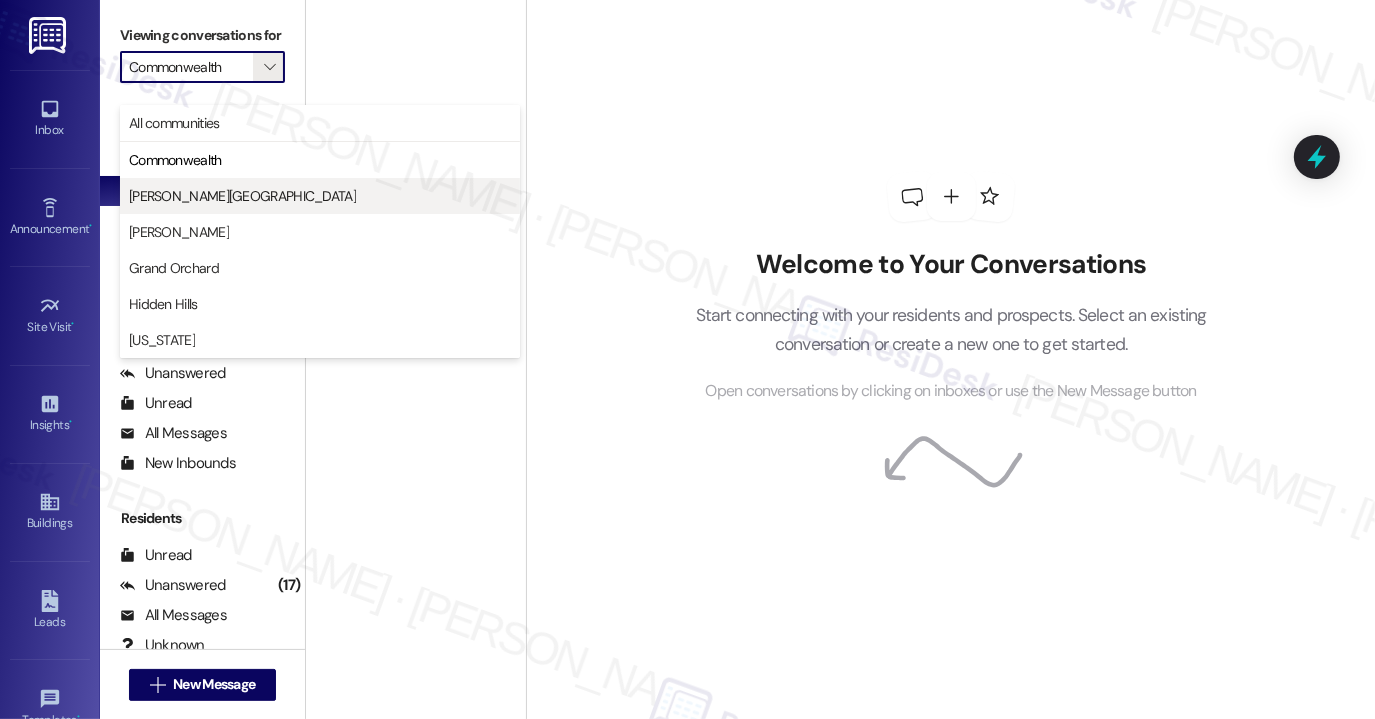 click on "[PERSON_NAME][GEOGRAPHIC_DATA]" at bounding box center (320, 196) 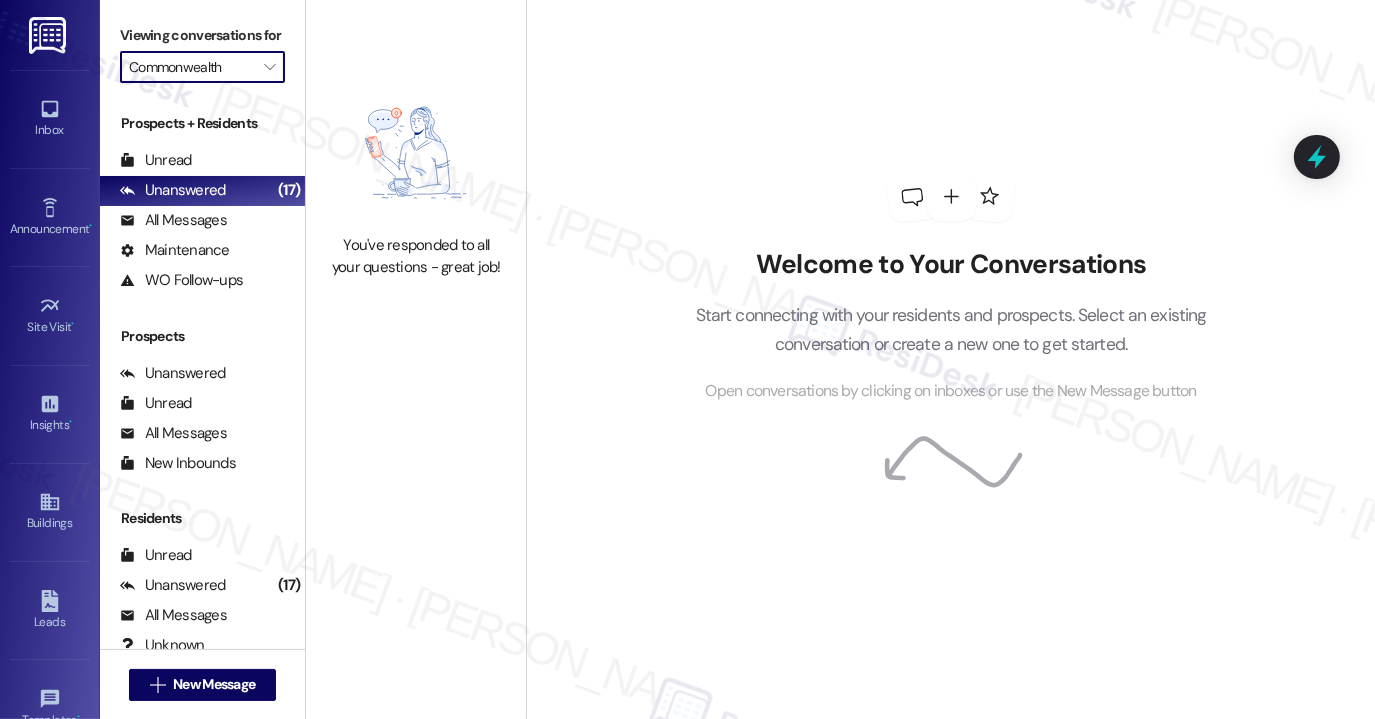 type on "[PERSON_NAME][GEOGRAPHIC_DATA]" 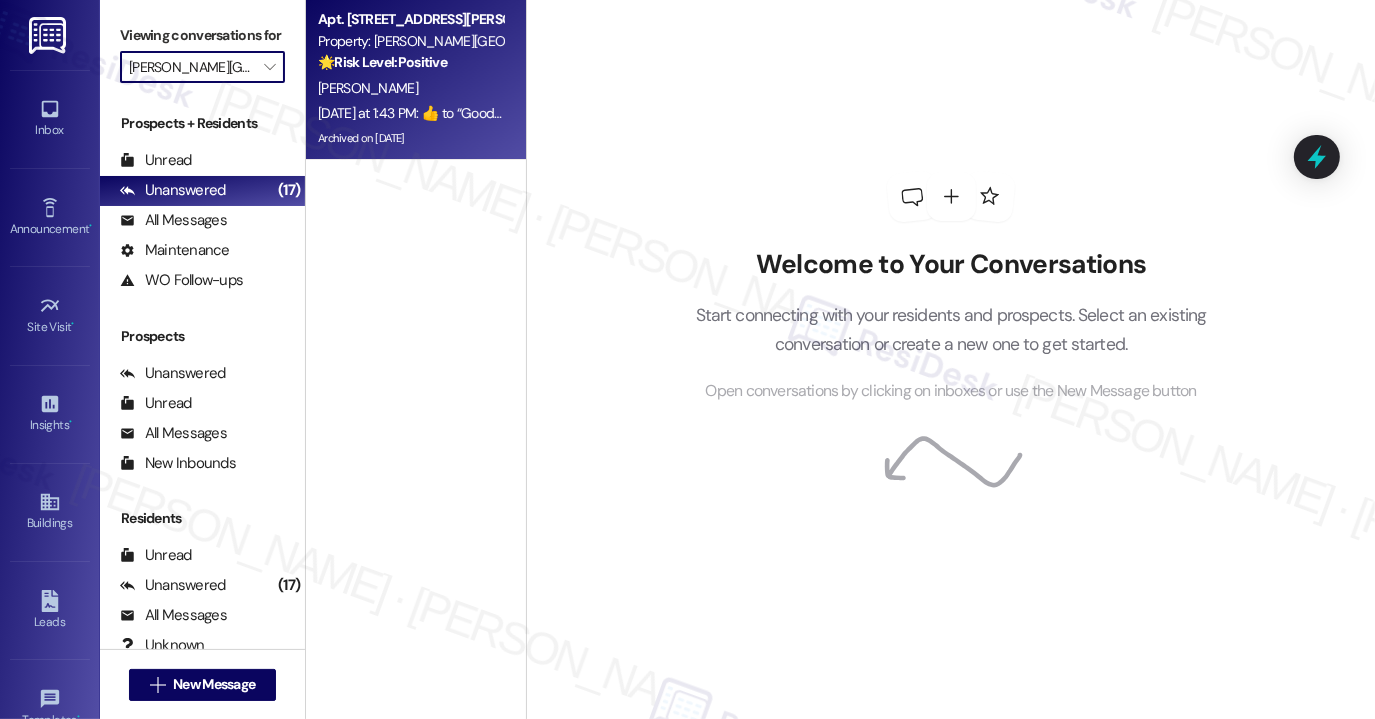 click on "🌟  Risk Level:  Positive The resident responded with a thumbs up to a notification about late fee policies. This indicates acknowledgment and positive engagement with property management communications." at bounding box center (410, 62) 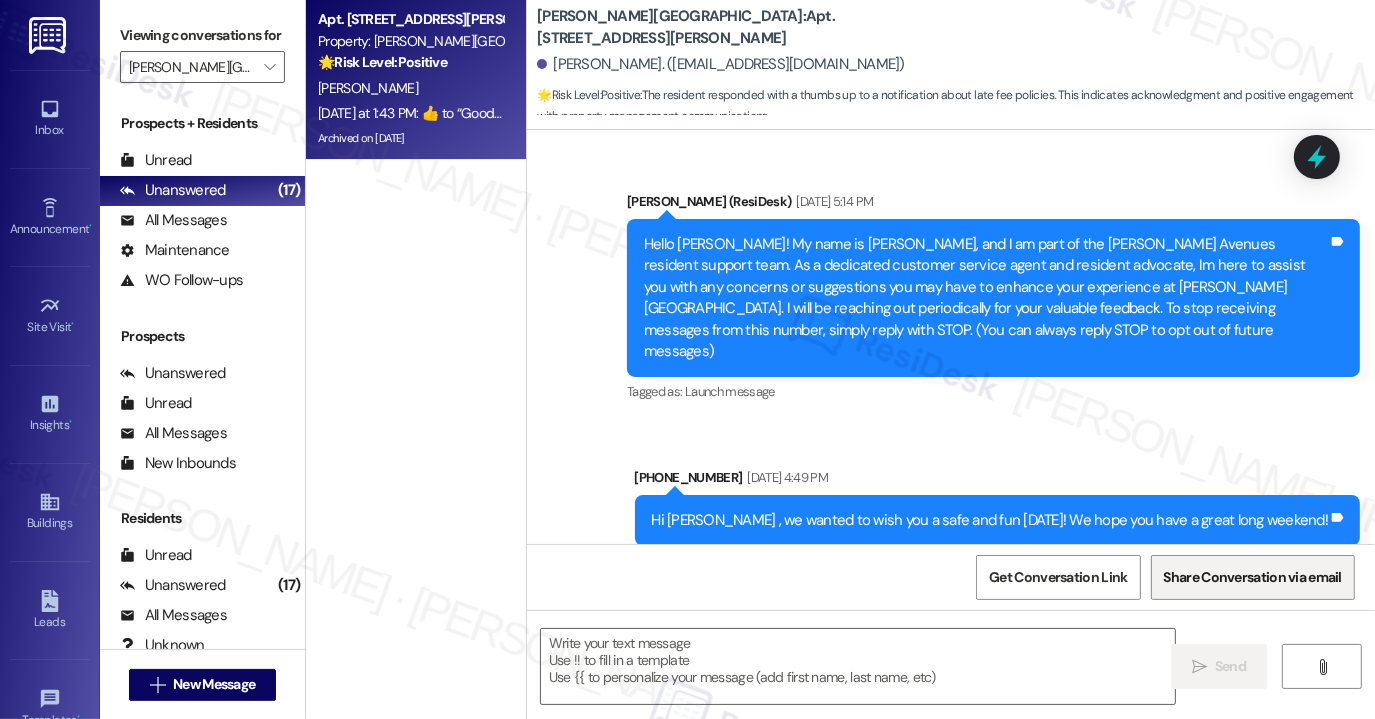 scroll, scrollTop: 16580, scrollLeft: 0, axis: vertical 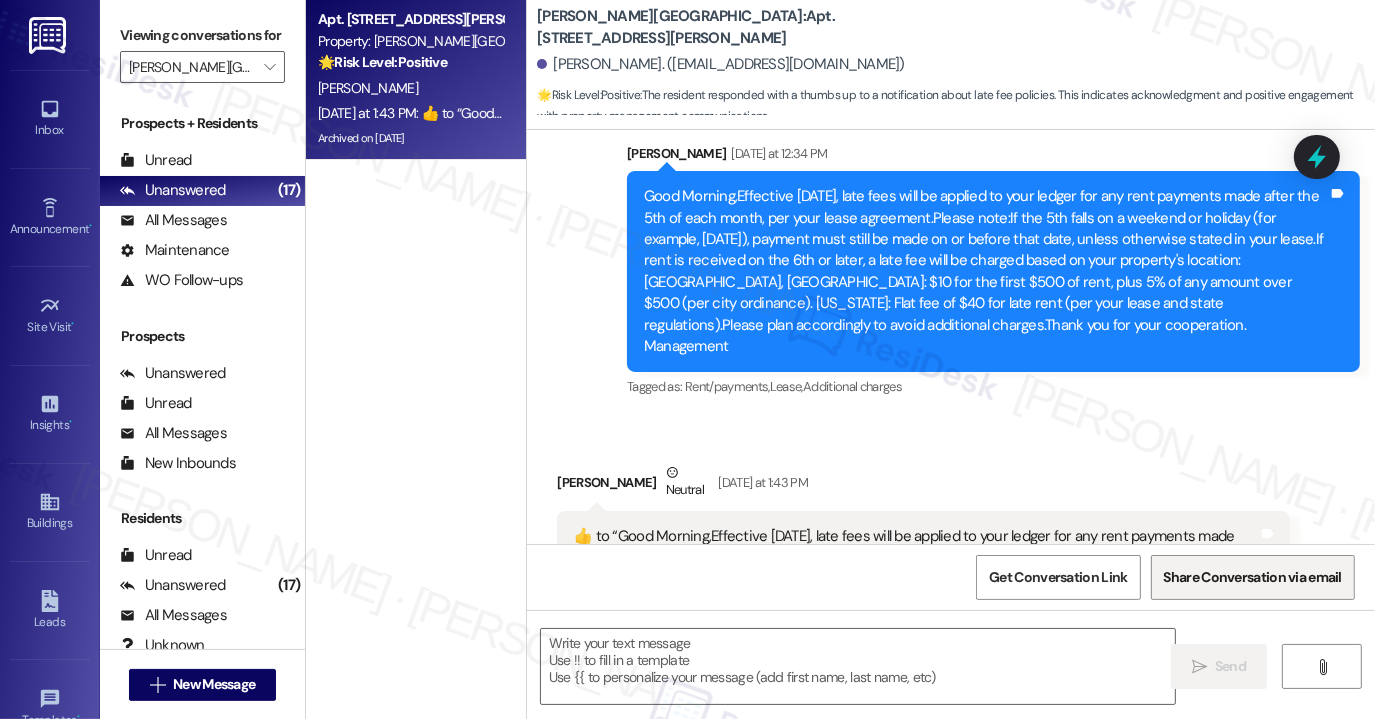 type on "Fetching suggested responses. Please feel free to read through the conversation in the meantime." 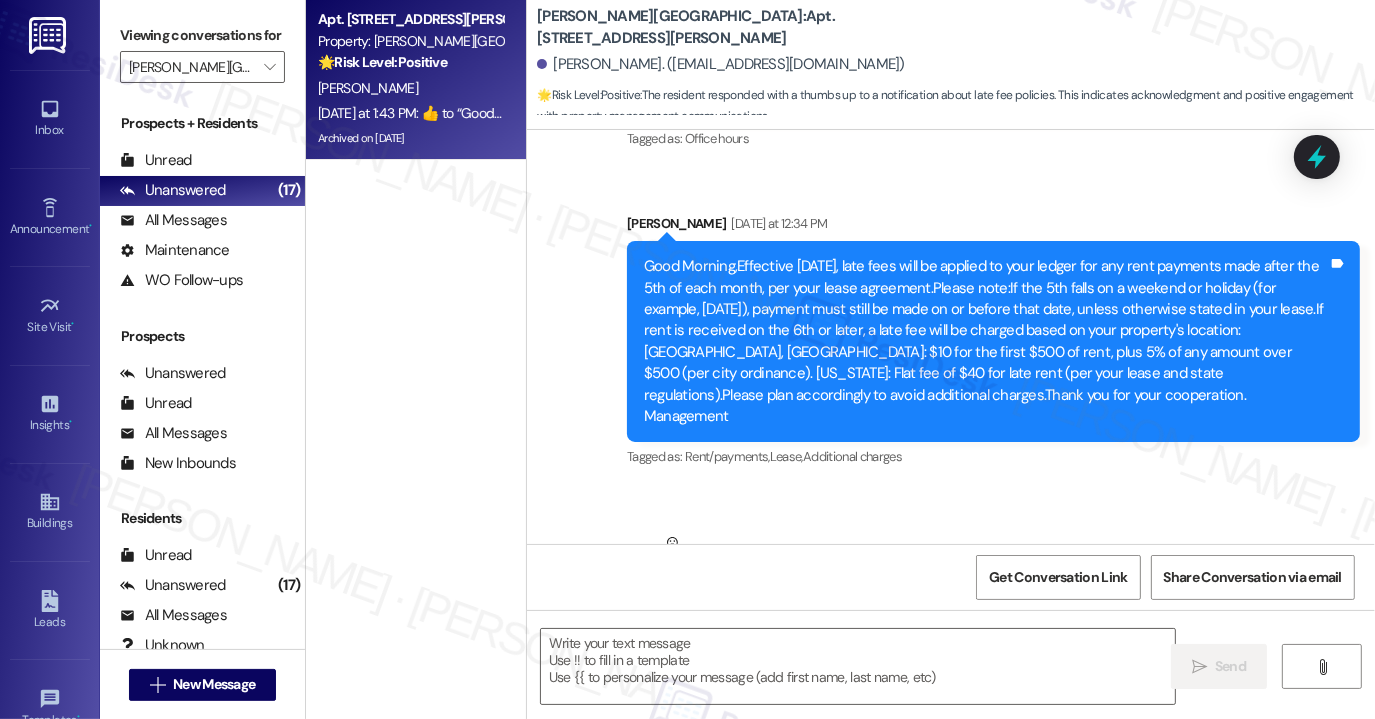 scroll, scrollTop: 16580, scrollLeft: 0, axis: vertical 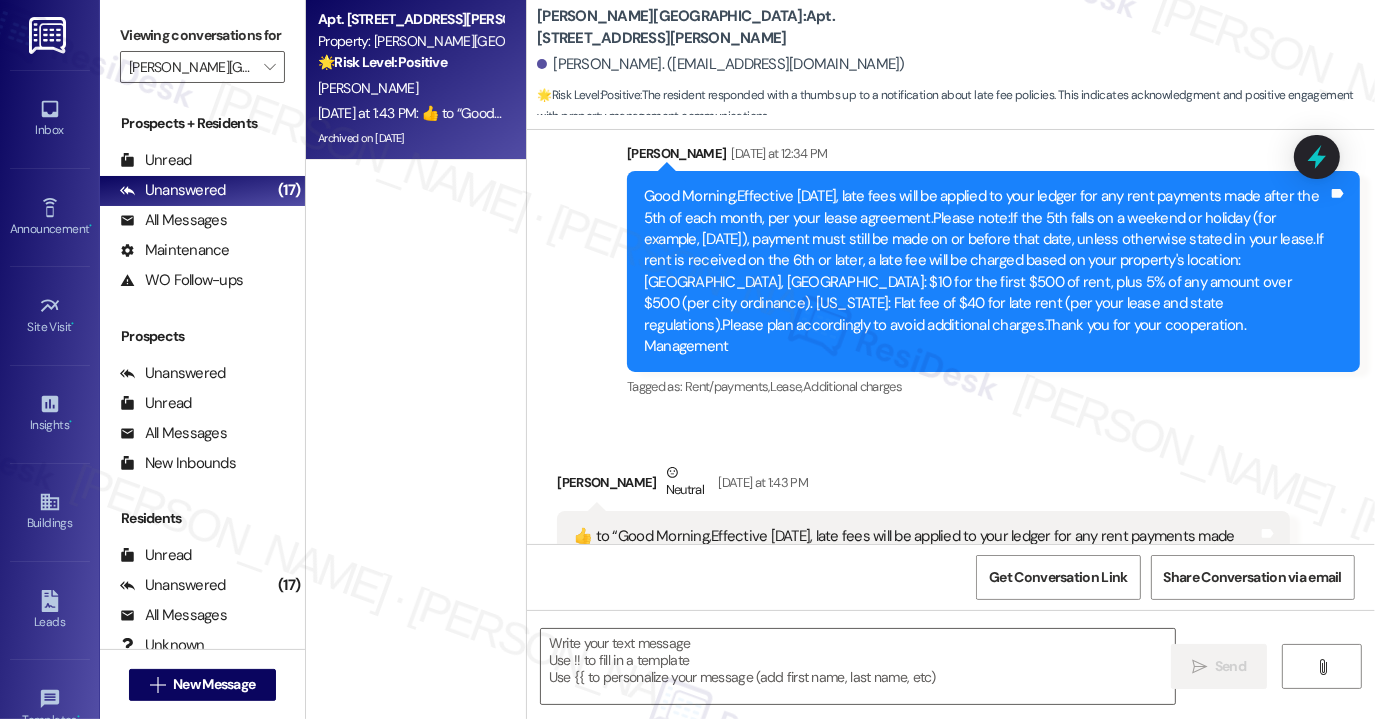 click on "​👍​ to “ Good Morning,Effective [DATE], late fees will be applied to your ledger for any rent payments made after the 5th of each month, per your lease agreement.Please note:If the 5th falls on a weekend or holiday (for example, [DATE]), payment must still be made on or before that date, unless otherwise stated in your lease.If rent is received on the 6th or later, a late fee will be charged based on your property's location: [GEOGRAPHIC_DATA], [GEOGRAPHIC_DATA]: $10 for the first $500 of rent, plus 5% of any amount over $500 (per city ordinance). [US_STATE]: Flat fee of $40 for late rent (per your lease and state regulations).Please plan accordingly to avoid additional charges.Thank you for your cooperation. Management ”" at bounding box center (916, 611) 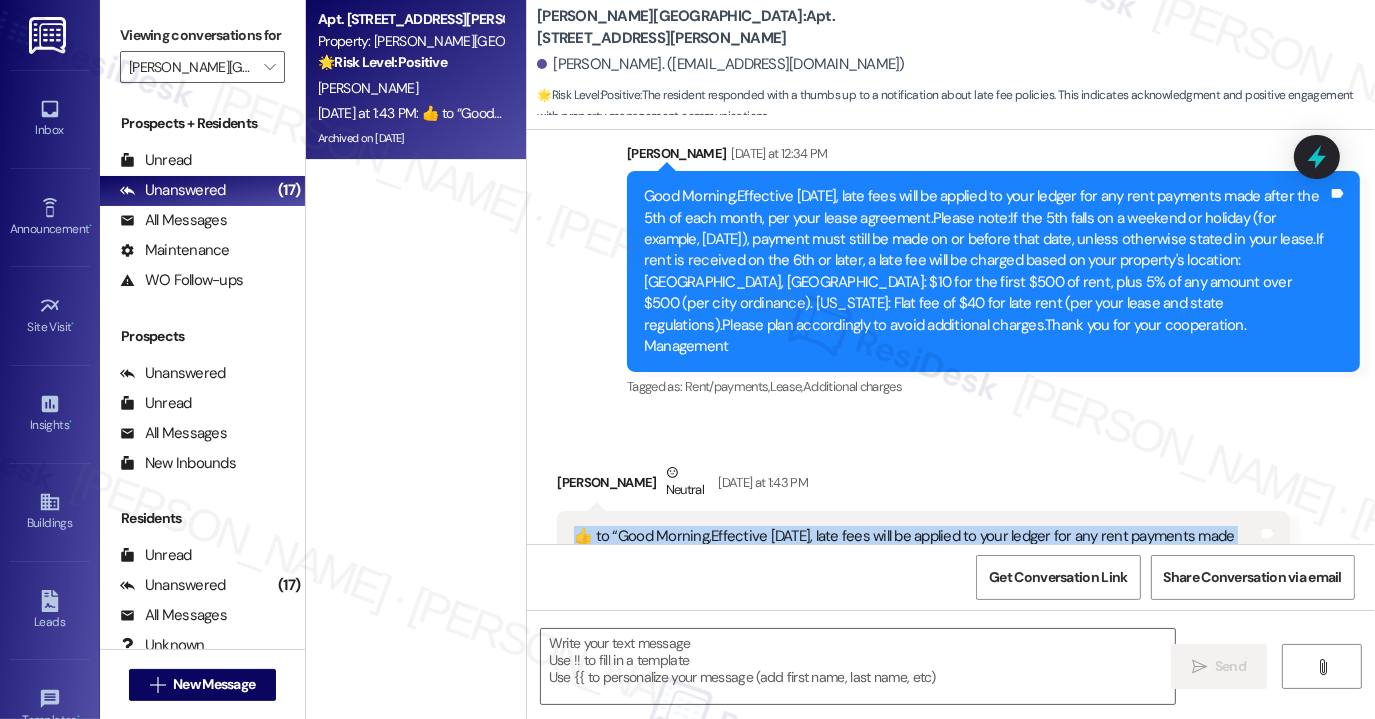 click on "​👍​ to “ Good Morning,Effective [DATE], late fees will be applied to your ledger for any rent payments made after the 5th of each month, per your lease agreement.Please note:If the 5th falls on a weekend or holiday (for example, [DATE]), payment must still be made on or before that date, unless otherwise stated in your lease.If rent is received on the 6th or later, a late fee will be charged based on your property's location: [GEOGRAPHIC_DATA], [GEOGRAPHIC_DATA]: $10 for the first $500 of rent, plus 5% of any amount over $500 (per city ordinance). [US_STATE]: Flat fee of $40 for late rent (per your lease and state regulations).Please plan accordingly to avoid additional charges.Thank you for your cooperation. Management ”" at bounding box center (916, 611) 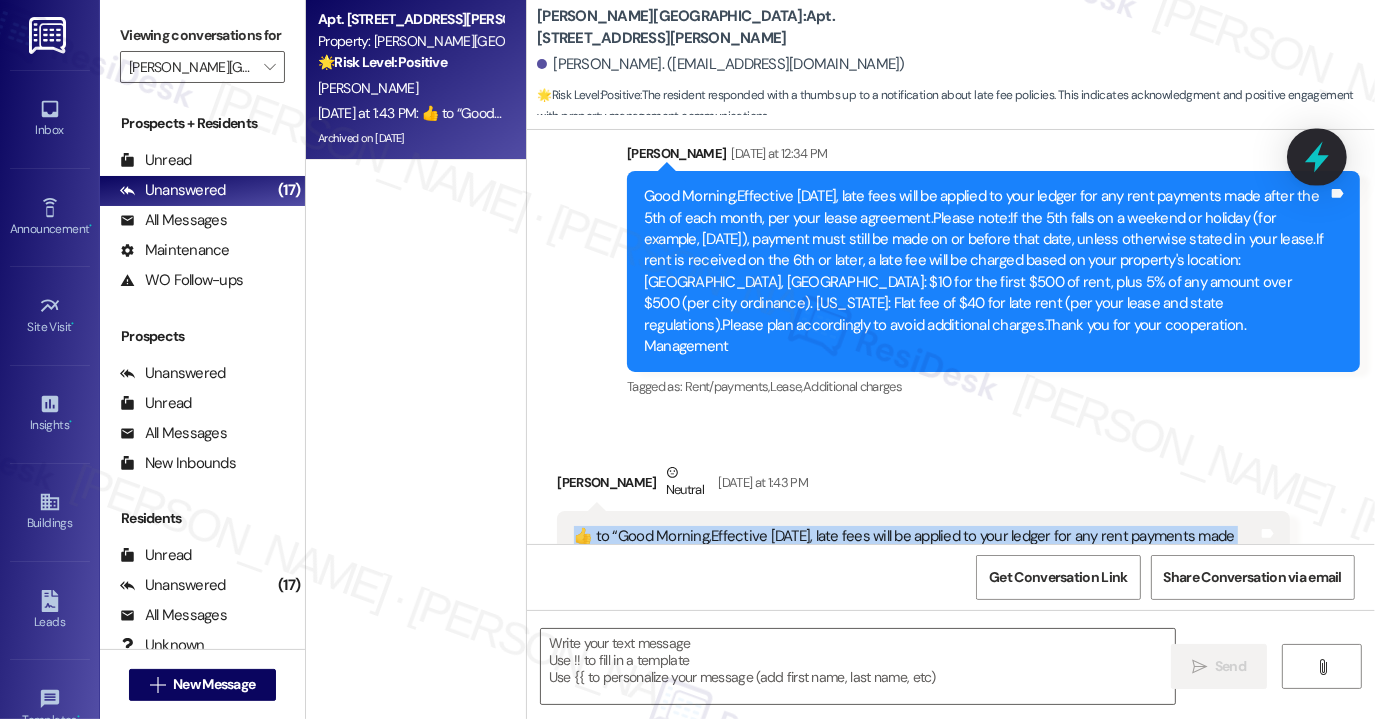 click 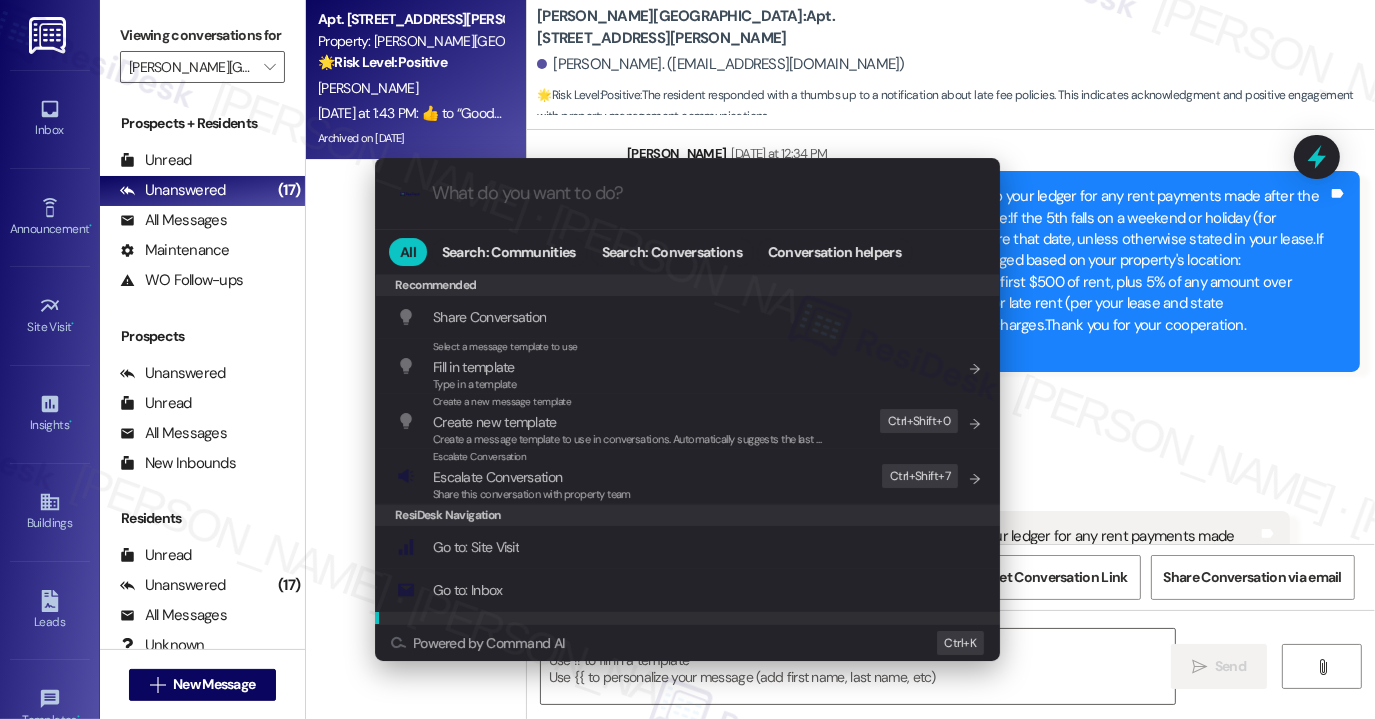 click on ".cls-1{fill:#0a055f;}.cls-2{fill:#0cc4c4;} resideskLogoBlueOrange All Search: Communities Search: Conversations Conversation helpers Recommended Recommended Share Conversation Add shortcut Select a message template to use Fill in template Type in a template Add shortcut Create a new message template Create new template Create a message template to use in conversations. Automatically suggests the last message you sent. Edit Ctrl+ Shift+ 0 Escalate Conversation Escalate Conversation Share this conversation with property team Edit Ctrl+ Shift+ 7 ResiDesk Navigation Go to: Site Visit Add shortcut Go to: Inbox Add shortcut Go to: Settings Add shortcut Go to: Message Templates Add shortcut Go to: Buildings Add shortcut Help Getting Started: What you can do with ResiDesk How to message a tenant
How to send an announcement
How to attach a file on messages and announcements
How to message a prospect
How to message an inbound prospect
How to send an internal message
How to use the ResiDesk Outlook Add-in Settings" at bounding box center (687, 409) 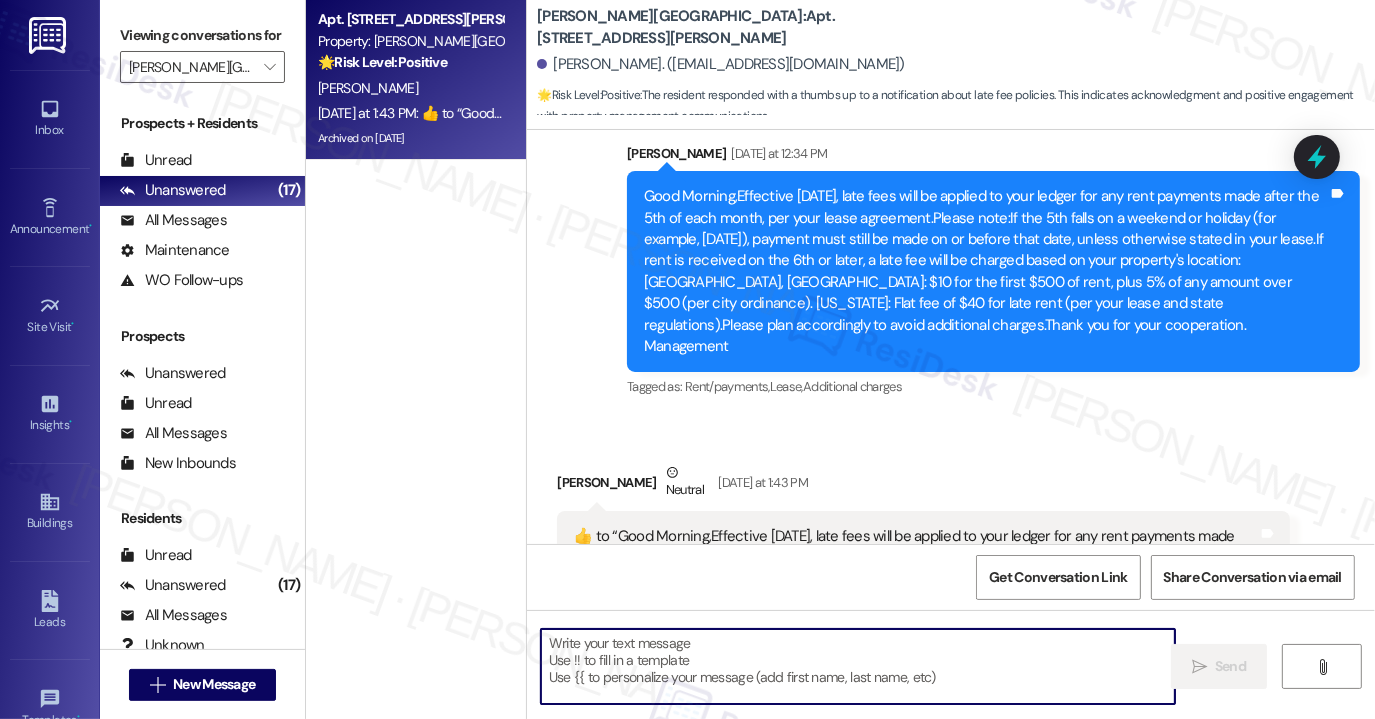click at bounding box center (858, 666) 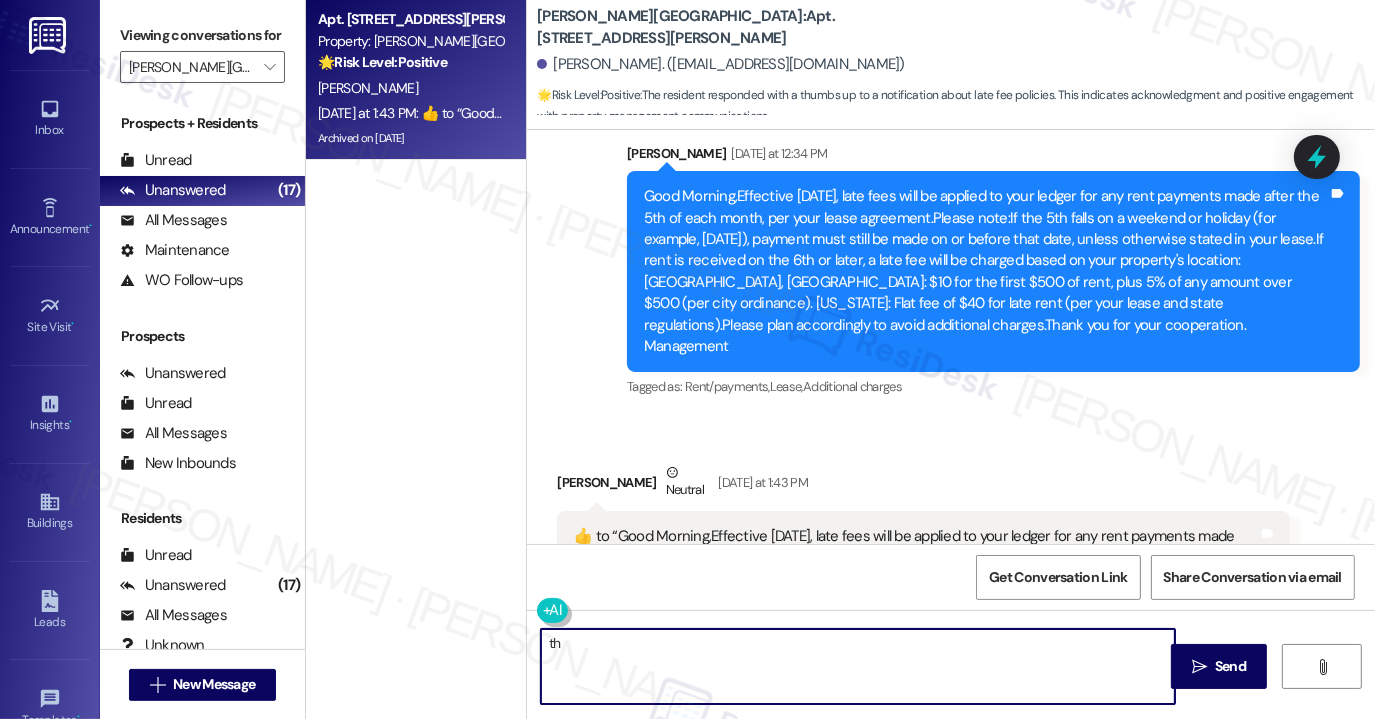 type on "t" 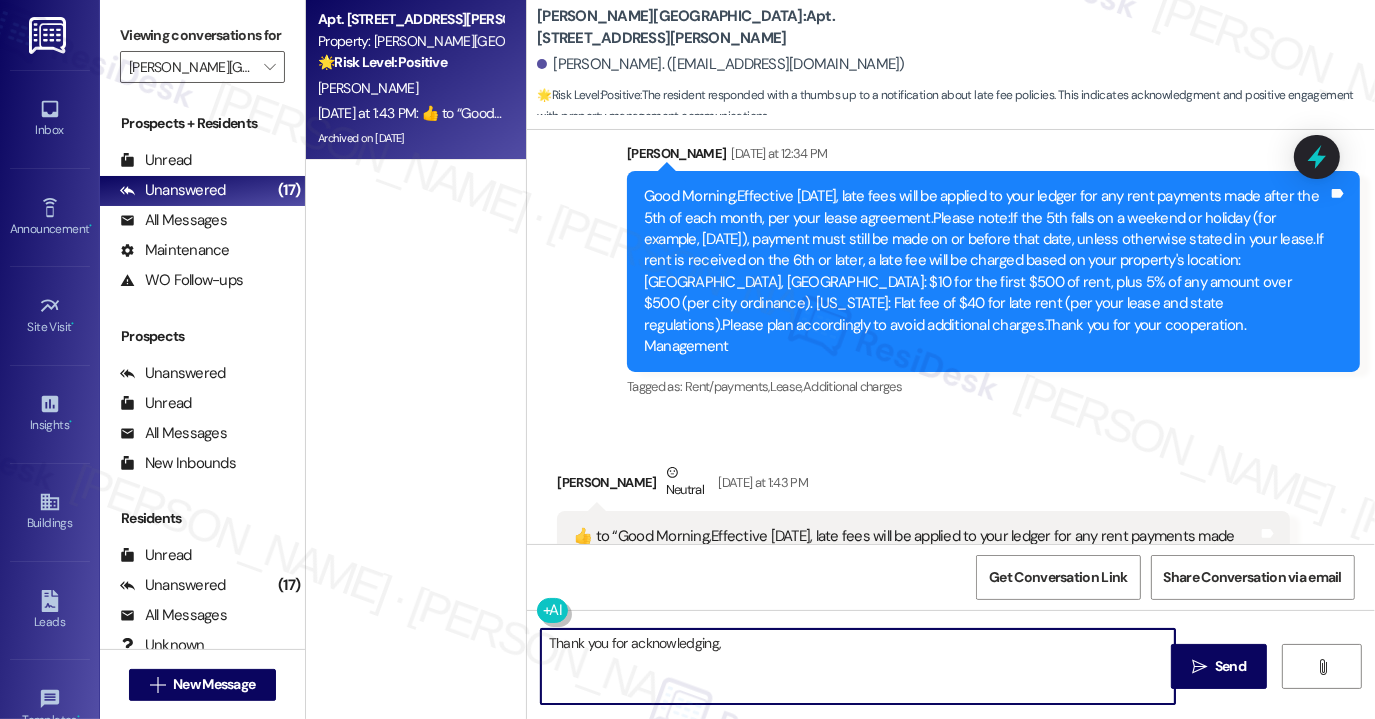 click on "[PERSON_NAME]. ([EMAIL_ADDRESS][DOMAIN_NAME])" at bounding box center (956, 65) 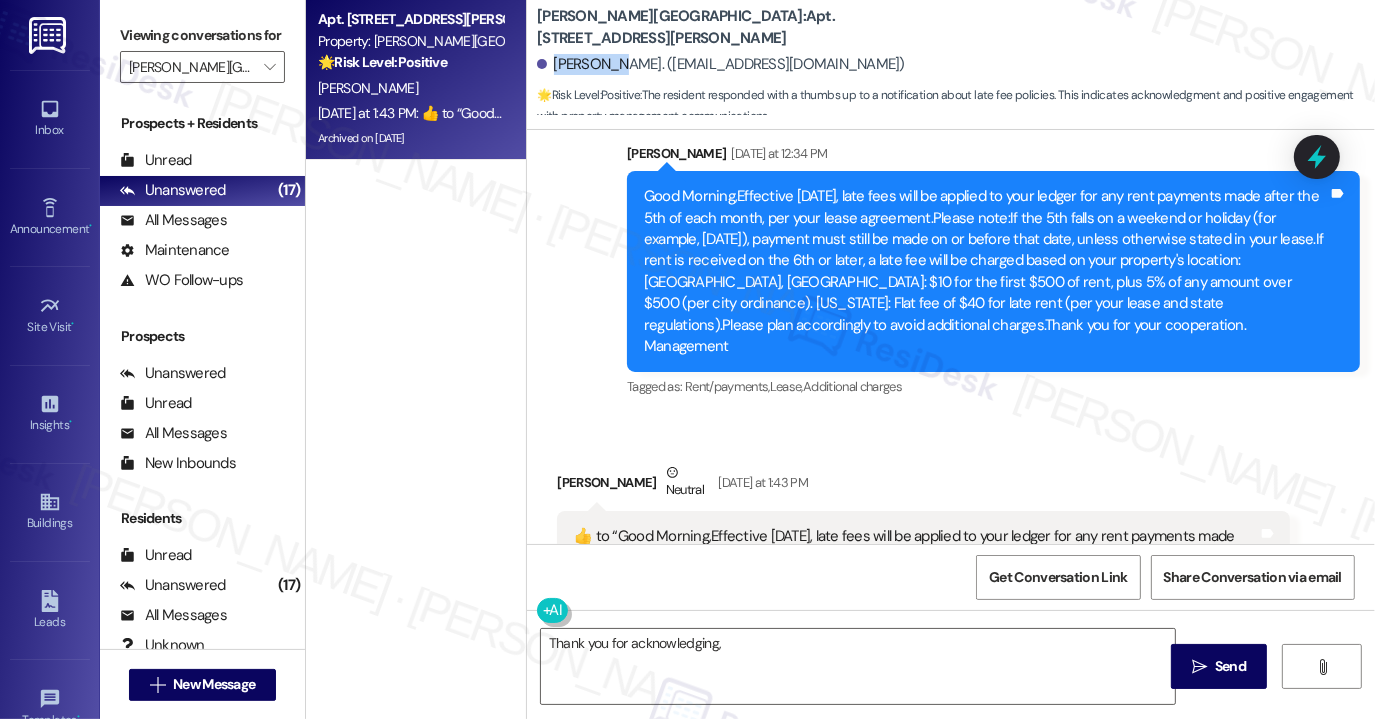 click on "[PERSON_NAME]. ([EMAIL_ADDRESS][DOMAIN_NAME])" at bounding box center (956, 65) 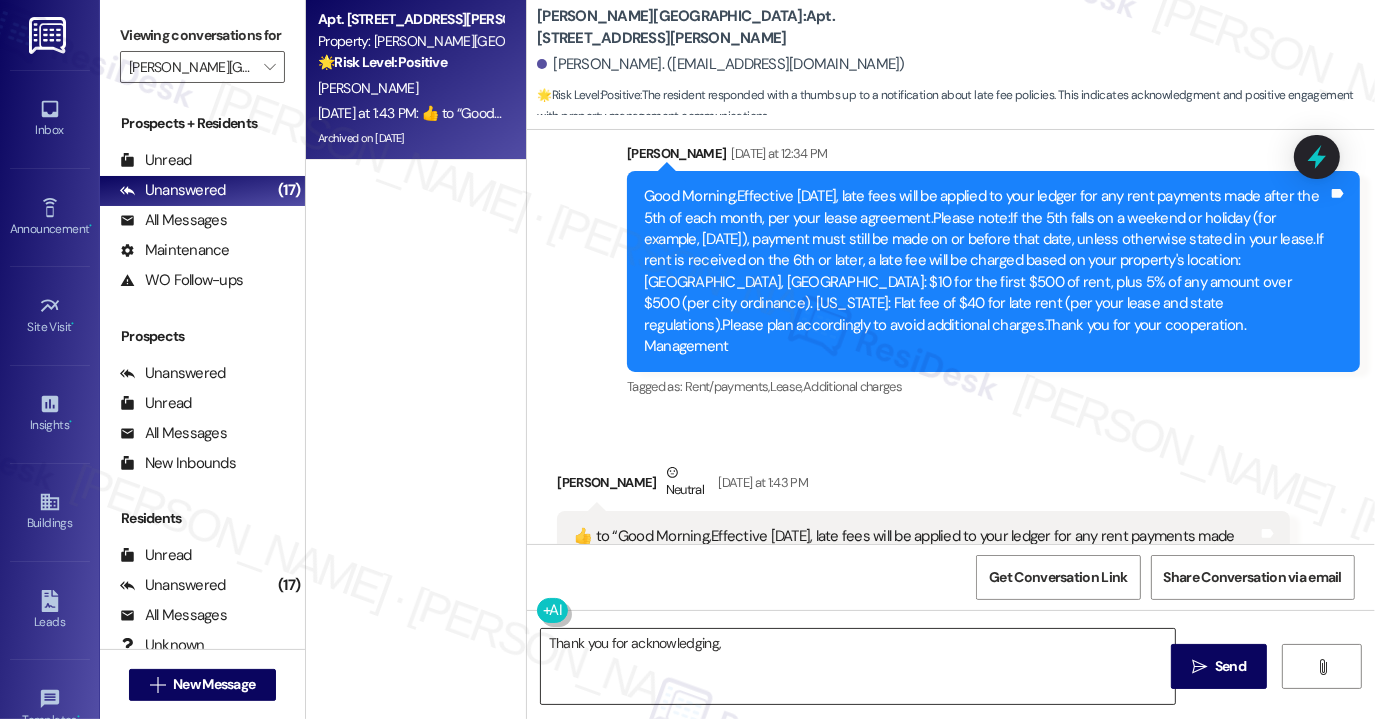click on "Thank you for acknowledging," at bounding box center (858, 666) 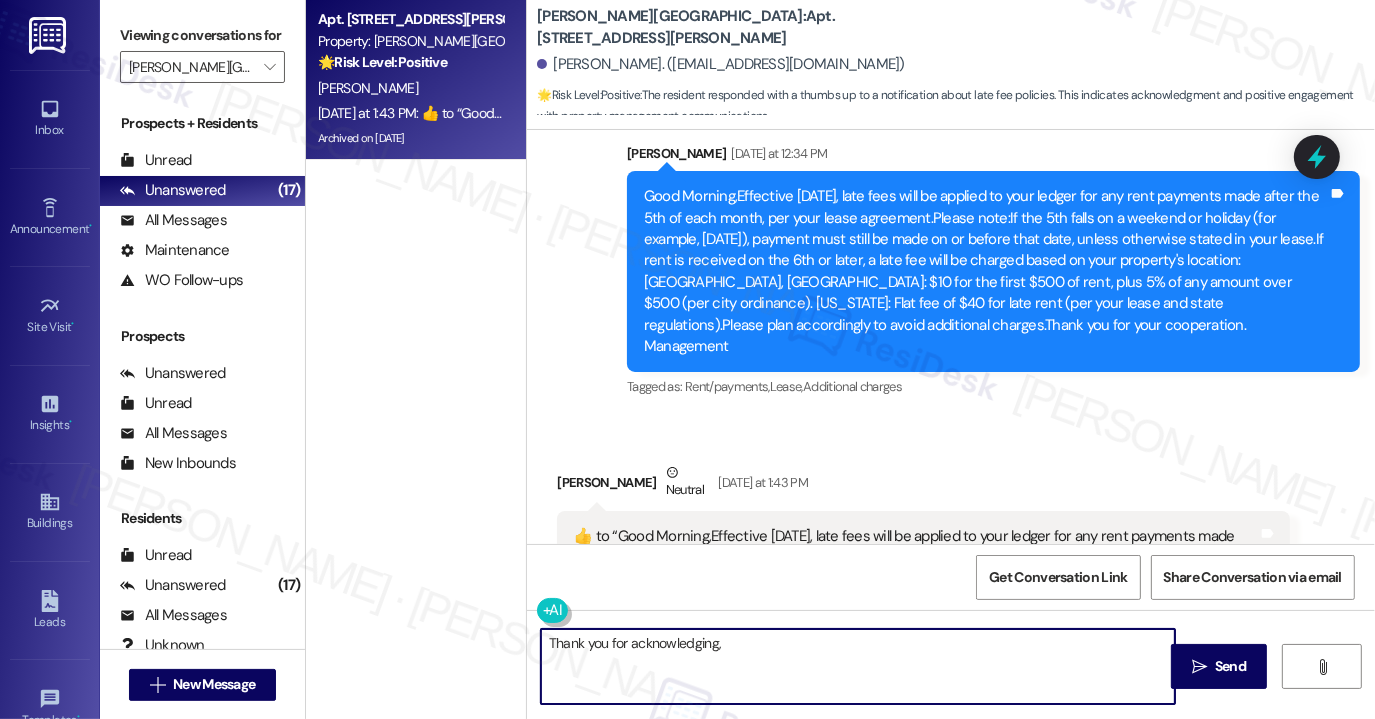 paste on "[PERSON_NAME]" 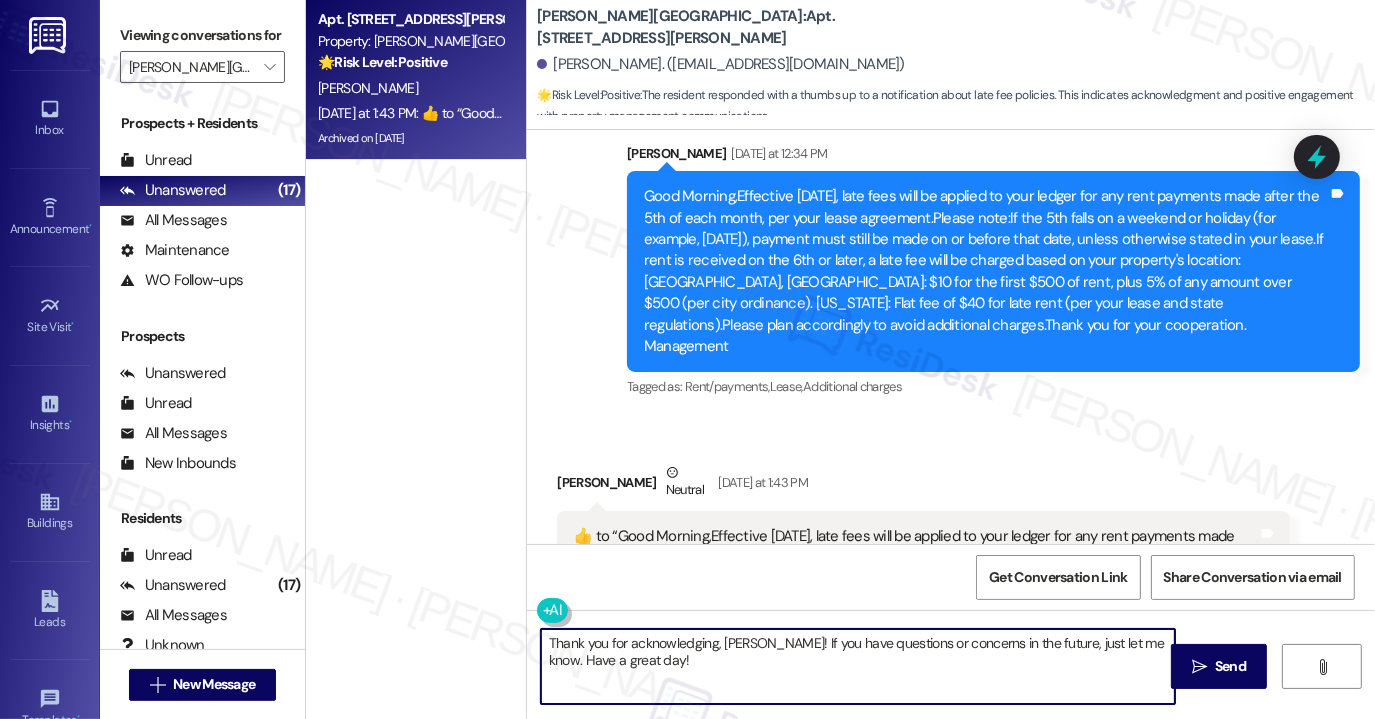 click on "Thank you for acknowledging, [PERSON_NAME]! If you have questions or concerns in the future, just let me know. Have a great day!" at bounding box center (858, 666) 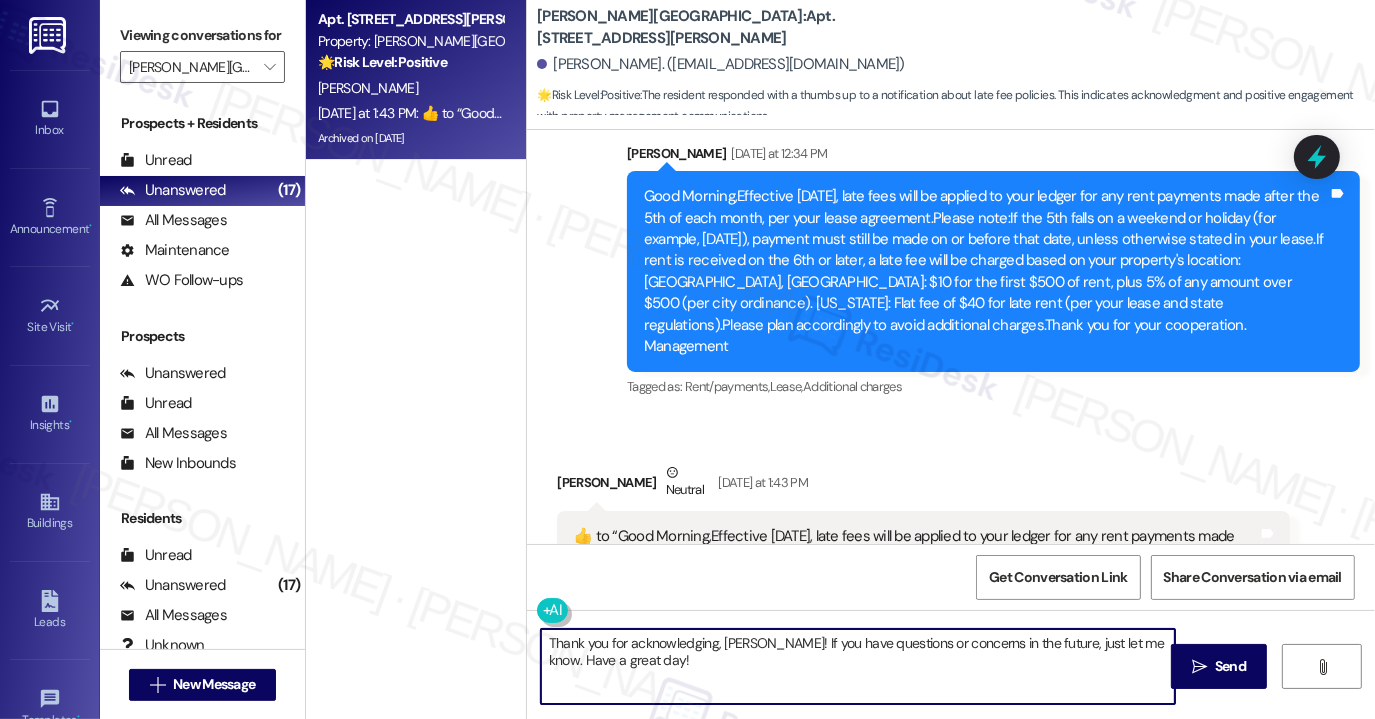 click on "Thank you for acknowledging, [PERSON_NAME]! If you have questions or concerns in the future, just let me know. Have a great day!" at bounding box center [858, 666] 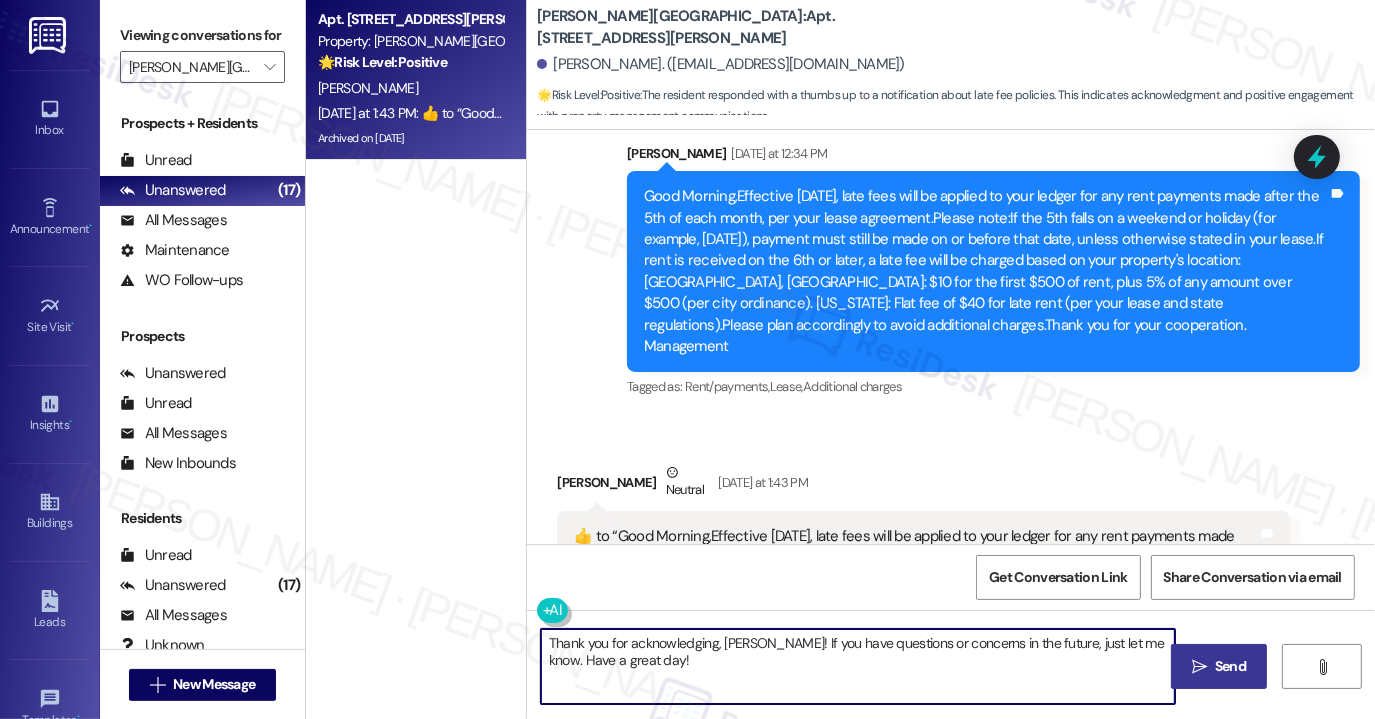 type on "Thank you for acknowledging, [PERSON_NAME]! If you have questions or concerns in the future, just let me know. Have a great day!" 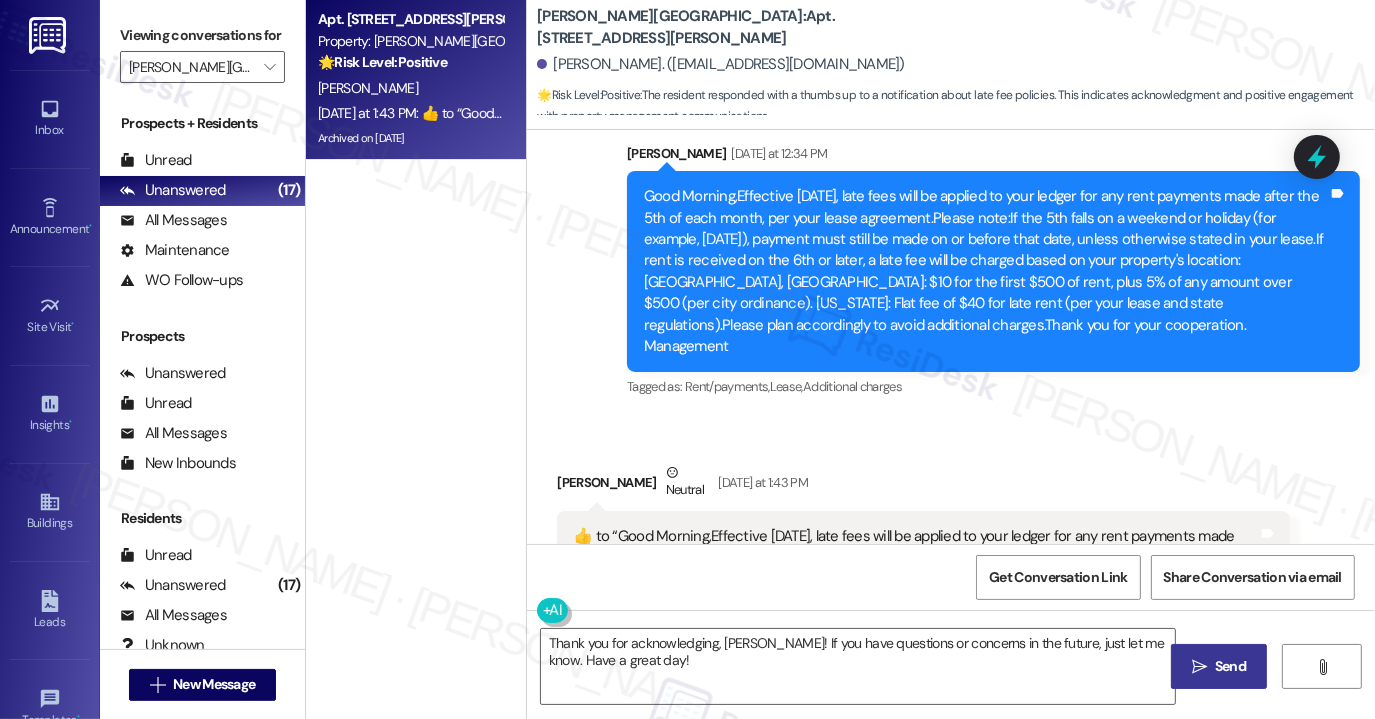 click on " Send" at bounding box center [1219, 666] 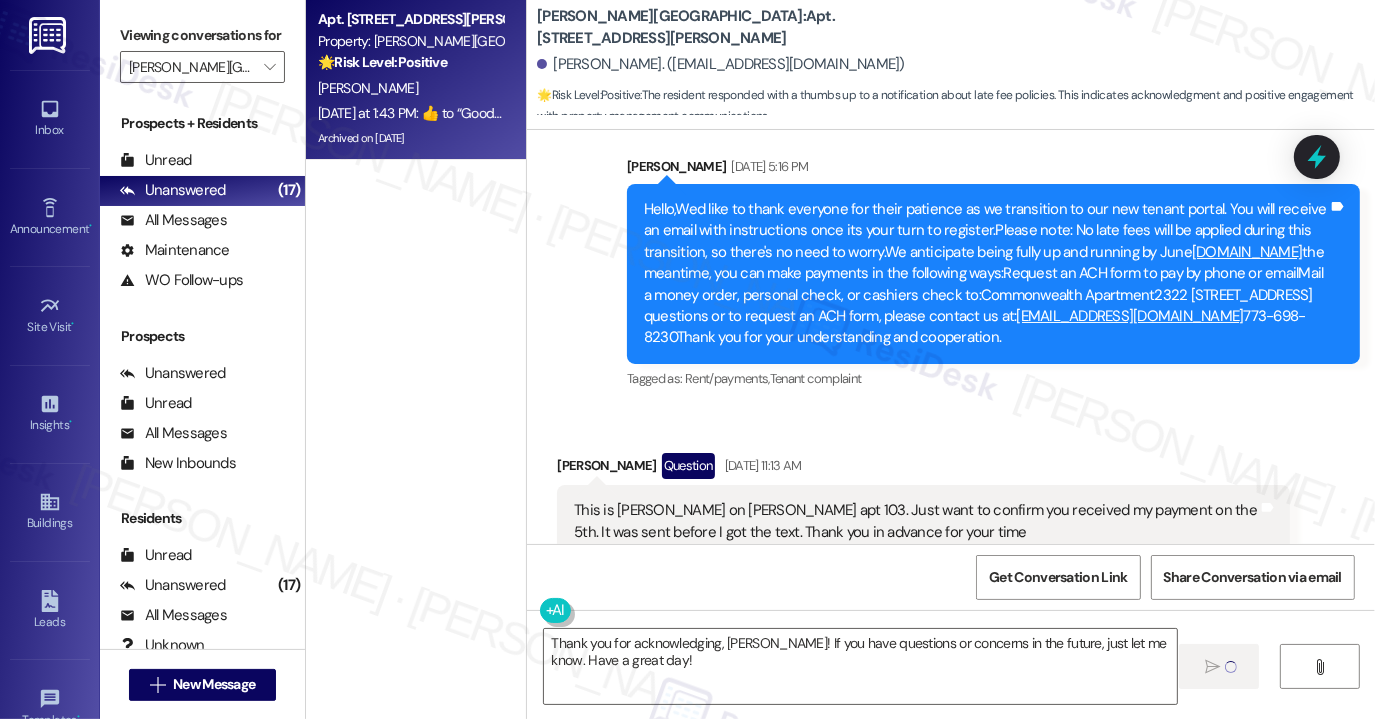 type 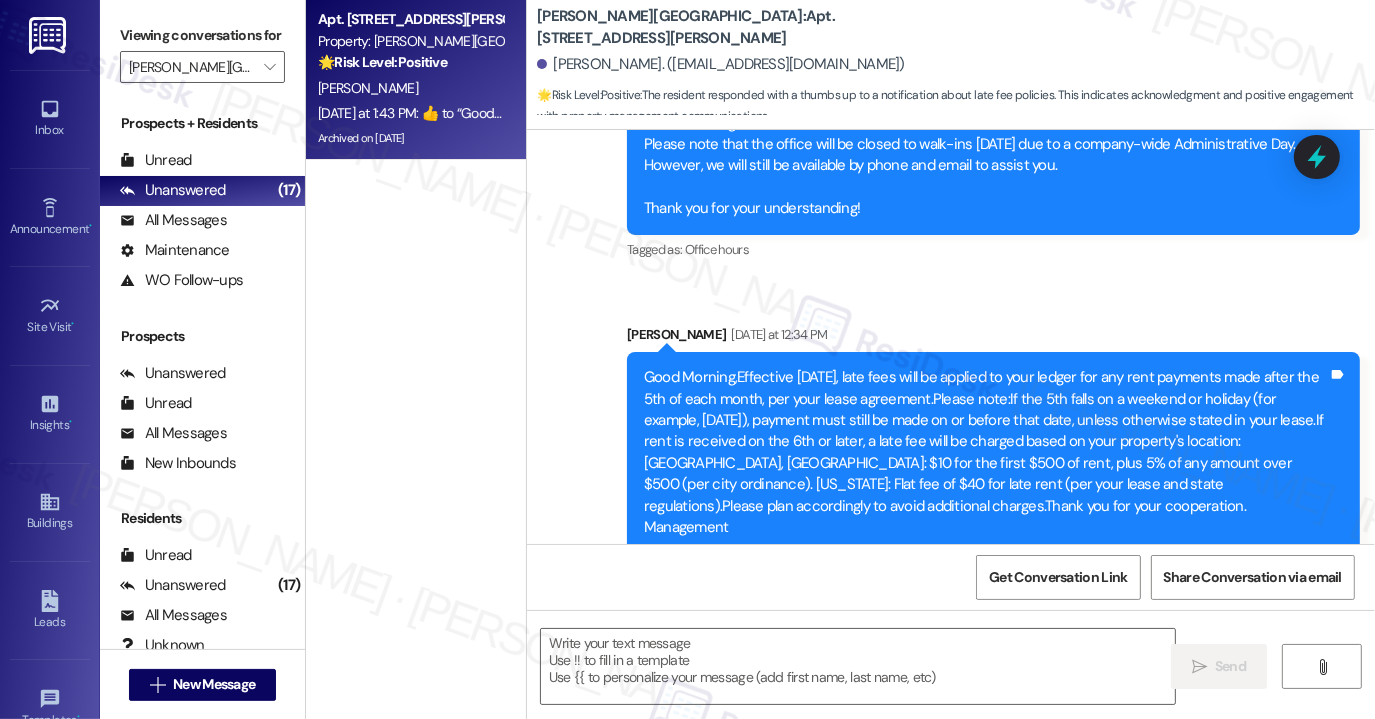 scroll, scrollTop: 16279, scrollLeft: 0, axis: vertical 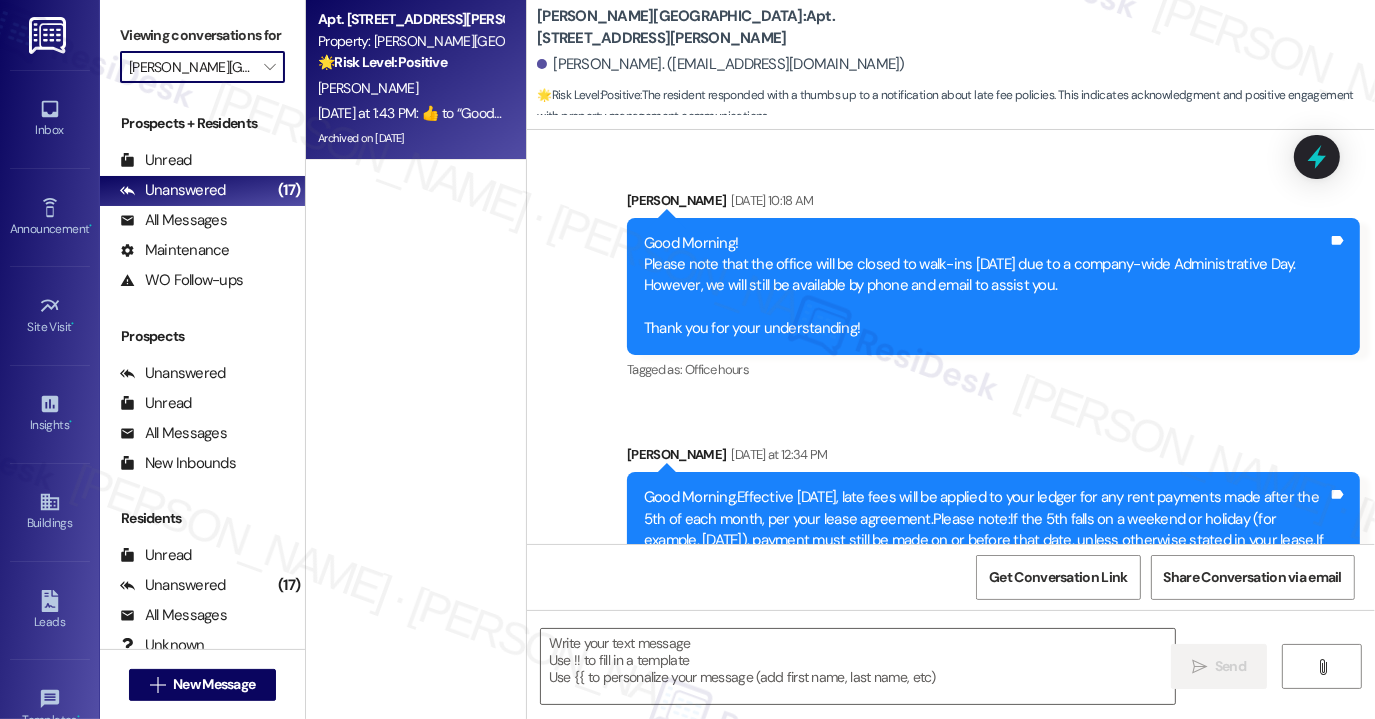 click on "[PERSON_NAME][GEOGRAPHIC_DATA]" at bounding box center (191, 67) 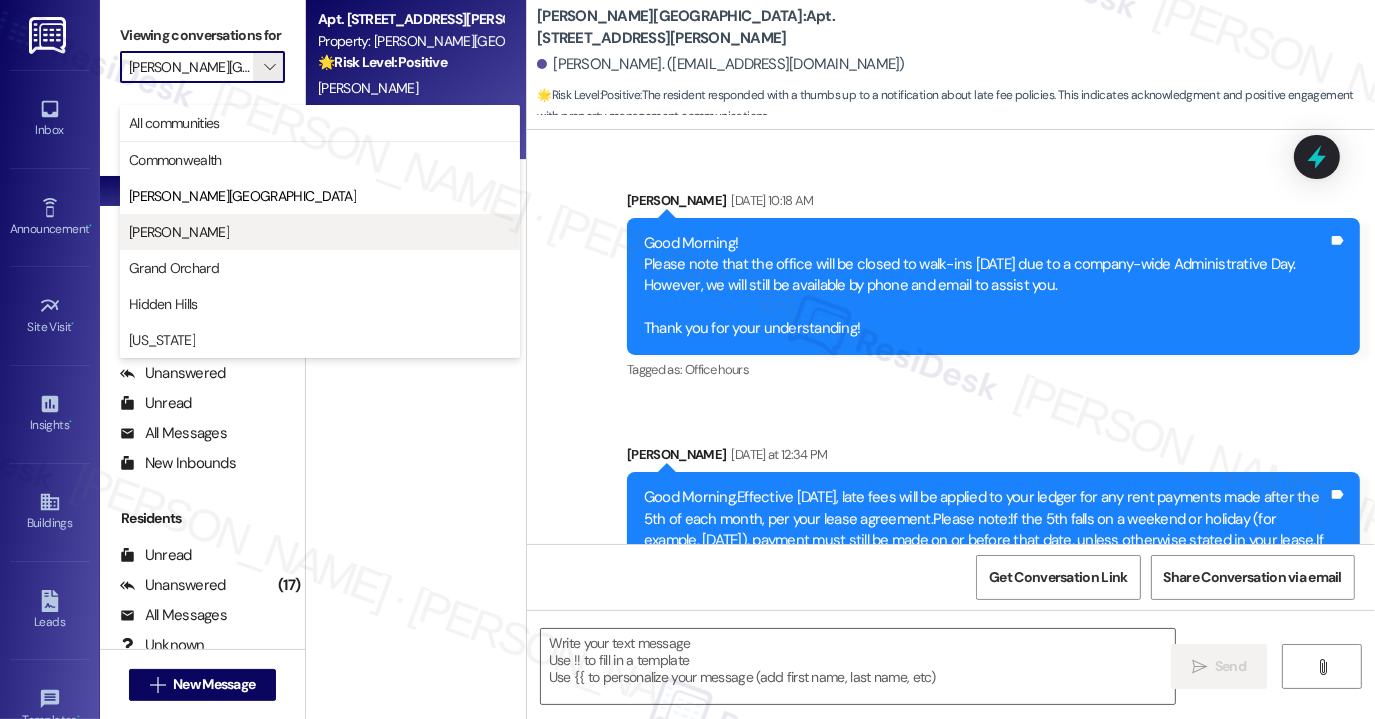 click on "[PERSON_NAME]" at bounding box center [320, 232] 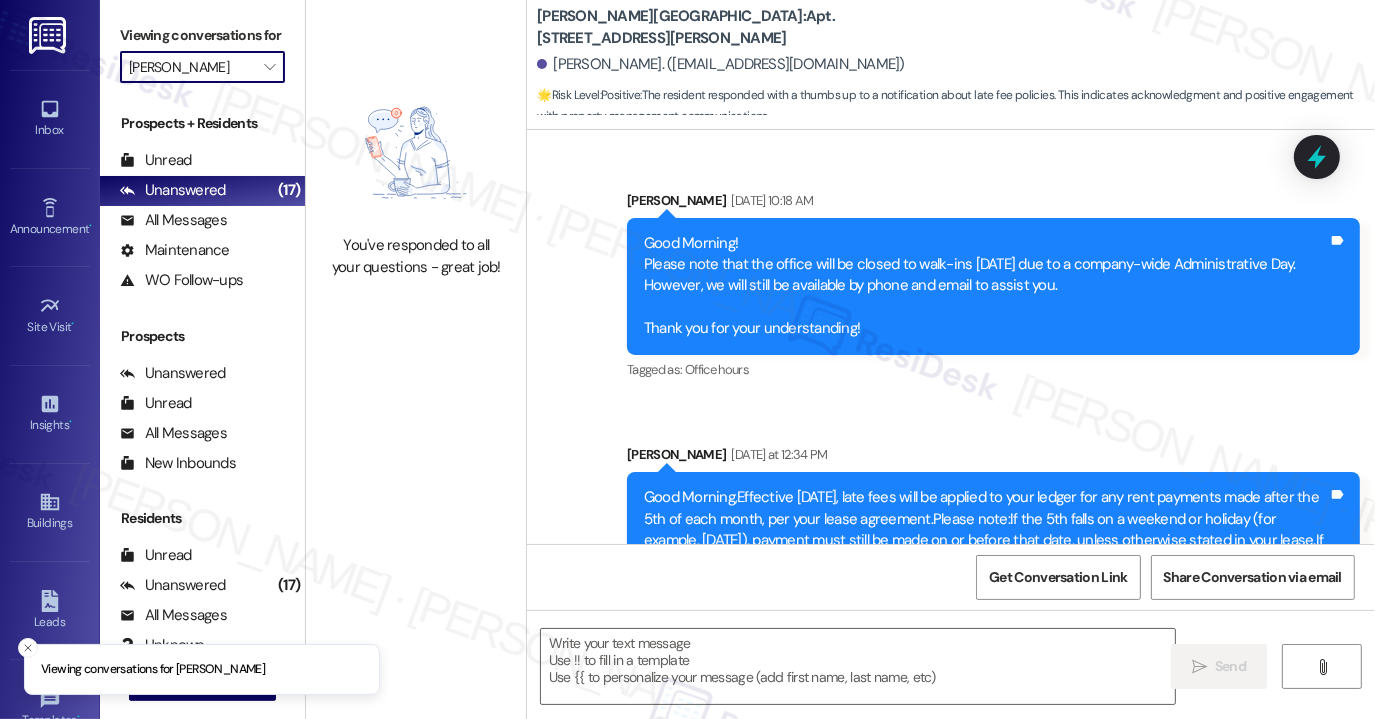 click on "[PERSON_NAME]" at bounding box center [191, 67] 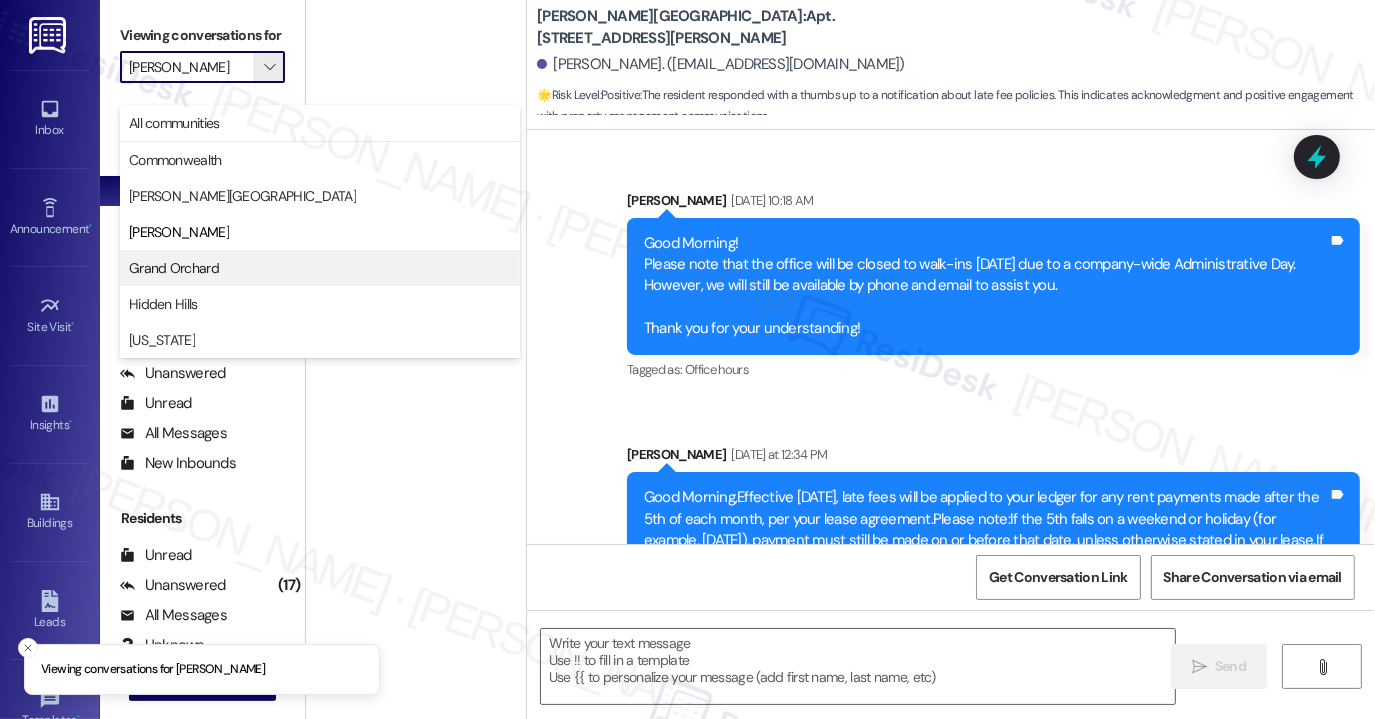 click on "Grand Orchard" at bounding box center (320, 268) 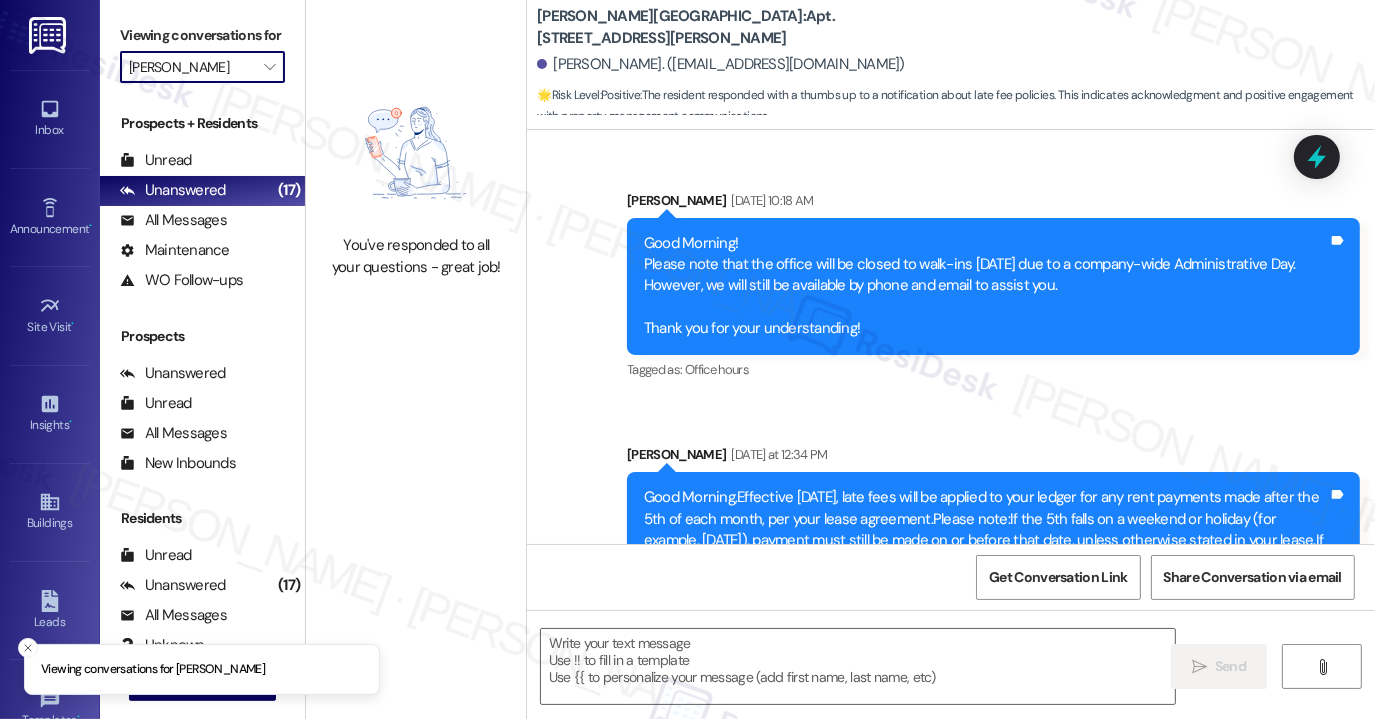 type on "Grand Orchard" 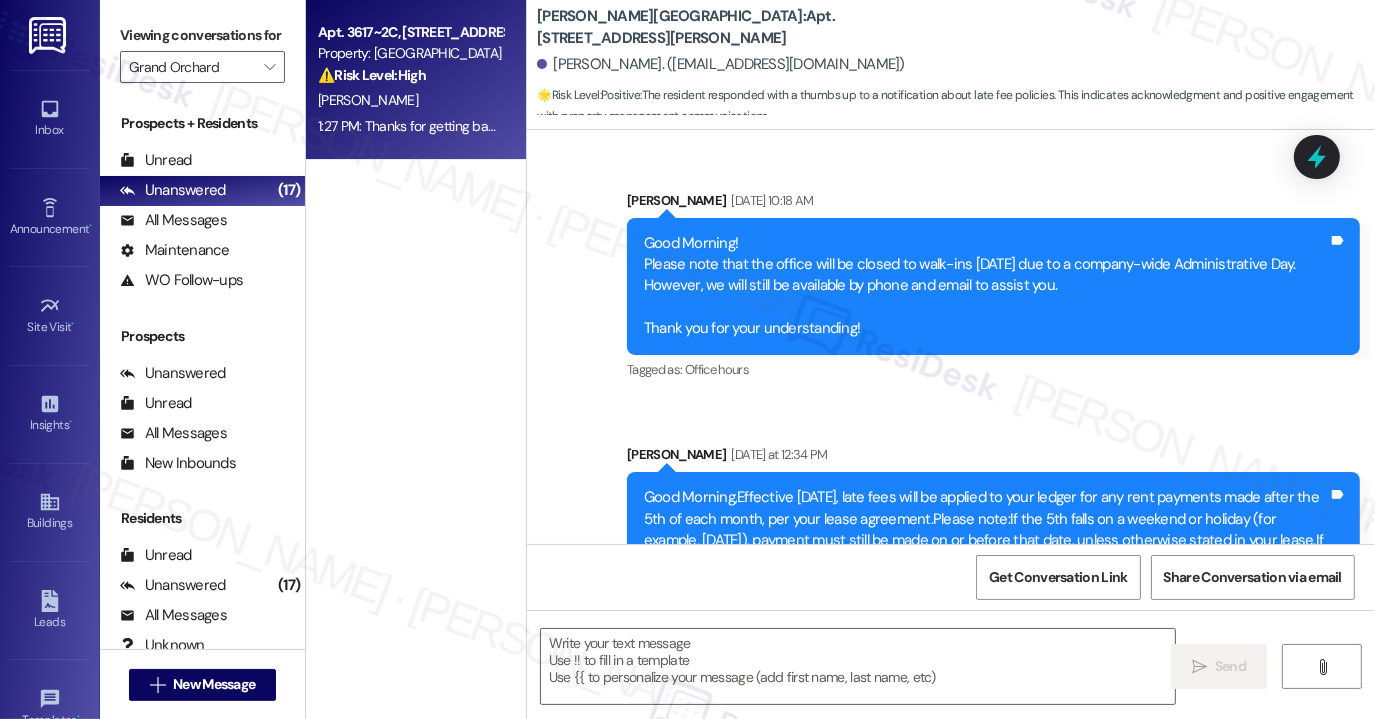 click on "Property: [GEOGRAPHIC_DATA]" at bounding box center (410, 53) 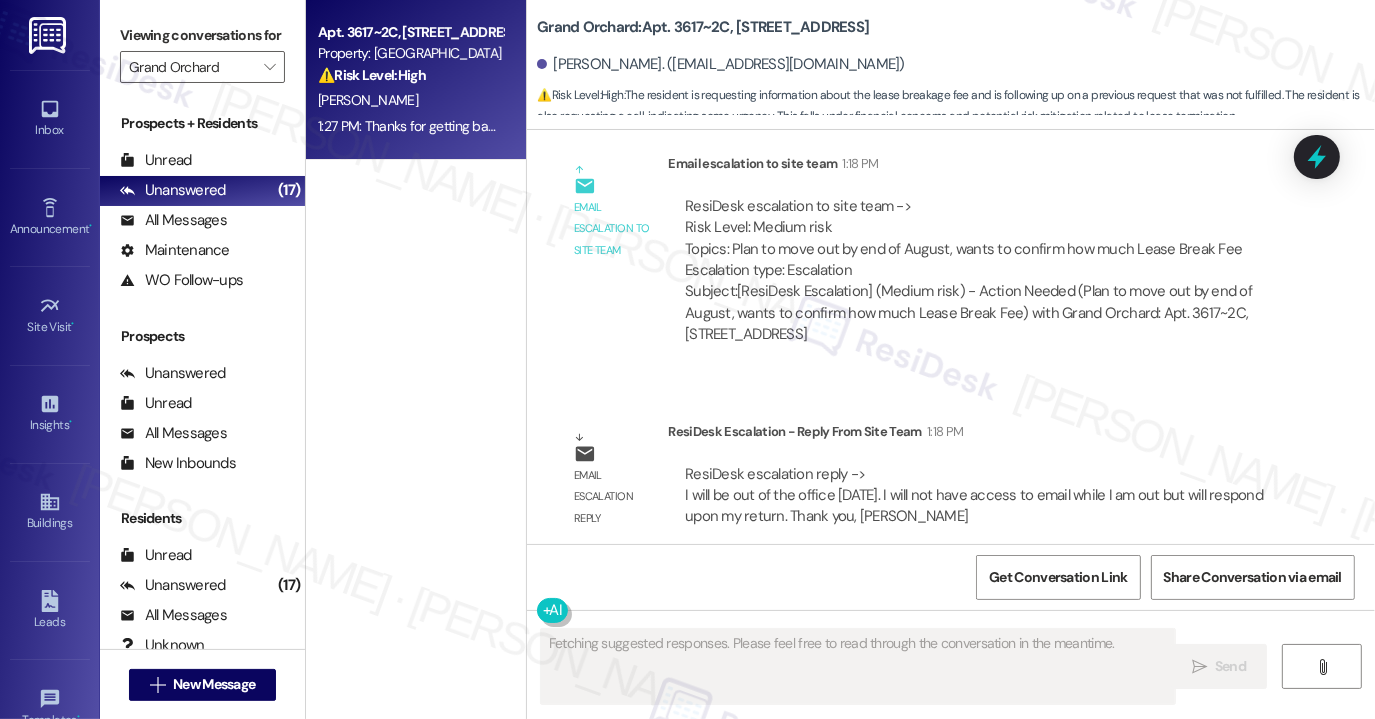 scroll, scrollTop: 6640, scrollLeft: 0, axis: vertical 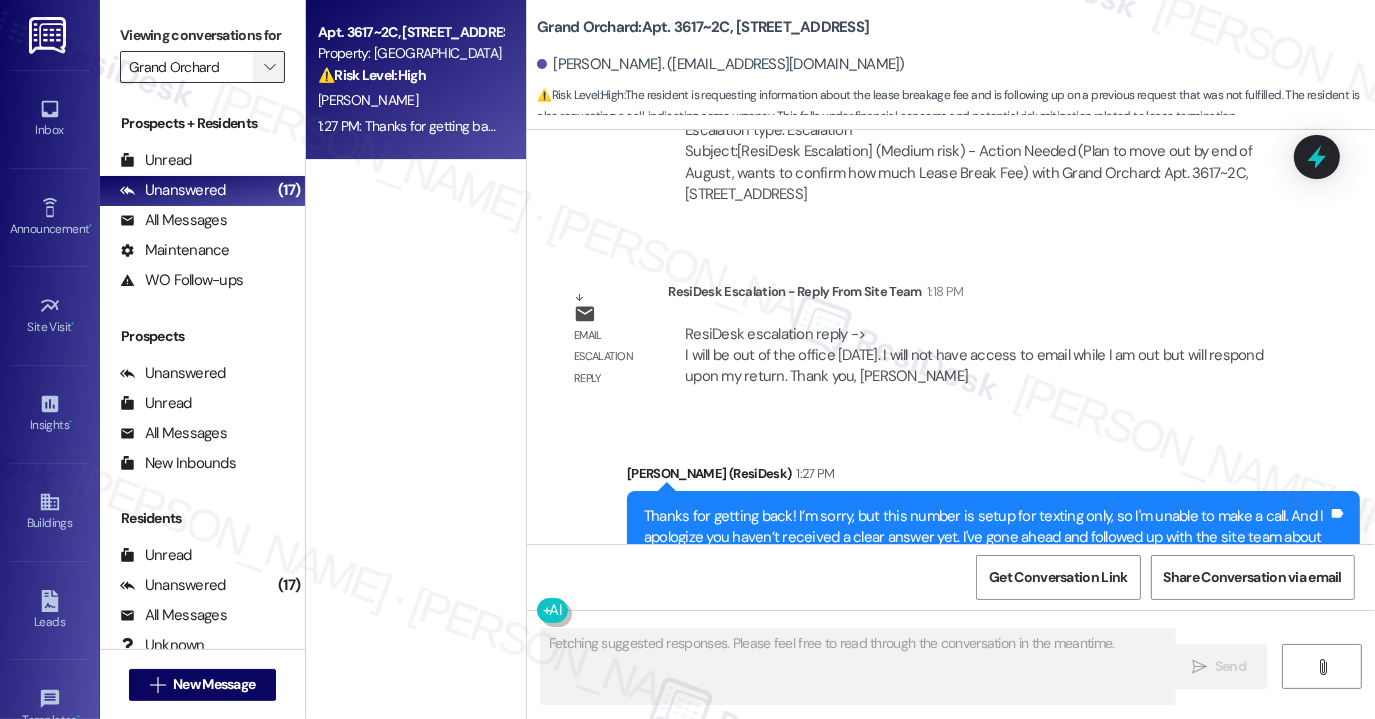 click on "" at bounding box center [269, 67] 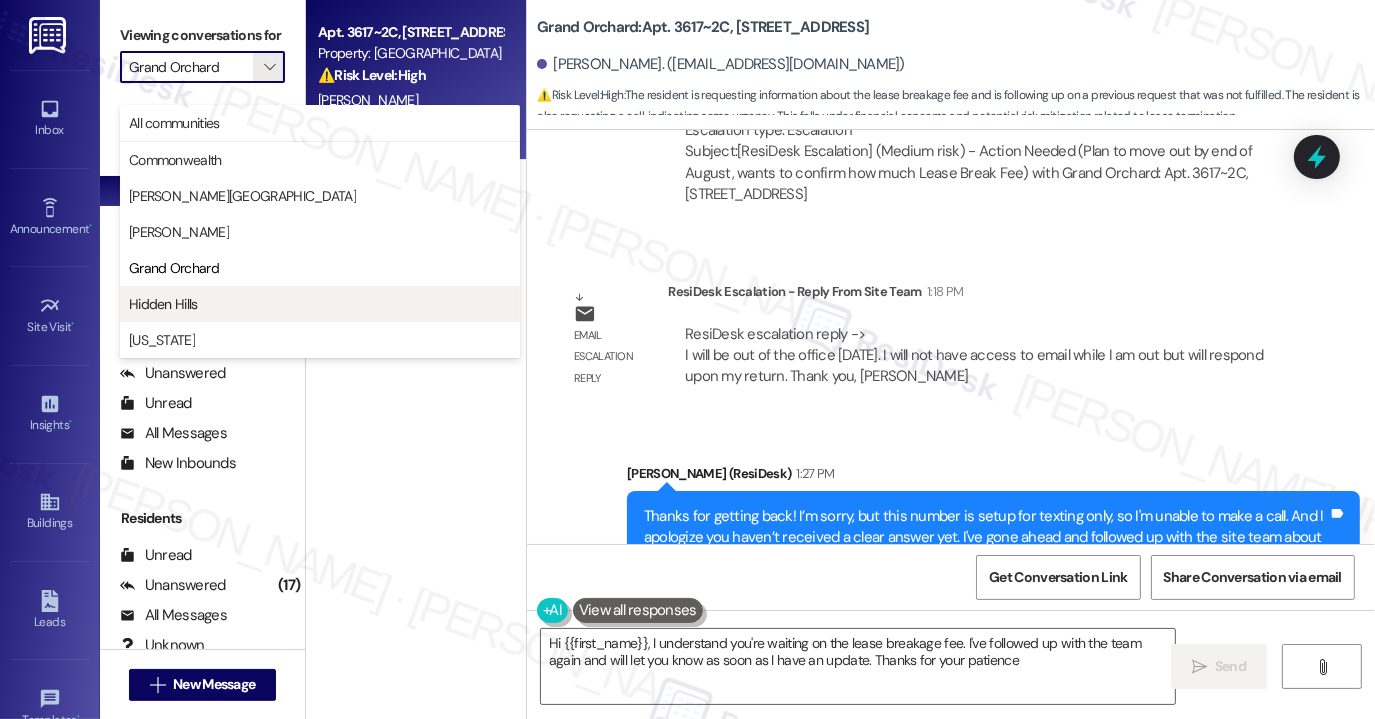type on "Hi {{first_name}}, I understand you're waiting on the lease breakage fee. I've followed up with the team again and will let you know as soon as I have an update. Thanks for your patience!" 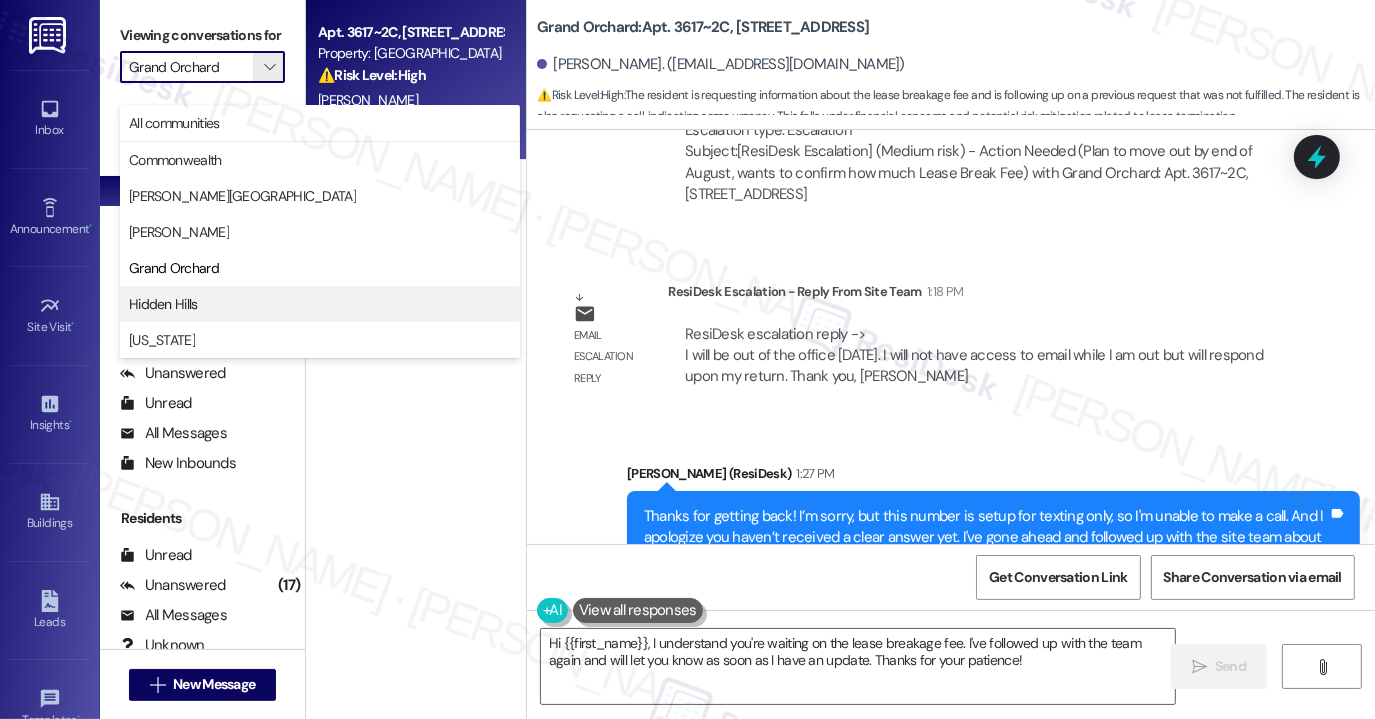 click on "Hidden Hills" at bounding box center [320, 304] 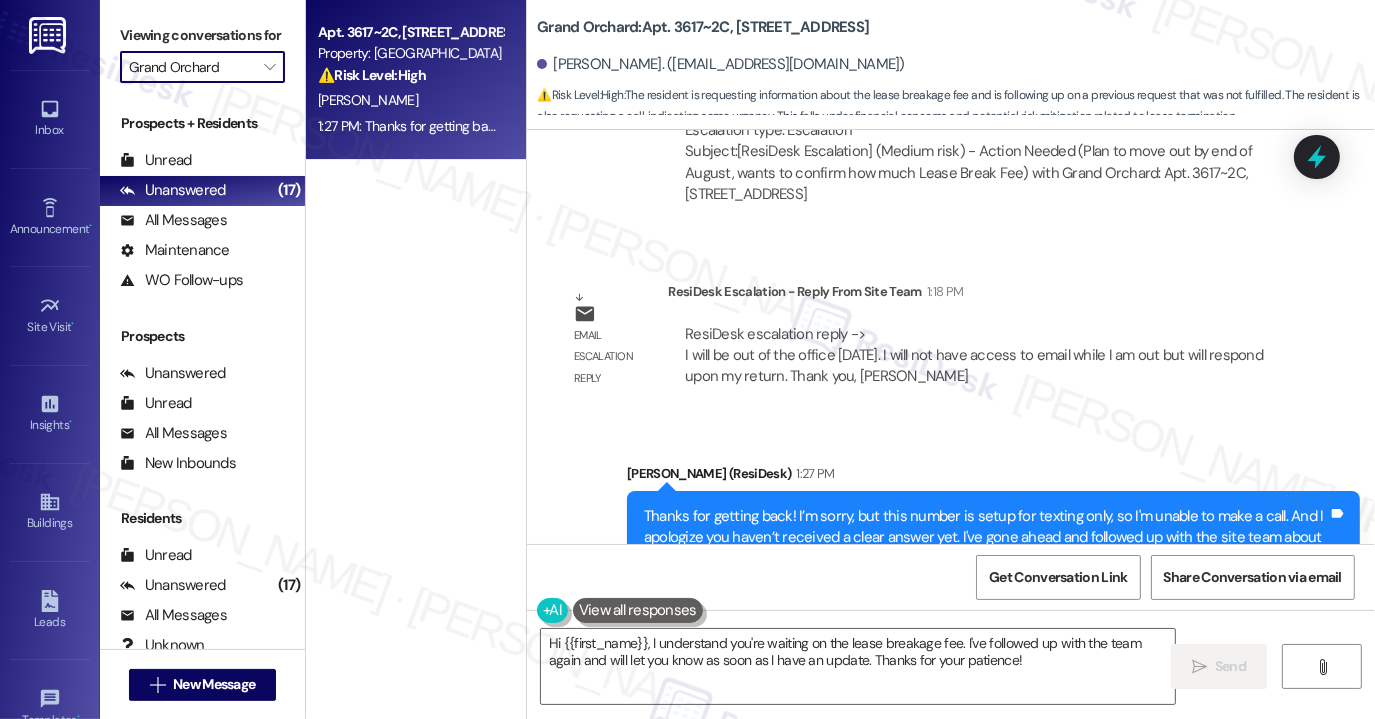 type on "Hidden Hills" 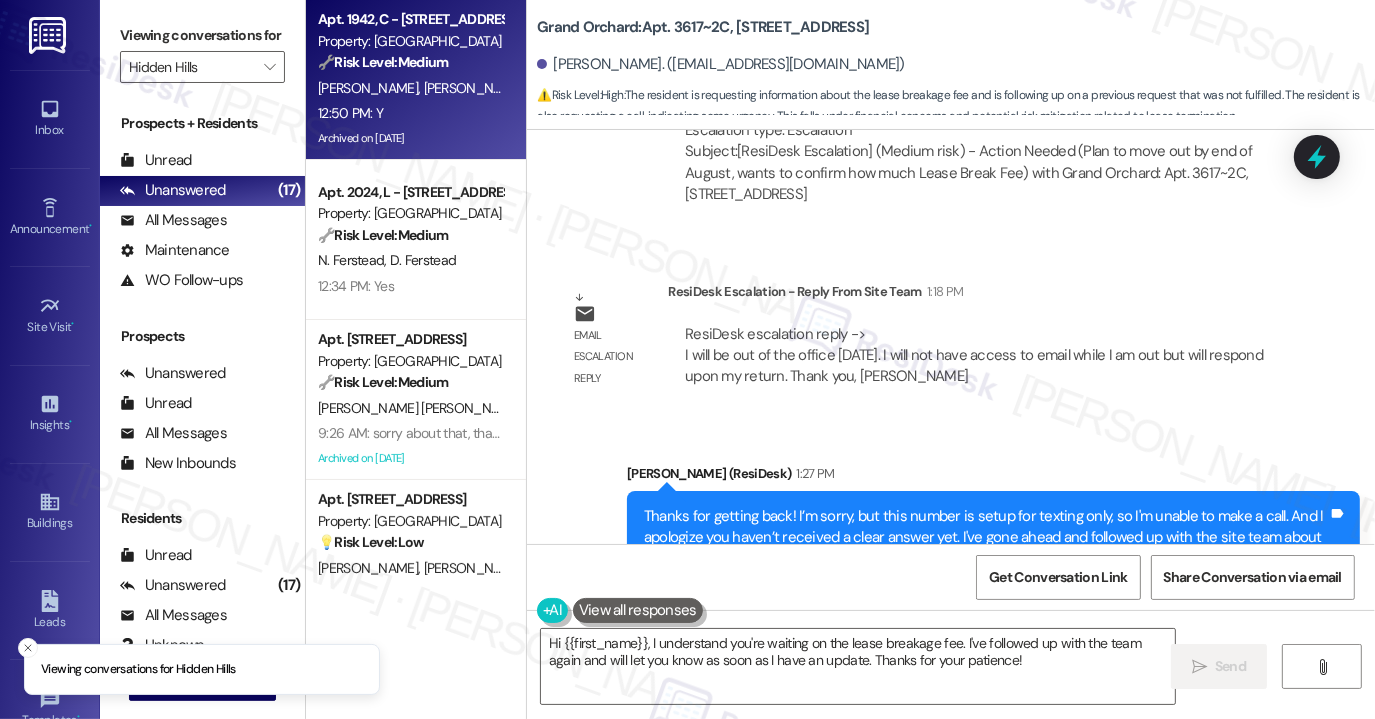 click on "12:50 PM: Y 12:50 PM: Y" at bounding box center (410, 113) 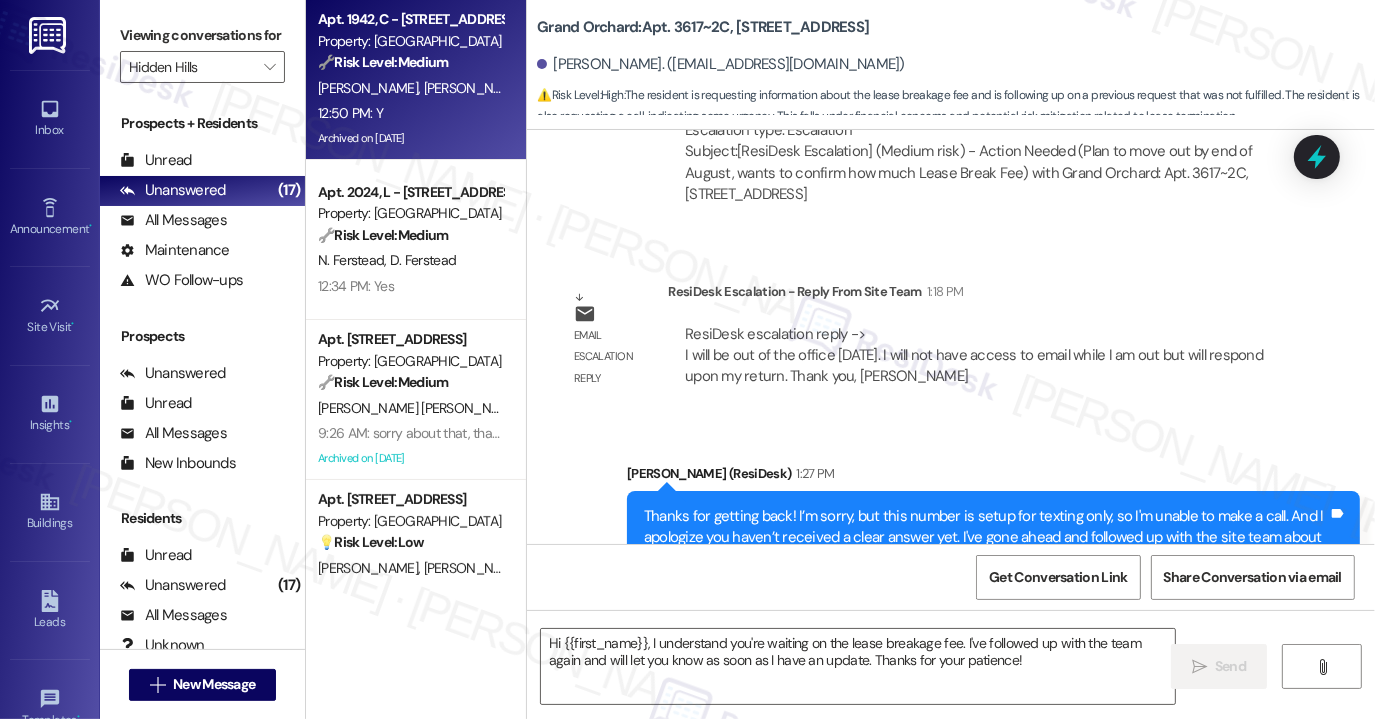 type on "Fetching suggested responses. Please feel free to read through the conversation in the meantime." 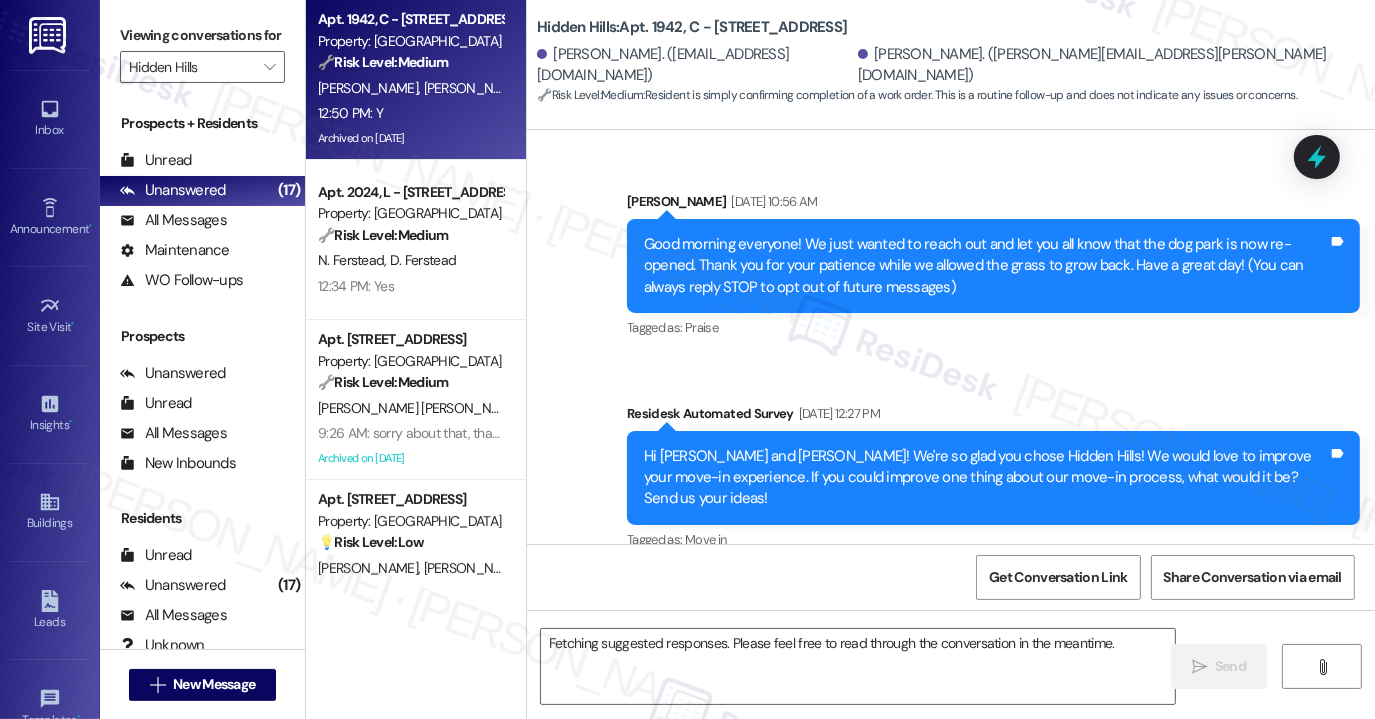 scroll, scrollTop: 24657, scrollLeft: 0, axis: vertical 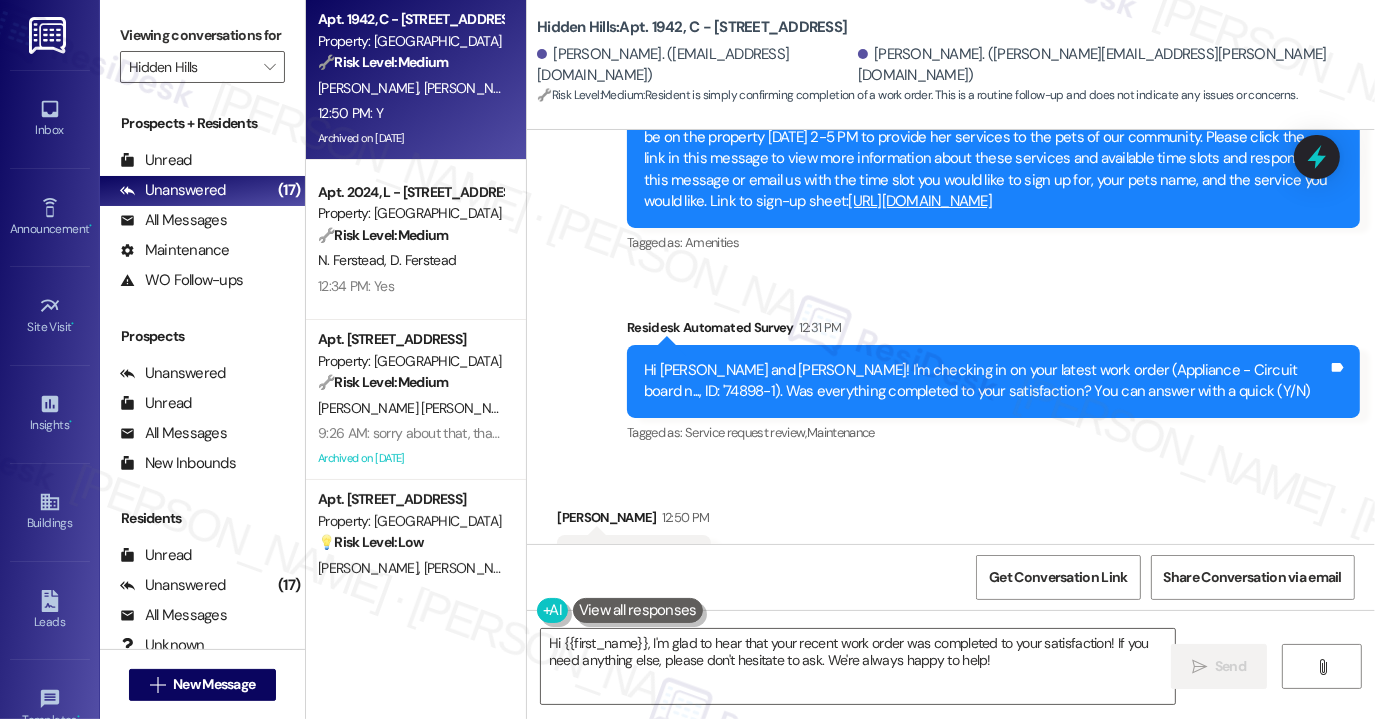 click on "Received via SMS [PERSON_NAME] 12:50 PM Y Tags and notes Tagged as:   Positive response Click to highlight conversations about Positive response" at bounding box center (951, 546) 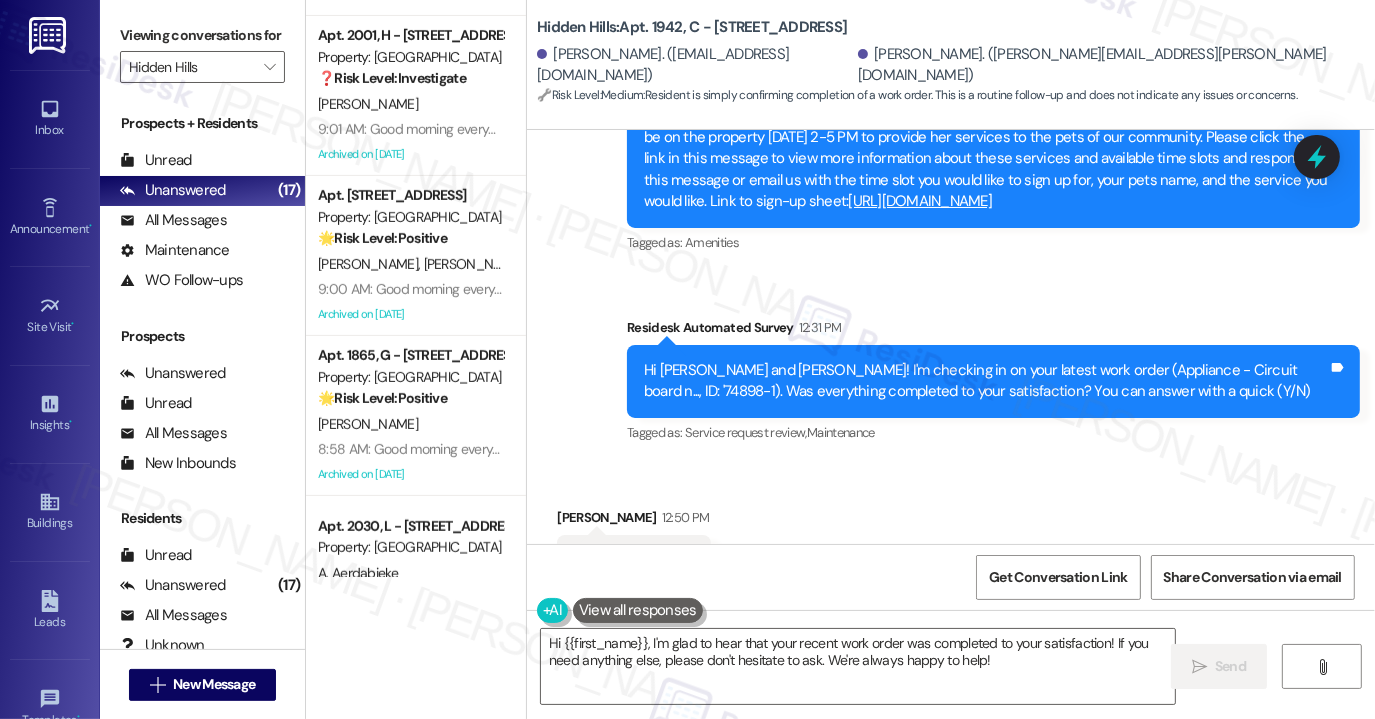 scroll, scrollTop: 1094, scrollLeft: 0, axis: vertical 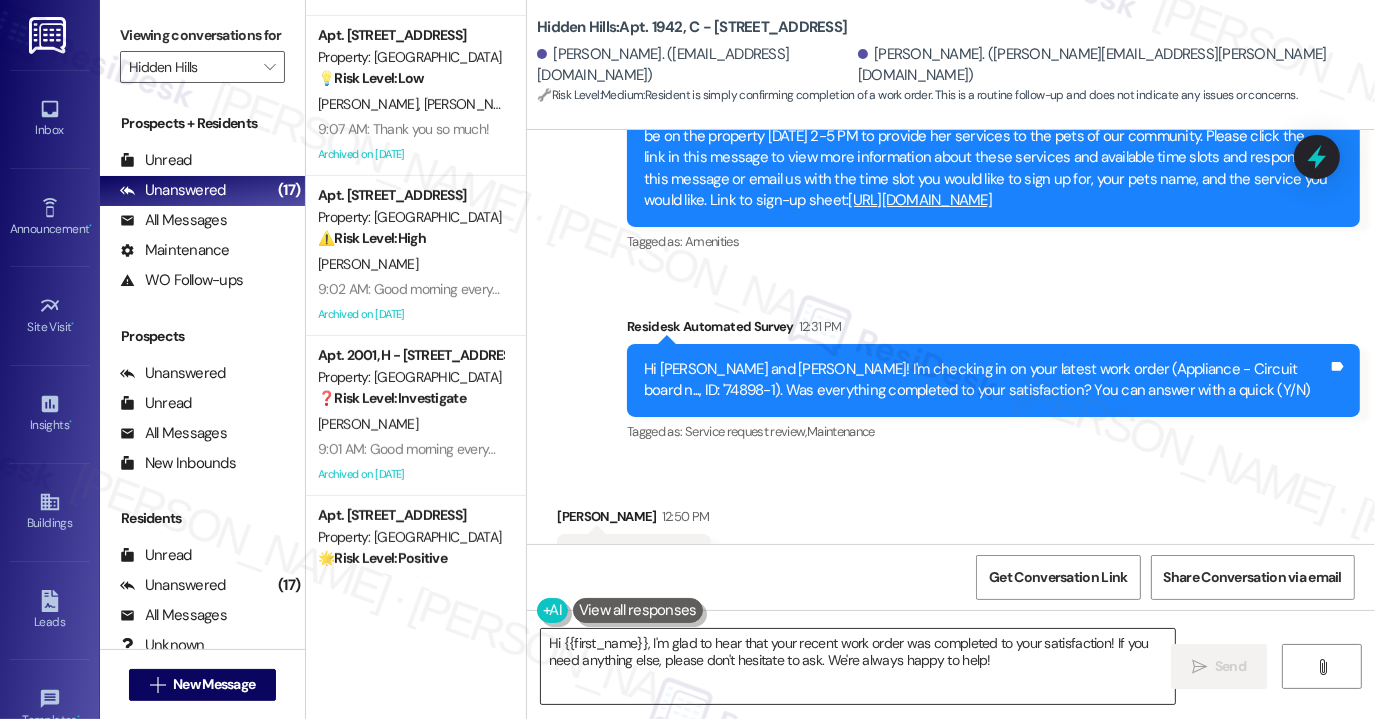 click on "Hi {{first_name}}, I'm glad to hear that your recent work order was completed to your satisfaction! If you need anything else, please don't hesitate to ask. We're always happy to help!" at bounding box center [858, 666] 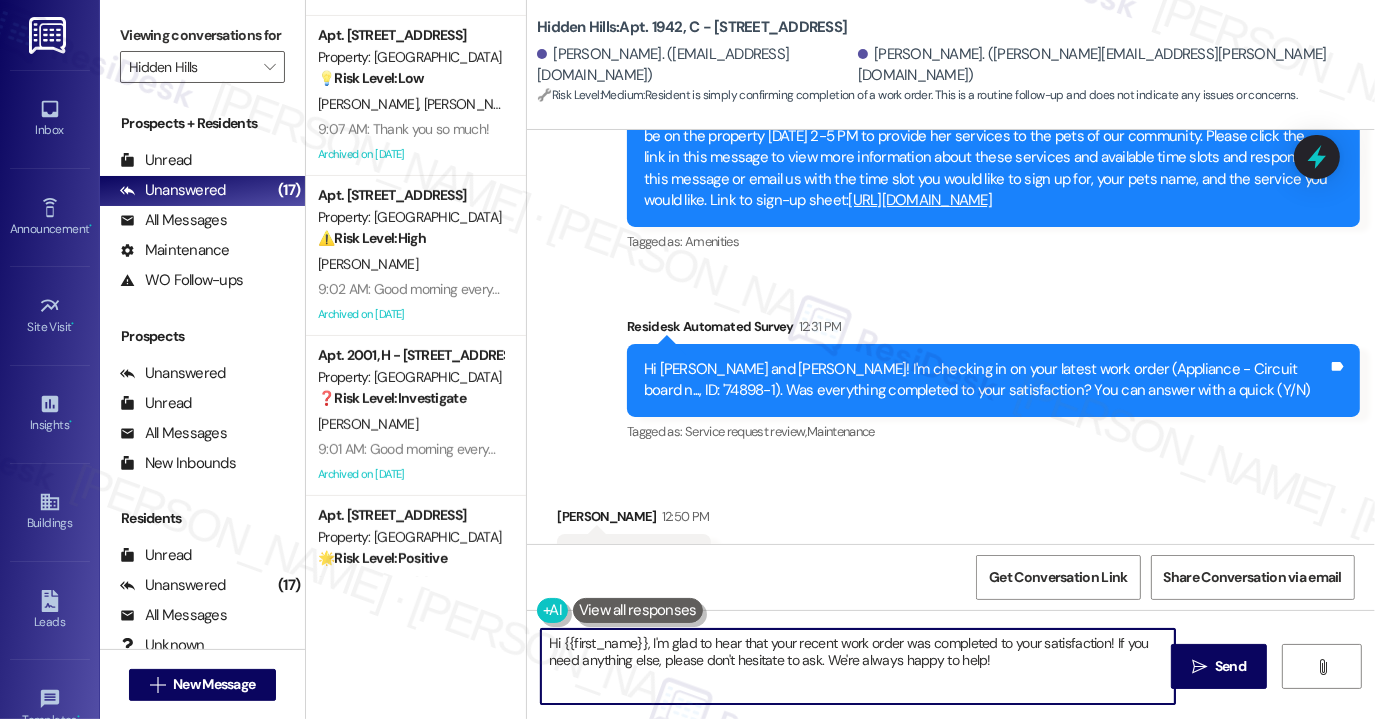drag, startPoint x: 1020, startPoint y: 668, endPoint x: 1108, endPoint y: 640, distance: 92.34717 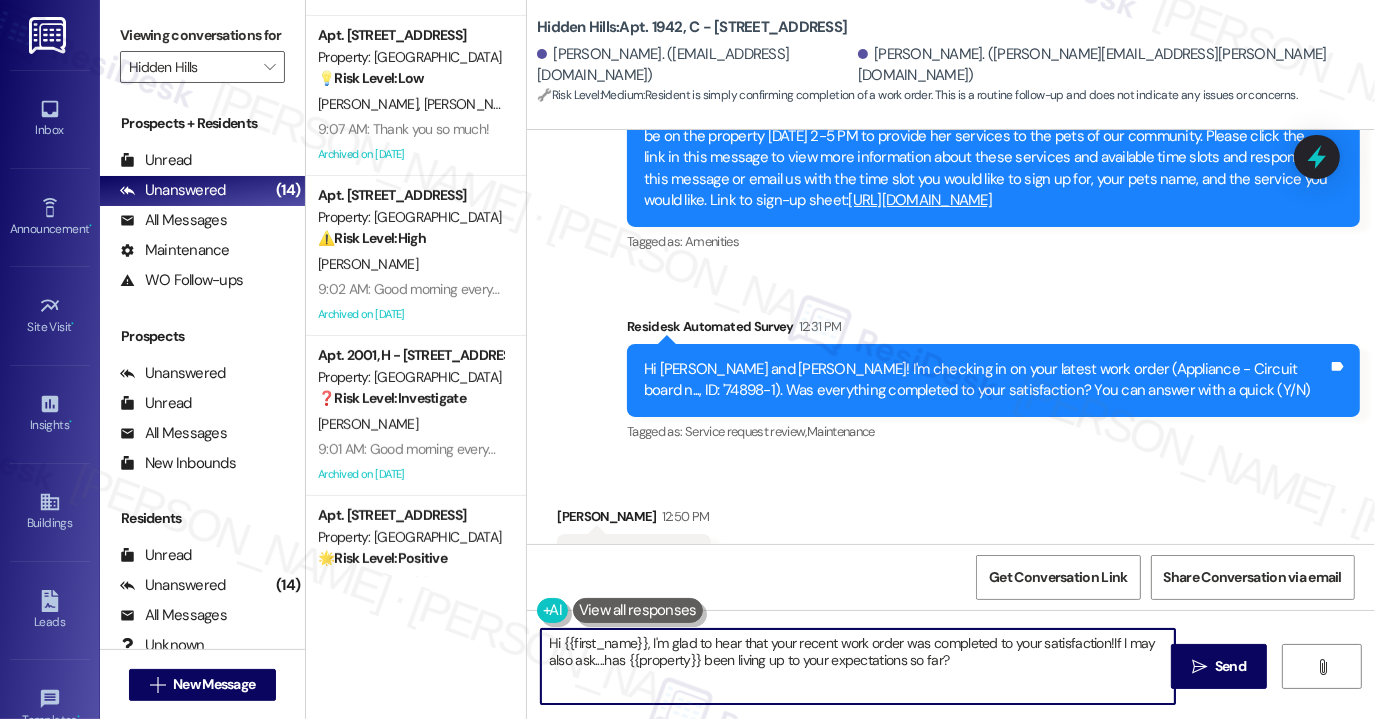 click on "Hi {{first_name}}, I'm glad to hear that your recent work order was completed to your satisfaction!If I may also ask....has {{property}} been living up to your expectations so far?" at bounding box center [858, 666] 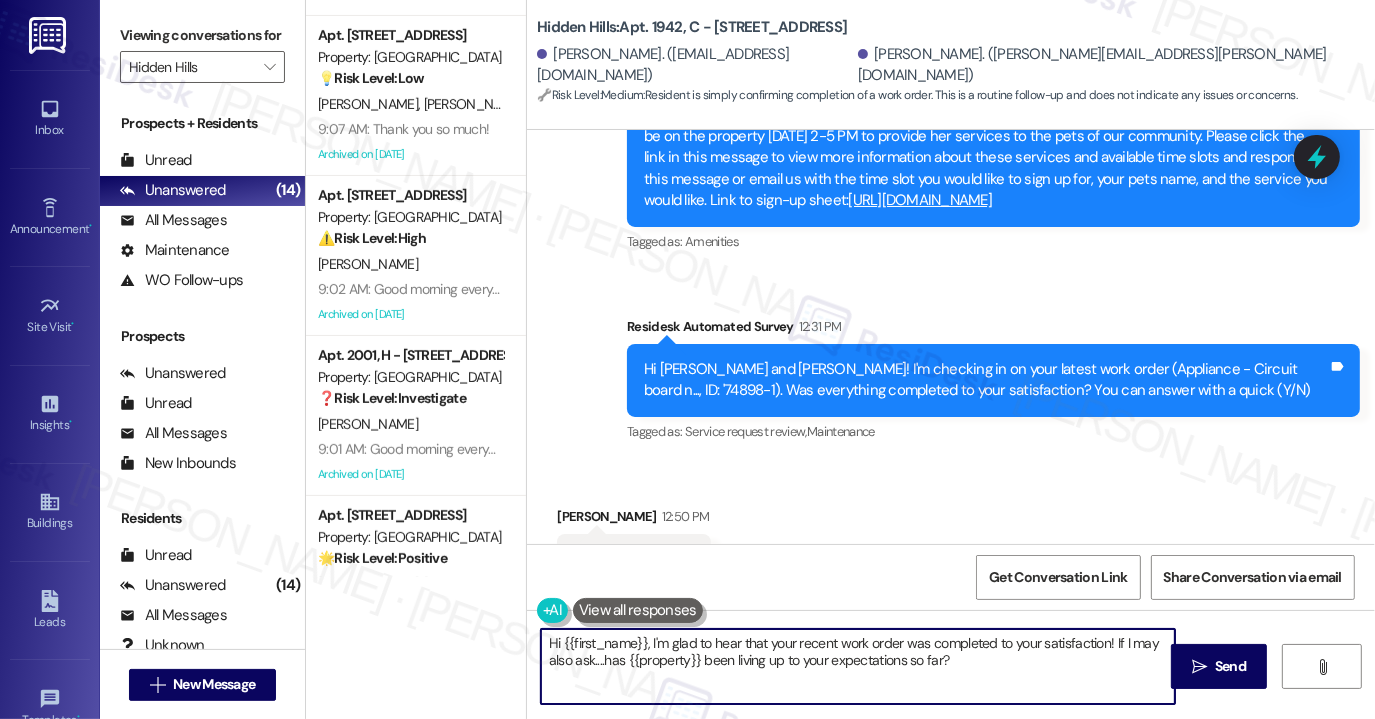 click on "Hi {{first_name}}, I'm glad to hear that your recent work order was completed to your satisfaction! If I may also ask....has {{property}} been living up to your expectations so far?" at bounding box center [858, 666] 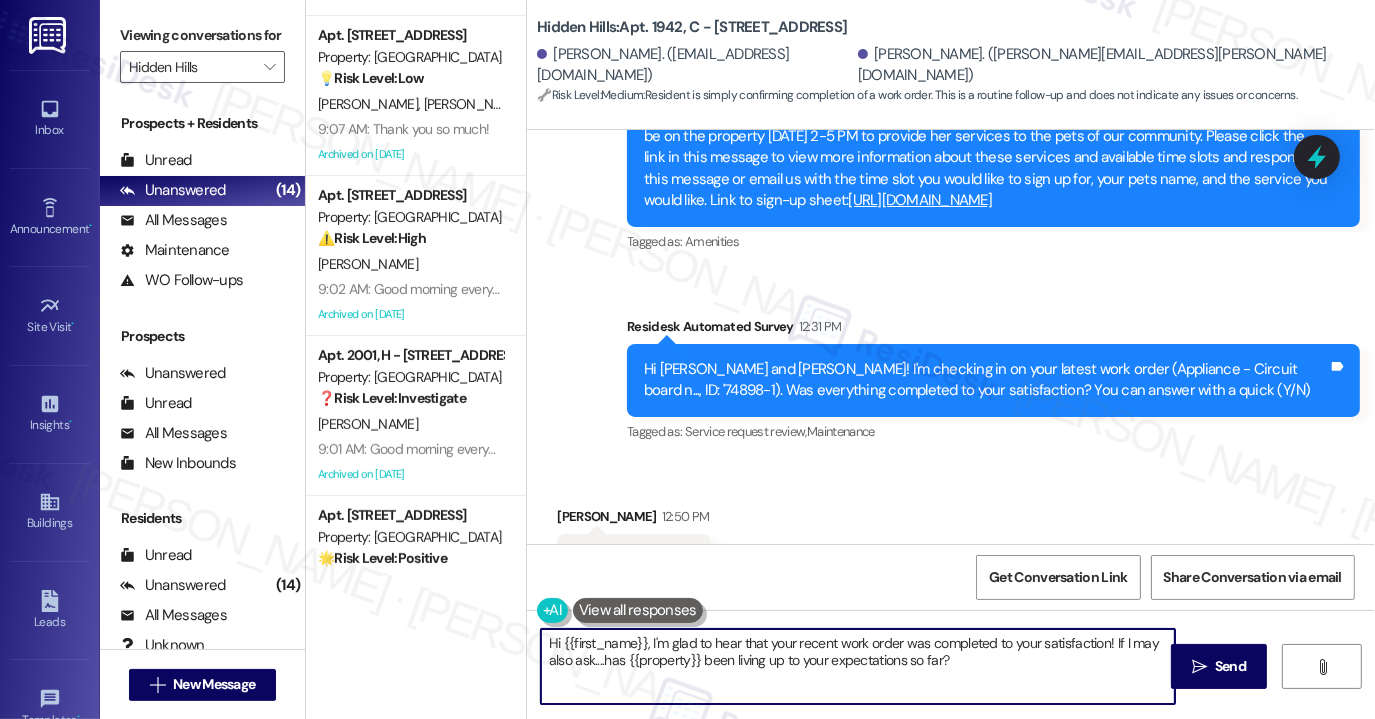 click on "[PERSON_NAME] 12:50 PM" at bounding box center (634, 520) 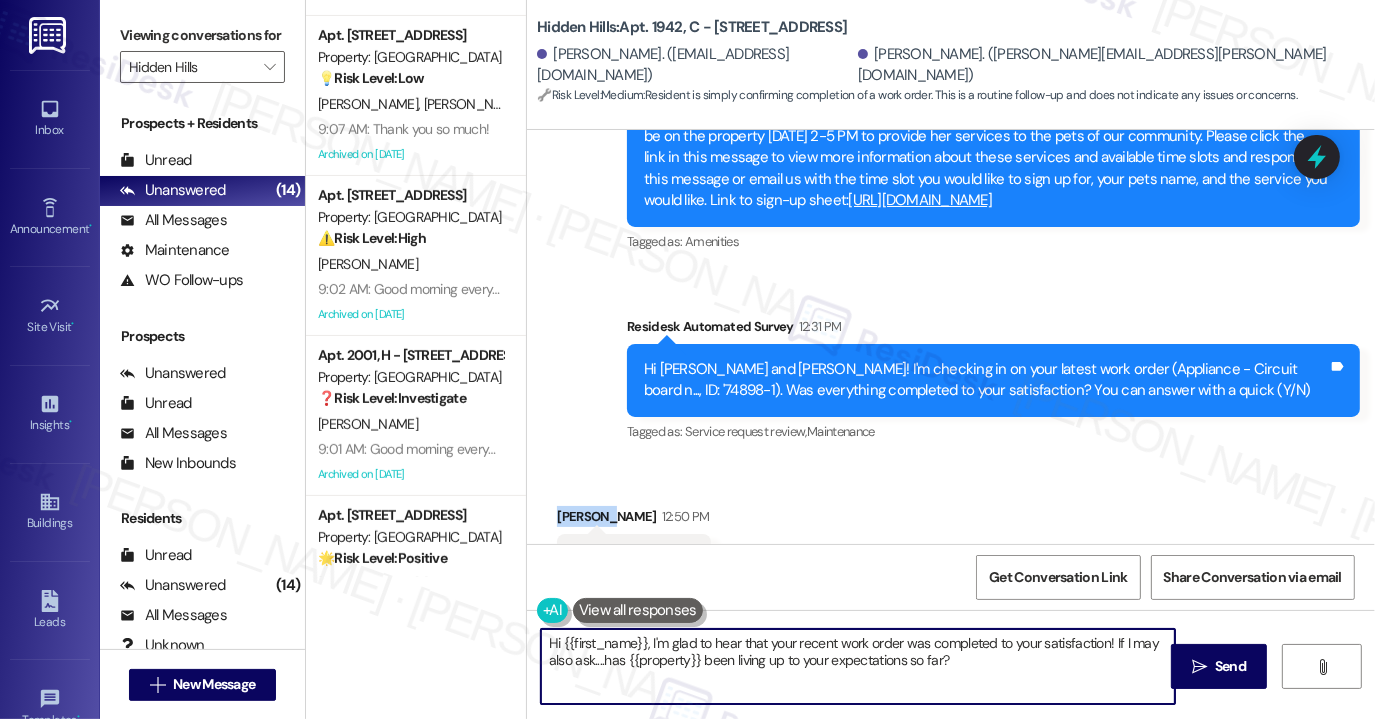 click on "[PERSON_NAME] 12:50 PM" at bounding box center (634, 520) 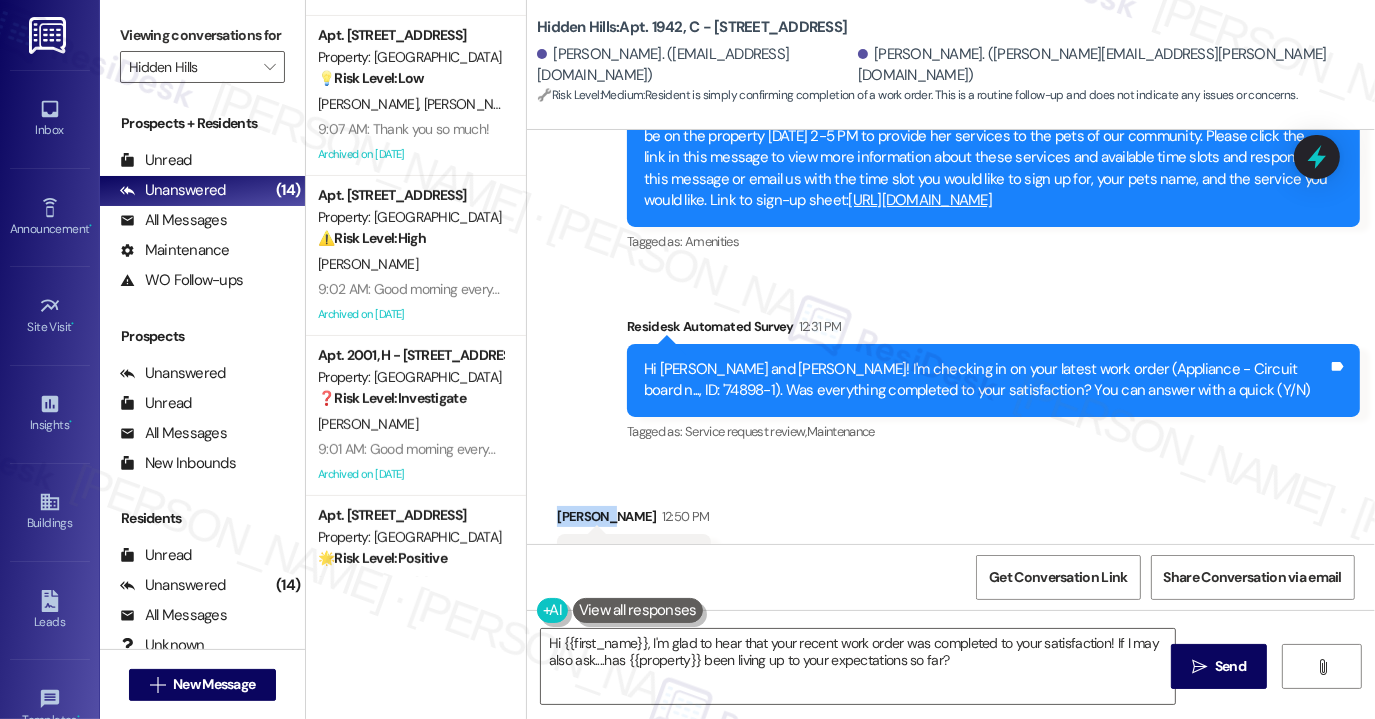 copy on "[PERSON_NAME]" 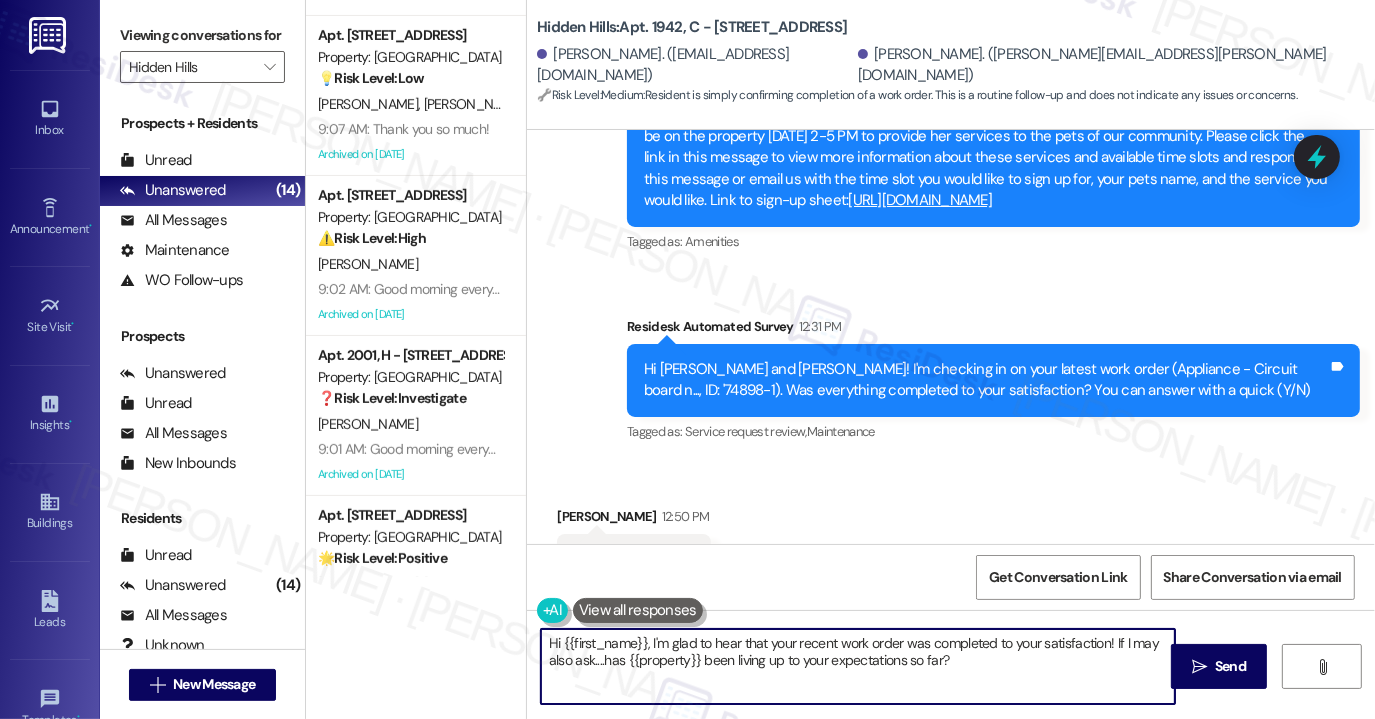 drag, startPoint x: 556, startPoint y: 639, endPoint x: 642, endPoint y: 634, distance: 86.145226 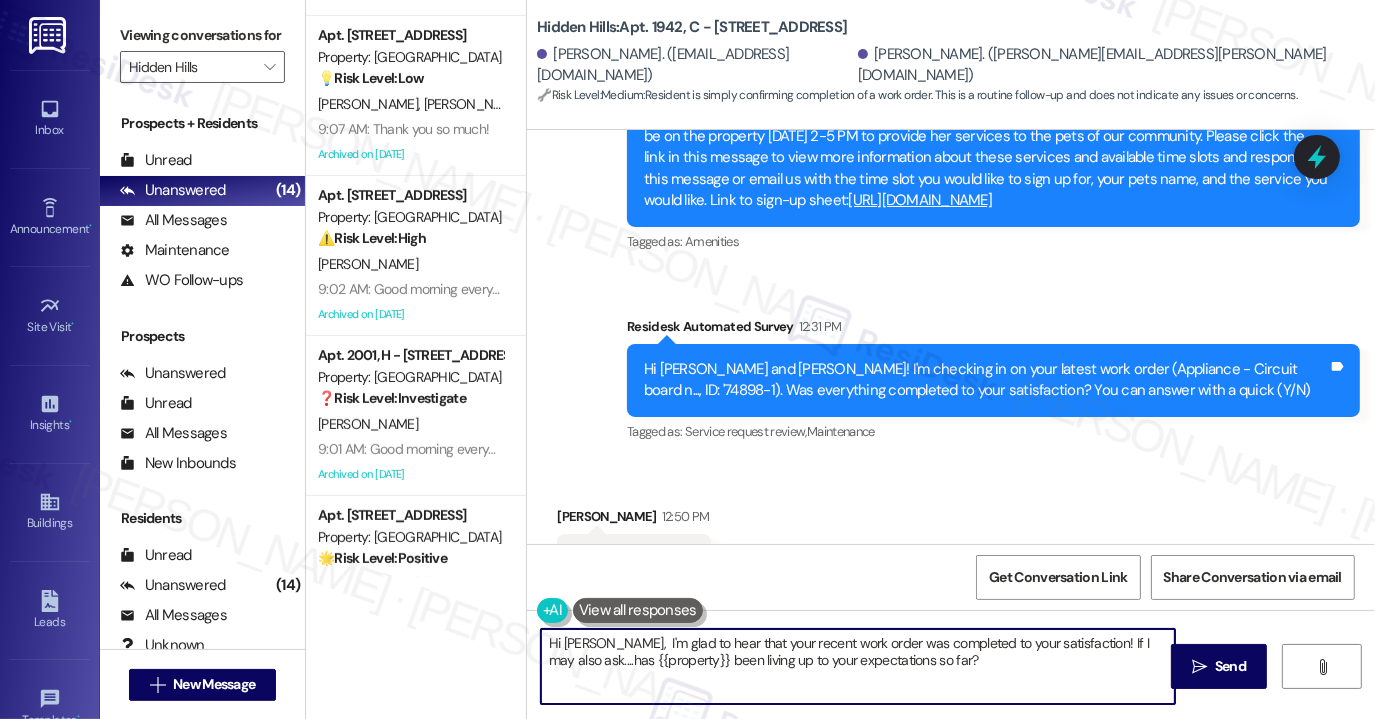 type on "Hi [PERSON_NAME], I'm glad to hear that your recent work order was completed to your satisfaction! If I may also ask....has {{property}} been living up to your expectations so far?" 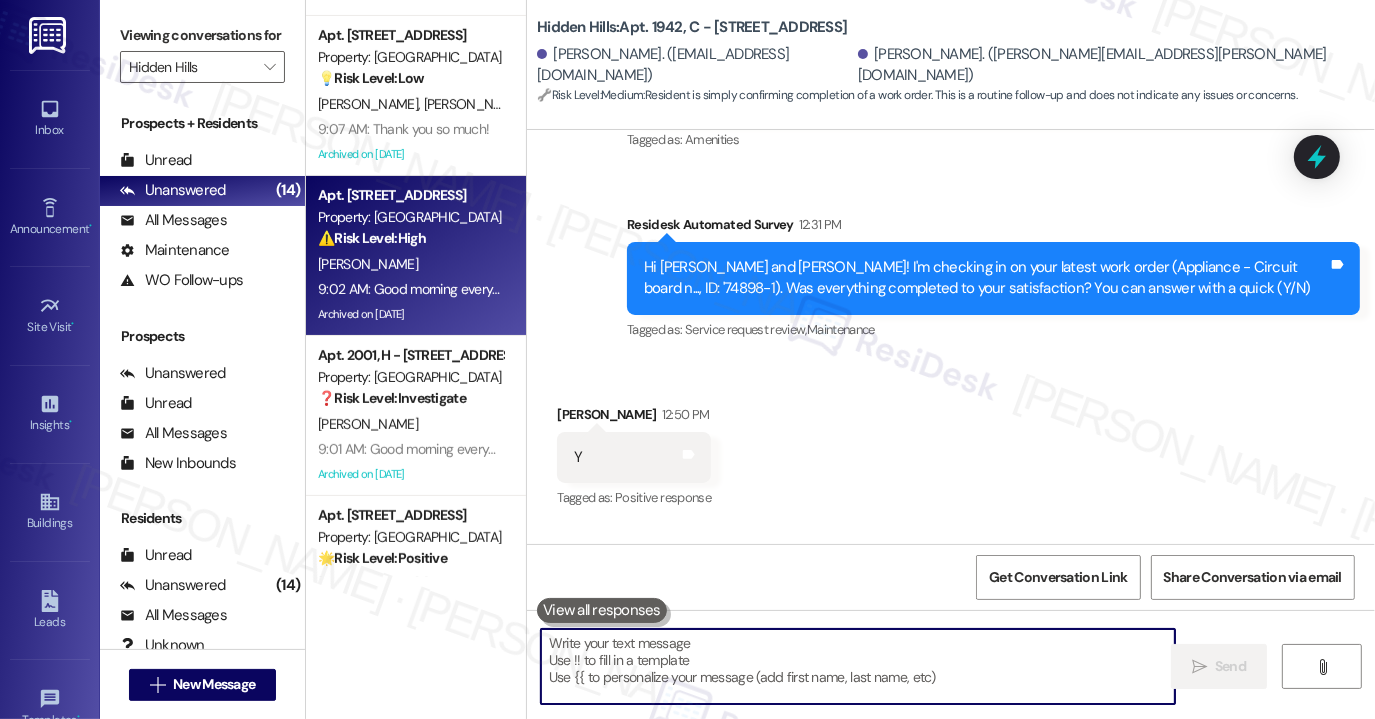scroll, scrollTop: 24819, scrollLeft: 0, axis: vertical 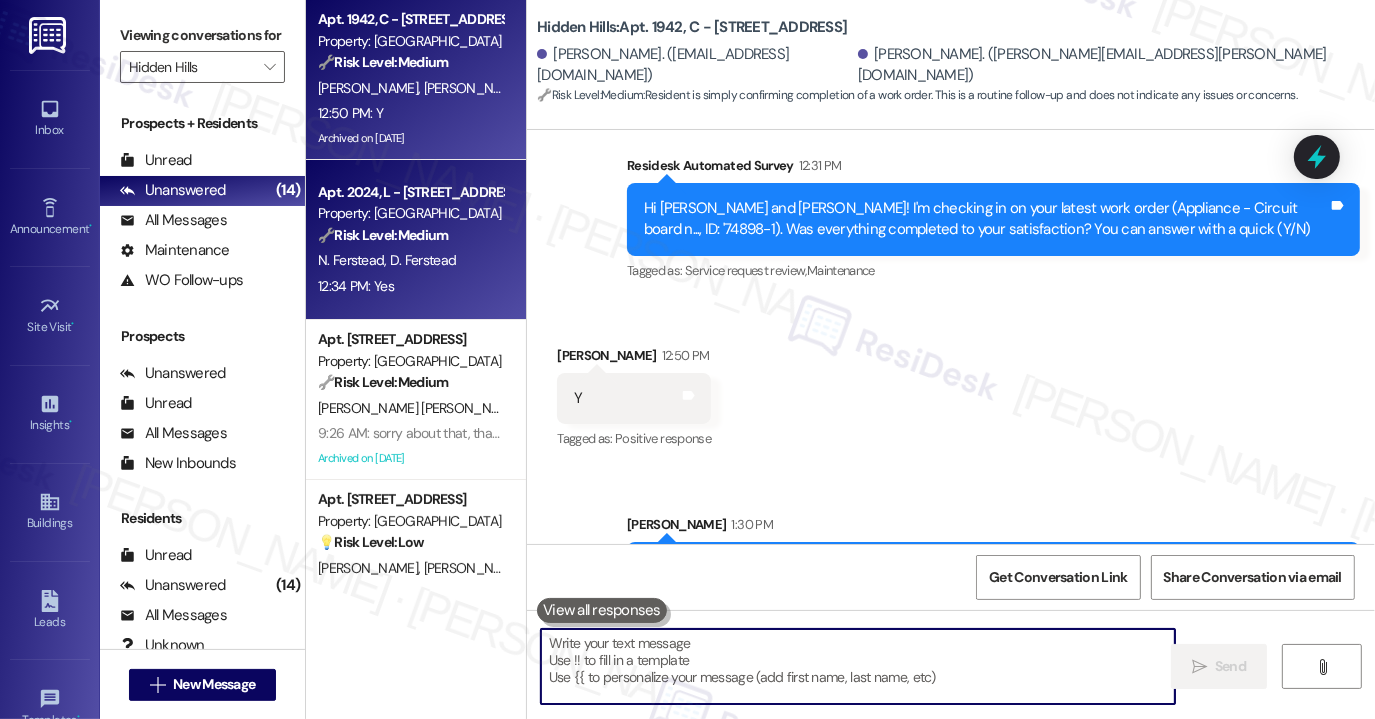 type 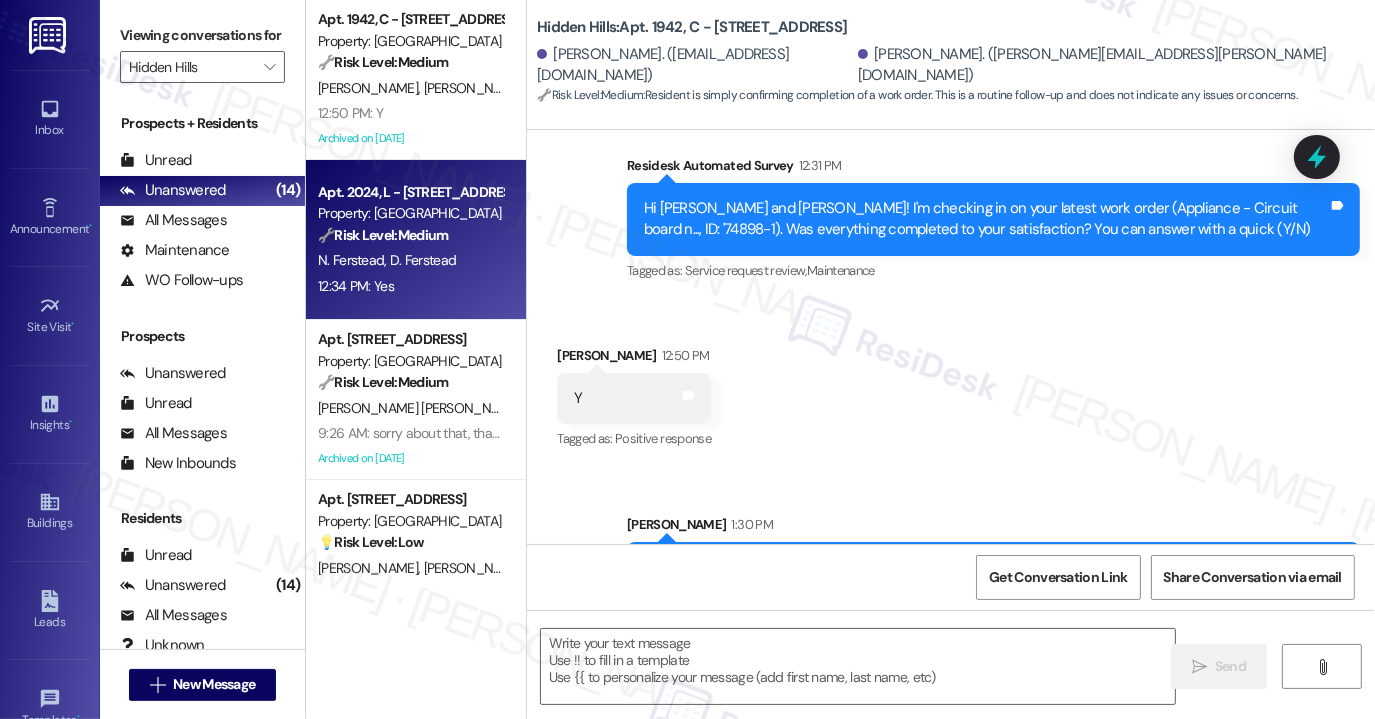 type on "Fetching suggested responses. Please feel free to read through the conversation in the meantime." 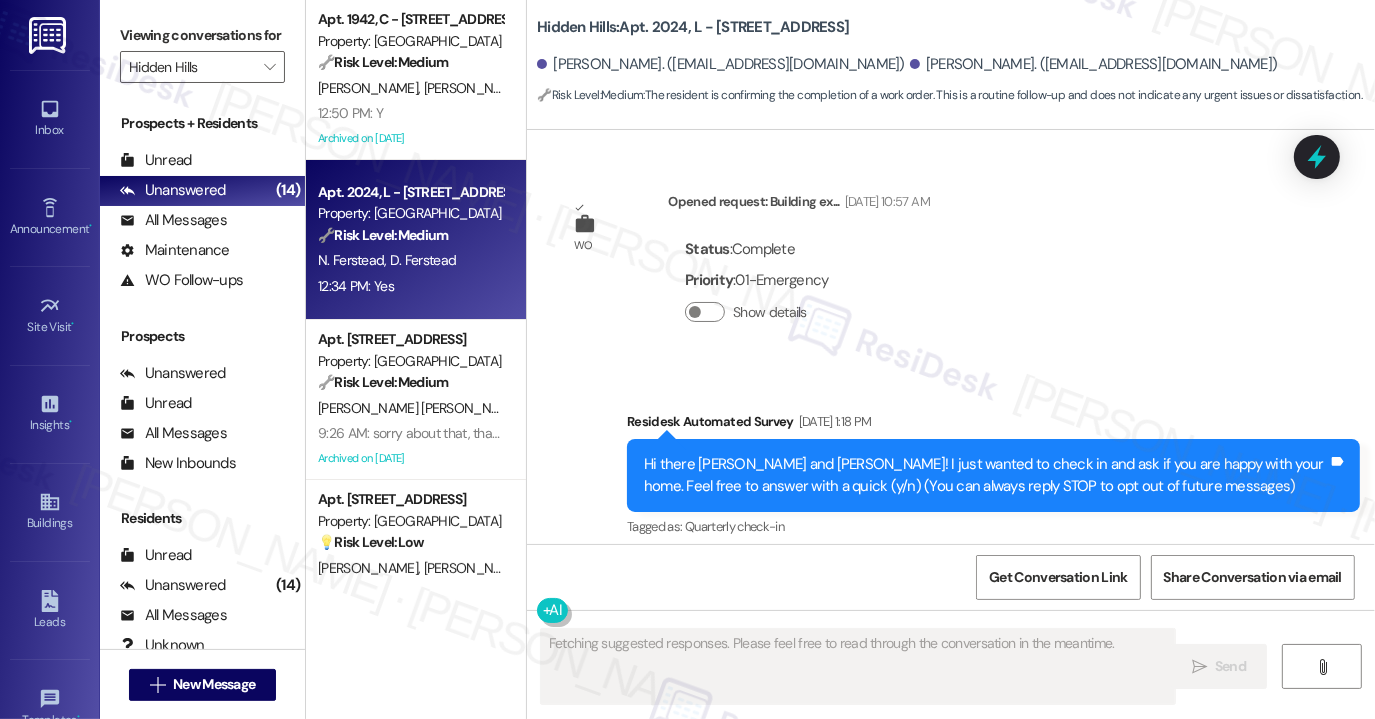 scroll, scrollTop: 28808, scrollLeft: 0, axis: vertical 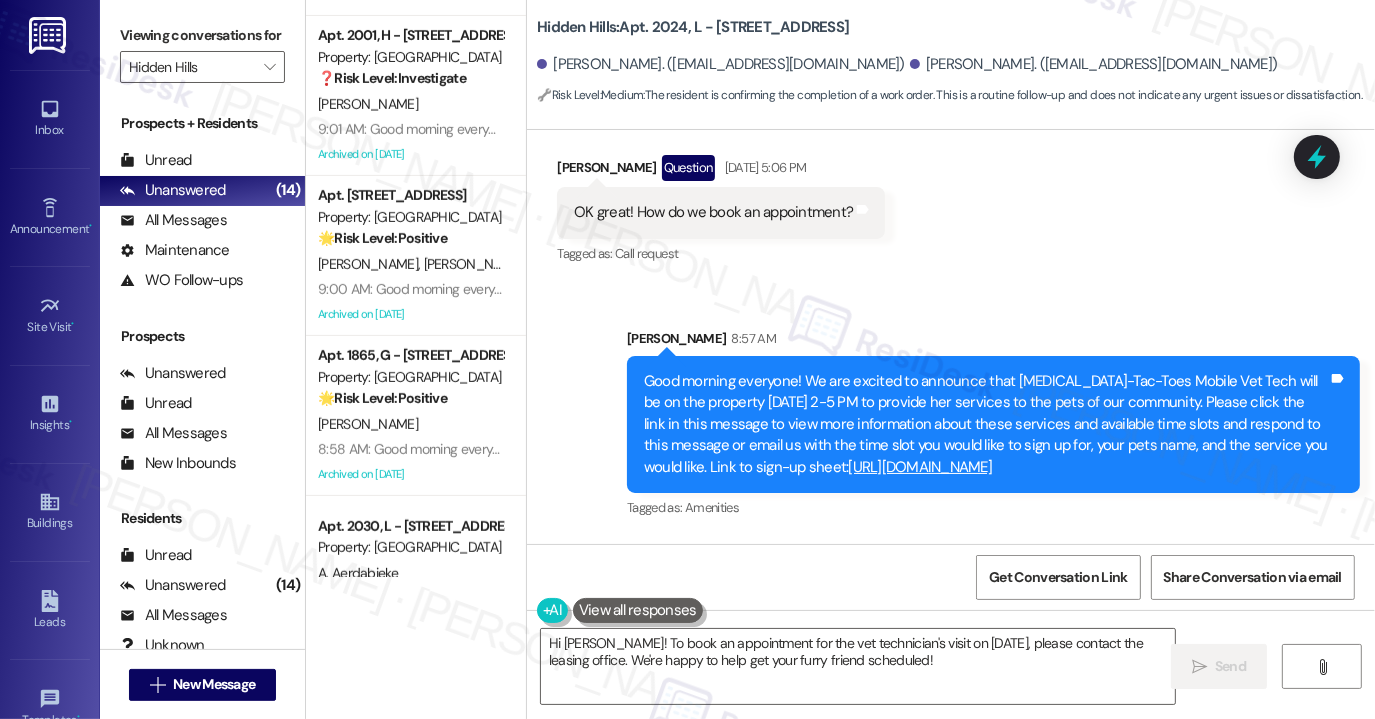 click on "Good morning everyone! We are excited to announce that [MEDICAL_DATA]-Tac-Toes Mobile Vet Tech will be on the property [DATE] 2-5 PM to provide her services to the pets of our community.  Please click the link in this message to view more information about these services and available time slots and respond to this message or email us with the time slot you would like to sign up for, your pets name, and the service you would like.  Link to sign-up sheet:  [URL][DOMAIN_NAME]   Tags and notes" at bounding box center (993, 424) 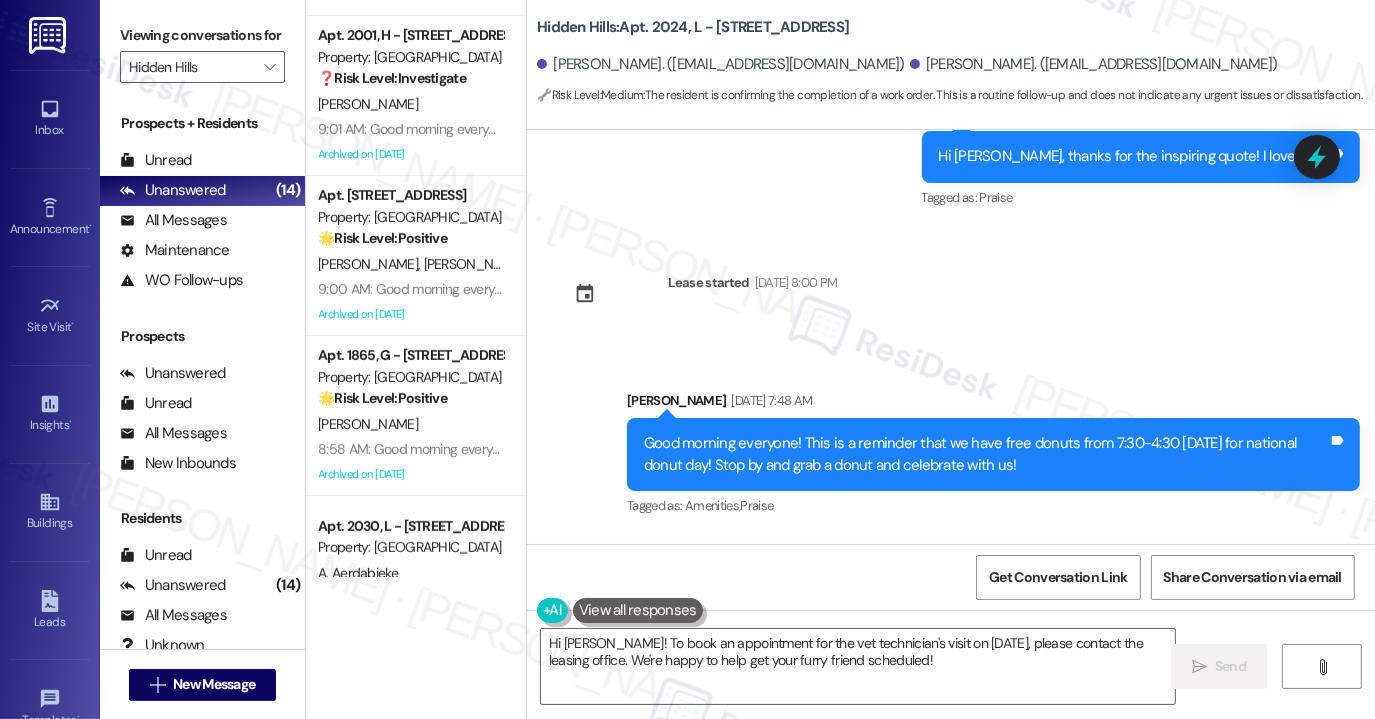 scroll, scrollTop: 28809, scrollLeft: 0, axis: vertical 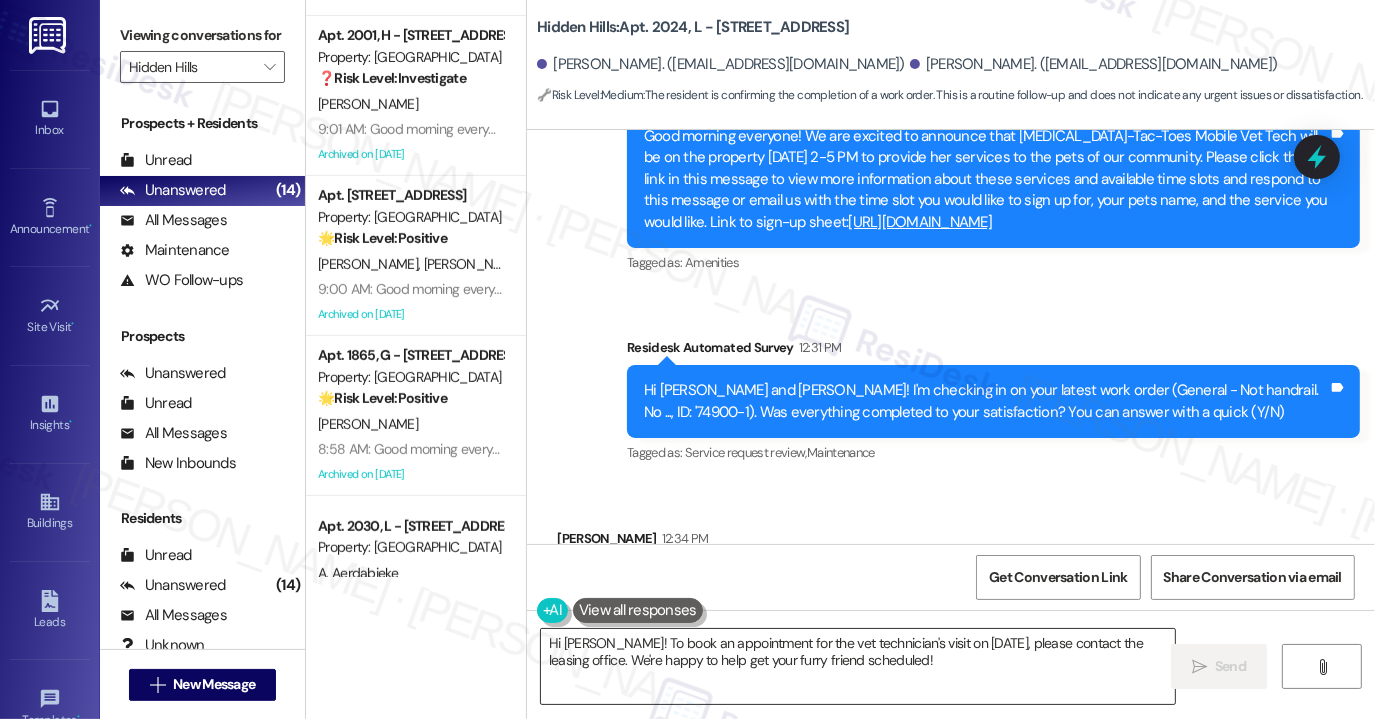click on "Hi [PERSON_NAME]! To book an appointment for the vet technician's visit on [DATE], please contact the leasing office. We're happy to help get your furry friend scheduled!" at bounding box center [858, 666] 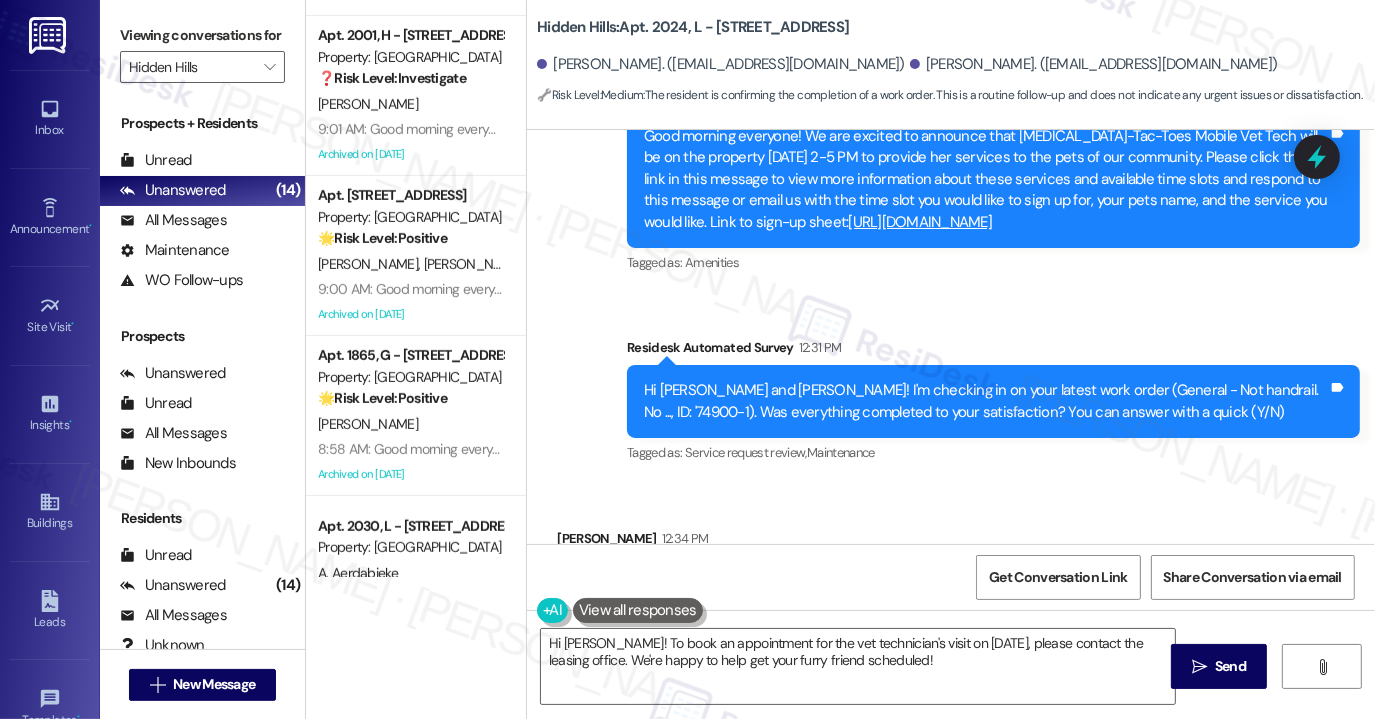 drag, startPoint x: 1219, startPoint y: 369, endPoint x: 1163, endPoint y: 402, distance: 65 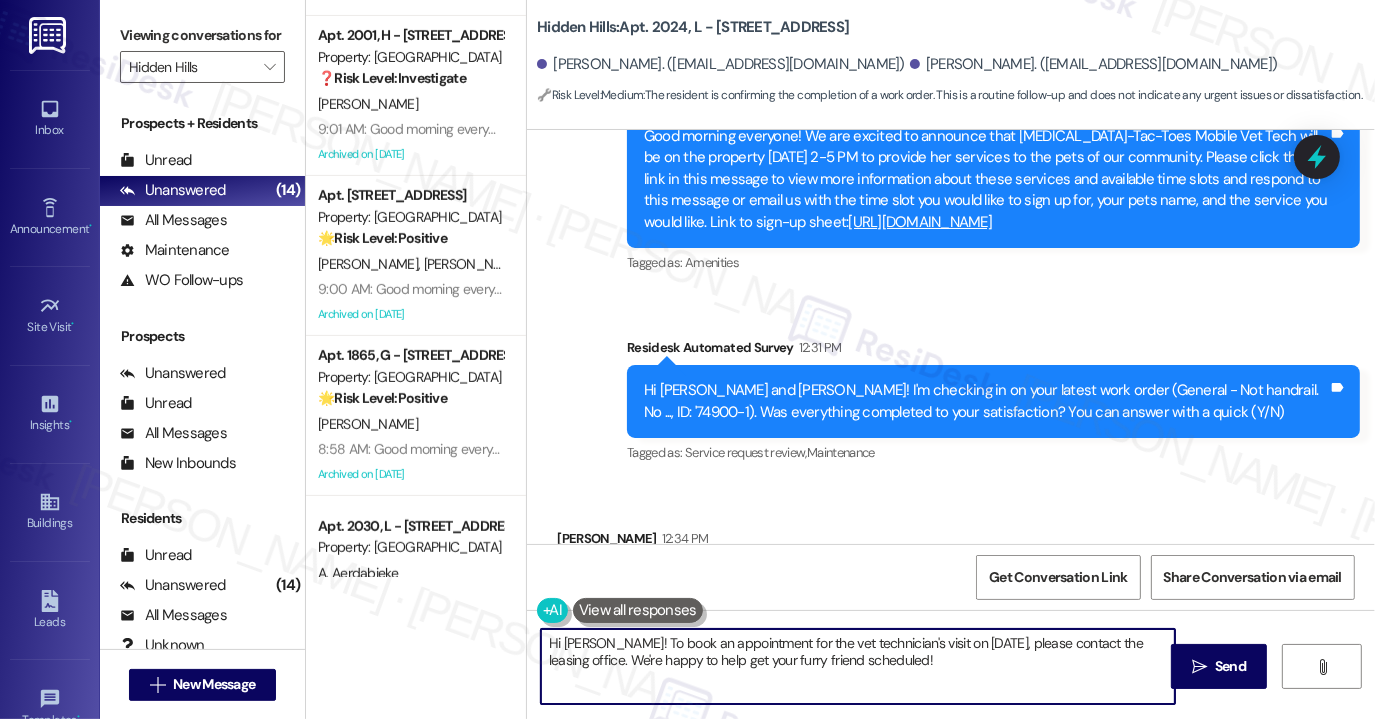 click on "Hi [PERSON_NAME]! To book an appointment for the vet technician's visit on [DATE], please contact the leasing office. We're happy to help get your furry friend scheduled!" at bounding box center (858, 666) 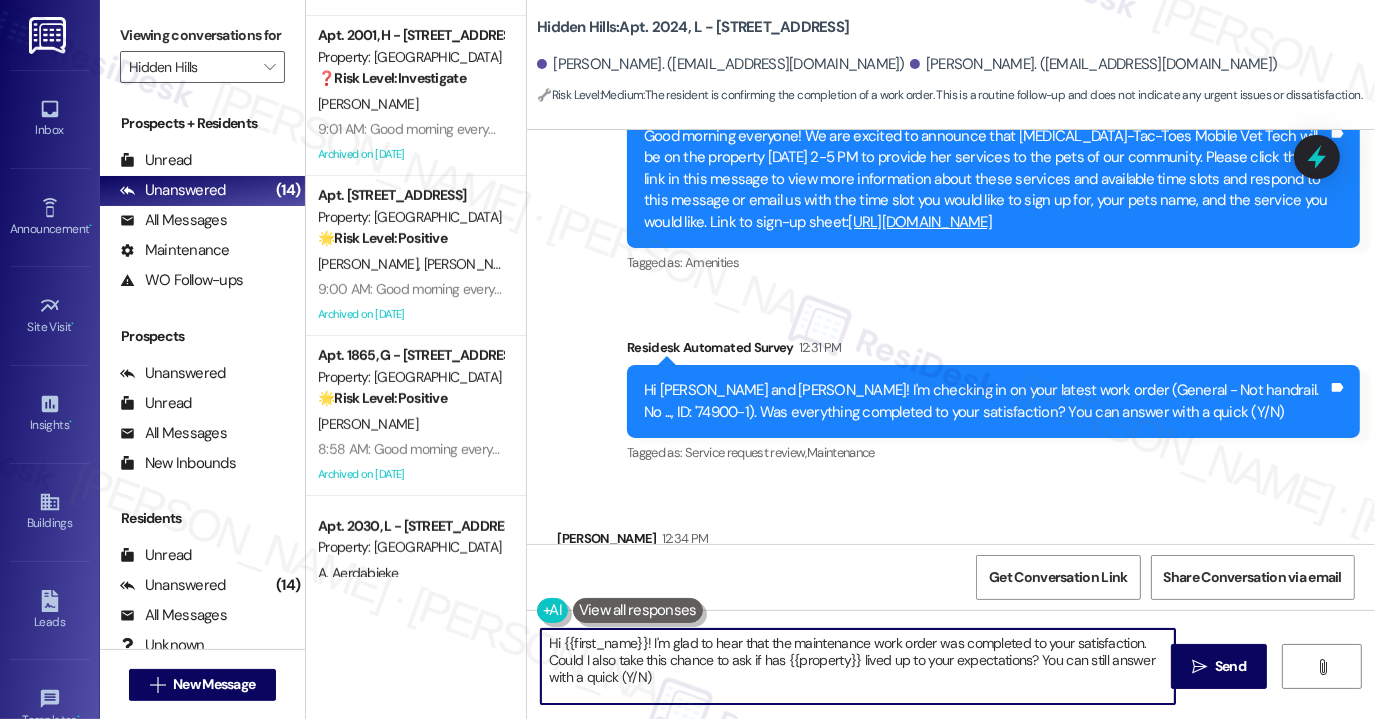 click on "[PERSON_NAME] 12:34 PM" at bounding box center [634, 542] 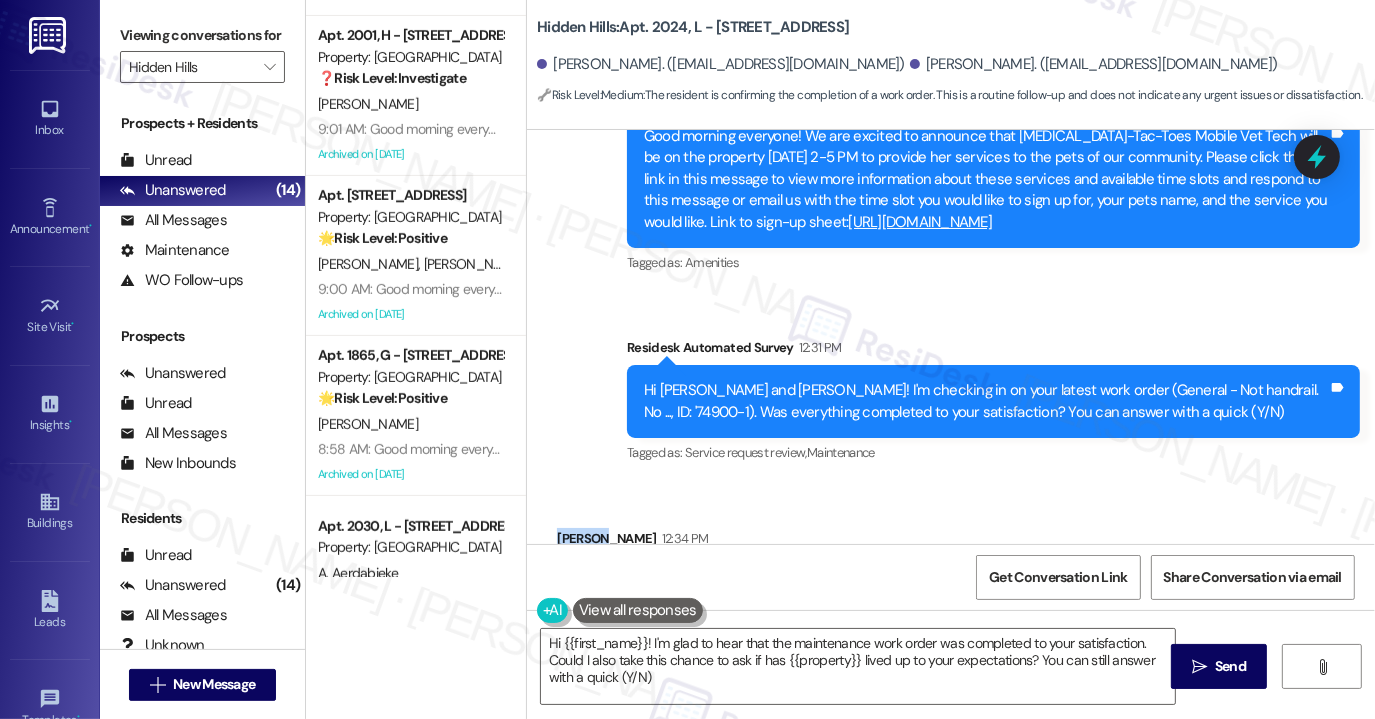 click on "[PERSON_NAME] 12:34 PM" at bounding box center (634, 542) 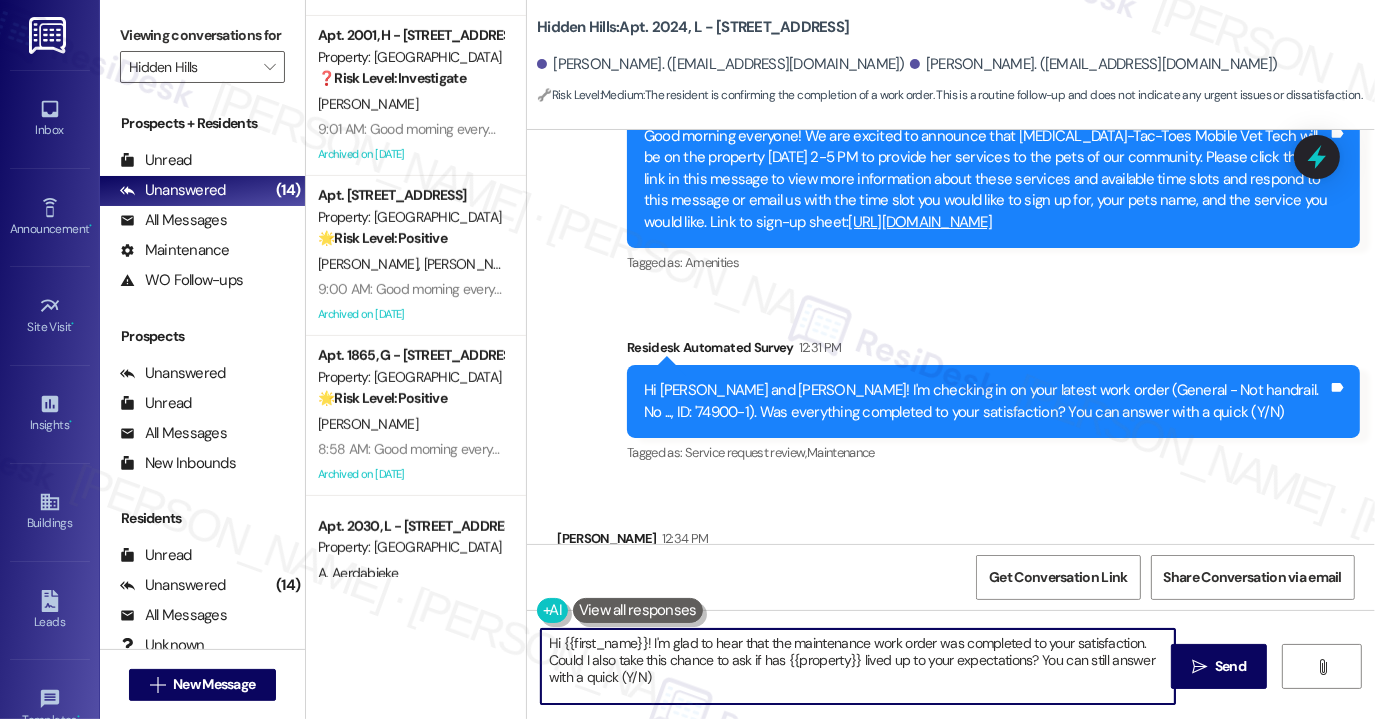 drag, startPoint x: 558, startPoint y: 637, endPoint x: 643, endPoint y: 618, distance: 87.09765 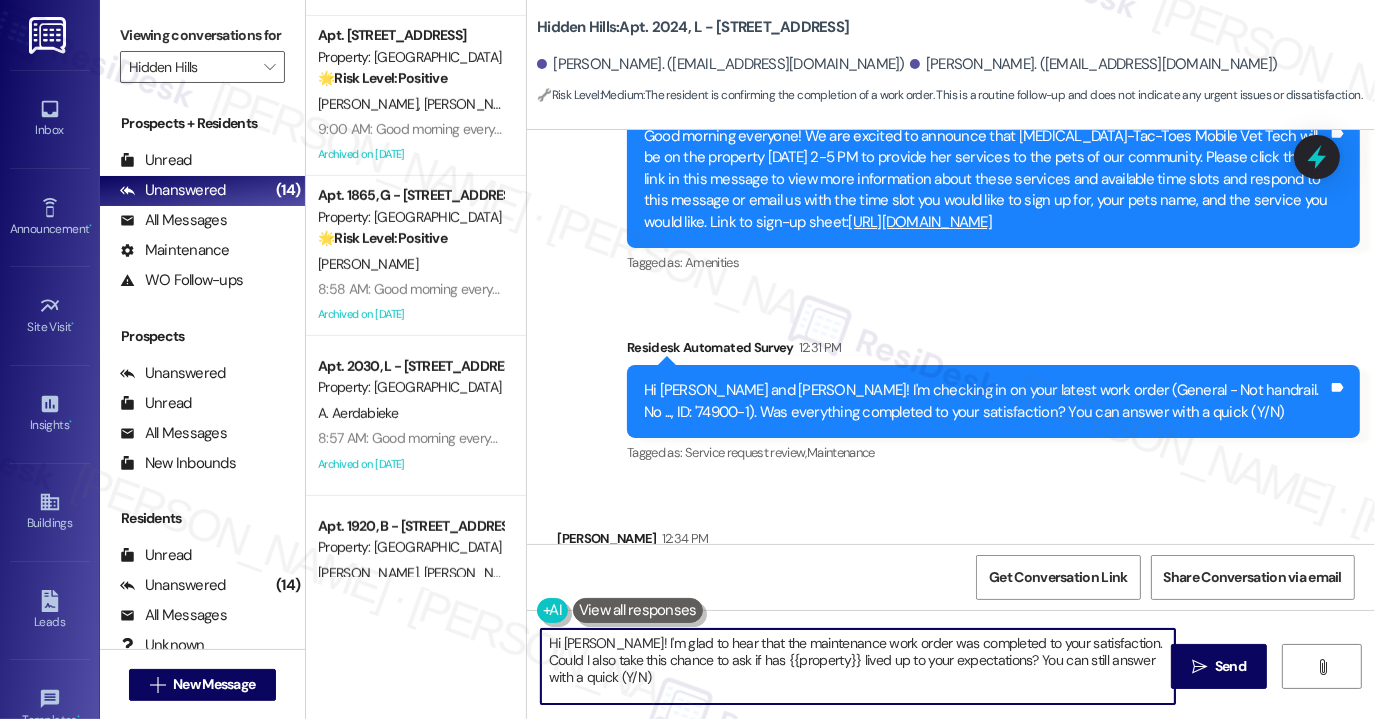 drag, startPoint x: 715, startPoint y: 689, endPoint x: 965, endPoint y: 662, distance: 251.45377 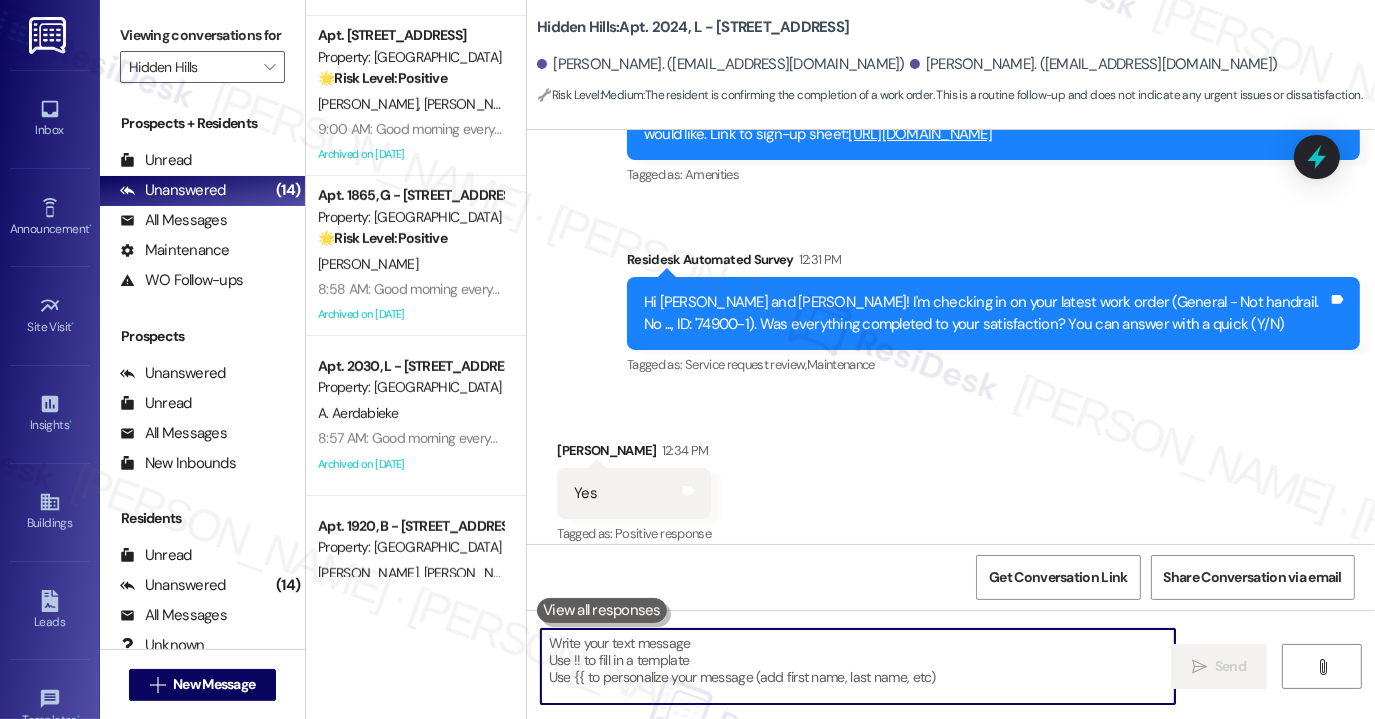 scroll, scrollTop: 28970, scrollLeft: 0, axis: vertical 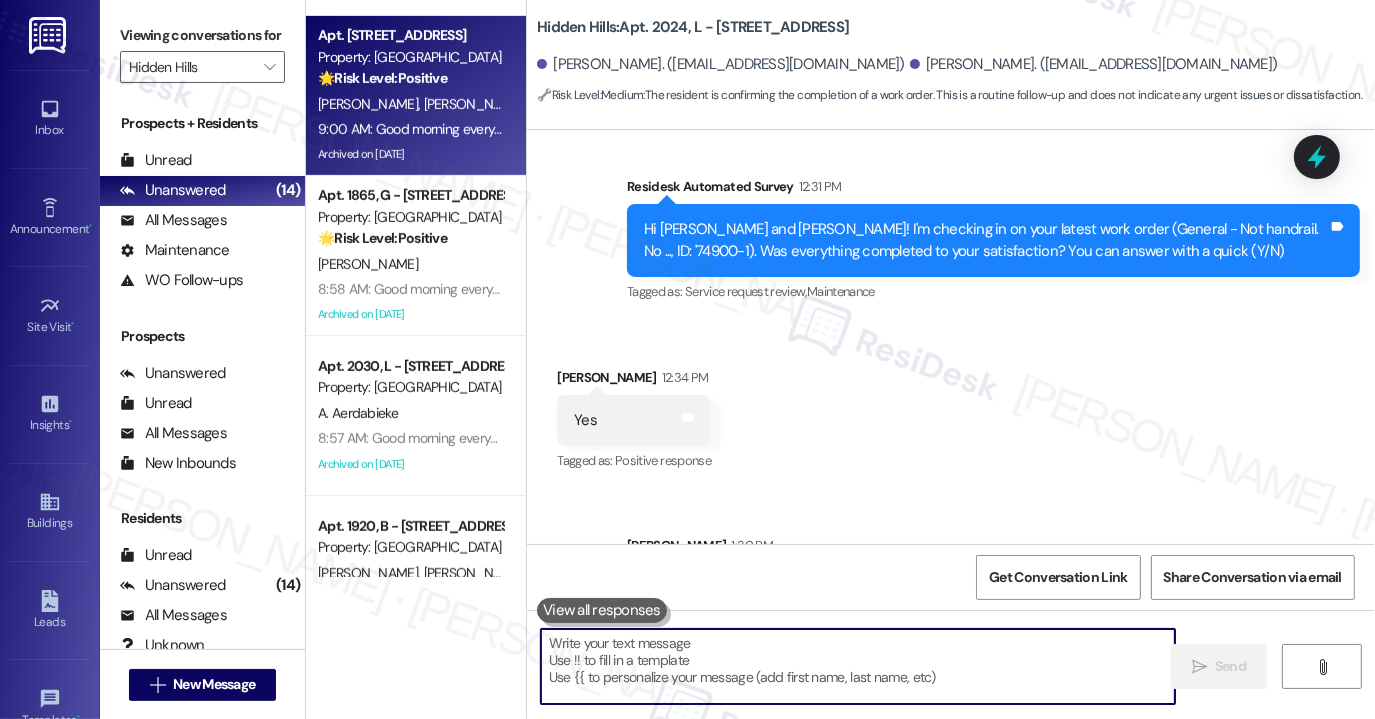 type 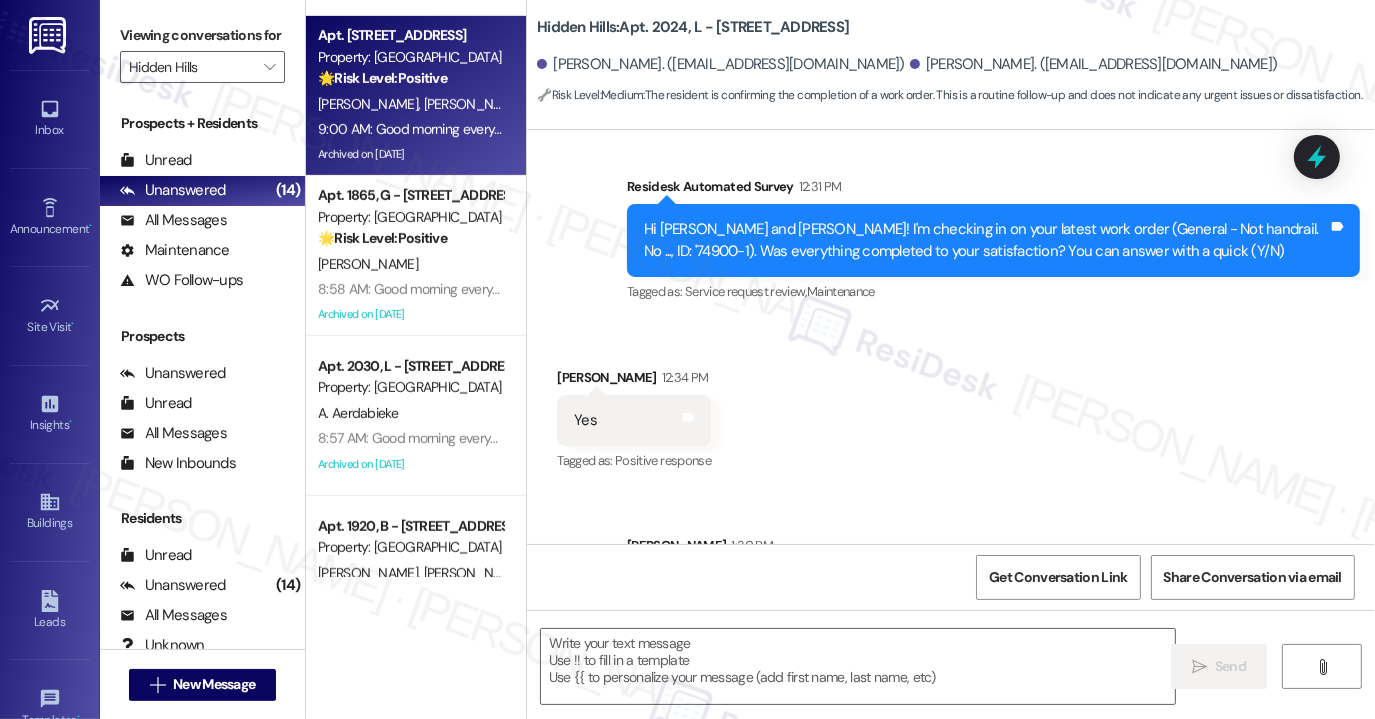 type on "Fetching suggested responses. Please feel free to read through the conversation in the meantime." 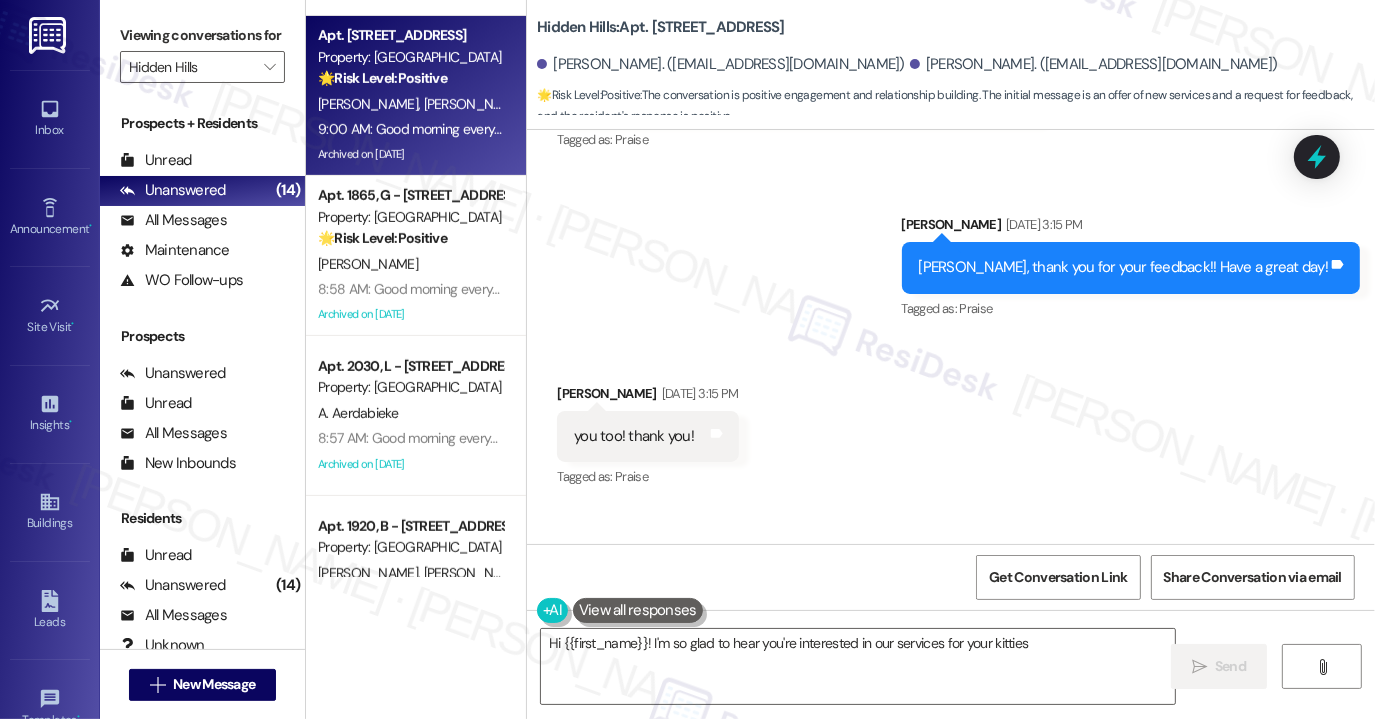scroll, scrollTop: 28829, scrollLeft: 0, axis: vertical 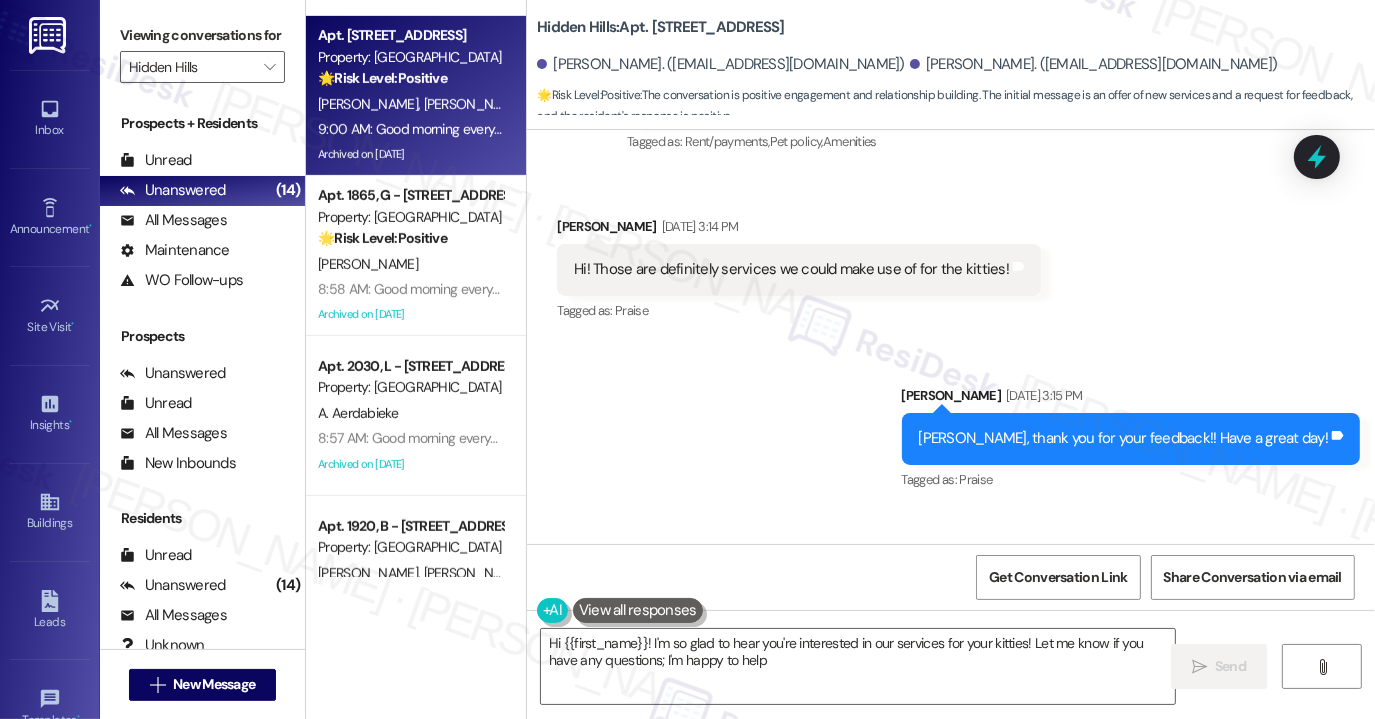 type on "Hi {{first_name}}! I'm so glad to hear you're interested in our services for your kitties! Let me know if you have any questions; I'm happy to help!" 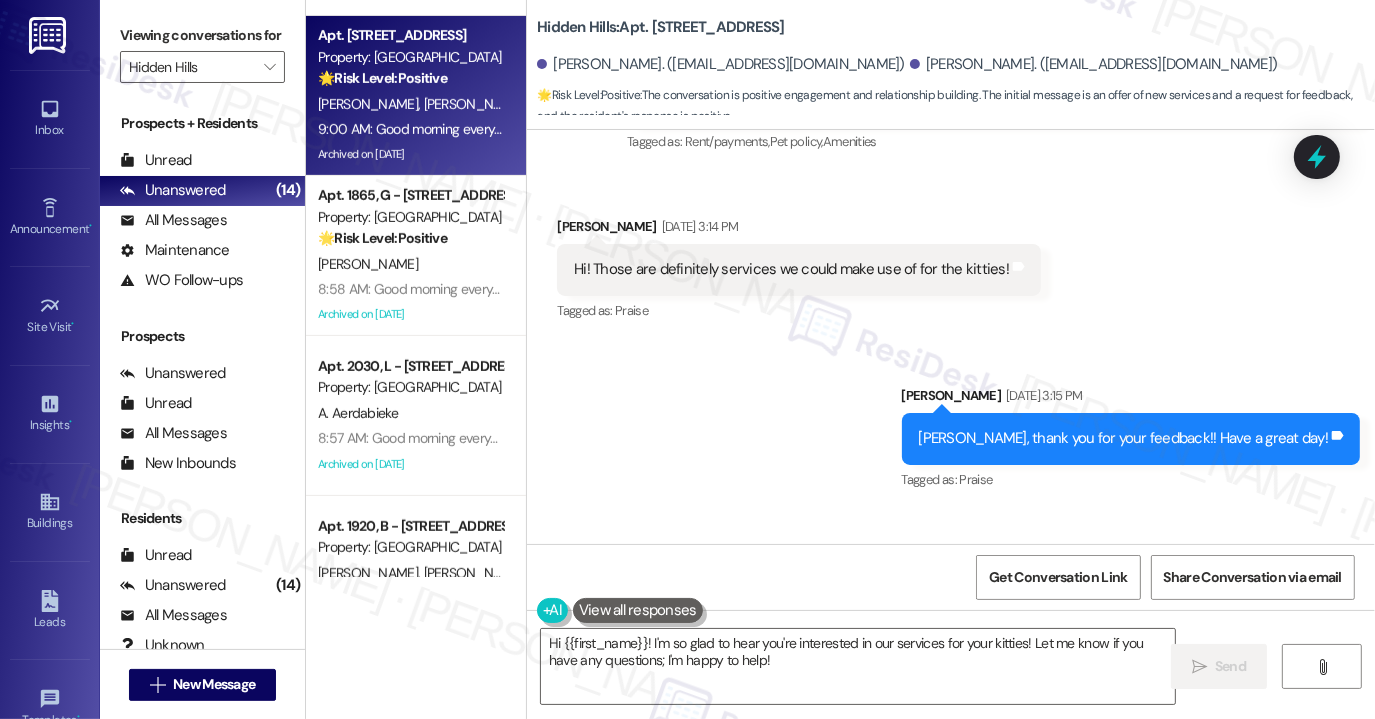 click on "[PERSON_NAME], thank you for your feedback!! Have a great day!" at bounding box center [1124, 438] 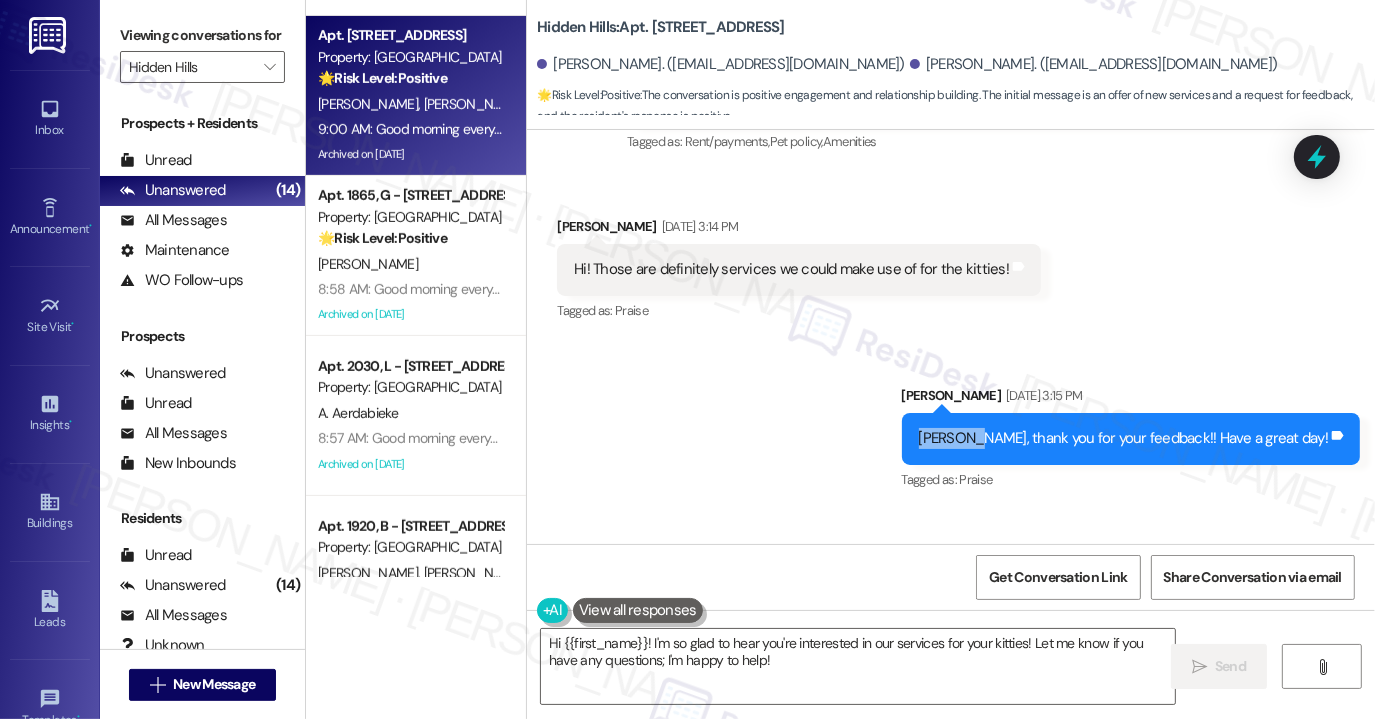 click on "[PERSON_NAME], thank you for your feedback!! Have a great day!" at bounding box center (1124, 438) 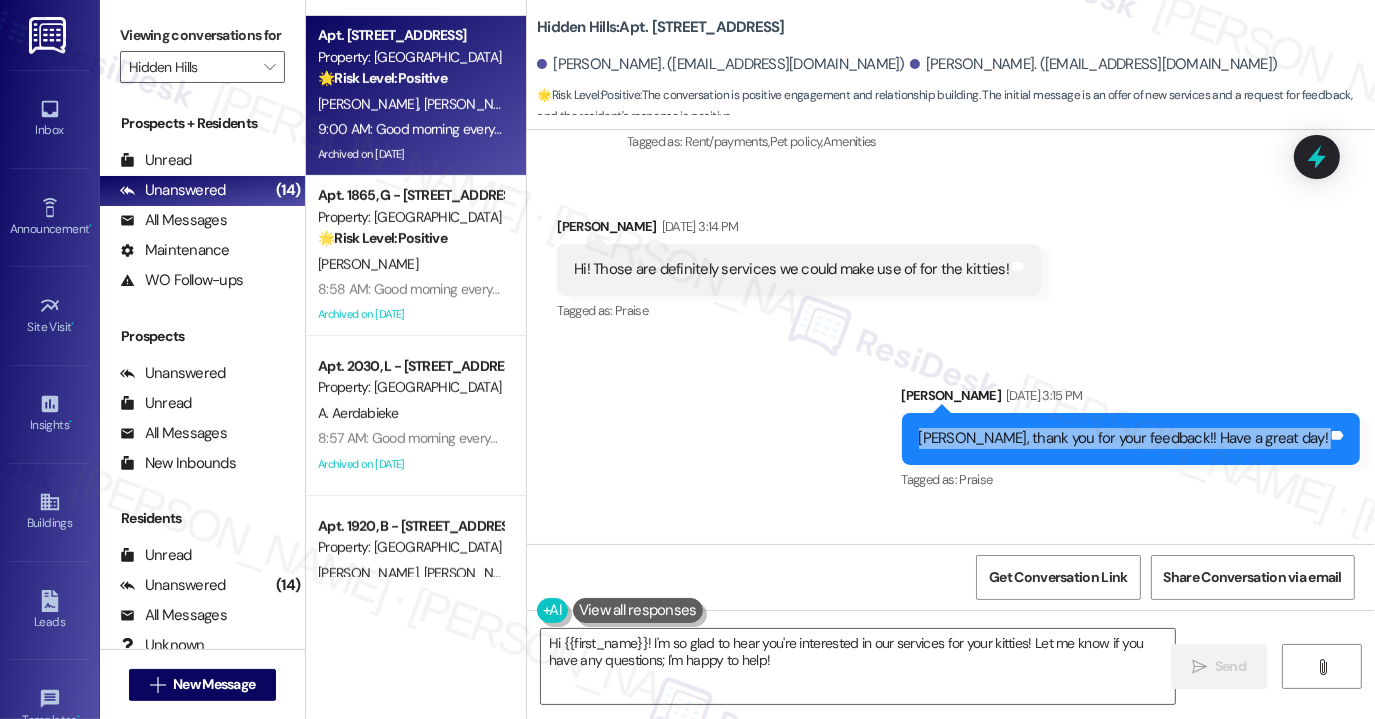click on "[PERSON_NAME], thank you for your feedback!! Have a great day!" at bounding box center [1124, 438] 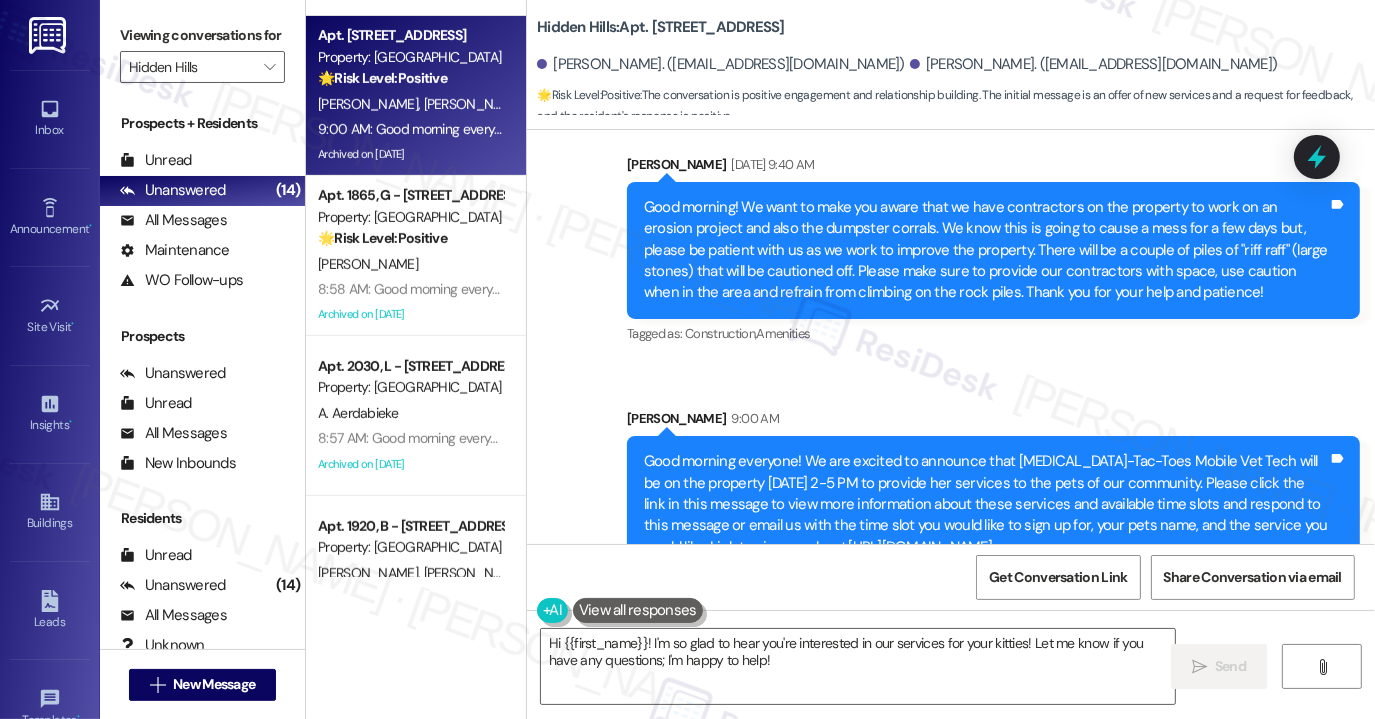 scroll, scrollTop: 29429, scrollLeft: 0, axis: vertical 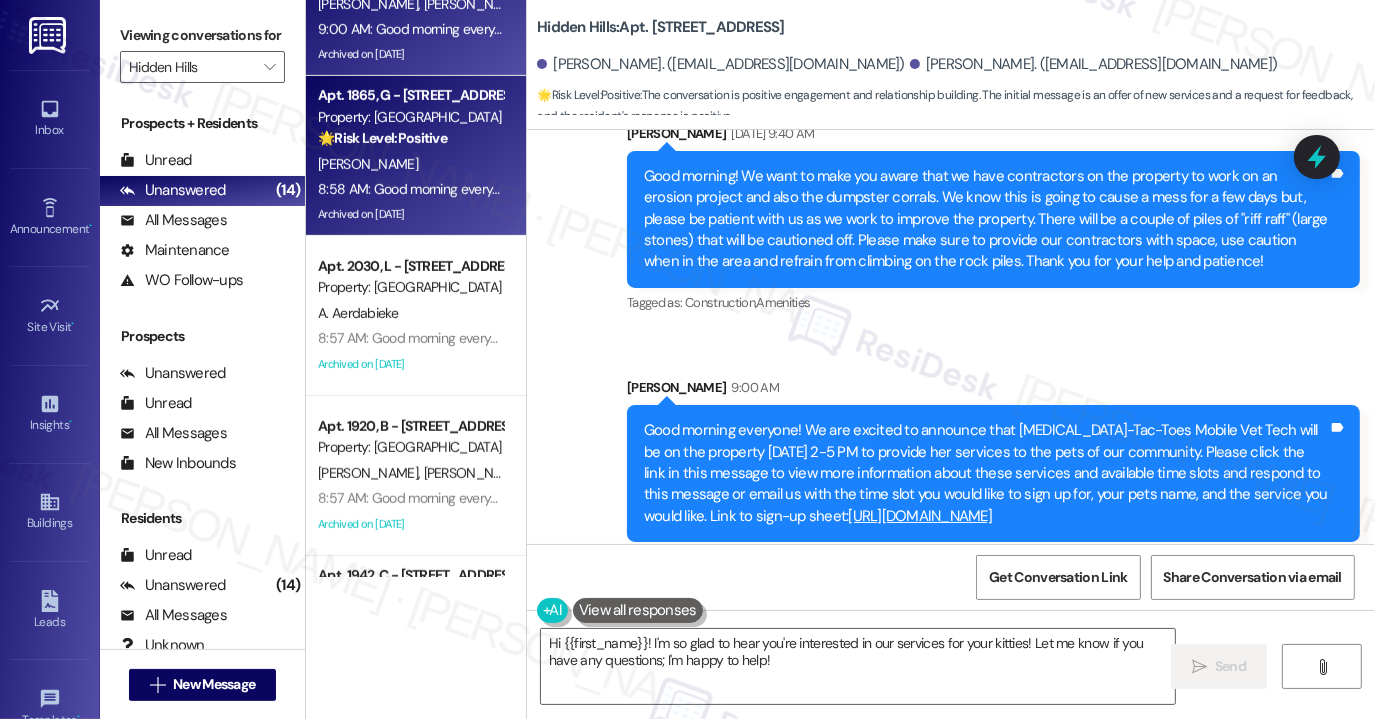click on "8:58 AM: Good morning everyone! We are excited to announce that [MEDICAL_DATA]-Tac-Toes Mobile Vet Tech will be on the property [DATE] 2-5 PM to provide her services to the pets of our community.  Please click the link in this message to view more information about these services and available time slots and respond to this message or email us with the time slot you would like to sign up for, your pets name, and the service you would like.  Link to sign-up sheet: [URL][DOMAIN_NAME]" at bounding box center (1739, 189) 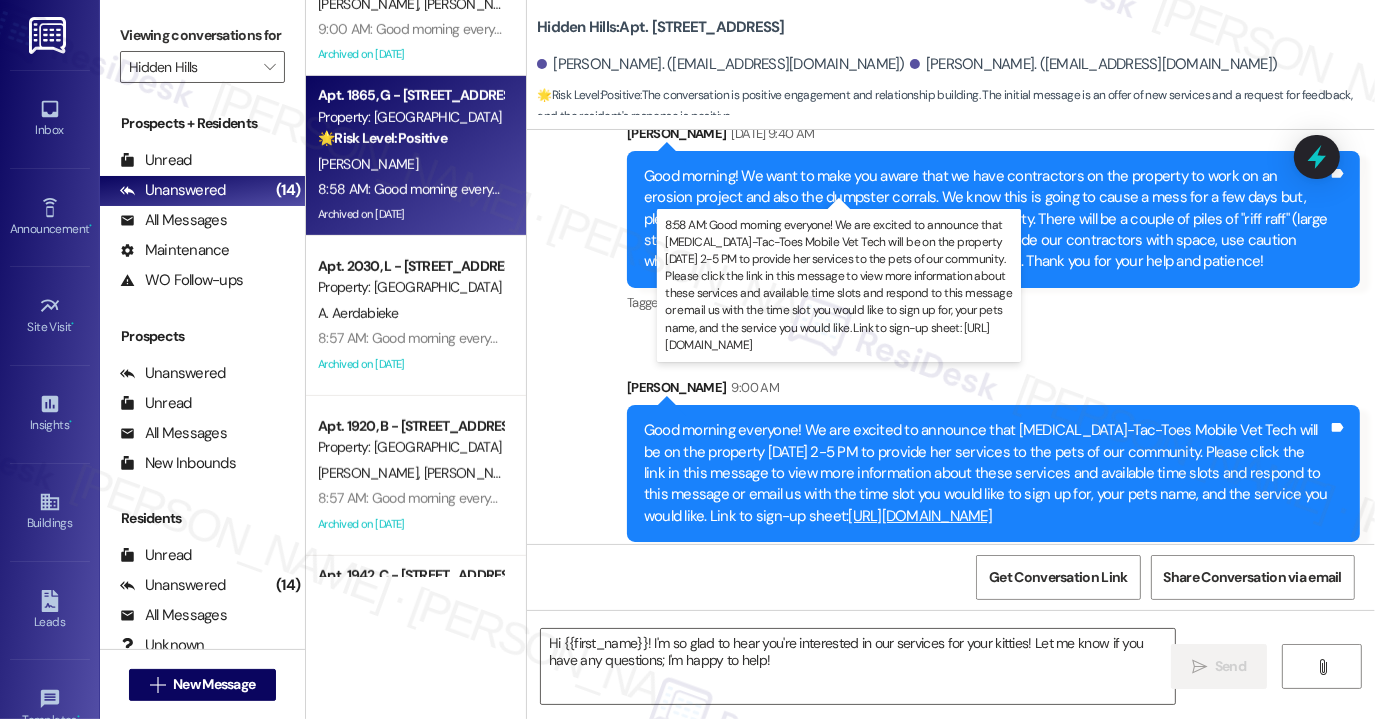 type on "Fetching suggested responses. Please feel free to read through the conversation in the meantime." 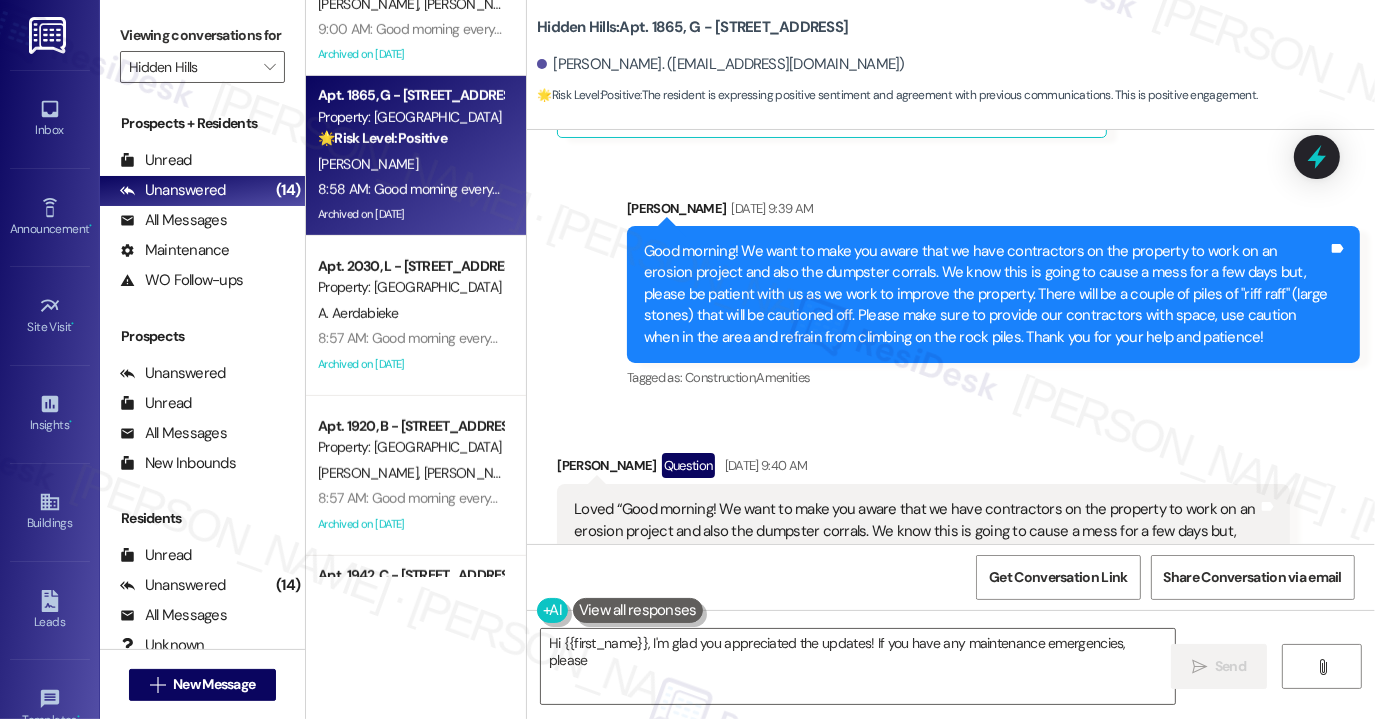 scroll, scrollTop: 30128, scrollLeft: 0, axis: vertical 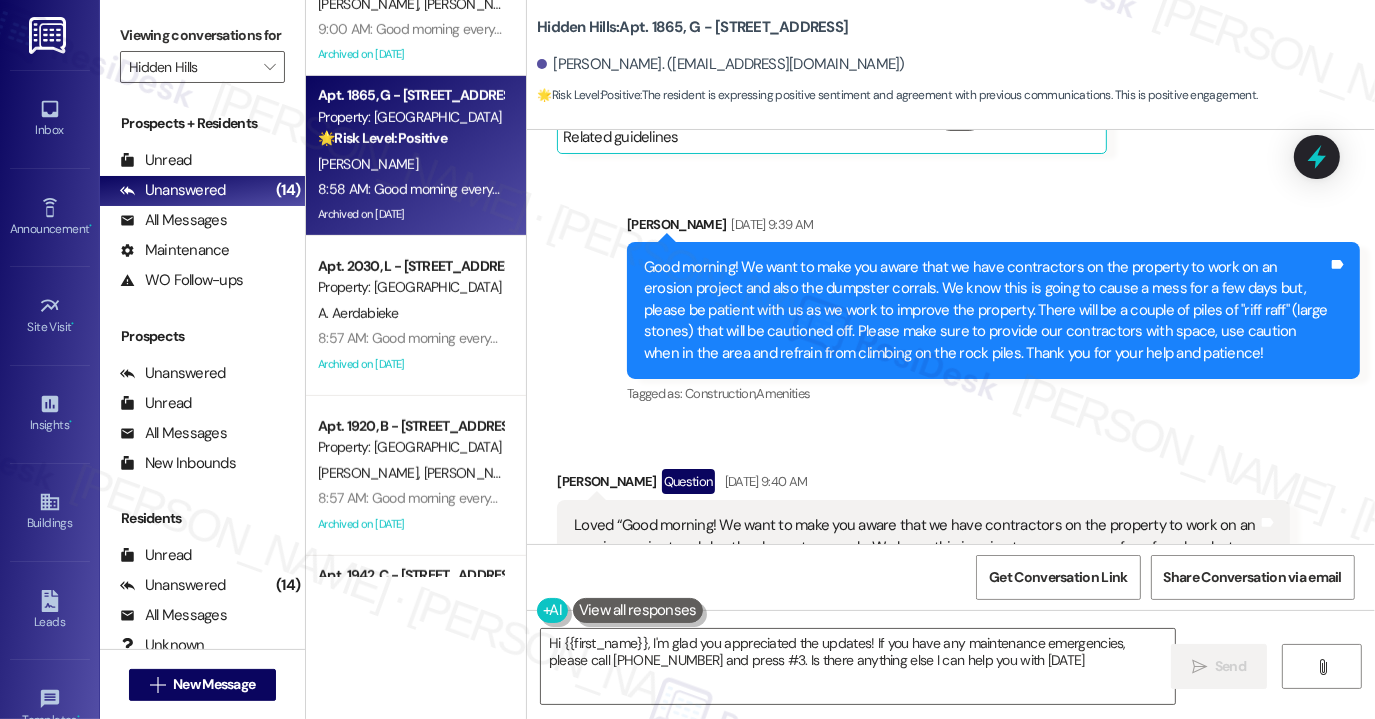 type on "Hi {{first_name}}, I'm glad you appreciated the updates! If you have any maintenance emergencies, please call [PHONE_NUMBER] and press #3. Is there anything else I can help you with [DATE]?" 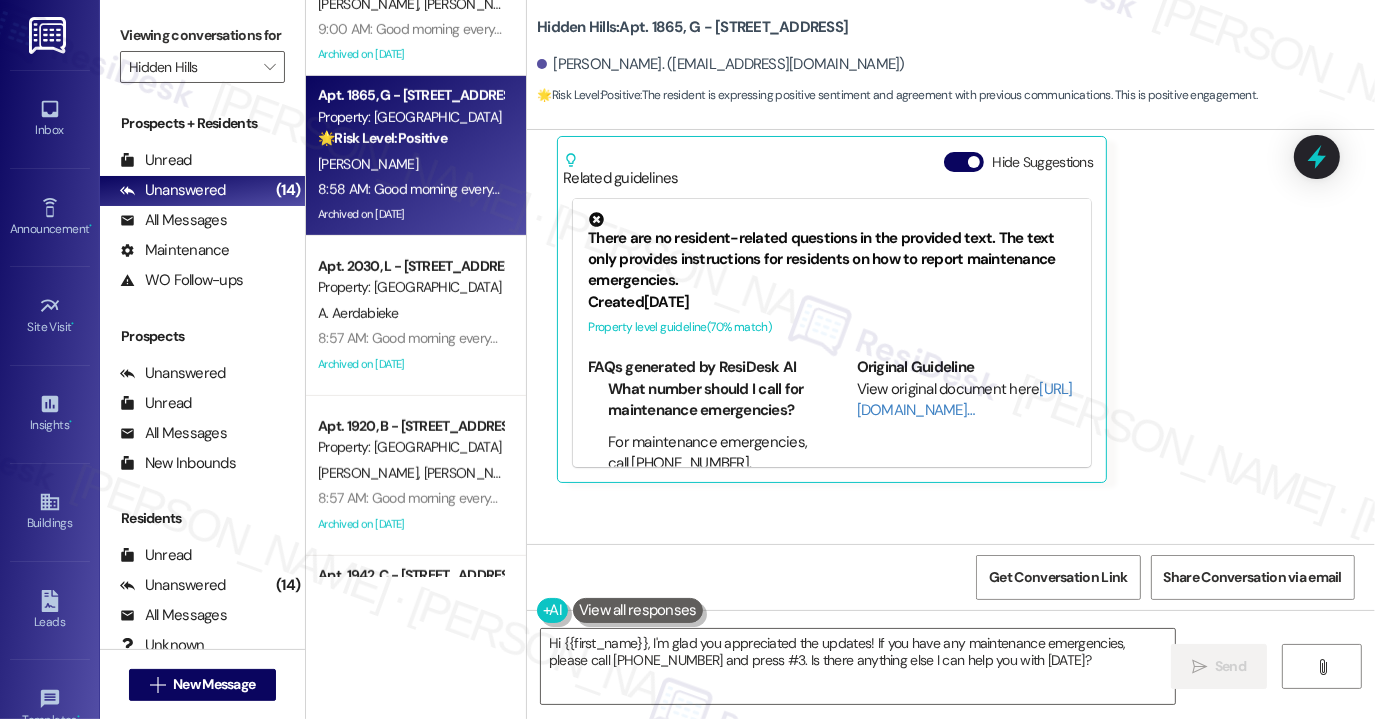 scroll, scrollTop: 30928, scrollLeft: 0, axis: vertical 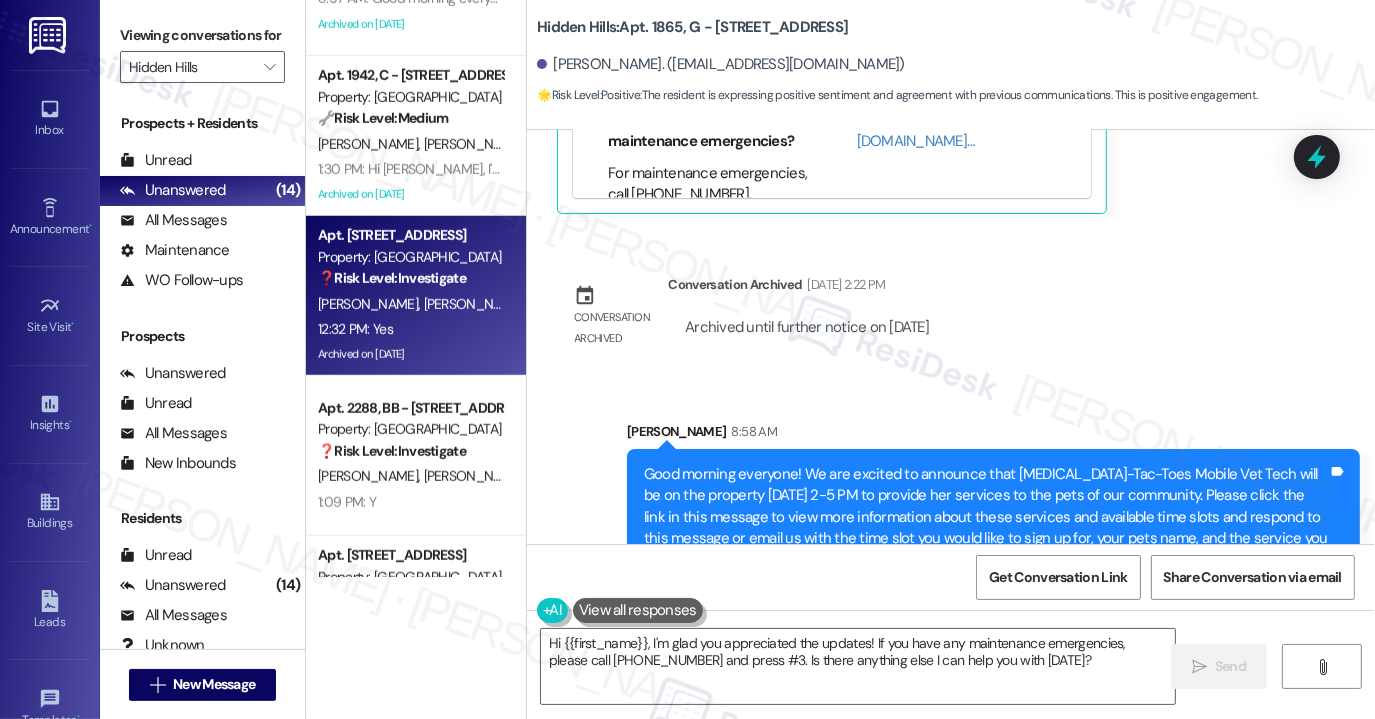 click on "[PERSON_NAME] [PERSON_NAME]" at bounding box center [410, 304] 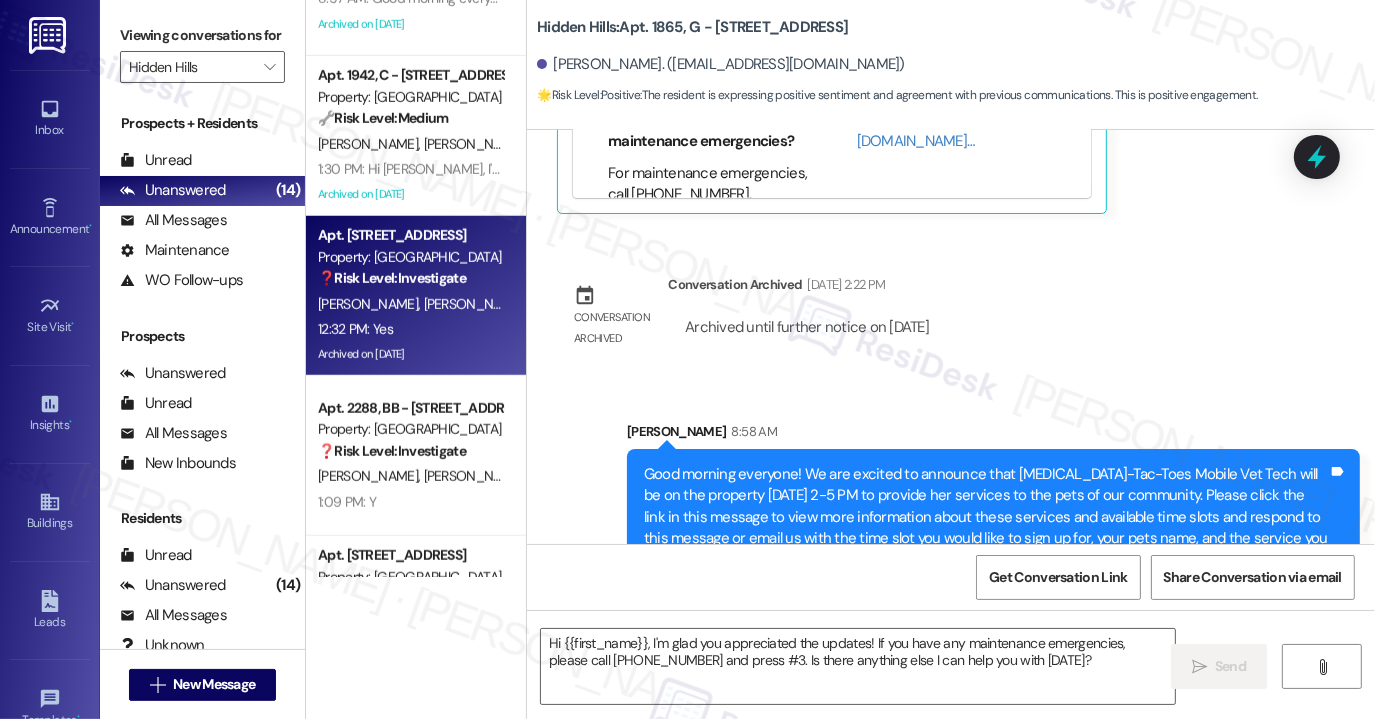 type on "Fetching suggested responses. Please feel free to read through the conversation in the meantime." 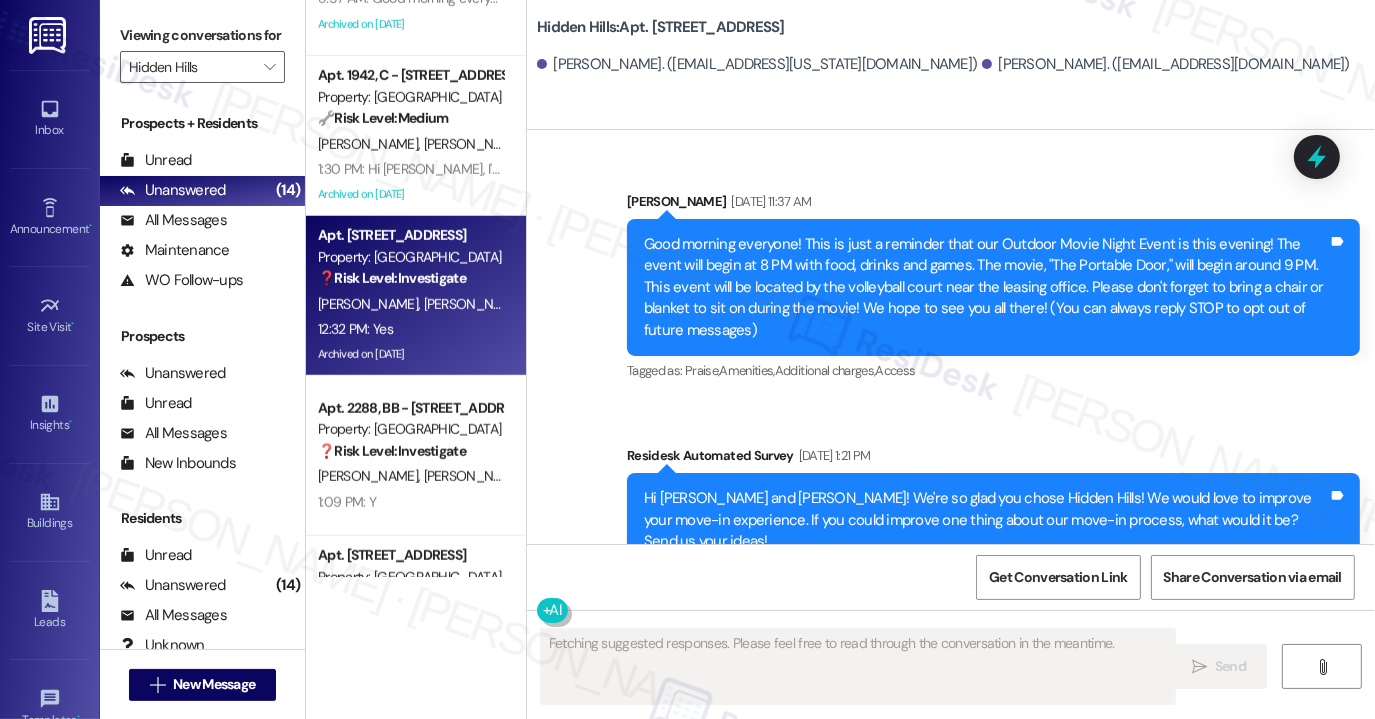 scroll, scrollTop: 32292, scrollLeft: 0, axis: vertical 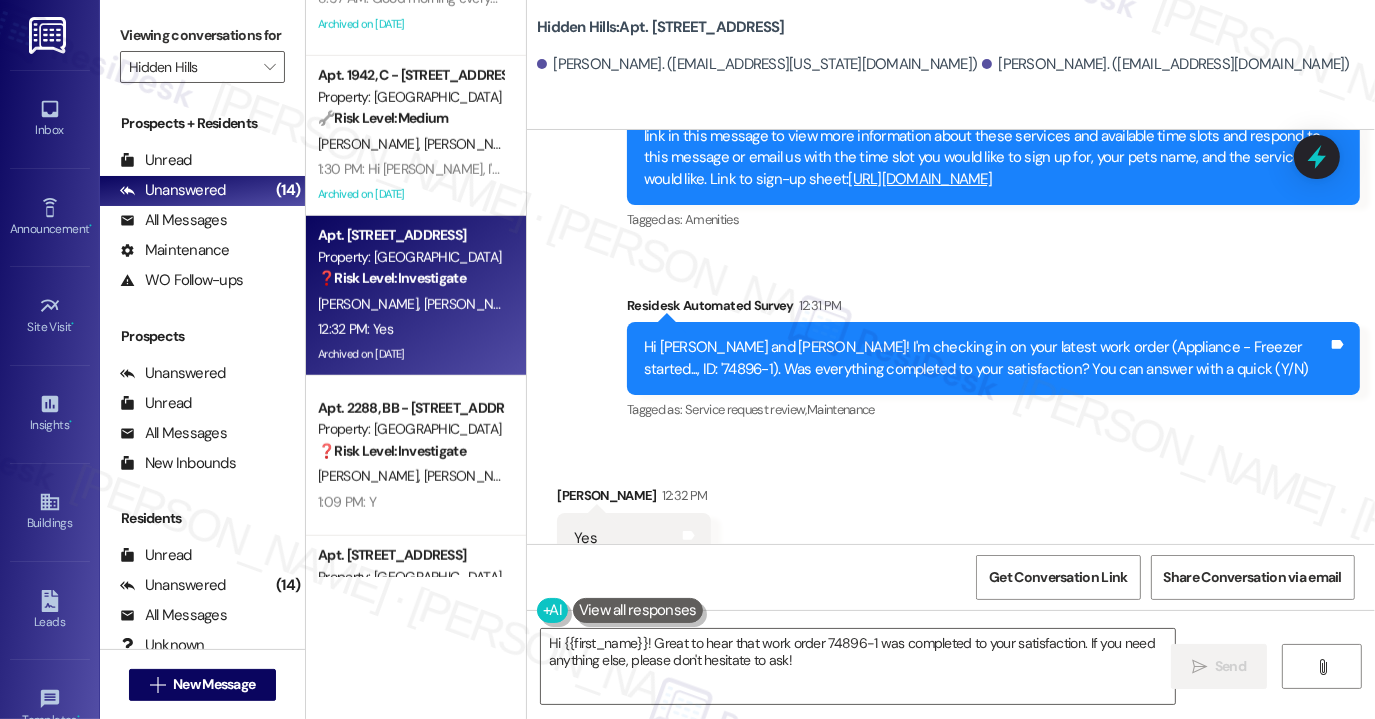 click on "Received via SMS [PERSON_NAME] 12:32 PM Yes Tags and notes Tagged as:   Positive response Click to highlight conversations about Positive response" at bounding box center [951, 524] 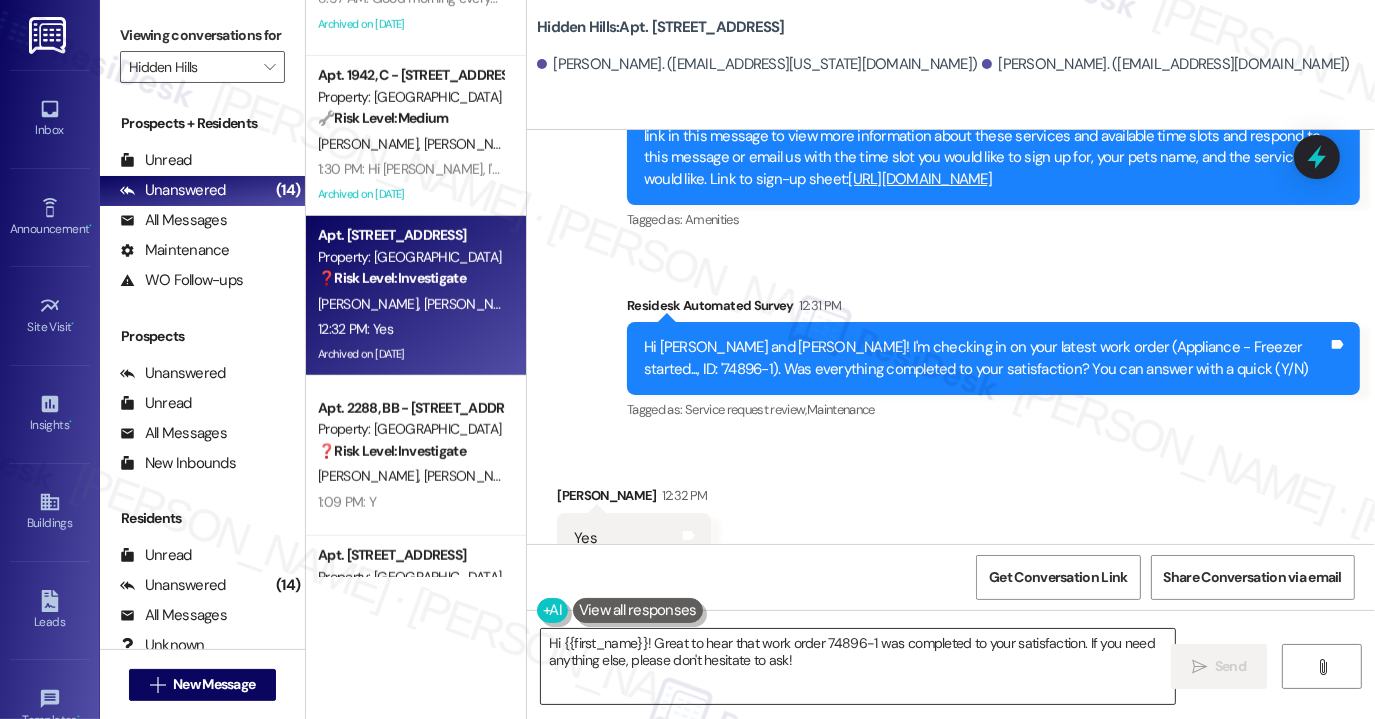 click on "Hi {{first_name}}! Great to hear that work order 74896-1 was completed to your satisfaction. If you need anything else, please don't hesitate to ask!" at bounding box center (858, 666) 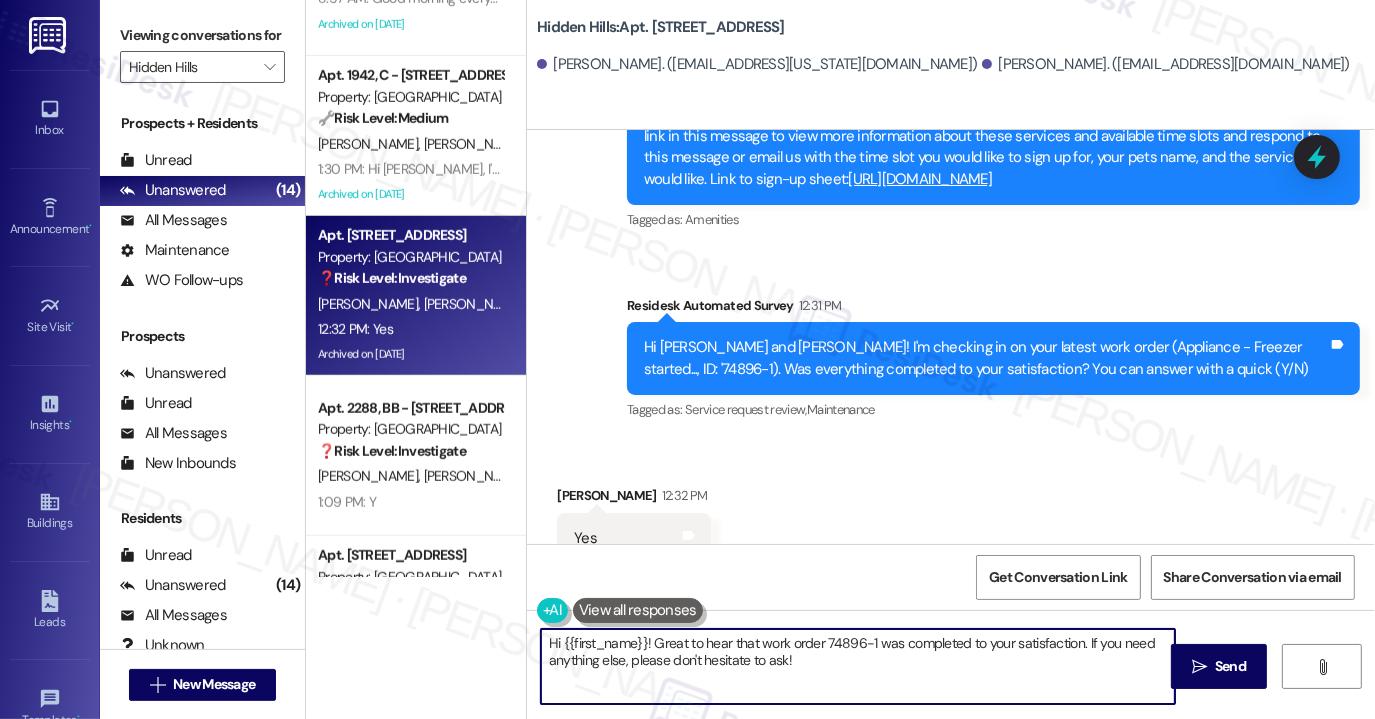 drag, startPoint x: 1086, startPoint y: 657, endPoint x: 1081, endPoint y: 641, distance: 16.763054 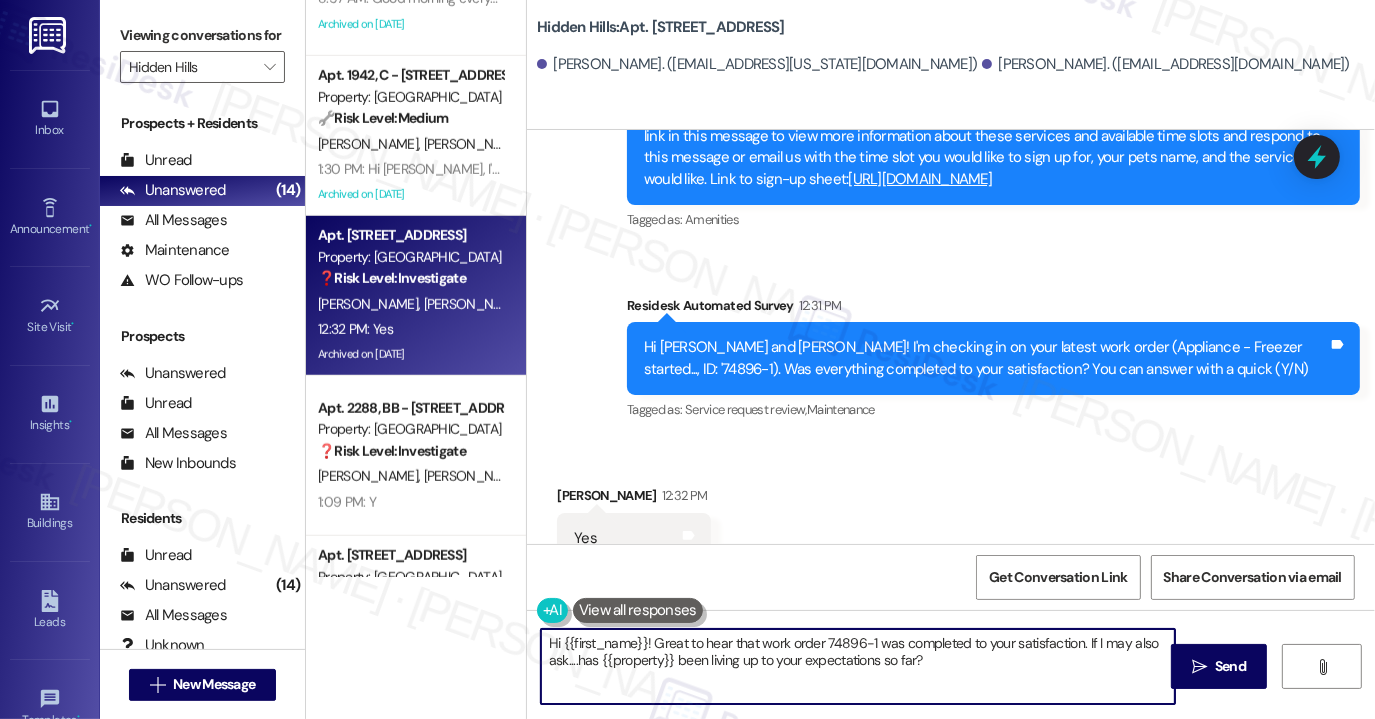 click on "Received via SMS [PERSON_NAME] 12:32 PM Yes Tags and notes Tagged as:   Positive response Click to highlight conversations about Positive response" at bounding box center (951, 524) 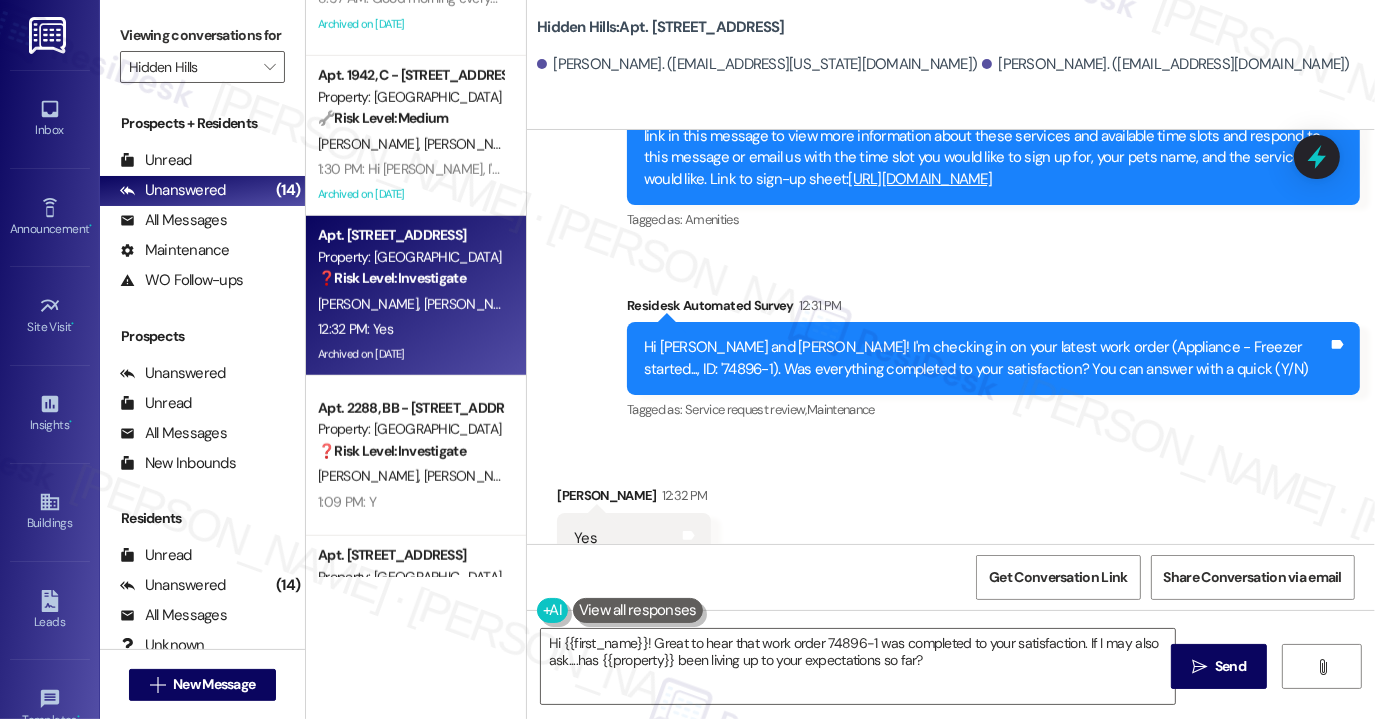 click on "[PERSON_NAME] 12:32 PM" at bounding box center (634, 499) 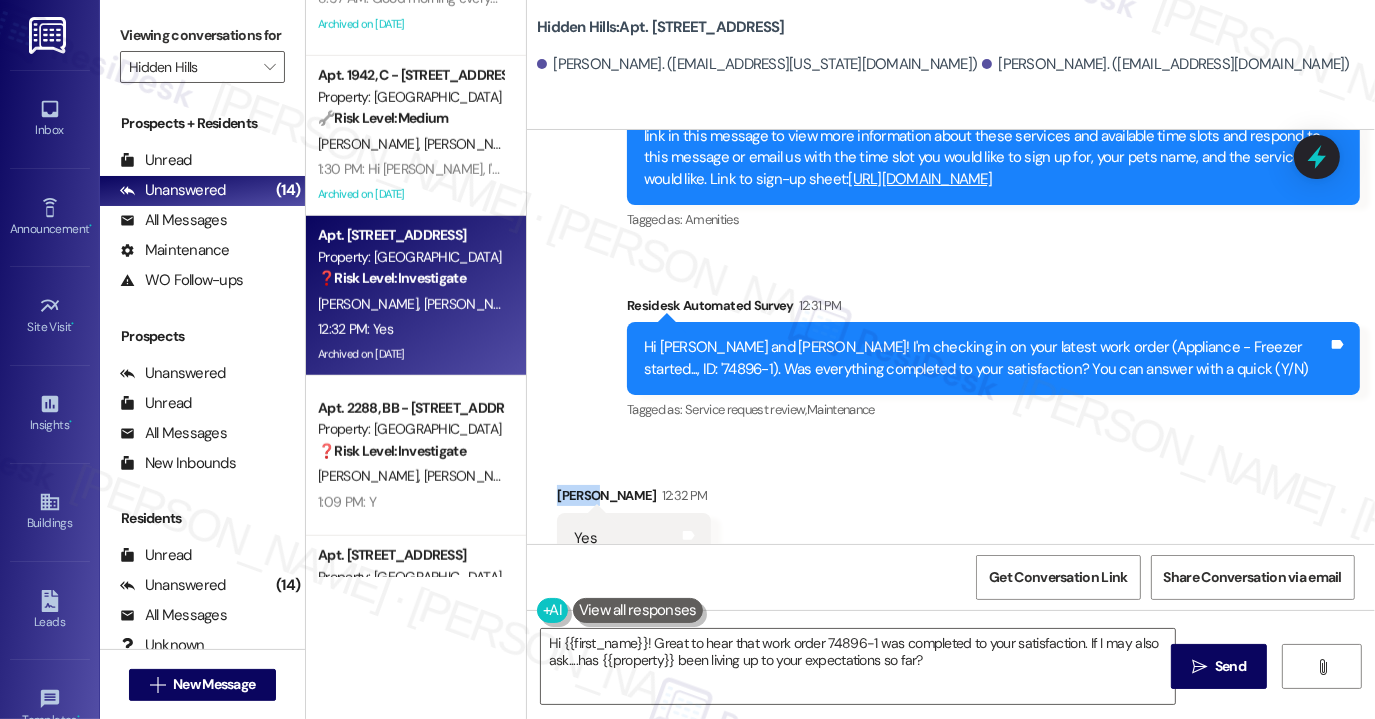 click on "[PERSON_NAME] 12:32 PM" at bounding box center (634, 499) 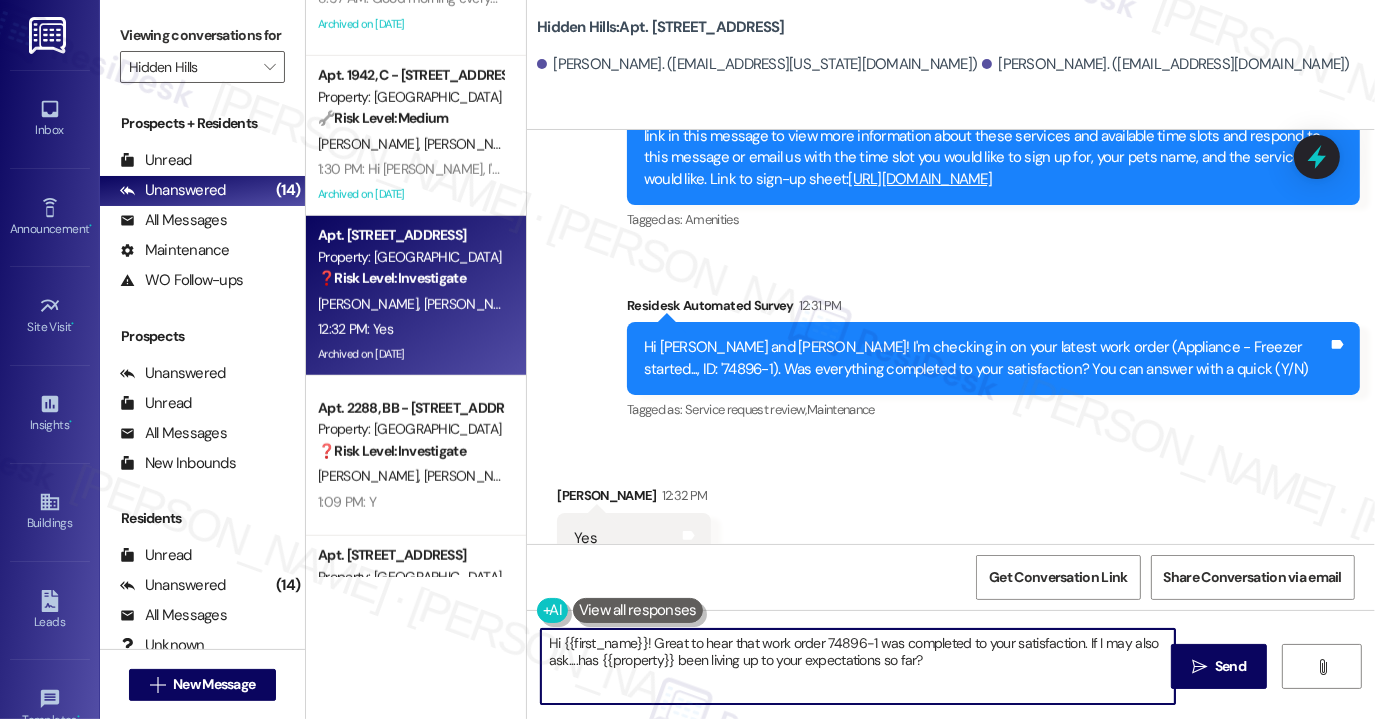 drag, startPoint x: 558, startPoint y: 639, endPoint x: 642, endPoint y: 628, distance: 84.71718 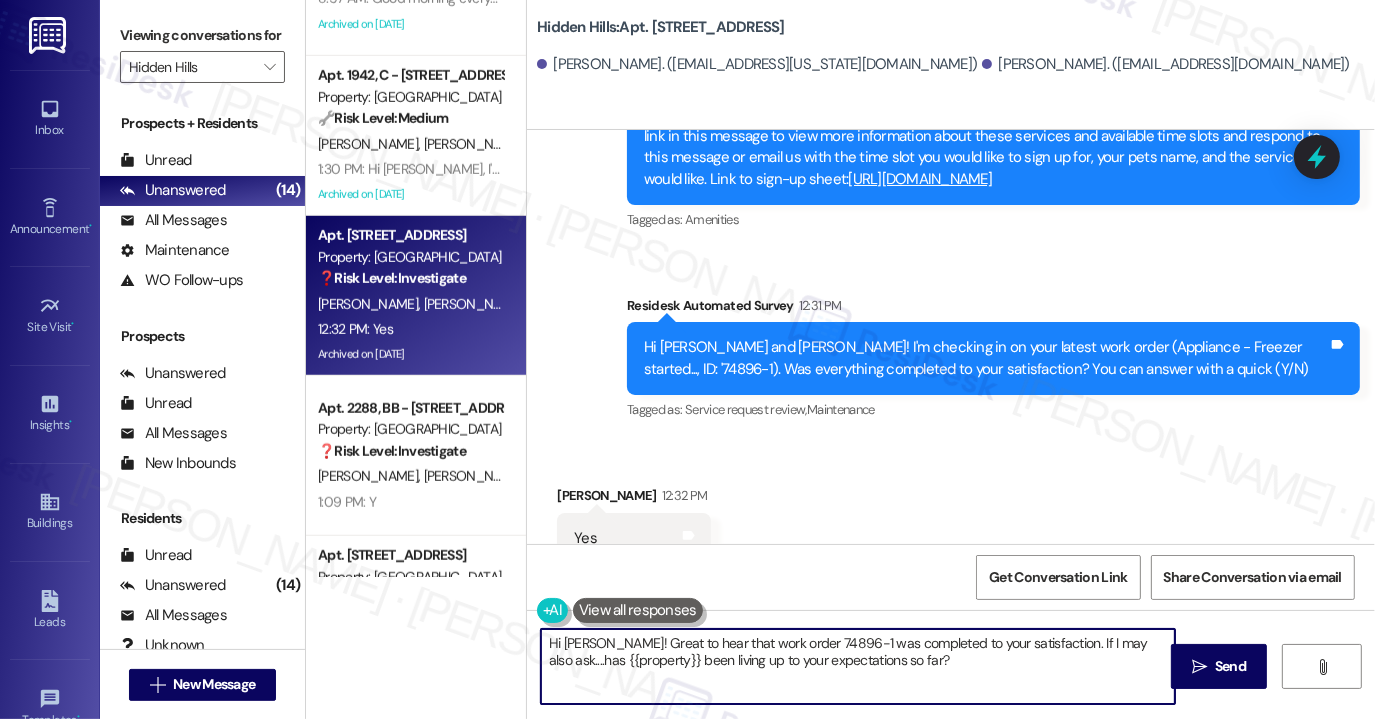type on "Hi [PERSON_NAME]! Great to hear that work order 74896-1 was completed to your satisfaction. If I may also ask....has {{property}} been living up to your expectations so far?" 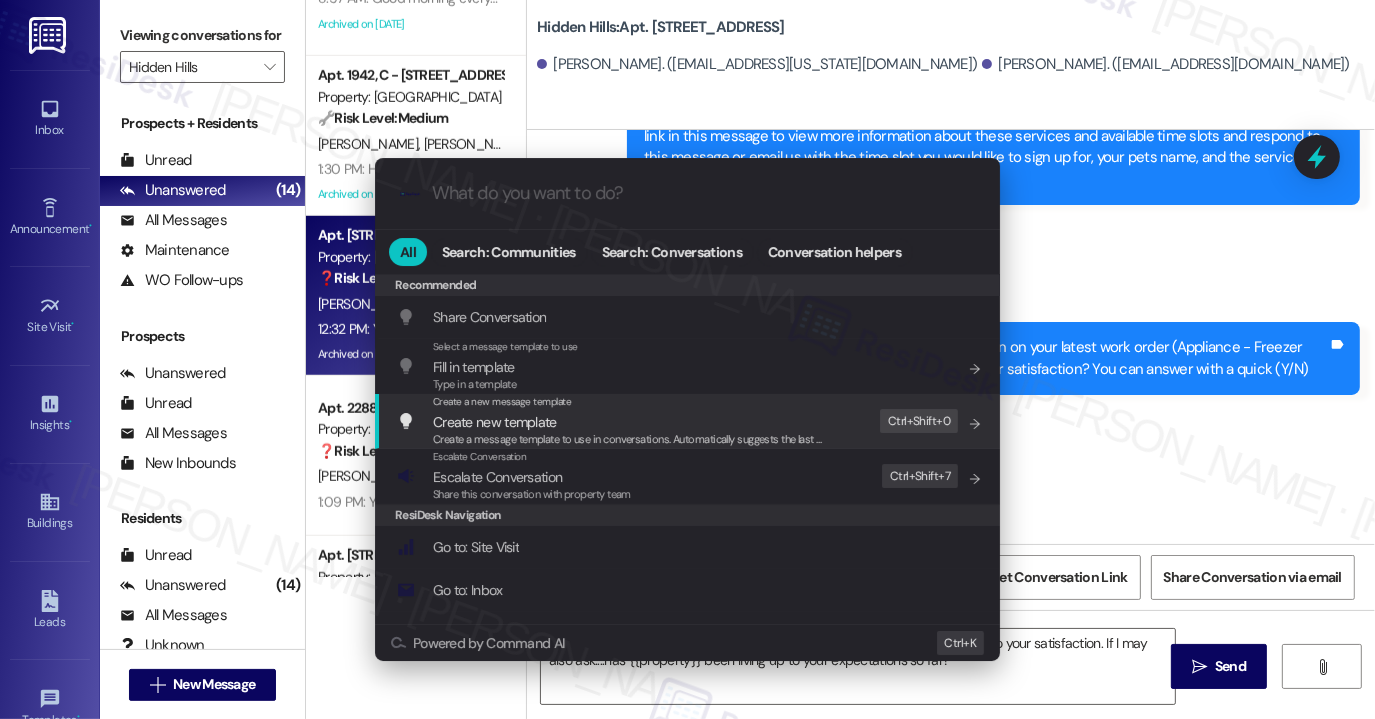 click on ".cls-1{fill:#0a055f;}.cls-2{fill:#0cc4c4;} resideskLogoBlueOrange All Search: Communities Search: Conversations Conversation helpers Recommended Recommended Share Conversation Add shortcut Select a message template to use Fill in template Type in a template Add shortcut Create a new message template Create new template Create a message template to use in conversations. Automatically suggests the last message you sent. Edit Ctrl+ Shift+ 0 Escalate Conversation Escalate Conversation Share this conversation with property team Edit Ctrl+ Shift+ 7 ResiDesk Navigation Go to: Site Visit Add shortcut Go to: Inbox Add shortcut Go to: Settings Add shortcut Go to: Message Templates Add shortcut Go to: Buildings Add shortcut Help Getting Started: What you can do with ResiDesk How to message a tenant
How to send an announcement
How to attach a file on messages and announcements
How to message a prospect
How to message an inbound prospect
How to send an internal message
How to use the ResiDesk Outlook Add-in Settings" at bounding box center [687, 359] 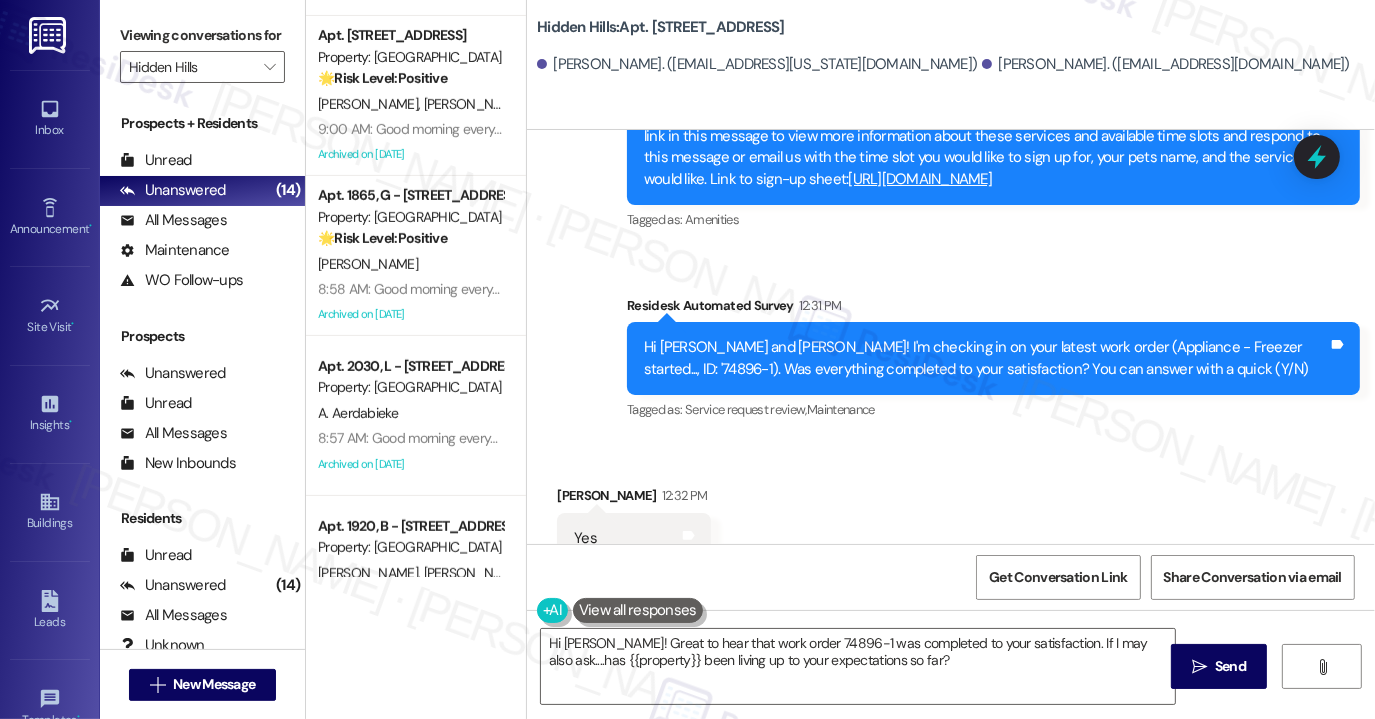 scroll, scrollTop: 1094, scrollLeft: 0, axis: vertical 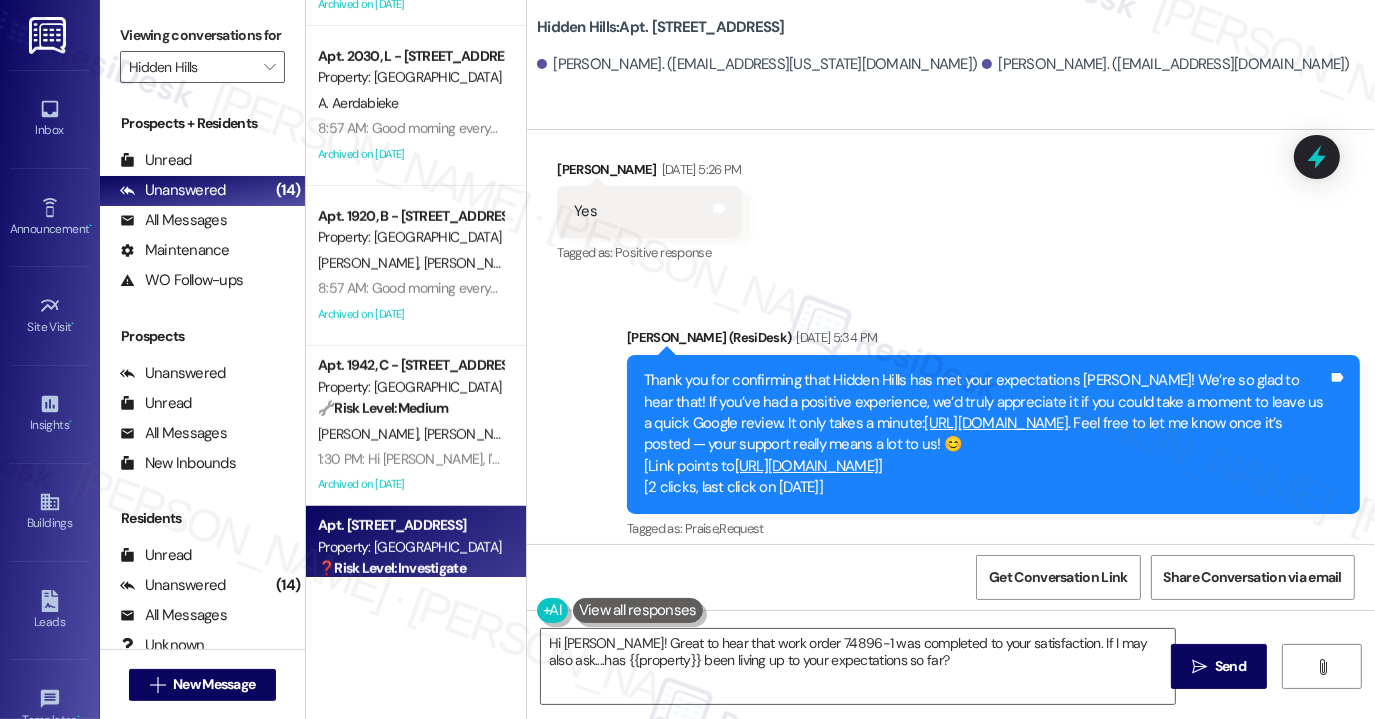 click on "[URL][DOMAIN_NAME]" at bounding box center [997, 423] 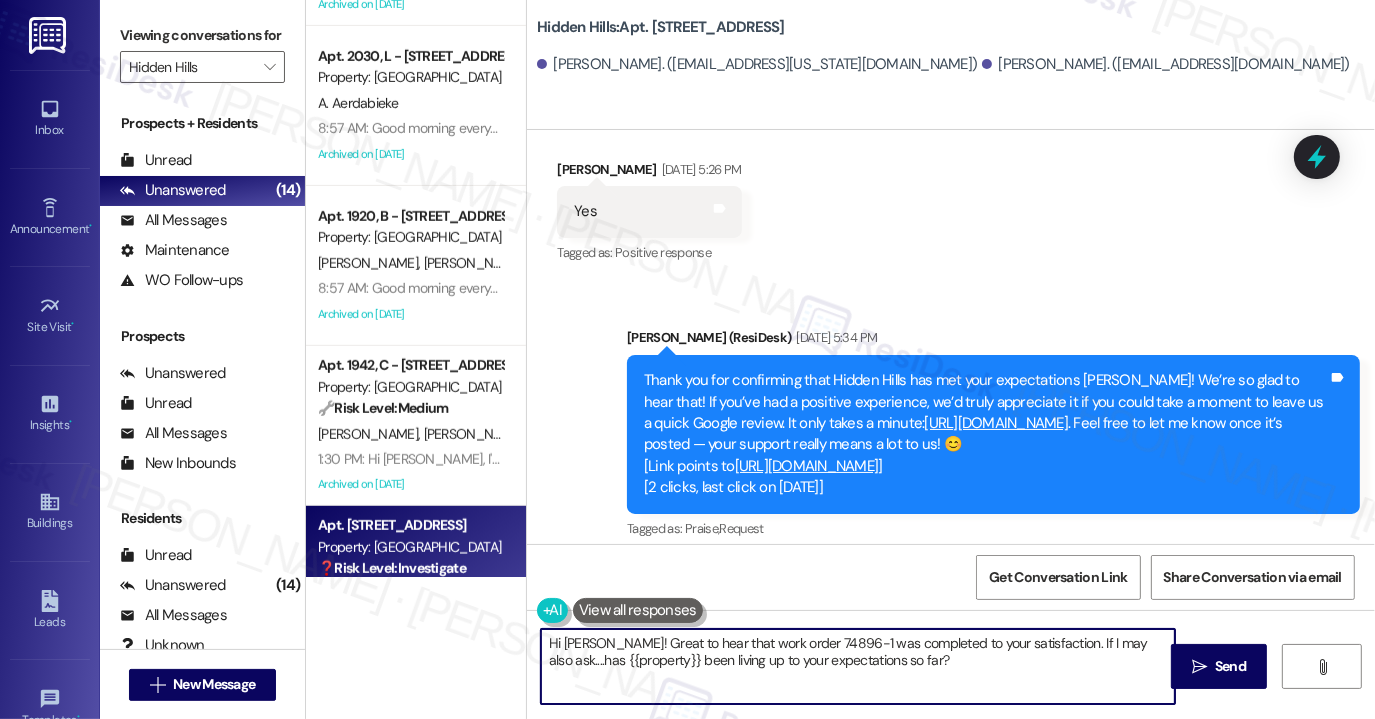 drag, startPoint x: 920, startPoint y: 666, endPoint x: 1022, endPoint y: 637, distance: 106.04244 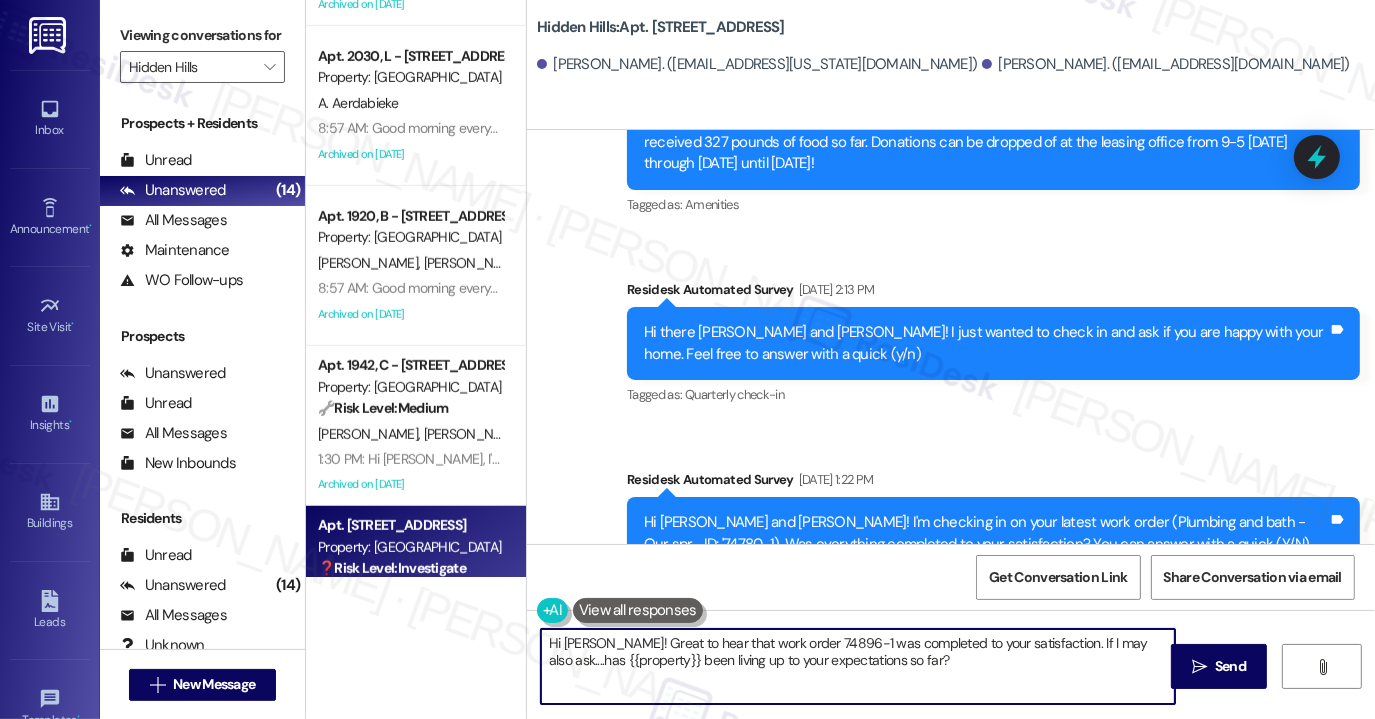 scroll, scrollTop: 28478, scrollLeft: 0, axis: vertical 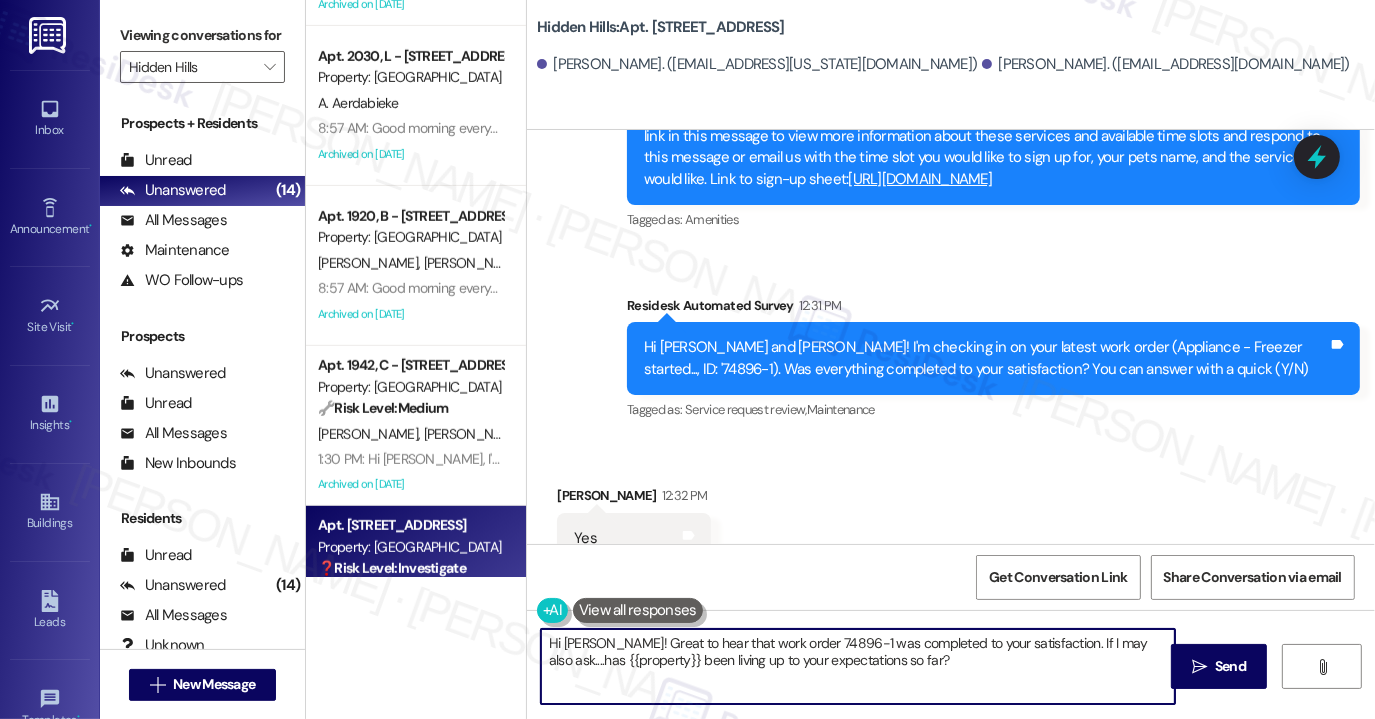 click on "Hi [PERSON_NAME]! Great to hear that work order 74896-1 was completed to your satisfaction. If I may also ask....has {{property}} been living up to your expectations so far?" at bounding box center [858, 666] 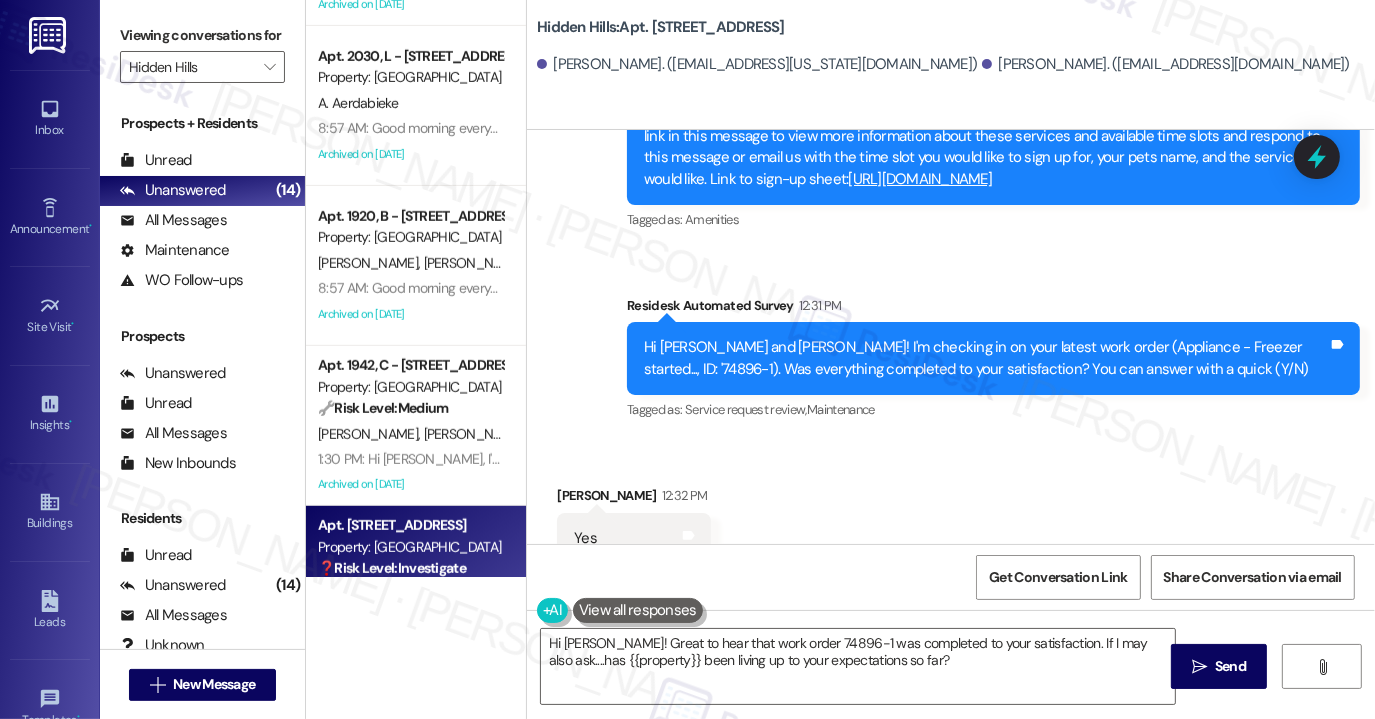 drag, startPoint x: 1243, startPoint y: 663, endPoint x: 1127, endPoint y: 528, distance: 177.99158 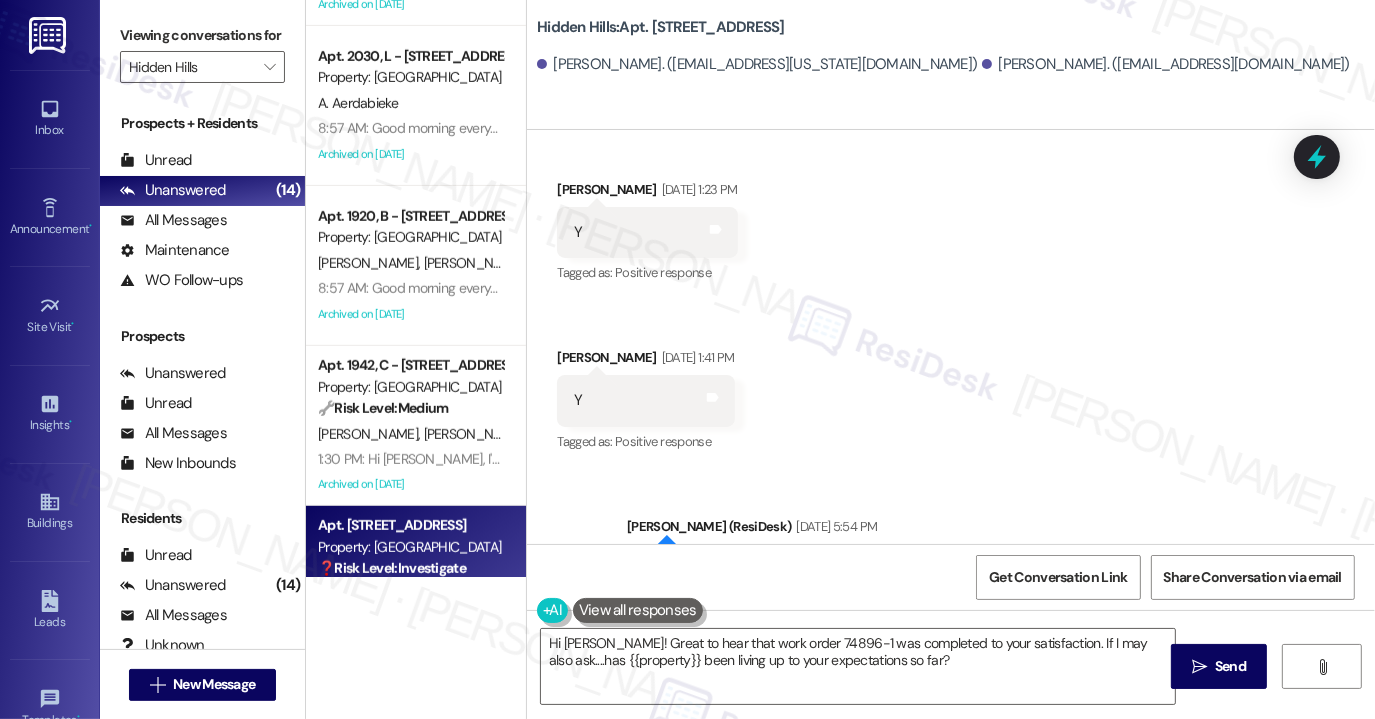 scroll, scrollTop: 28592, scrollLeft: 0, axis: vertical 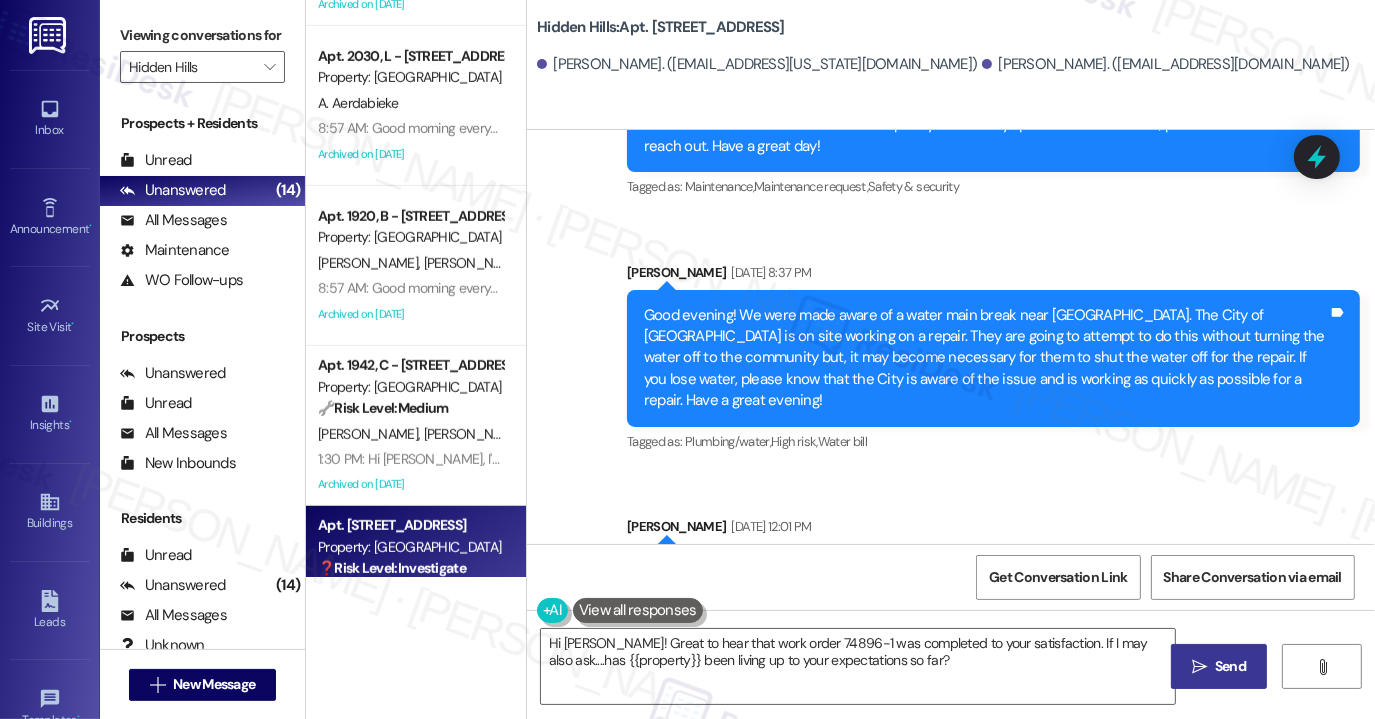 click on " Send" at bounding box center [1219, 666] 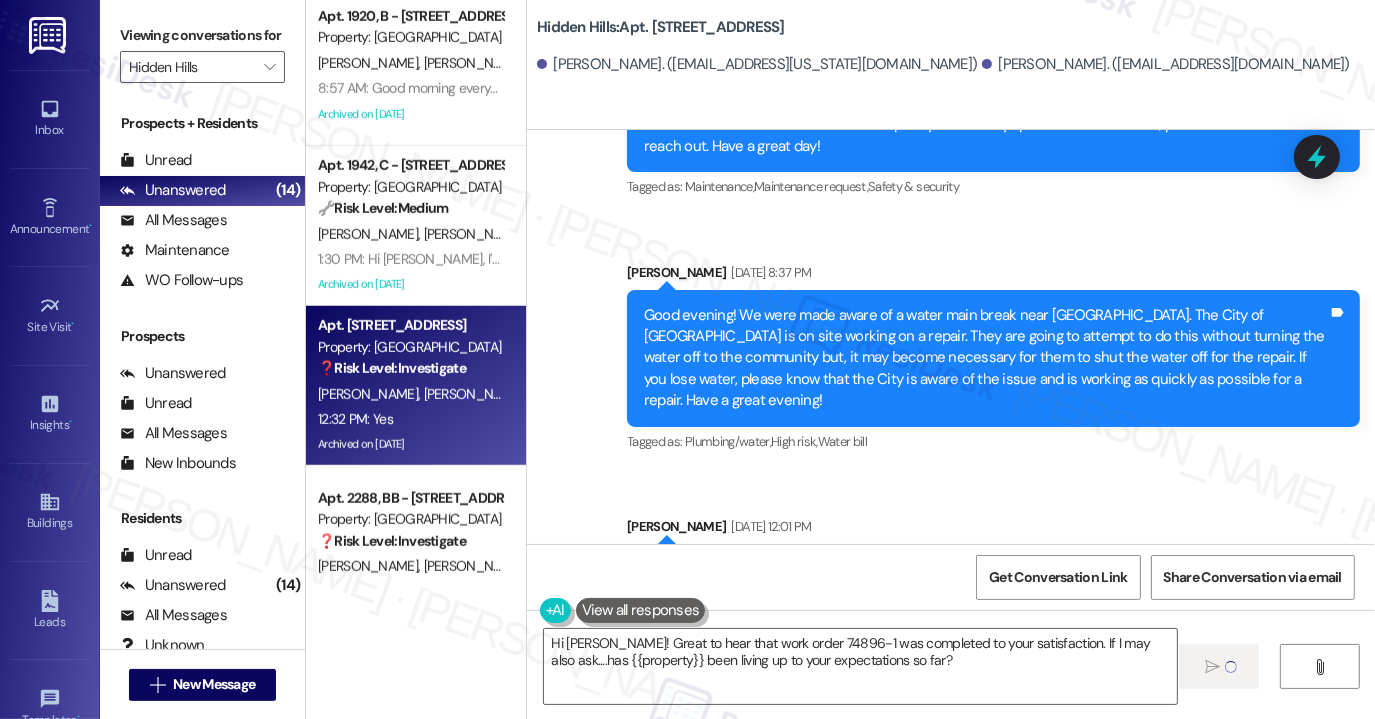 type 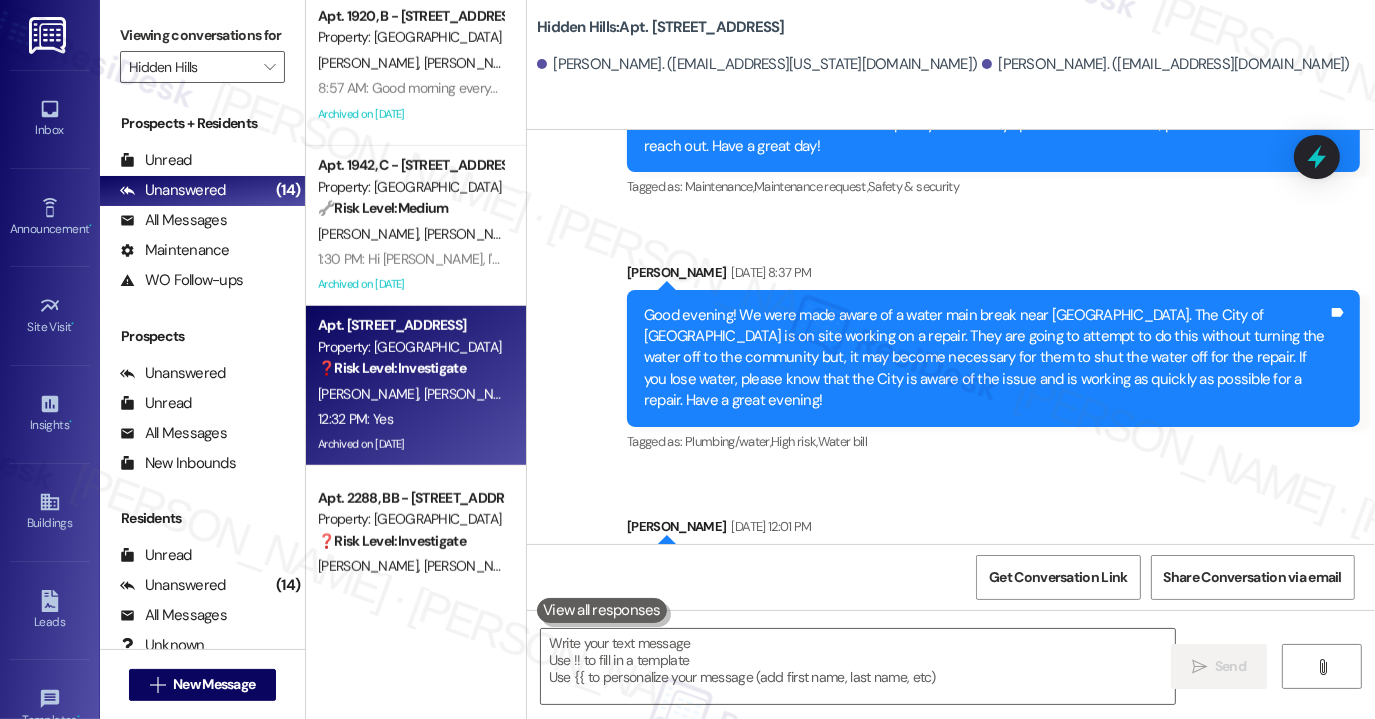 scroll, scrollTop: 1494, scrollLeft: 0, axis: vertical 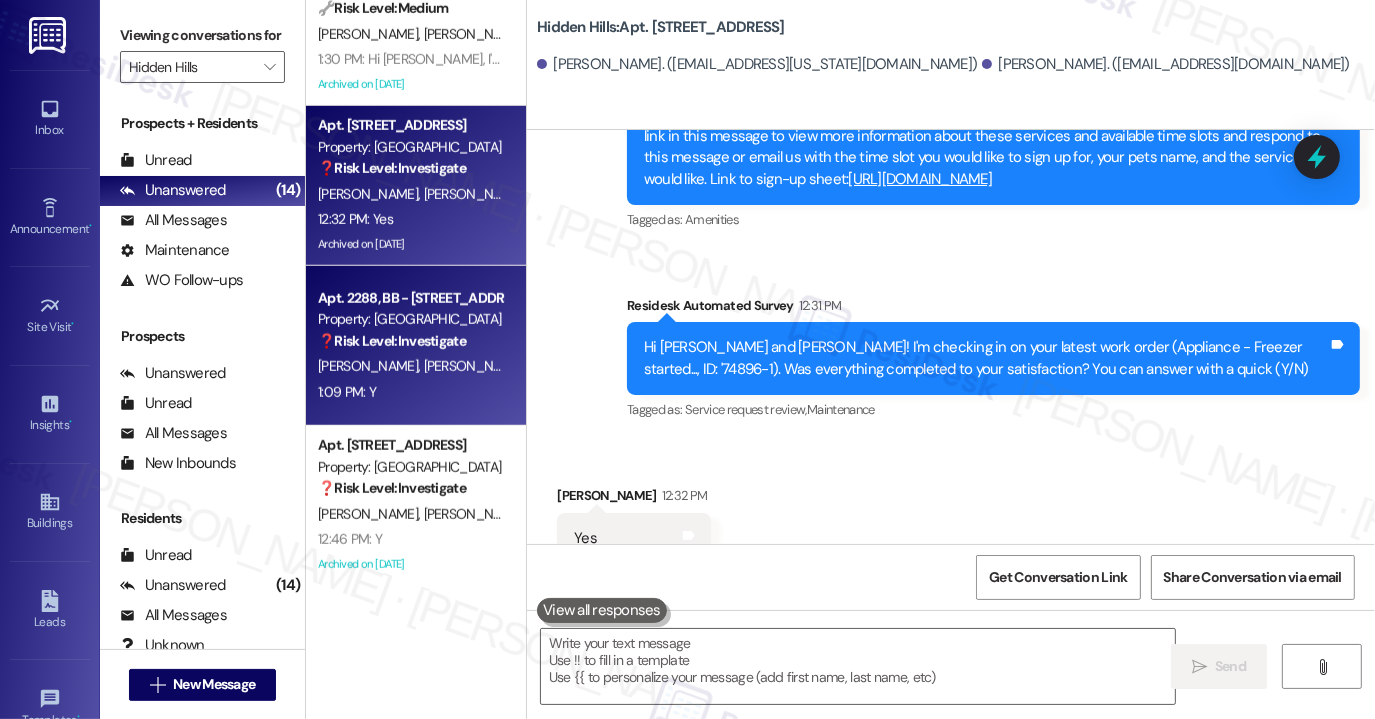 click on "❓  Risk Level:  Investigate" at bounding box center (392, 341) 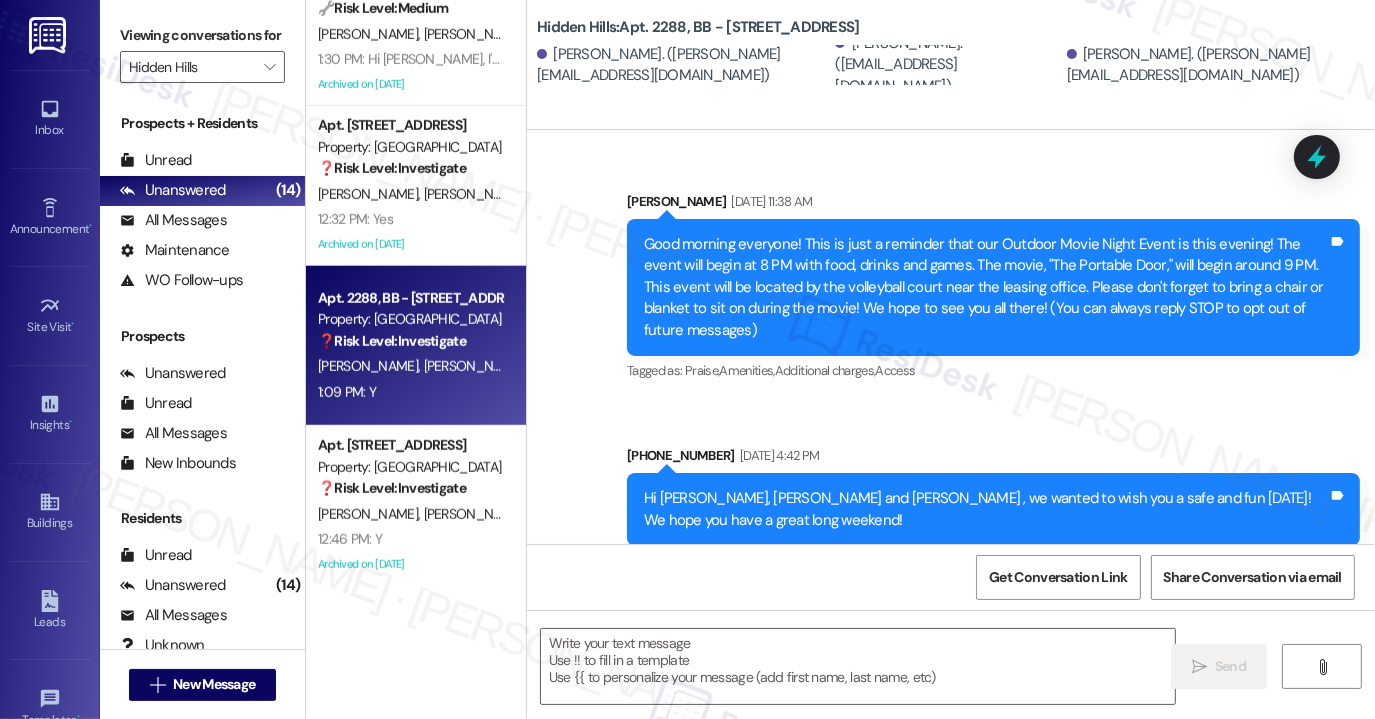 scroll, scrollTop: 27588, scrollLeft: 0, axis: vertical 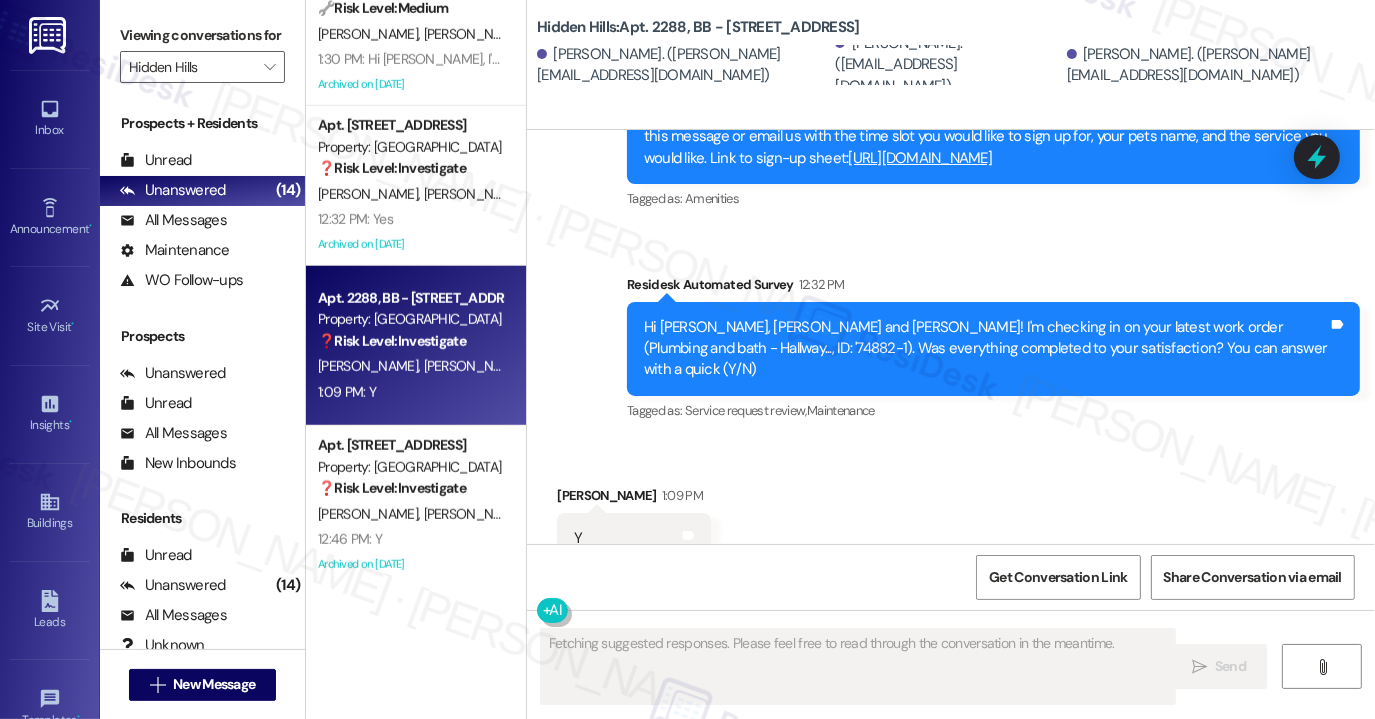 click on "Received via SMS [PERSON_NAME] 1:09 PM Y Tags and notes Tagged as:   Positive response Click to highlight conversations about Positive response" at bounding box center (951, 524) 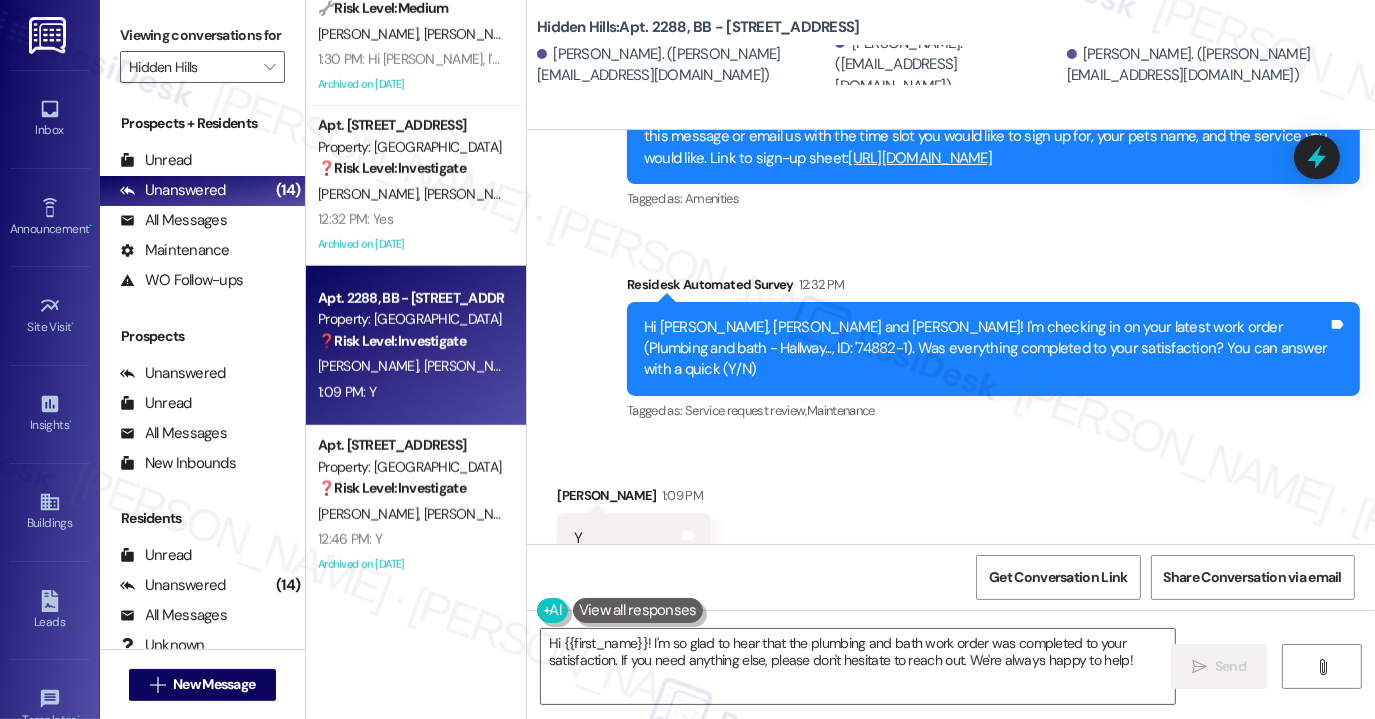 scroll, scrollTop: 934, scrollLeft: 0, axis: vertical 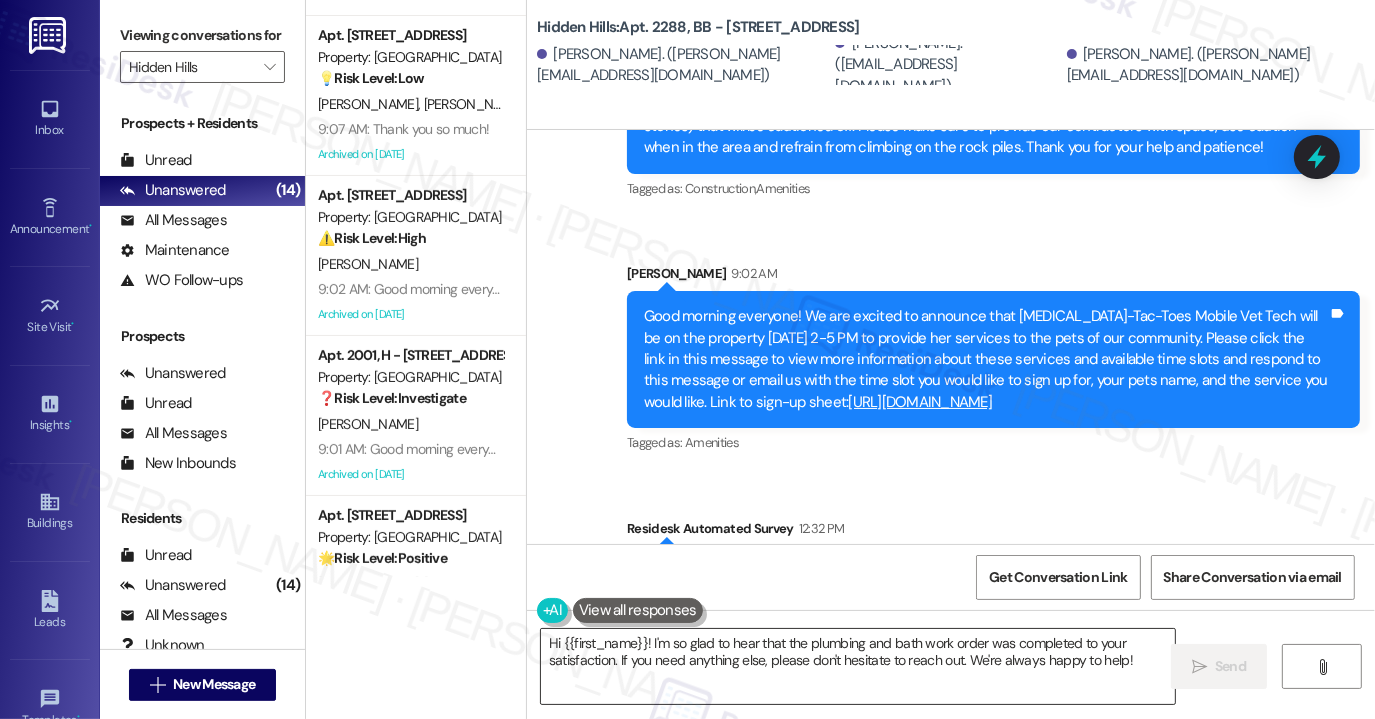 click on "Hi {{first_name}}! I'm so glad to hear that the plumbing and bath work order was completed to your satisfaction. If you need anything else, please don't hesitate to reach out. We're always happy to help!" at bounding box center (858, 666) 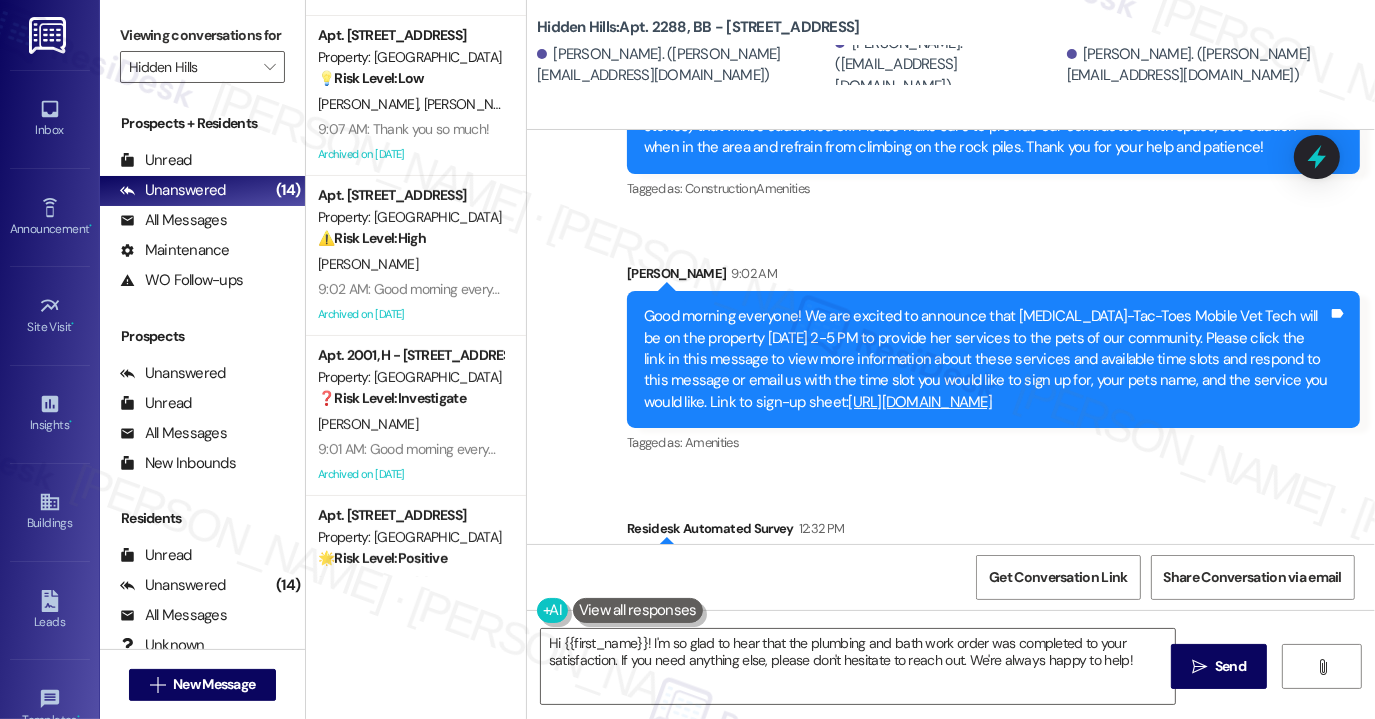 click on "Sent via SMS [PERSON_NAME] [DATE] 1:34 PM Great! I'll let the maintenance team know that [DATE] works for the towel bar and tub drain repairs. Please let us know if anything changes! Tags and notes Tagged as:   Maintenance ,  Click to highlight conversations about Maintenance Work order request ,  Click to highlight conversations about Work order request Maintenance request Click to highlight conversations about Maintenance request Announcement, sent via SMS [PERSON_NAME] [DATE] 2:22 PM Tags and notes Tagged as:   Rent/payments ,  Click to highlight conversations about Rent/payments Pet policy ,  Click to highlight conversations about Pet policy Amenities Click to highlight conversations about Amenities Announcement, sent via SMS [PERSON_NAME] [DATE] 9:42 AM Tags and notes Tagged as:   Construction ,  Click to highlight conversations about Construction Amenities Click to highlight conversations about Amenities Announcement, sent via SMS [PERSON_NAME] 9:02 AM   Tags and notes Tagged as:" at bounding box center (951, 80) 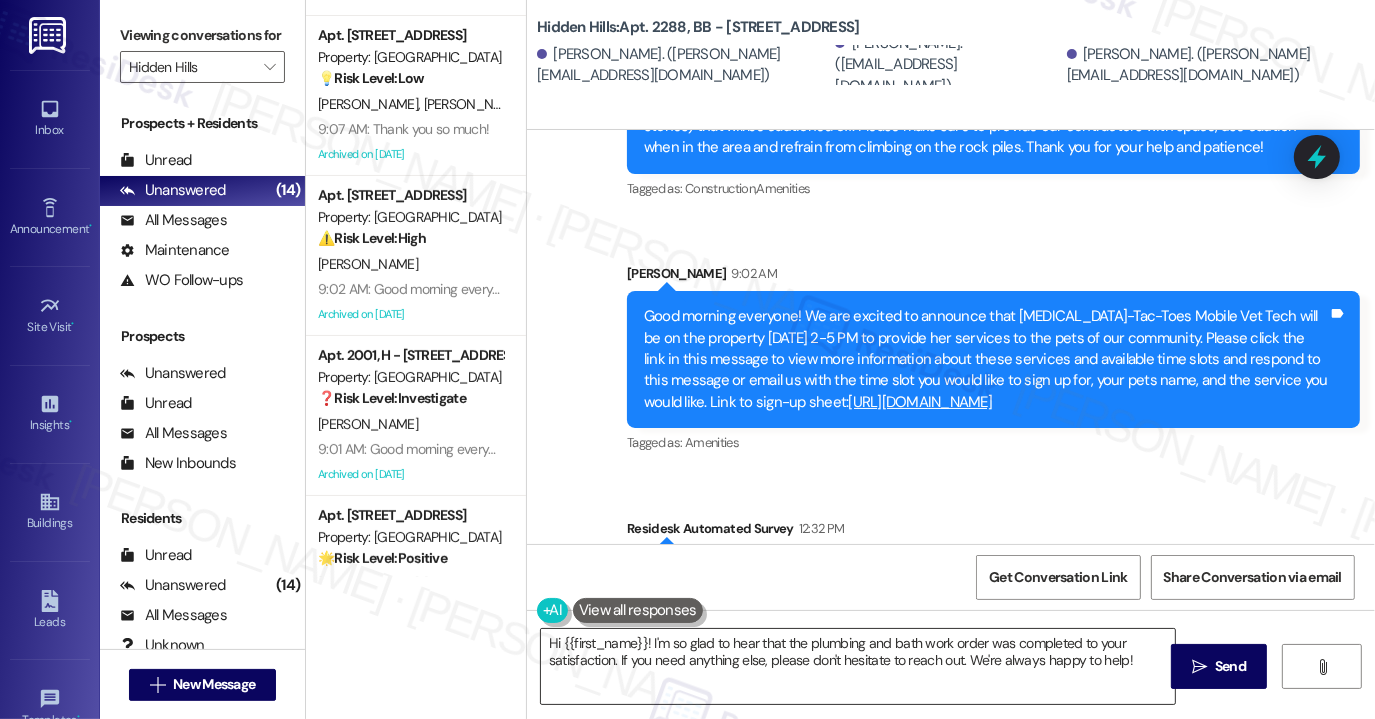 click on "Hi {{first_name}}! I'm so glad to hear that the plumbing and bath work order was completed to your satisfaction. If you need anything else, please don't hesitate to reach out. We're always happy to help!" at bounding box center [858, 666] 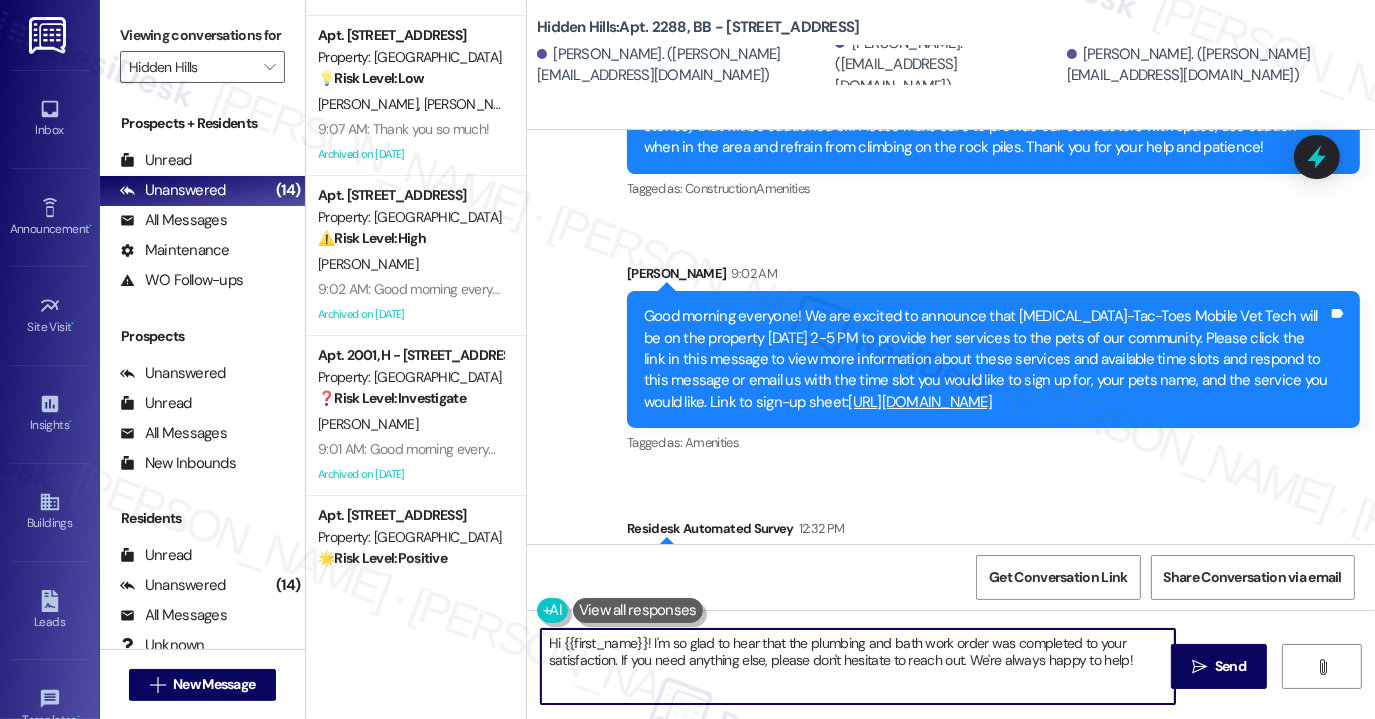 drag, startPoint x: 1129, startPoint y: 663, endPoint x: 618, endPoint y: 686, distance: 511.51736 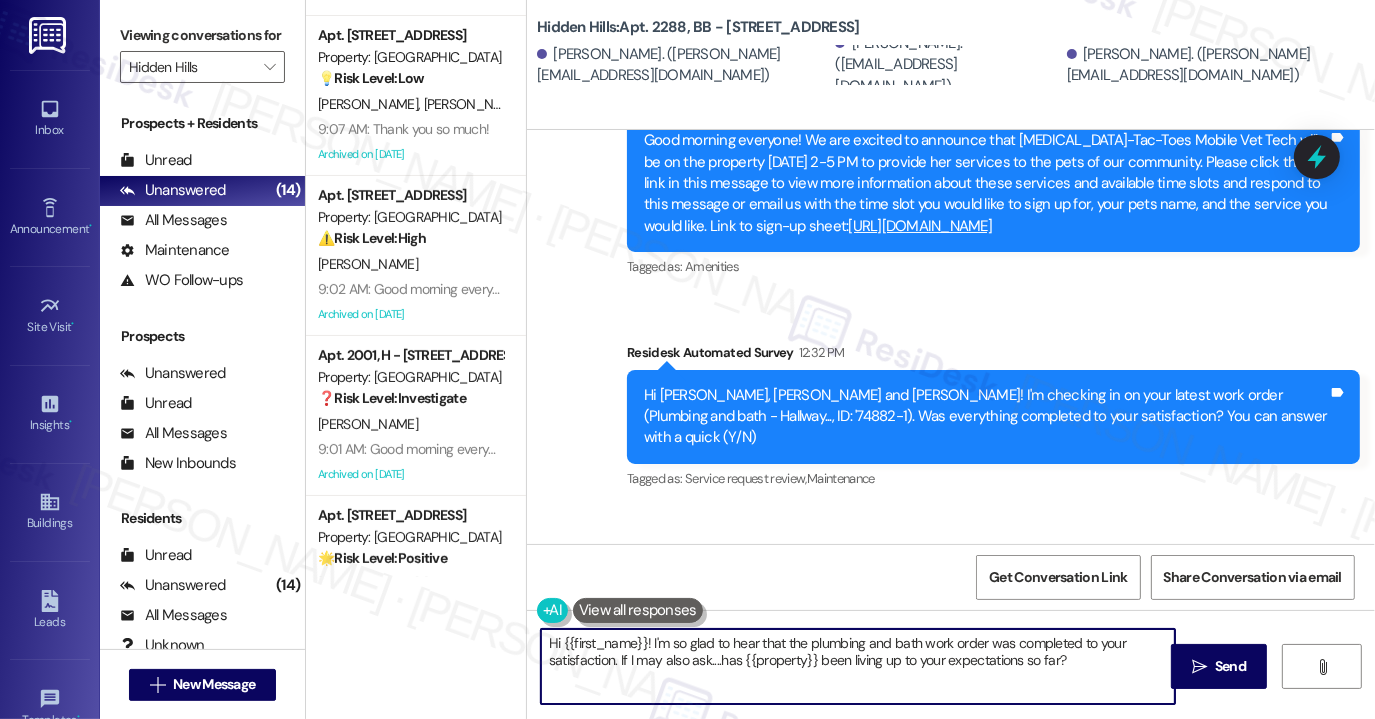 scroll, scrollTop: 27589, scrollLeft: 0, axis: vertical 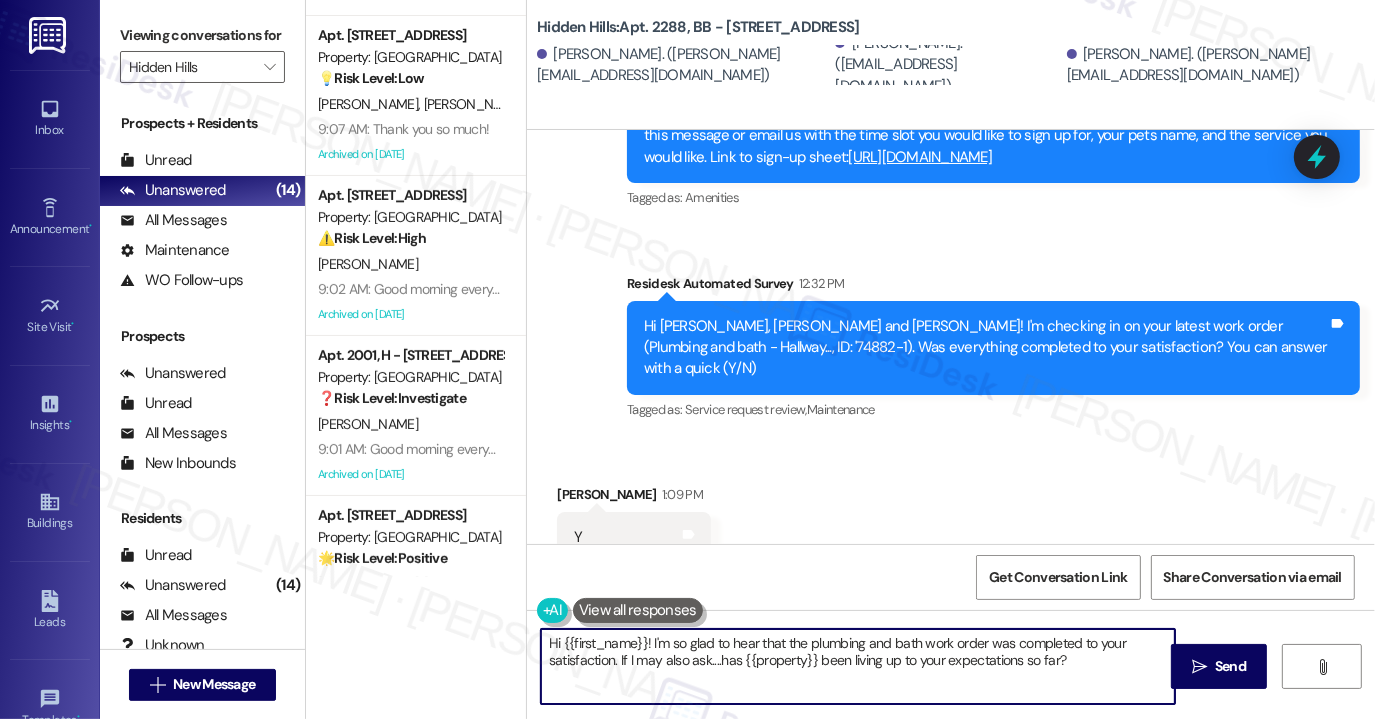 click on "[PERSON_NAME] 1:09 PM" at bounding box center [634, 498] 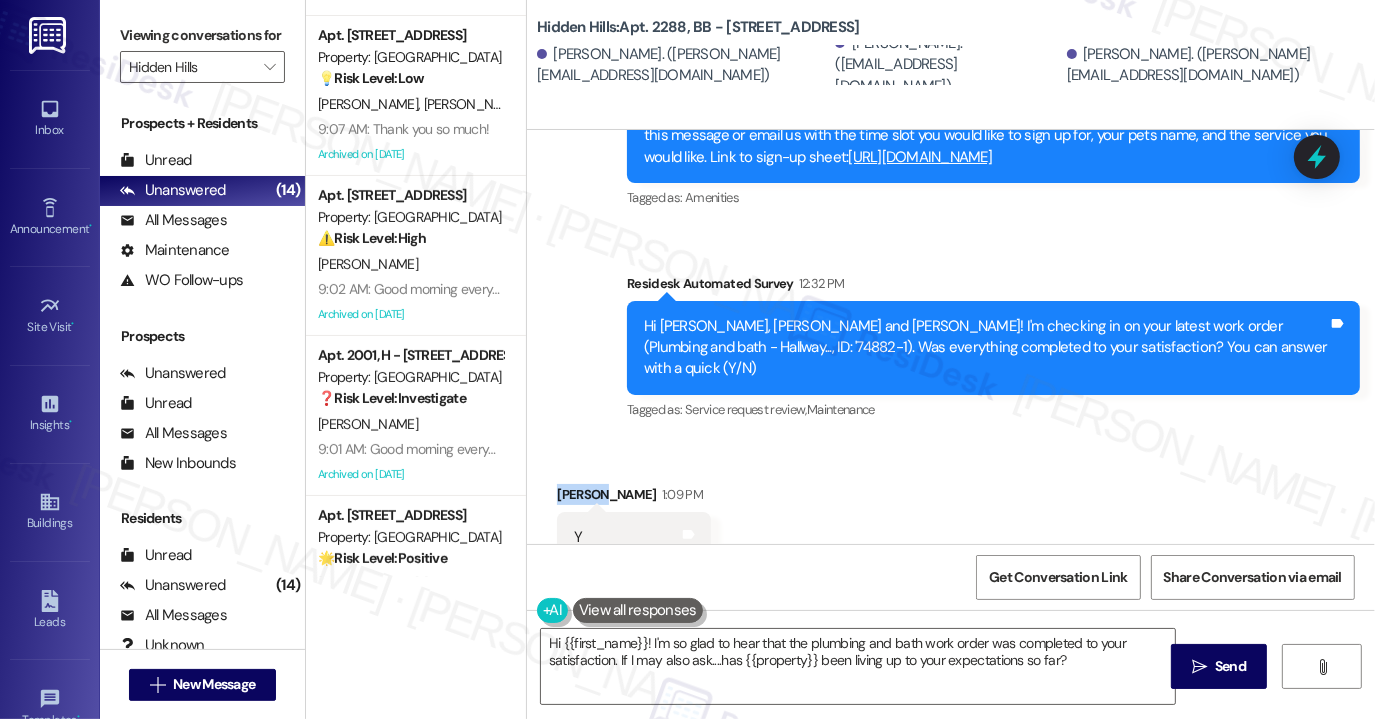 click on "[PERSON_NAME] 1:09 PM" at bounding box center (634, 498) 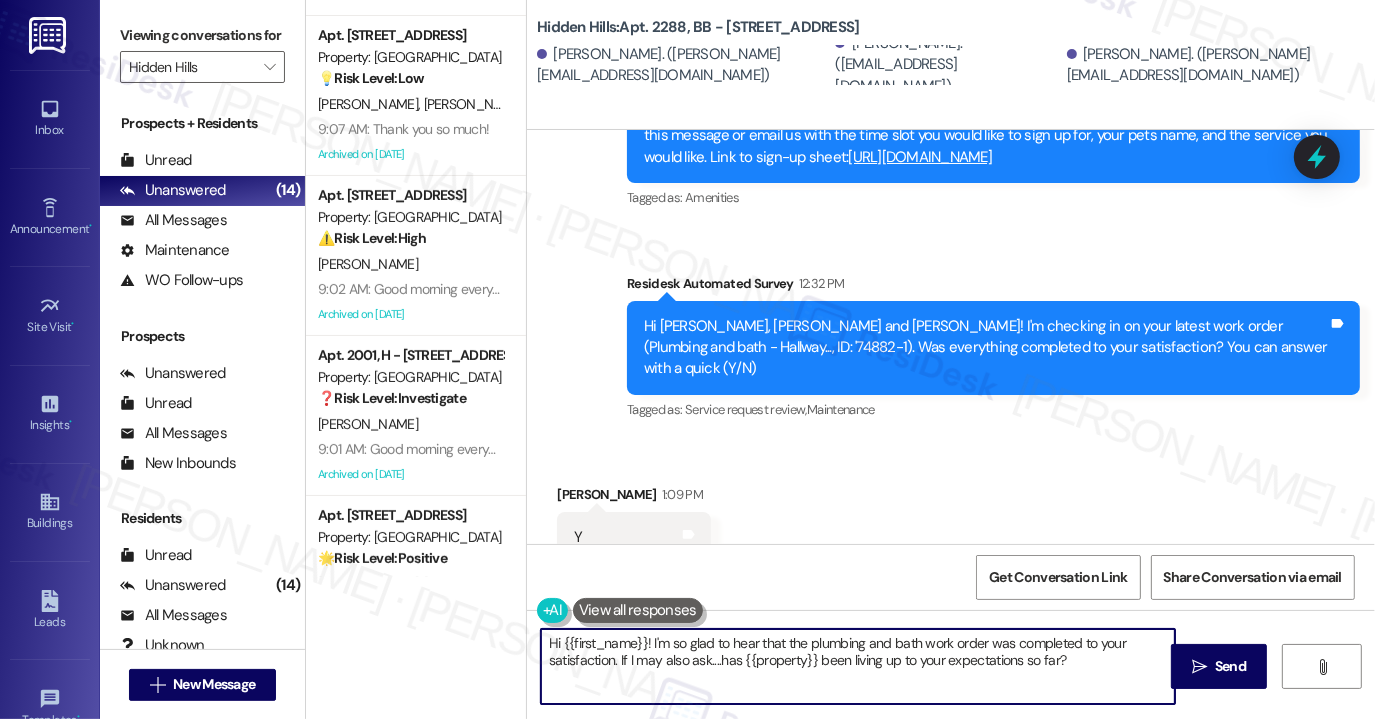 drag, startPoint x: 558, startPoint y: 643, endPoint x: 643, endPoint y: 633, distance: 85.58621 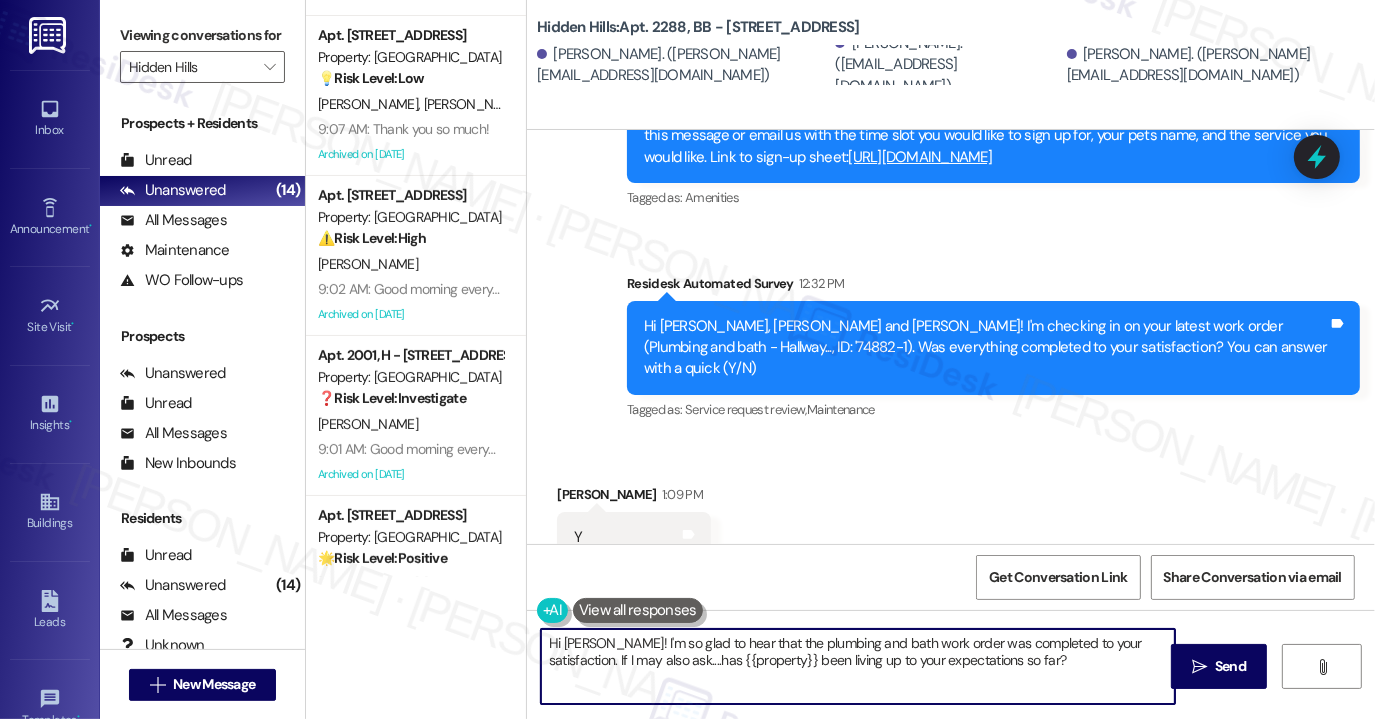 click on "Hi [PERSON_NAME]! I'm so glad to hear that the plumbing and bath work order was completed to your satisfaction. If I may also ask....has {{property}} been living up to your expectations so far?" at bounding box center [858, 666] 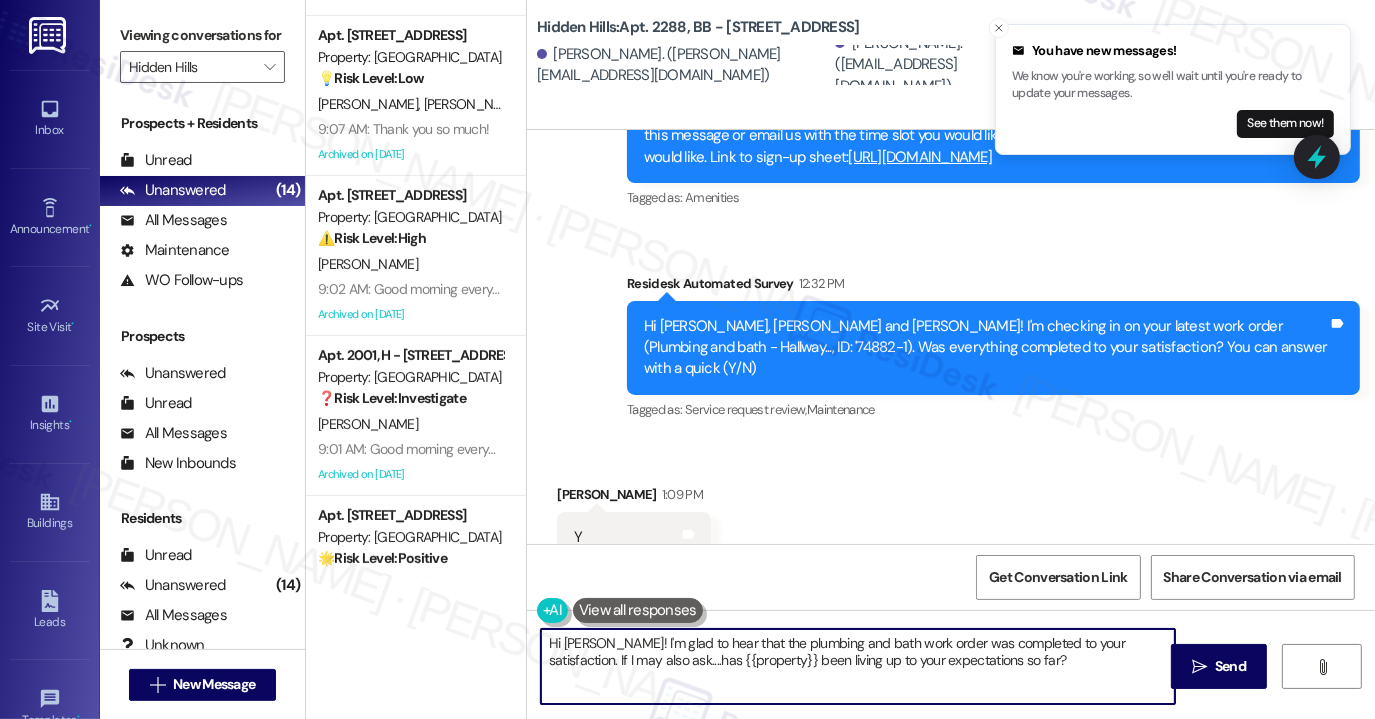 click on "Hi [PERSON_NAME]! I'm glad to hear that the plumbing and bath work order was completed to your satisfaction. If I may also ask....has {{property}} been living up to your expectations so far?" at bounding box center (858, 666) 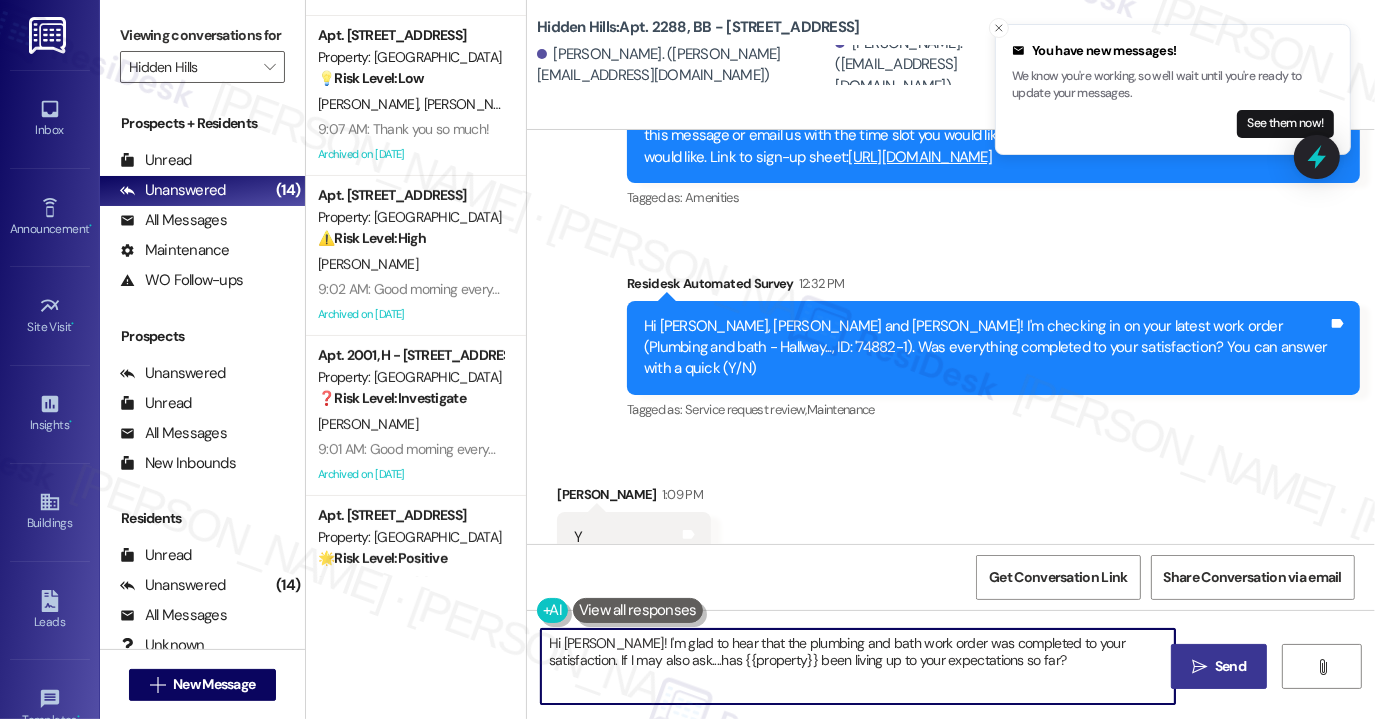 type on "Hi [PERSON_NAME]! I'm glad to hear that the plumbing and bath work order was completed to your satisfaction. If I may also ask....has {{property}} been living up to your expectations so far?" 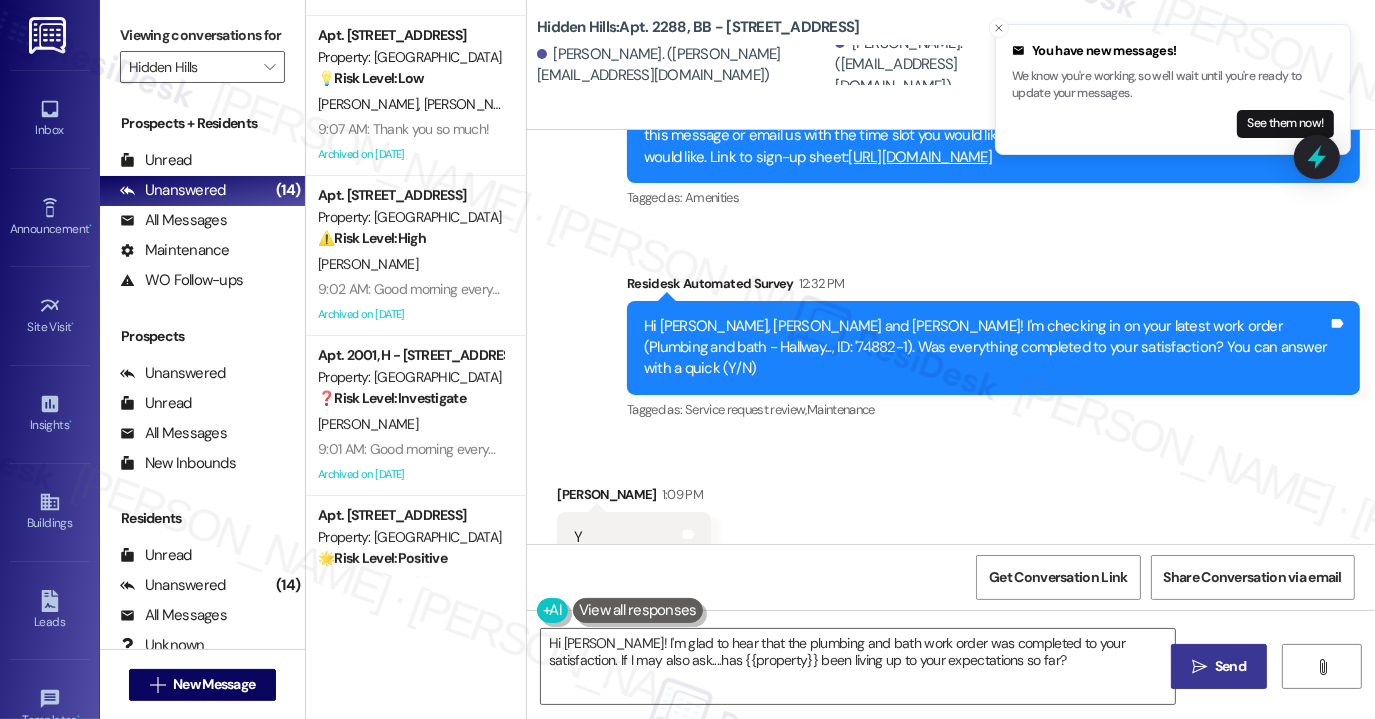 click on "Send" at bounding box center (1230, 666) 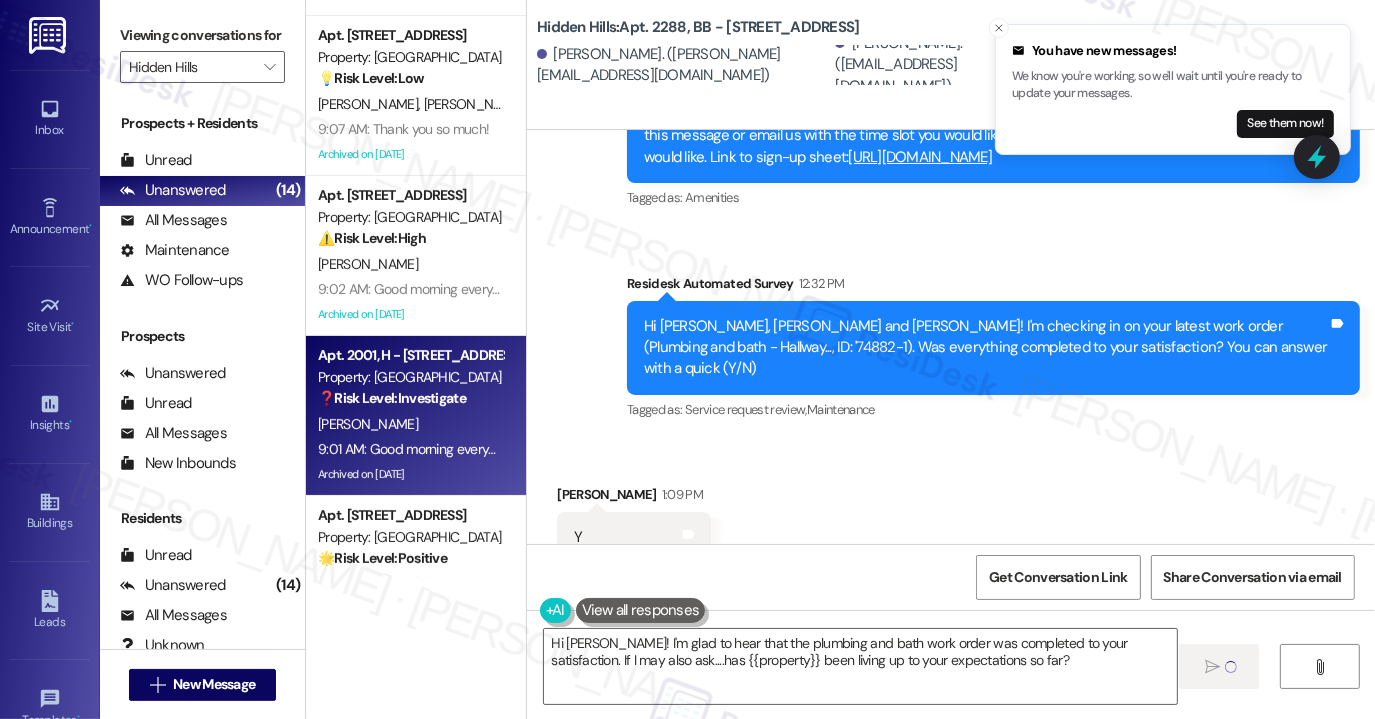 type 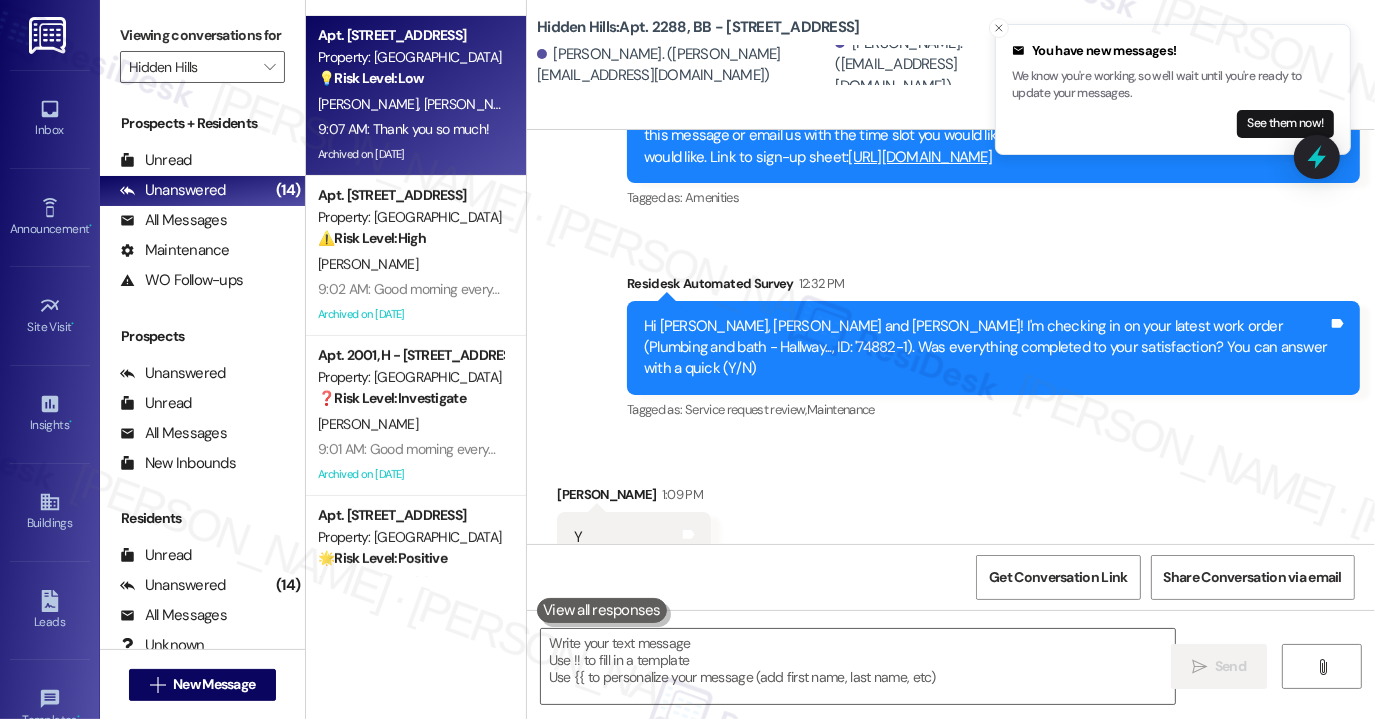 scroll, scrollTop: 27588, scrollLeft: 0, axis: vertical 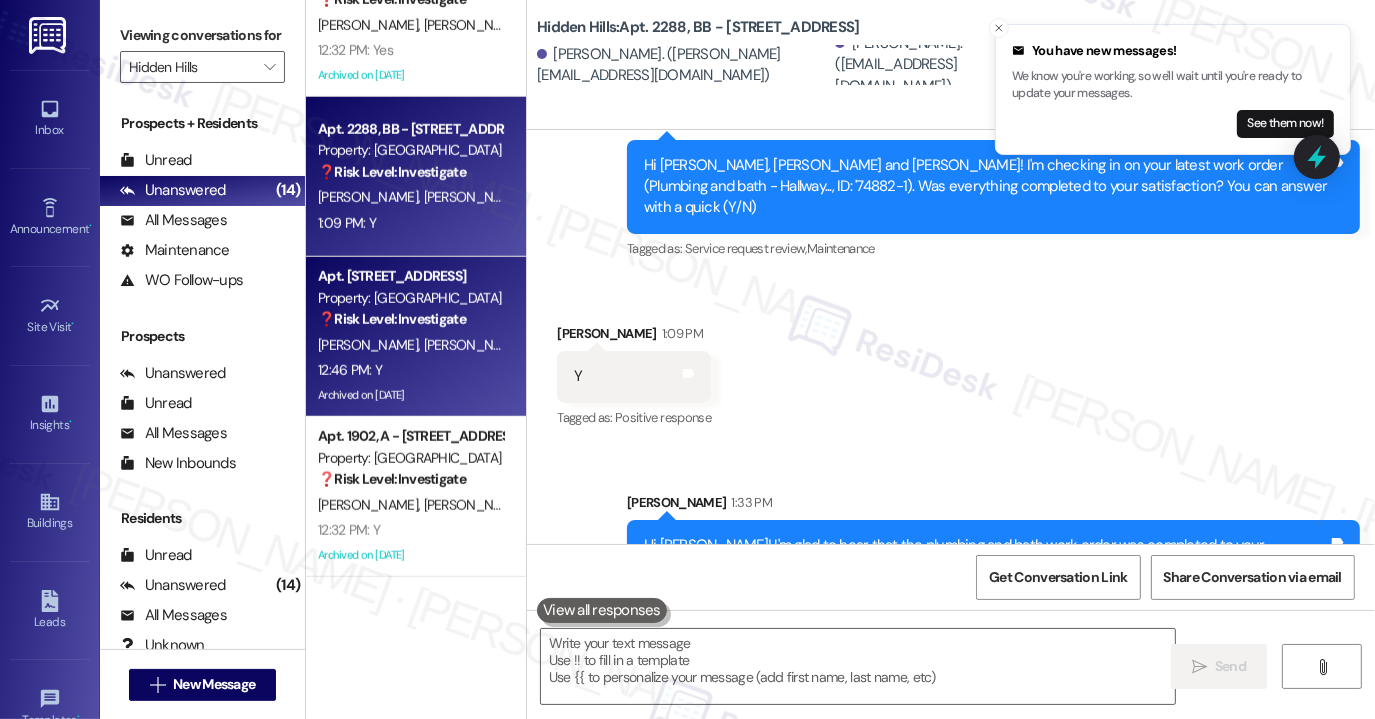 click on "[PERSON_NAME]" at bounding box center [474, 345] 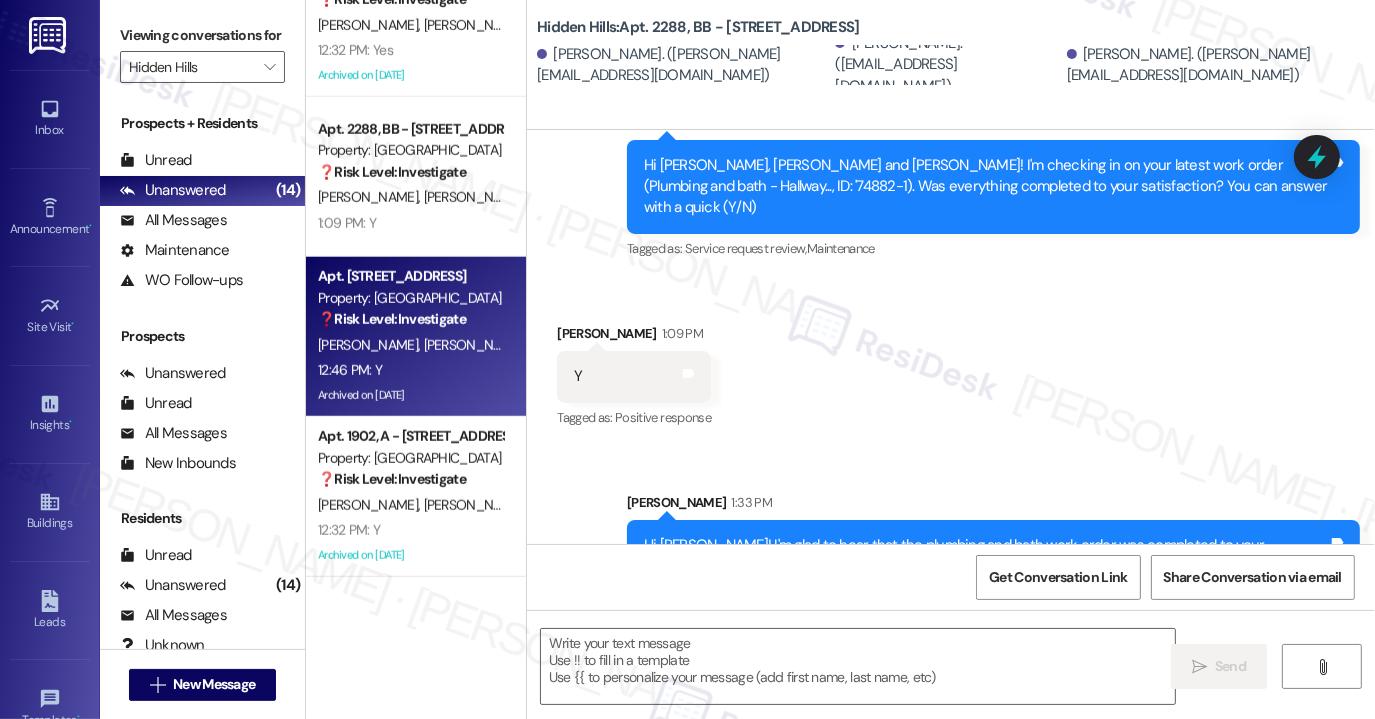 type on "Fetching suggested responses. Please feel free to read through the conversation in the meantime." 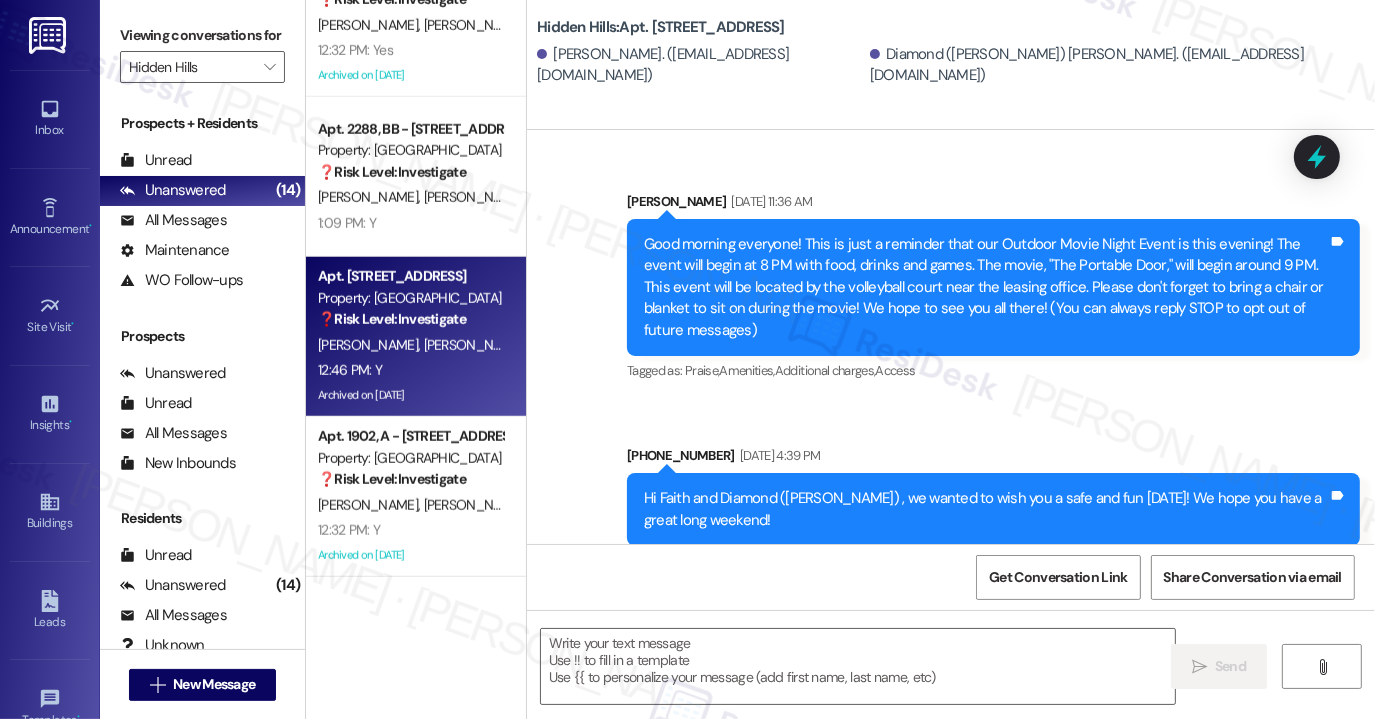 scroll, scrollTop: 25584, scrollLeft: 0, axis: vertical 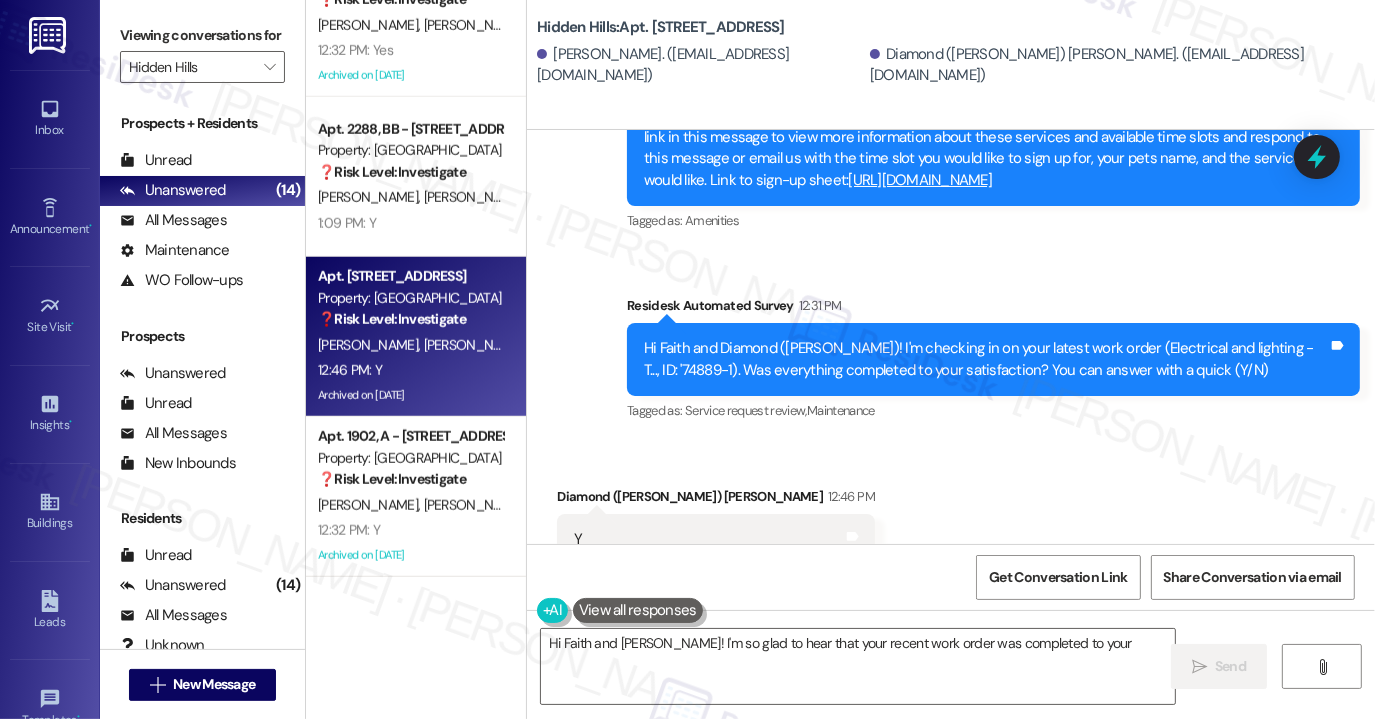 click on "Hi Faith and Diamond ([PERSON_NAME])! I'm checking in on your latest work order (Electrical and lighting - T..., ID: '74889-1). Was everything completed to your satisfaction? You can answer with a quick (Y/N)" at bounding box center [986, 359] 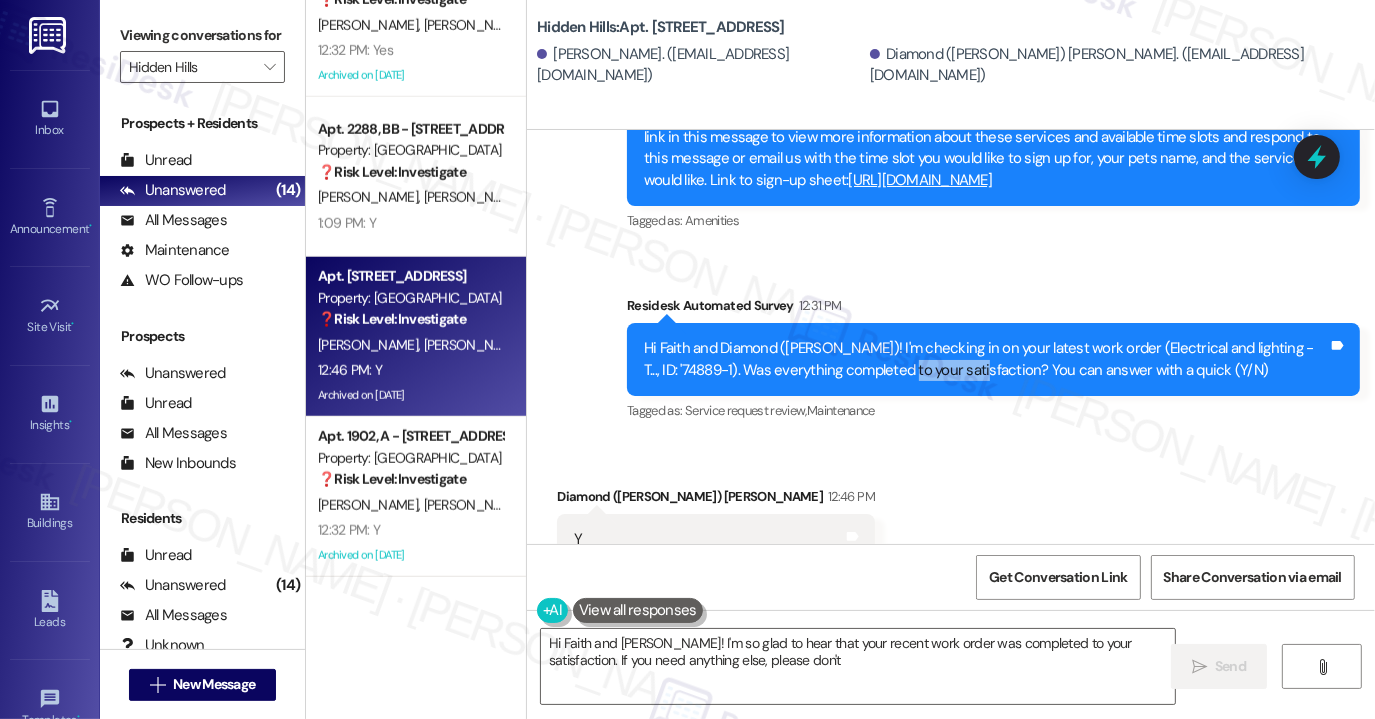 click on "Hi Faith and Diamond ([PERSON_NAME])! I'm checking in on your latest work order (Electrical and lighting - T..., ID: '74889-1). Was everything completed to your satisfaction? You can answer with a quick (Y/N)" at bounding box center [986, 359] 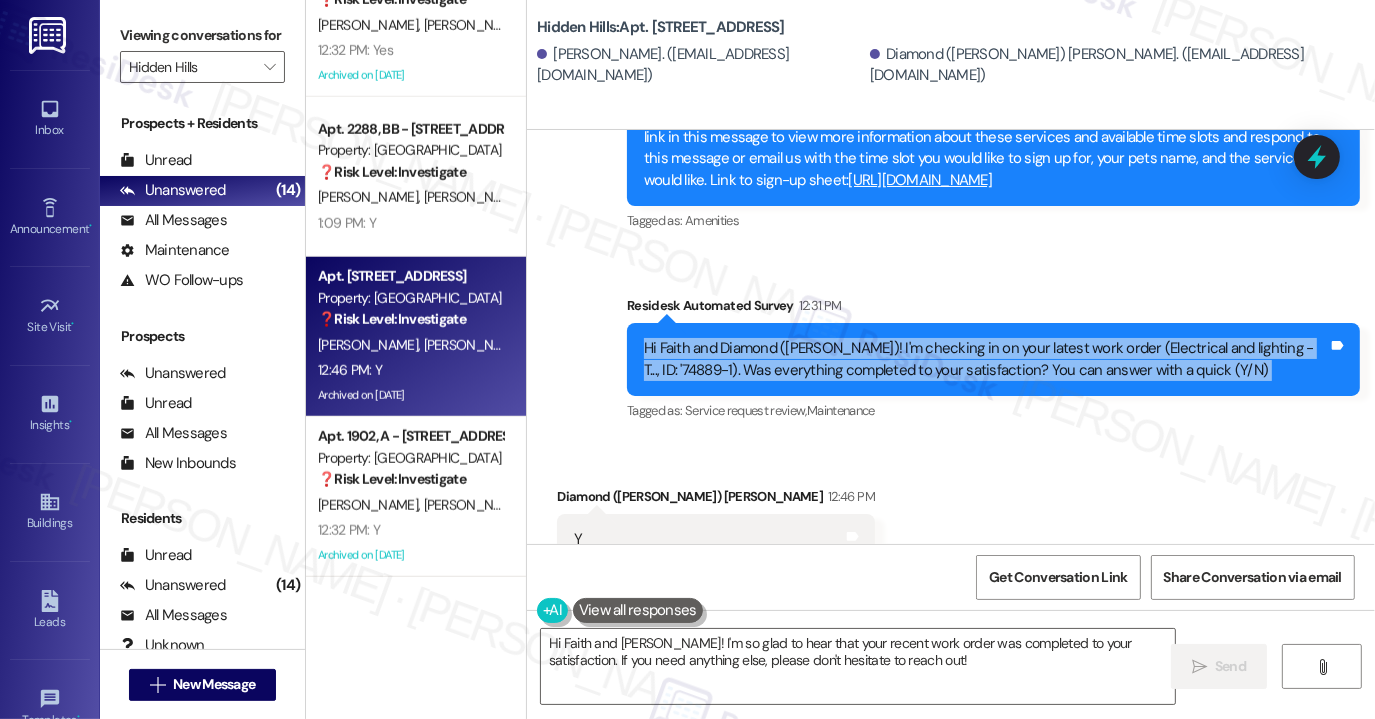 click on "Hi Faith and Diamond ([PERSON_NAME])! I'm checking in on your latest work order (Electrical and lighting - T..., ID: '74889-1). Was everything completed to your satisfaction? You can answer with a quick (Y/N)" at bounding box center [986, 359] 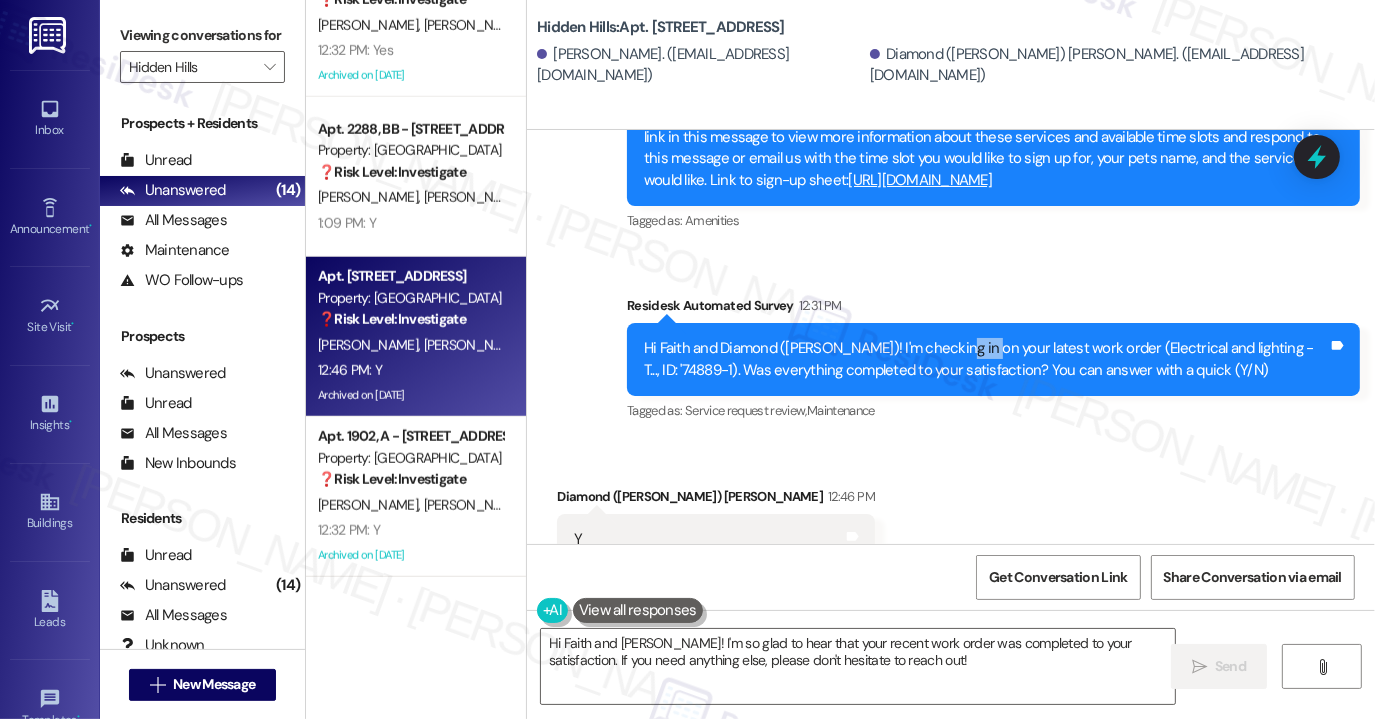 click on "Hi Faith and Diamond ([PERSON_NAME])! I'm checking in on your latest work order (Electrical and lighting - T..., ID: '74889-1). Was everything completed to your satisfaction? You can answer with a quick (Y/N)" at bounding box center (986, 359) 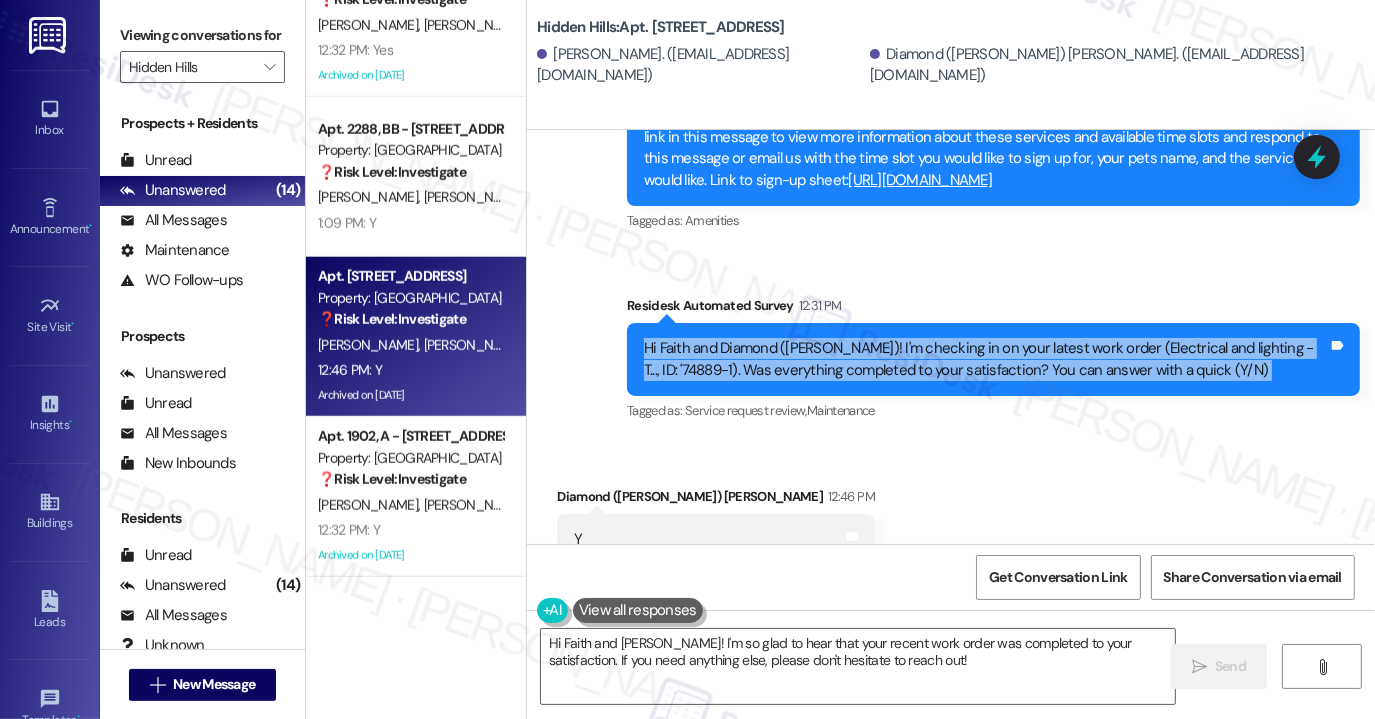 click on "Hi Faith and Diamond ([PERSON_NAME])! I'm checking in on your latest work order (Electrical and lighting - T..., ID: '74889-1). Was everything completed to your satisfaction? You can answer with a quick (Y/N)" at bounding box center [986, 359] 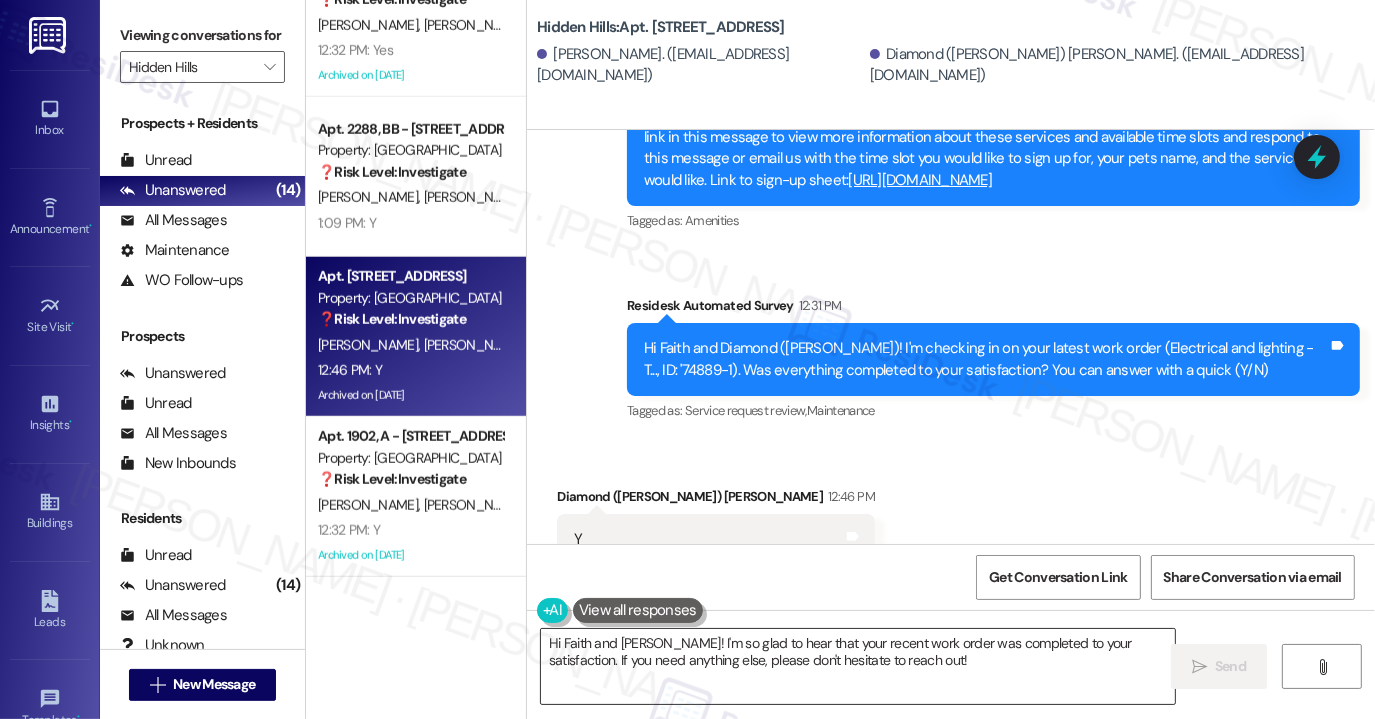 click on "Hi Faith and [PERSON_NAME]! I'm so glad to hear that your recent work order was completed to your satisfaction. If you need anything else, please don't hesitate to reach out!" at bounding box center (858, 666) 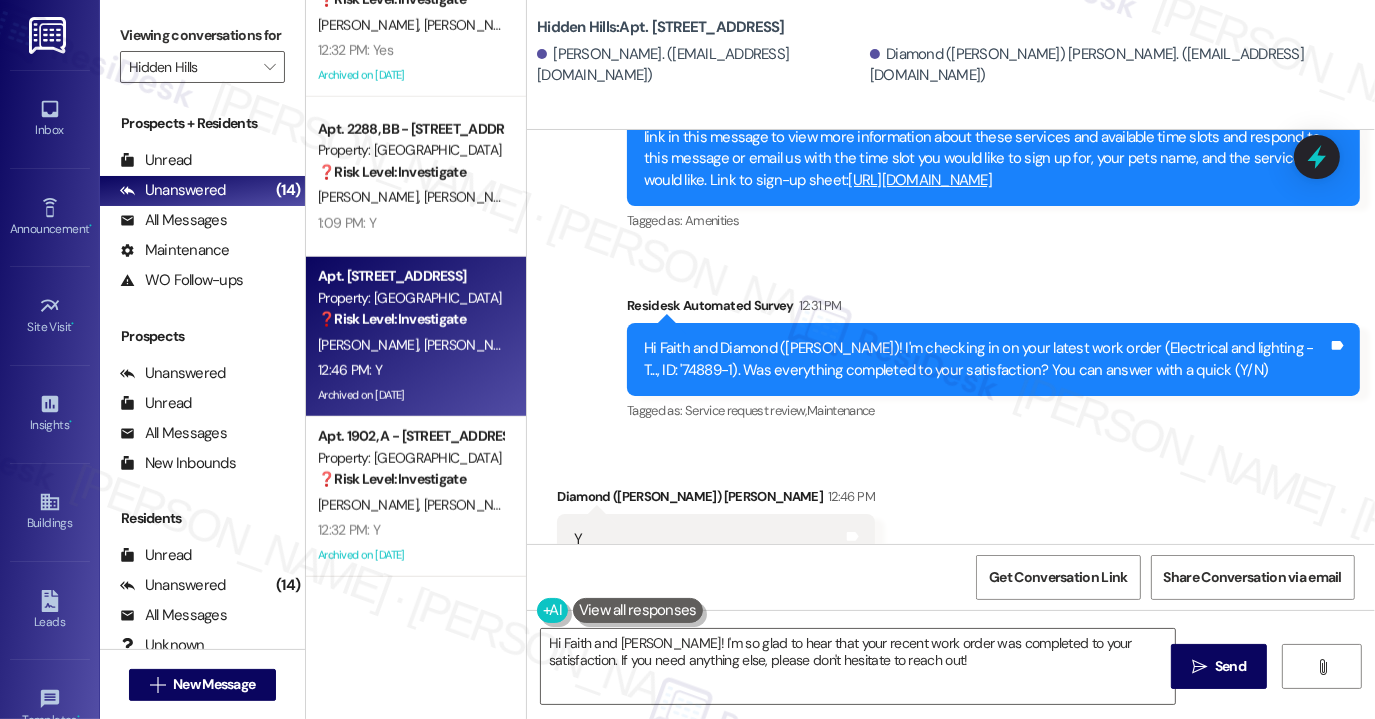 click on "Received via SMS Diamond ([PERSON_NAME]) [PERSON_NAME] 12:46 PM Y Tags and notes Tagged as:   Positive response Click to highlight conversations about Positive response" at bounding box center [951, 525] 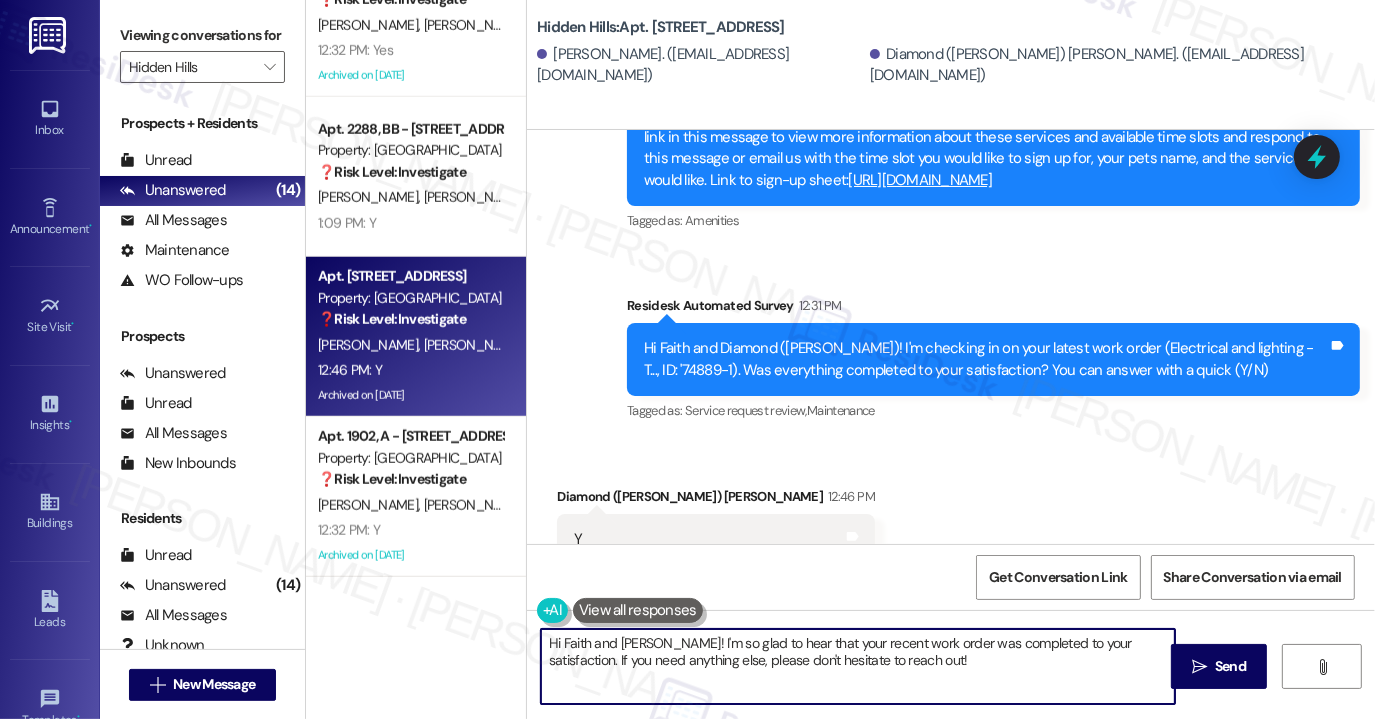 drag, startPoint x: 1047, startPoint y: 667, endPoint x: 1152, endPoint y: 637, distance: 109.201645 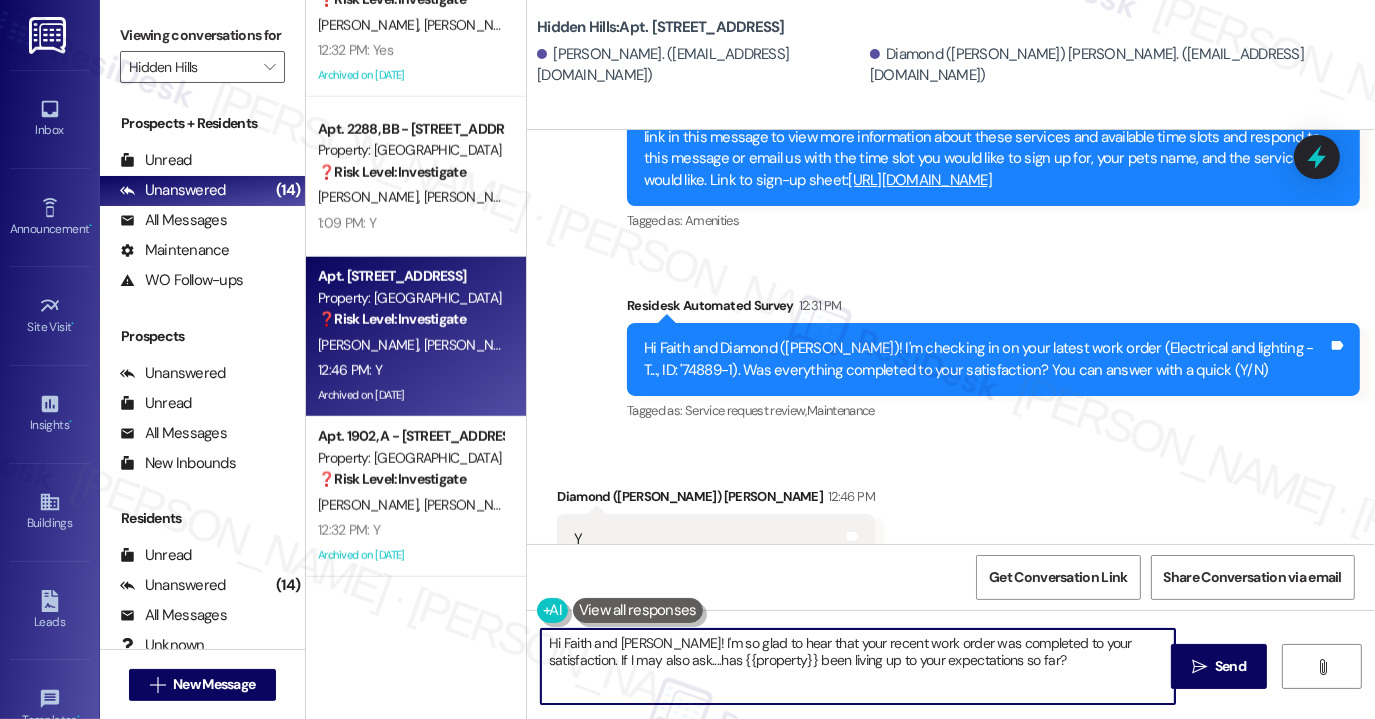 click on "Received via SMS Diamond ([PERSON_NAME]) [PERSON_NAME] 12:46 PM Y Tags and notes Tagged as:   Positive response Click to highlight conversations about Positive response" at bounding box center (951, 525) 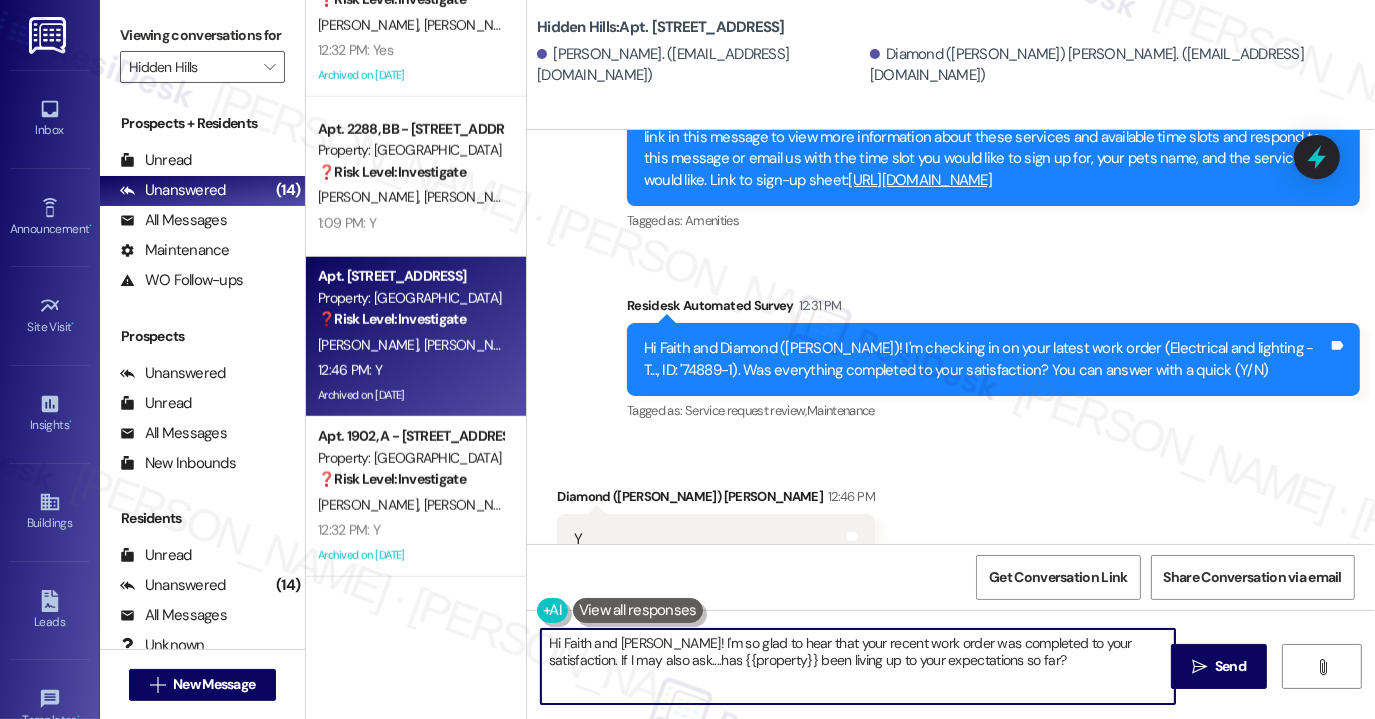drag, startPoint x: 616, startPoint y: 639, endPoint x: 561, endPoint y: 641, distance: 55.03635 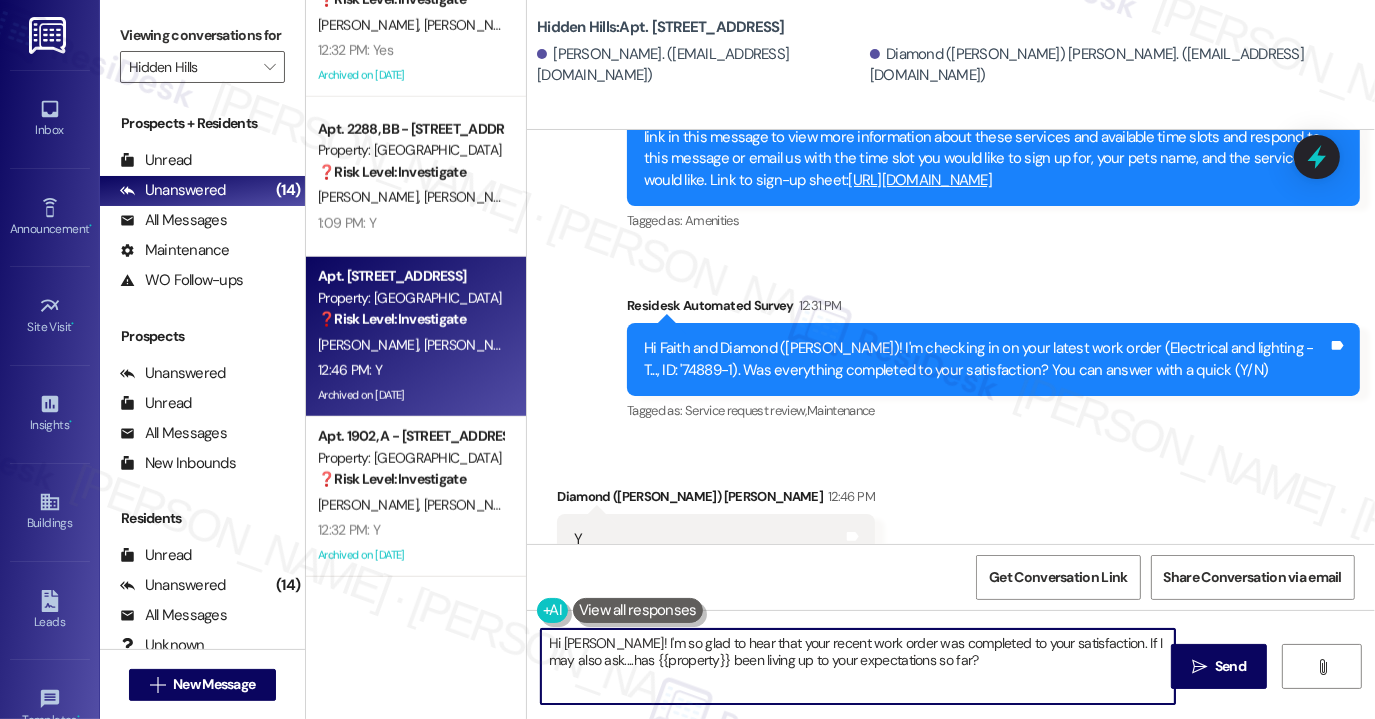 type on "Hi [PERSON_NAME]! I'm so glad to hear that your recent work order was completed to your satisfaction. If I may also ask....has {{property}} been living up to your expectations so far?" 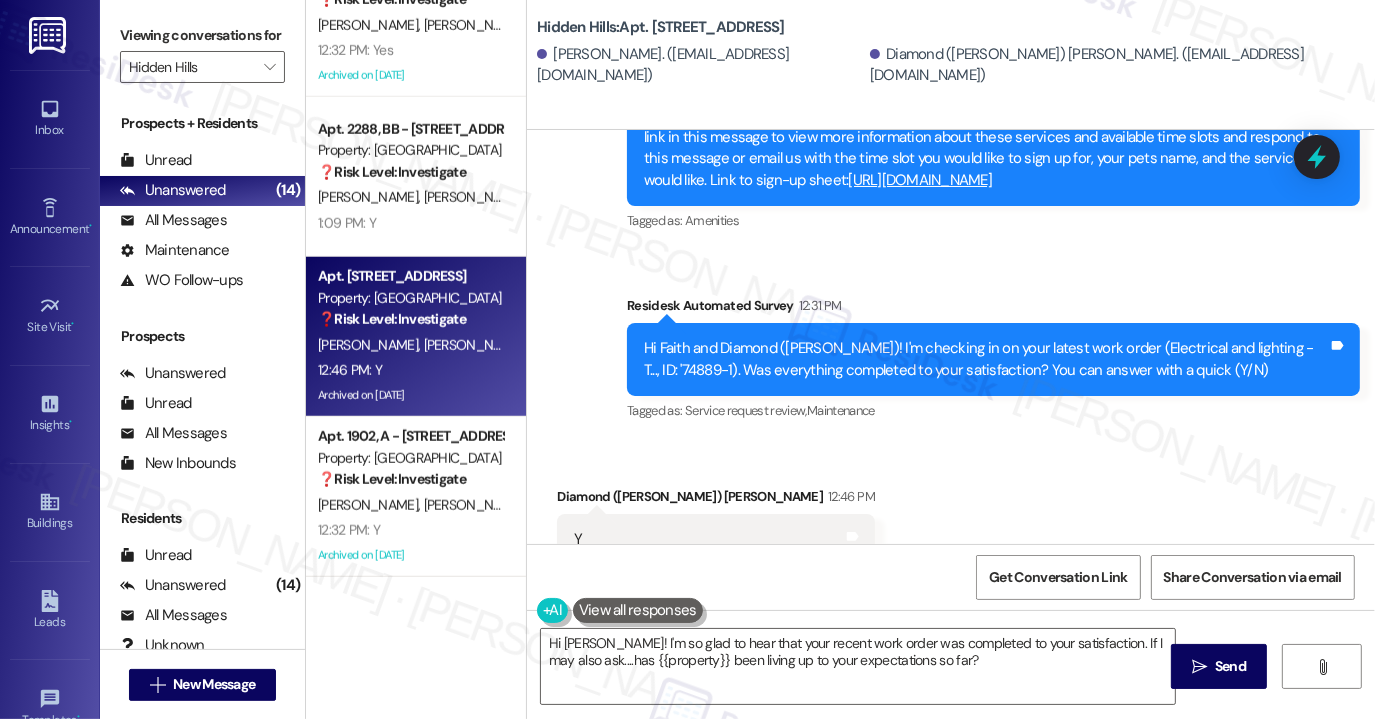 scroll, scrollTop: 1094, scrollLeft: 0, axis: vertical 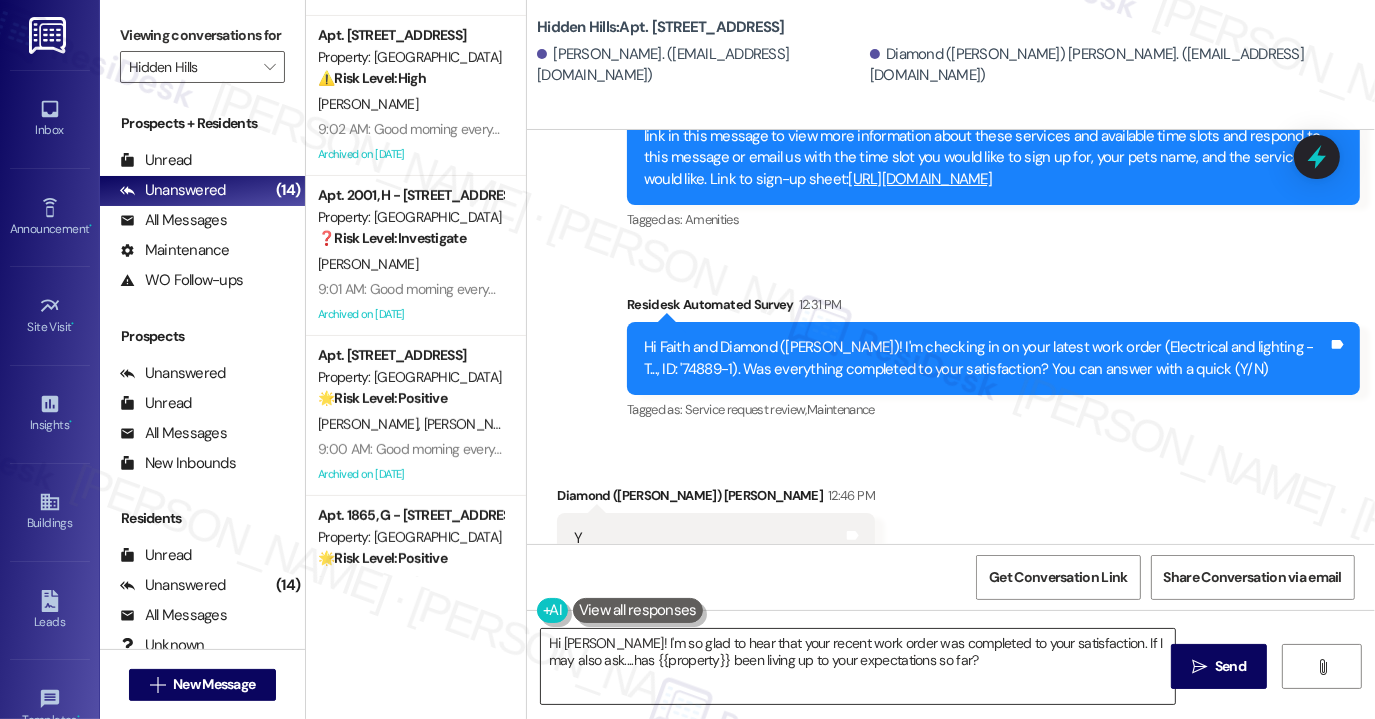 click on "Hi [PERSON_NAME]! I'm so glad to hear that your recent work order was completed to your satisfaction. If I may also ask....has {{property}} been living up to your expectations so far?" at bounding box center [858, 666] 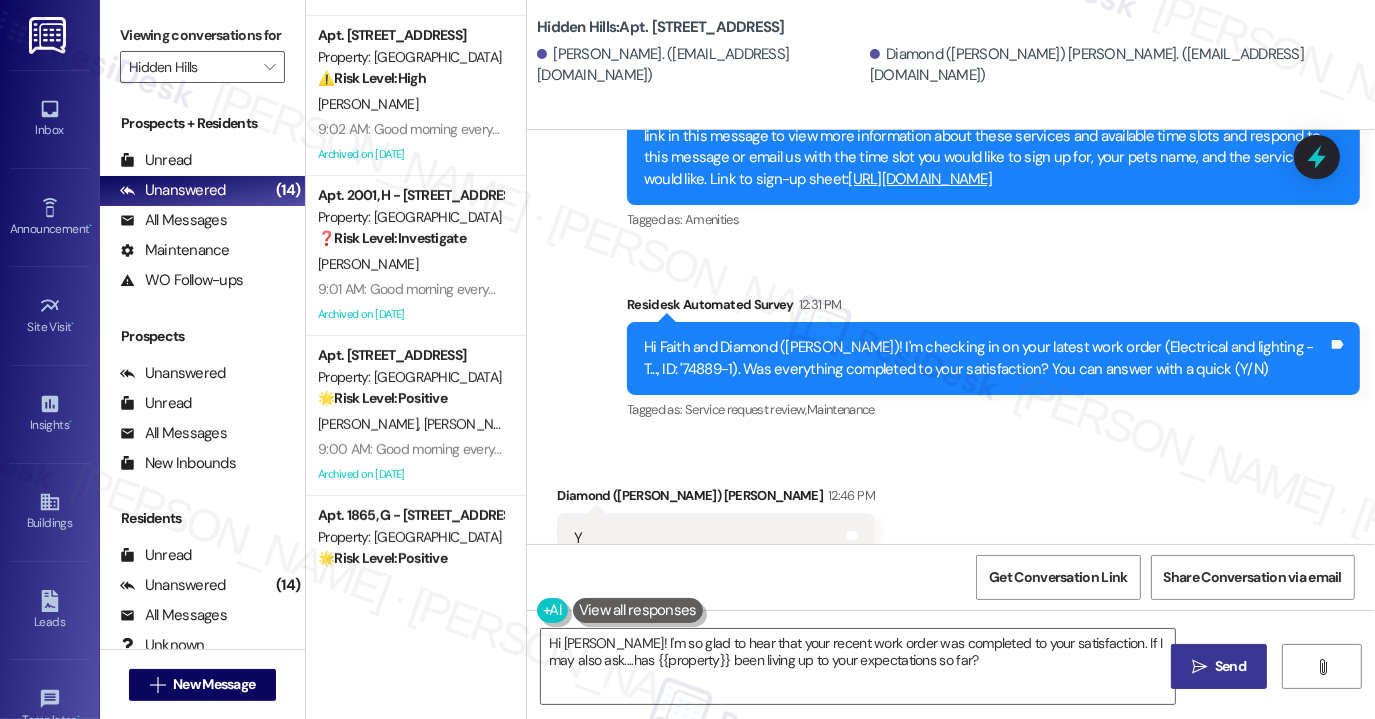 click on " Send" at bounding box center [1219, 666] 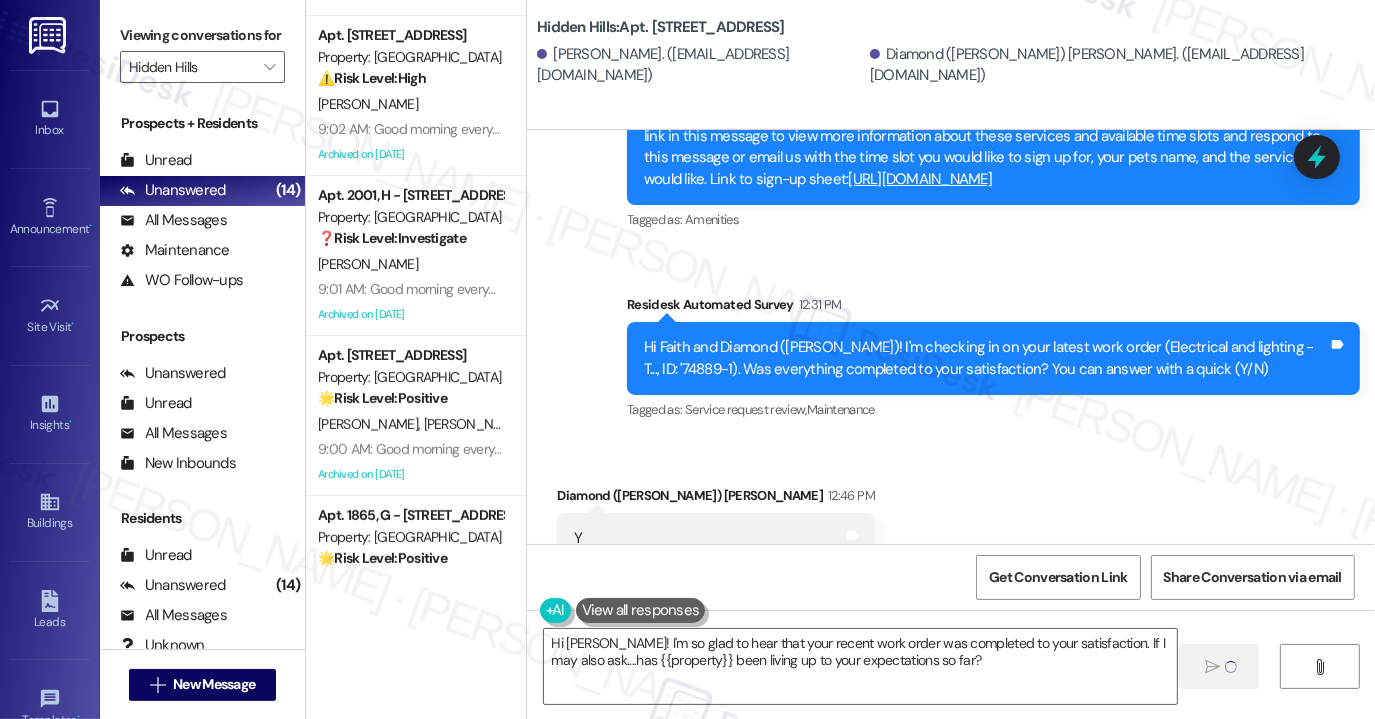type 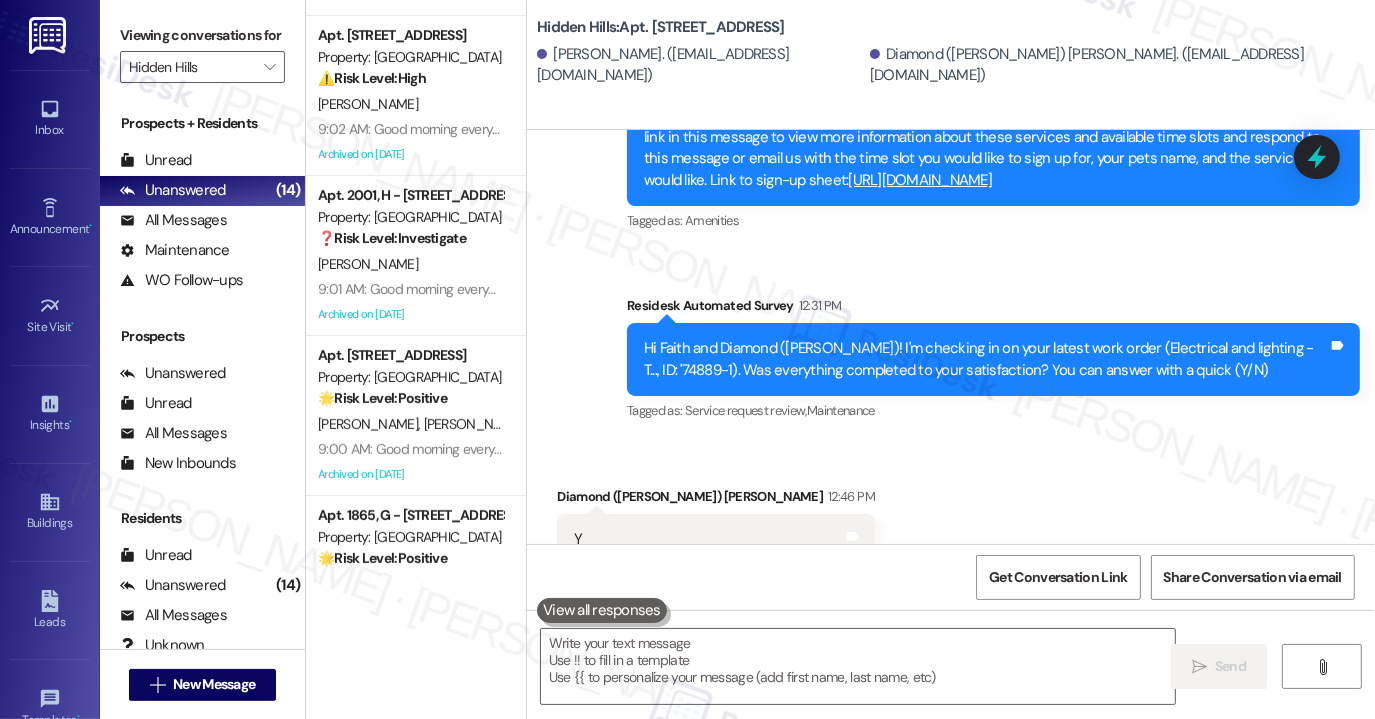 scroll, scrollTop: 25746, scrollLeft: 0, axis: vertical 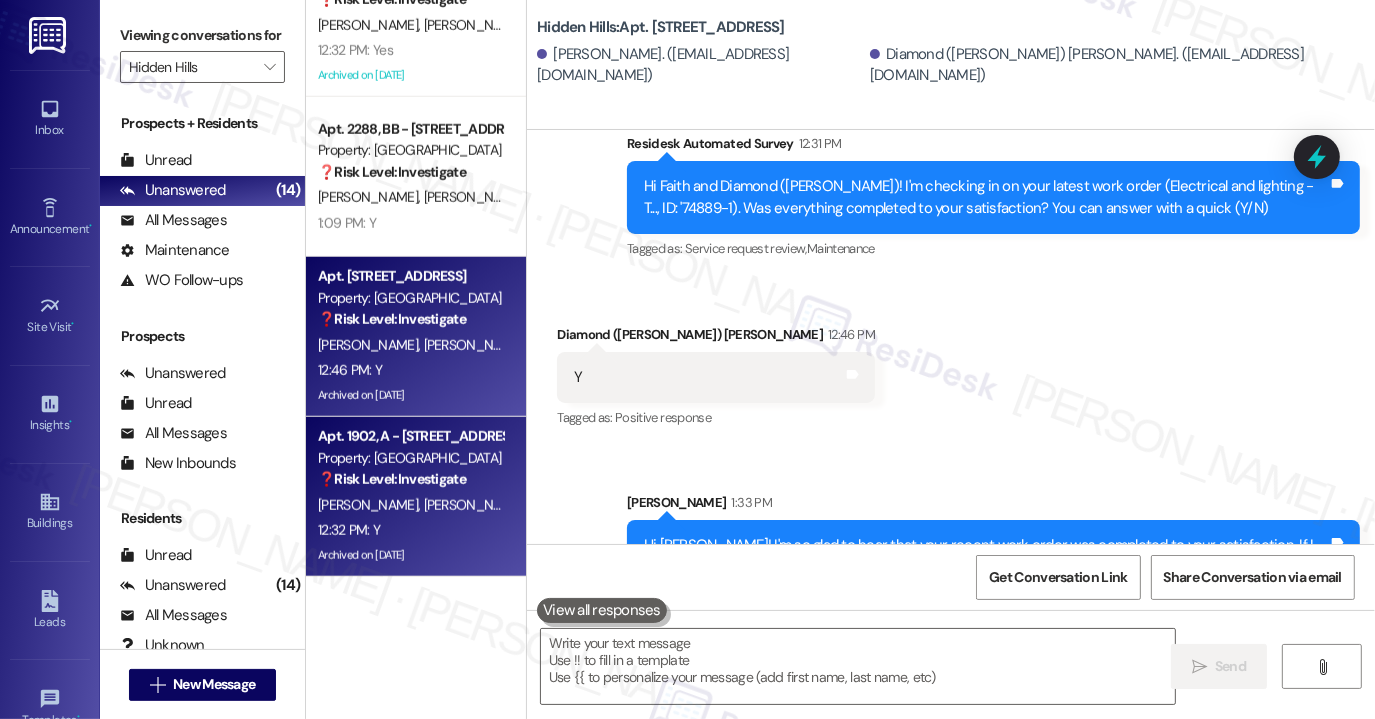 click on "[PERSON_NAME] [PERSON_NAME]" at bounding box center (410, 505) 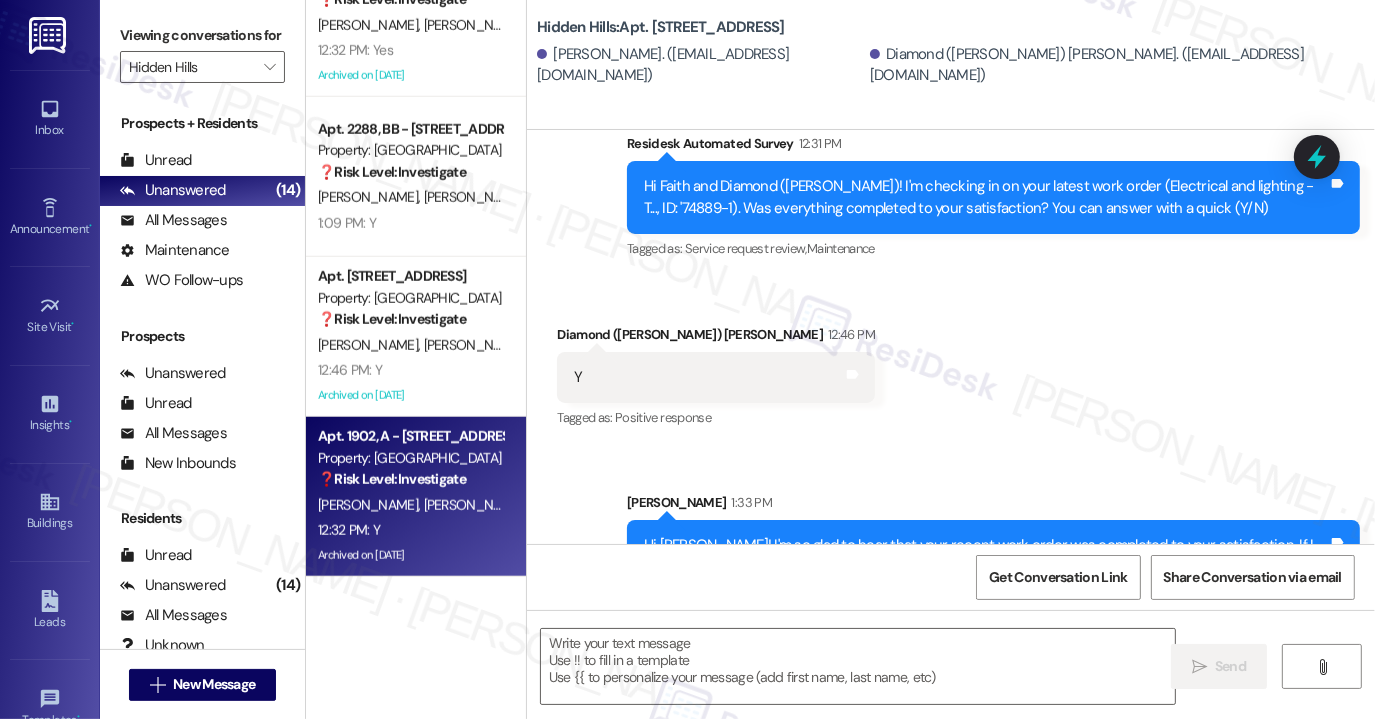 type on "Fetching suggested responses. Please feel free to read through the conversation in the meantime." 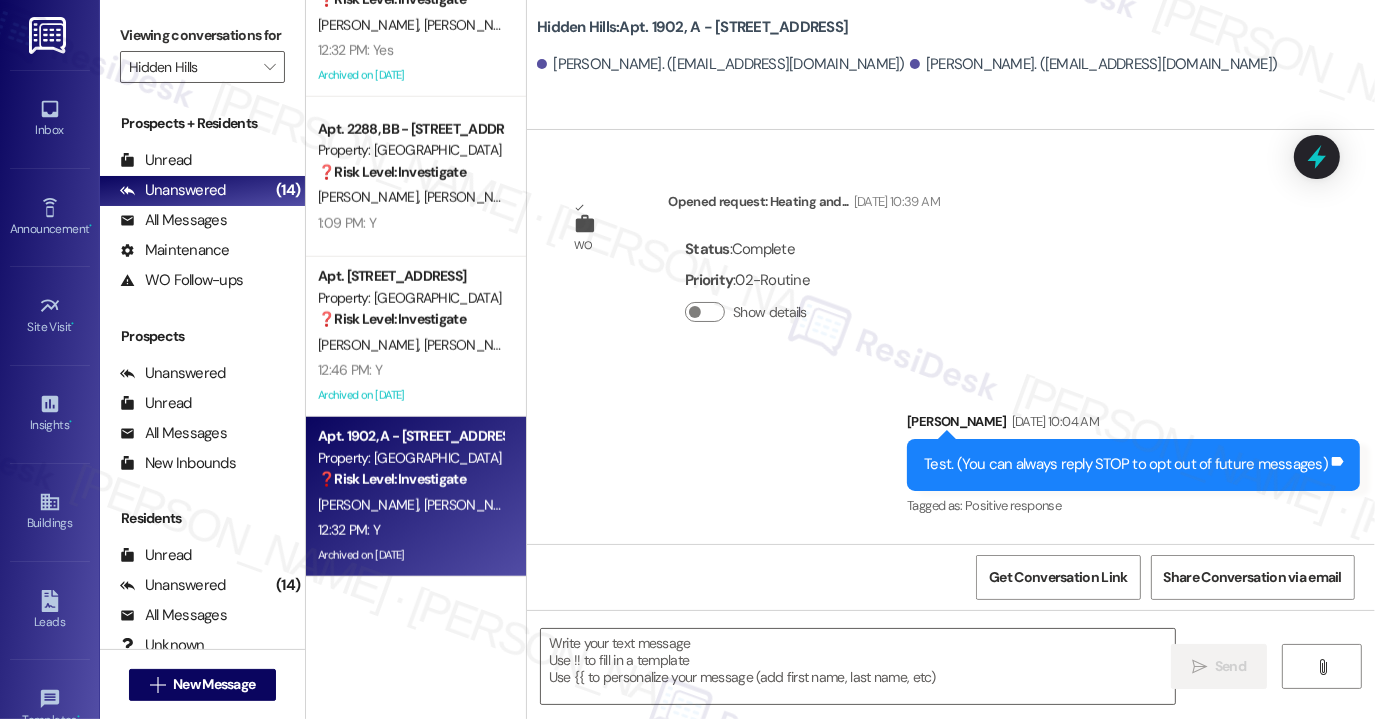 scroll, scrollTop: 30687, scrollLeft: 0, axis: vertical 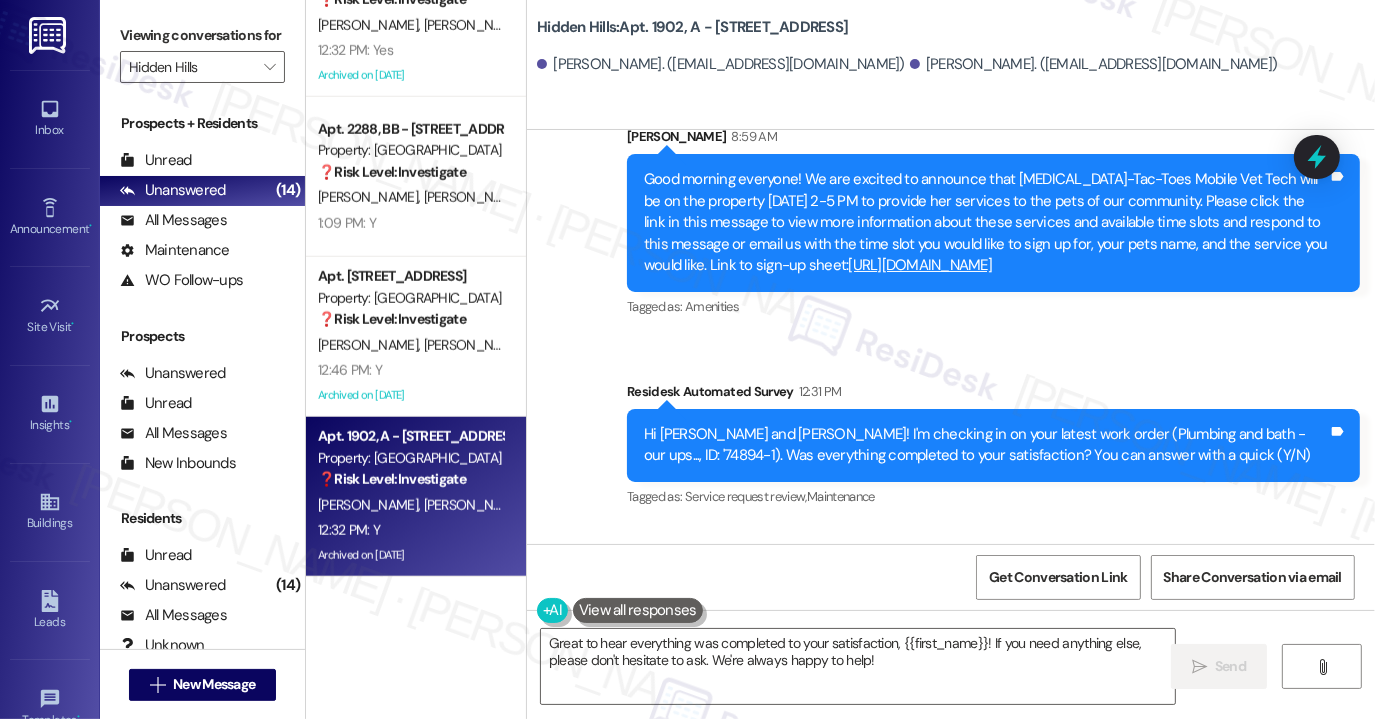 drag, startPoint x: 1191, startPoint y: 378, endPoint x: 1173, endPoint y: 401, distance: 29.206163 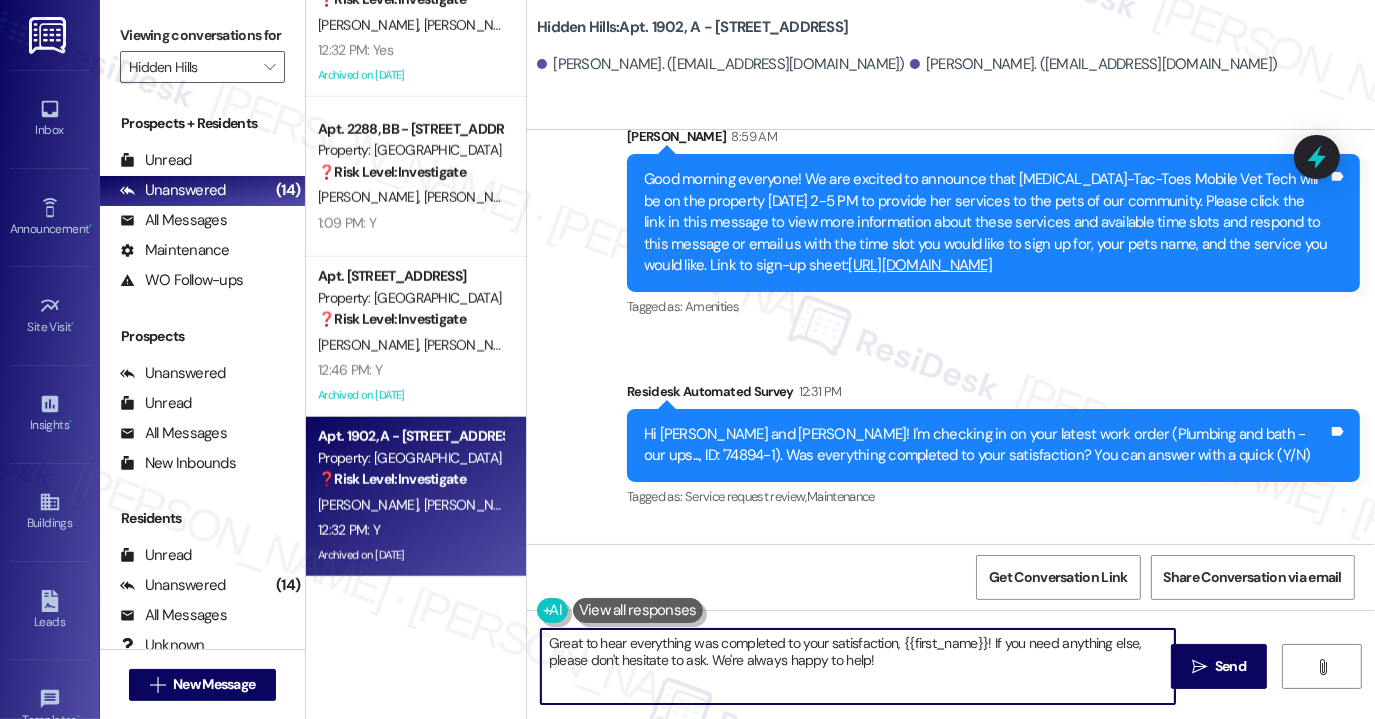 drag, startPoint x: 988, startPoint y: 673, endPoint x: 987, endPoint y: 638, distance: 35.014282 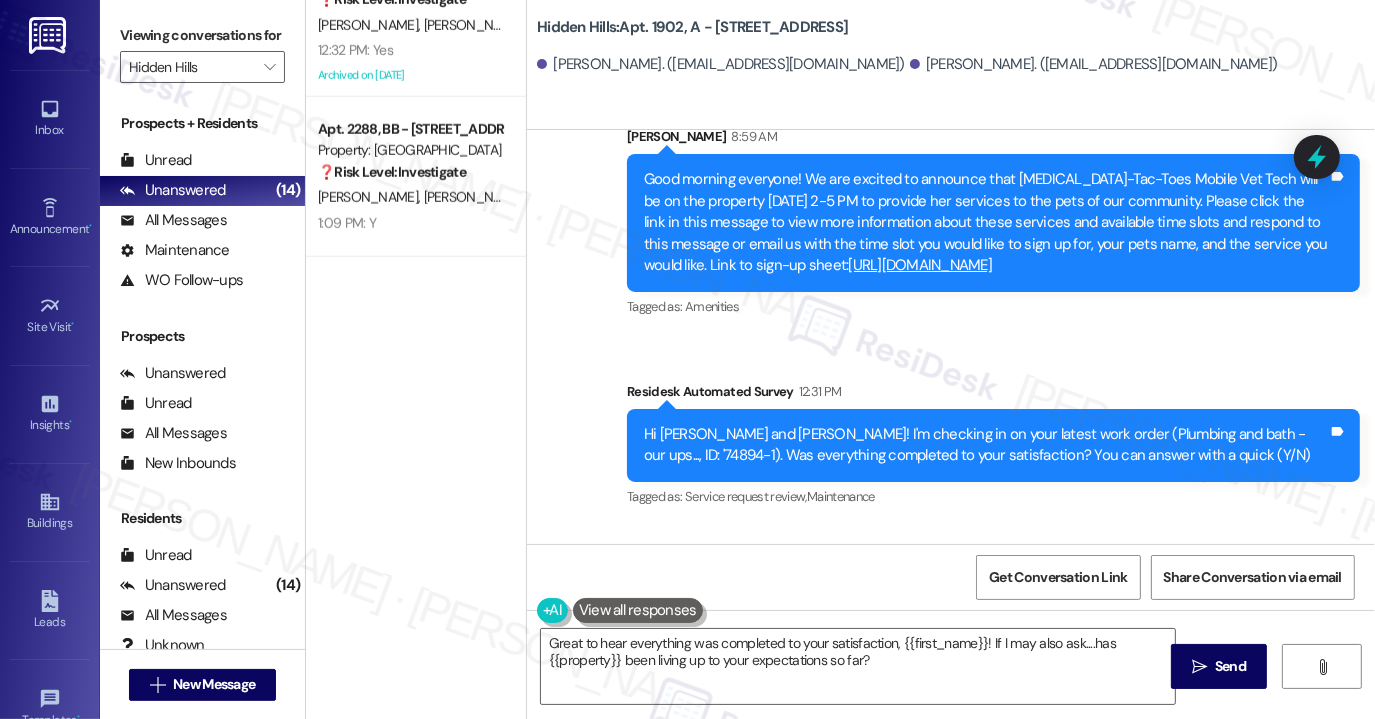 scroll, scrollTop: 1094, scrollLeft: 0, axis: vertical 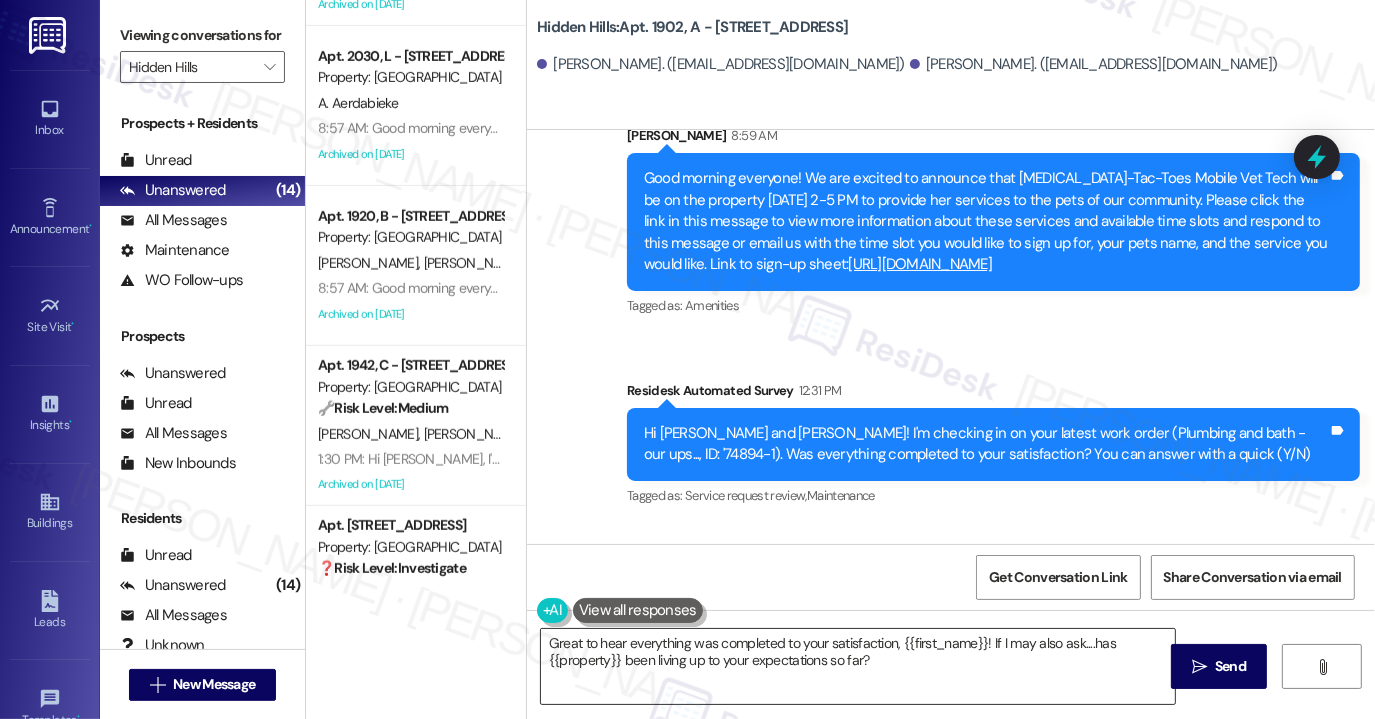 click on "Great to hear everything was completed to your satisfaction, {{first_name}}! If I may also ask....has {{property}} been living up to your expectations so far?" at bounding box center (858, 666) 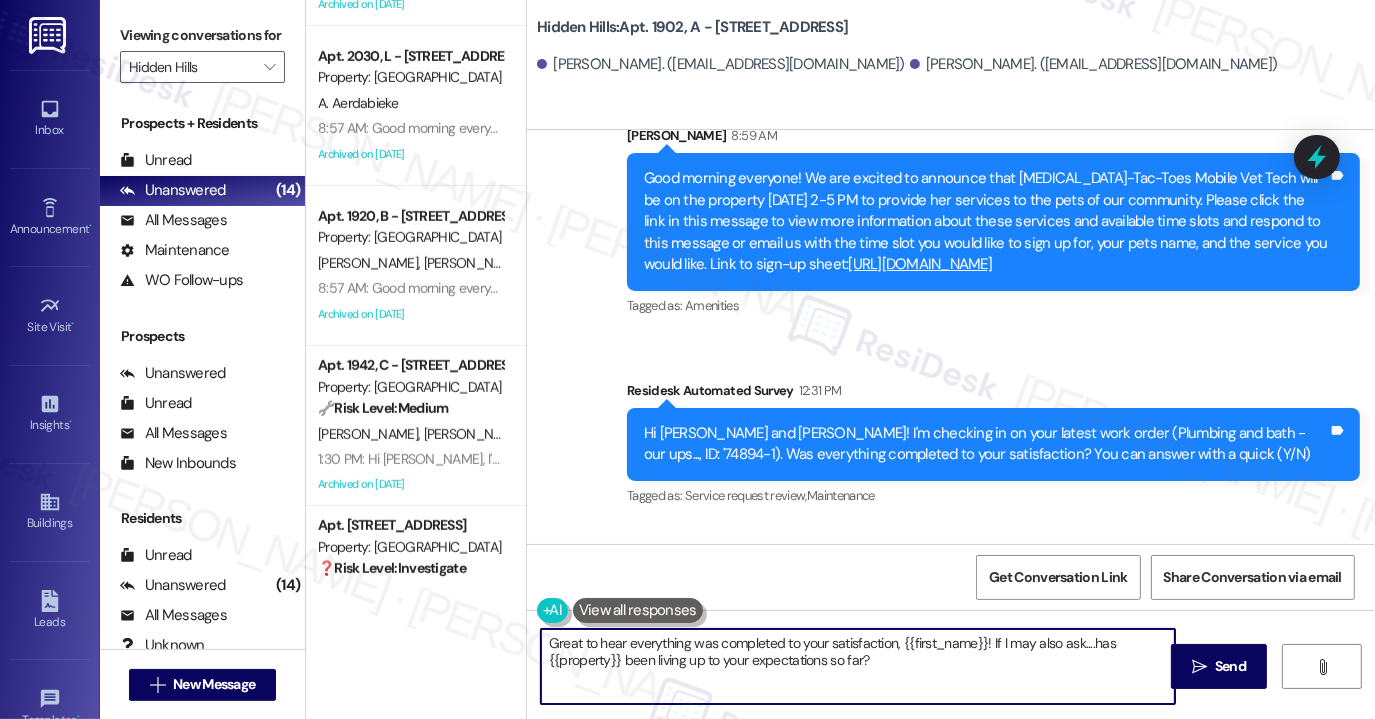click on "[PERSON_NAME] 12:32 PM" at bounding box center (634, 584) 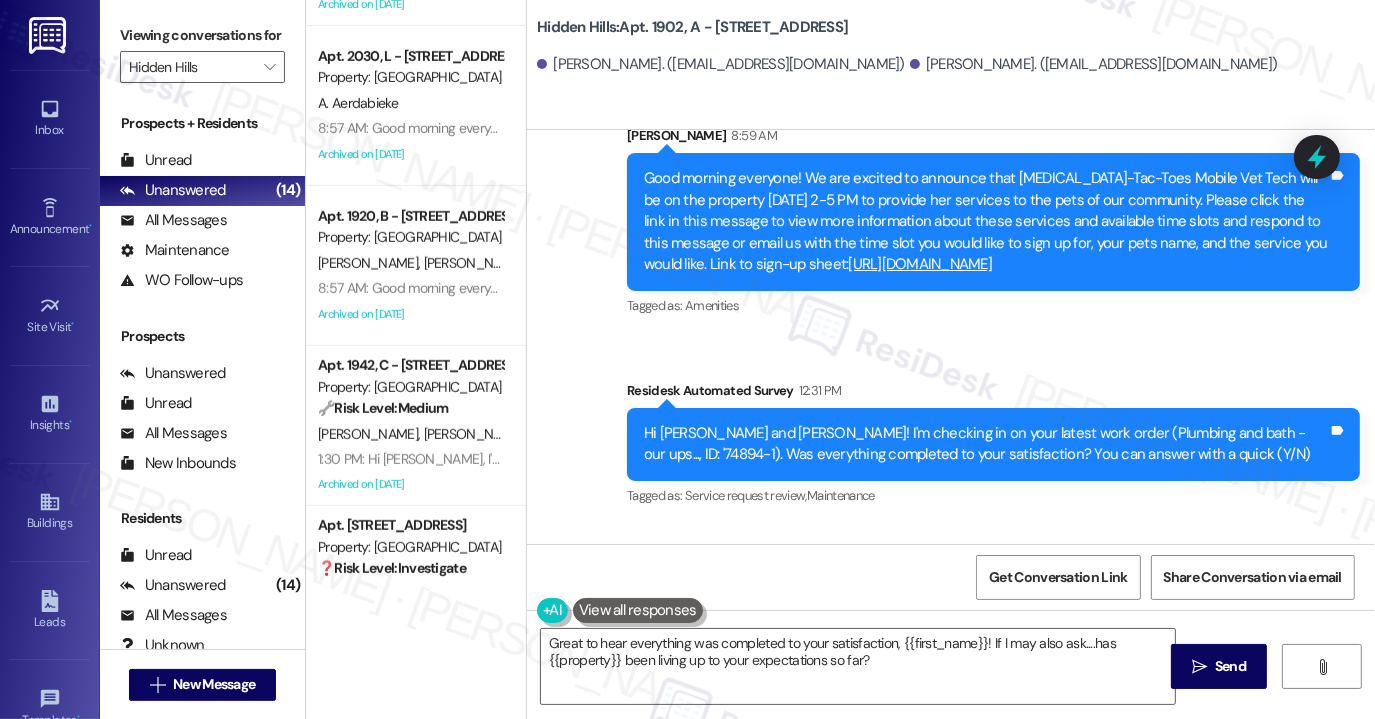 click on "[PERSON_NAME] 12:32 PM" at bounding box center (634, 584) 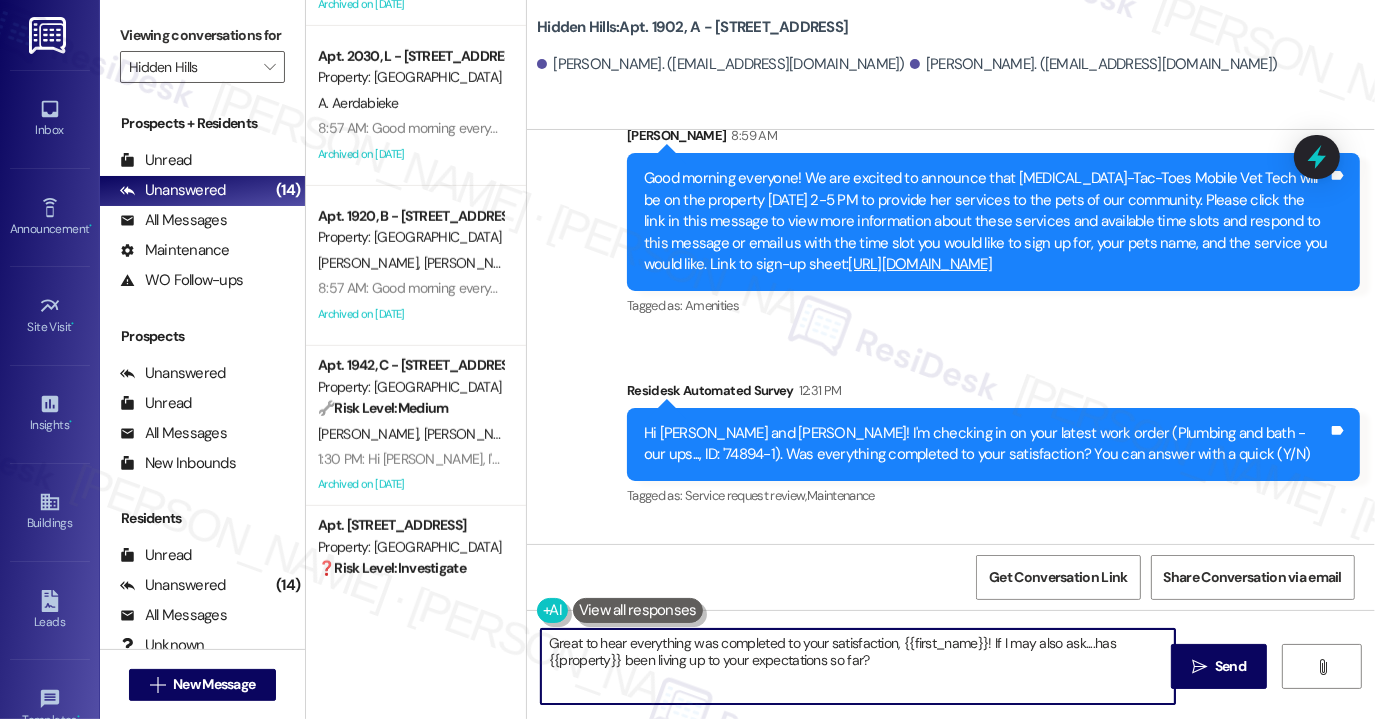 drag, startPoint x: 895, startPoint y: 637, endPoint x: 978, endPoint y: 637, distance: 83 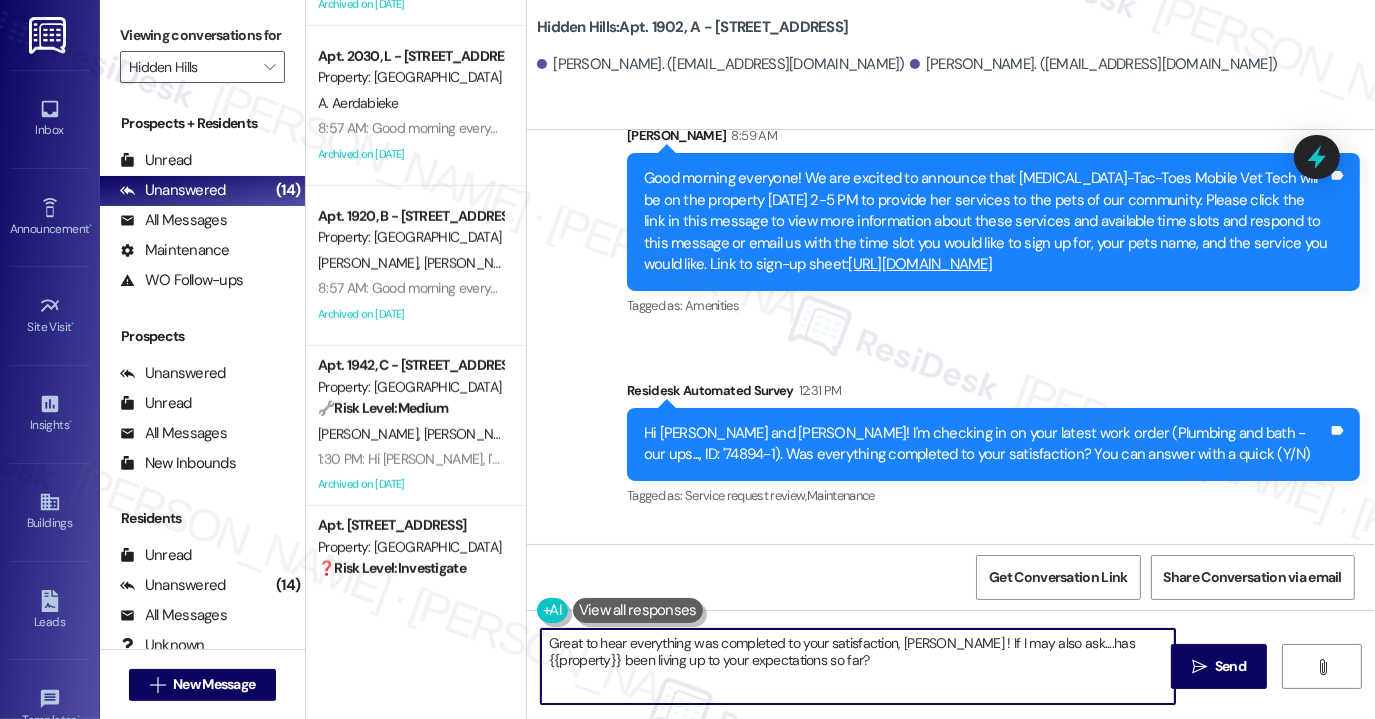 type on "Great to hear everything was completed to your satisfaction, [PERSON_NAME]! If I may also ask....has {{property}} been living up to your expectations so far?" 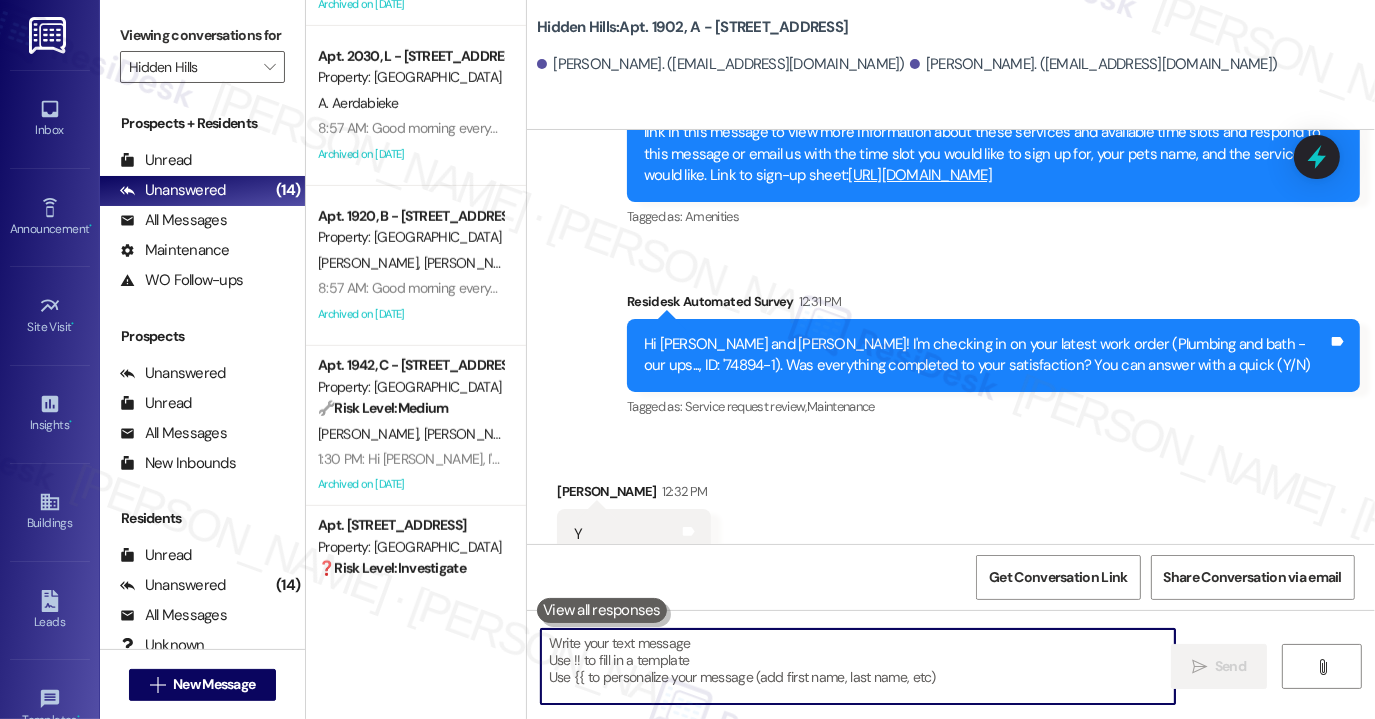 scroll, scrollTop: 30848, scrollLeft: 0, axis: vertical 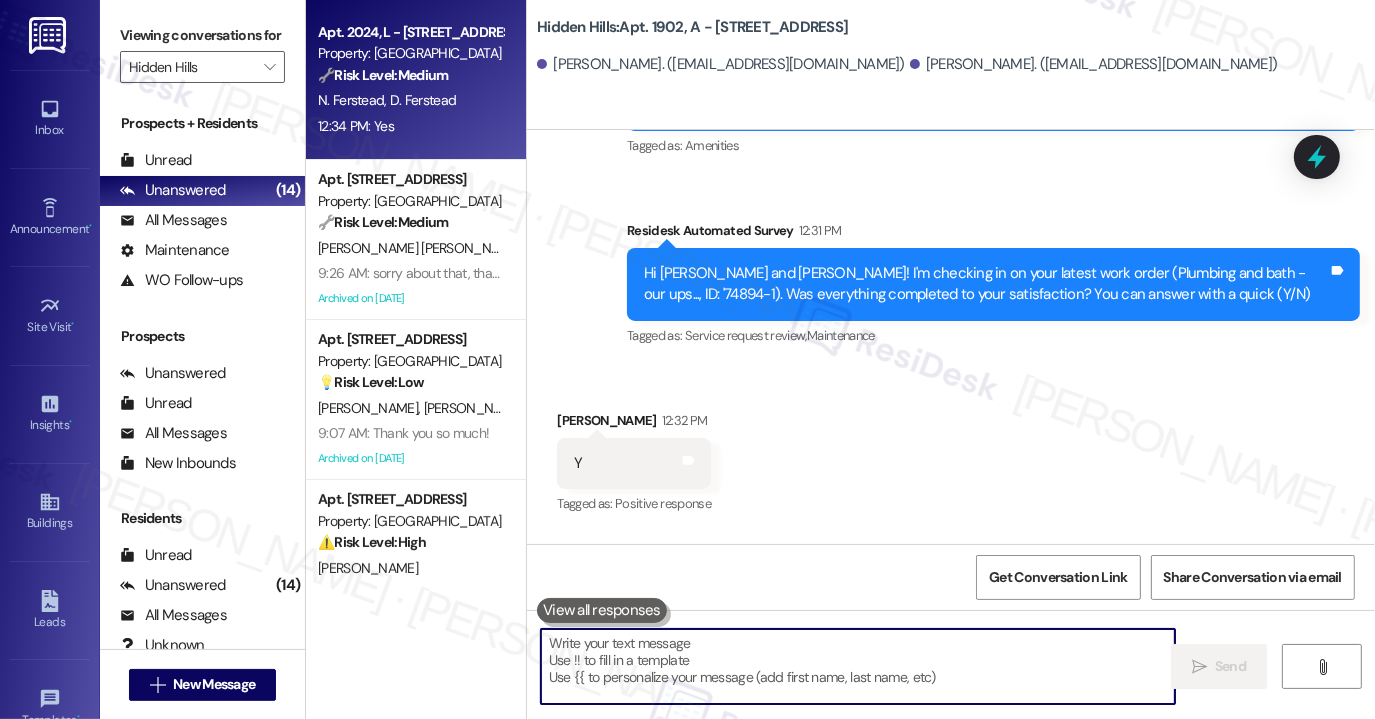type 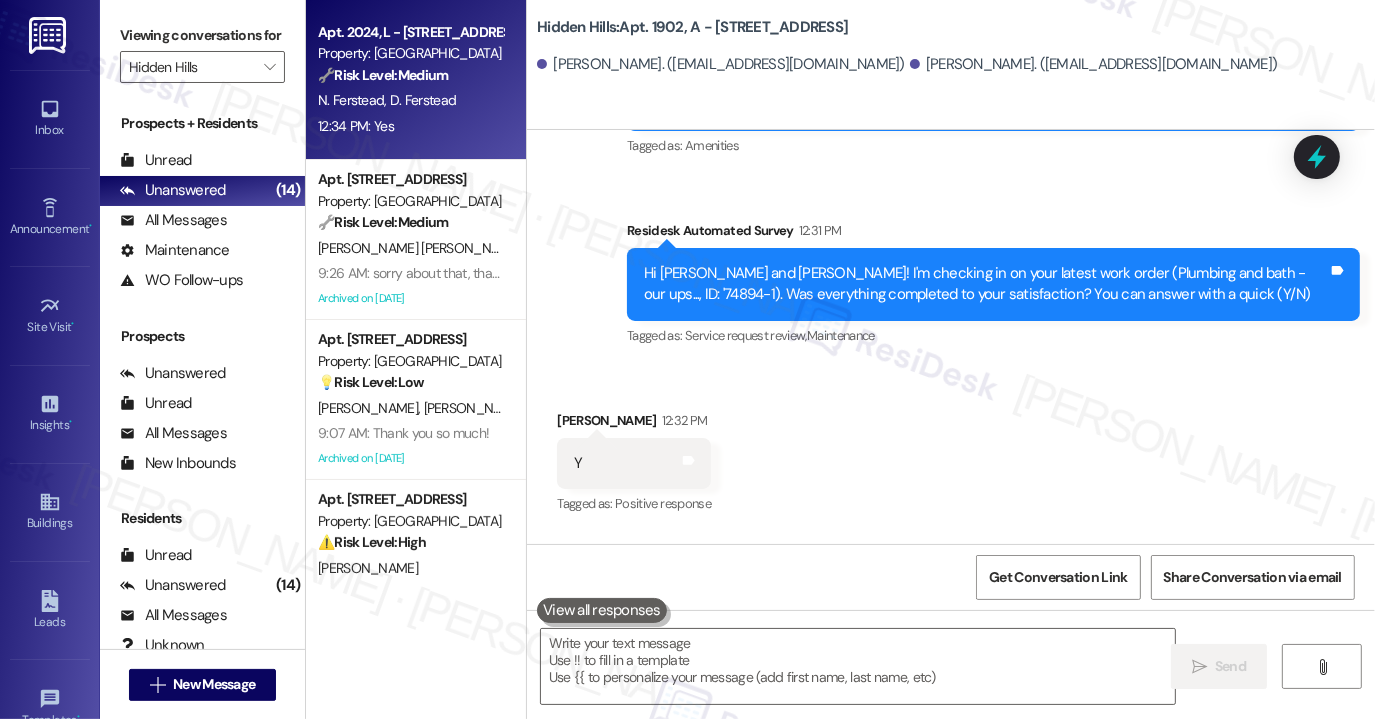 click on "12:34 PM: Yes 12:34 PM: Yes" at bounding box center (410, 126) 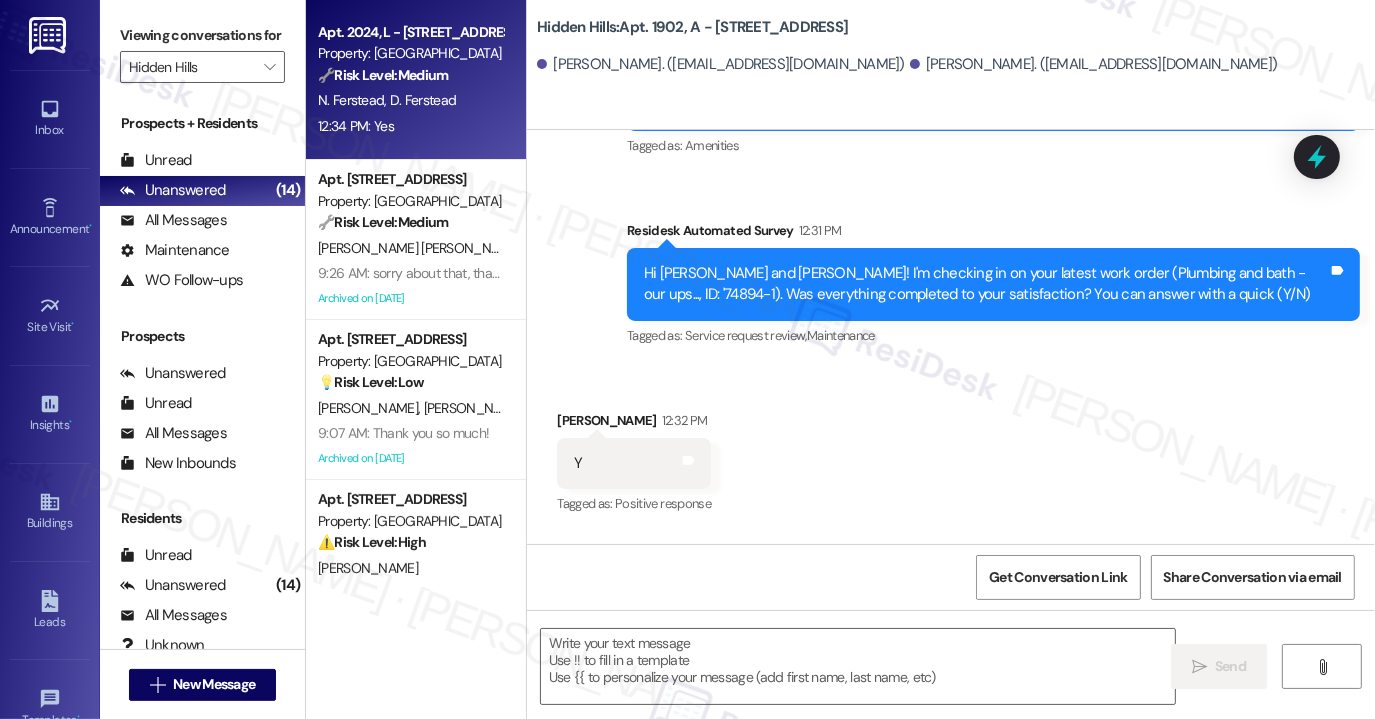 type on "Fetching suggested responses. Please feel free to read through the conversation in the meantime." 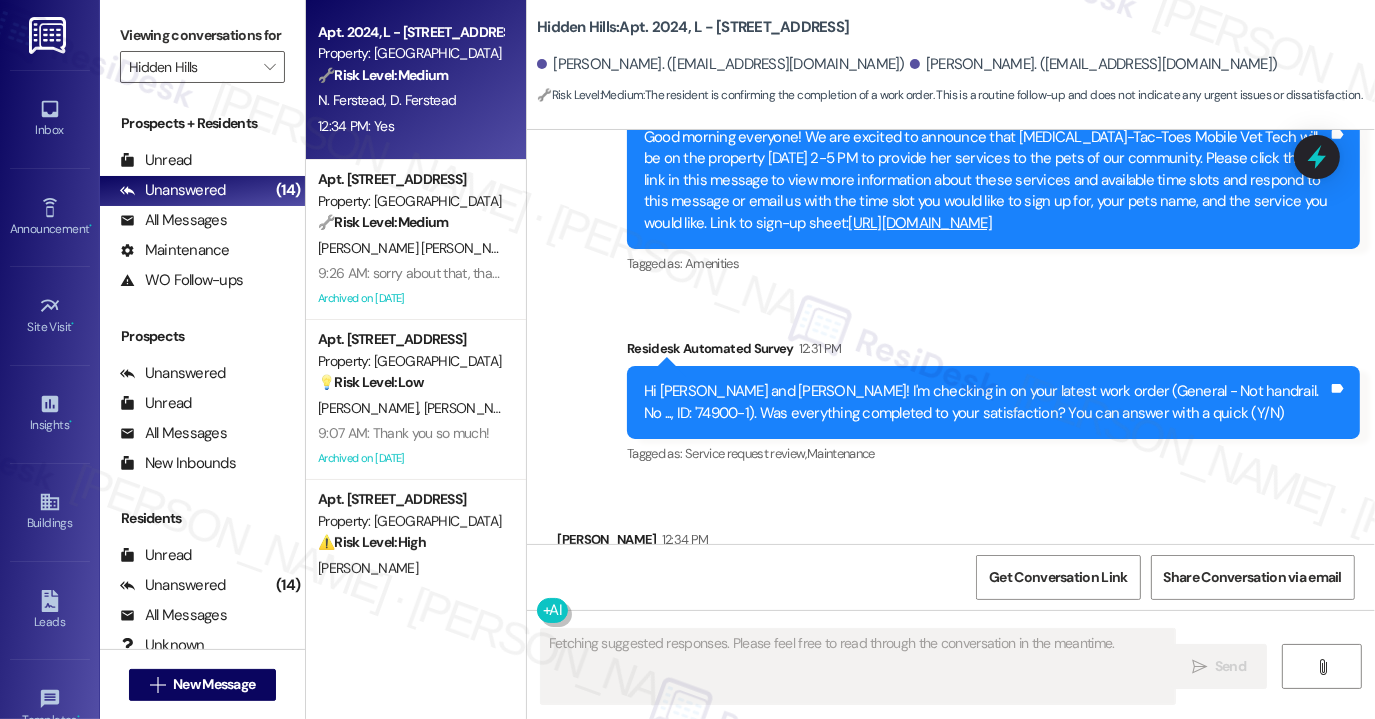 scroll, scrollTop: 29000, scrollLeft: 0, axis: vertical 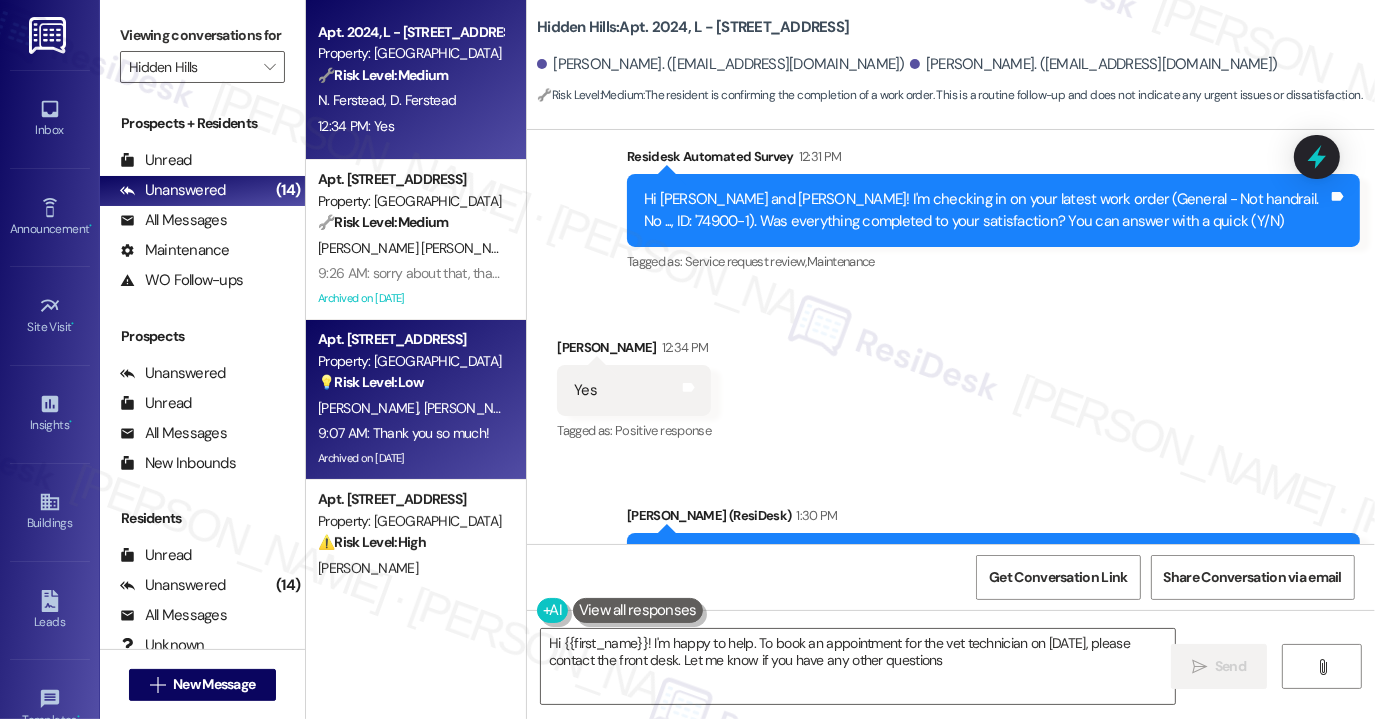 type on "Hi {{first_name}}! I'm happy to help. To book an appointment for the vet technician on [DATE], please contact the front desk. Let me know if you have any other questions!" 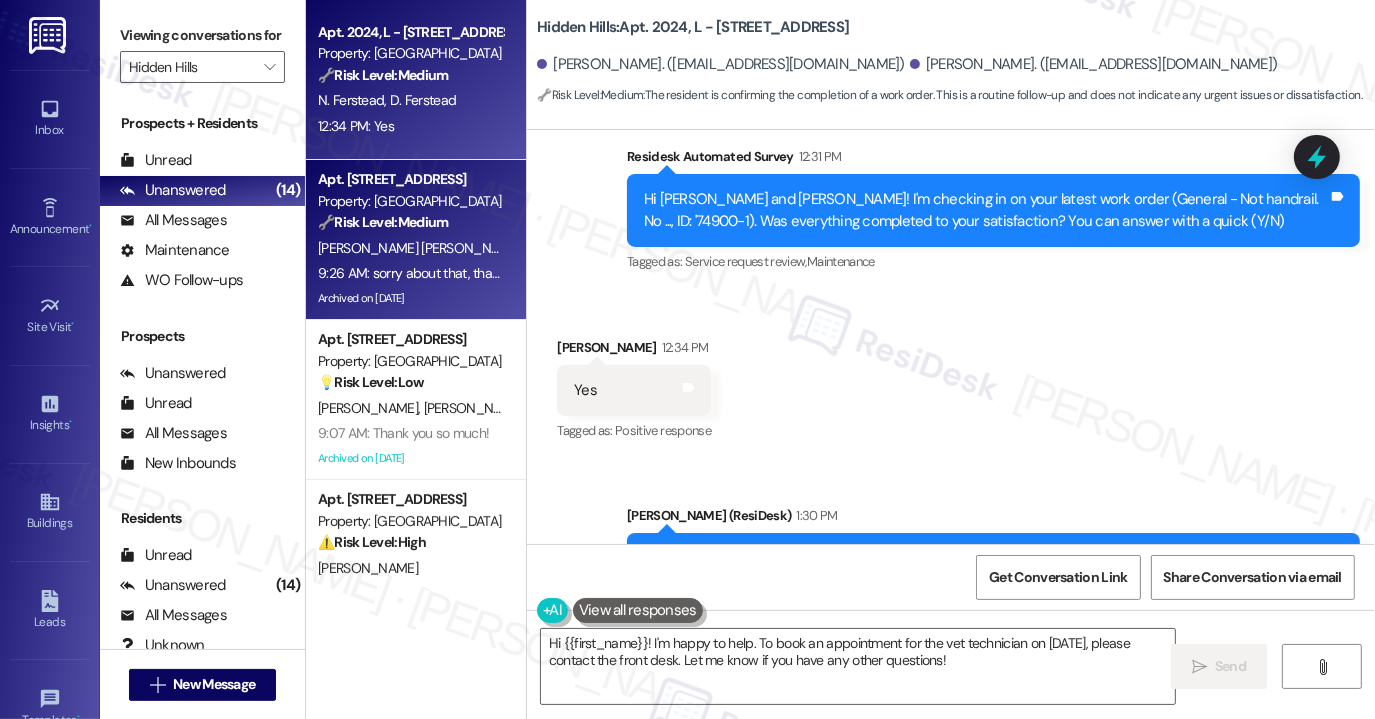 click on "Archived on [DATE]" at bounding box center [410, 298] 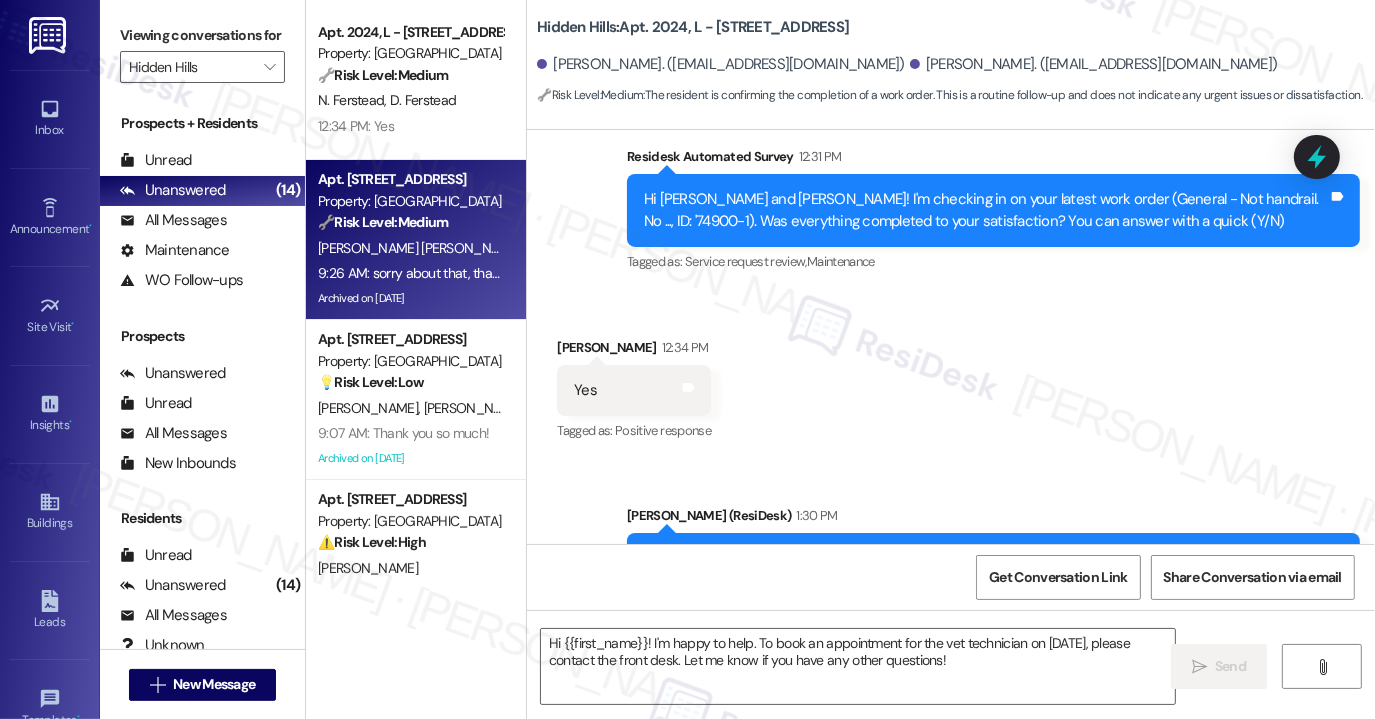 type on "Fetching suggested responses. Please feel free to read through the conversation in the meantime." 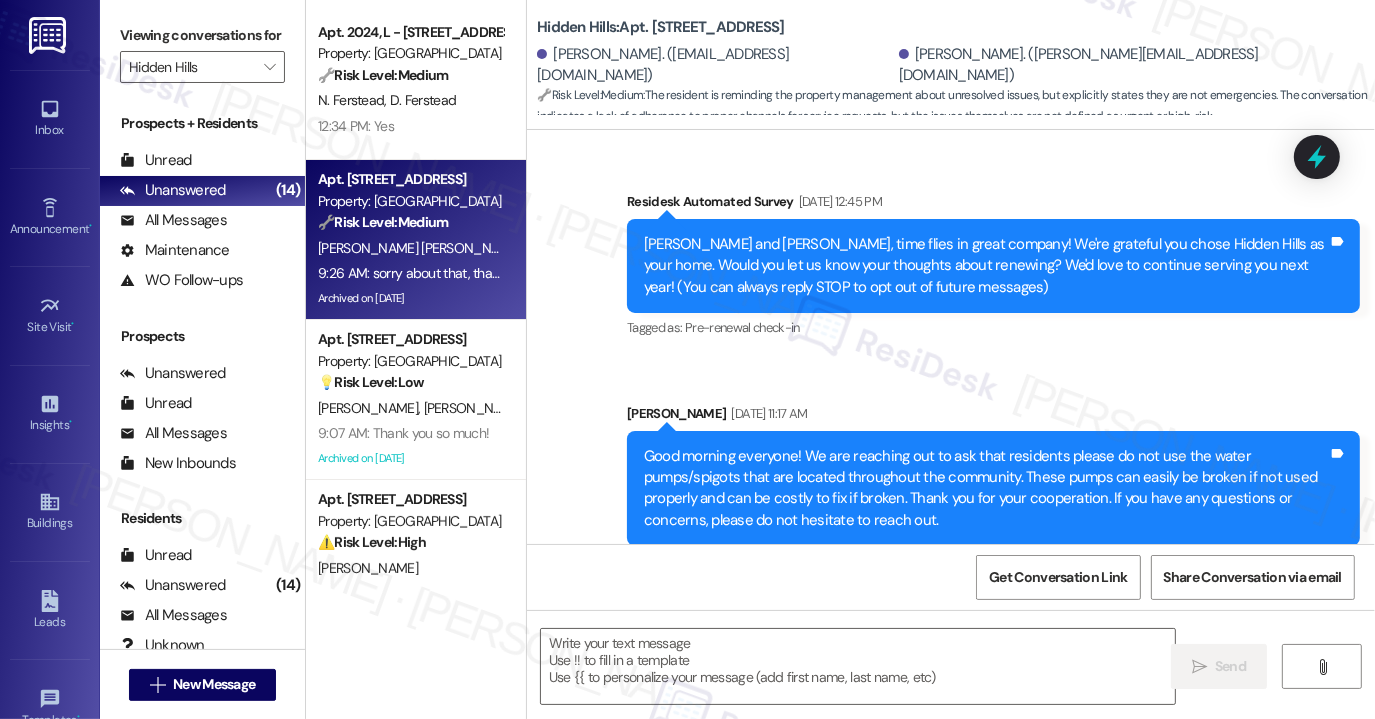 scroll, scrollTop: 12664, scrollLeft: 0, axis: vertical 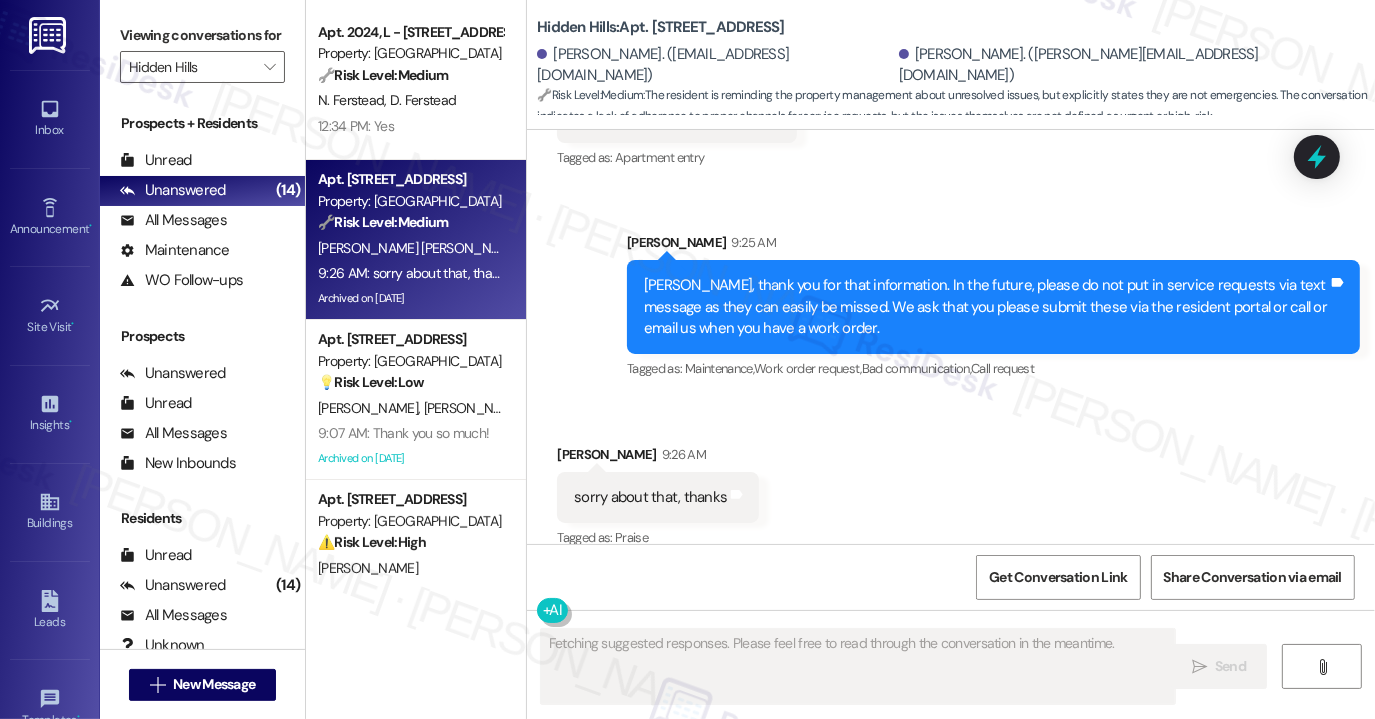 click on "[PERSON_NAME], thank you for that information.  In the future, please do not put in service requests via text message as they can easily be missed.  We ask that you please submit these via the resident portal or call or email us when you have a work order." at bounding box center [986, 307] 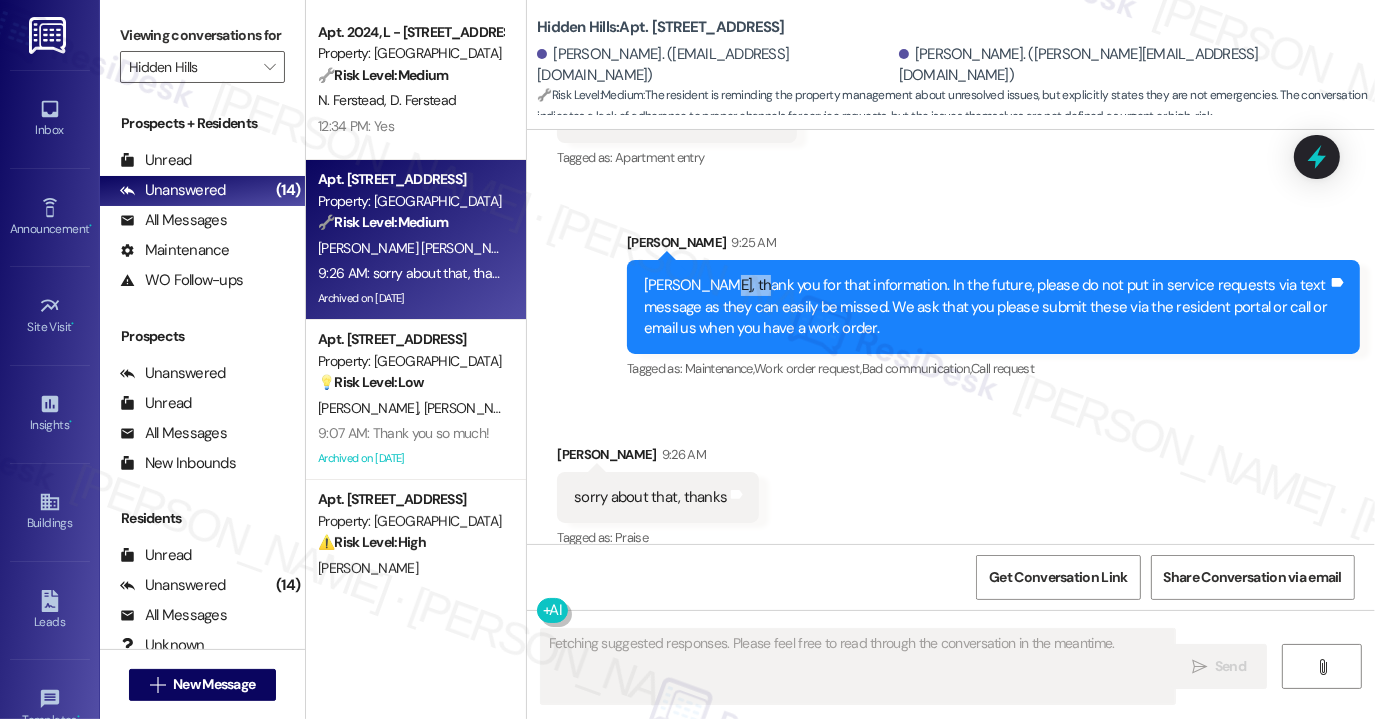 click on "[PERSON_NAME], thank you for that information.  In the future, please do not put in service requests via text message as they can easily be missed.  We ask that you please submit these via the resident portal or call or email us when you have a work order." at bounding box center (986, 307) 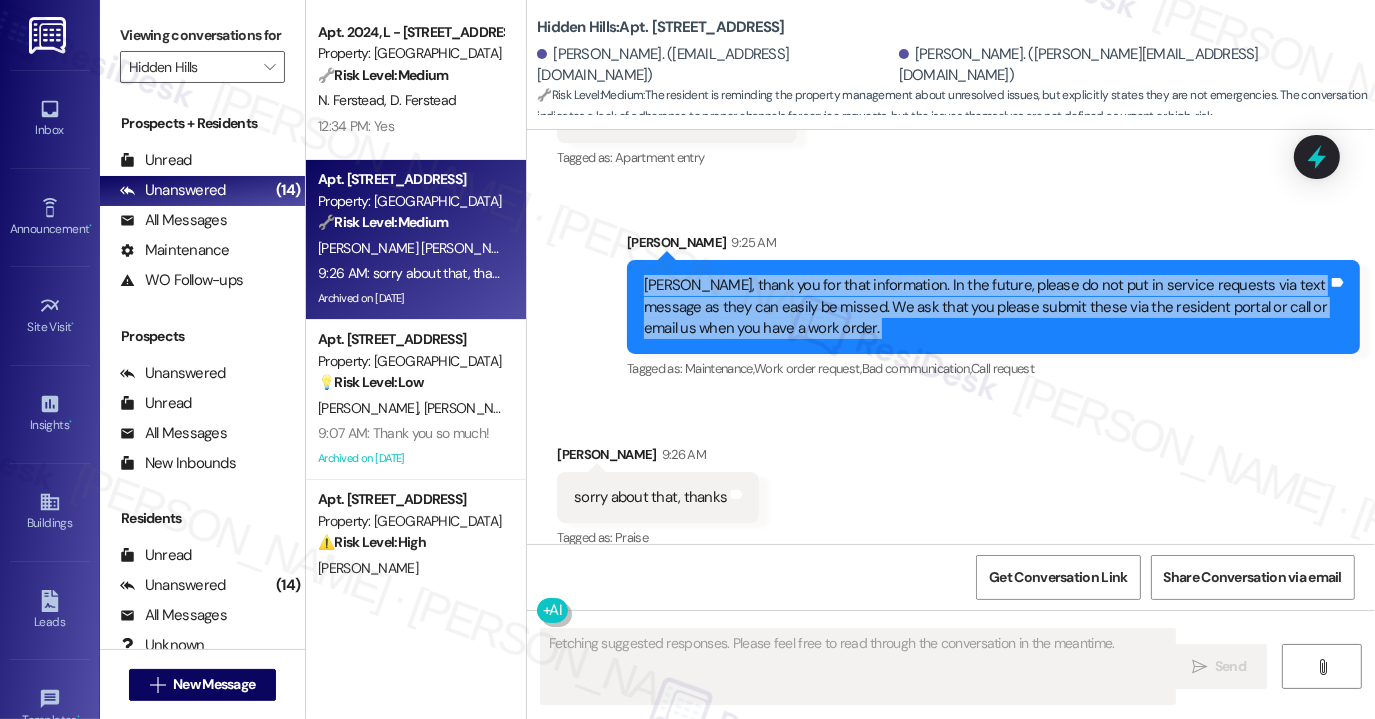 click on "[PERSON_NAME], thank you for that information.  In the future, please do not put in service requests via text message as they can easily be missed.  We ask that you please submit these via the resident portal or call or email us when you have a work order." at bounding box center (986, 307) 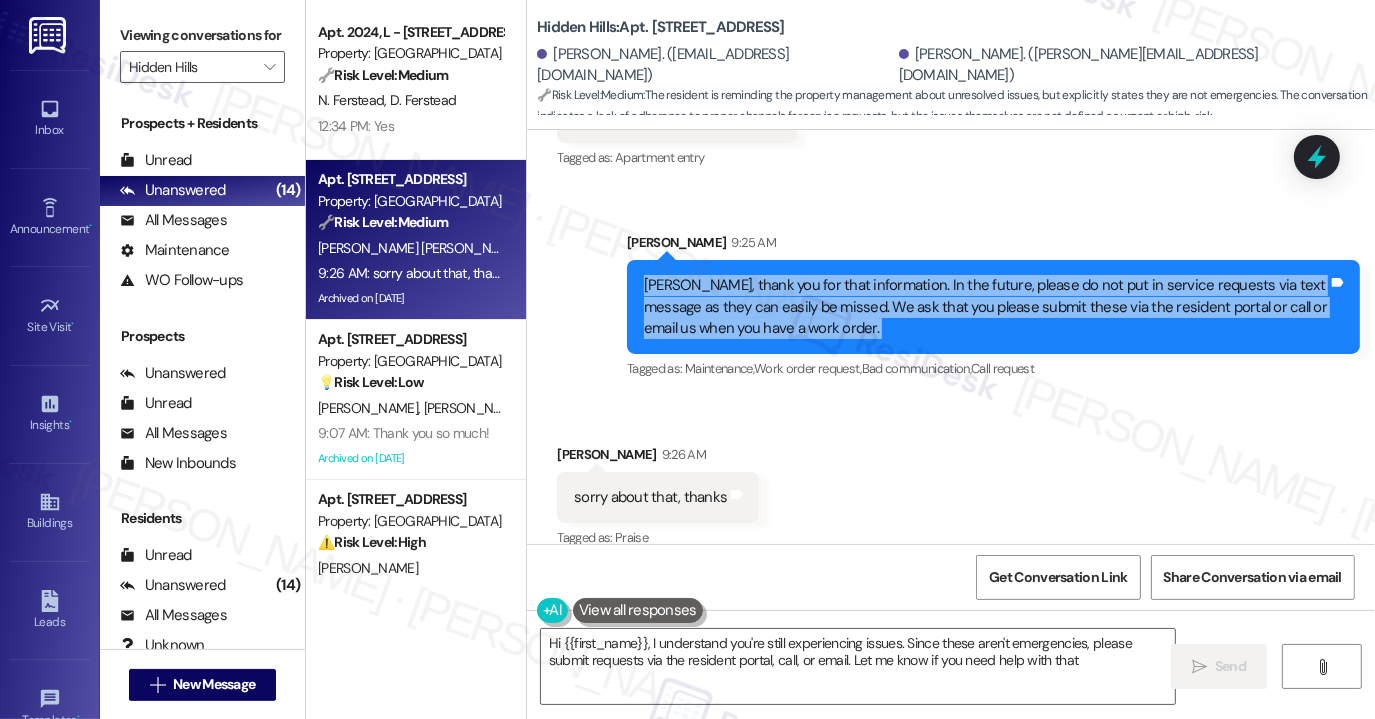 type on "Hi {{first_name}}, I understand you're still experiencing issues. Since these aren't emergencies, please submit requests via the resident portal, call, or email. Let me know if you need help with that!" 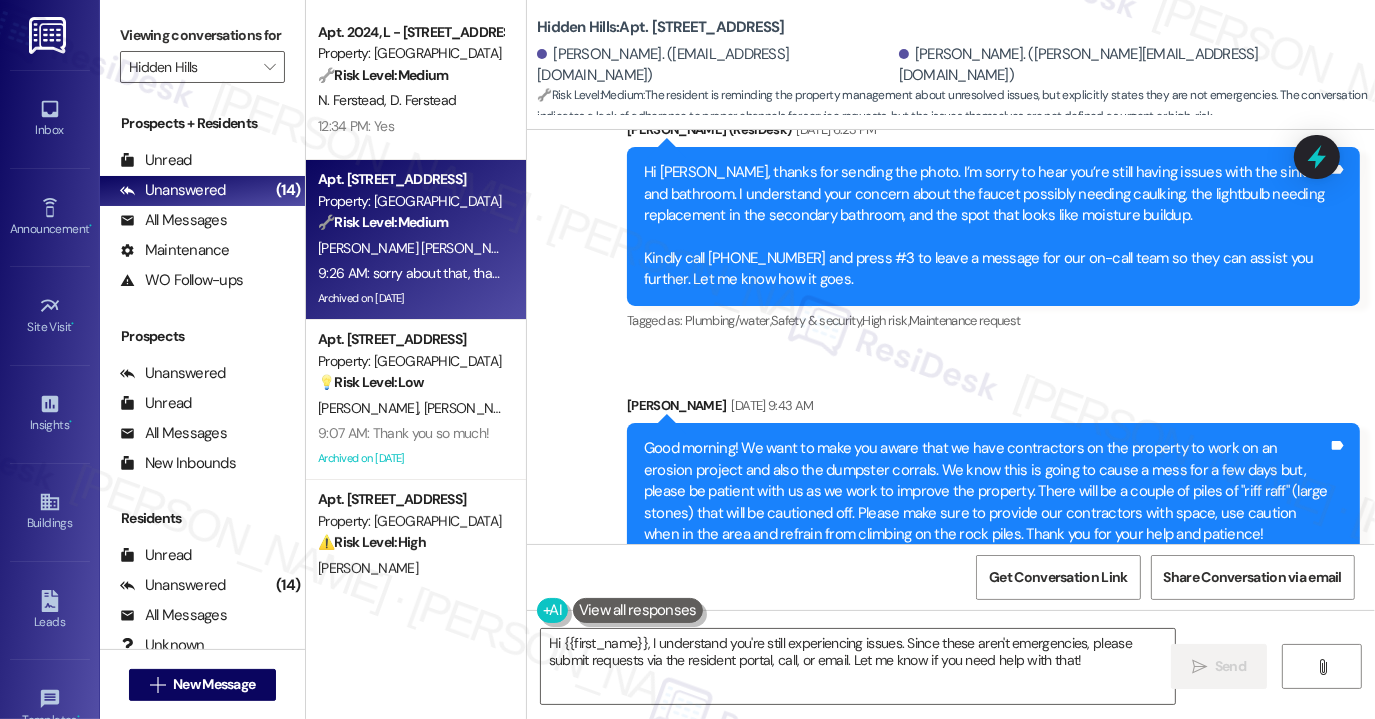 scroll, scrollTop: 11064, scrollLeft: 0, axis: vertical 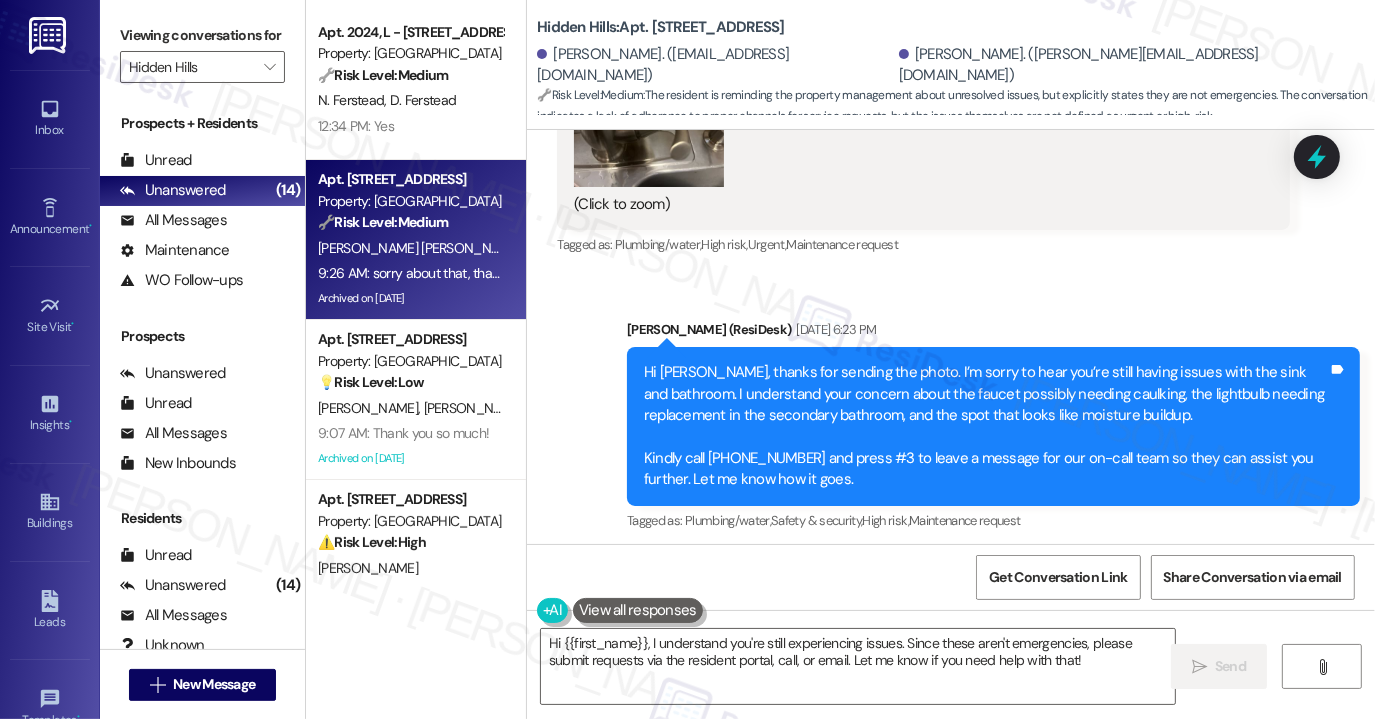 click on "Hi [PERSON_NAME], thanks for sending the photo. I’m sorry to hear you’re still having issues with the sink and bathroom. I understand your concern about the faucet possibly needing caulking, the lightbulb needing replacement in the secondary bathroom, and the spot that looks like moisture buildup.
Kindly call [PHONE_NUMBER] and press #3 to leave a message for our on-call team so they can assist you further. Let me know how it goes." at bounding box center [986, 426] 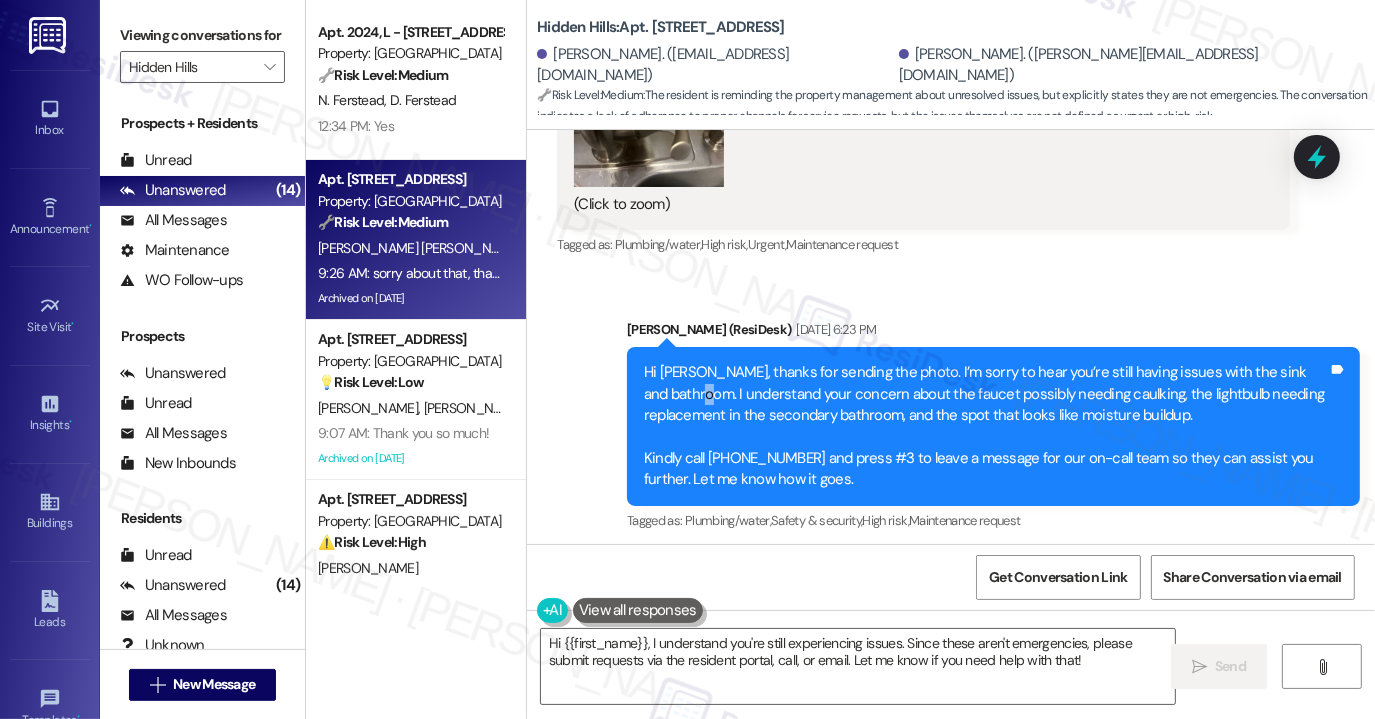 click on "Hi [PERSON_NAME], thanks for sending the photo. I’m sorry to hear you’re still having issues with the sink and bathroom. I understand your concern about the faucet possibly needing caulking, the lightbulb needing replacement in the secondary bathroom, and the spot that looks like moisture buildup.
Kindly call [PHONE_NUMBER] and press #3 to leave a message for our on-call team so they can assist you further. Let me know how it goes." at bounding box center (986, 426) 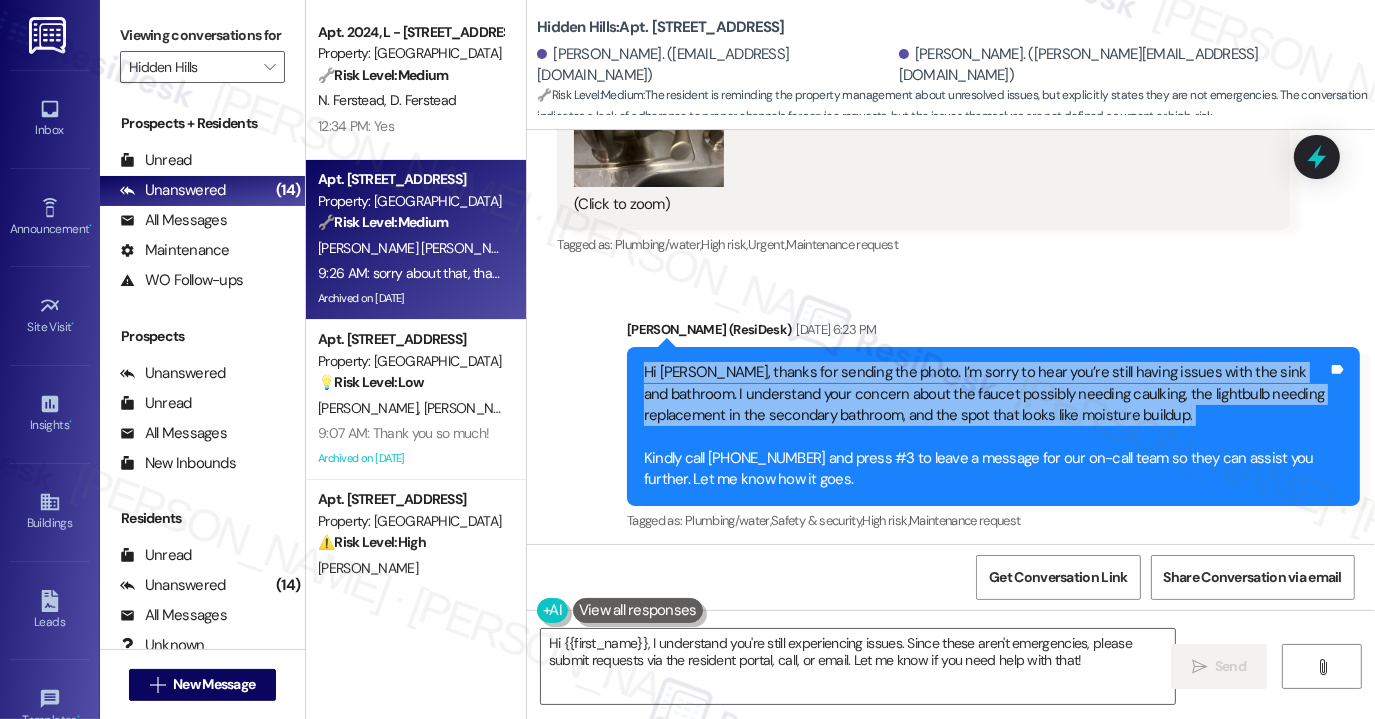 click on "Hi [PERSON_NAME], thanks for sending the photo. I’m sorry to hear you’re still having issues with the sink and bathroom. I understand your concern about the faucet possibly needing caulking, the lightbulb needing replacement in the secondary bathroom, and the spot that looks like moisture buildup.
Kindly call [PHONE_NUMBER] and press #3 to leave a message for our on-call team so they can assist you further. Let me know how it goes." at bounding box center (986, 426) 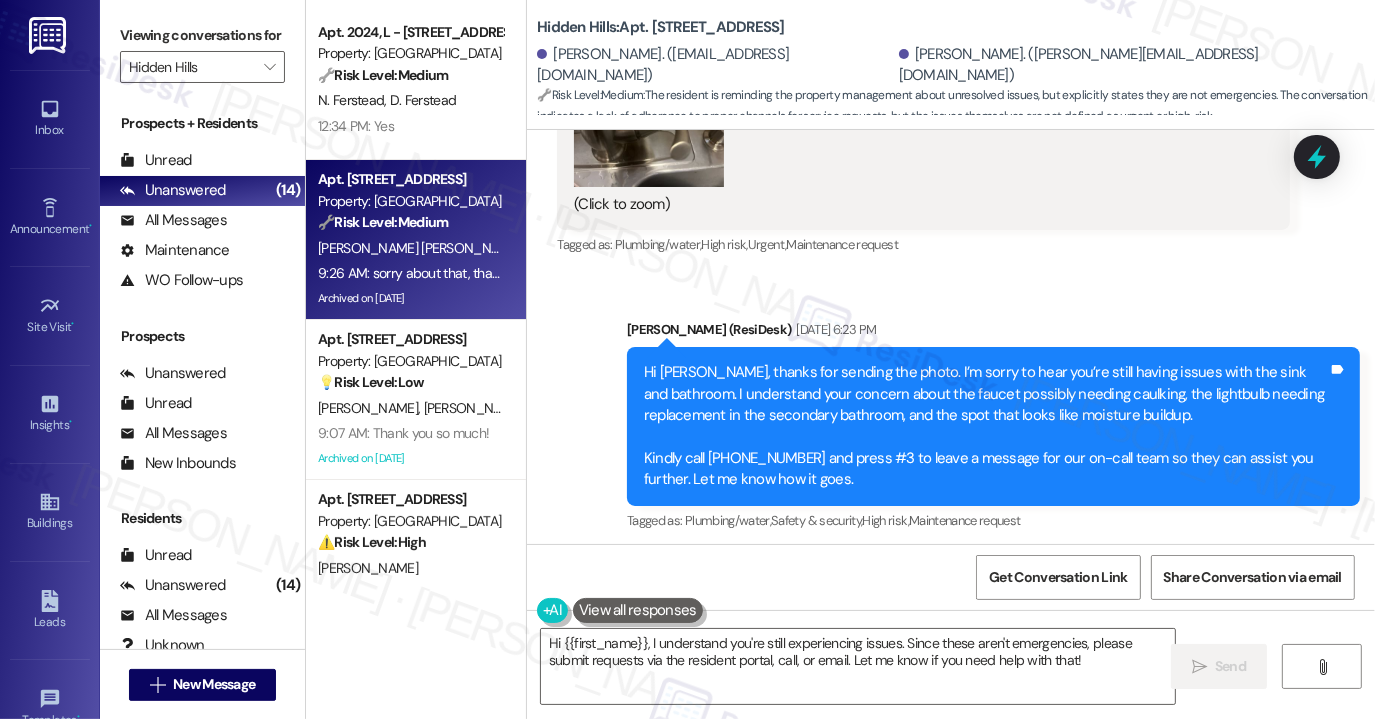click on "Hi [PERSON_NAME], thanks for sending the photo. I’m sorry to hear you’re still having issues with the sink and bathroom. I understand your concern about the faucet possibly needing caulking, the lightbulb needing replacement in the secondary bathroom, and the spot that looks like moisture buildup.
Kindly call [PHONE_NUMBER] and press #3 to leave a message for our on-call team so they can assist you further. Let me know how it goes." at bounding box center (986, 426) 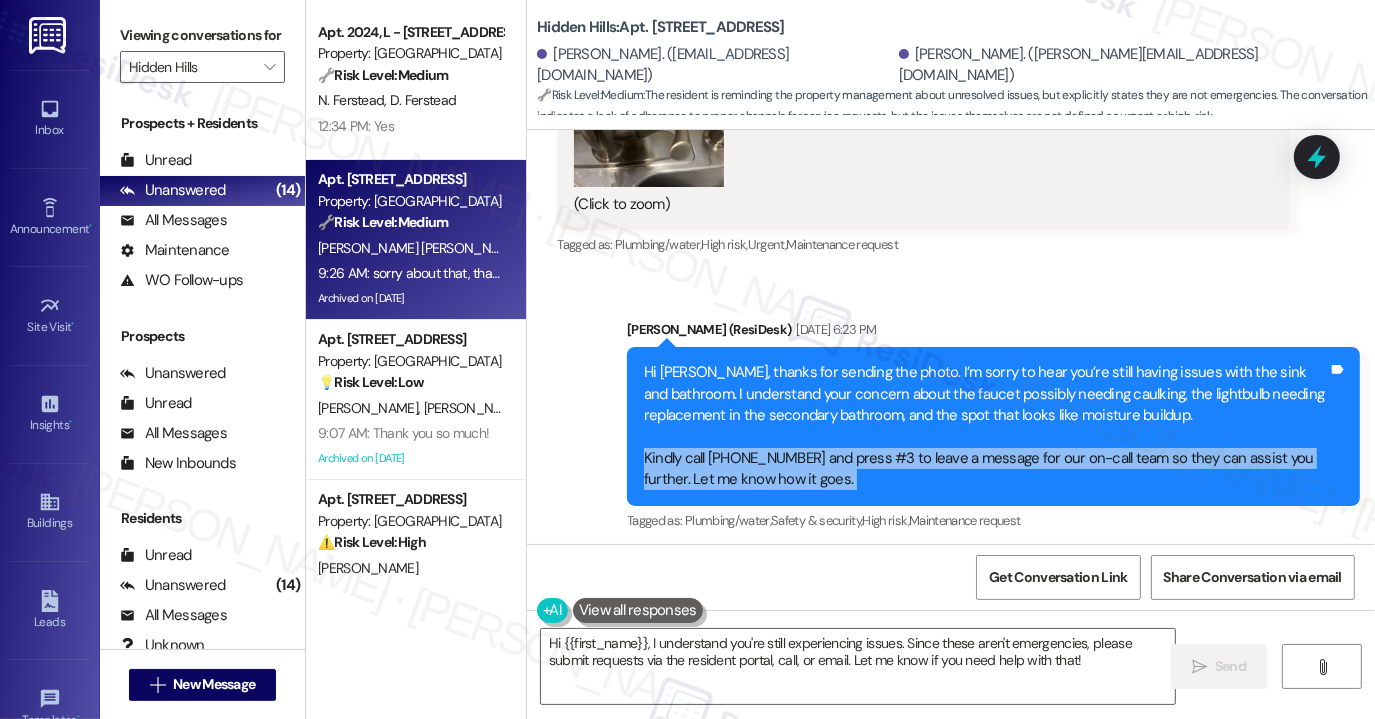 click on "Hi [PERSON_NAME], thanks for sending the photo. I’m sorry to hear you’re still having issues with the sink and bathroom. I understand your concern about the faucet possibly needing caulking, the lightbulb needing replacement in the secondary bathroom, and the spot that looks like moisture buildup.
Kindly call [PHONE_NUMBER] and press #3 to leave a message for our on-call team so they can assist you further. Let me know how it goes." at bounding box center [986, 426] 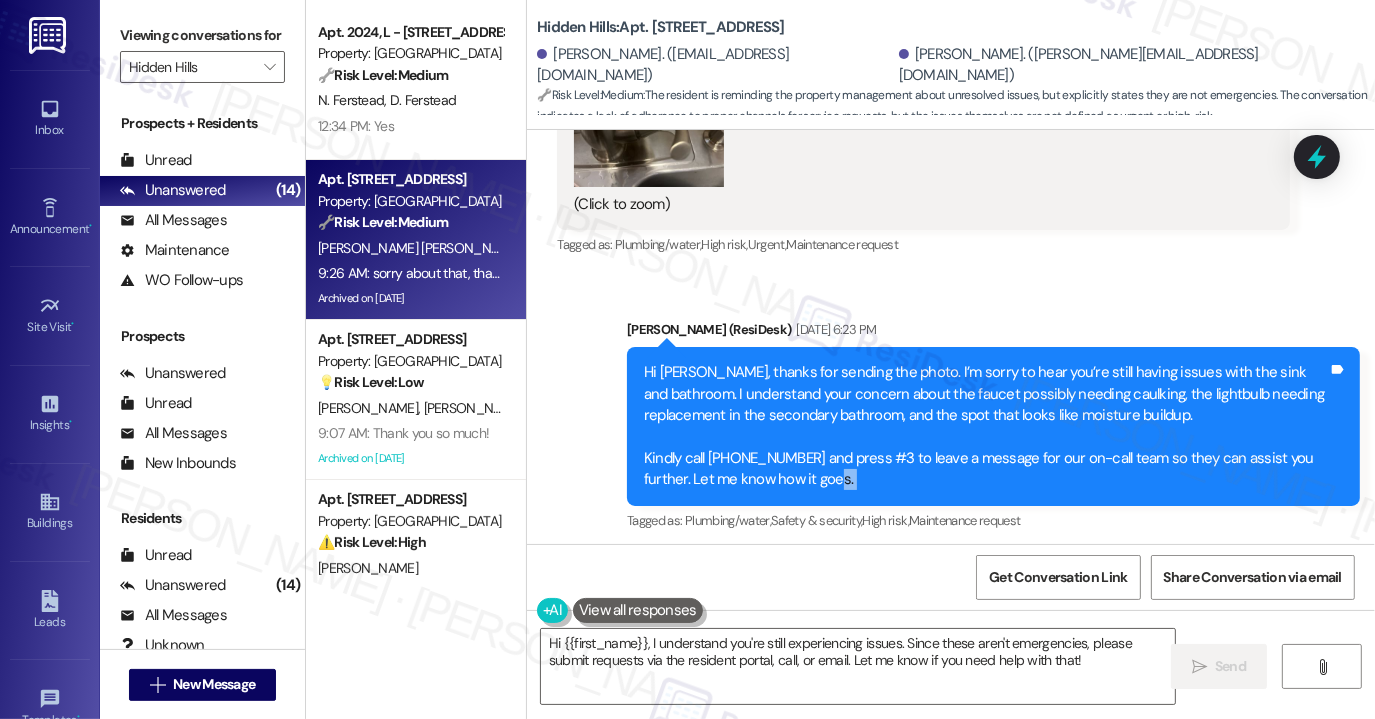 click on "Hi [PERSON_NAME], thanks for sending the photo. I’m sorry to hear you’re still having issues with the sink and bathroom. I understand your concern about the faucet possibly needing caulking, the lightbulb needing replacement in the secondary bathroom, and the spot that looks like moisture buildup.
Kindly call [PHONE_NUMBER] and press #3 to leave a message for our on-call team so they can assist you further. Let me know how it goes." at bounding box center (986, 426) 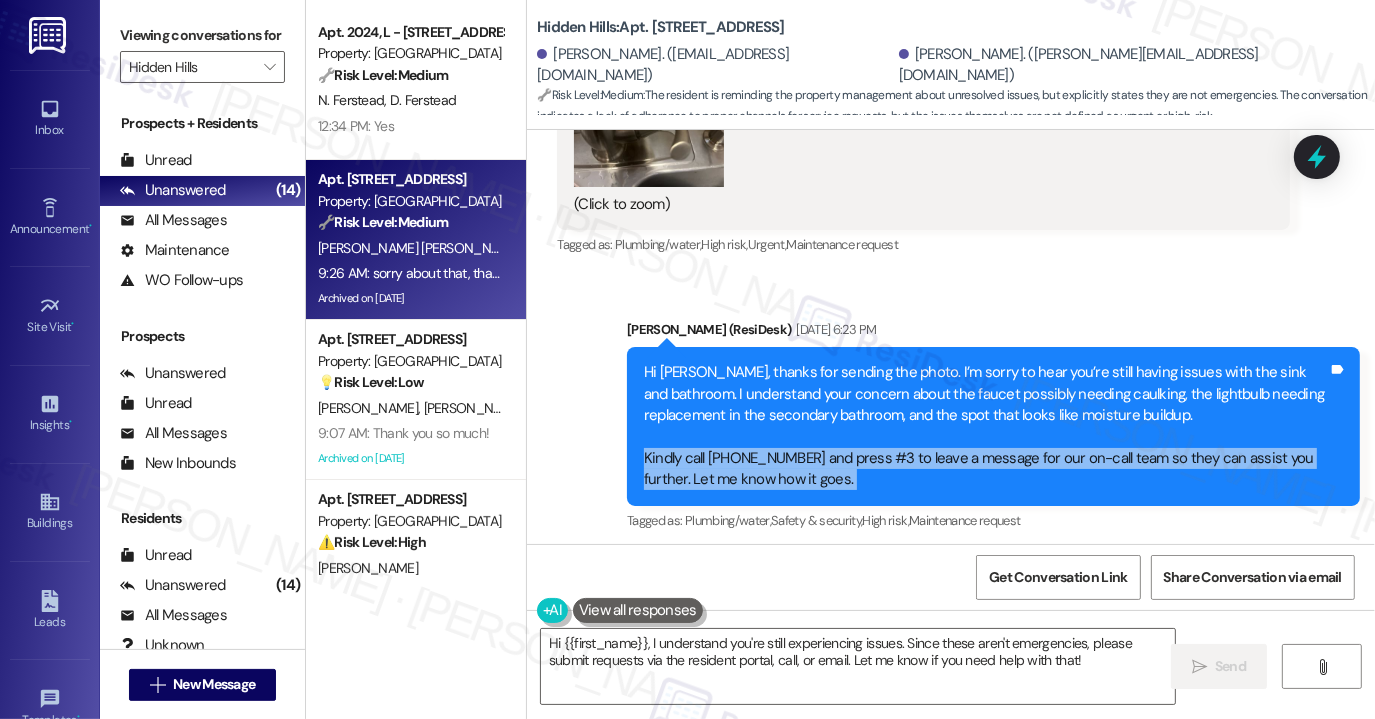 click on "Hi [PERSON_NAME], thanks for sending the photo. I’m sorry to hear you’re still having issues with the sink and bathroom. I understand your concern about the faucet possibly needing caulking, the lightbulb needing replacement in the secondary bathroom, and the spot that looks like moisture buildup.
Kindly call [PHONE_NUMBER] and press #3 to leave a message for our on-call team so they can assist you further. Let me know how it goes." at bounding box center [986, 426] 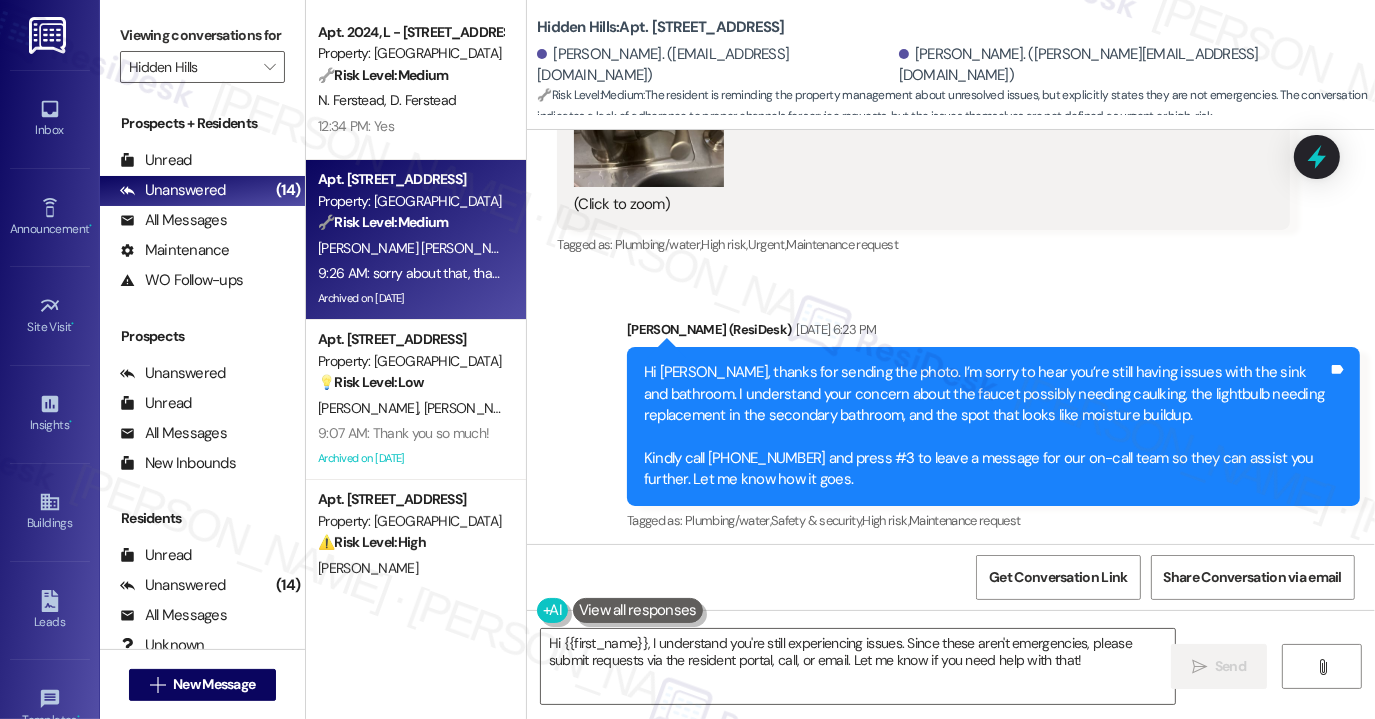 click on "Hi [PERSON_NAME], thanks for sending the photo. I’m sorry to hear you’re still having issues with the sink and bathroom. I understand your concern about the faucet possibly needing caulking, the lightbulb needing replacement in the secondary bathroom, and the spot that looks like moisture buildup.
Kindly call [PHONE_NUMBER] and press #3 to leave a message for our on-call team so they can assist you further. Let me know how it goes." at bounding box center [986, 426] 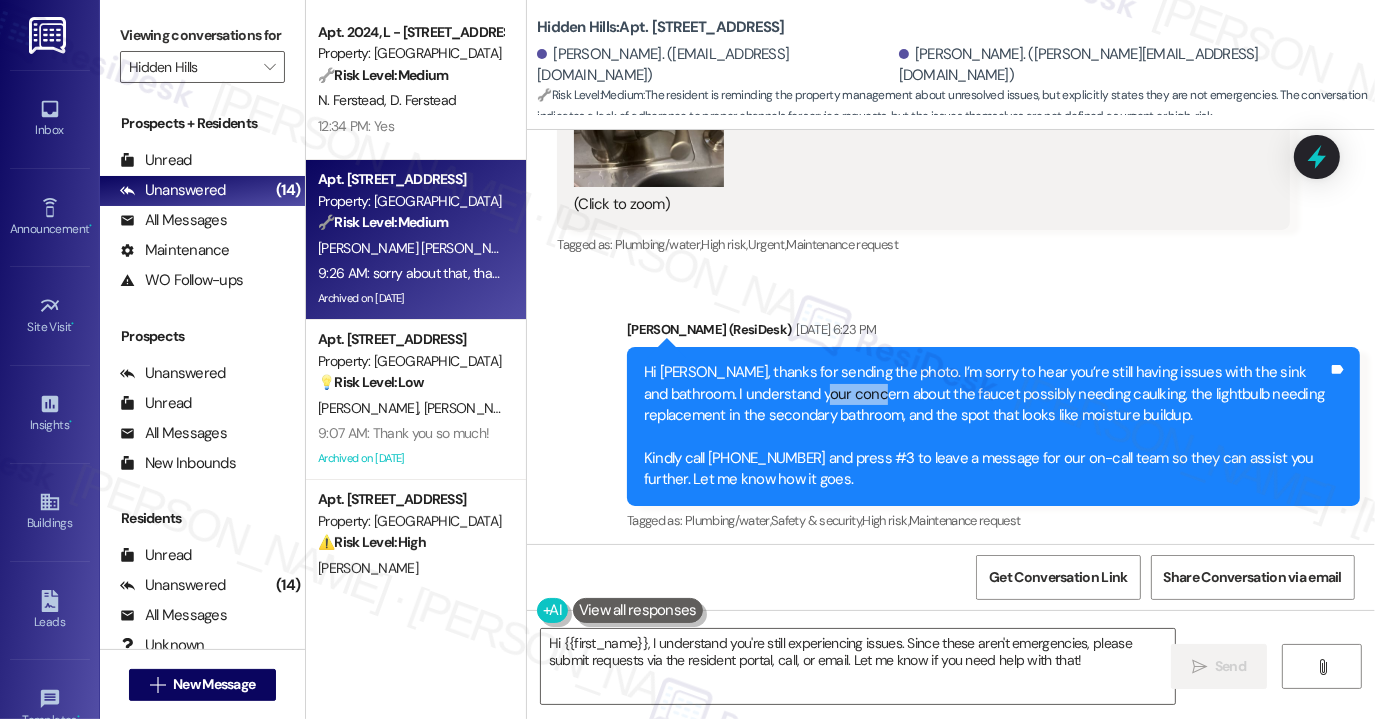 click on "Hi [PERSON_NAME], thanks for sending the photo. I’m sorry to hear you’re still having issues with the sink and bathroom. I understand your concern about the faucet possibly needing caulking, the lightbulb needing replacement in the secondary bathroom, and the spot that looks like moisture buildup.
Kindly call [PHONE_NUMBER] and press #3 to leave a message for our on-call team so they can assist you further. Let me know how it goes." at bounding box center [986, 426] 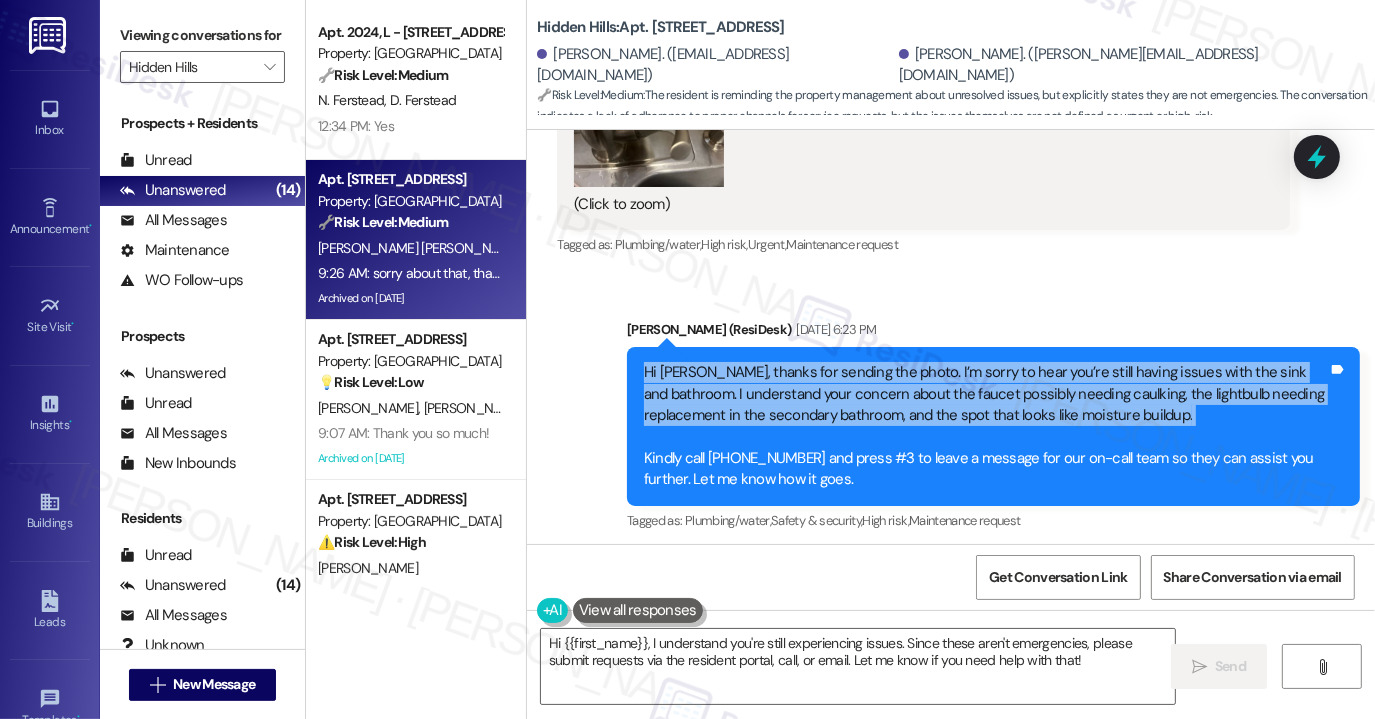 click on "Hi [PERSON_NAME], thanks for sending the photo. I’m sorry to hear you’re still having issues with the sink and bathroom. I understand your concern about the faucet possibly needing caulking, the lightbulb needing replacement in the secondary bathroom, and the spot that looks like moisture buildup.
Kindly call [PHONE_NUMBER] and press #3 to leave a message for our on-call team so they can assist you further. Let me know how it goes." at bounding box center (986, 426) 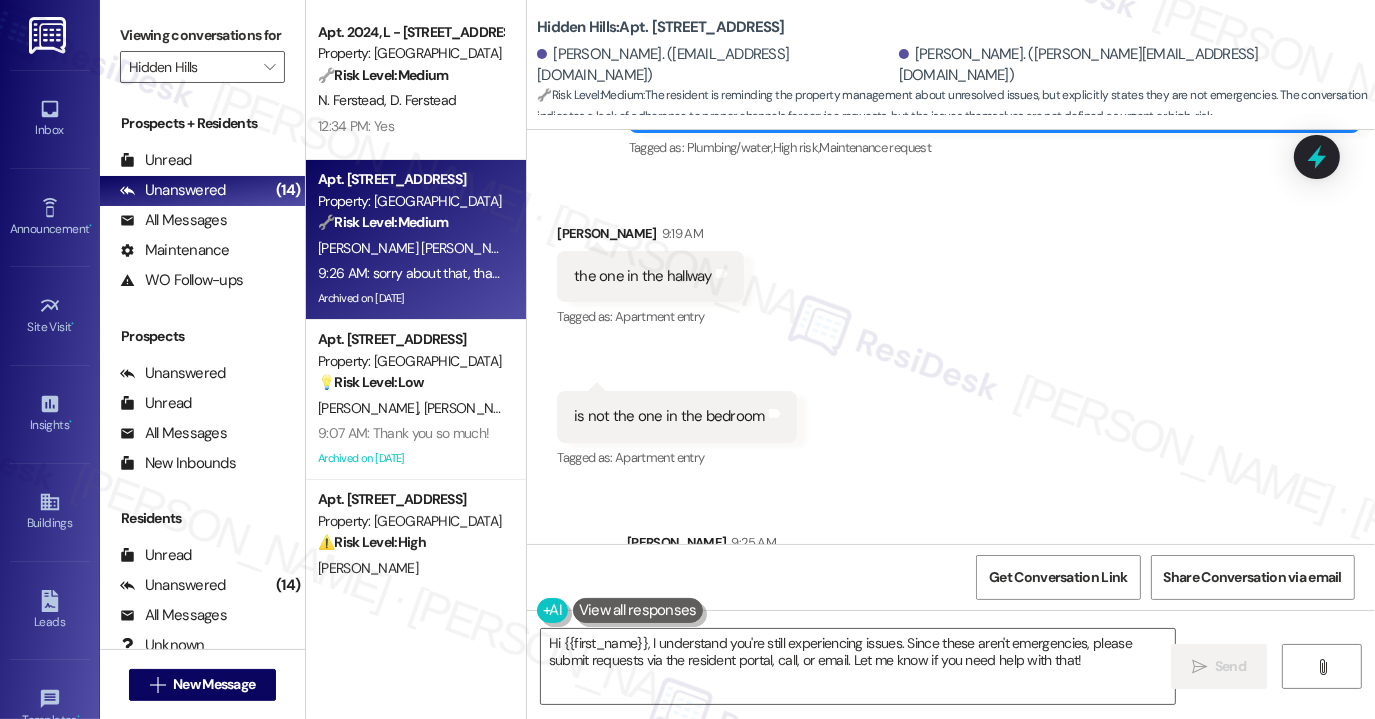scroll, scrollTop: 11964, scrollLeft: 0, axis: vertical 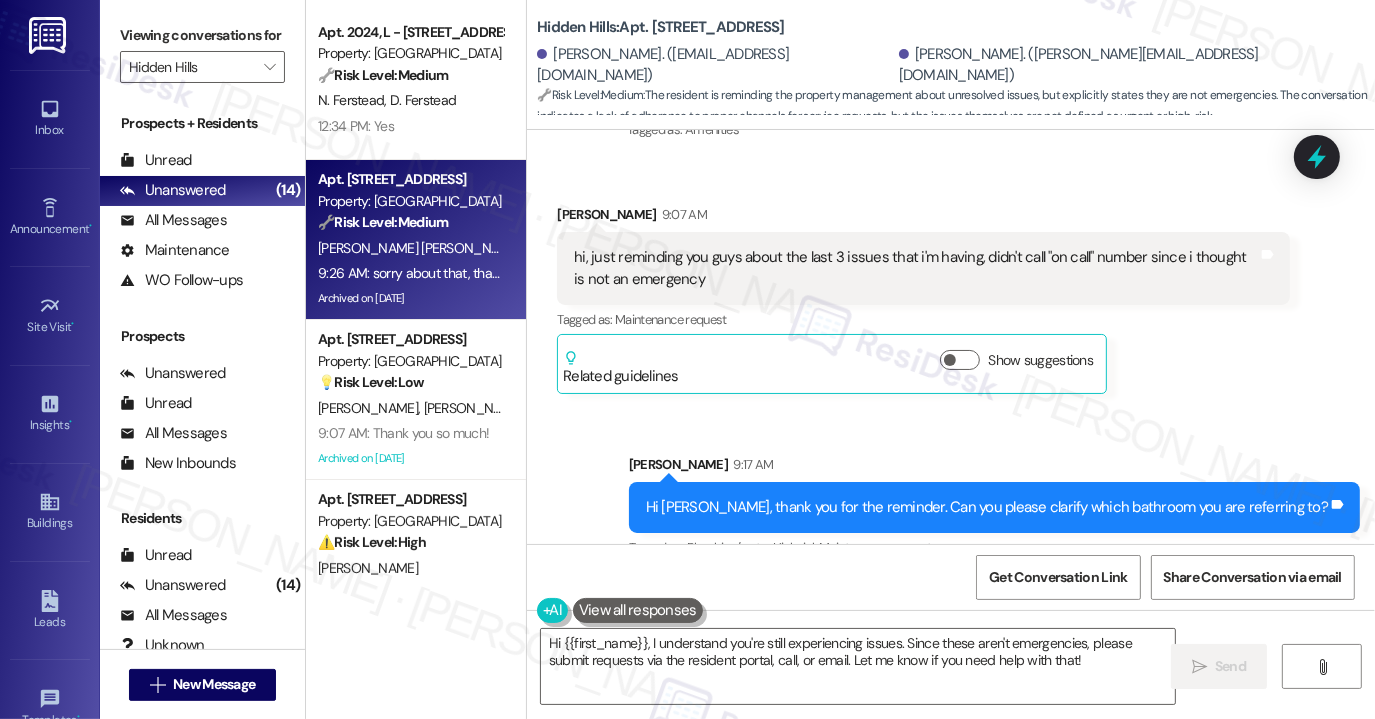 click on "hi, just reminding you guys about the last 3 issues that i'm having, didn't call "on call" number since i thought is not an emergency" at bounding box center (916, 268) 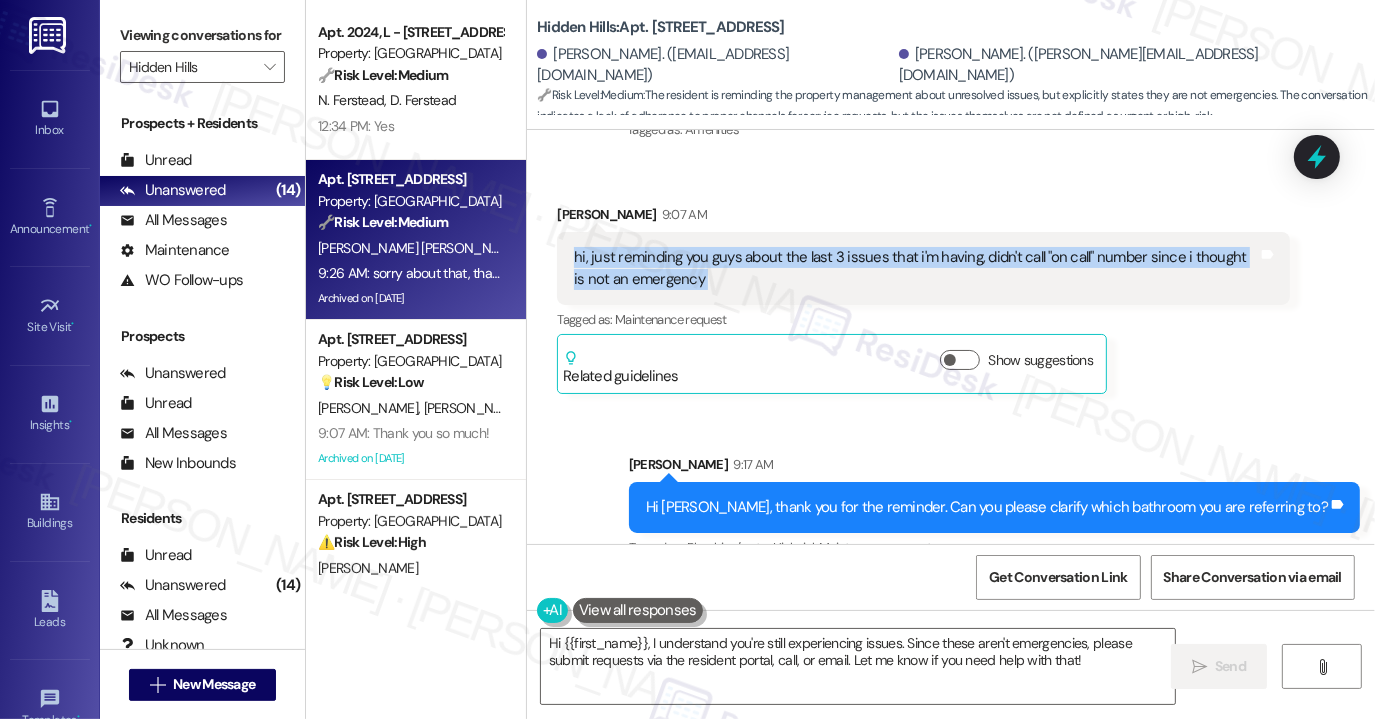 click on "hi, just reminding you guys about the last 3 issues that i'm having, didn't call "on call" number since i thought is not an emergency" at bounding box center [916, 268] 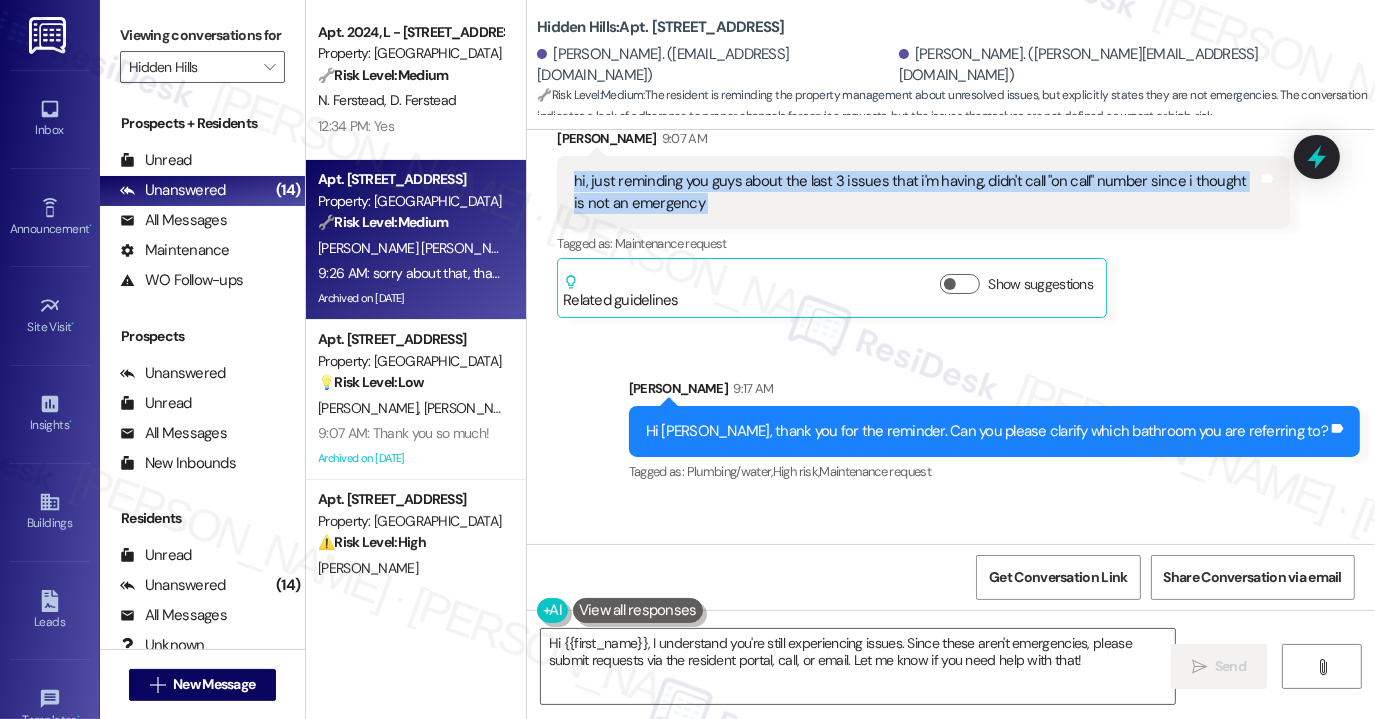scroll, scrollTop: 12164, scrollLeft: 0, axis: vertical 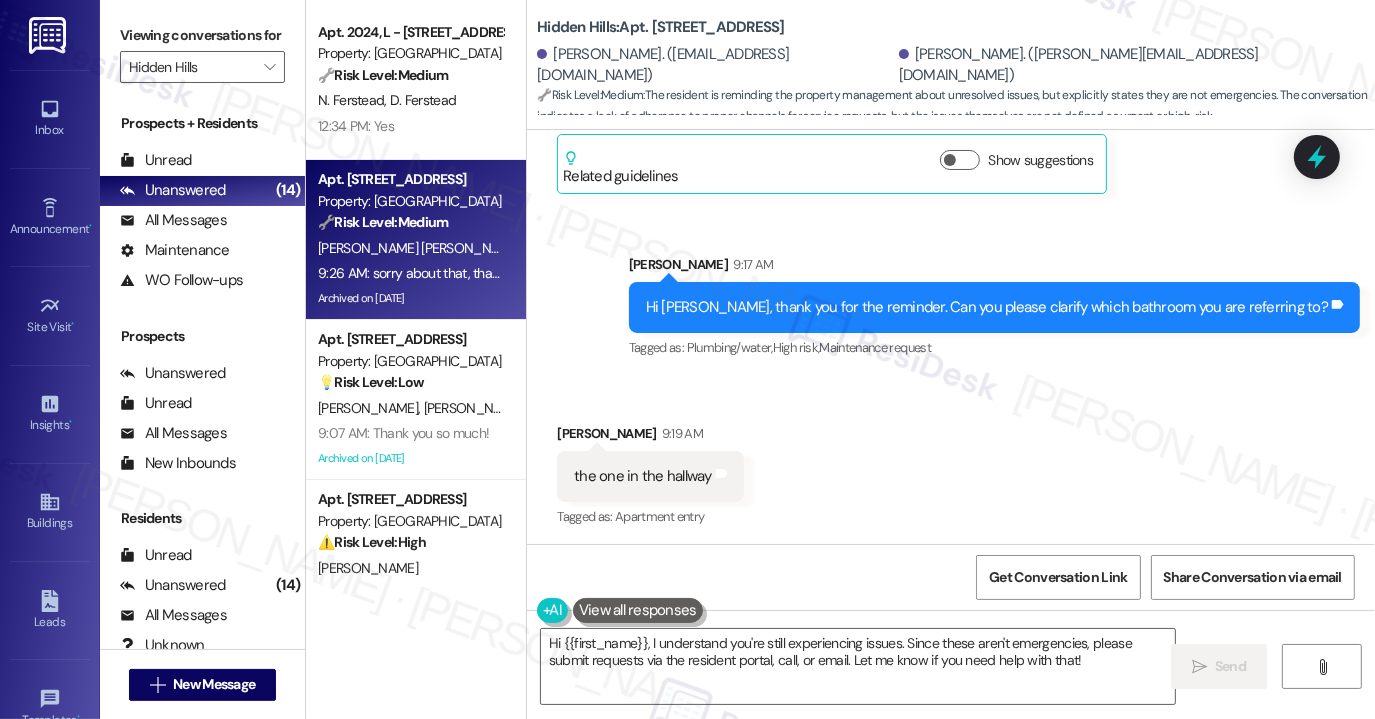 click on "Hi [PERSON_NAME], thank you for the reminder.  Can you please clarify which bathroom you are referring to?" at bounding box center [987, 307] 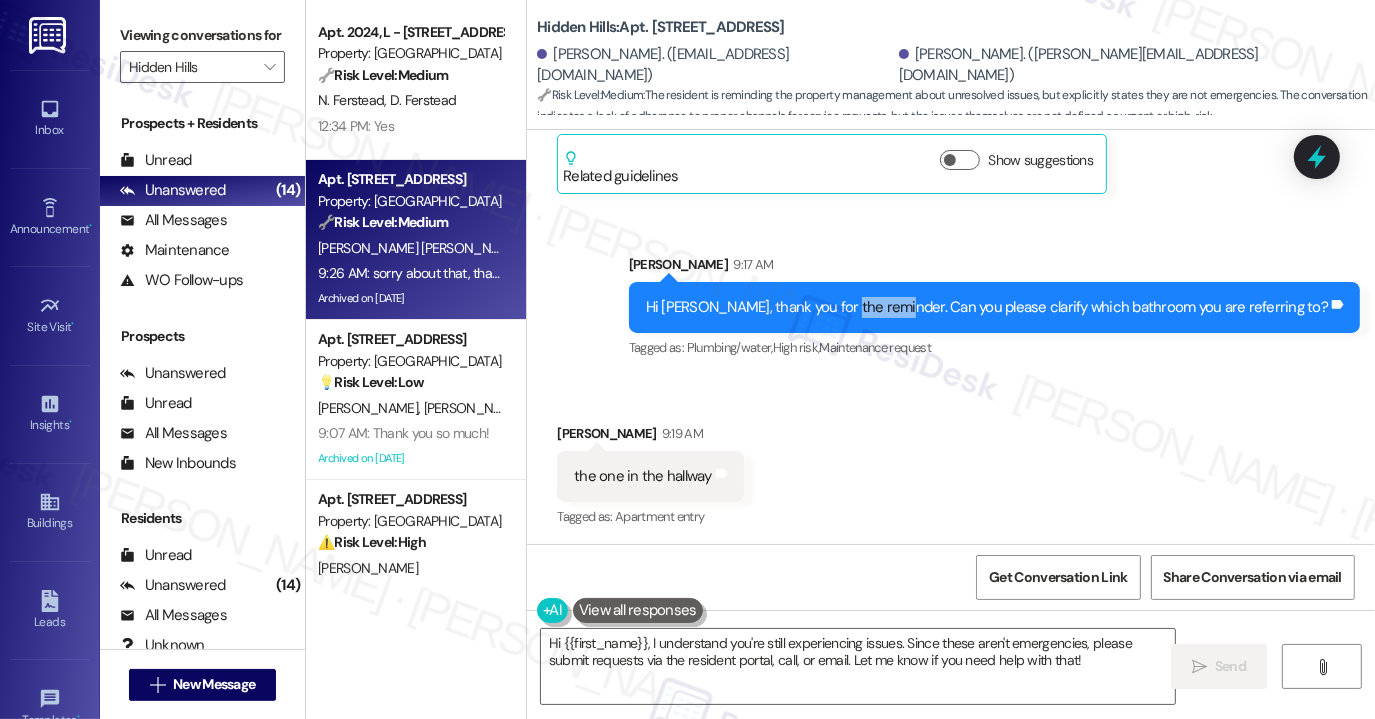 click on "Hi [PERSON_NAME], thank you for the reminder.  Can you please clarify which bathroom you are referring to?" at bounding box center [987, 307] 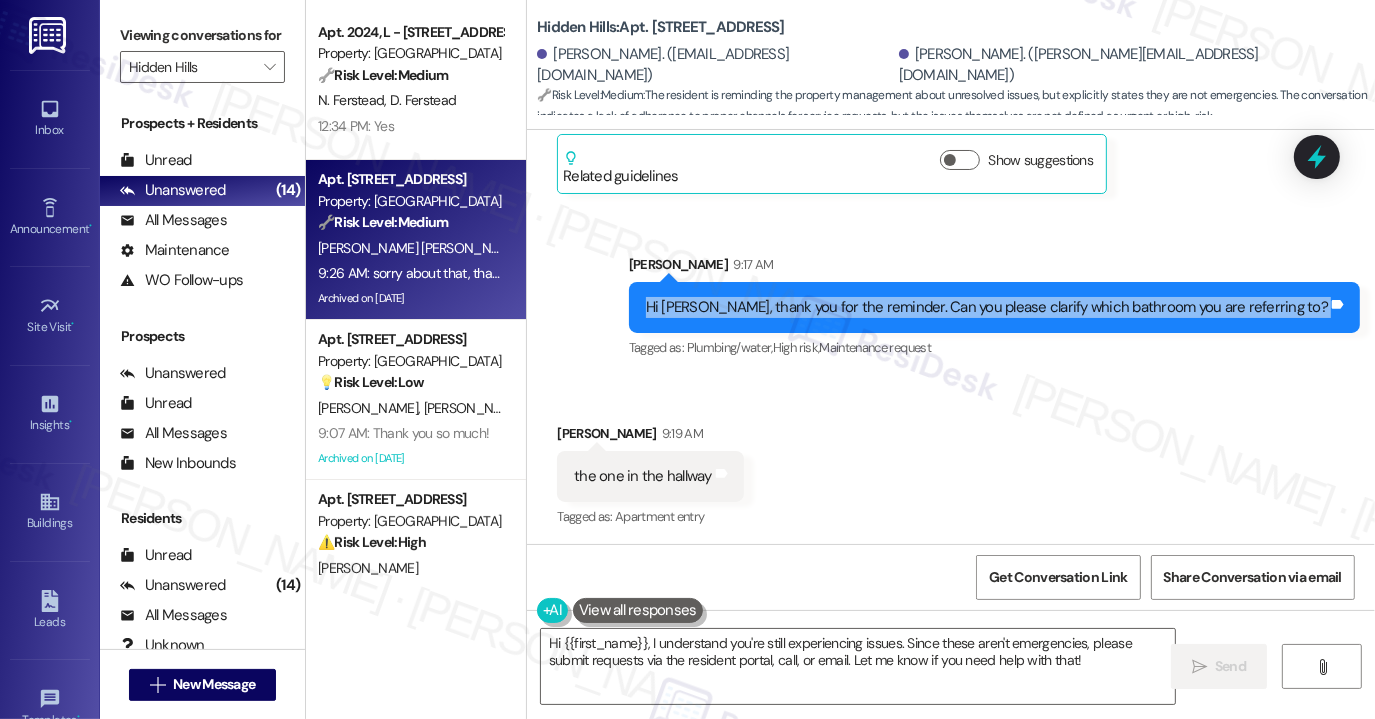 click on "Hi [PERSON_NAME], thank you for the reminder.  Can you please clarify which bathroom you are referring to?" at bounding box center [987, 307] 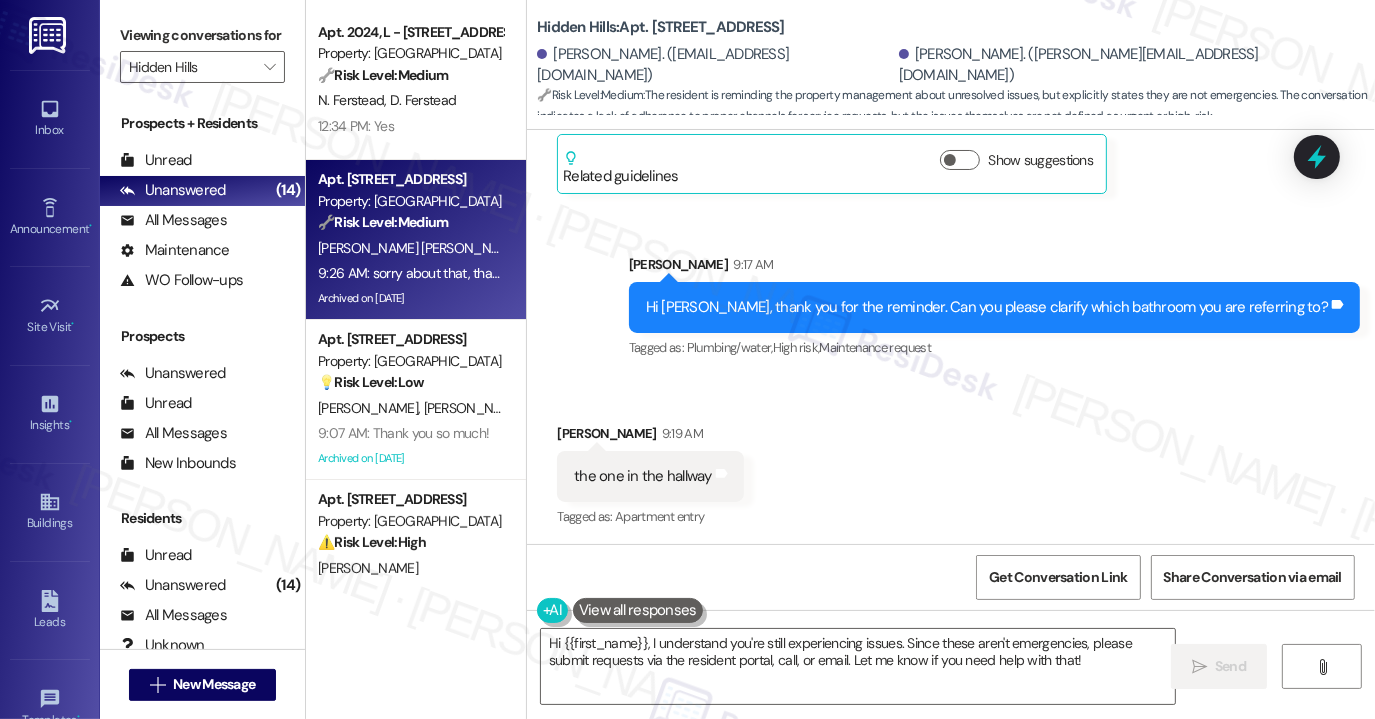 click on "the one in the hallway Tags and notes" at bounding box center [650, 476] 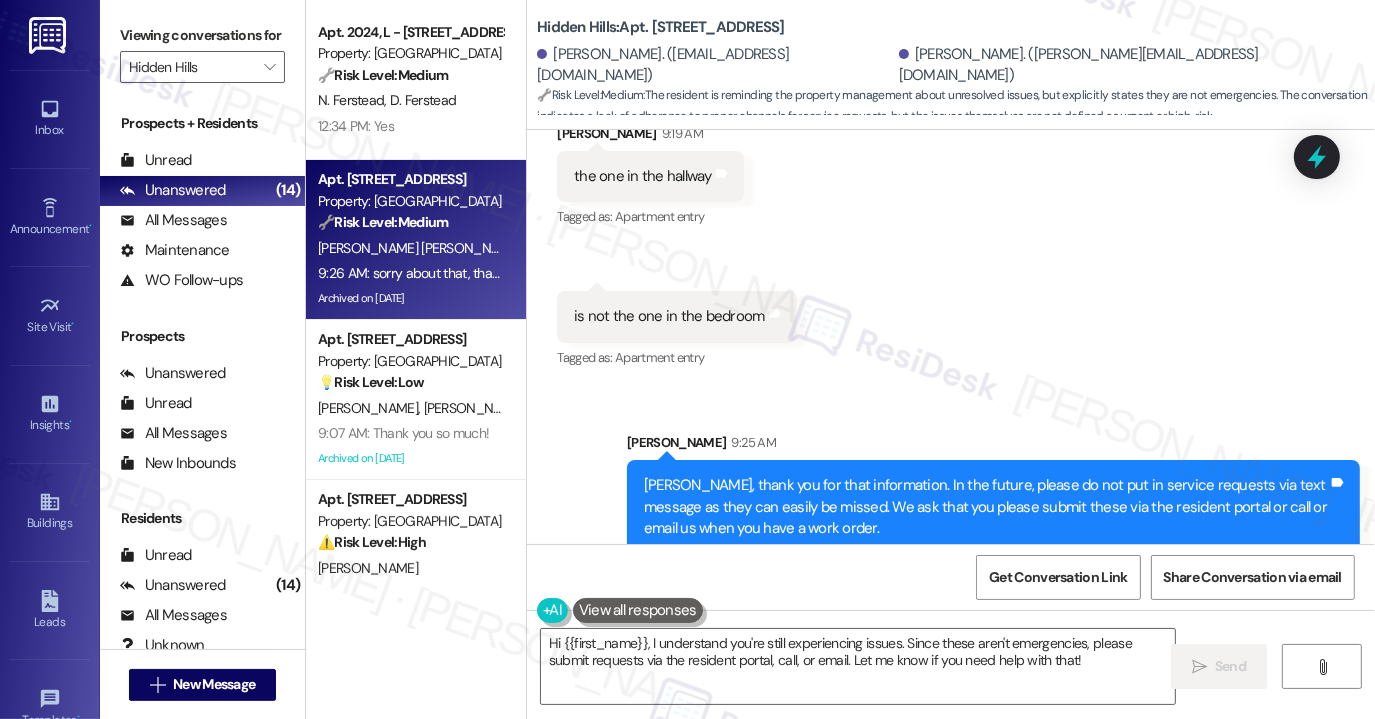 click on "is not the one in the bedroom" at bounding box center [669, 316] 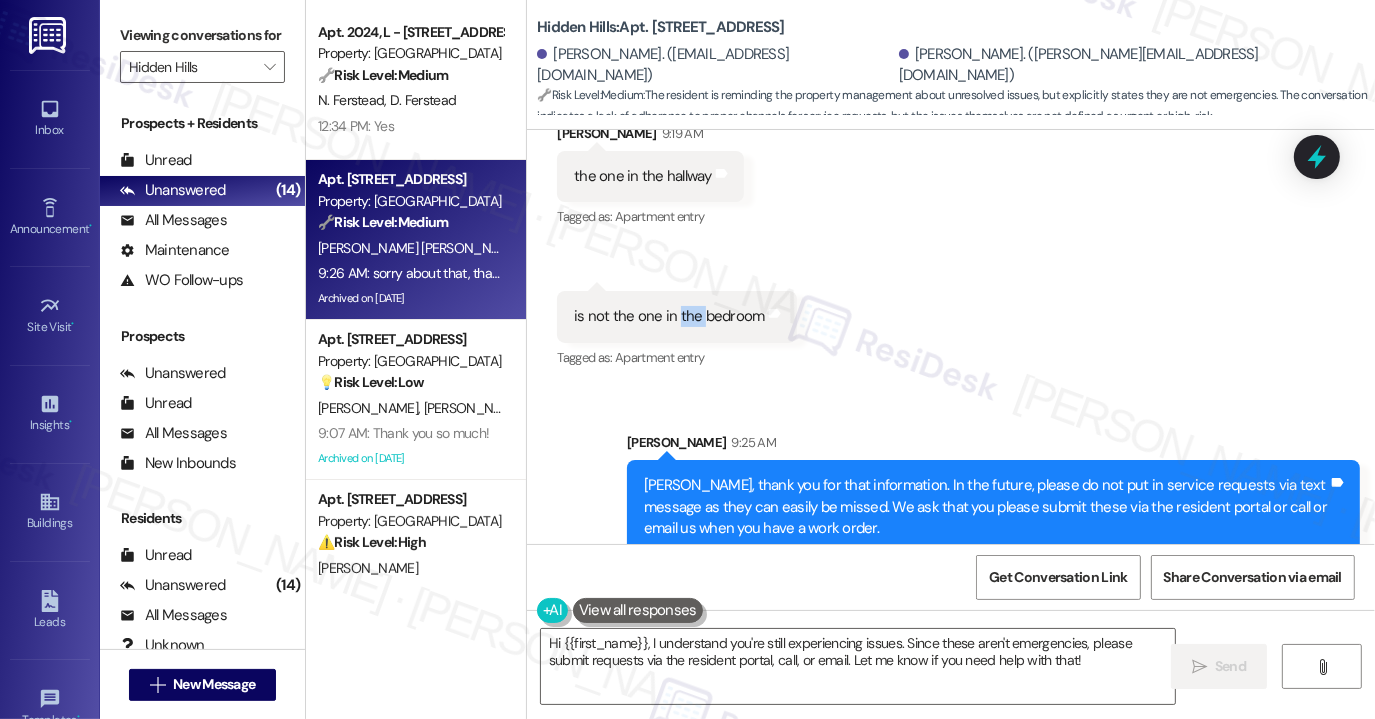 click on "is not the one in the bedroom" at bounding box center [669, 316] 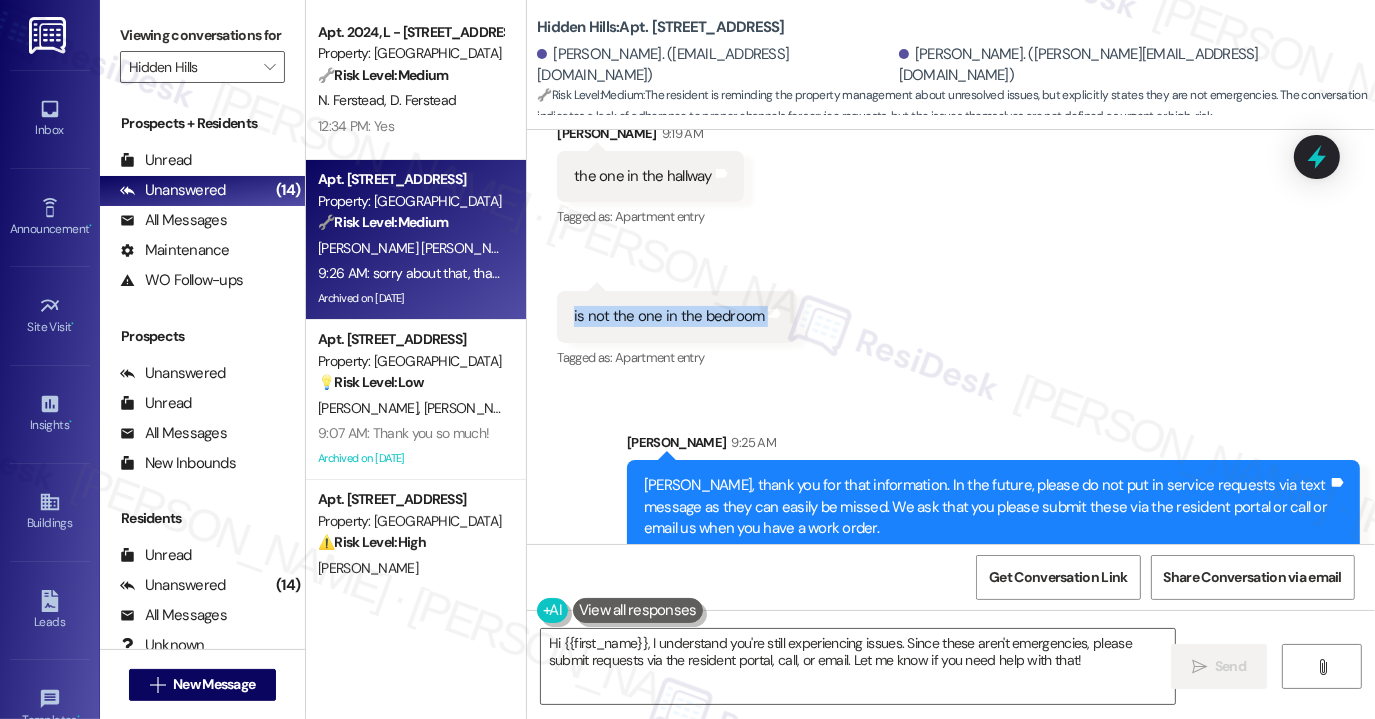 click on "is not the one in the bedroom" at bounding box center (669, 316) 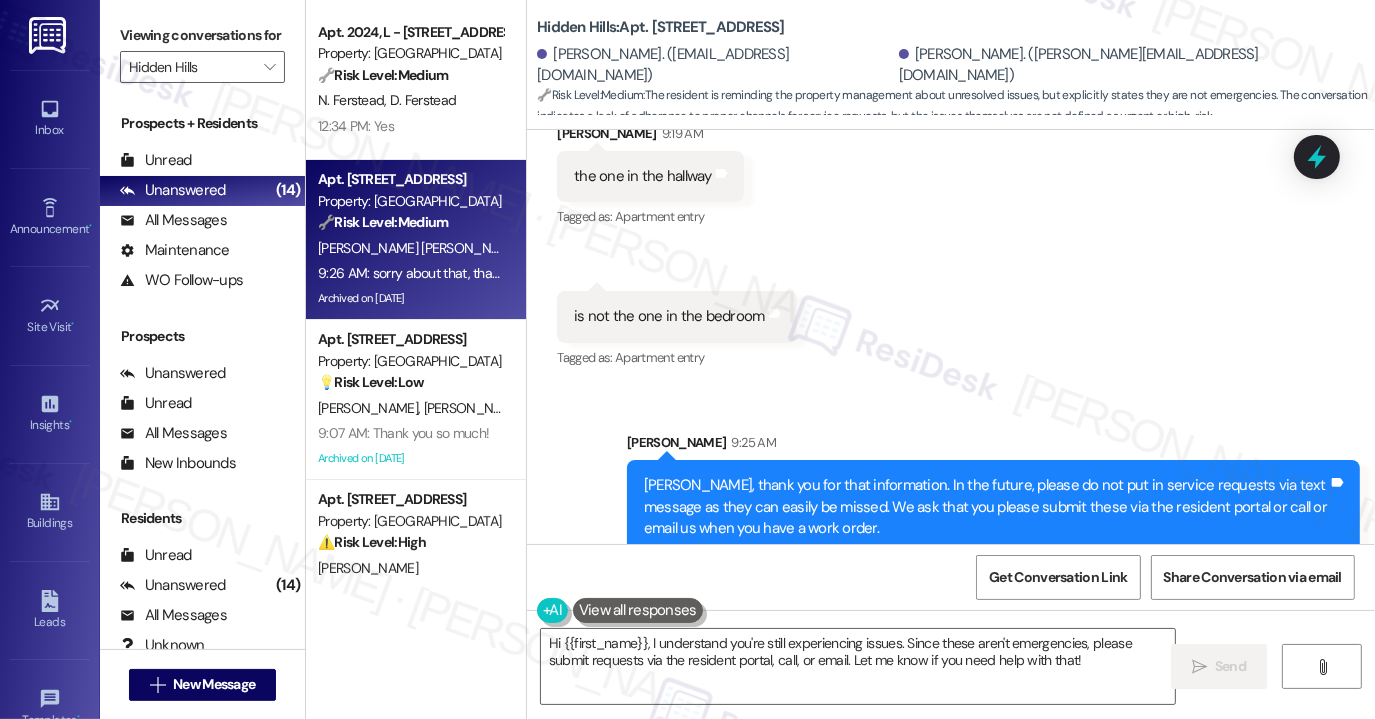 click on "[PERSON_NAME], thank you for that information.  In the future, please do not put in service requests via text message as they can easily be missed.  We ask that you please submit these via the resident portal or call or email us when you have a work order." at bounding box center [986, 507] 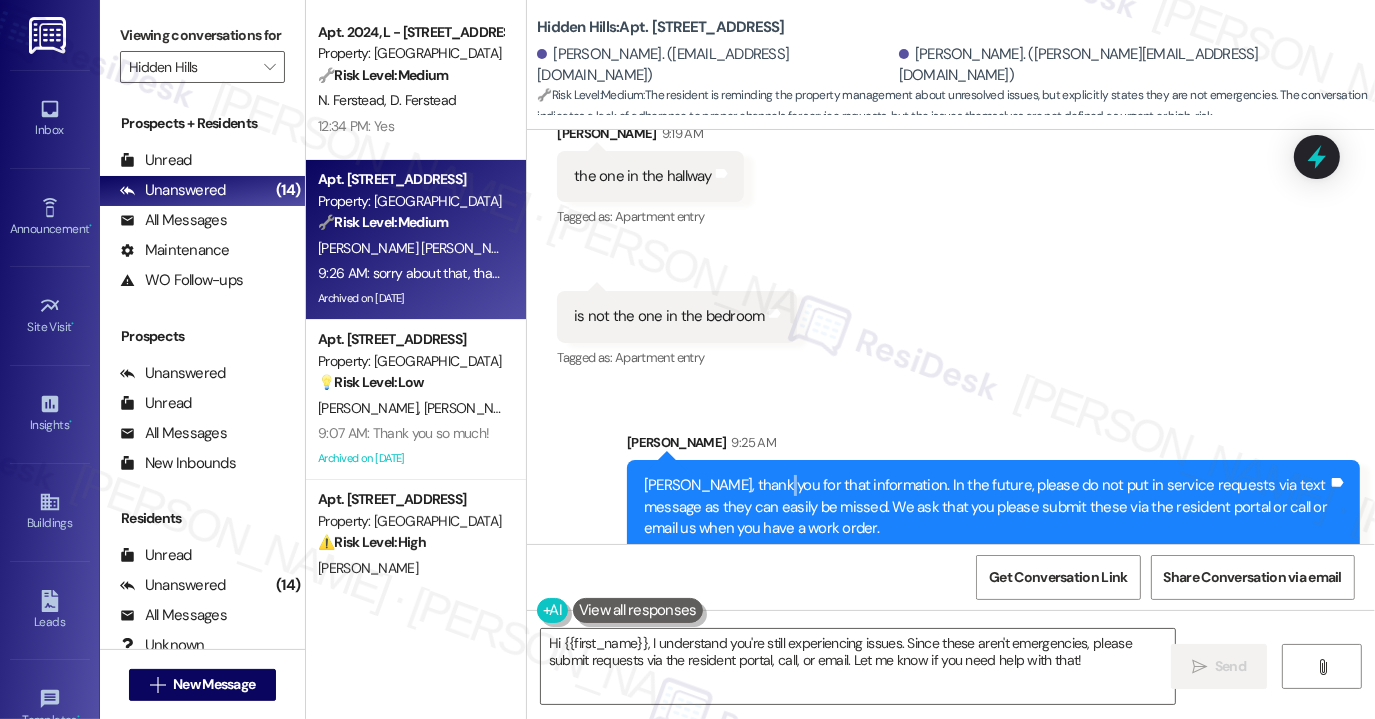 click on "[PERSON_NAME], thank you for that information.  In the future, please do not put in service requests via text message as they can easily be missed.  We ask that you please submit these via the resident portal or call or email us when you have a work order." at bounding box center [986, 507] 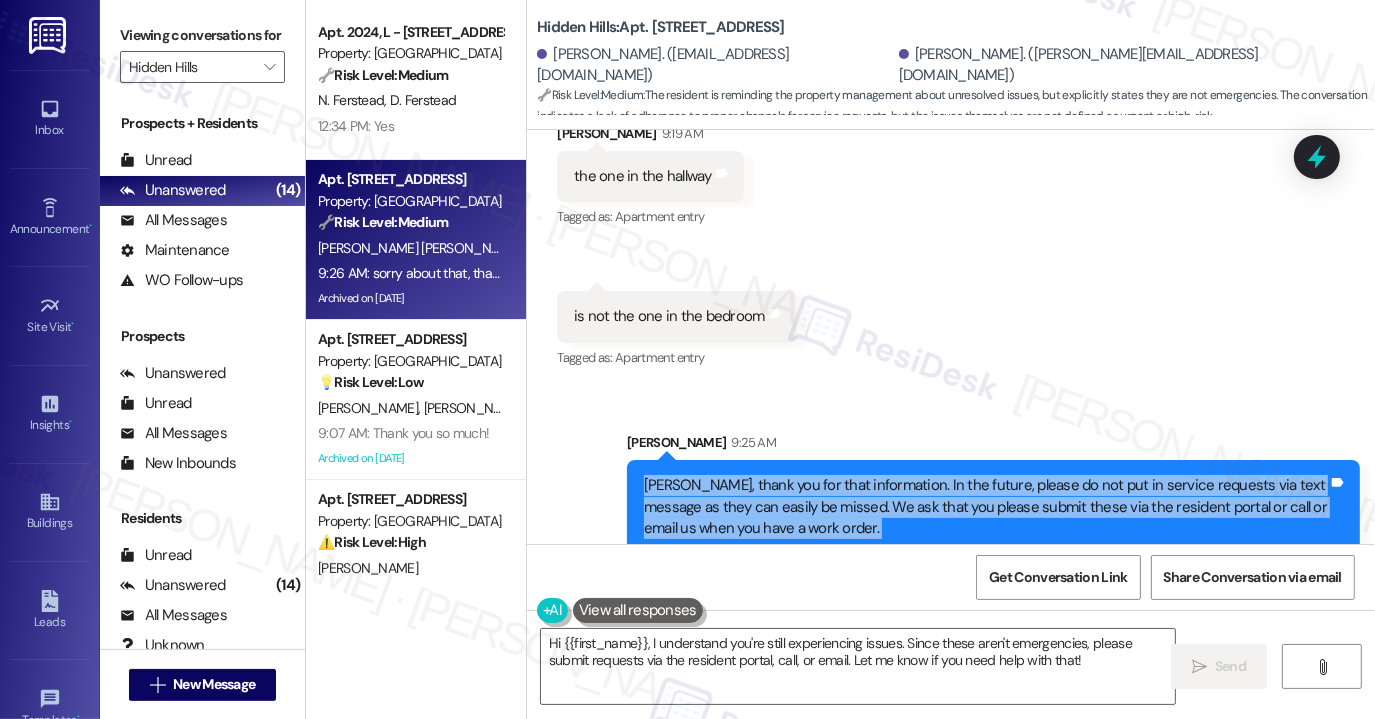 click on "[PERSON_NAME], thank you for that information.  In the future, please do not put in service requests via text message as they can easily be missed.  We ask that you please submit these via the resident portal or call or email us when you have a work order." at bounding box center (986, 507) 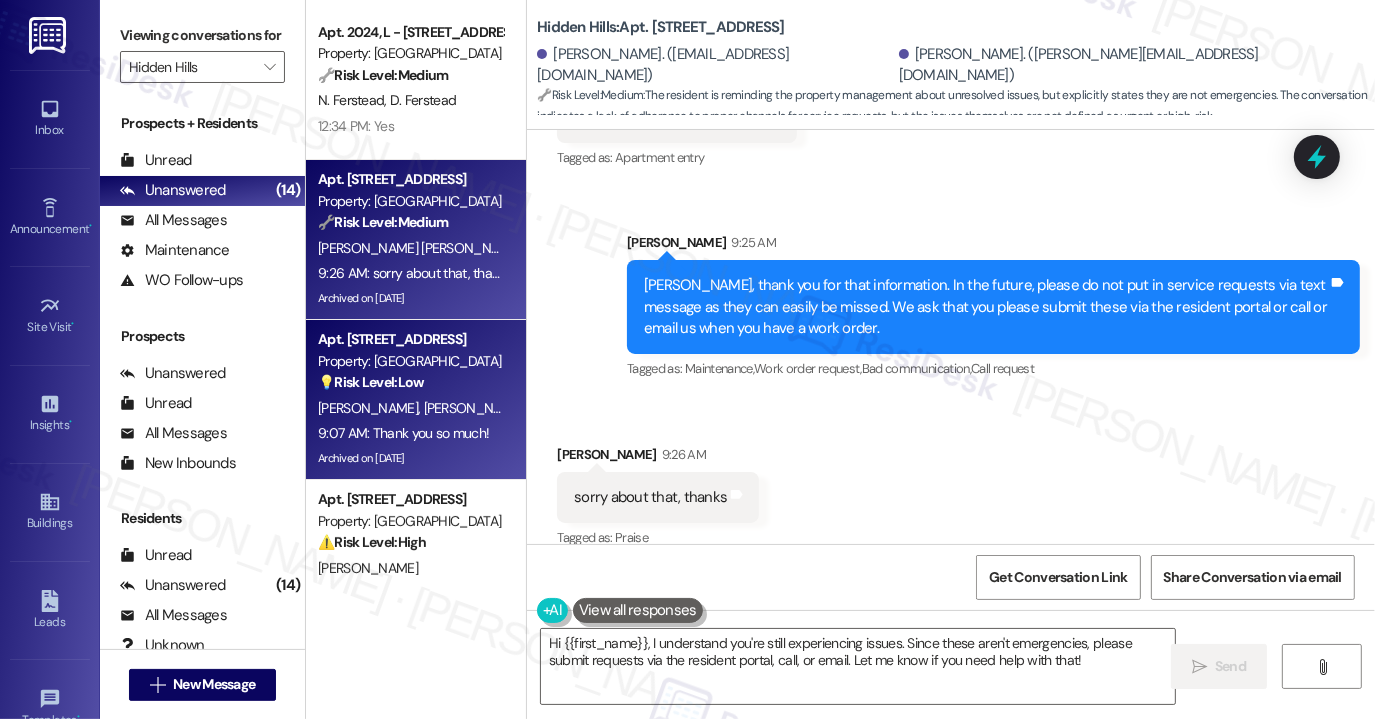 click on "[PERSON_NAME] [PERSON_NAME]" at bounding box center (410, 408) 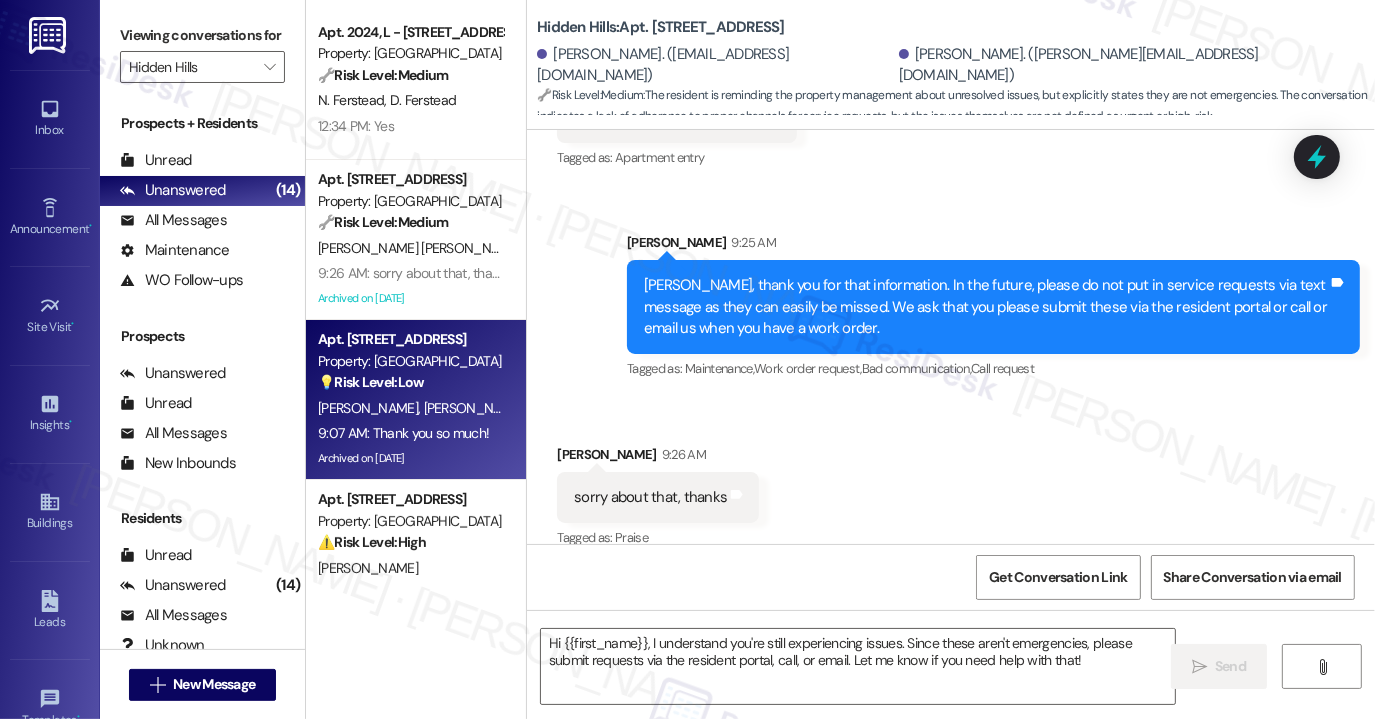 type on "Fetching suggested responses. Please feel free to read through the conversation in the meantime." 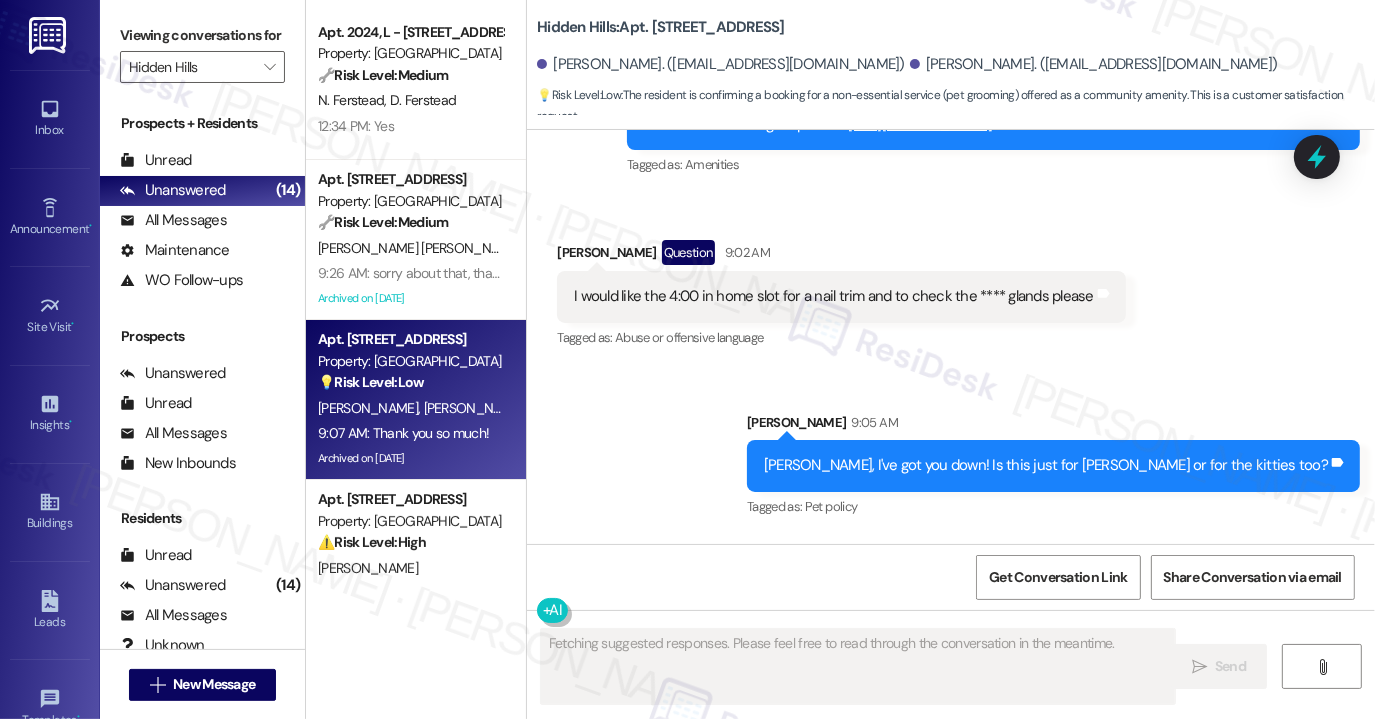 scroll, scrollTop: 26904, scrollLeft: 0, axis: vertical 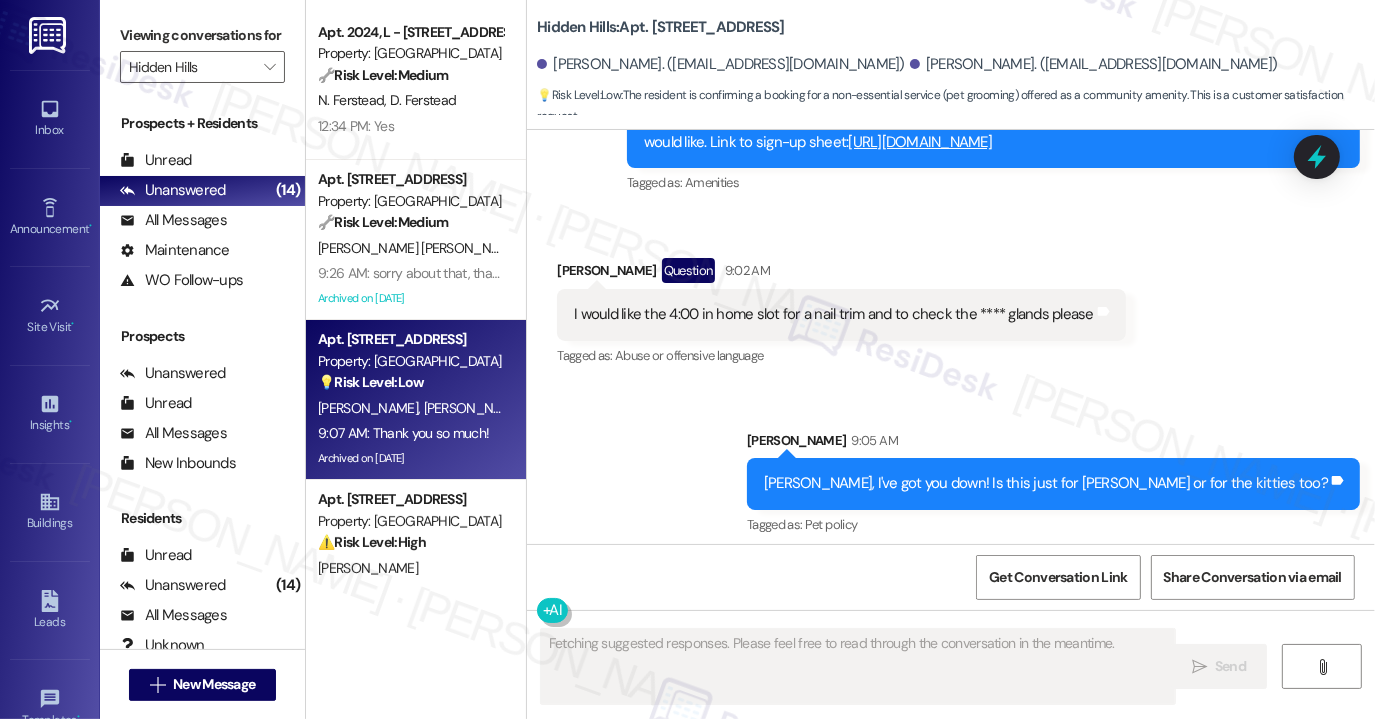 click on "[PERSON_NAME], I've got you down! Is this just for [PERSON_NAME] or for the kitties too? Tags and notes" at bounding box center [1053, 483] 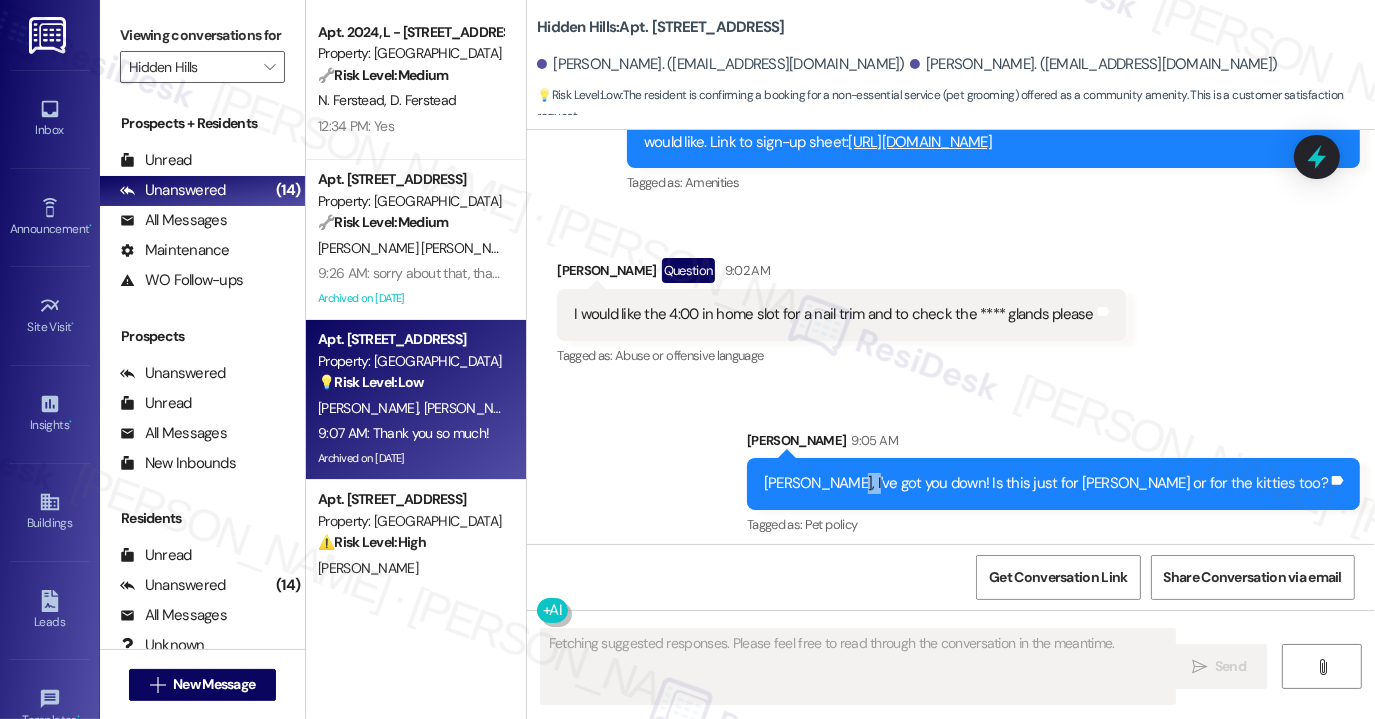 click on "[PERSON_NAME], I've got you down! Is this just for [PERSON_NAME] or for the kitties too? Tags and notes" at bounding box center [1053, 483] 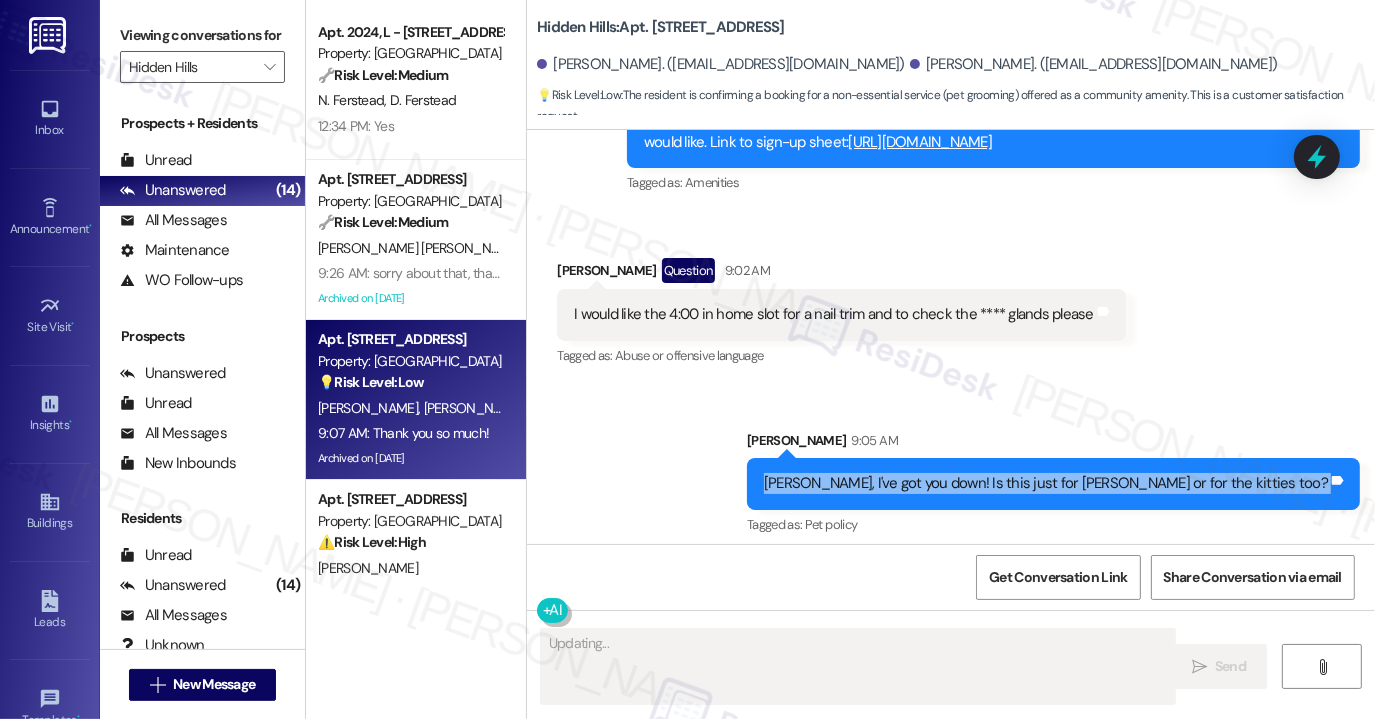 click on "[PERSON_NAME], I've got you down! Is this just for [PERSON_NAME] or for the kitties too? Tags and notes" at bounding box center (1053, 483) 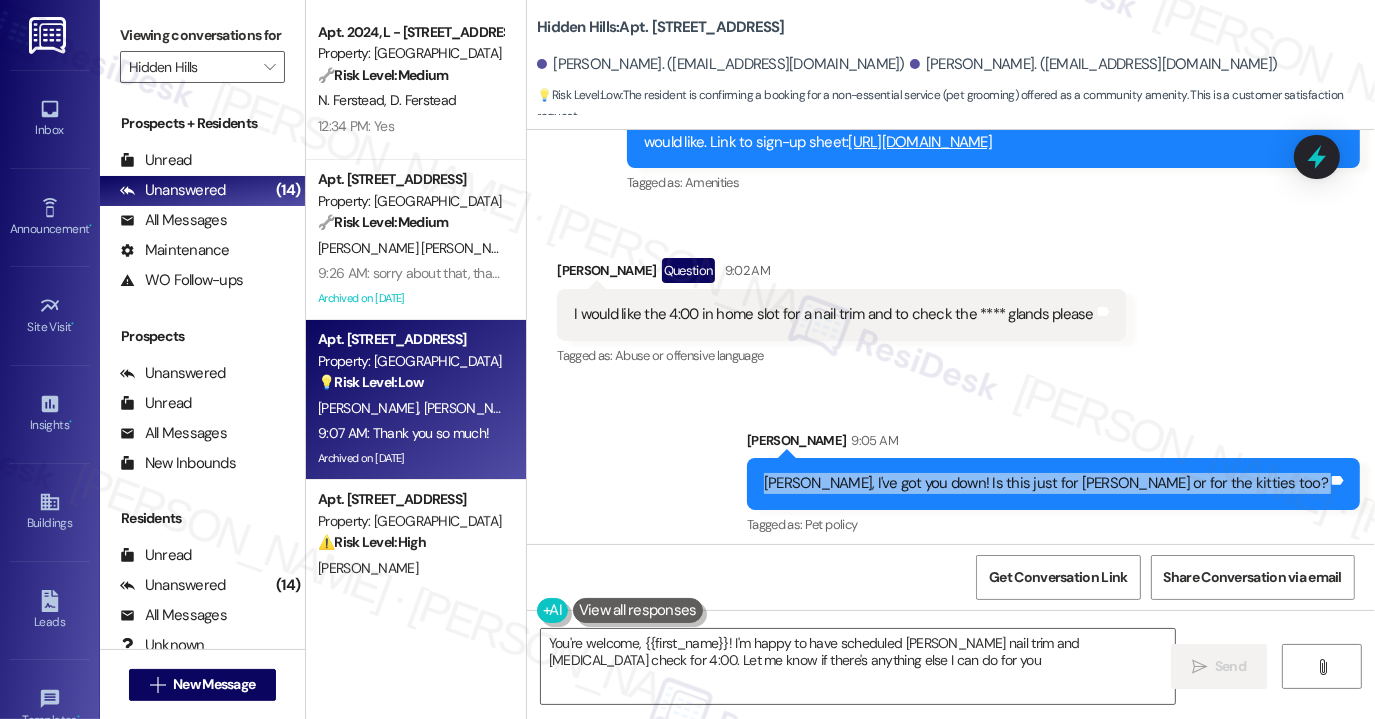 type on "You're welcome, {{first_name}}! I'm happy to have scheduled [PERSON_NAME] nail trim and [MEDICAL_DATA] check for 4:00. Let me know if there's anything else I can do for you!" 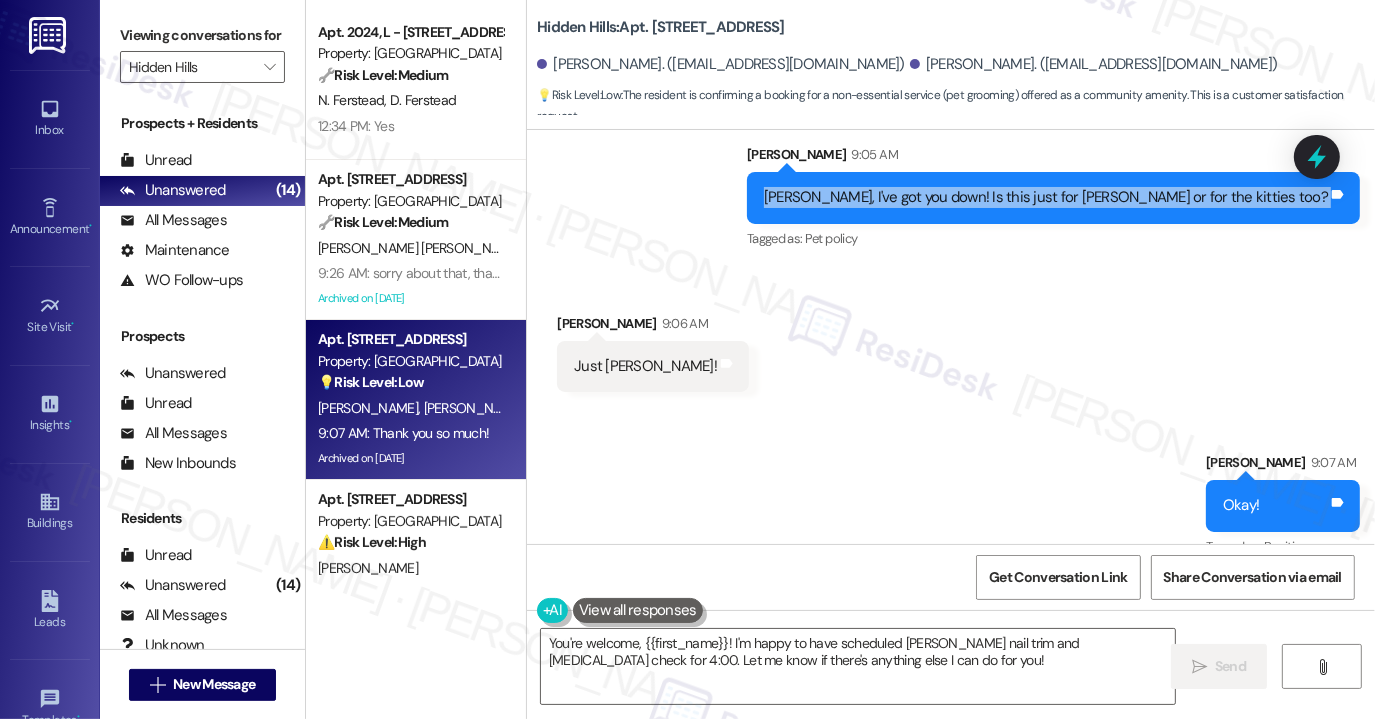 scroll, scrollTop: 27305, scrollLeft: 0, axis: vertical 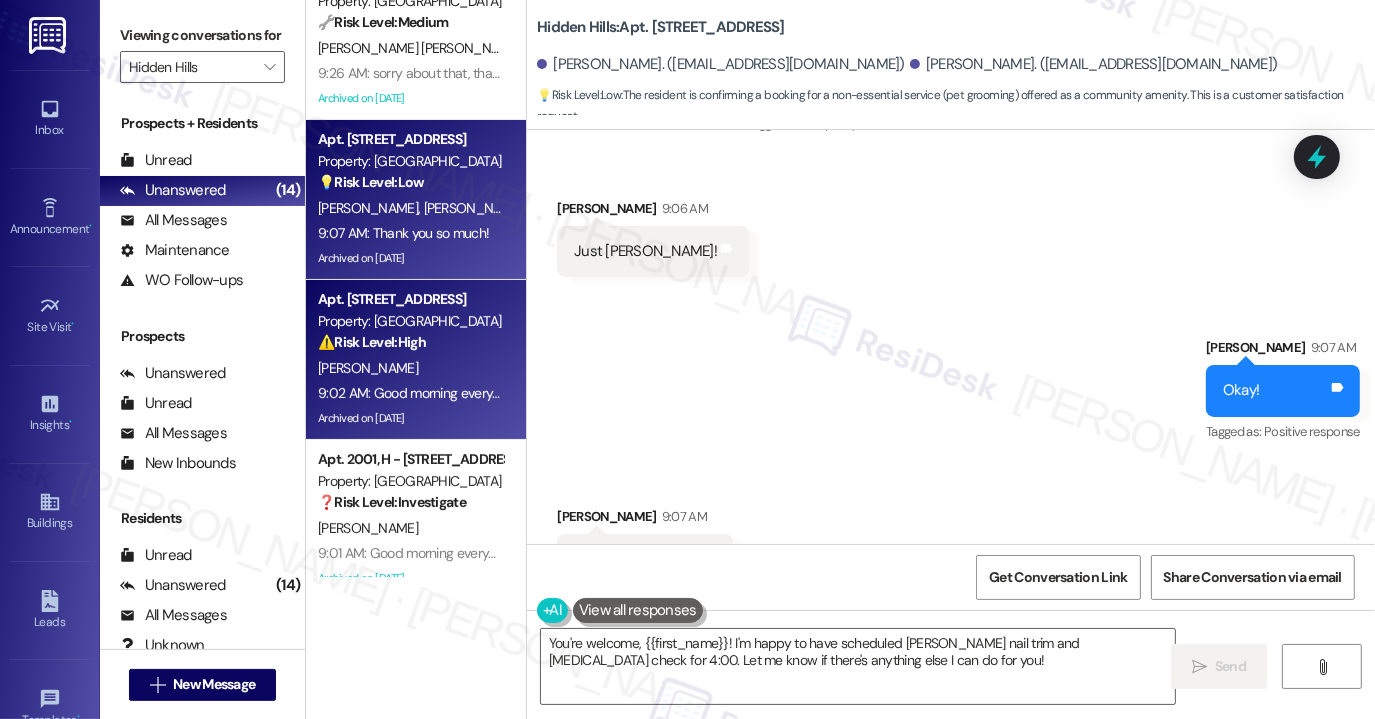 click on "9:02 AM: Good morning everyone! We are excited to announce that [MEDICAL_DATA]-Tac-Toes Mobile Vet Tech will be on the property [DATE] 2-5 PM to provide her services to the pets of our community.  Please click the link in this message to view more information about these services and available time slots and respond to this message or email us with the time slot you would like to sign up for, your pets name, and the service you would like.  Link to sign-up sheet: [URL][DOMAIN_NAME]" at bounding box center (1739, 393) 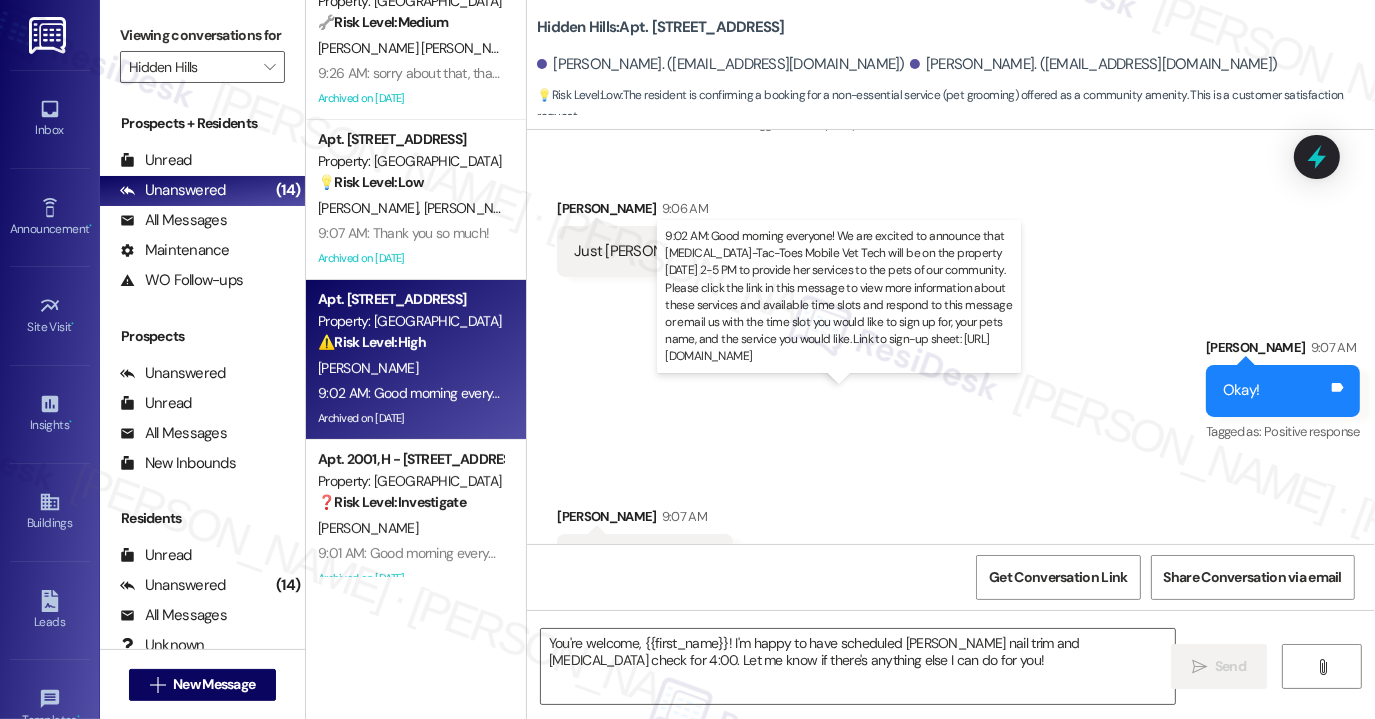 type on "Fetching suggested responses. Please feel free to read through the conversation in the meantime." 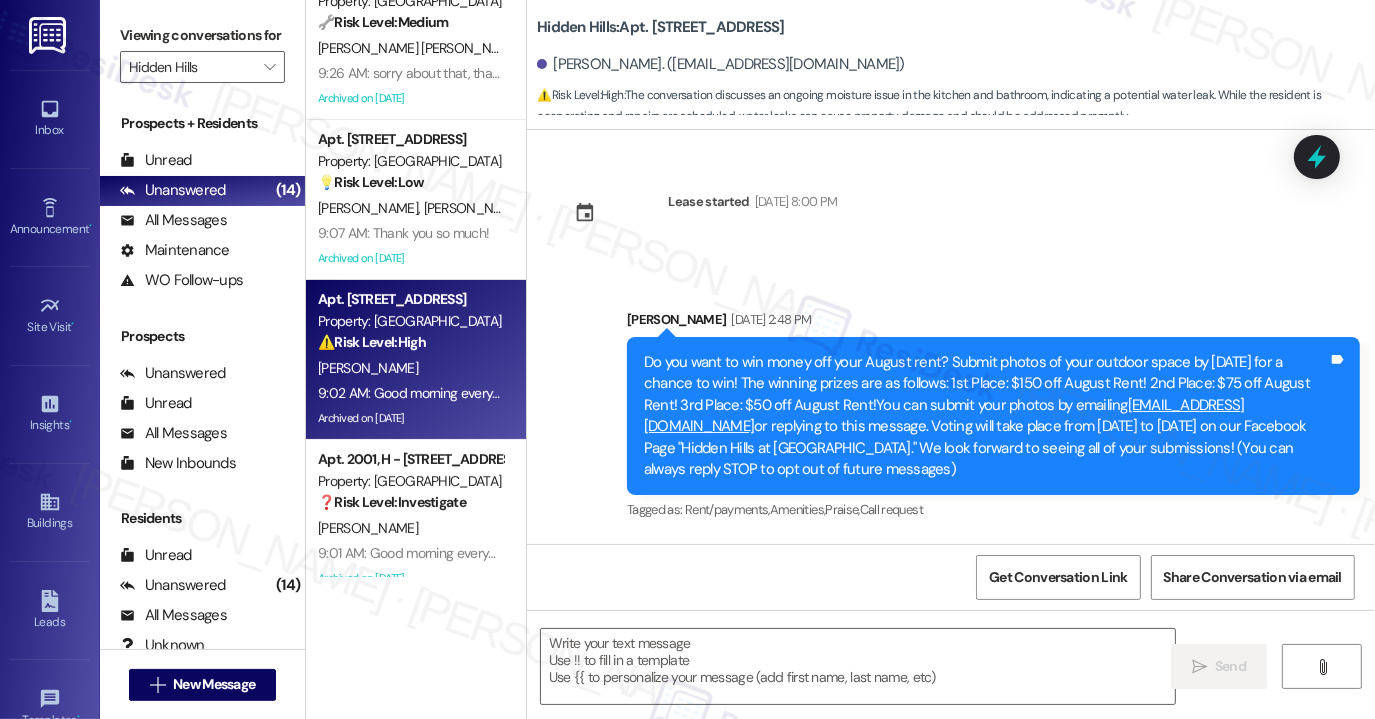 type on "Fetching suggested responses. Please feel free to read through the conversation in the meantime." 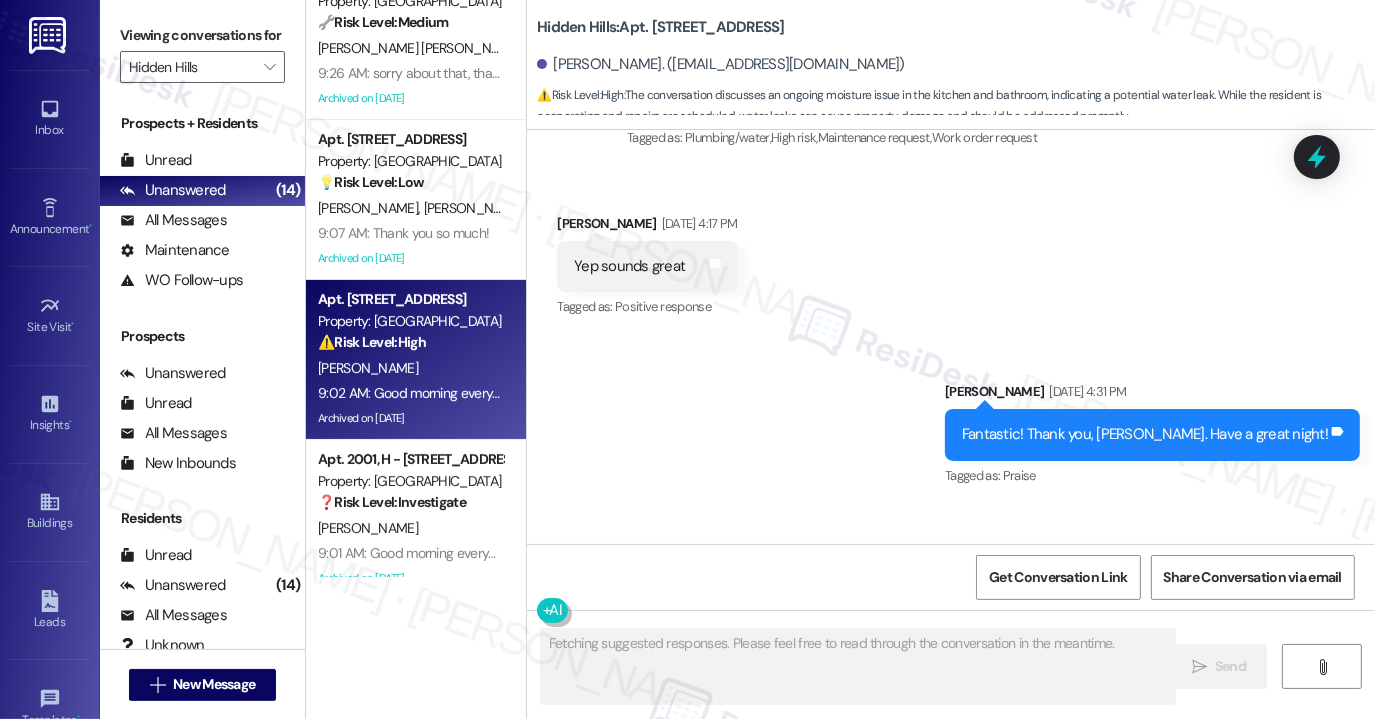 scroll, scrollTop: 24592, scrollLeft: 0, axis: vertical 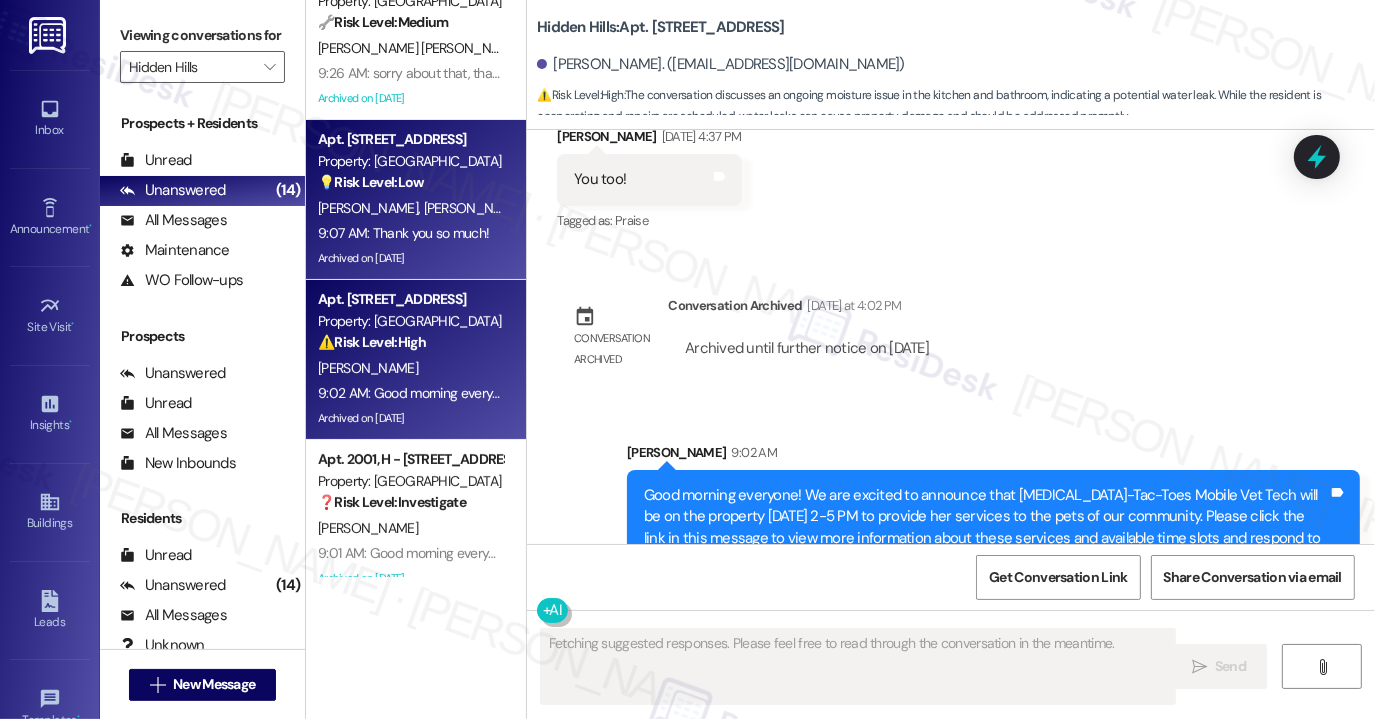 click on "Archived on [DATE]" at bounding box center (410, 258) 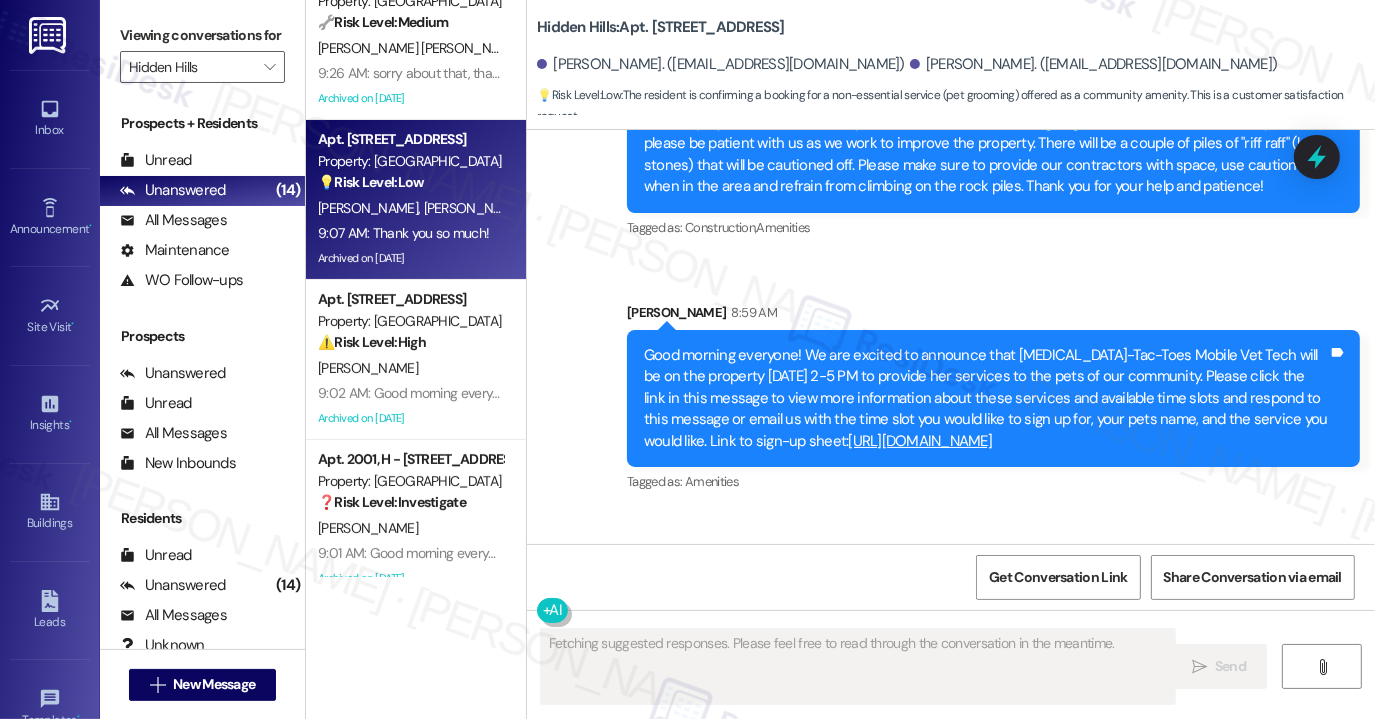 scroll, scrollTop: 26604, scrollLeft: 0, axis: vertical 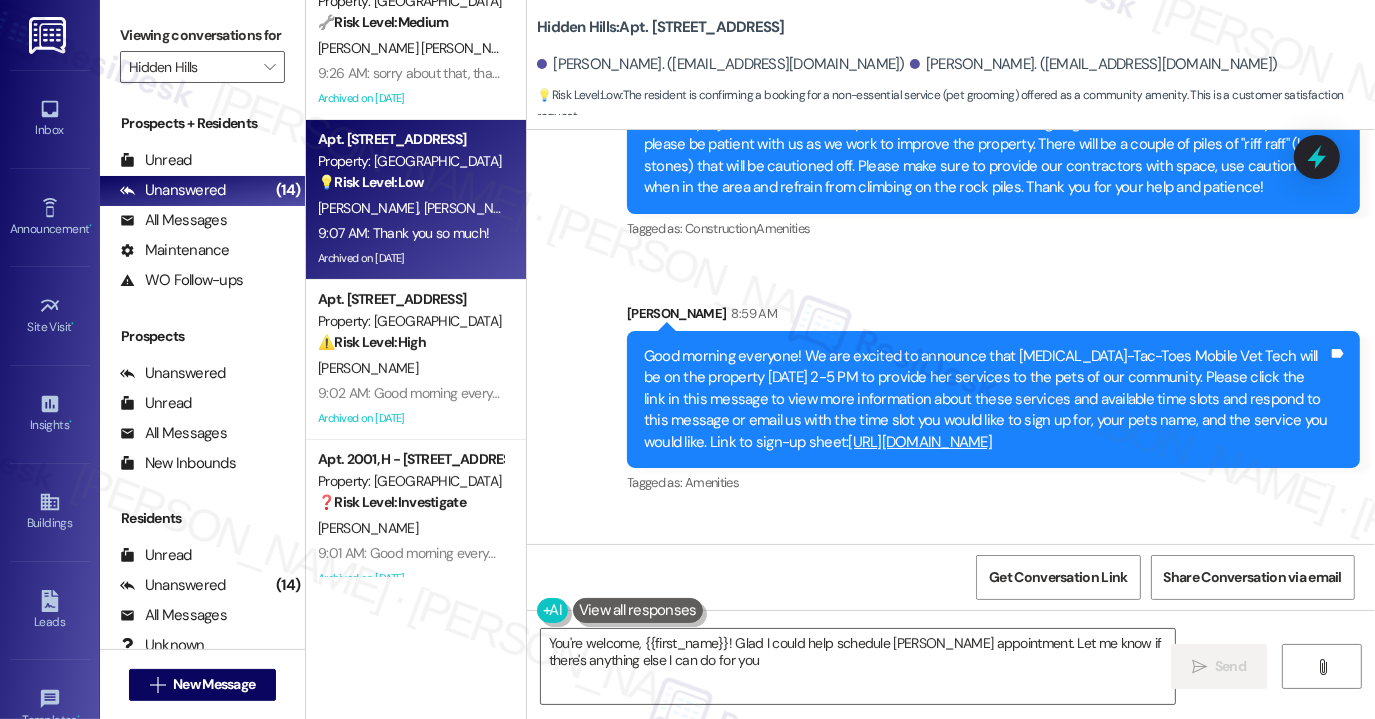 type on "You're welcome, {{first_name}}! Glad I could help schedule [PERSON_NAME] appointment. Let me know if there's anything else I can do for you!" 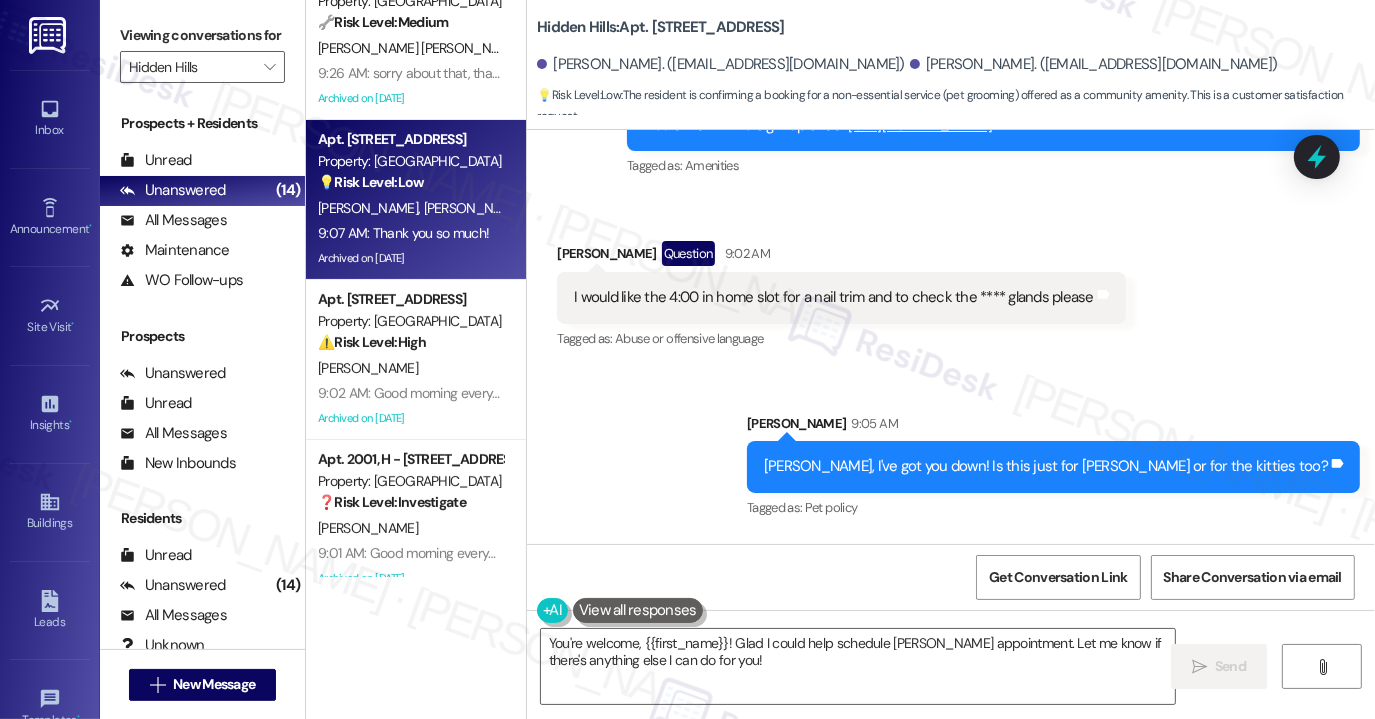 scroll, scrollTop: 26804, scrollLeft: 0, axis: vertical 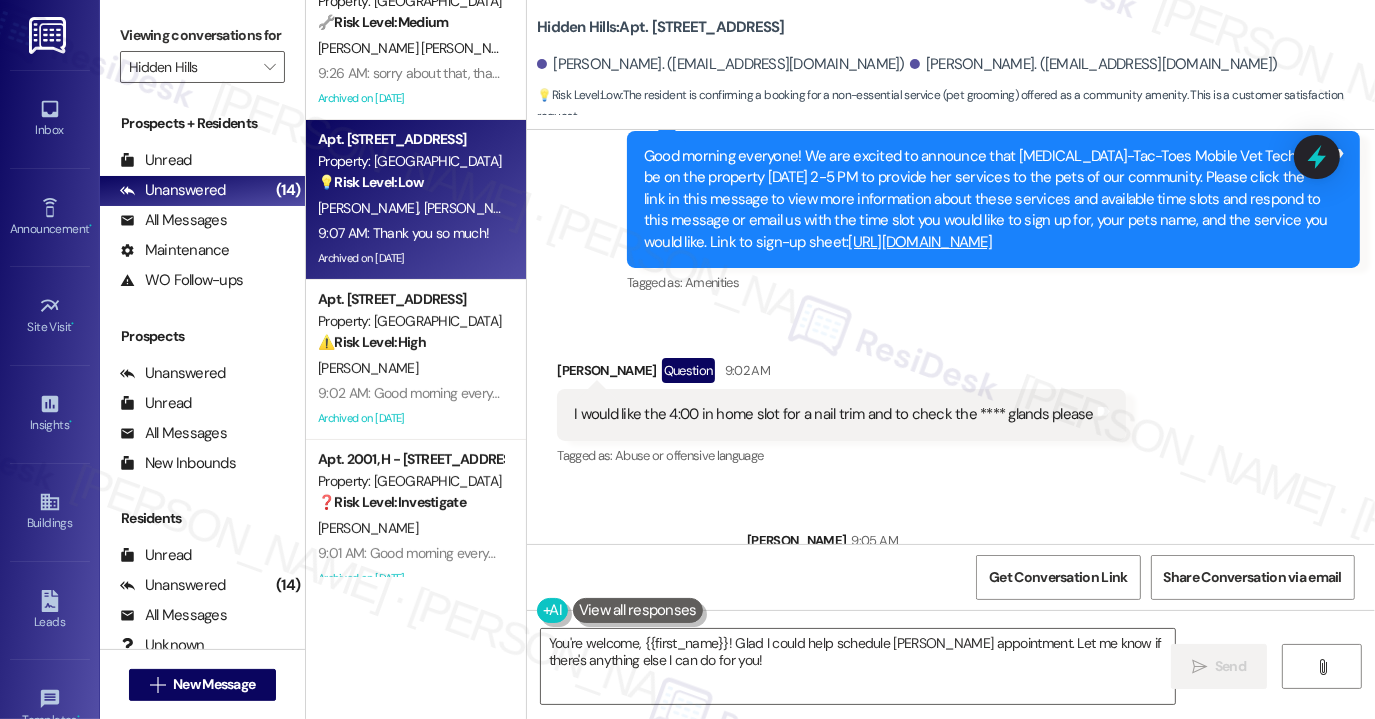 click on "I would like the 4:00 in home slot for a nail trim and to check the **** glands please" at bounding box center (834, 414) 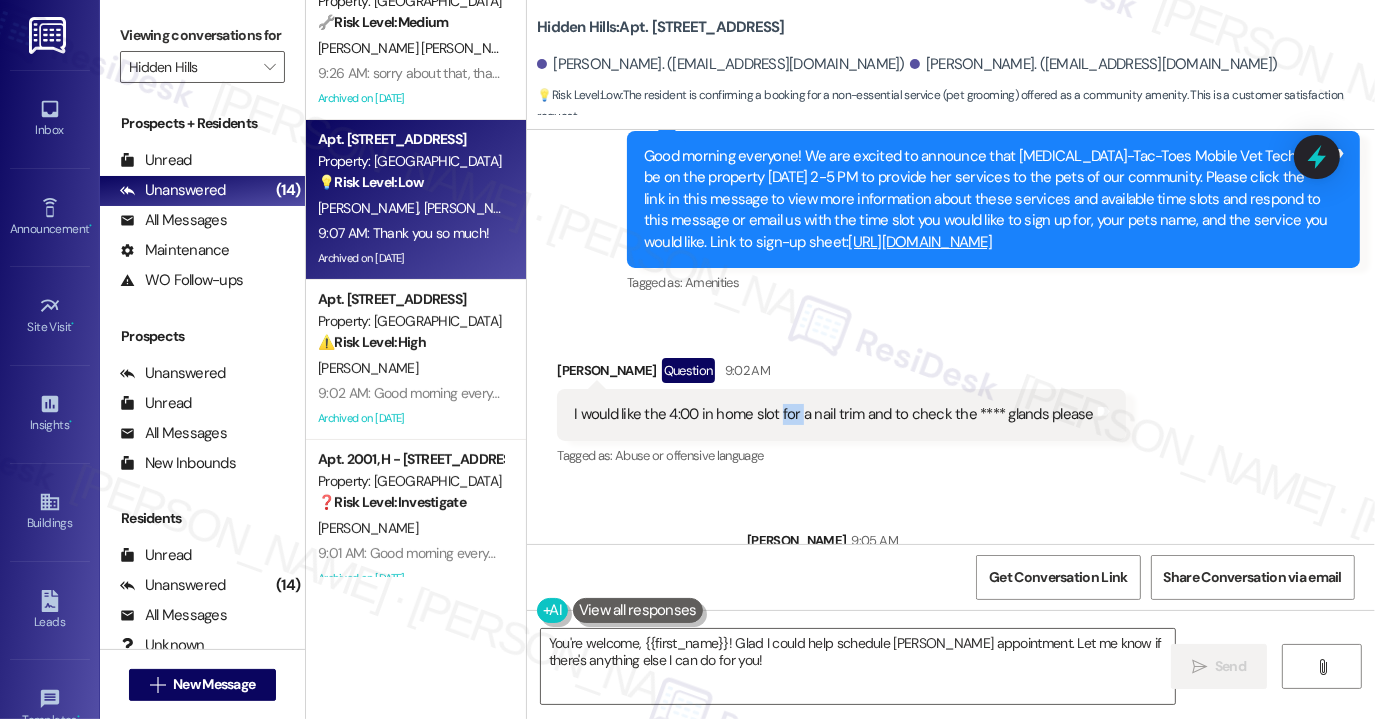 click on "I would like the 4:00 in home slot for a nail trim and to check the **** glands please" at bounding box center [834, 414] 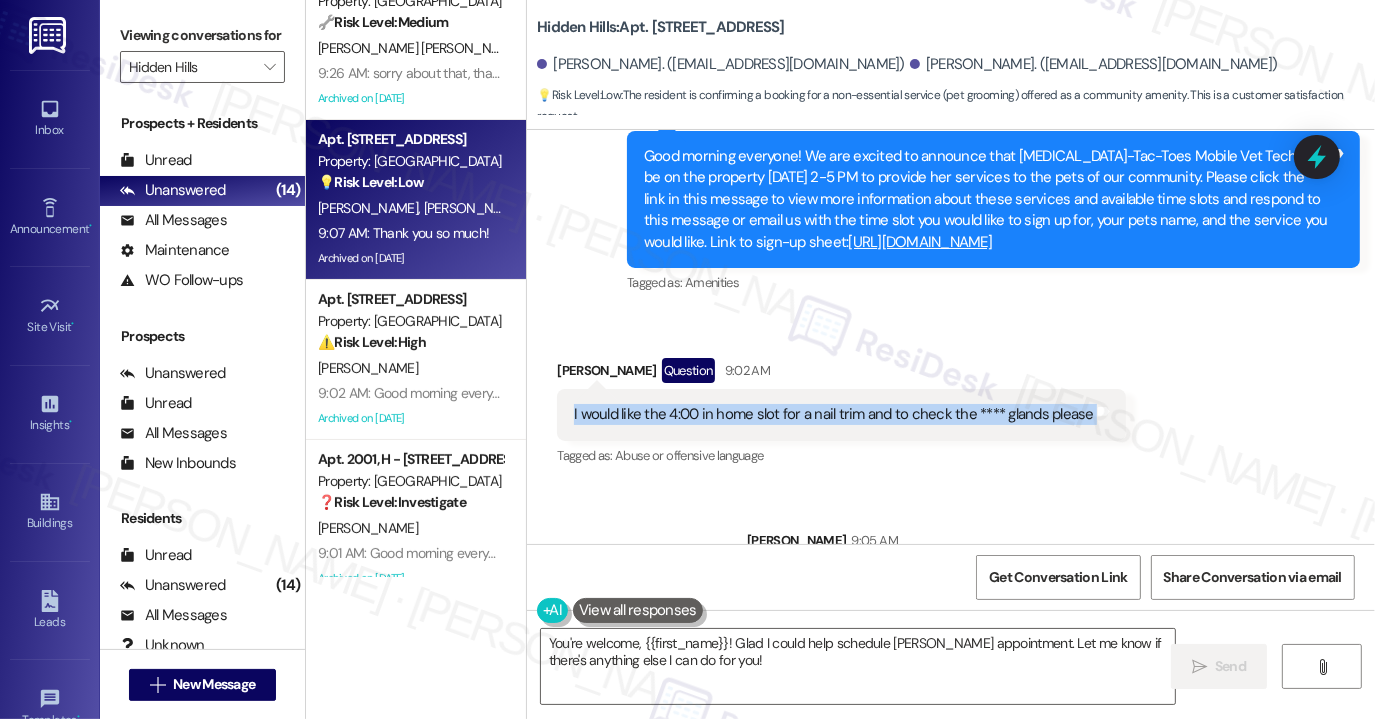 click on "I would like the 4:00 in home slot for a nail trim and to check the **** glands please" at bounding box center [834, 414] 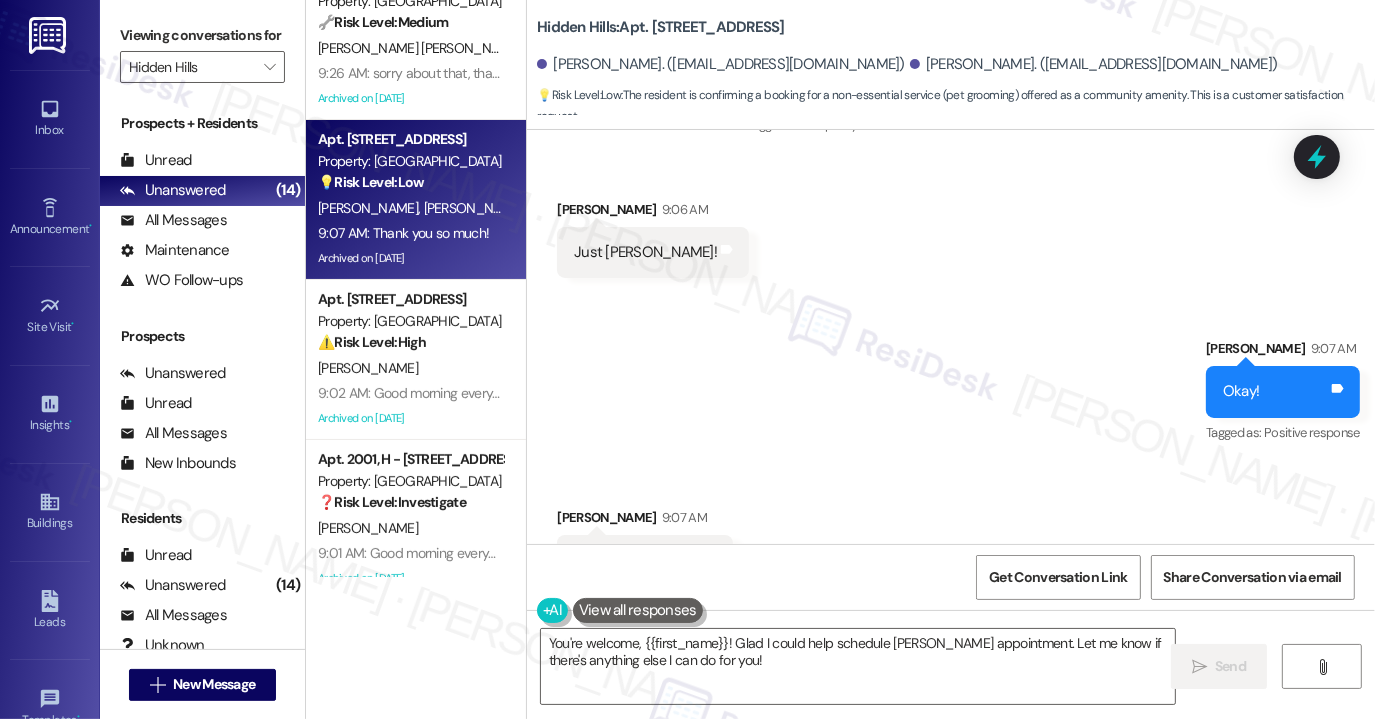 scroll, scrollTop: 27305, scrollLeft: 0, axis: vertical 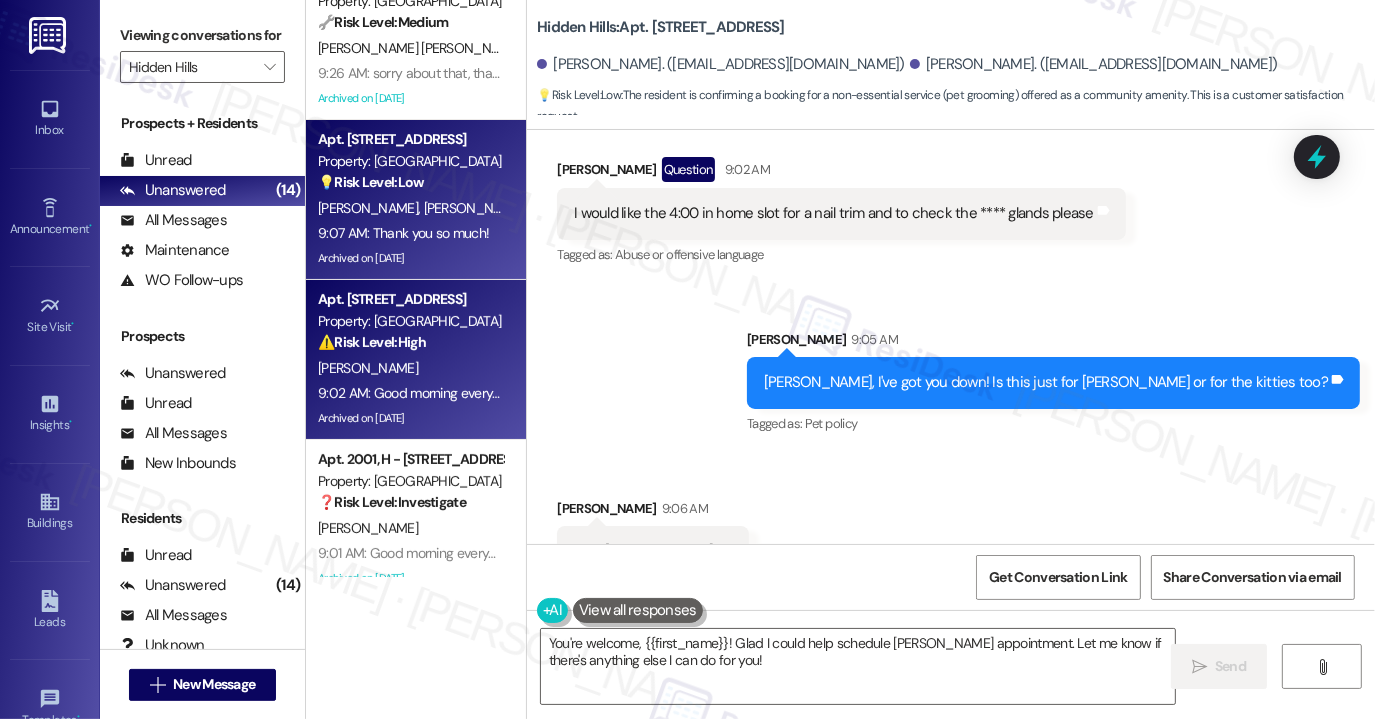 click on "Property: [GEOGRAPHIC_DATA]" at bounding box center [410, 321] 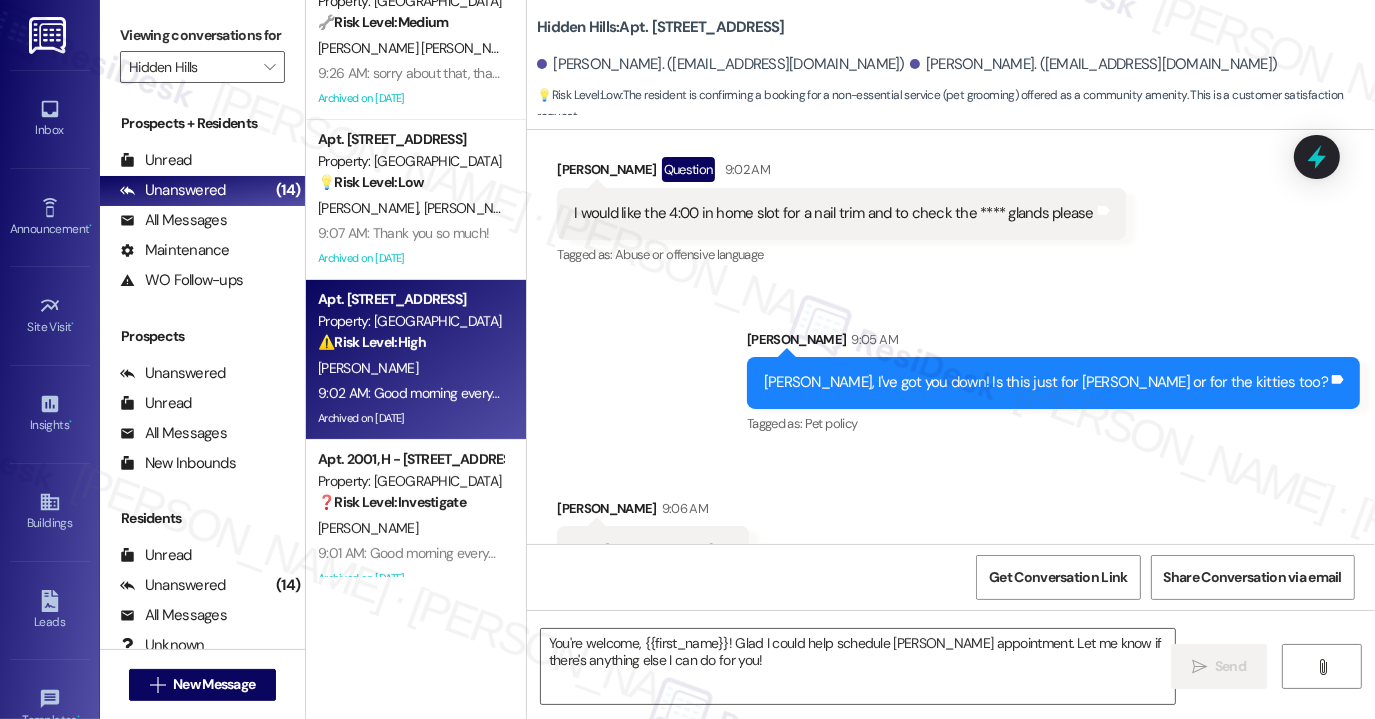 type on "Fetching suggested responses. Please feel free to read through the conversation in the meantime." 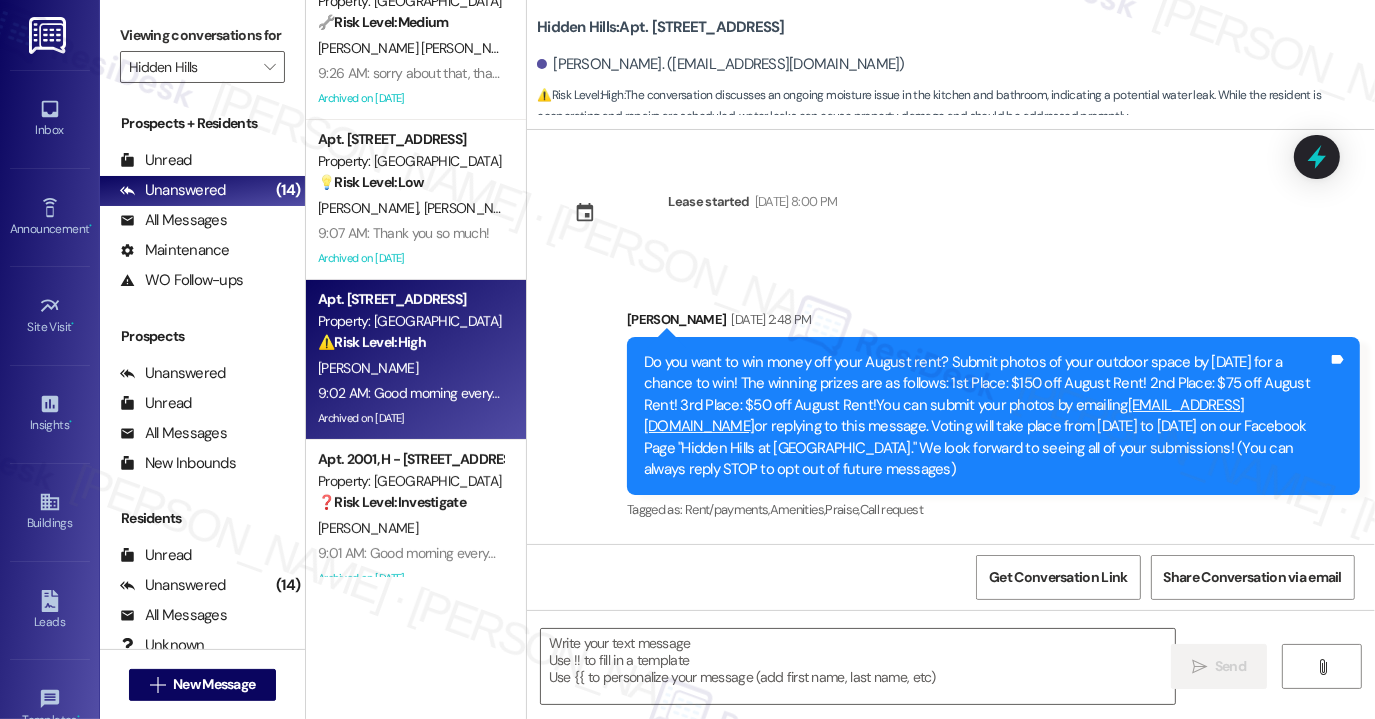type on "Fetching suggested responses. Please feel free to read through the conversation in the meantime." 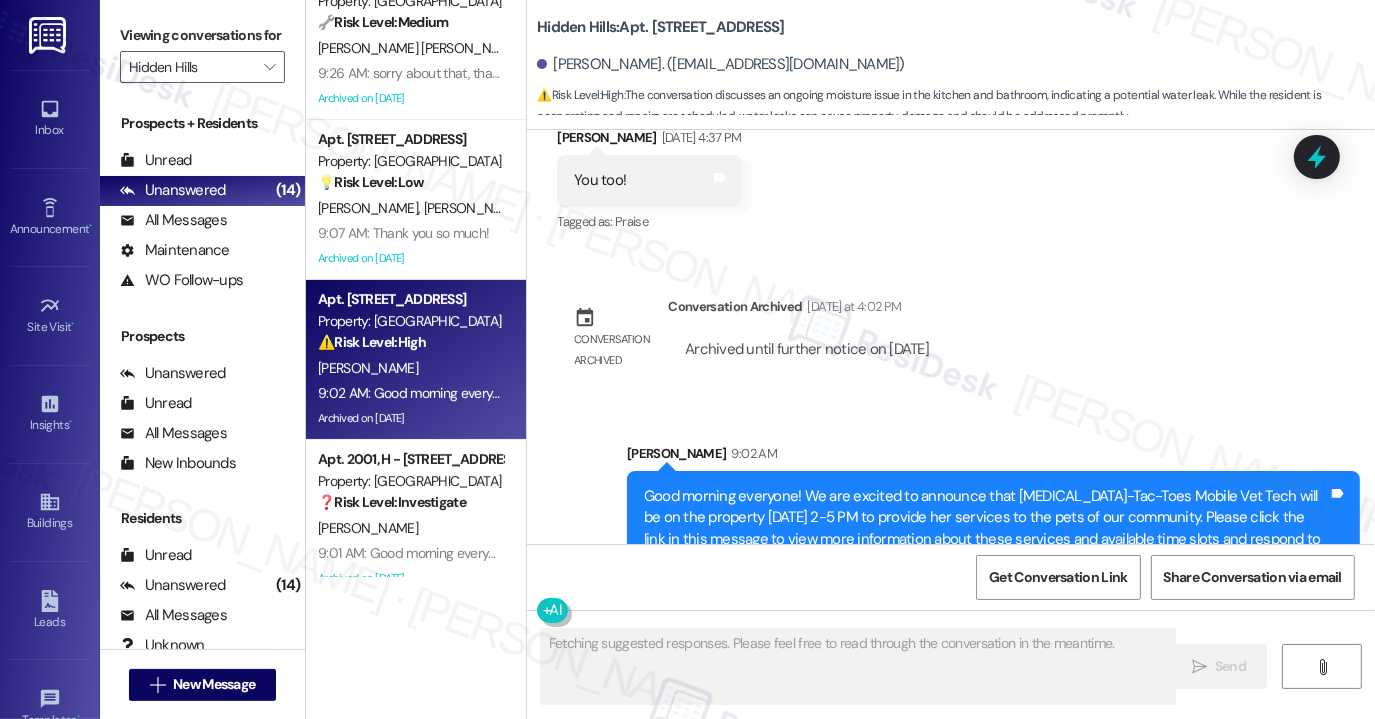 scroll, scrollTop: 24592, scrollLeft: 0, axis: vertical 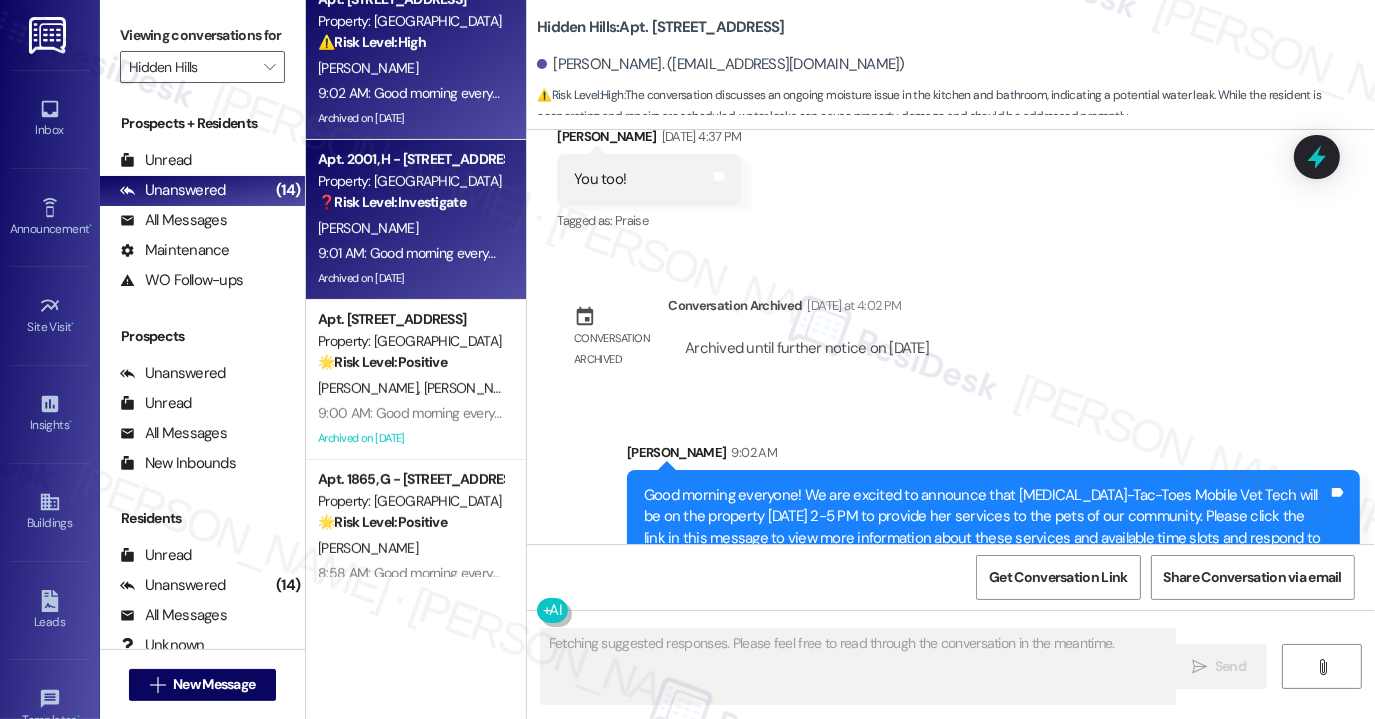click on "9:01 AM: Good morning everyone! We are excited to announce that [MEDICAL_DATA]-Tac-Toes Mobile Vet Tech will be on the property [DATE] 2-5 PM to provide her services to the pets of our community.  Please click the link in this message to view more information about these services and available time slots and respond to this message or email us with the time slot you would like to sign up for, your pets name, and the service you would like.  Link to sign-up sheet: [URL][DOMAIN_NAME]" at bounding box center [1737, 253] 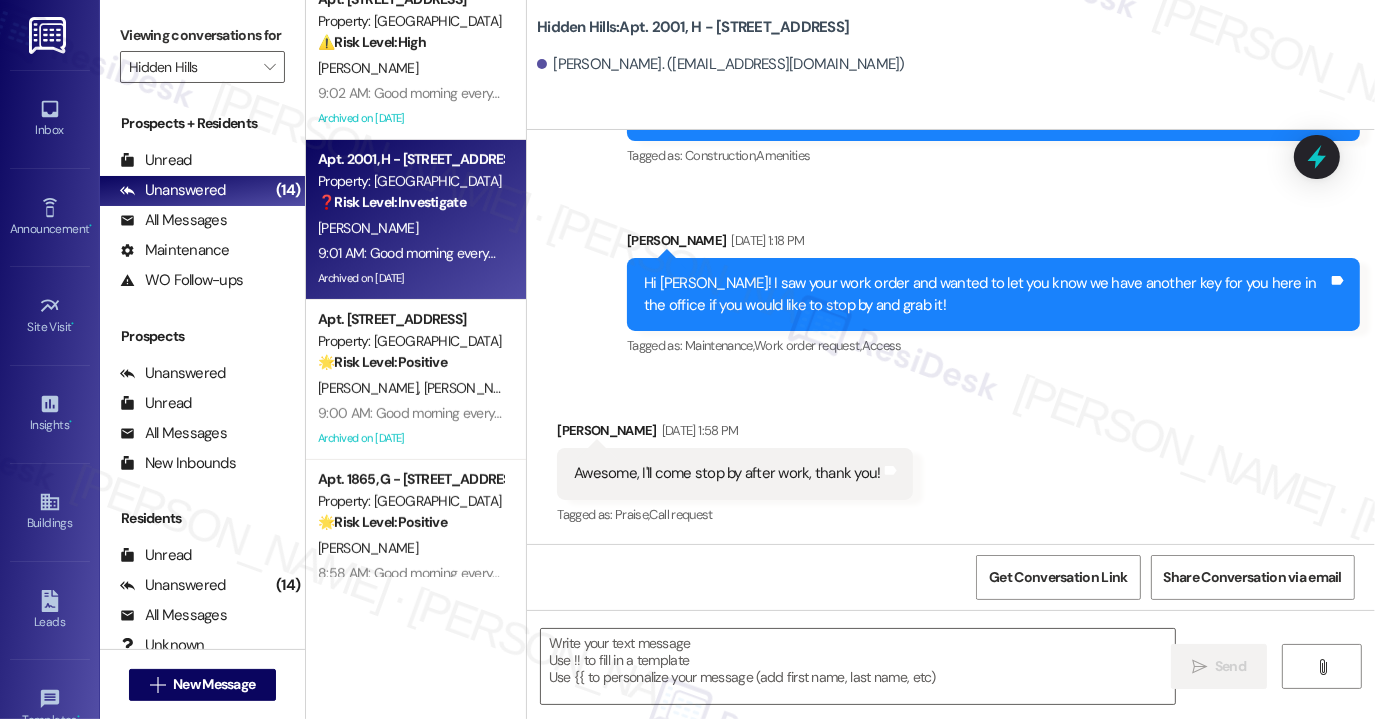 type on "Fetching suggested responses. Please feel free to read through the conversation in the meantime." 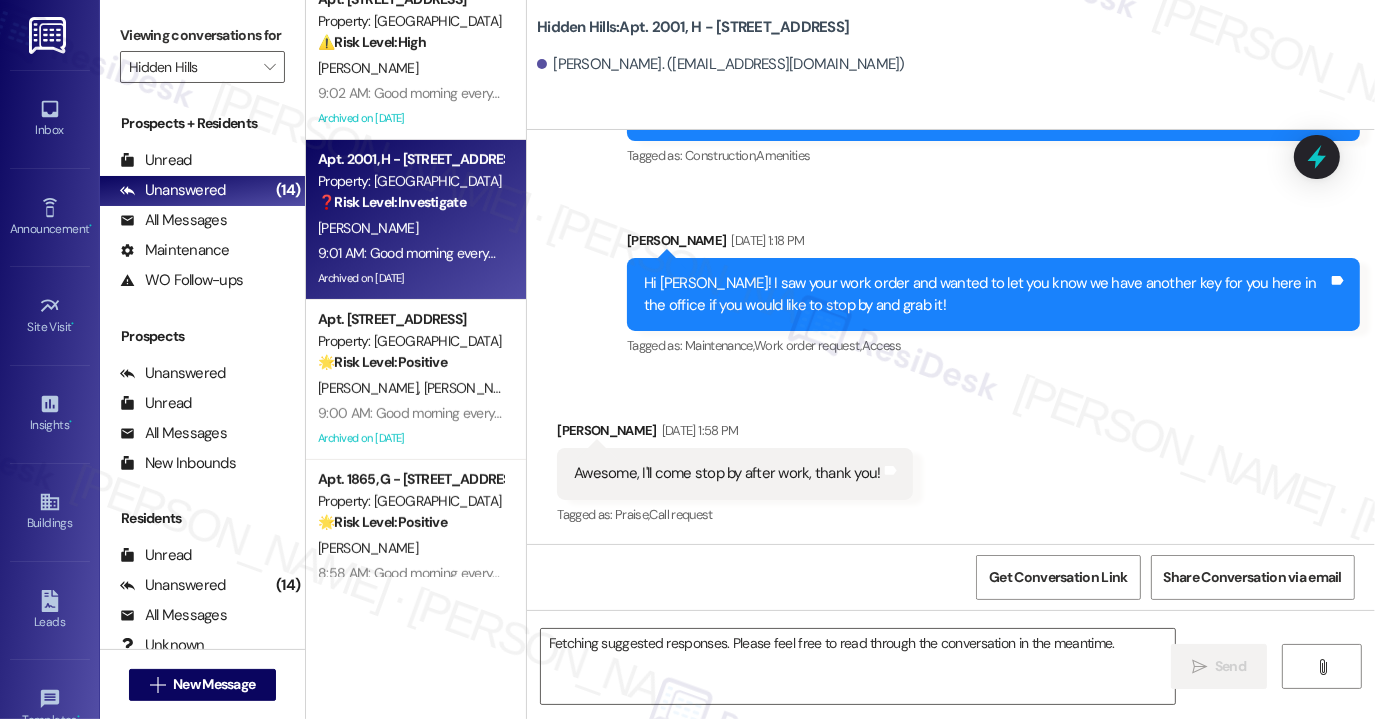 scroll, scrollTop: 2746, scrollLeft: 0, axis: vertical 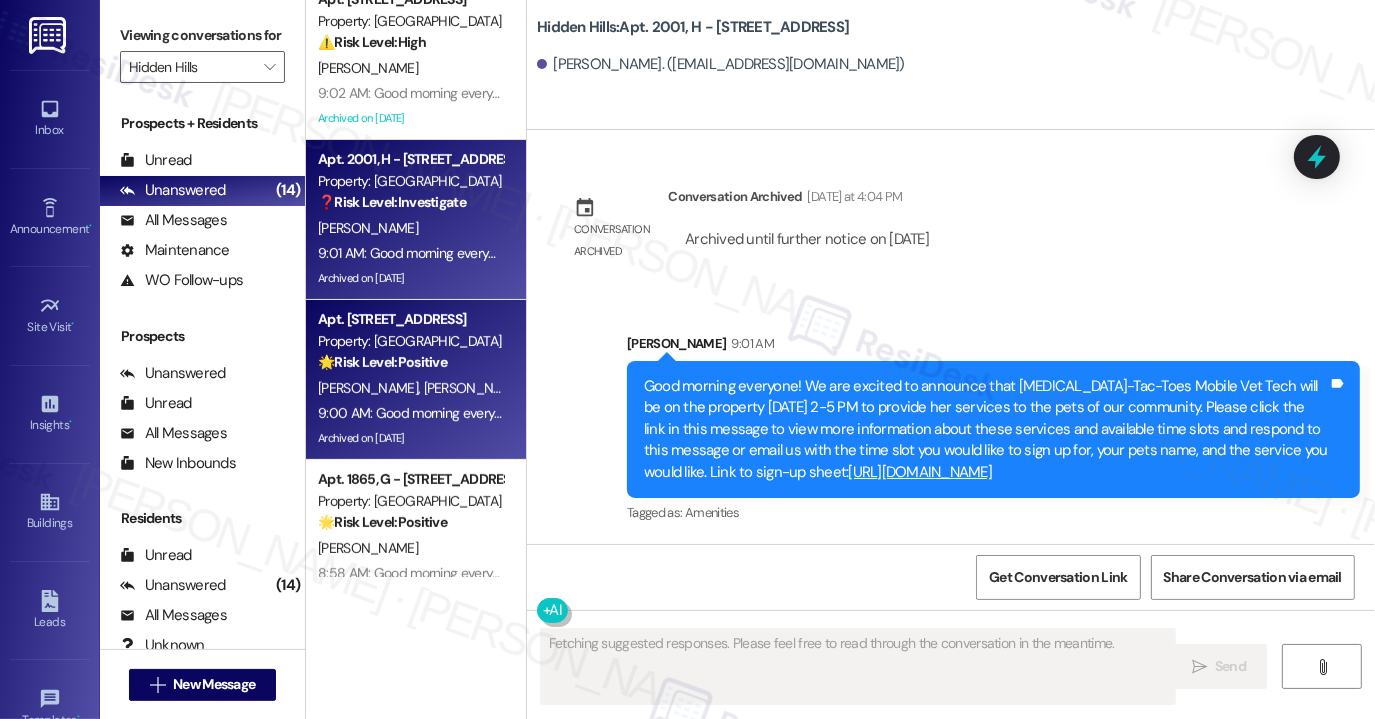 click on "🌟  Risk Level:  Positive" at bounding box center [382, 362] 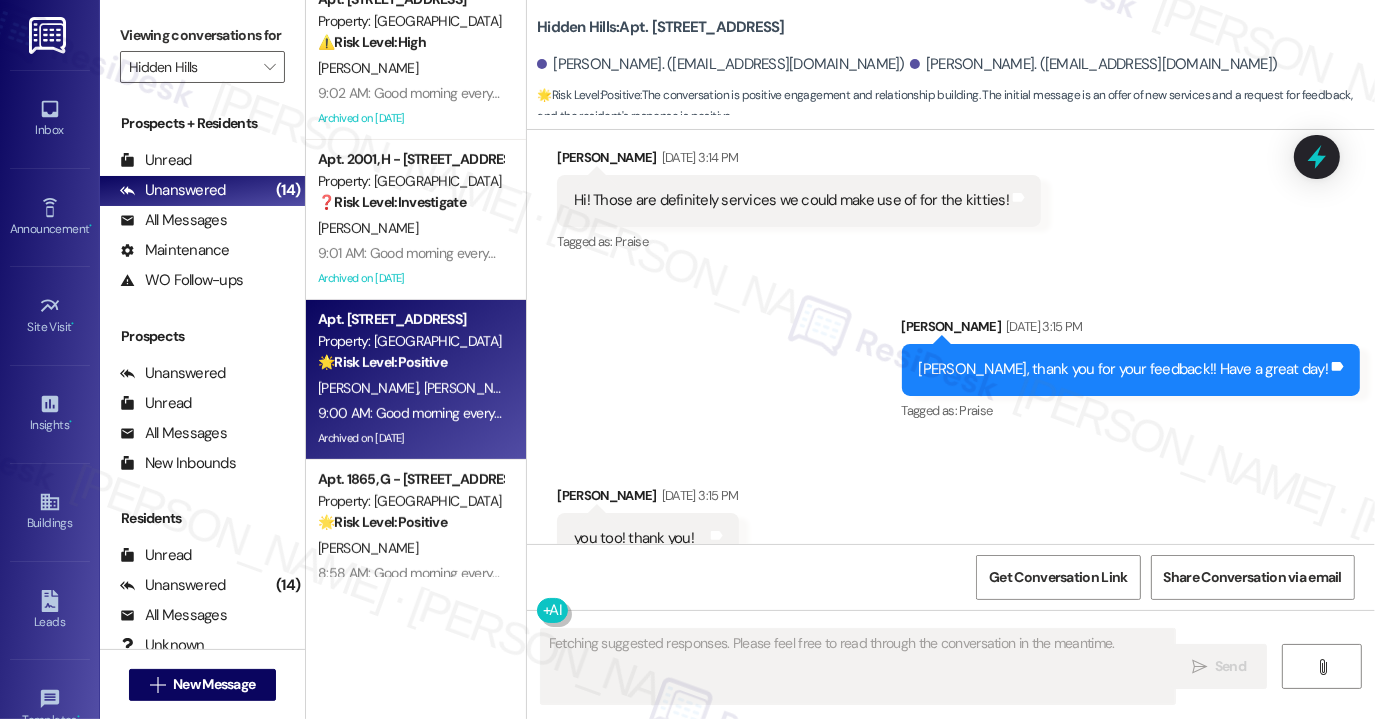 scroll, scrollTop: 29429, scrollLeft: 0, axis: vertical 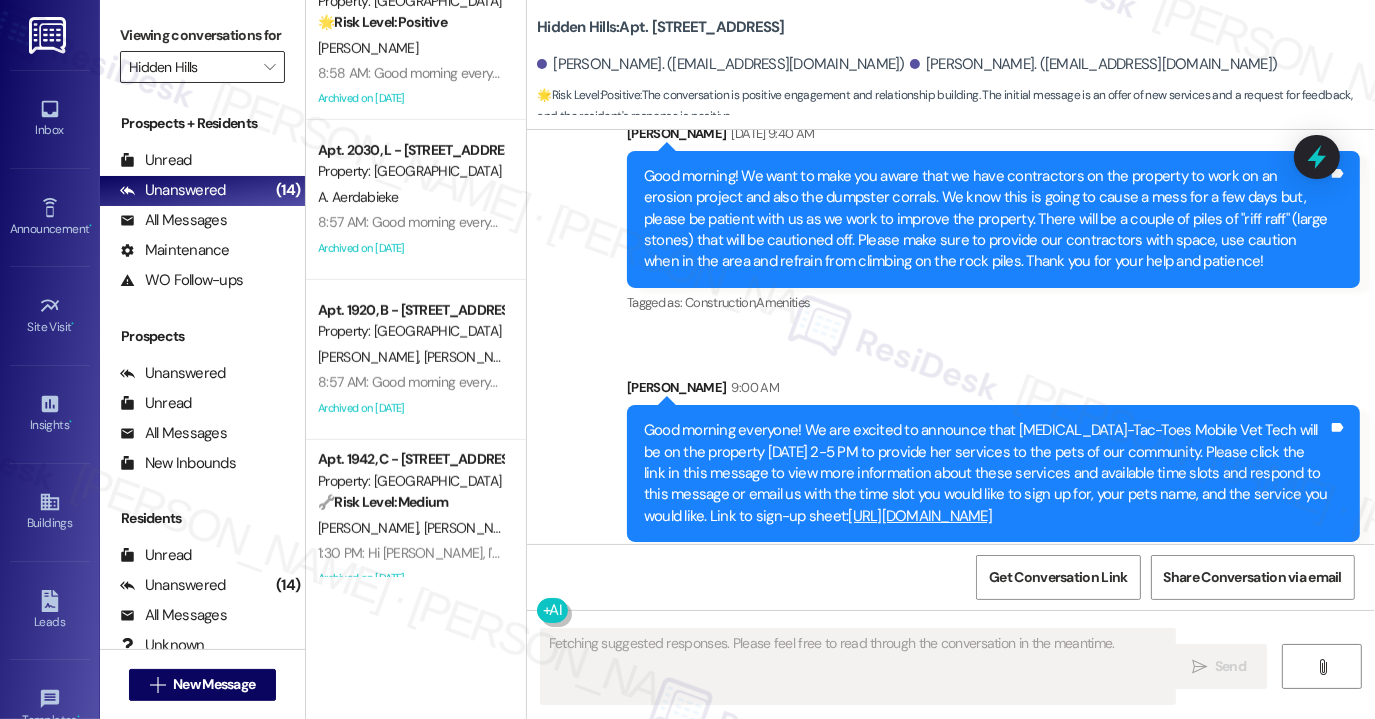 click on "Hidden Hills" at bounding box center [191, 67] 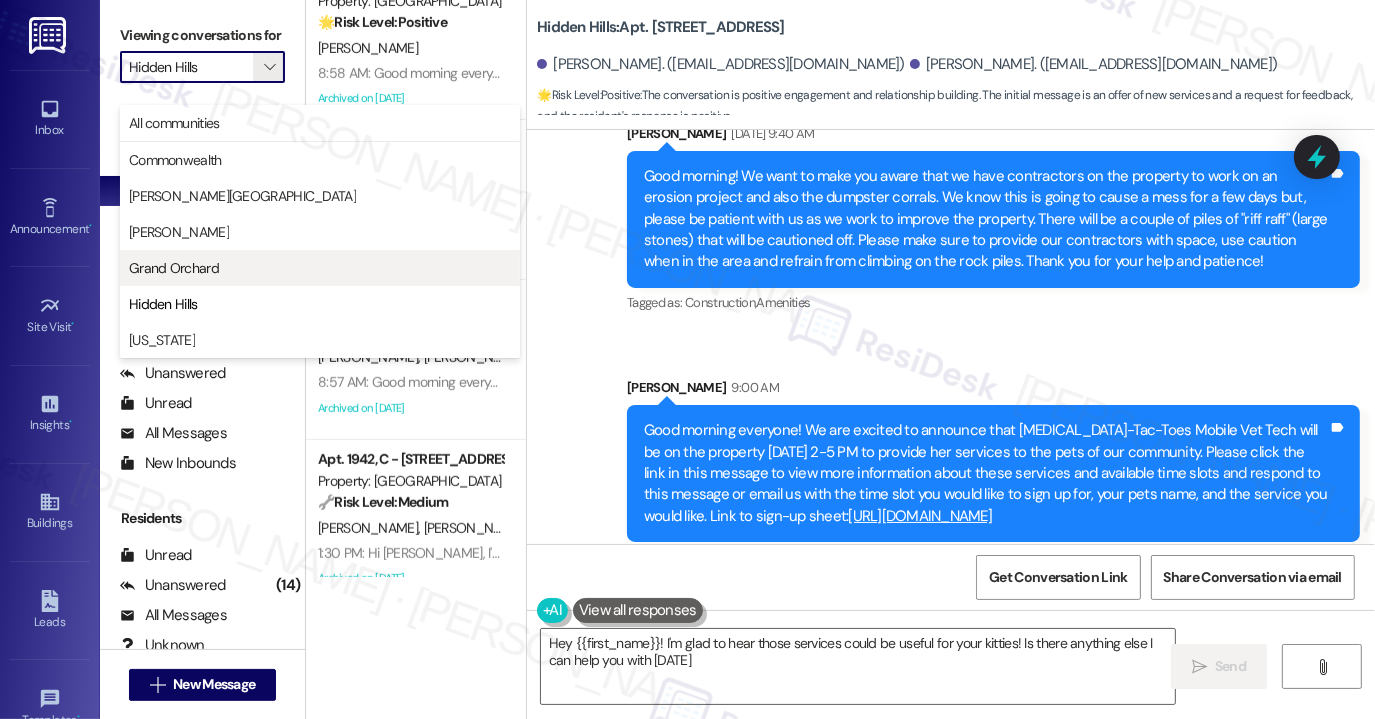 type on "Hey {{first_name}}! I'm glad to hear those services could be useful for your kitties! Is there anything else I can help you with [DATE]?" 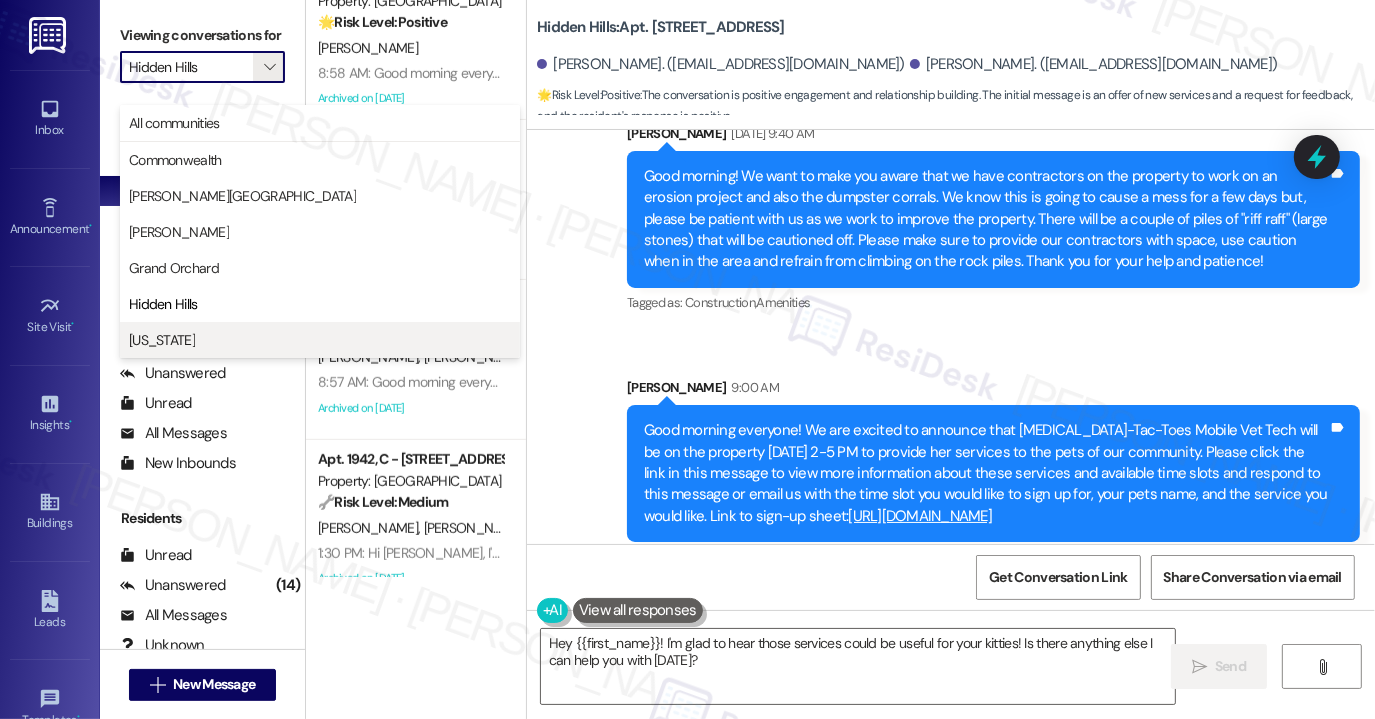 click on "[US_STATE]" at bounding box center (320, 340) 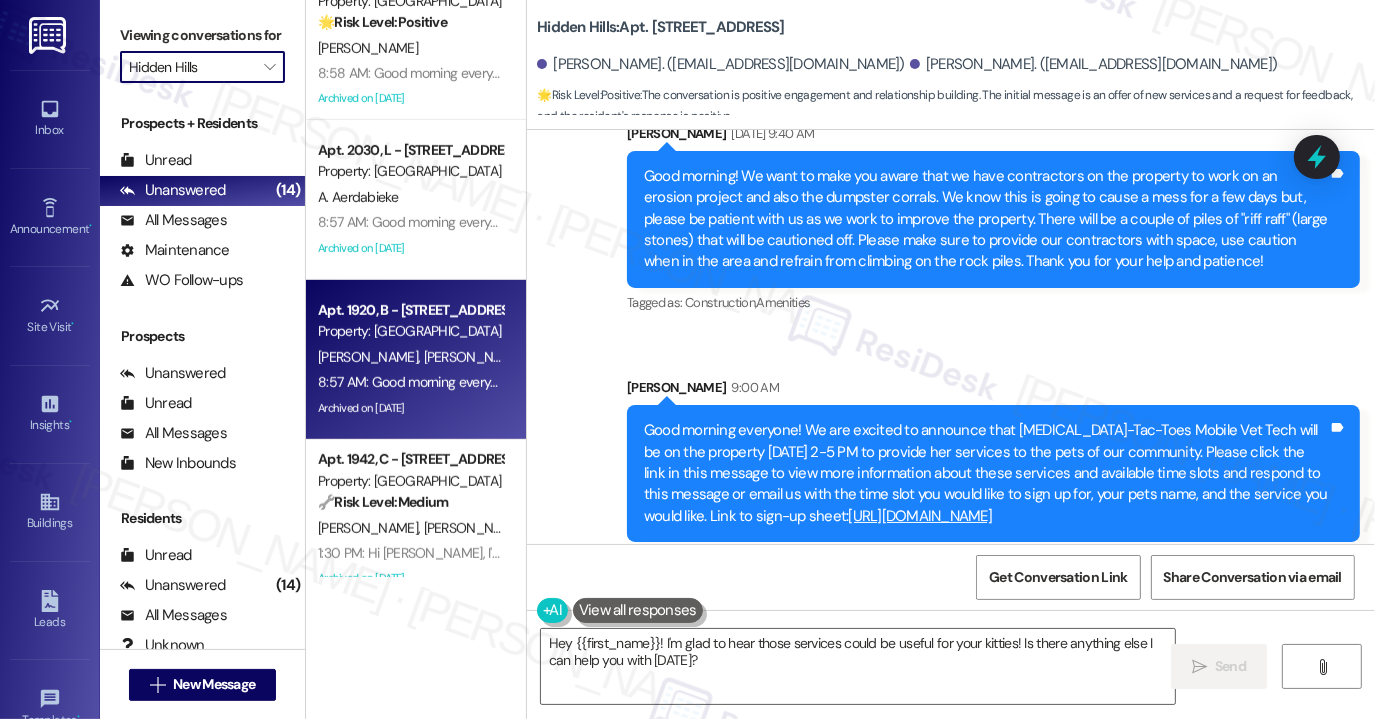 type on "[US_STATE]" 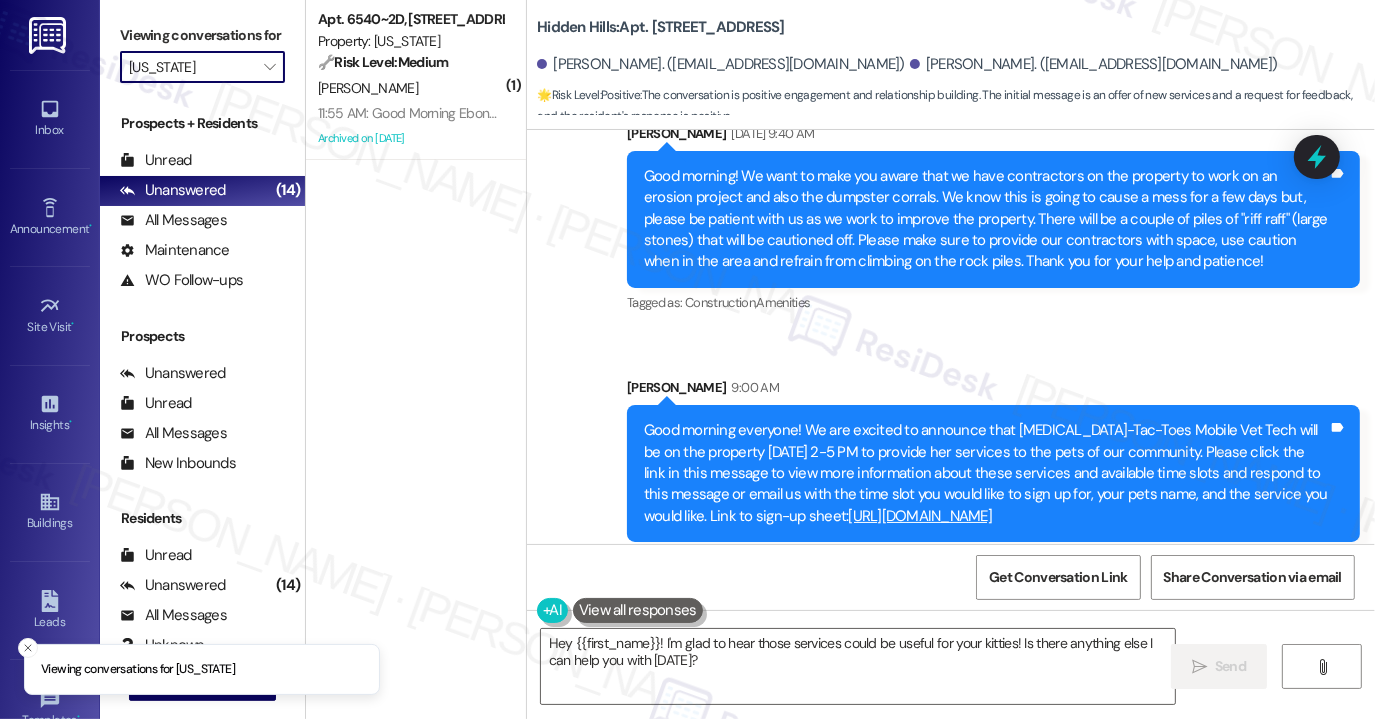 scroll, scrollTop: 0, scrollLeft: 0, axis: both 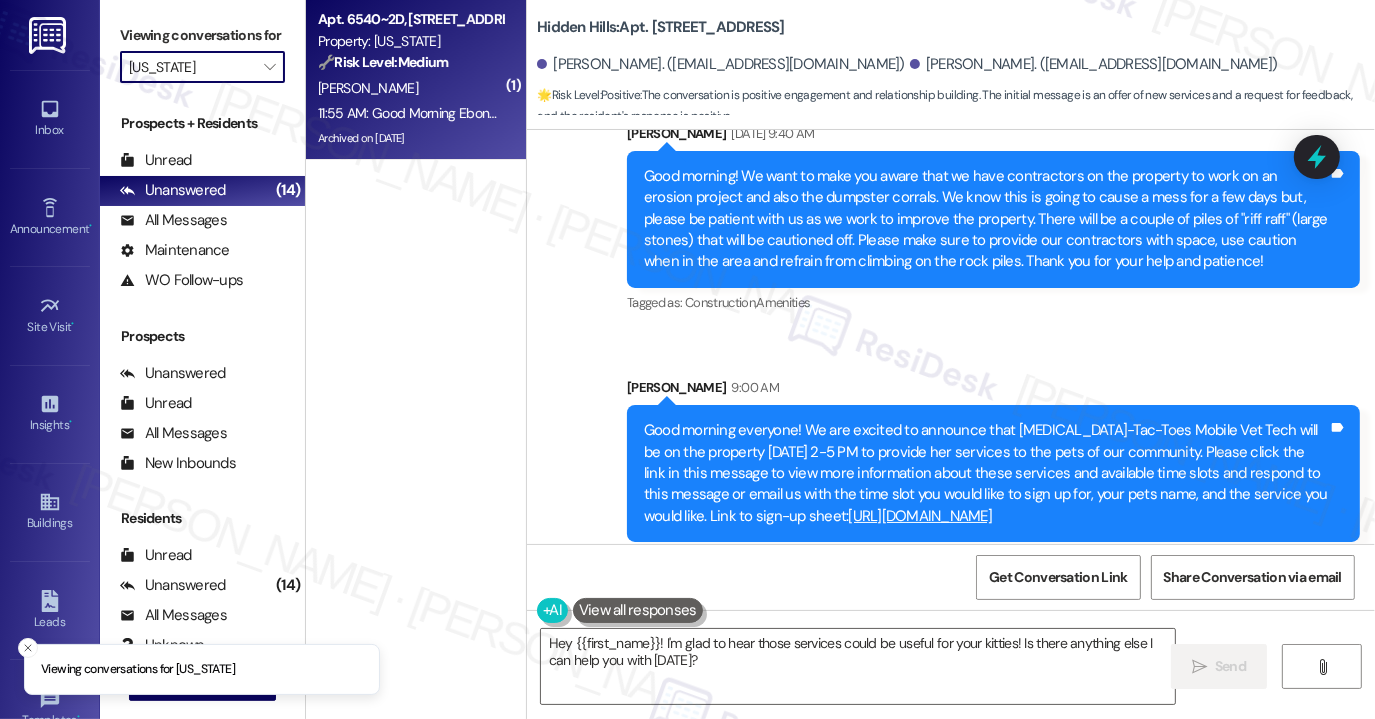 click on "Archived on [DATE]" at bounding box center (410, 138) 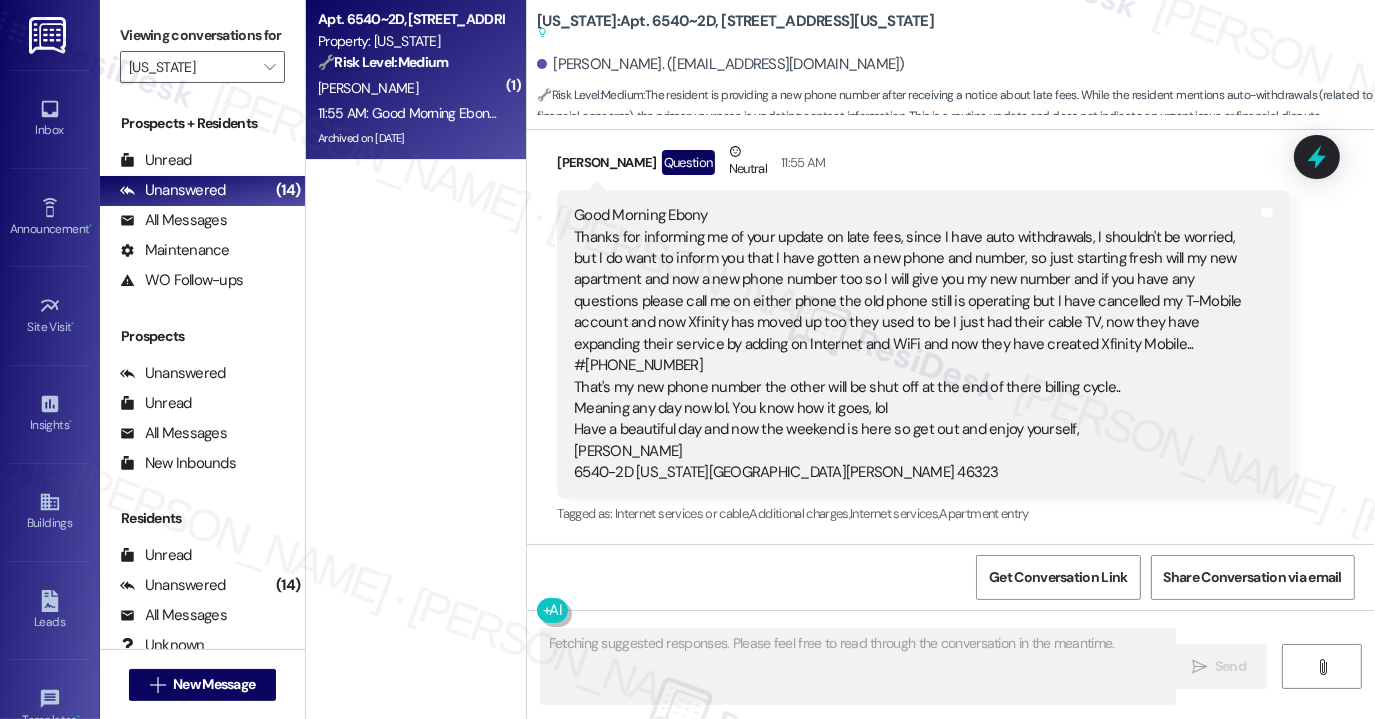 scroll, scrollTop: 8056, scrollLeft: 0, axis: vertical 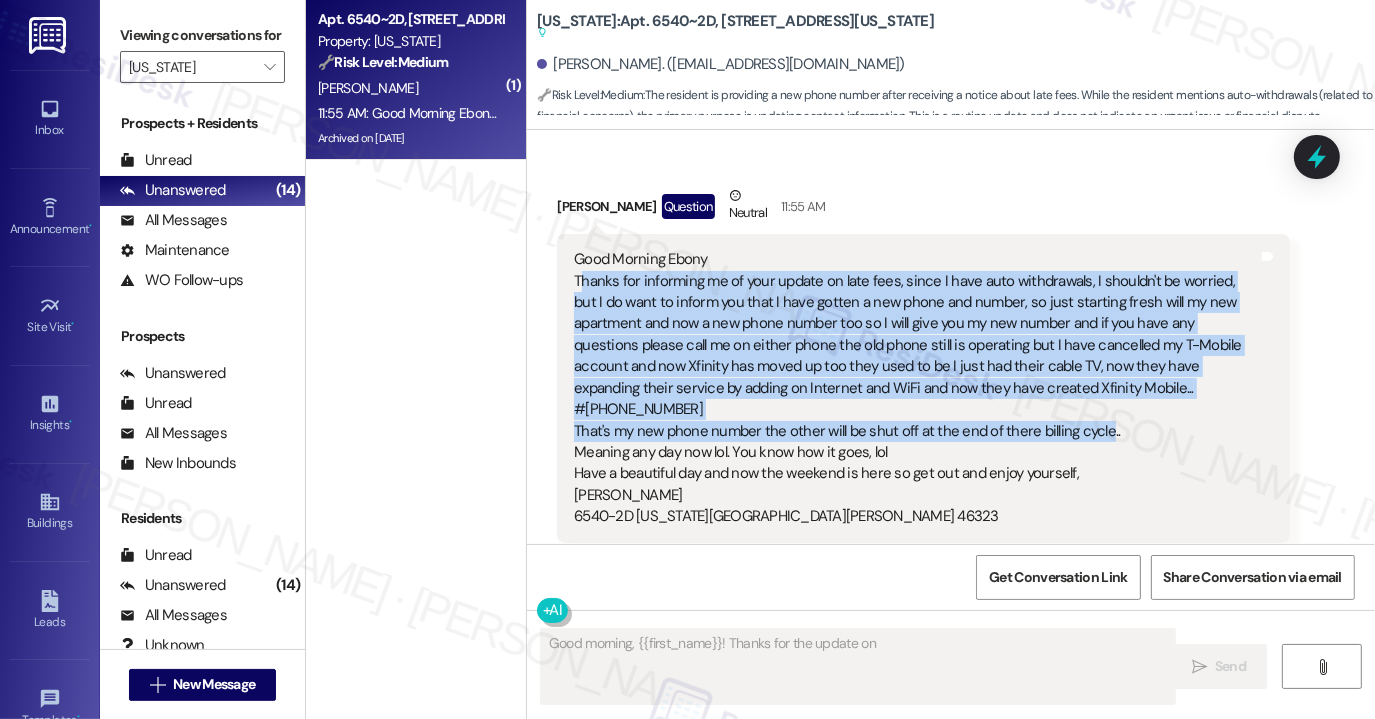 drag, startPoint x: 578, startPoint y: 240, endPoint x: 1097, endPoint y: 379, distance: 537.2914 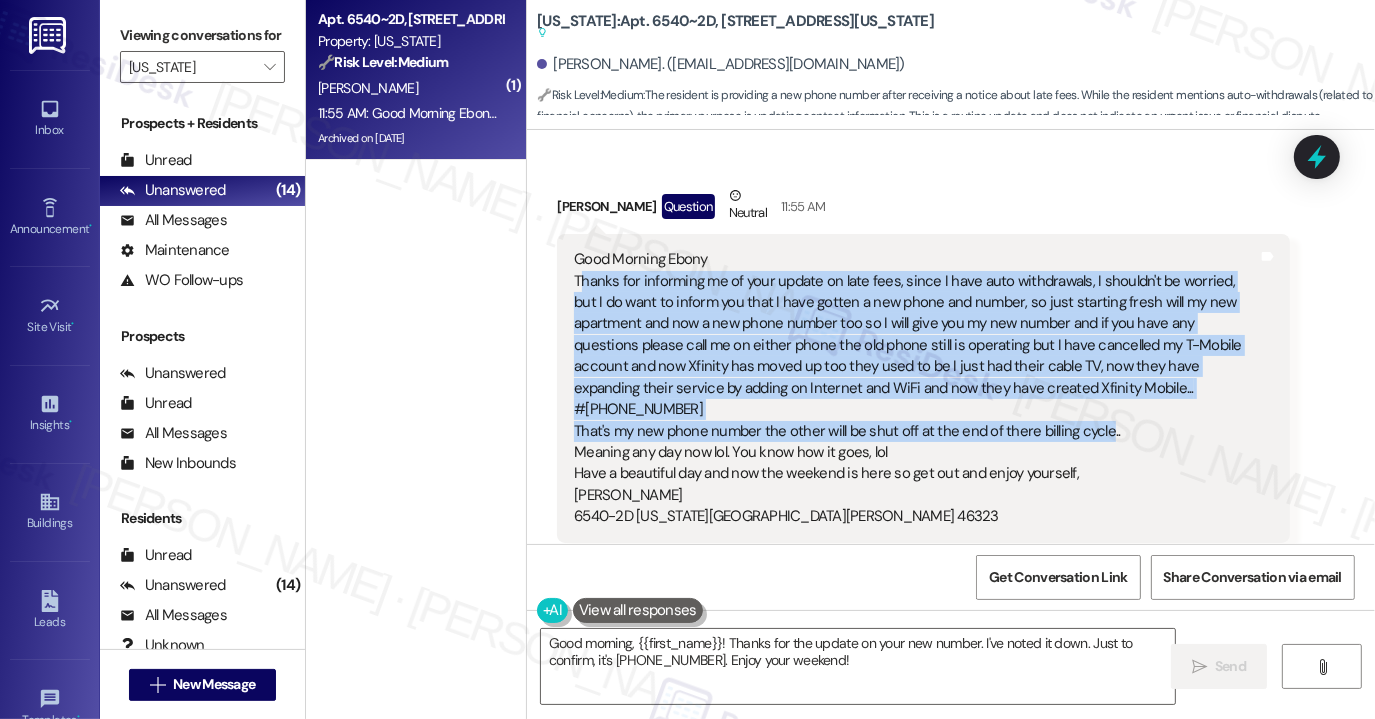 click on "Good Morning Ebony
Thanks for informing me of your update on late fees, since I have auto withdrawals, I shouldn't be worried, but I do want to inform you that I have gotten a new phone and number, so just starting fresh will my new apartment and now a new phone number too so I will give you my new number and if you have any questions please call me on either phone the old phone still is operating but I have cancelled my T-Mobile account and now Xfinity has moved up too they used to be I just had their cable TV, now they have expanding their service by adding on Internet and WiFi and now they have created Xfinity Mobile...
#[PHONE_NUMBER]
That's my new phone number the other will be shut off at the end of there billing cycle..
Meaning any day now lol.   You know how it goes, lol
Have a beautiful day and now the weekend is here so get out and enjoy yourself,
[PERSON_NAME]
[STREET_ADDRESS][US_STATE][PERSON_NAME]" at bounding box center (916, 388) 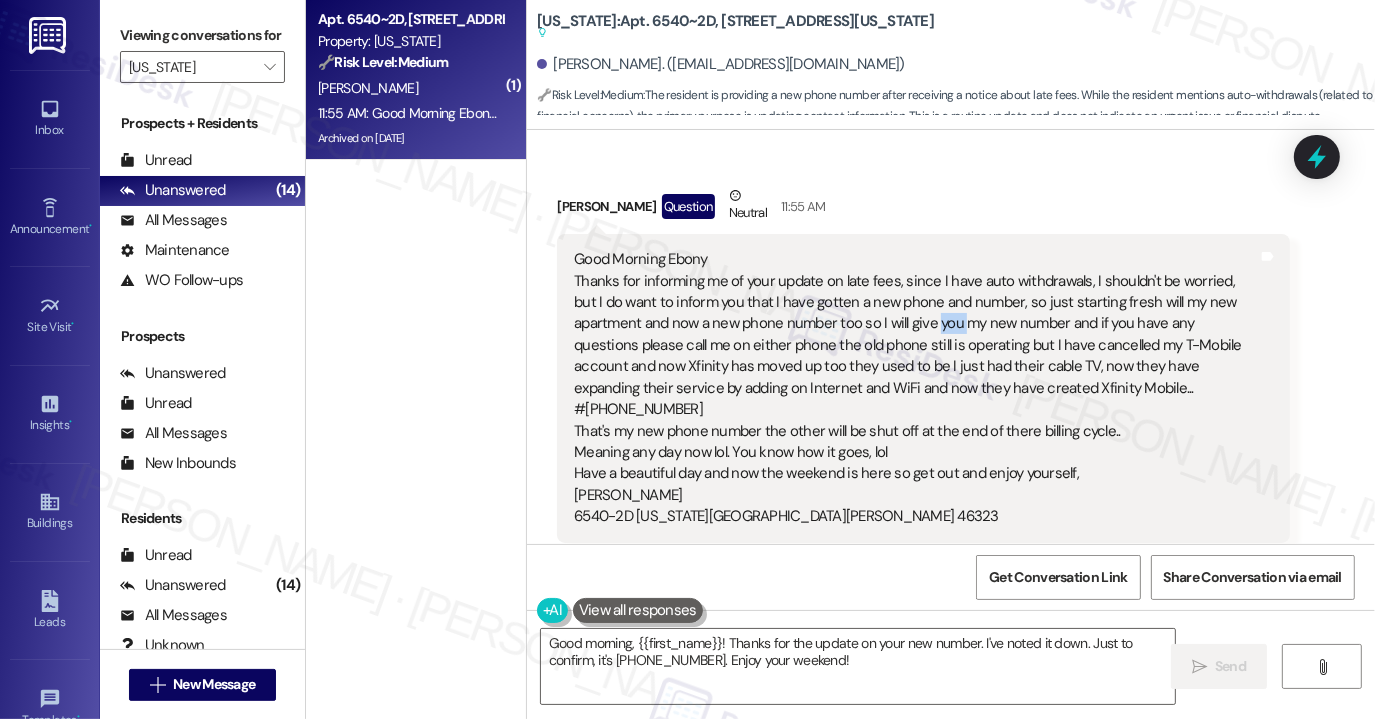 click on "Good Morning Ebony
Thanks for informing me of your update on late fees, since I have auto withdrawals, I shouldn't be worried, but I do want to inform you that I have gotten a new phone and number, so just starting fresh will my new apartment and now a new phone number too so I will give you my new number and if you have any questions please call me on either phone the old phone still is operating but I have cancelled my T-Mobile account and now Xfinity has moved up too they used to be I just had their cable TV, now they have expanding their service by adding on Internet and WiFi and now they have created Xfinity Mobile...
#[PHONE_NUMBER]
That's my new phone number the other will be shut off at the end of there billing cycle..
Meaning any day now lol.   You know how it goes, lol
Have a beautiful day and now the weekend is here so get out and enjoy yourself,
[PERSON_NAME]
[STREET_ADDRESS][US_STATE][PERSON_NAME]" at bounding box center [916, 388] 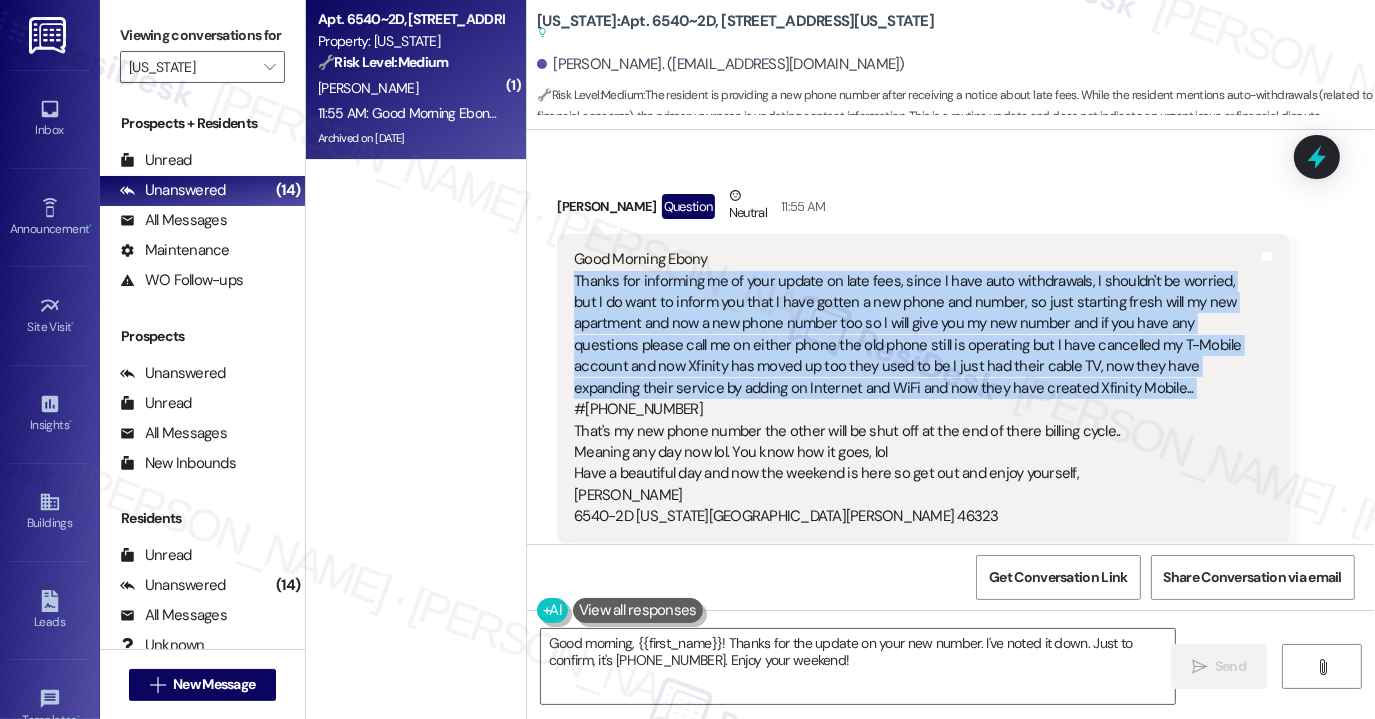 click on "Good Morning Ebony
Thanks for informing me of your update on late fees, since I have auto withdrawals, I shouldn't be worried, but I do want to inform you that I have gotten a new phone and number, so just starting fresh will my new apartment and now a new phone number too so I will give you my new number and if you have any questions please call me on either phone the old phone still is operating but I have cancelled my T-Mobile account and now Xfinity has moved up too they used to be I just had their cable TV, now they have expanding their service by adding on Internet and WiFi and now they have created Xfinity Mobile...
#[PHONE_NUMBER]
That's my new phone number the other will be shut off at the end of there billing cycle..
Meaning any day now lol.   You know how it goes, lol
Have a beautiful day and now the weekend is here so get out and enjoy yourself,
[PERSON_NAME]
[STREET_ADDRESS][US_STATE][PERSON_NAME]" at bounding box center (916, 388) 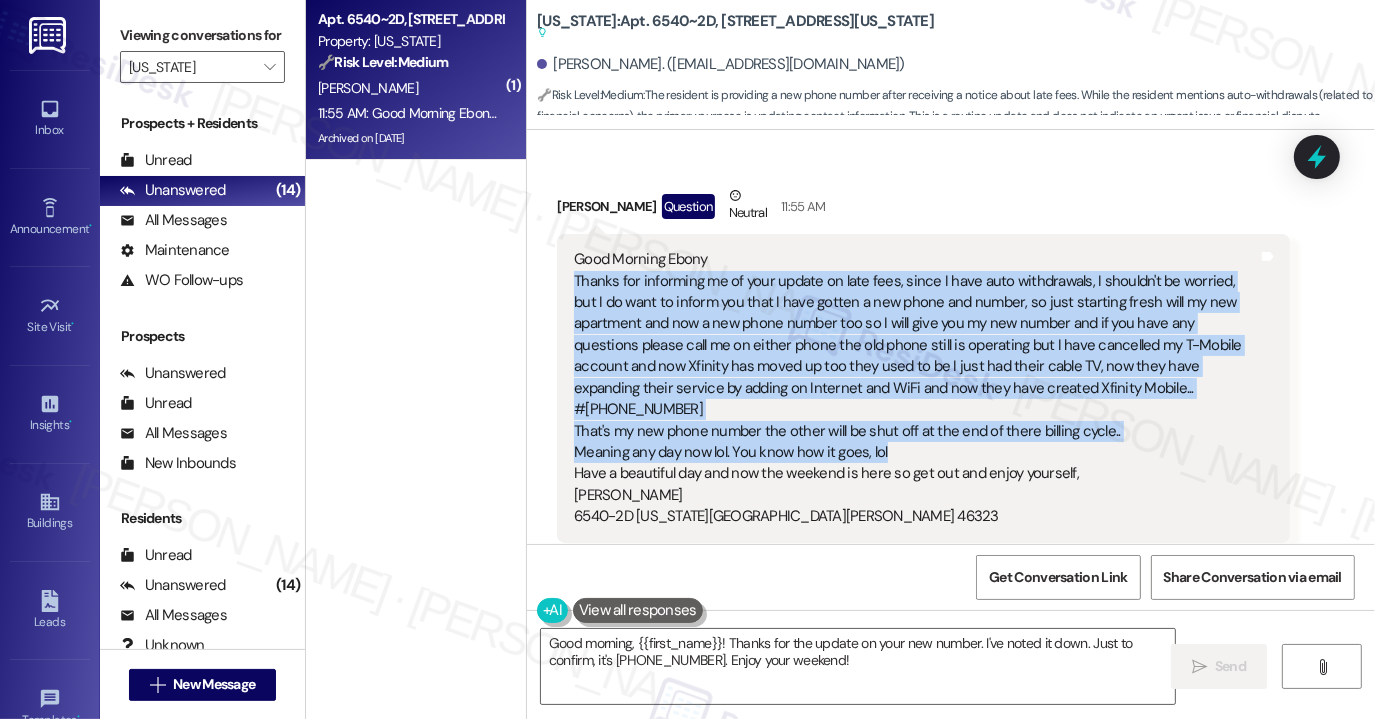 drag, startPoint x: 563, startPoint y: 229, endPoint x: 944, endPoint y: 392, distance: 414.4032 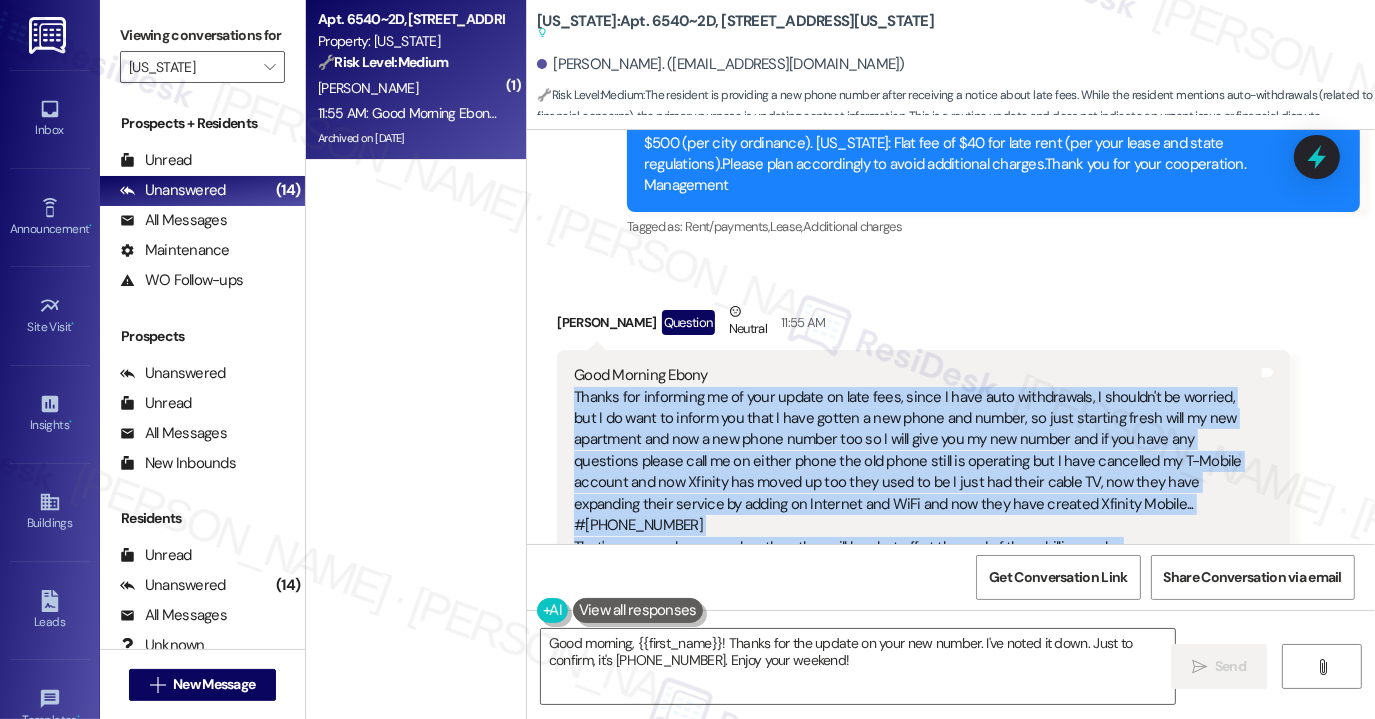 scroll, scrollTop: 8056, scrollLeft: 0, axis: vertical 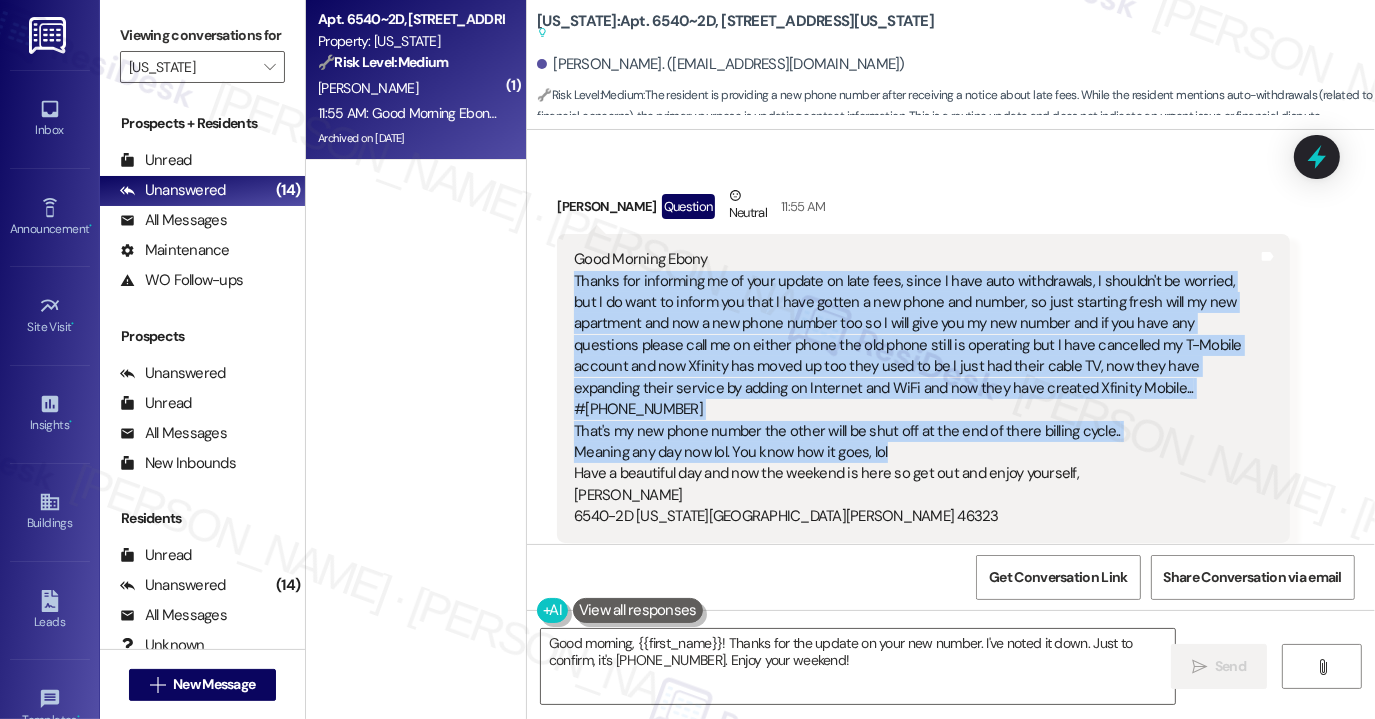 click on "Good Morning Ebony
Thanks for informing me of your update on late fees, since I have auto withdrawals, I shouldn't be worried, but I do want to inform you that I have gotten a new phone and number, so just starting fresh will my new apartment and now a new phone number too so I will give you my new number and if you have any questions please call me on either phone the old phone still is operating but I have cancelled my T-Mobile account and now Xfinity has moved up too they used to be I just had their cable TV, now they have expanding their service by adding on Internet and WiFi and now they have created Xfinity Mobile...
#[PHONE_NUMBER]
That's my new phone number the other will be shut off at the end of there billing cycle..
Meaning any day now lol.   You know how it goes, lol
Have a beautiful day and now the weekend is here so get out and enjoy yourself,
[PERSON_NAME]
[STREET_ADDRESS][US_STATE][PERSON_NAME]" at bounding box center (916, 388) 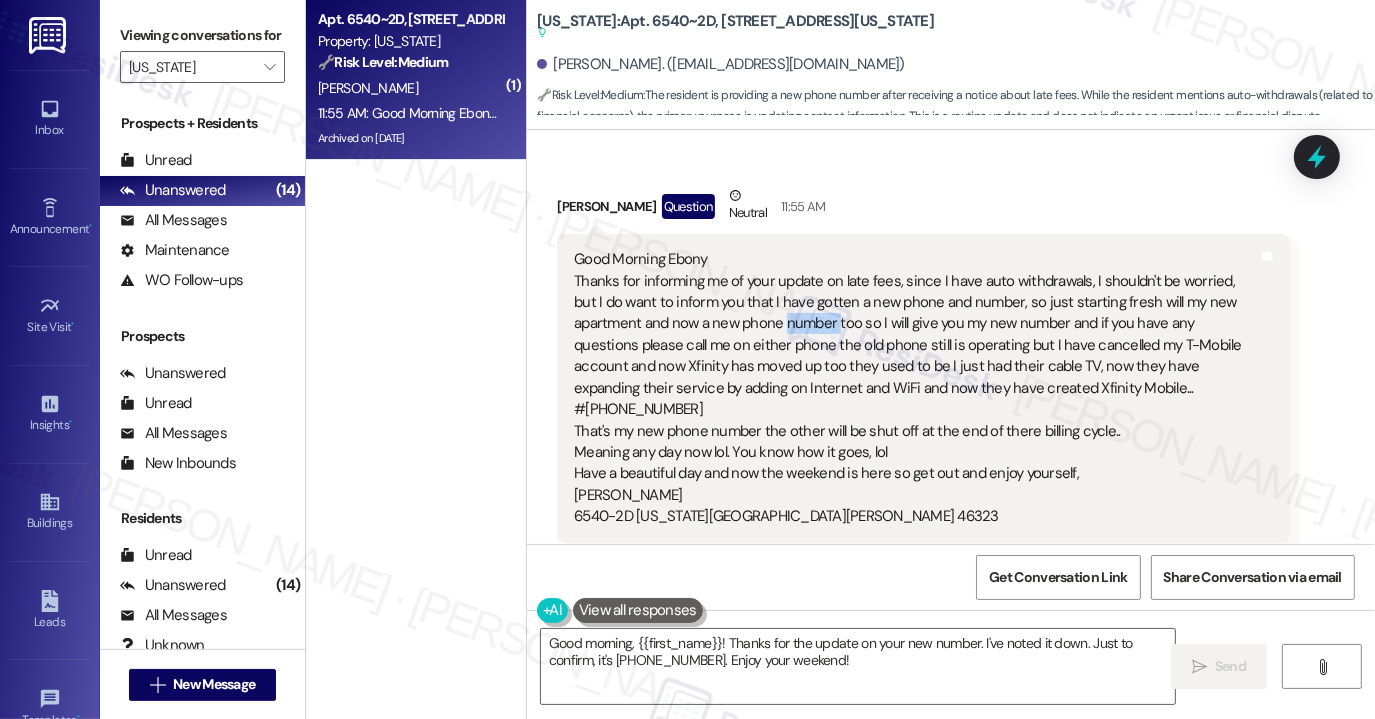 click on "Good Morning Ebony
Thanks for informing me of your update on late fees, since I have auto withdrawals, I shouldn't be worried, but I do want to inform you that I have gotten a new phone and number, so just starting fresh will my new apartment and now a new phone number too so I will give you my new number and if you have any questions please call me on either phone the old phone still is operating but I have cancelled my T-Mobile account and now Xfinity has moved up too they used to be I just had their cable TV, now they have expanding their service by adding on Internet and WiFi and now they have created Xfinity Mobile...
#[PHONE_NUMBER]
That's my new phone number the other will be shut off at the end of there billing cycle..
Meaning any day now lol.   You know how it goes, lol
Have a beautiful day and now the weekend is here so get out and enjoy yourself,
[PERSON_NAME]
[STREET_ADDRESS][US_STATE][PERSON_NAME]" at bounding box center [916, 388] 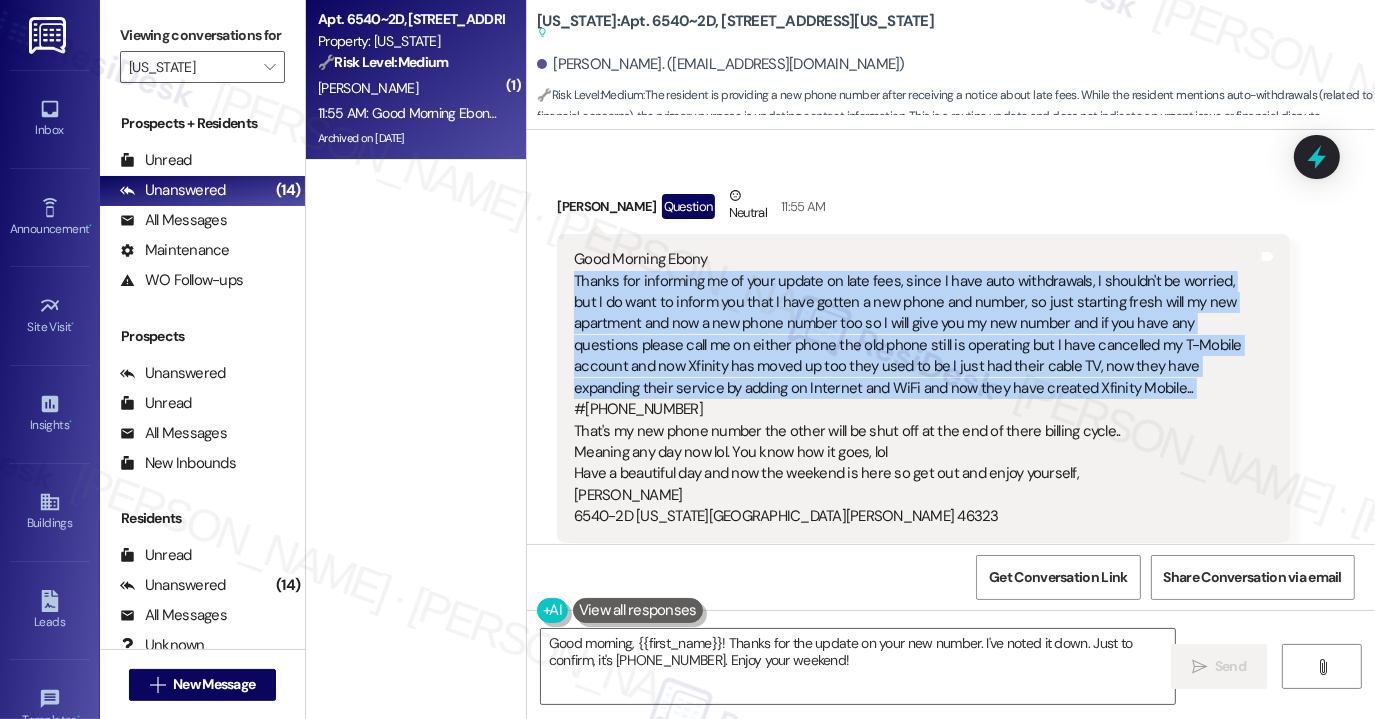 click on "Good Morning Ebony
Thanks for informing me of your update on late fees, since I have auto withdrawals, I shouldn't be worried, but I do want to inform you that I have gotten a new phone and number, so just starting fresh will my new apartment and now a new phone number too so I will give you my new number and if you have any questions please call me on either phone the old phone still is operating but I have cancelled my T-Mobile account and now Xfinity has moved up too they used to be I just had their cable TV, now they have expanding their service by adding on Internet and WiFi and now they have created Xfinity Mobile...
#[PHONE_NUMBER]
That's my new phone number the other will be shut off at the end of there billing cycle..
Meaning any day now lol.   You know how it goes, lol
Have a beautiful day and now the weekend is here so get out and enjoy yourself,
[PERSON_NAME]
[STREET_ADDRESS][US_STATE][PERSON_NAME]" at bounding box center [916, 388] 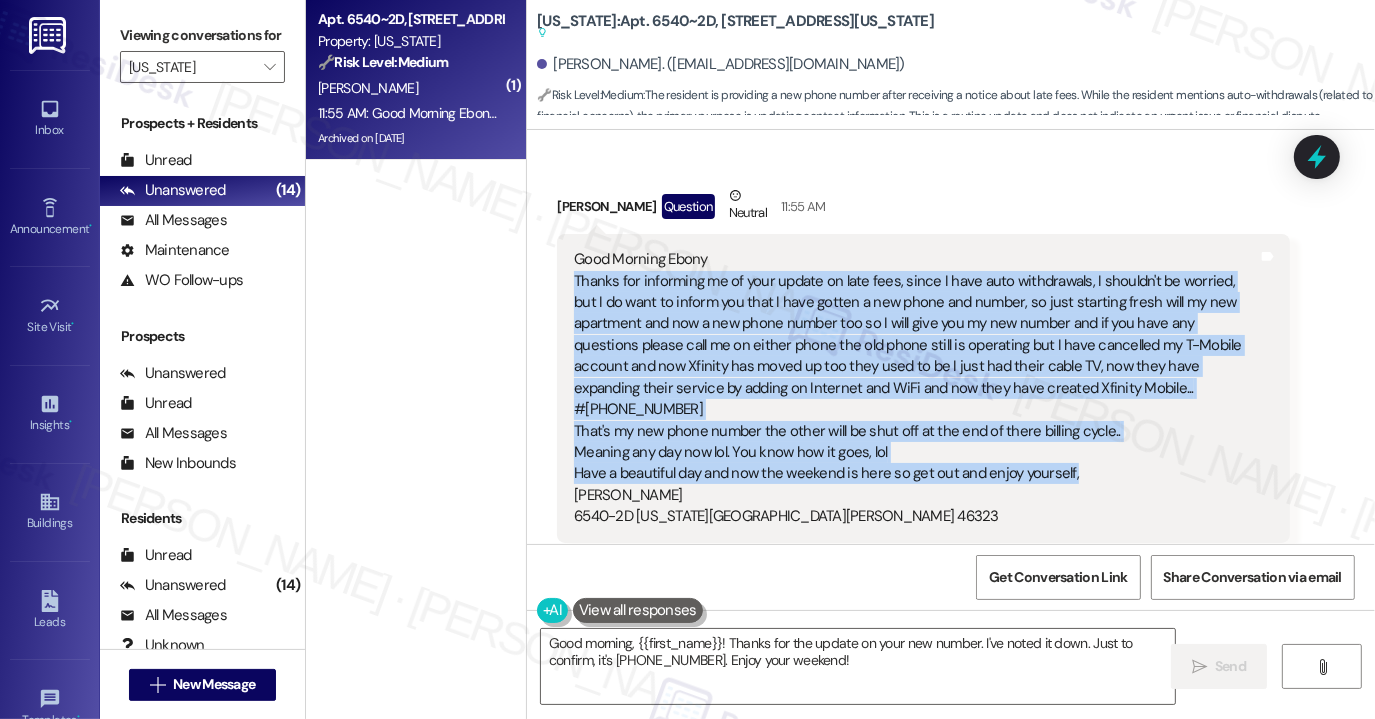 drag, startPoint x: 1083, startPoint y: 430, endPoint x: 567, endPoint y: 229, distance: 553.7662 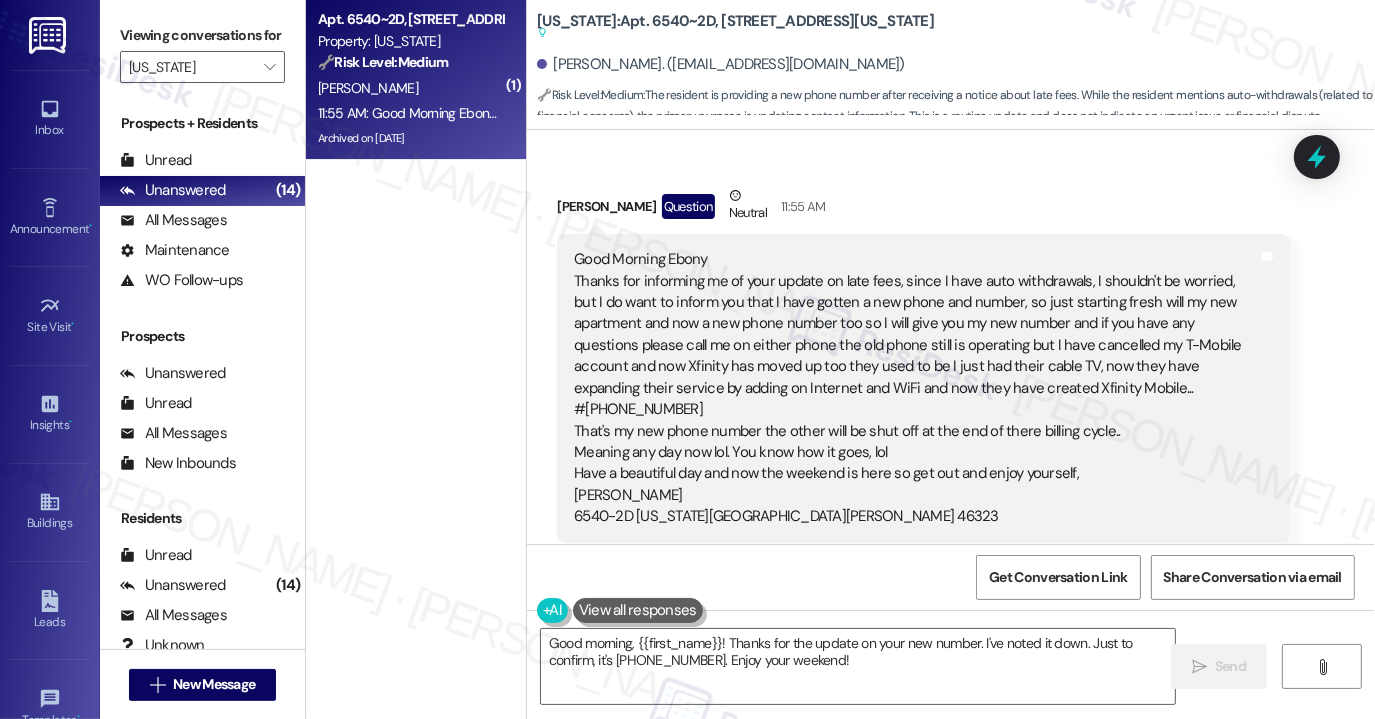 click on "( 1 ) Apt. 6540~2D, [STREET_ADDRESS][US_STATE] Property: [US_STATE] 🔧  Risk Level:  Medium The resident is providing a new phone number after receiving a notice about late fees. While the resident mentions auto-withdrawals (related to financial concerns), the primary purpose is updating contact information. This is a routine update and does not indicate an urgent issue or financial dispute. [PERSON_NAME] Archived on [DATE]" at bounding box center [416, 288] 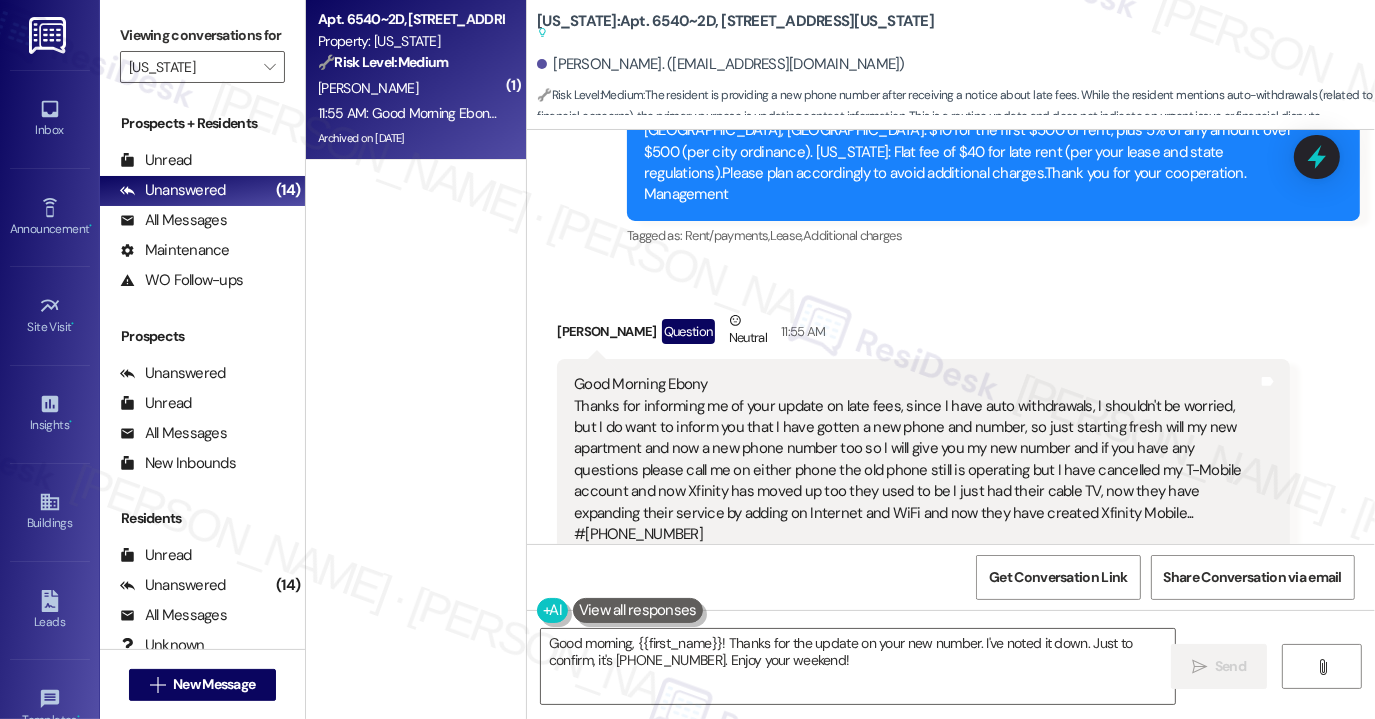 scroll, scrollTop: 8056, scrollLeft: 0, axis: vertical 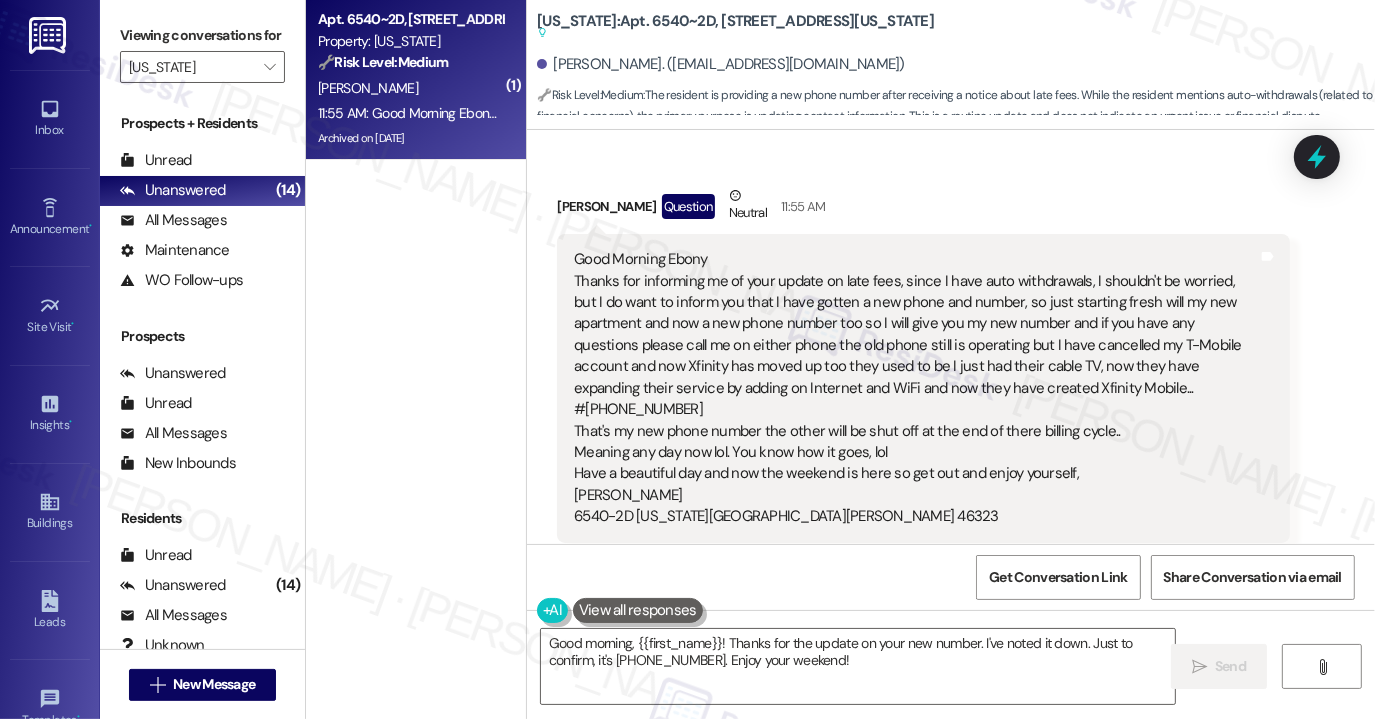 click on "( 1 ) Apt. 6540~2D, [STREET_ADDRESS][US_STATE] Property: [US_STATE] 🔧  Risk Level:  Medium The resident is providing a new phone number after receiving a notice about late fees. While the resident mentions auto-withdrawals (related to financial concerns), the primary purpose is updating contact information. This is a routine update and does not indicate an urgent issue or financial dispute. [PERSON_NAME] Archived on [DATE]" at bounding box center [416, 288] 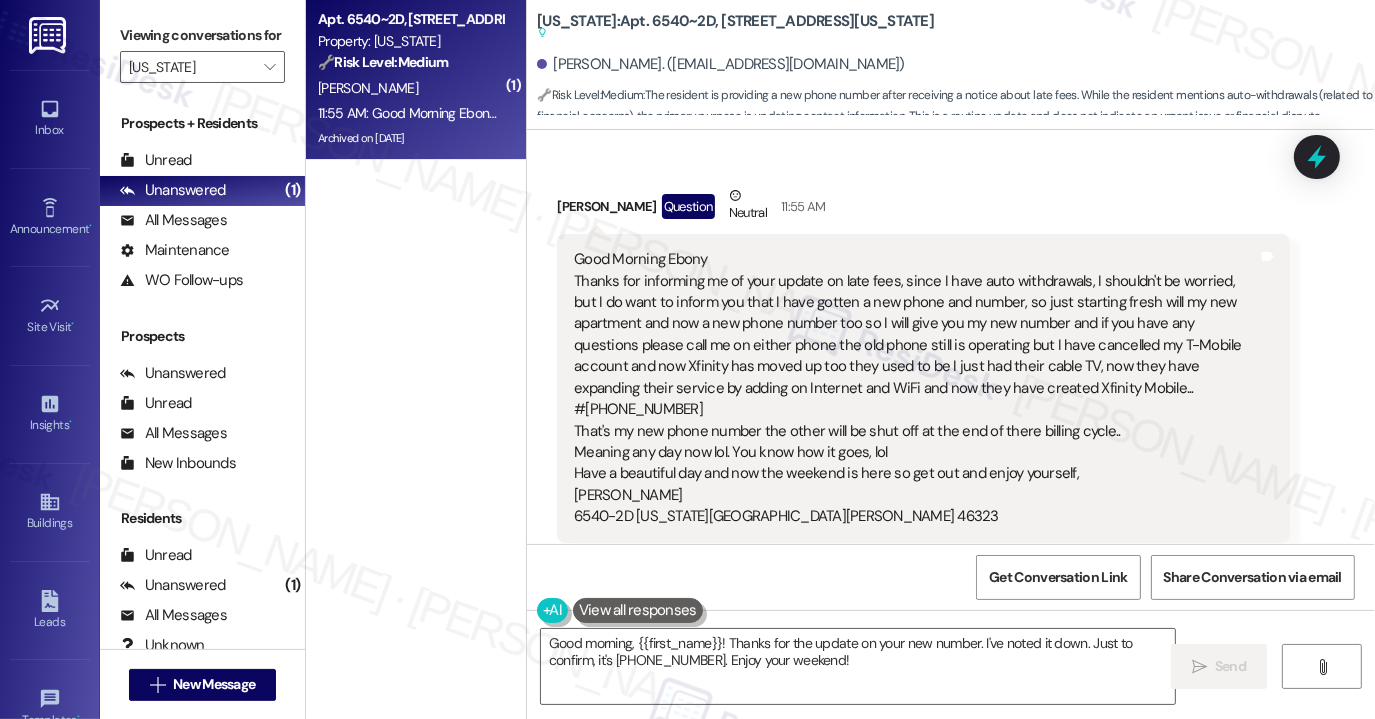 click on "Good Morning Ebony
Thanks for informing me of your update on late fees, since I have auto withdrawals, I shouldn't be worried, but I do want to inform you that I have gotten a new phone and number, so just starting fresh will my new apartment and now a new phone number too so I will give you my new number and if you have any questions please call me on either phone the old phone still is operating but I have cancelled my T-Mobile account and now Xfinity has moved up too they used to be I just had their cable TV, now they have expanding their service by adding on Internet and WiFi and now they have created Xfinity Mobile...
#[PHONE_NUMBER]
That's my new phone number the other will be shut off at the end of there billing cycle..
Meaning any day now lol.   You know how it goes, lol
Have a beautiful day and now the weekend is here so get out and enjoy yourself,
[PERSON_NAME]
[STREET_ADDRESS][US_STATE][PERSON_NAME]" at bounding box center (916, 388) 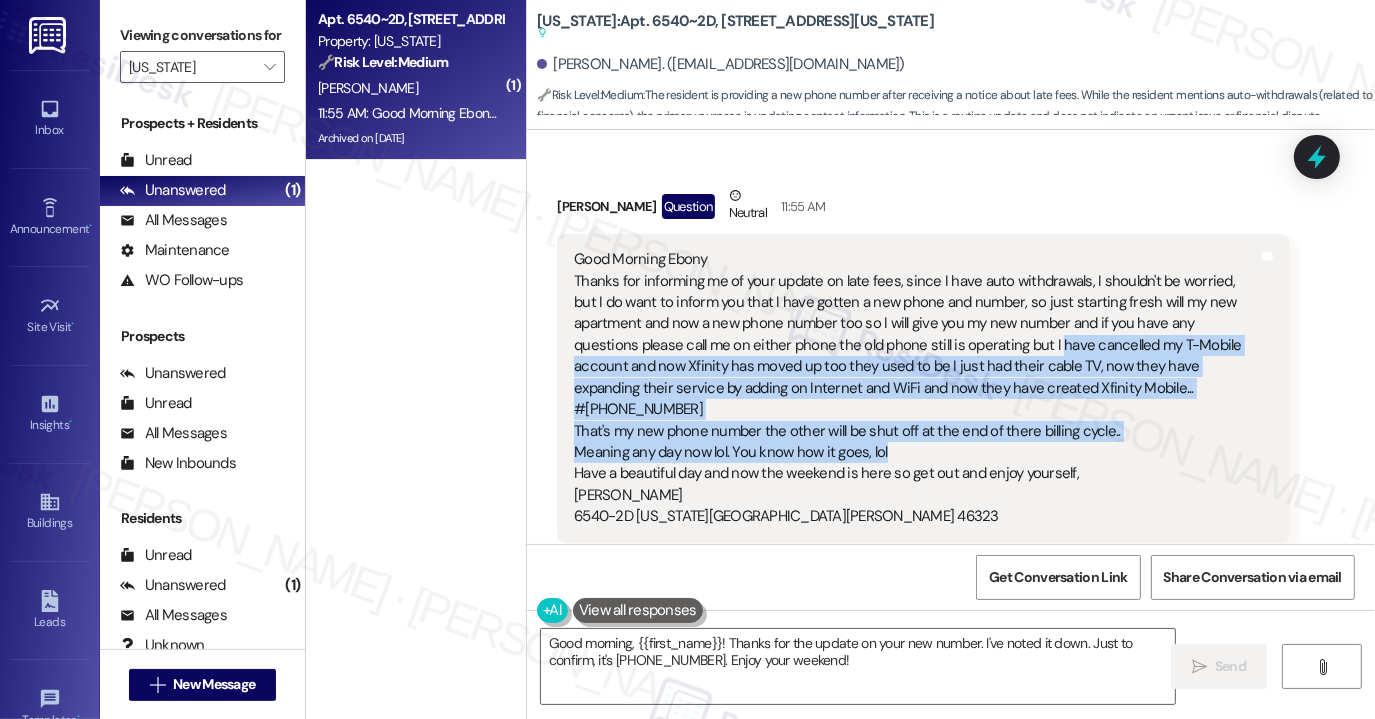 drag, startPoint x: 980, startPoint y: 309, endPoint x: 1091, endPoint y: 414, distance: 152.79398 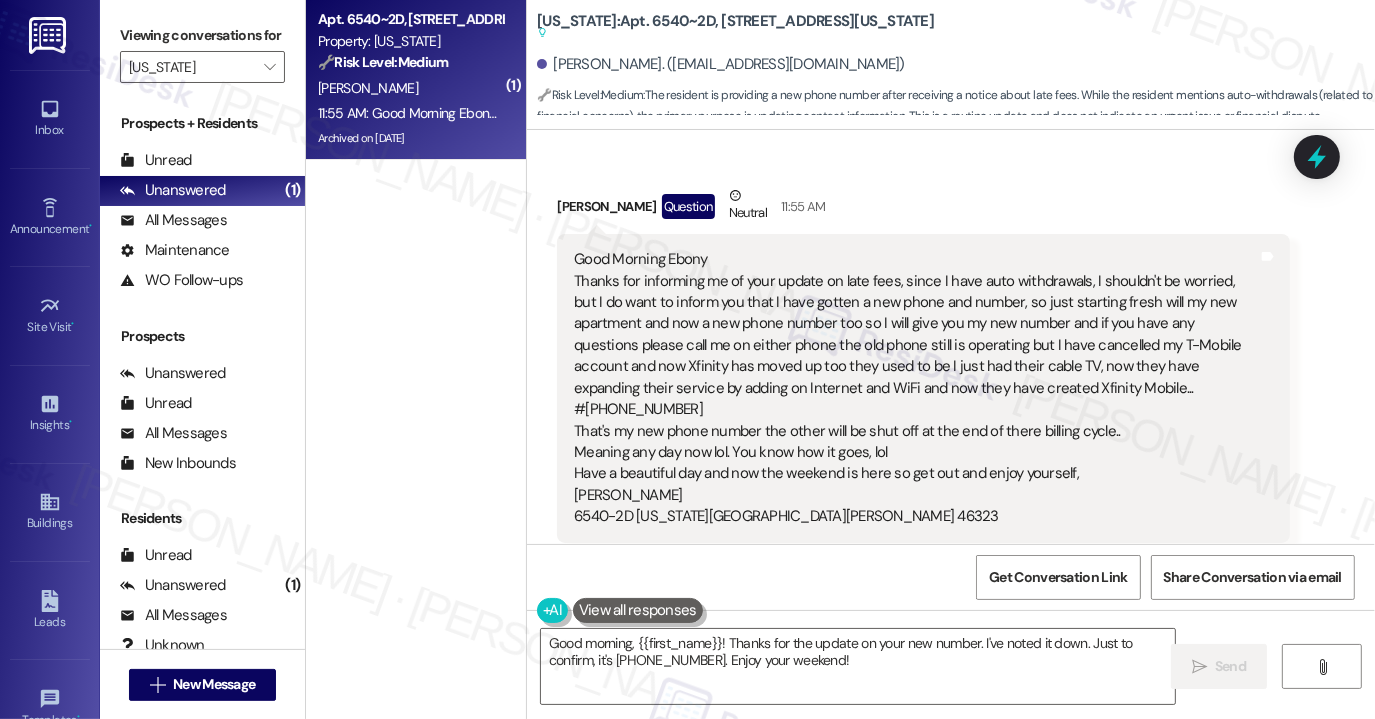 click on "Good Morning Ebony
Thanks for informing me of your update on late fees, since I have auto withdrawals, I shouldn't be worried, but I do want to inform you that I have gotten a new phone and number, so just starting fresh will my new apartment and now a new phone number too so I will give you my new number and if you have any questions please call me on either phone the old phone still is operating but I have cancelled my T-Mobile account and now Xfinity has moved up too they used to be I just had their cable TV, now they have expanding their service by adding on Internet and WiFi and now they have created Xfinity Mobile...
#[PHONE_NUMBER]
That's my new phone number the other will be shut off at the end of there billing cycle..
Meaning any day now lol.   You know how it goes, lol
Have a beautiful day and now the weekend is here so get out and enjoy yourself,
[PERSON_NAME]
[STREET_ADDRESS][US_STATE][PERSON_NAME]" at bounding box center (916, 388) 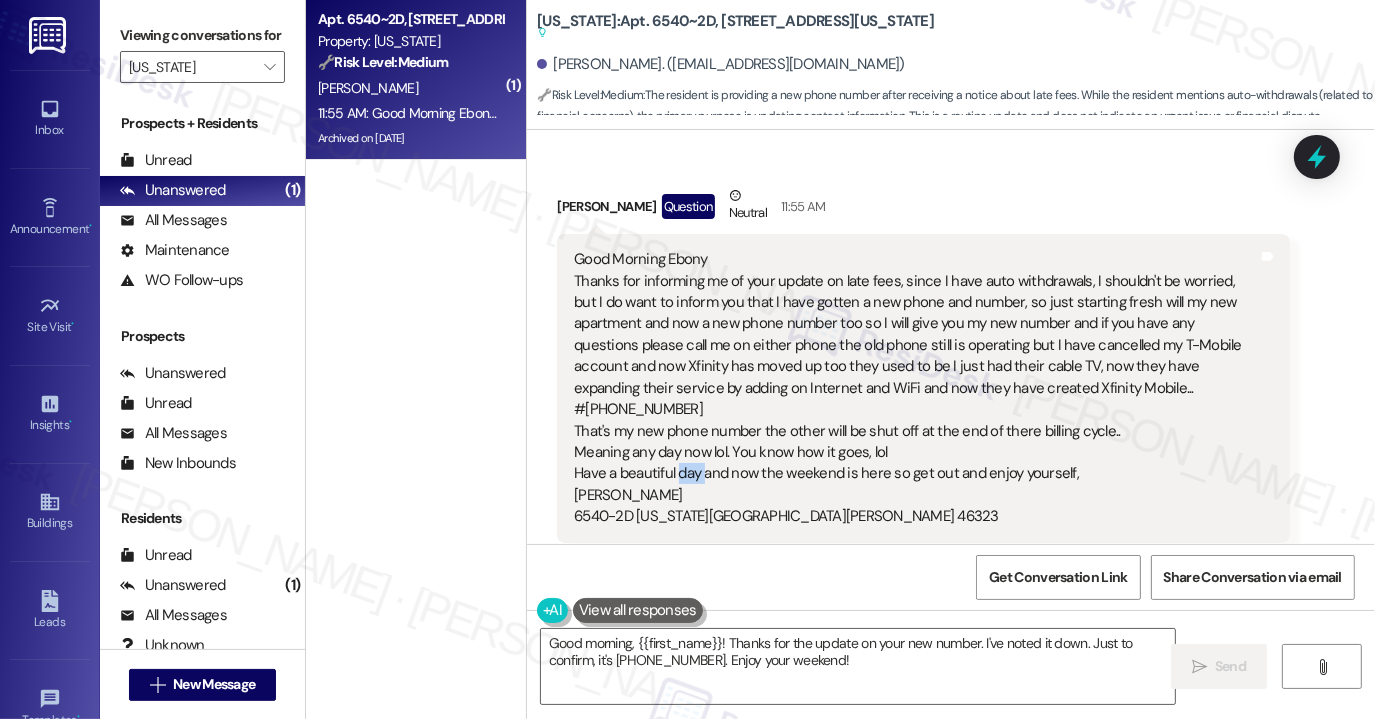 click on "Good Morning Ebony
Thanks for informing me of your update on late fees, since I have auto withdrawals, I shouldn't be worried, but I do want to inform you that I have gotten a new phone and number, so just starting fresh will my new apartment and now a new phone number too so I will give you my new number and if you have any questions please call me on either phone the old phone still is operating but I have cancelled my T-Mobile account and now Xfinity has moved up too they used to be I just had their cable TV, now they have expanding their service by adding on Internet and WiFi and now they have created Xfinity Mobile...
#[PHONE_NUMBER]
That's my new phone number the other will be shut off at the end of there billing cycle..
Meaning any day now lol.   You know how it goes, lol
Have a beautiful day and now the weekend is here so get out and enjoy yourself,
[PERSON_NAME]
[STREET_ADDRESS][US_STATE][PERSON_NAME]" at bounding box center [916, 388] 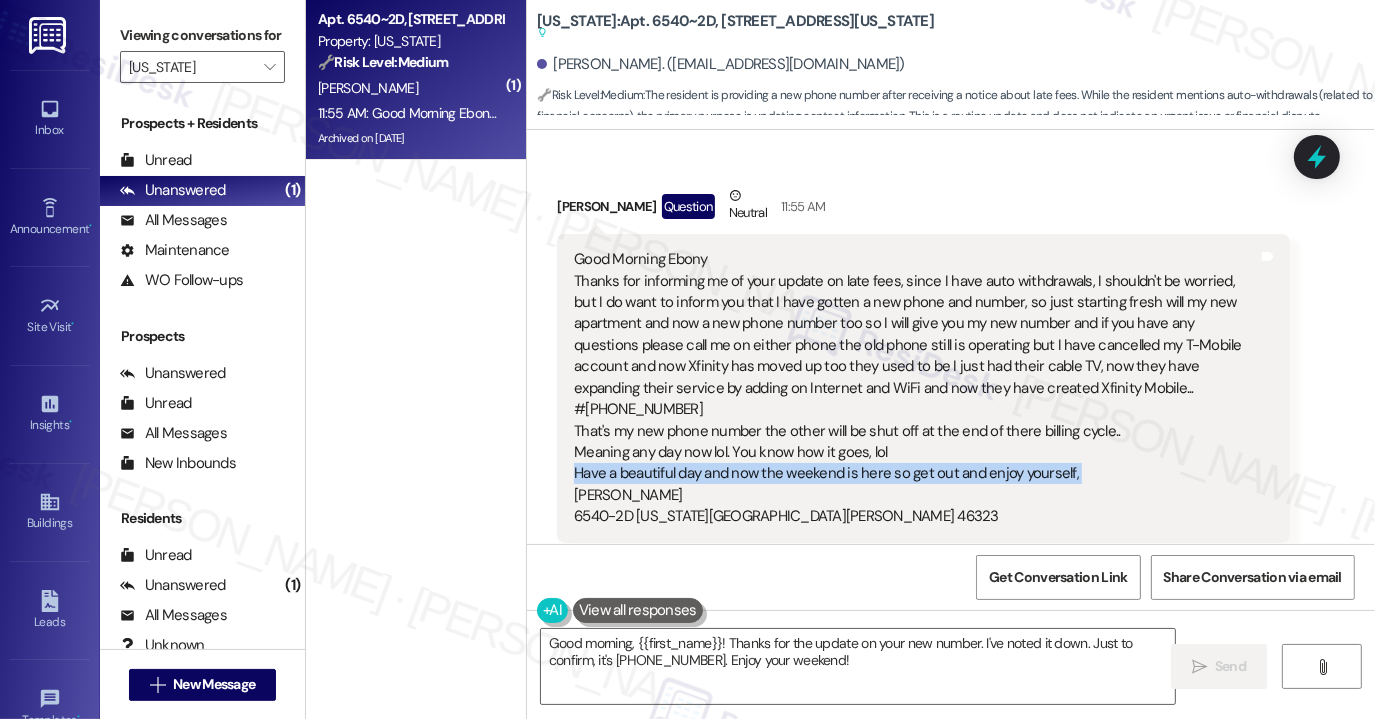 click on "Good Morning Ebony
Thanks for informing me of your update on late fees, since I have auto withdrawals, I shouldn't be worried, but I do want to inform you that I have gotten a new phone and number, so just starting fresh will my new apartment and now a new phone number too so I will give you my new number and if you have any questions please call me on either phone the old phone still is operating but I have cancelled my T-Mobile account and now Xfinity has moved up too they used to be I just had their cable TV, now they have expanding their service by adding on Internet and WiFi and now they have created Xfinity Mobile...
#[PHONE_NUMBER]
That's my new phone number the other will be shut off at the end of there billing cycle..
Meaning any day now lol.   You know how it goes, lol
Have a beautiful day and now the weekend is here so get out and enjoy yourself,
[PERSON_NAME]
[STREET_ADDRESS][US_STATE][PERSON_NAME]" at bounding box center [916, 388] 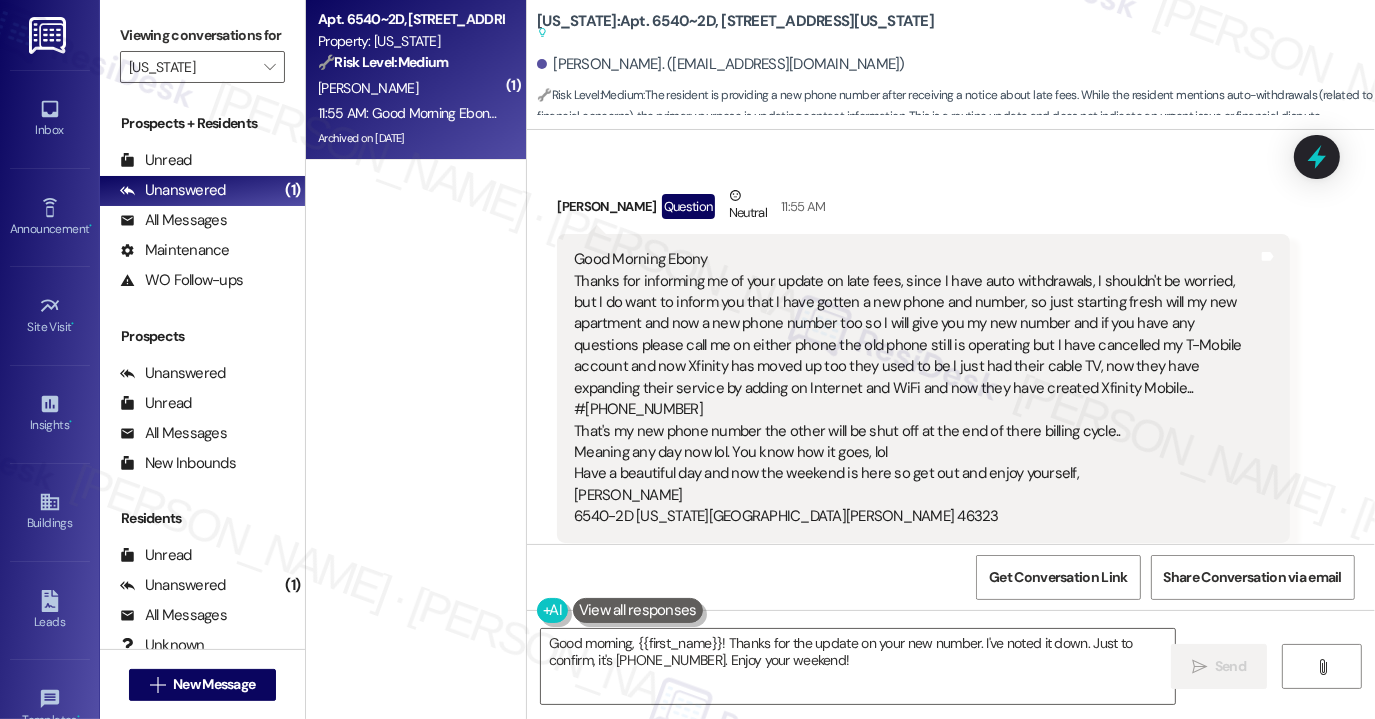 drag, startPoint x: 1288, startPoint y: 464, endPoint x: 1274, endPoint y: 465, distance: 14.035668 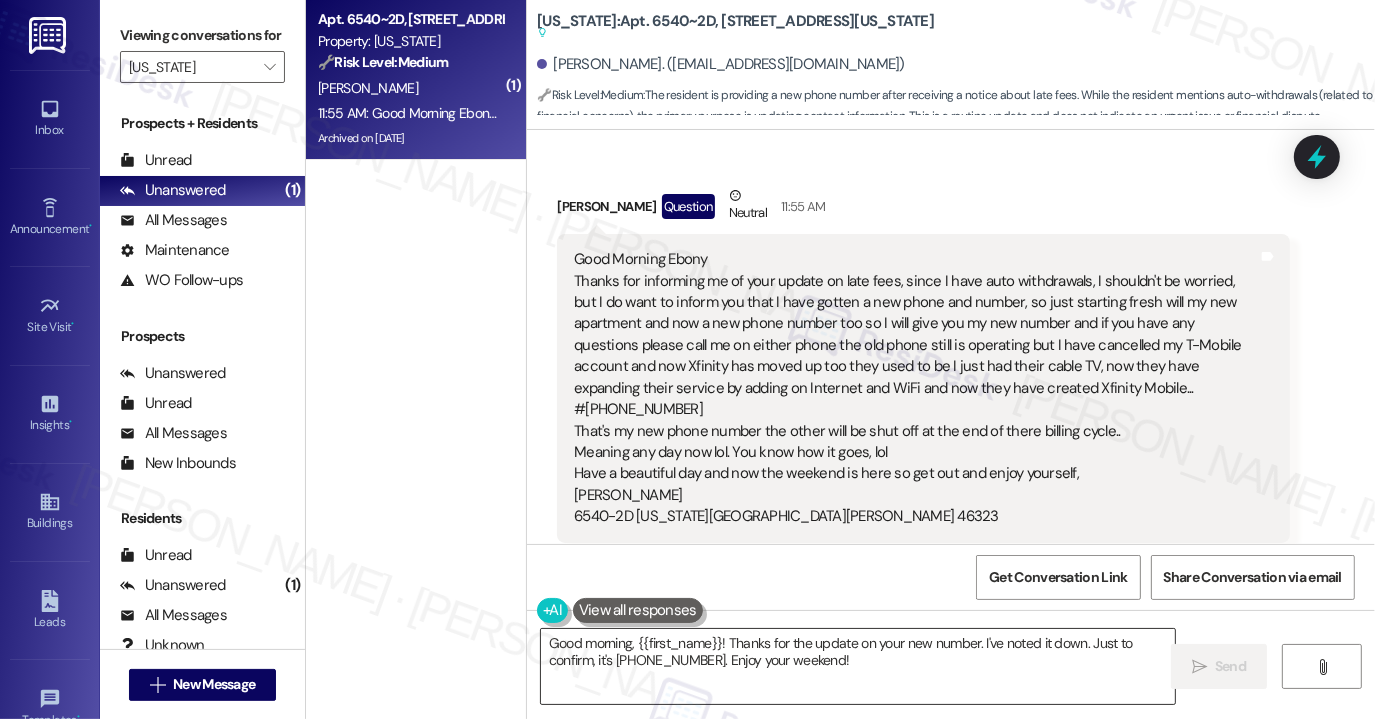 click on "Good morning, {{first_name}}! Thanks for the update on your new number. I've noted it down. Just to confirm, it's [PHONE_NUMBER]. Enjoy your weekend!" at bounding box center (858, 666) 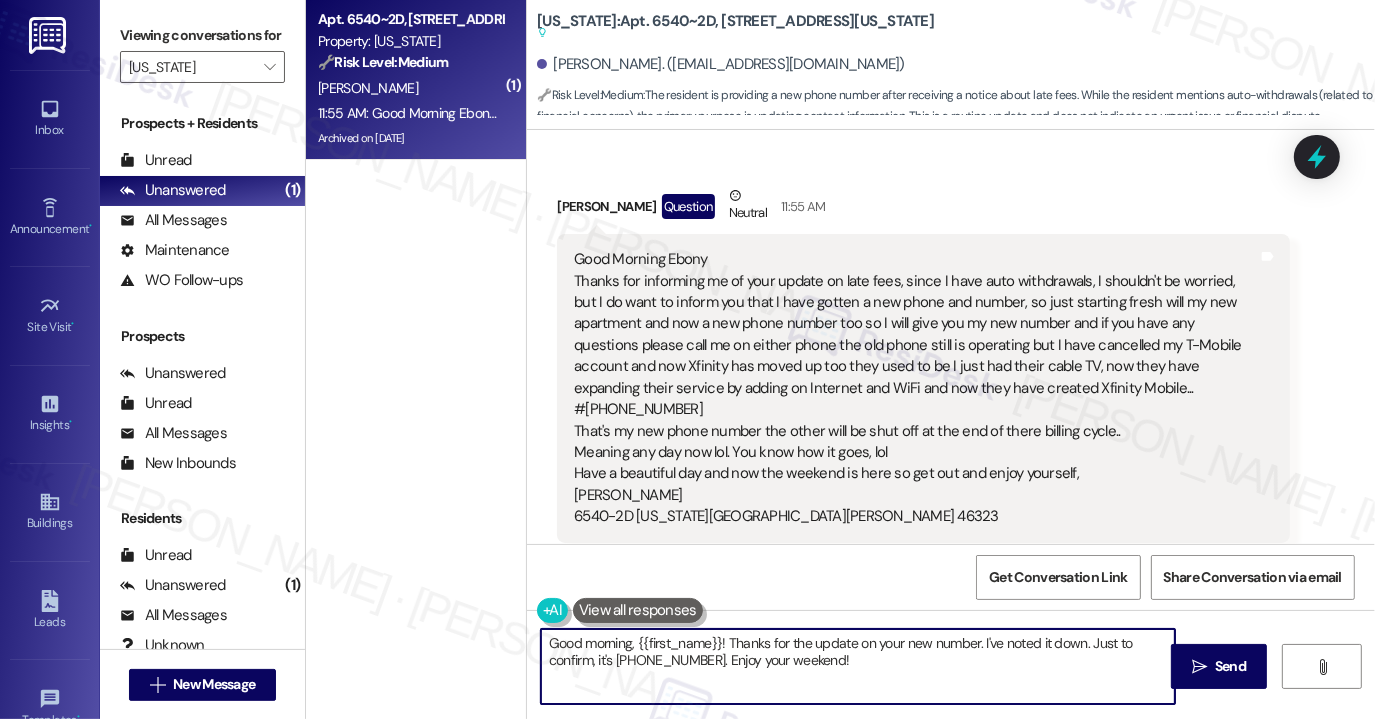 click on "Good morning, {{first_name}}! Thanks for the update on your new number. I've noted it down. Just to confirm, it's [PHONE_NUMBER]. Enjoy your weekend!" at bounding box center [858, 666] 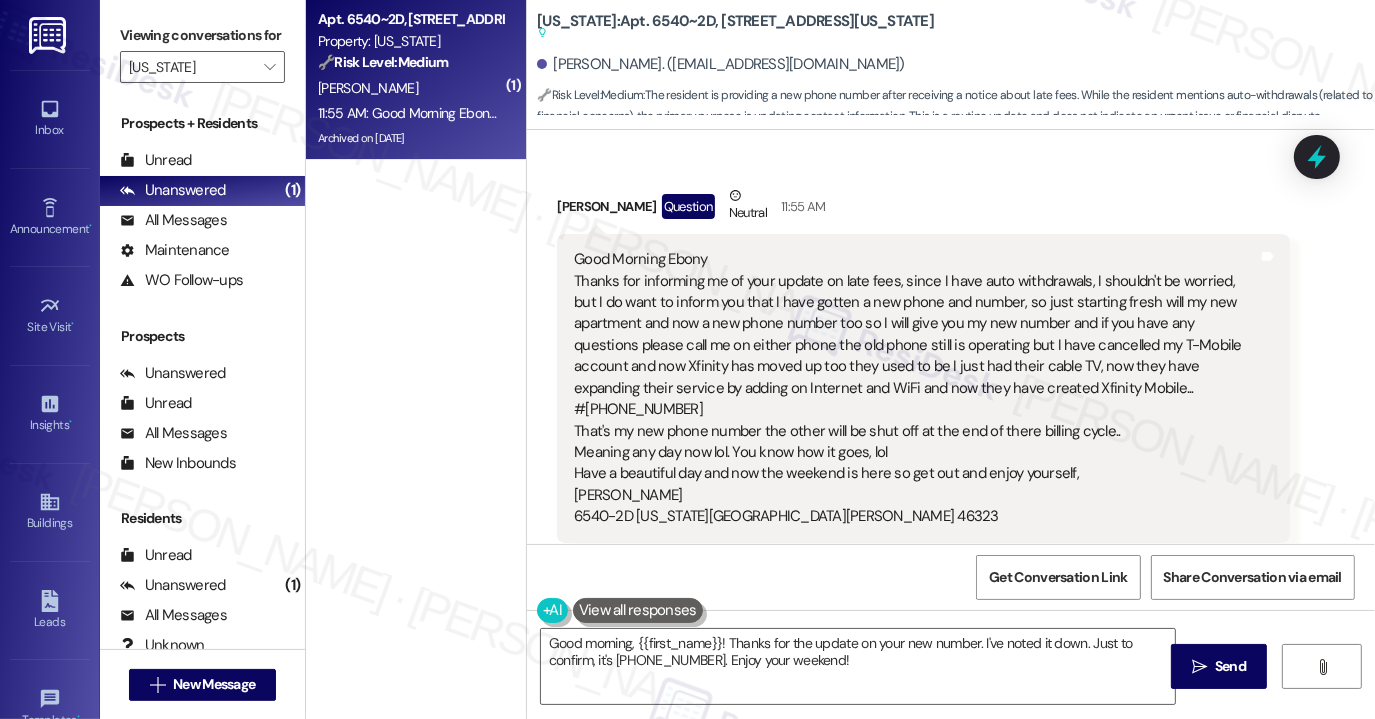 click on "Good Morning Ebony
Thanks for informing me of your update on late fees, since I have auto withdrawals, I shouldn't be worried, but I do want to inform you that I have gotten a new phone and number, so just starting fresh will my new apartment and now a new phone number too so I will give you my new number and if you have any questions please call me on either phone the old phone still is operating but I have cancelled my T-Mobile account and now Xfinity has moved up too they used to be I just had their cable TV, now they have expanding their service by adding on Internet and WiFi and now they have created Xfinity Mobile...
#[PHONE_NUMBER]
That's my new phone number the other will be shut off at the end of there billing cycle..
Meaning any day now lol.   You know how it goes, lol
Have a beautiful day and now the weekend is here so get out and enjoy yourself,
[PERSON_NAME]
[STREET_ADDRESS][US_STATE][PERSON_NAME]" at bounding box center (916, 388) 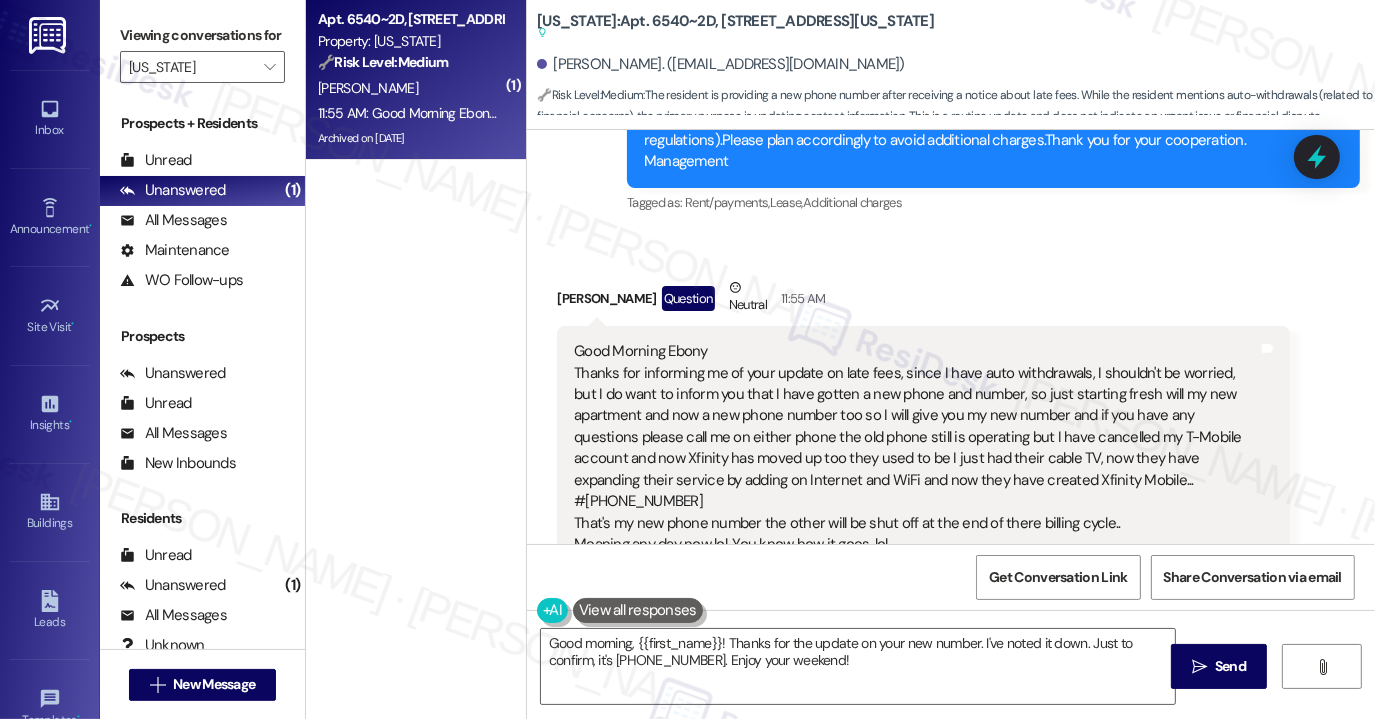 scroll, scrollTop: 7856, scrollLeft: 0, axis: vertical 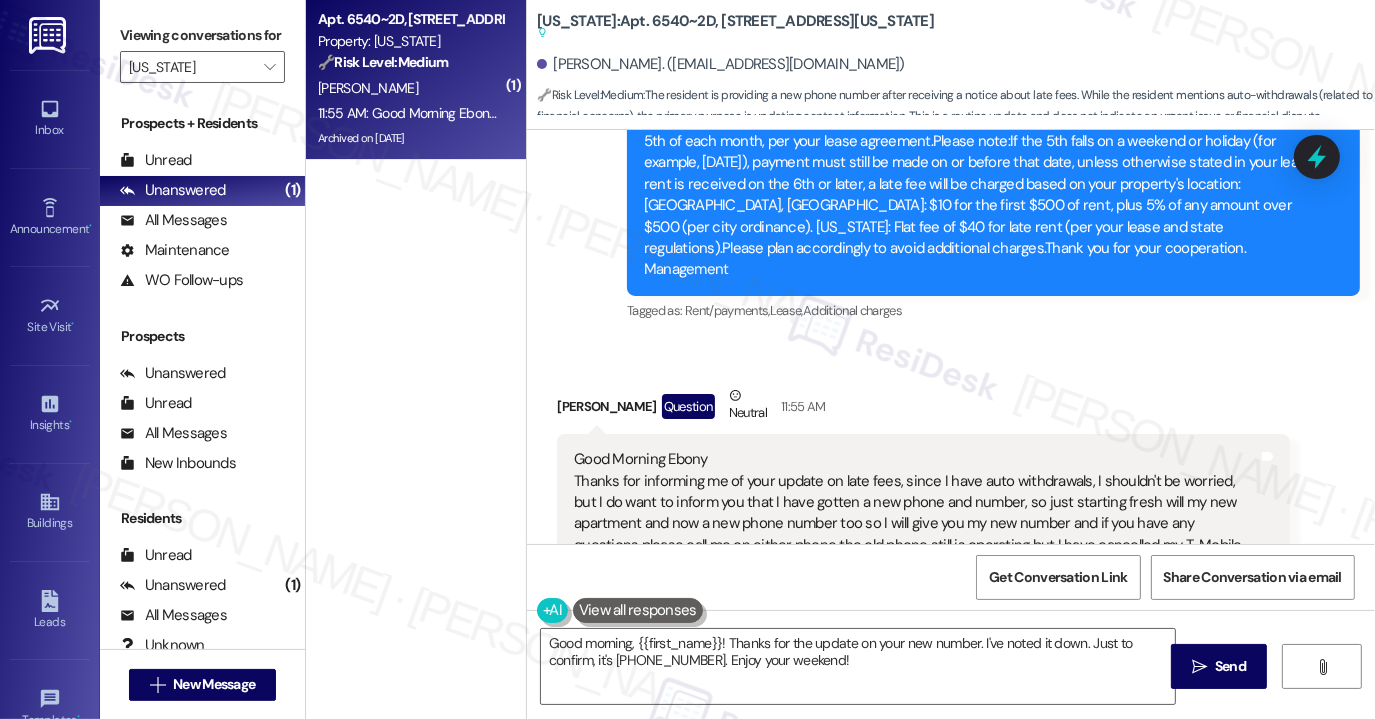click on "Good Morning Ebony
Thanks for informing me of your update on late fees, since I have auto withdrawals, I shouldn't be worried, but I do want to inform you that I have gotten a new phone and number, so just starting fresh will my new apartment and now a new phone number too so I will give you my new number and if you have any questions please call me on either phone the old phone still is operating but I have cancelled my T-Mobile account and now Xfinity has moved up too they used to be I just had their cable TV, now they have expanding their service by adding on Internet and WiFi and now they have created Xfinity Mobile...
#[PHONE_NUMBER]
That's my new phone number the other will be shut off at the end of there billing cycle..
Meaning any day now lol.   You know how it goes, lol
Have a beautiful day and now the weekend is here so get out and enjoy yourself,
[PERSON_NAME]
[STREET_ADDRESS][US_STATE][PERSON_NAME]" at bounding box center [916, 588] 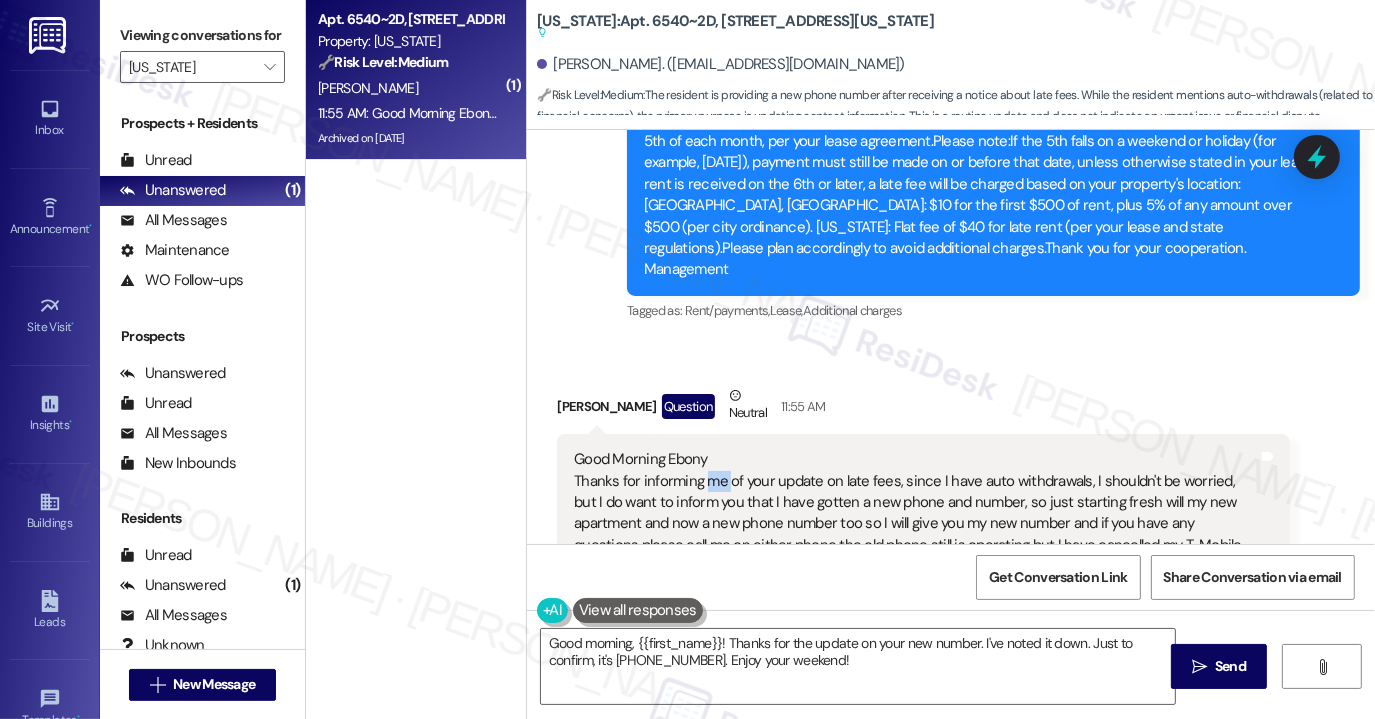 click on "Good Morning Ebony
Thanks for informing me of your update on late fees, since I have auto withdrawals, I shouldn't be worried, but I do want to inform you that I have gotten a new phone and number, so just starting fresh will my new apartment and now a new phone number too so I will give you my new number and if you have any questions please call me on either phone the old phone still is operating but I have cancelled my T-Mobile account and now Xfinity has moved up too they used to be I just had their cable TV, now they have expanding their service by adding on Internet and WiFi and now they have created Xfinity Mobile...
#[PHONE_NUMBER]
That's my new phone number the other will be shut off at the end of there billing cycle..
Meaning any day now lol.   You know how it goes, lol
Have a beautiful day and now the weekend is here so get out and enjoy yourself,
[PERSON_NAME]
[STREET_ADDRESS][US_STATE][PERSON_NAME]" at bounding box center (916, 588) 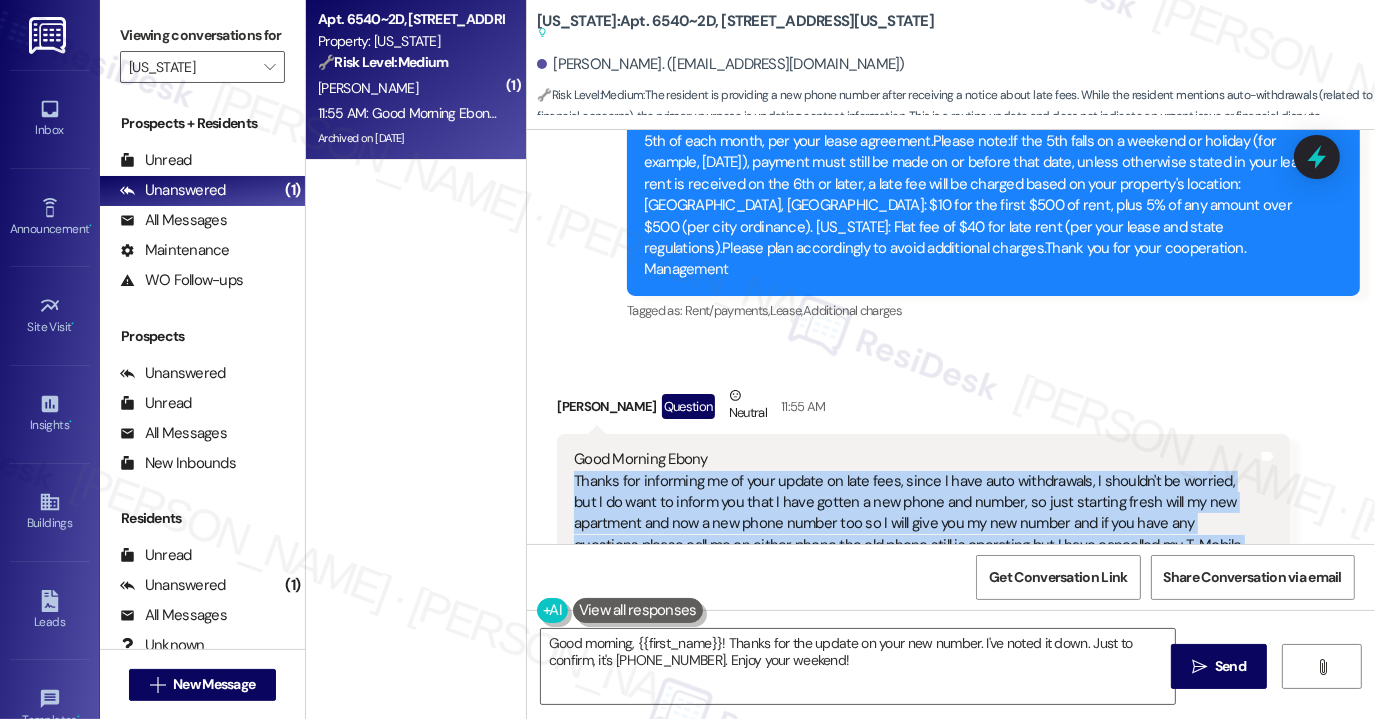 click on "Good Morning Ebony
Thanks for informing me of your update on late fees, since I have auto withdrawals, I shouldn't be worried, but I do want to inform you that I have gotten a new phone and number, so just starting fresh will my new apartment and now a new phone number too so I will give you my new number and if you have any questions please call me on either phone the old phone still is operating but I have cancelled my T-Mobile account and now Xfinity has moved up too they used to be I just had their cable TV, now they have expanding their service by adding on Internet and WiFi and now they have created Xfinity Mobile...
#[PHONE_NUMBER]
That's my new phone number the other will be shut off at the end of there billing cycle..
Meaning any day now lol.   You know how it goes, lol
Have a beautiful day and now the weekend is here so get out and enjoy yourself,
[PERSON_NAME]
[STREET_ADDRESS][US_STATE][PERSON_NAME]" at bounding box center [916, 588] 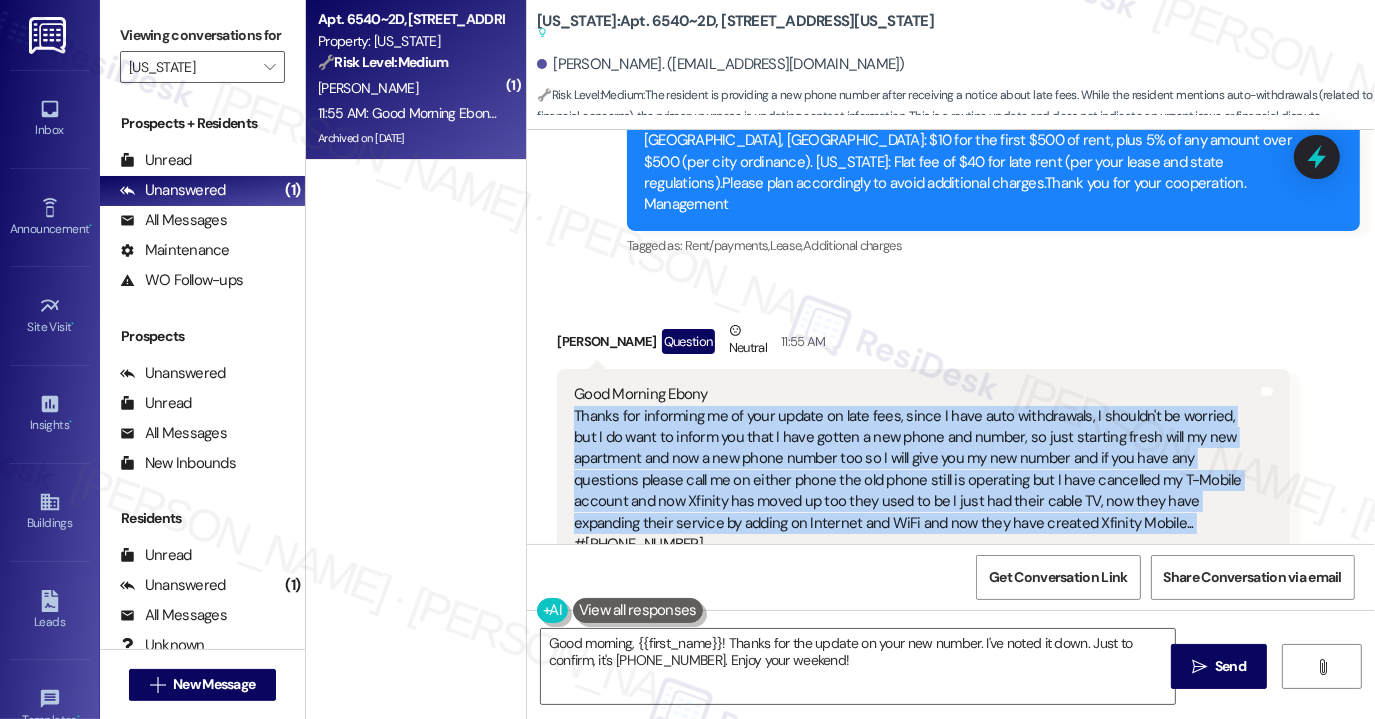scroll, scrollTop: 7956, scrollLeft: 0, axis: vertical 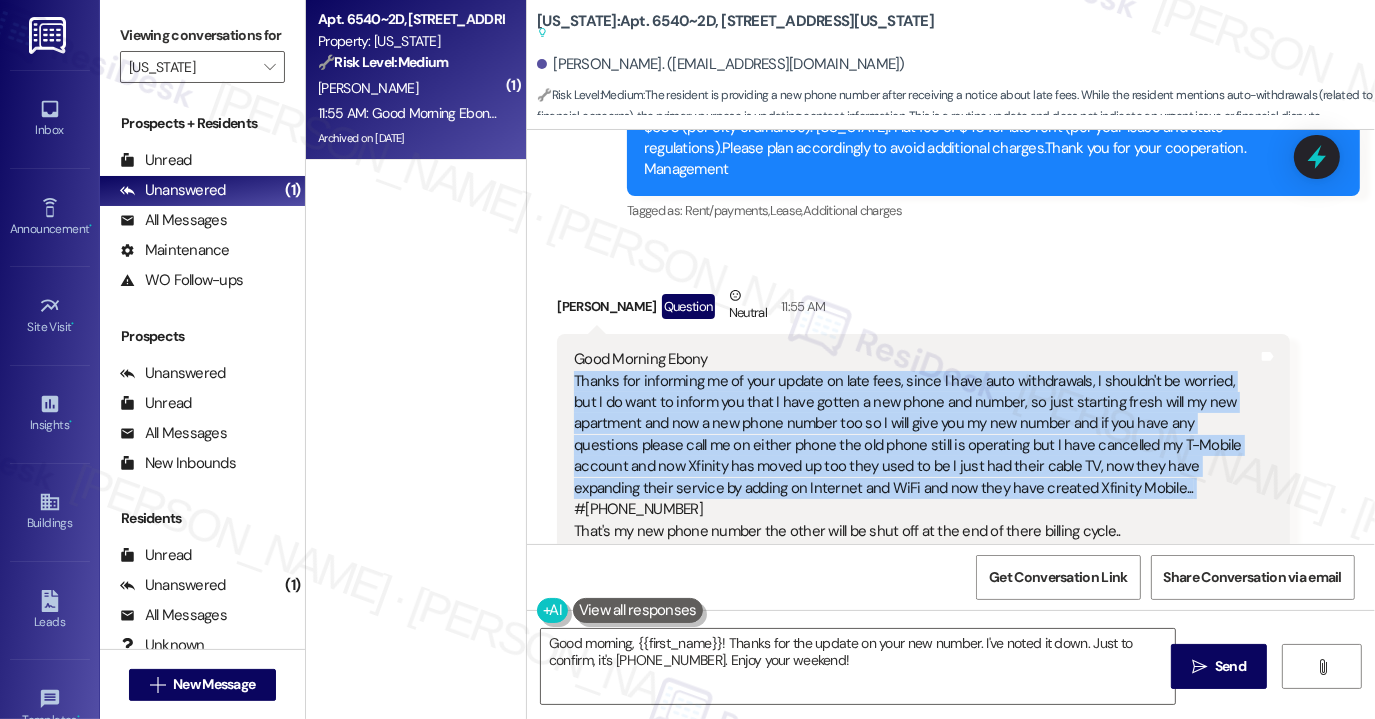 click on "Good Morning Ebony
Thanks for informing me of your update on late fees, since I have auto withdrawals, I shouldn't be worried, but I do want to inform you that I have gotten a new phone and number, so just starting fresh will my new apartment and now a new phone number too so I will give you my new number and if you have any questions please call me on either phone the old phone still is operating but I have cancelled my T-Mobile account and now Xfinity has moved up too they used to be I just had their cable TV, now they have expanding their service by adding on Internet and WiFi and now they have created Xfinity Mobile...
#[PHONE_NUMBER]
That's my new phone number the other will be shut off at the end of there billing cycle..
Meaning any day now lol.   You know how it goes, lol
Have a beautiful day and now the weekend is here so get out and enjoy yourself,
[PERSON_NAME]
[STREET_ADDRESS][US_STATE][PERSON_NAME]" at bounding box center [916, 488] 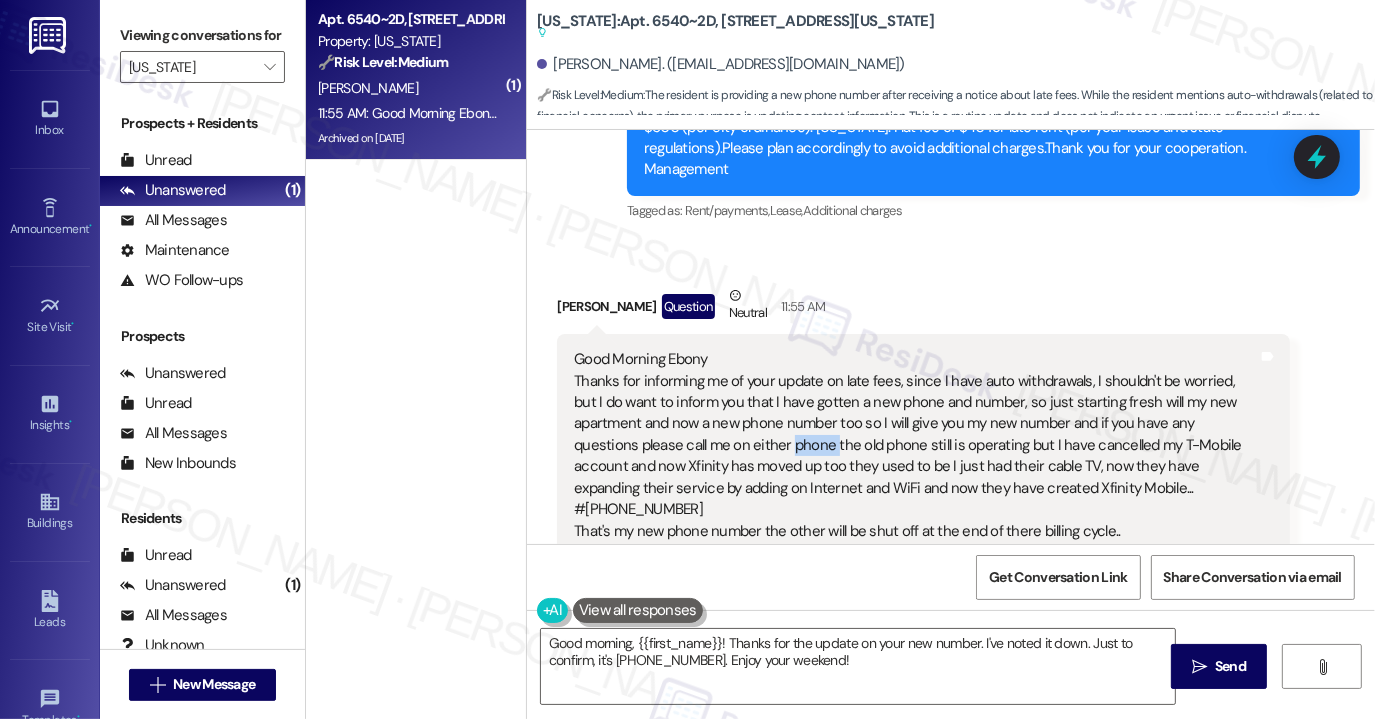 click on "Good Morning Ebony
Thanks for informing me of your update on late fees, since I have auto withdrawals, I shouldn't be worried, but I do want to inform you that I have gotten a new phone and number, so just starting fresh will my new apartment and now a new phone number too so I will give you my new number and if you have any questions please call me on either phone the old phone still is operating but I have cancelled my T-Mobile account and now Xfinity has moved up too they used to be I just had their cable TV, now they have expanding their service by adding on Internet and WiFi and now they have created Xfinity Mobile...
#[PHONE_NUMBER]
That's my new phone number the other will be shut off at the end of there billing cycle..
Meaning any day now lol.   You know how it goes, lol
Have a beautiful day and now the weekend is here so get out and enjoy yourself,
[PERSON_NAME]
[STREET_ADDRESS][US_STATE][PERSON_NAME]" at bounding box center (916, 488) 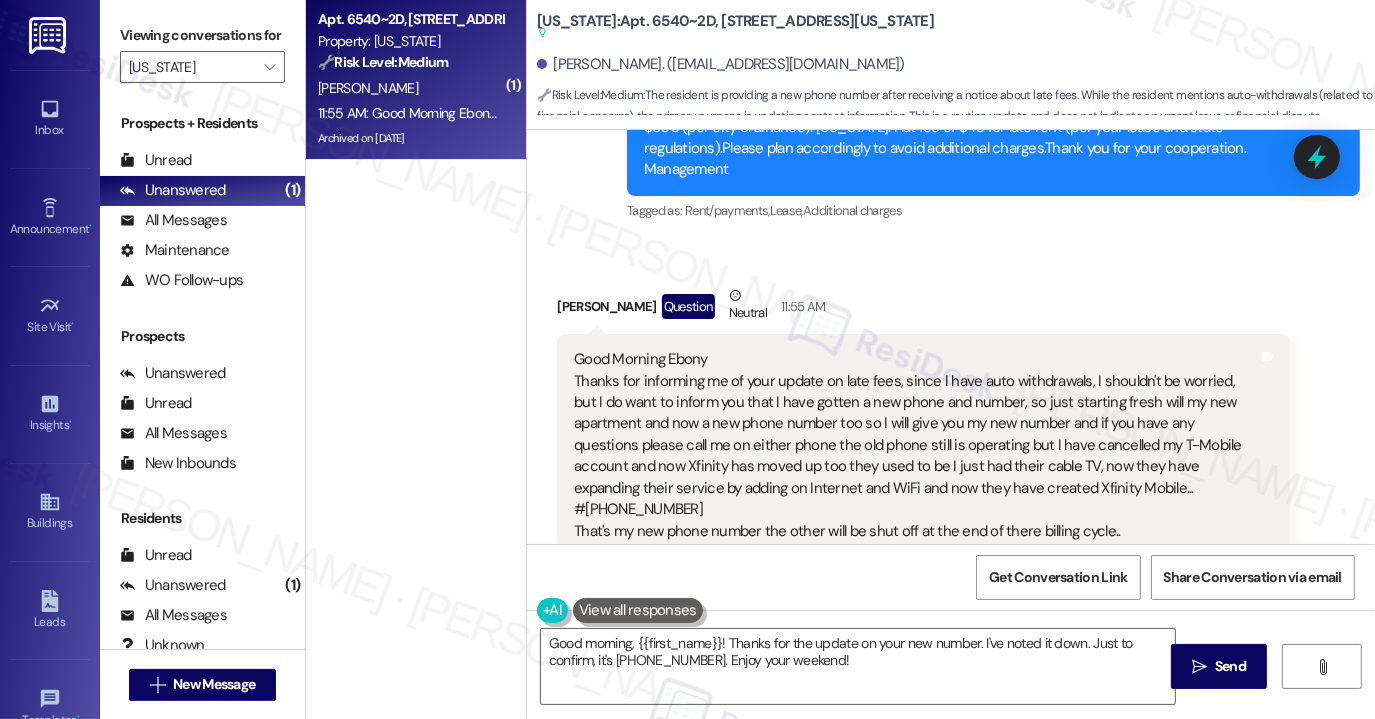 click on "Good Morning Ebony
Thanks for informing me of your update on late fees, since I have auto withdrawals, I shouldn't be worried, but I do want to inform you that I have gotten a new phone and number, so just starting fresh will my new apartment and now a new phone number too so I will give you my new number and if you have any questions please call me on either phone the old phone still is operating but I have cancelled my T-Mobile account and now Xfinity has moved up too they used to be I just had their cable TV, now they have expanding their service by adding on Internet and WiFi and now they have created Xfinity Mobile...
#[PHONE_NUMBER]
That's my new phone number the other will be shut off at the end of there billing cycle..
Meaning any day now lol.   You know how it goes, lol
Have a beautiful day and now the weekend is here so get out and enjoy yourself,
[PERSON_NAME]
[STREET_ADDRESS][US_STATE][PERSON_NAME]" at bounding box center [916, 488] 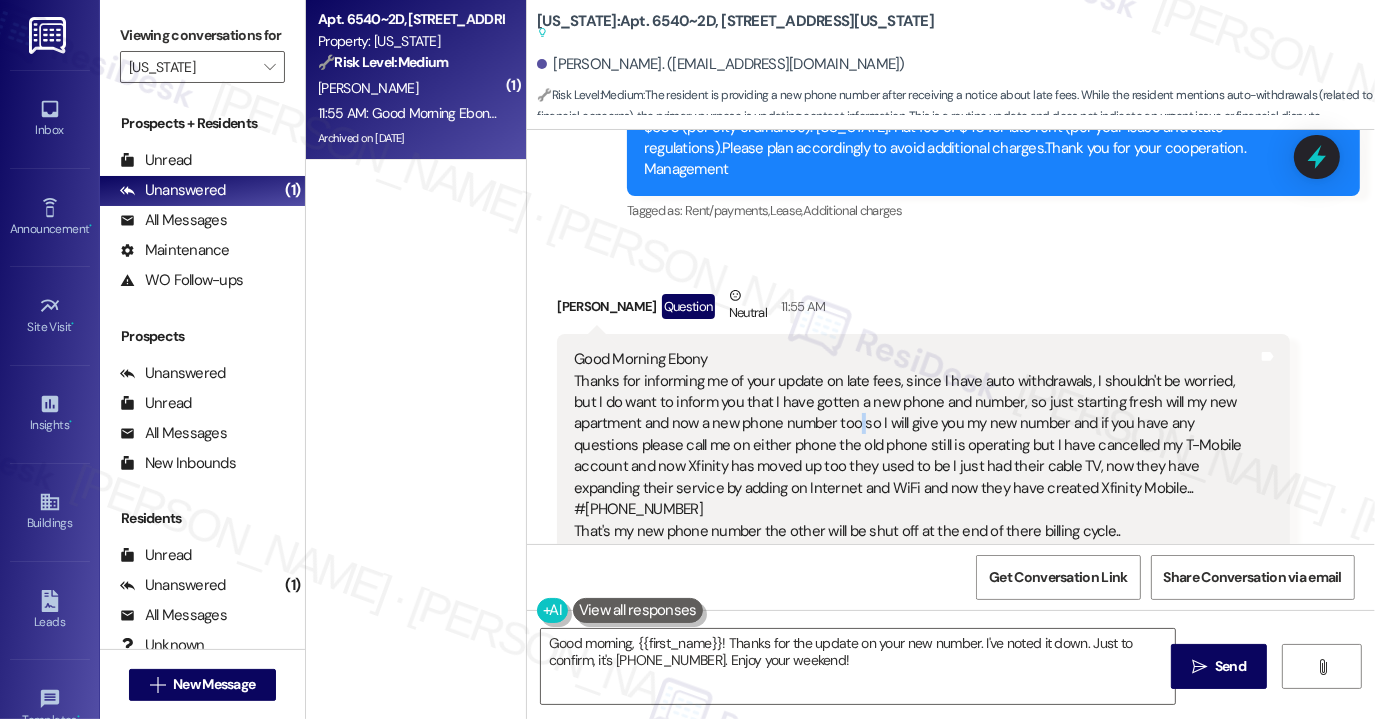 click on "Good Morning Ebony
Thanks for informing me of your update on late fees, since I have auto withdrawals, I shouldn't be worried, but I do want to inform you that I have gotten a new phone and number, so just starting fresh will my new apartment and now a new phone number too so I will give you my new number and if you have any questions please call me on either phone the old phone still is operating but I have cancelled my T-Mobile account and now Xfinity has moved up too they used to be I just had their cable TV, now they have expanding their service by adding on Internet and WiFi and now they have created Xfinity Mobile...
#[PHONE_NUMBER]
That's my new phone number the other will be shut off at the end of there billing cycle..
Meaning any day now lol.   You know how it goes, lol
Have a beautiful day and now the weekend is here so get out and enjoy yourself,
[PERSON_NAME]
[STREET_ADDRESS][US_STATE][PERSON_NAME]" at bounding box center (916, 488) 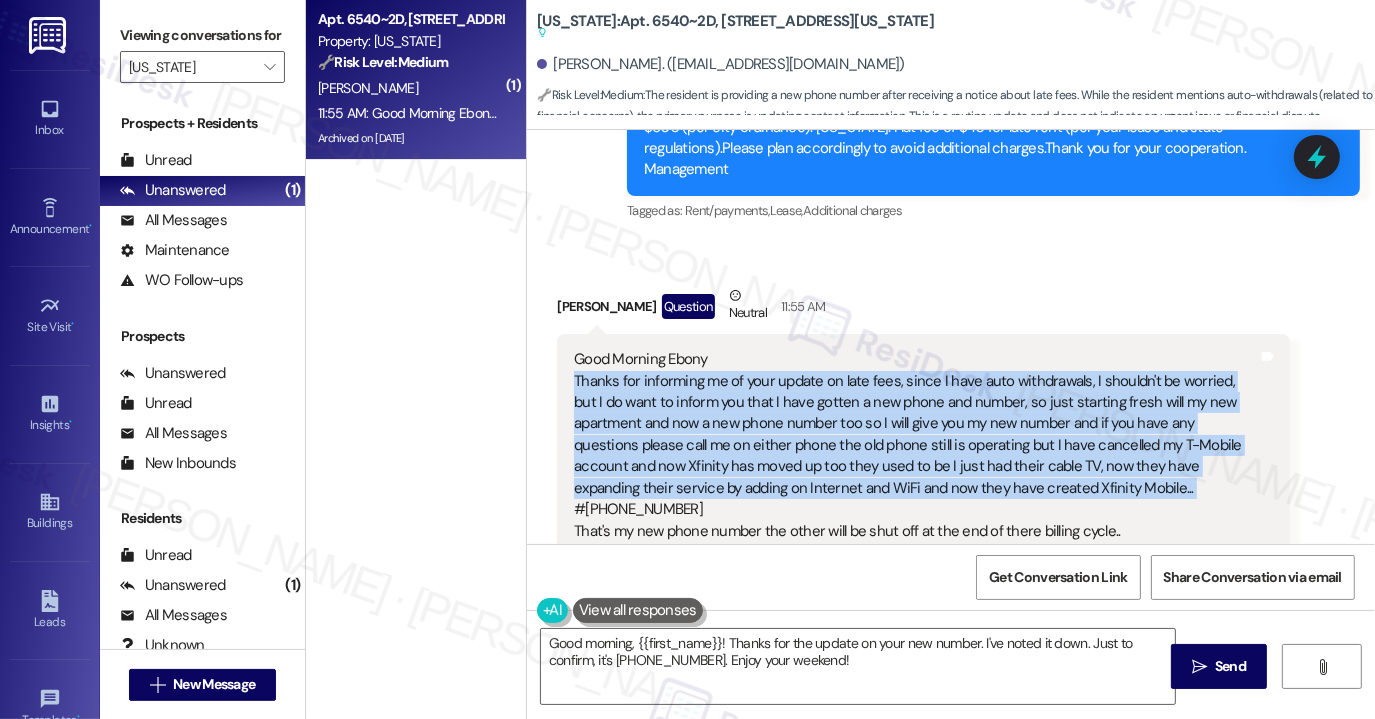 click on "Good Morning Ebony
Thanks for informing me of your update on late fees, since I have auto withdrawals, I shouldn't be worried, but I do want to inform you that I have gotten a new phone and number, so just starting fresh will my new apartment and now a new phone number too so I will give you my new number and if you have any questions please call me on either phone the old phone still is operating but I have cancelled my T-Mobile account and now Xfinity has moved up too they used to be I just had their cable TV, now they have expanding their service by adding on Internet and WiFi and now they have created Xfinity Mobile...
#[PHONE_NUMBER]
That's my new phone number the other will be shut off at the end of there billing cycle..
Meaning any day now lol.   You know how it goes, lol
Have a beautiful day and now the weekend is here so get out and enjoy yourself,
[PERSON_NAME]
[STREET_ADDRESS][US_STATE][PERSON_NAME]" at bounding box center [916, 488] 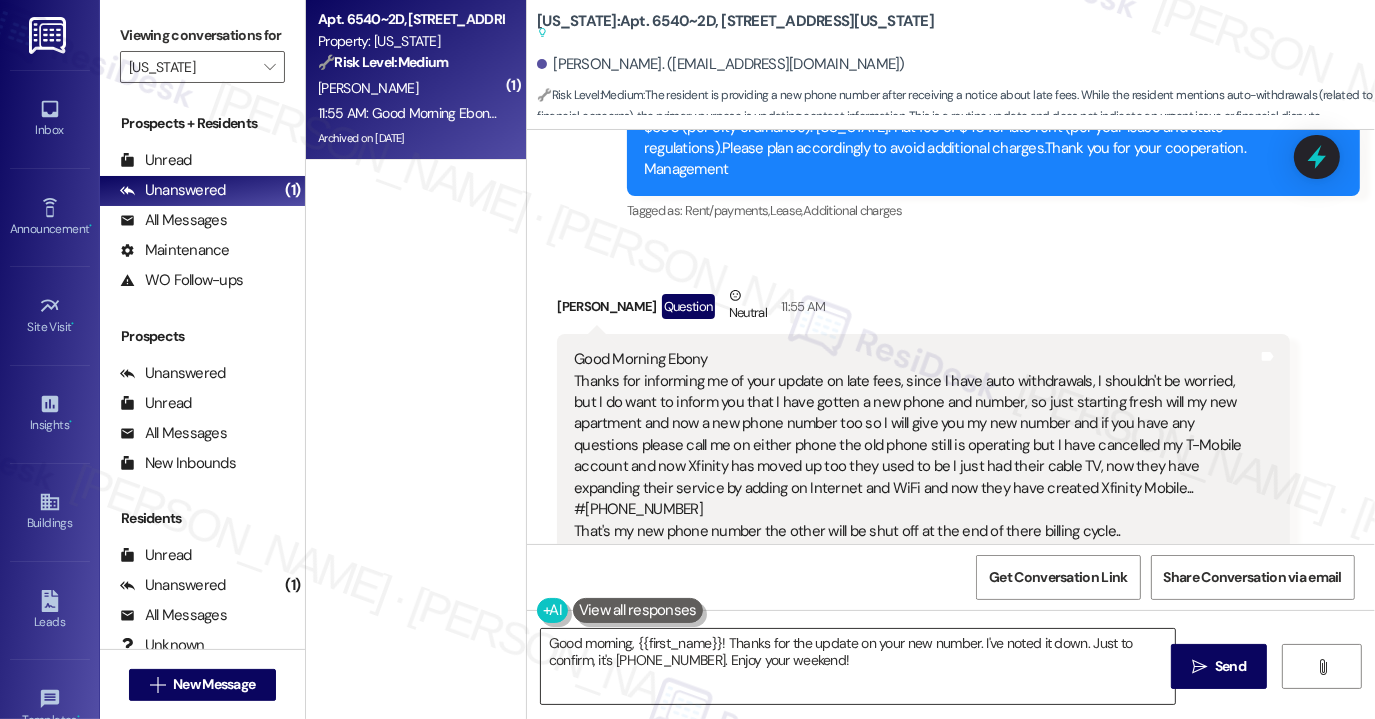 click on "Good morning, {{first_name}}! Thanks for the update on your new number. I've noted it down. Just to confirm, it's [PHONE_NUMBER]. Enjoy your weekend!" at bounding box center (858, 666) 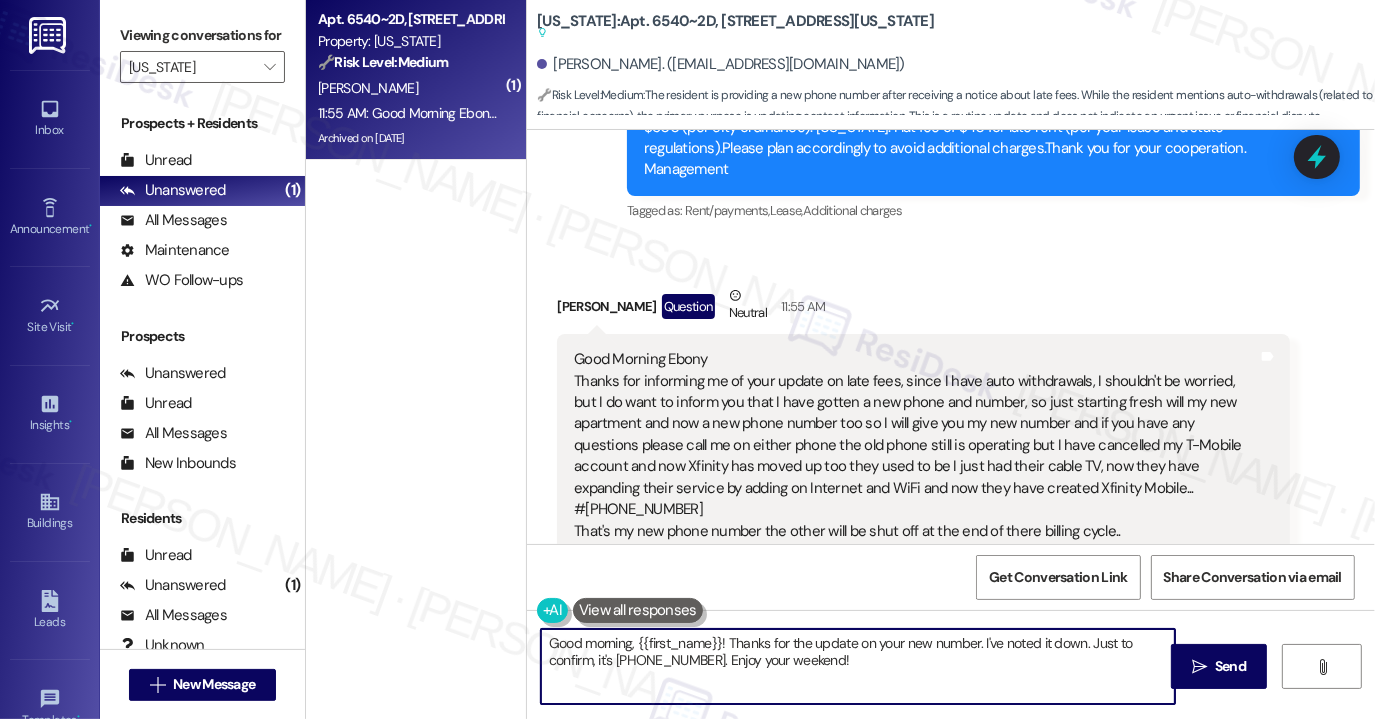 click on "Good morning, {{first_name}}! Thanks for the update on your new number. I've noted it down. Just to confirm, it's [PHONE_NUMBER]. Enjoy your weekend!" at bounding box center (858, 666) 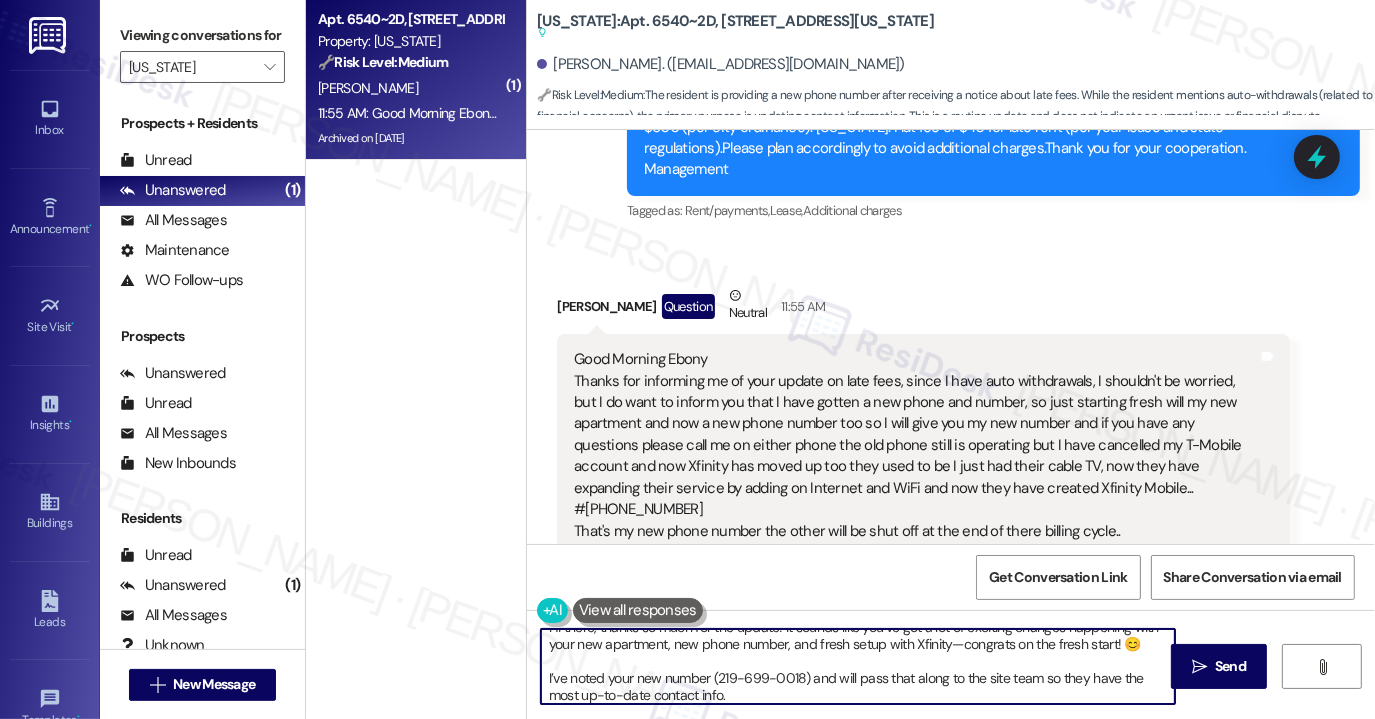 scroll, scrollTop: 0, scrollLeft: 0, axis: both 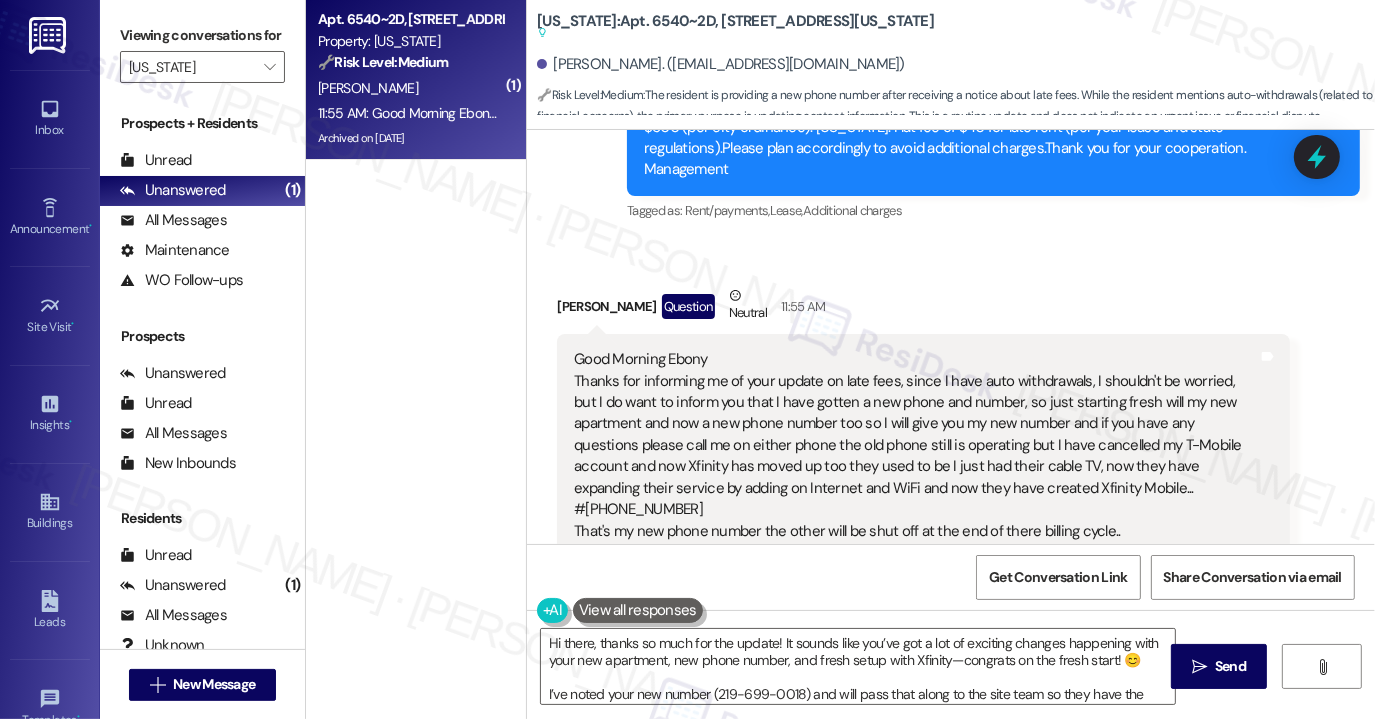 click on "Good Morning Ebony
Thanks for informing me of your update on late fees, since I have auto withdrawals, I shouldn't be worried, but I do want to inform you that I have gotten a new phone and number, so just starting fresh will my new apartment and now a new phone number too so I will give you my new number and if you have any questions please call me on either phone the old phone still is operating but I have cancelled my T-Mobile account and now Xfinity has moved up too they used to be I just had their cable TV, now they have expanding their service by adding on Internet and WiFi and now they have created Xfinity Mobile...
#[PHONE_NUMBER]
That's my new phone number the other will be shut off at the end of there billing cycle..
Meaning any day now lol.   You know how it goes, lol
Have a beautiful day and now the weekend is here so get out and enjoy yourself,
[PERSON_NAME]
[STREET_ADDRESS][US_STATE][PERSON_NAME]" at bounding box center [916, 488] 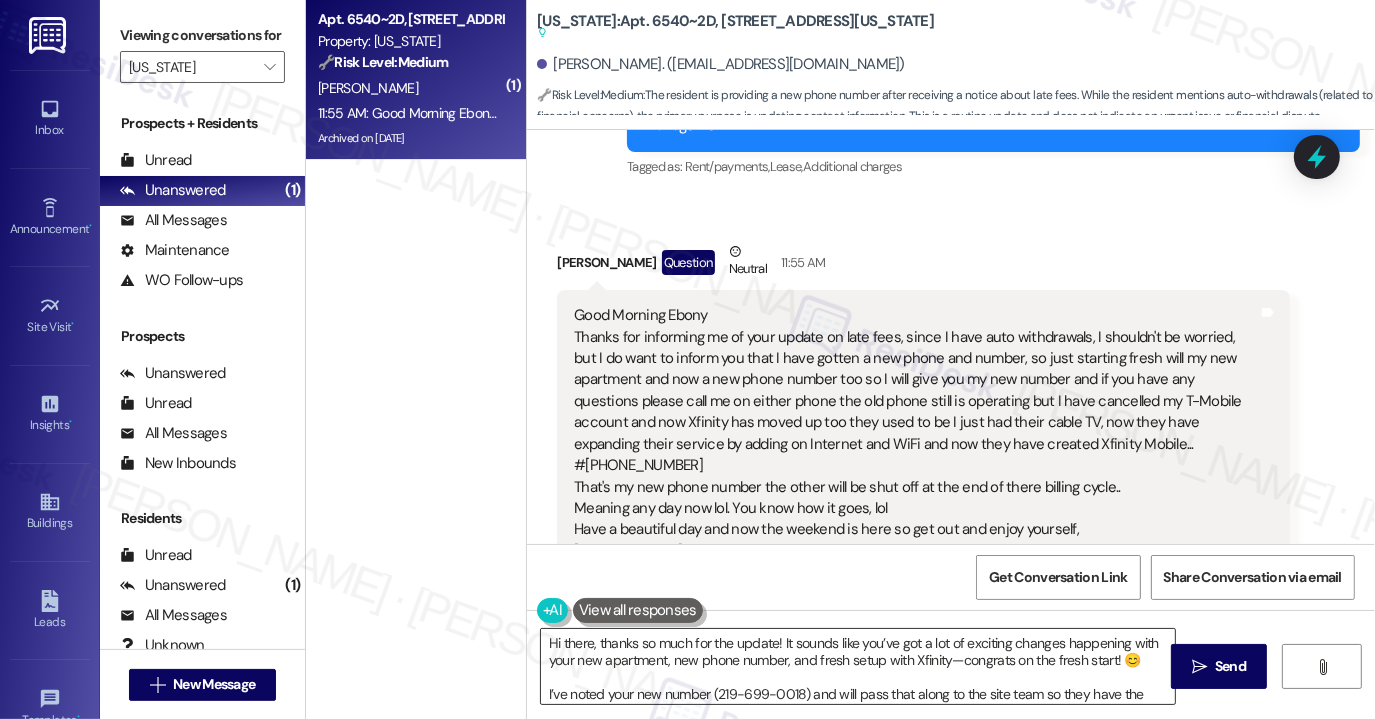 scroll, scrollTop: 8056, scrollLeft: 0, axis: vertical 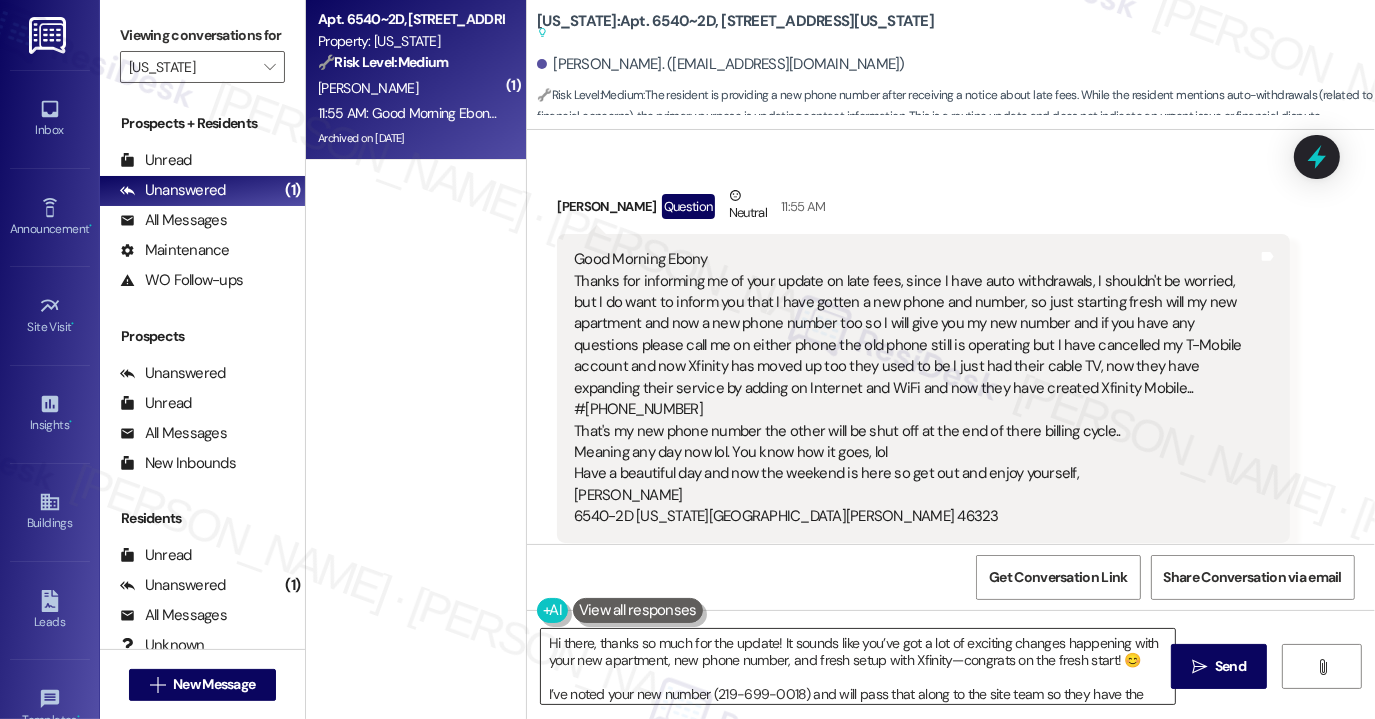 click on "Hi there, thanks so much for the update! It sounds like you’ve got a lot of exciting changes happening with your new apartment, new phone number, and fresh setup with Xfinity—congrats on the fresh start! 😊
I’ve noted your new number (219-699-0018) and will pass that along to the site team so they have the most up-to-date contact info." at bounding box center (858, 666) 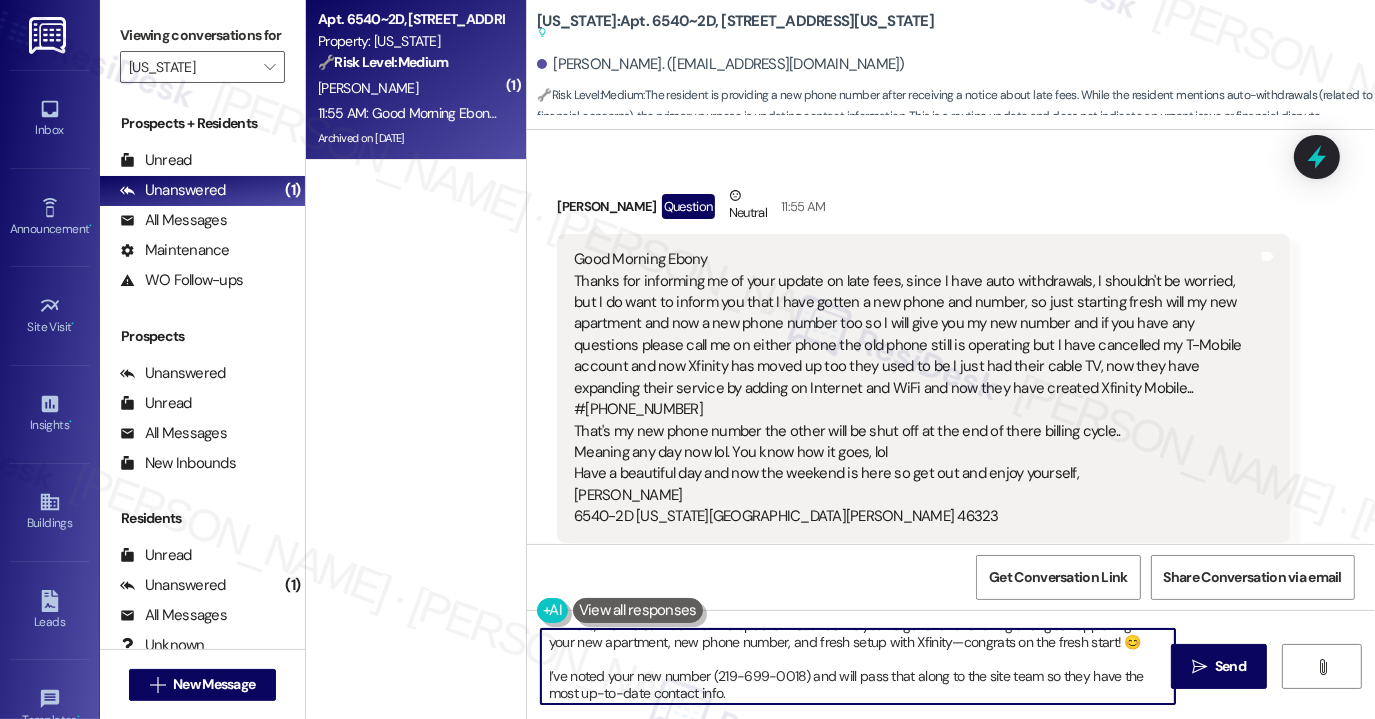 scroll, scrollTop: 21, scrollLeft: 0, axis: vertical 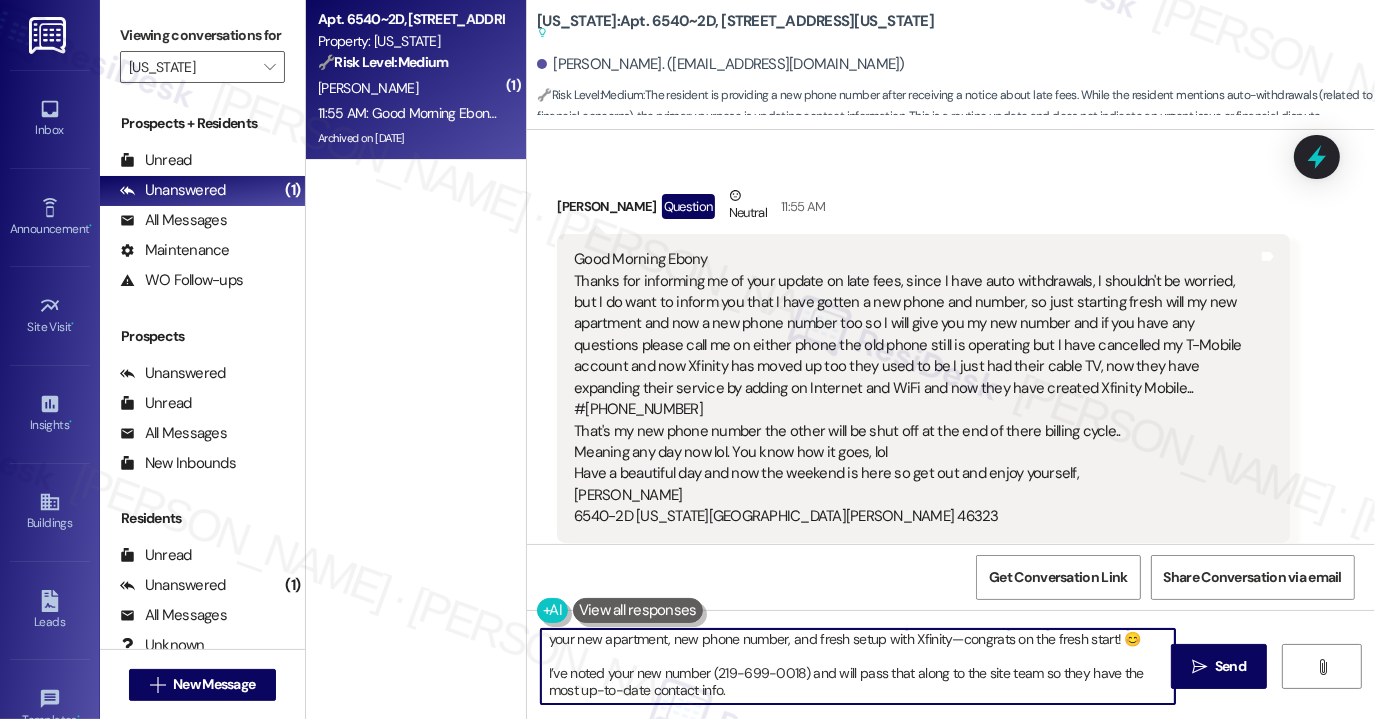 click on "Hi there, thanks so much for the update! It sounds like you’ve got a lot of exciting changes happening with your new apartment, new phone number, and fresh setup with Xfinity—congrats on the fresh start! 😊
I’ve noted your new number (219-699-0018) and will pass that along to the site team so they have the most up-to-date contact info." at bounding box center [858, 666] 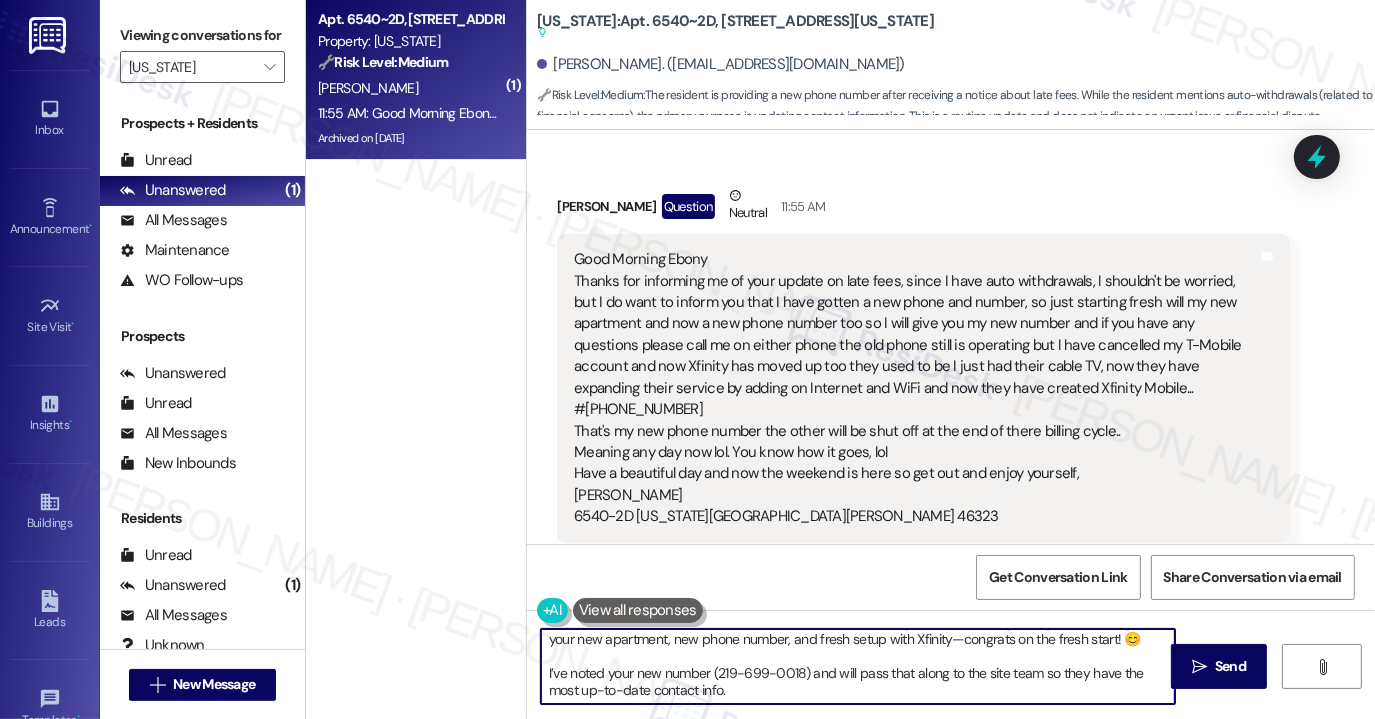 paste on "If anything else comes up or you have other questions, feel free to text me anytime—I’m always happy to help. Enjoy your weekend!
Ask ChatGPT" 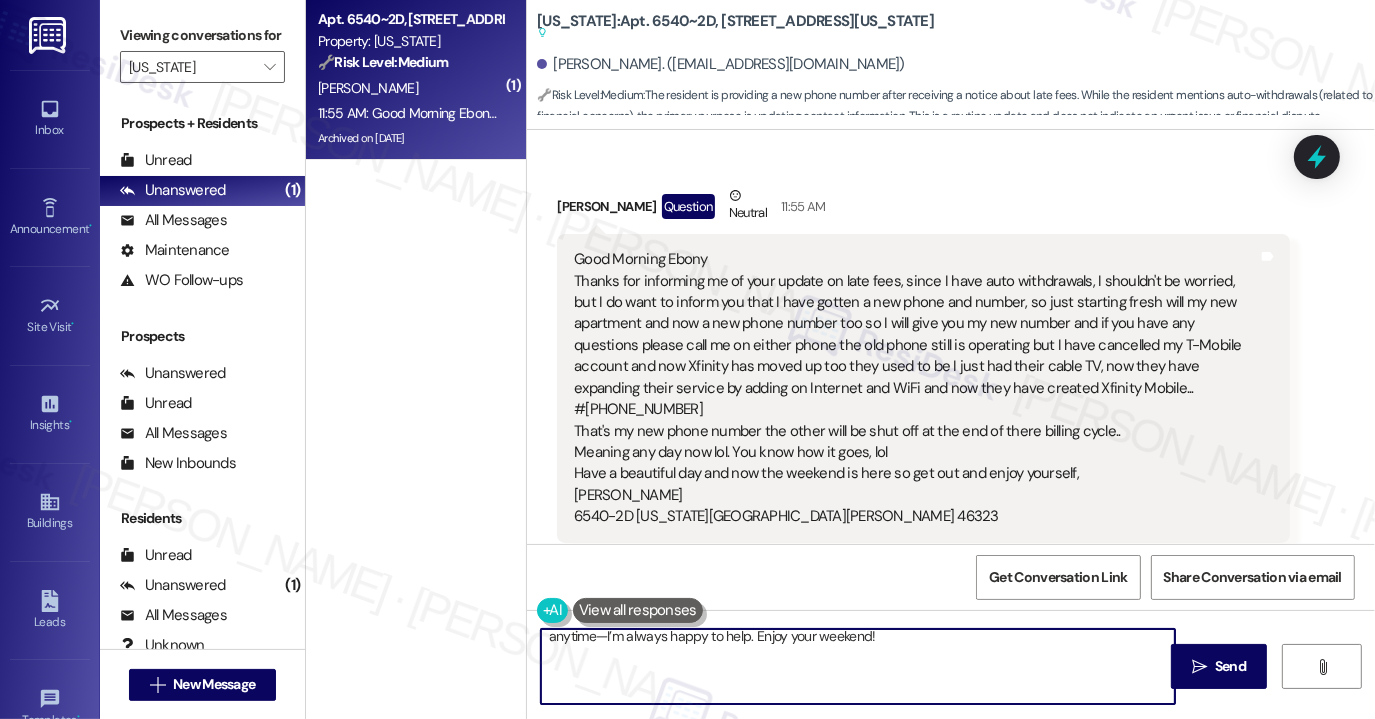 scroll, scrollTop: 74, scrollLeft: 0, axis: vertical 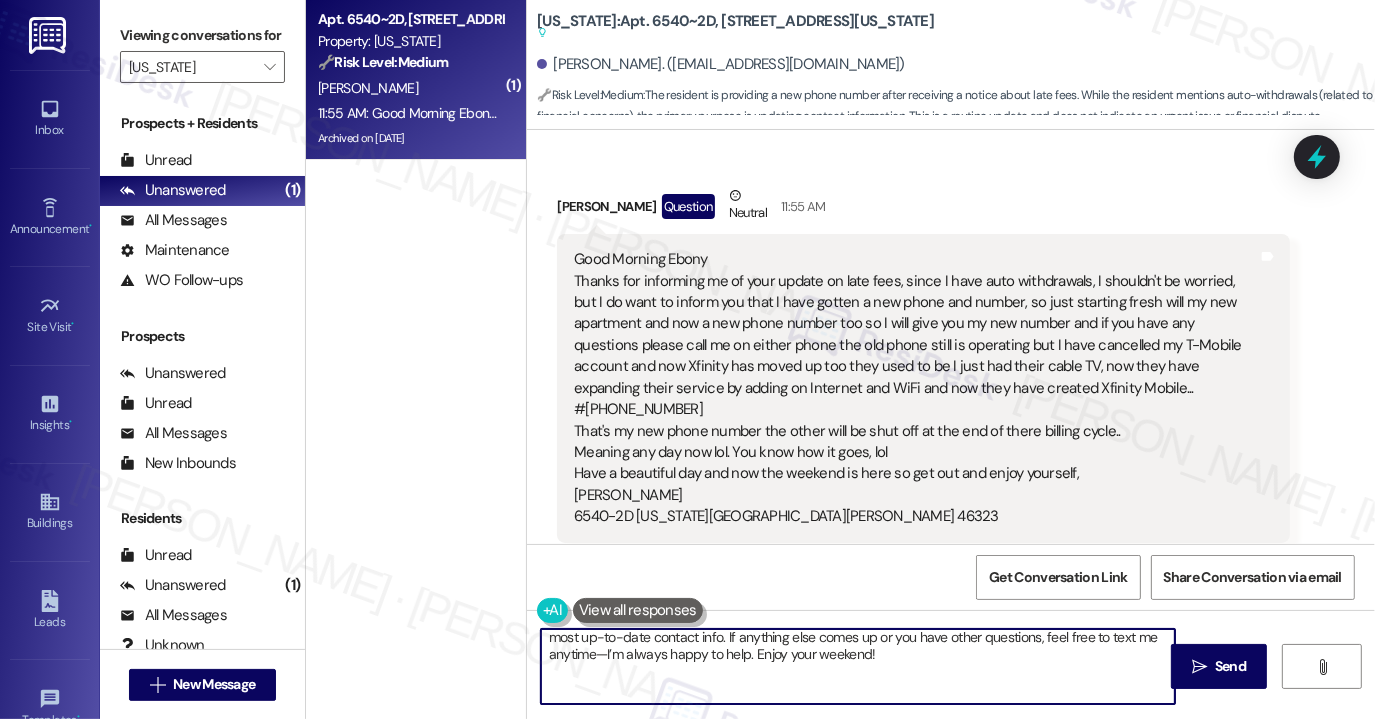 drag, startPoint x: 674, startPoint y: 686, endPoint x: 545, endPoint y: 663, distance: 131.03435 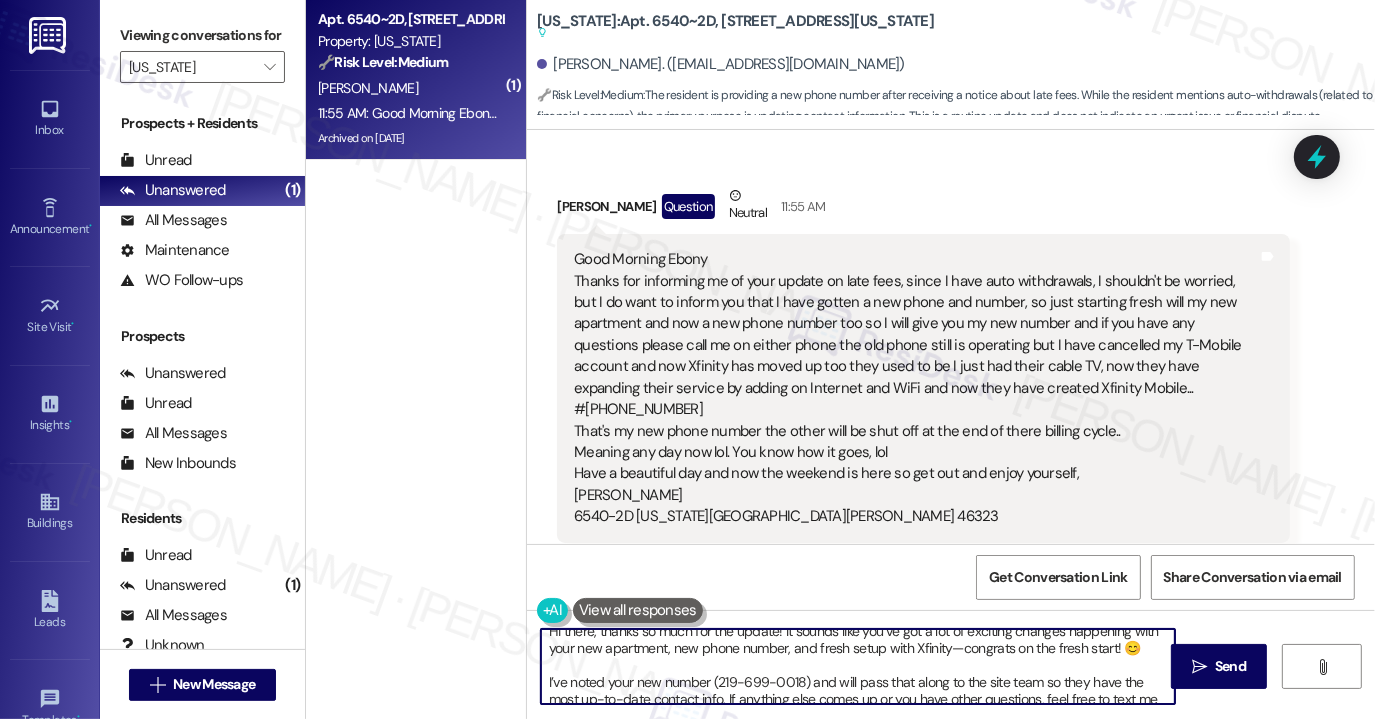 scroll, scrollTop: 0, scrollLeft: 0, axis: both 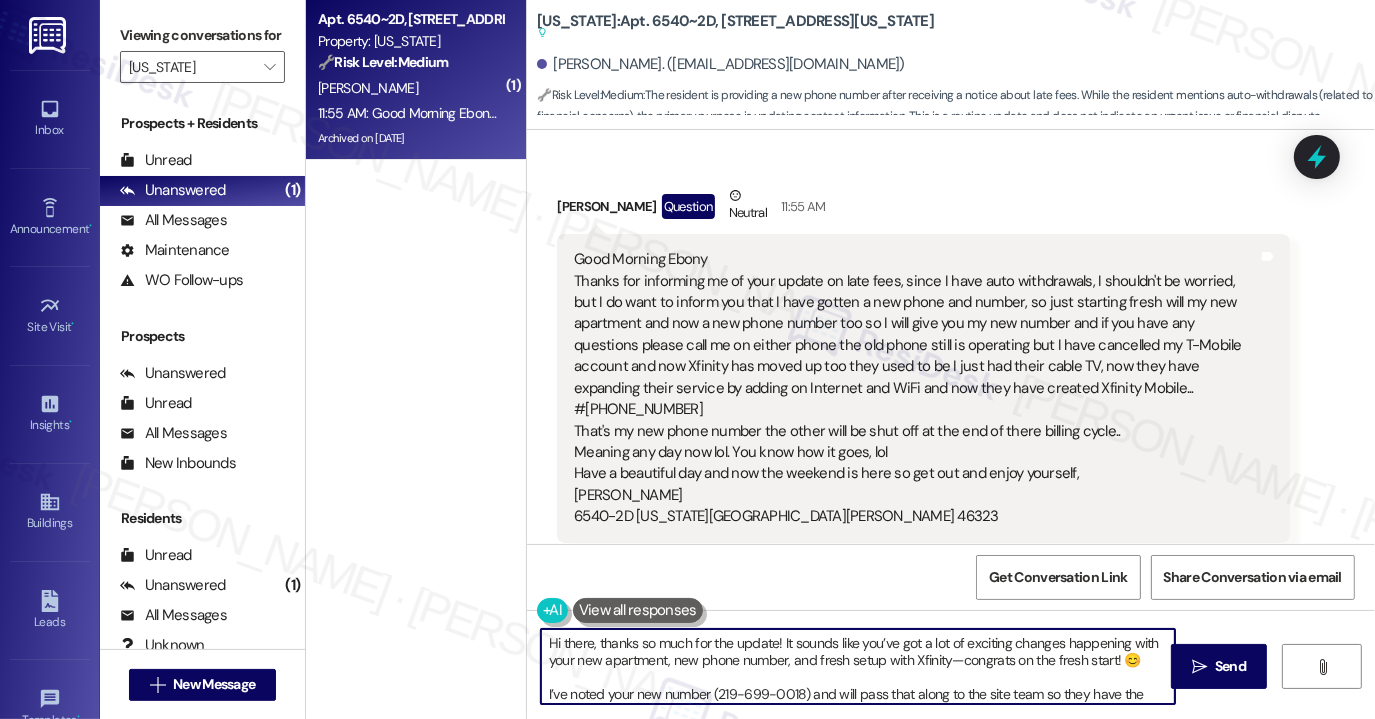 click on "[PERSON_NAME] Question   Neutral 11:55 AM" at bounding box center [923, 209] 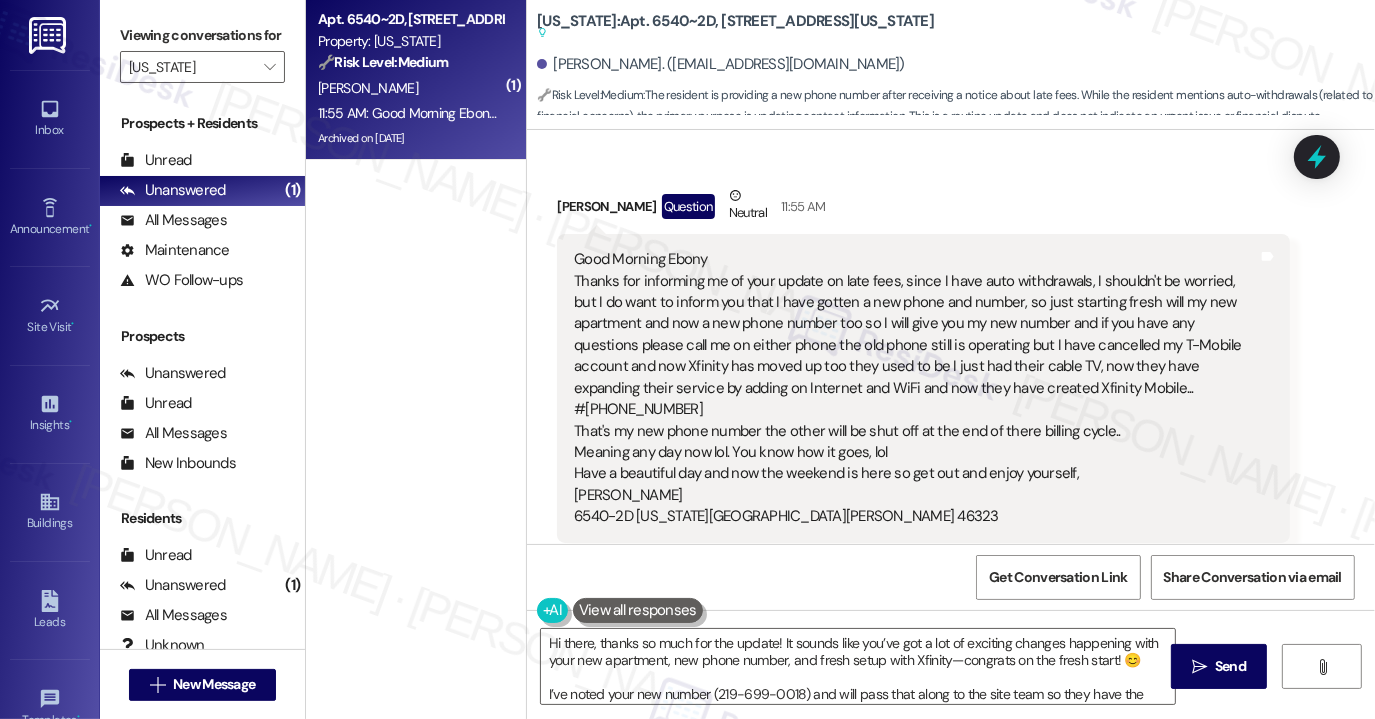 click on "[PERSON_NAME] Question   Neutral 11:55 AM" at bounding box center (923, 209) 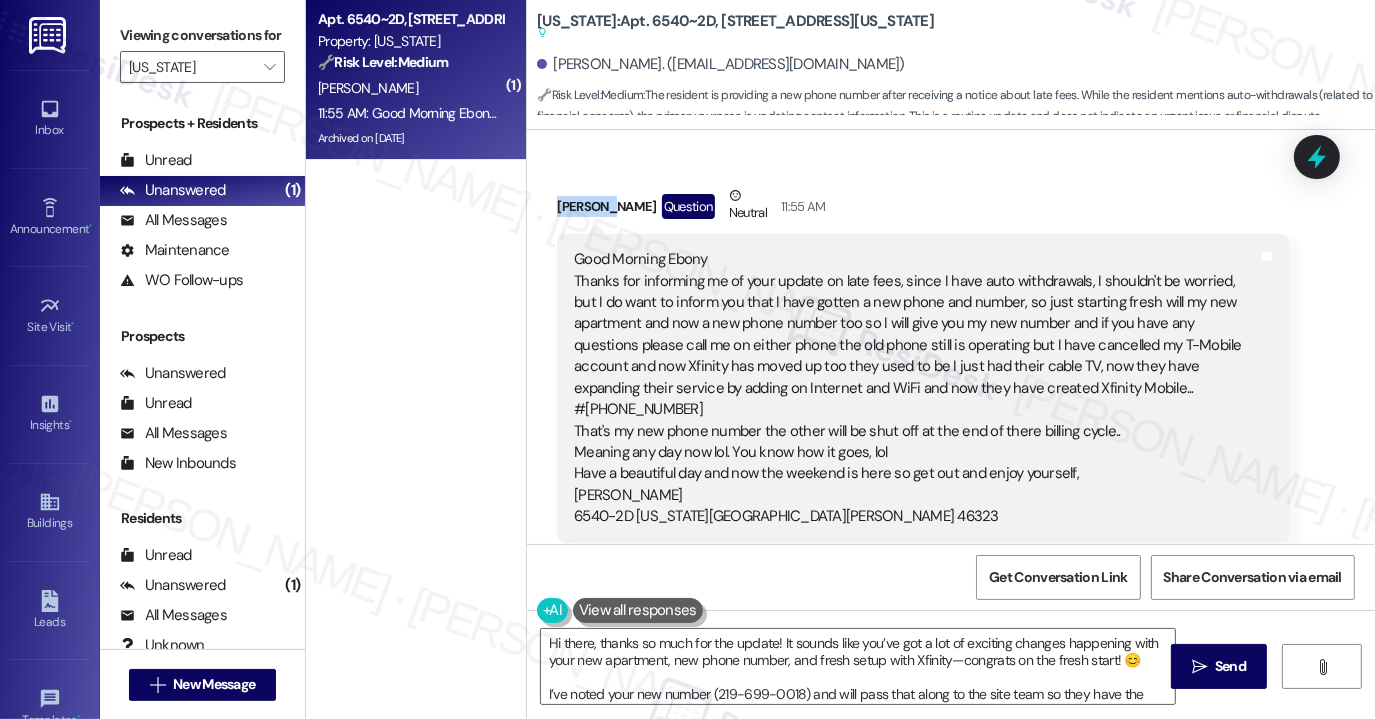 click on "[PERSON_NAME] Question   Neutral 11:55 AM" at bounding box center [923, 209] 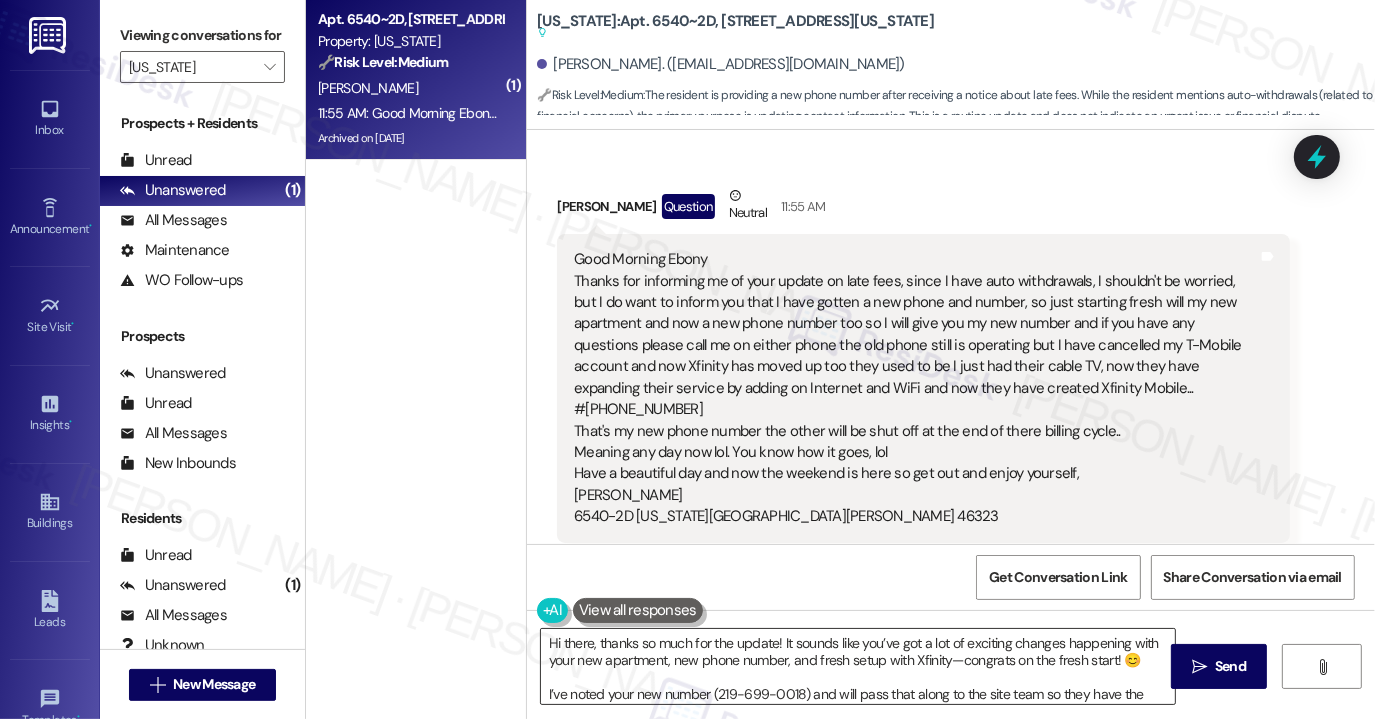 click on "Hi there, thanks so much for the update! It sounds like you’ve got a lot of exciting changes happening with your new apartment, new phone number, and fresh setup with Xfinity—congrats on the fresh start! 😊
I’ve noted your new number (219-699-0018) and will pass that along to the site team so they have the most up-to-date contact info. If anything else comes up or you have other questions, feel free to text me anytime—I’m always happy to help. Enjoy your weekend!" at bounding box center [858, 666] 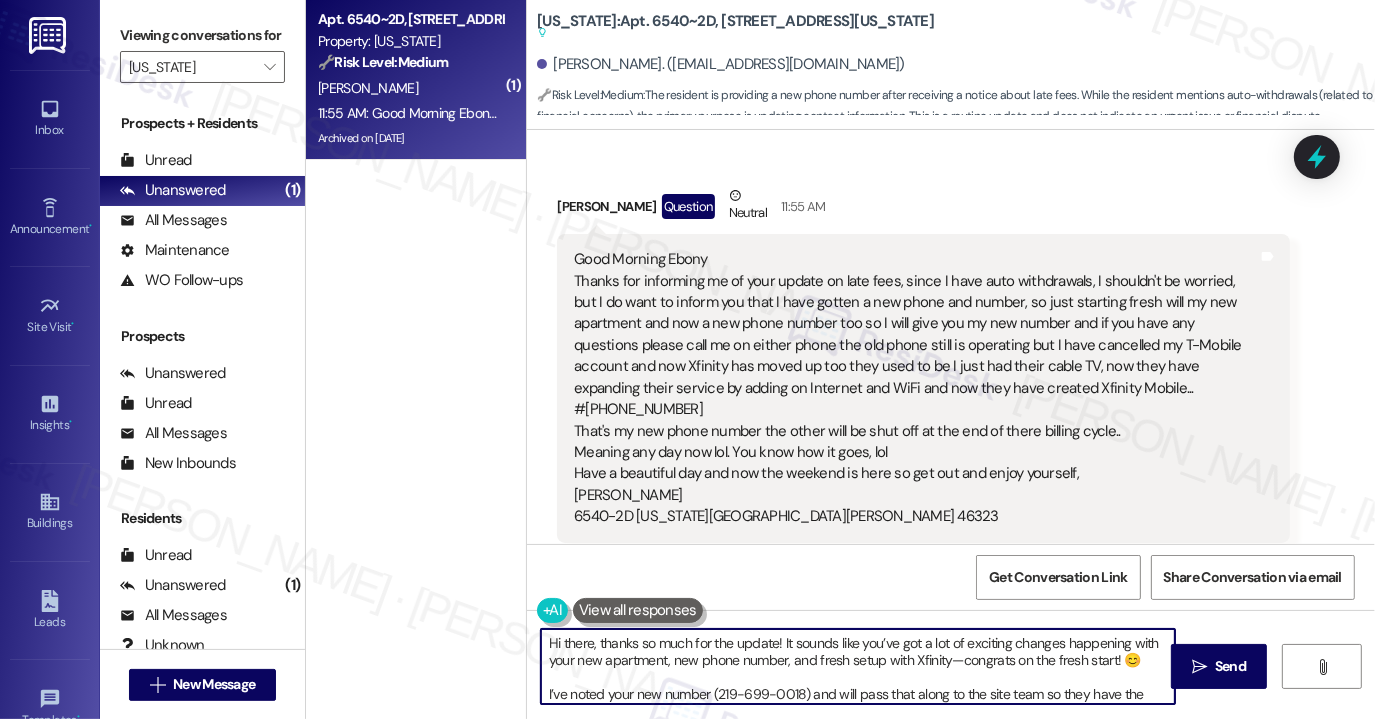 click on "Hi there, thanks so much for the update! It sounds like you’ve got a lot of exciting changes happening with your new apartment, new phone number, and fresh setup with Xfinity—congrats on the fresh start! 😊
I’ve noted your new number (219-699-0018) and will pass that along to the site team so they have the most up-to-date contact info. If anything else comes up or you have other questions, feel free to text me anytime—I’m always happy to help. Enjoy your weekend!" at bounding box center (858, 666) 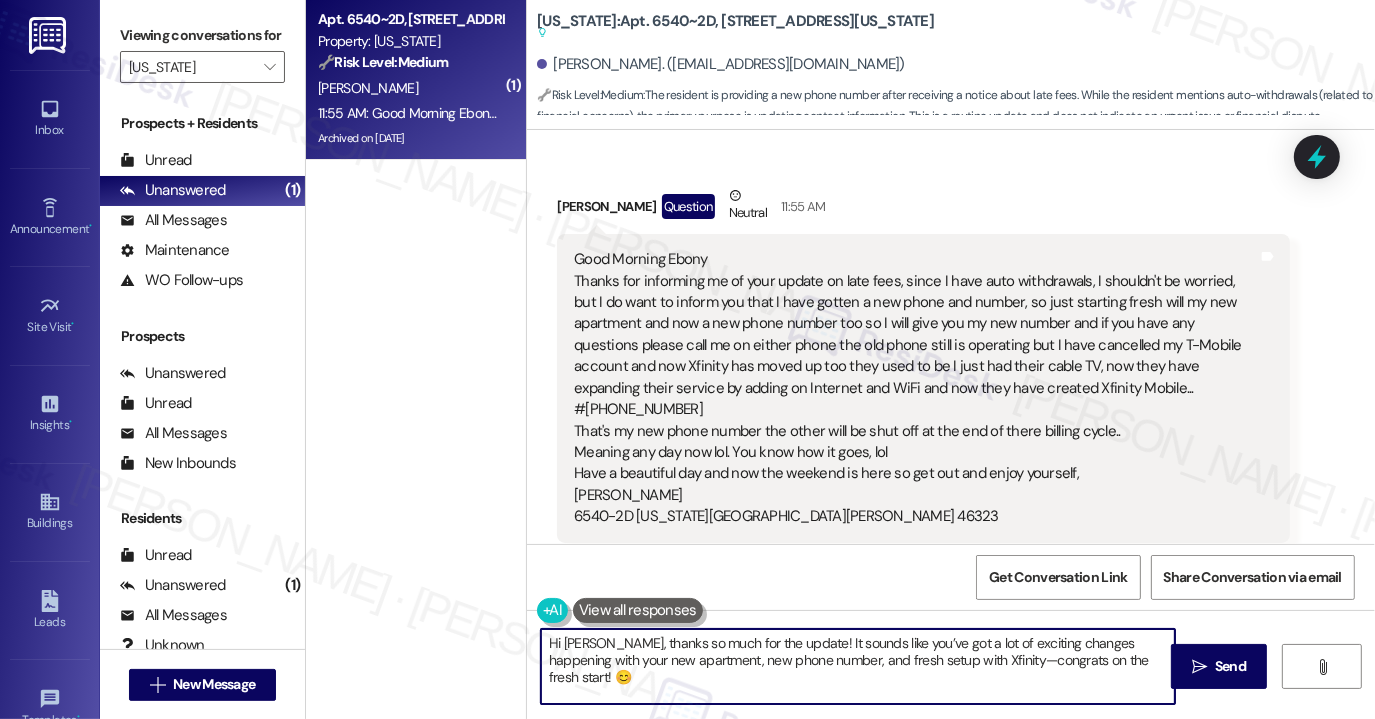 drag, startPoint x: 968, startPoint y: 659, endPoint x: 981, endPoint y: 661, distance: 13.152946 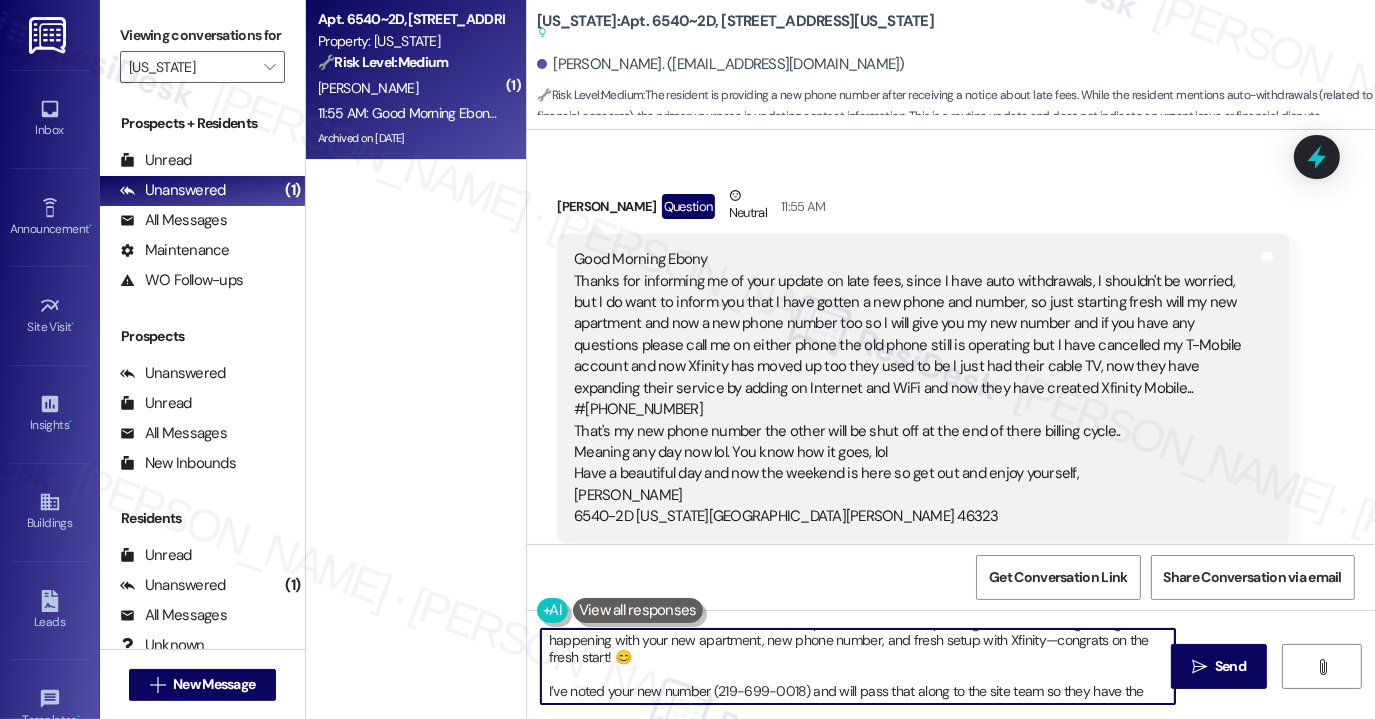 scroll, scrollTop: 0, scrollLeft: 0, axis: both 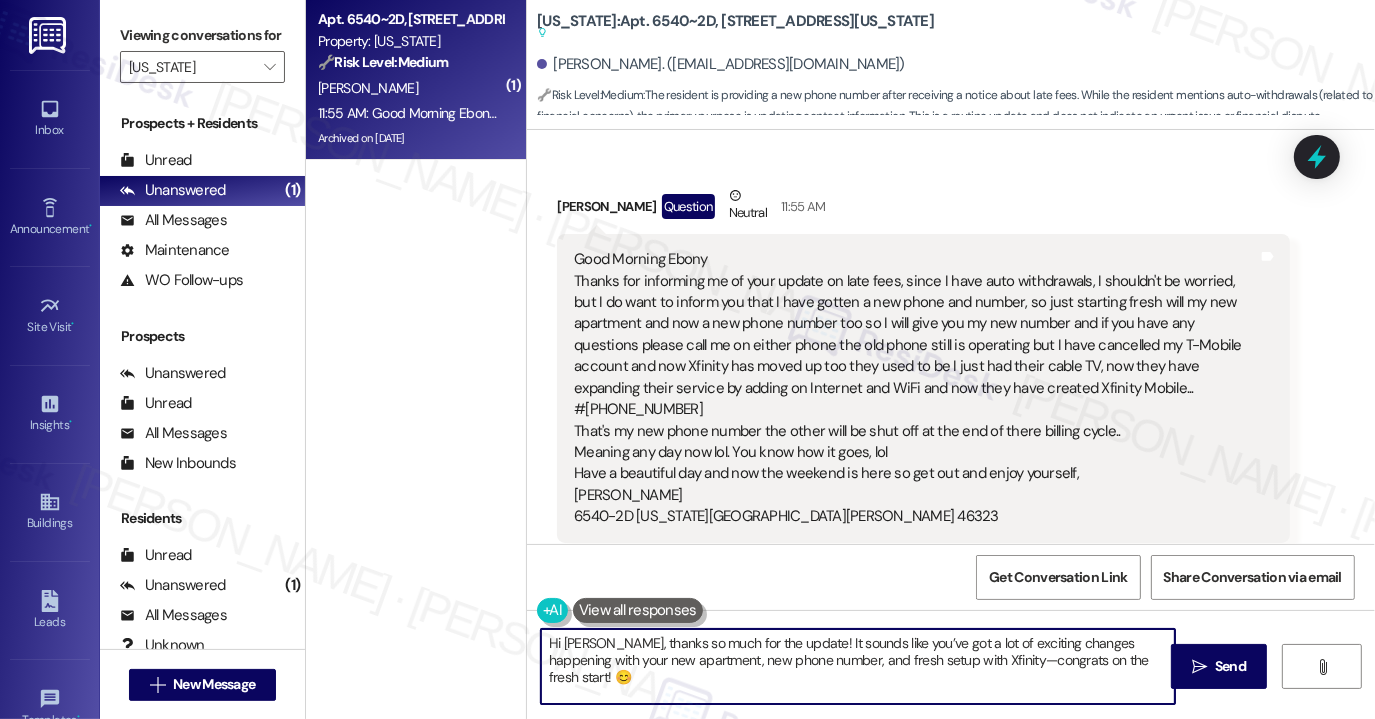 drag, startPoint x: 538, startPoint y: 650, endPoint x: 789, endPoint y: 637, distance: 251.33643 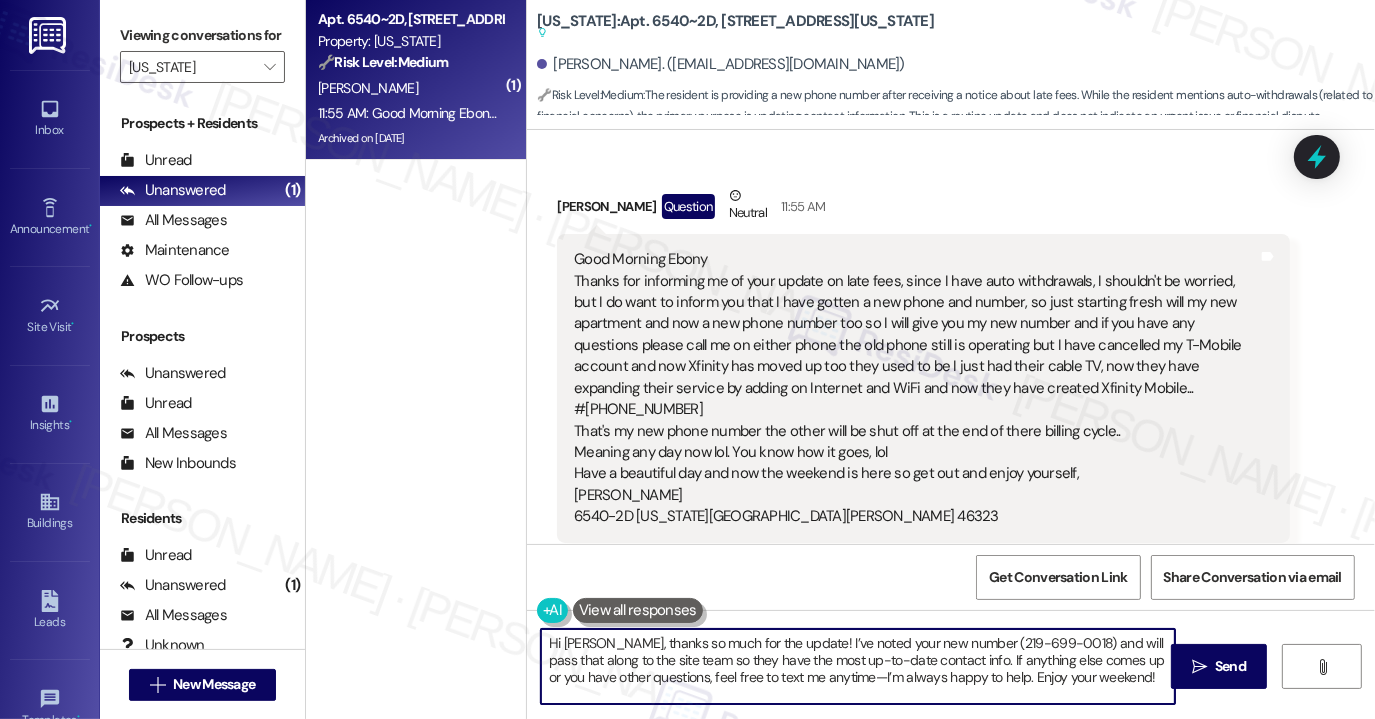 click on "Hi [PERSON_NAME], thanks so much for the update! I’ve noted your new number (219-699-0018) and will pass that along to the site team so they have the most up-to-date contact info. If anything else comes up or you have other questions, feel free to text me anytime—I’m always happy to help. Enjoy your weekend!" at bounding box center (858, 666) 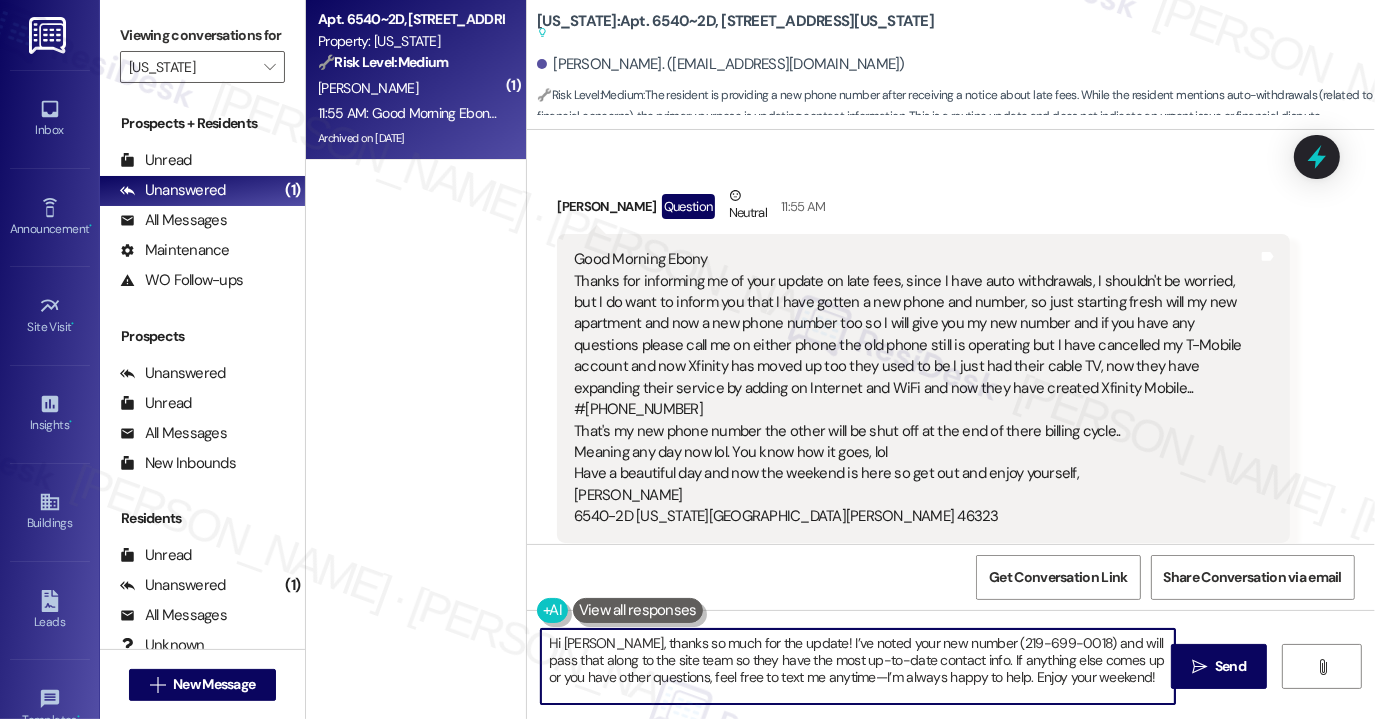 click on "Hi [PERSON_NAME], thanks so much for the update! I’ve noted your new number (219-699-0018) and will pass that along to the site team so they have the most up-to-date contact info. If anything else comes up or you have other questions, feel free to text me anytime—I’m always happy to help. Enjoy your weekend!" at bounding box center (858, 666) 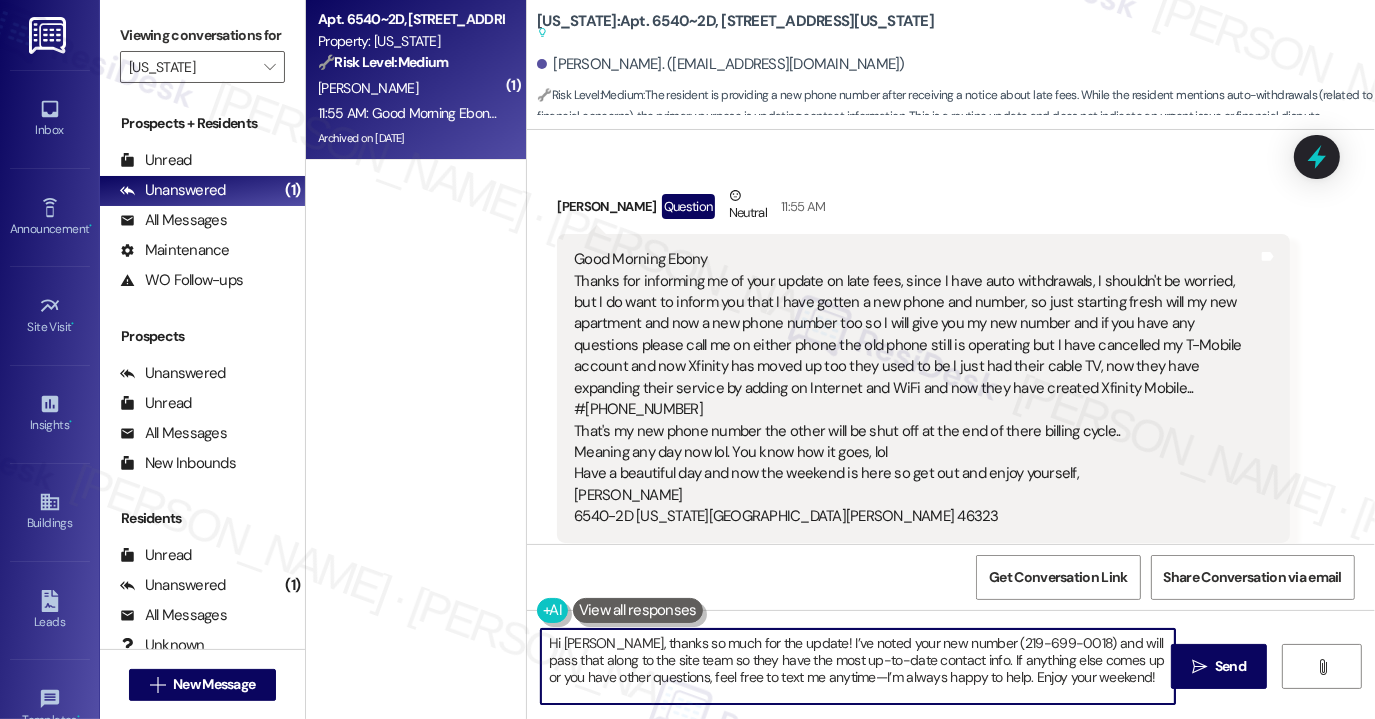 click on "Hi [PERSON_NAME], thanks so much for the update! I’ve noted your new number (219-699-0018) and will pass that along to the site team so they have the most up-to-date contact info. If anything else comes up or you have other questions, feel free to text me anytime—I’m always happy to help. Enjoy your weekend!" at bounding box center (858, 666) 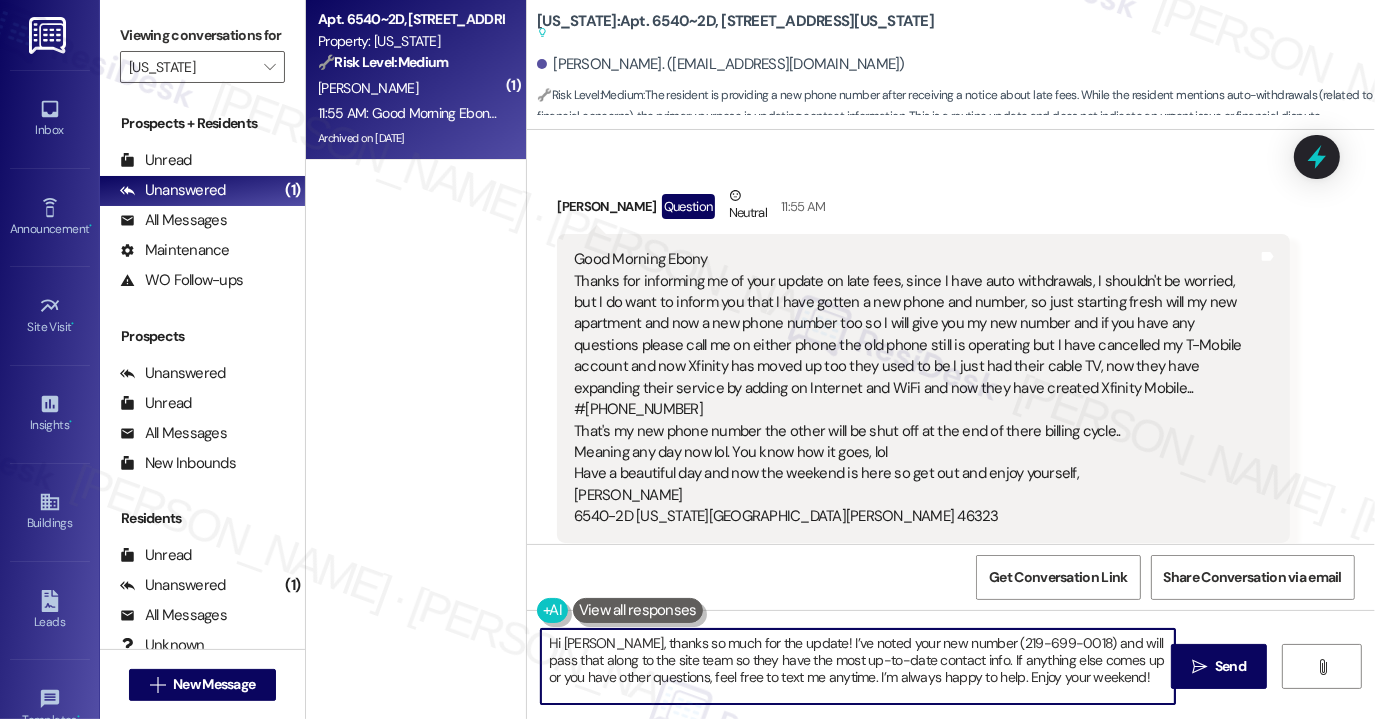click on "Hi [PERSON_NAME], thanks so much for the update! I’ve noted your new number (219-699-0018) and will pass that along to the site team so they have the most up-to-date contact info. If anything else comes up or you have other questions, feel free to text me anytime. I’m always happy to help. Enjoy your weekend!" at bounding box center [858, 666] 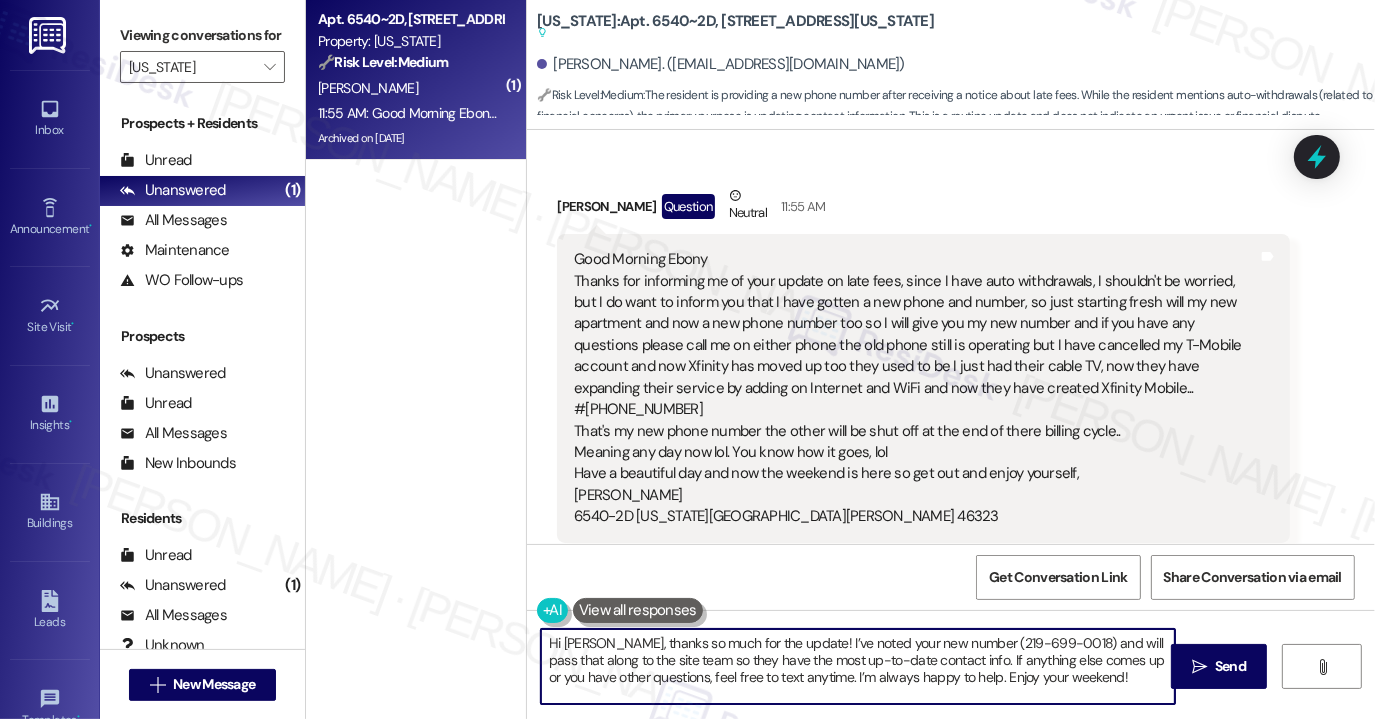 drag, startPoint x: 733, startPoint y: 673, endPoint x: 805, endPoint y: 675, distance: 72.02777 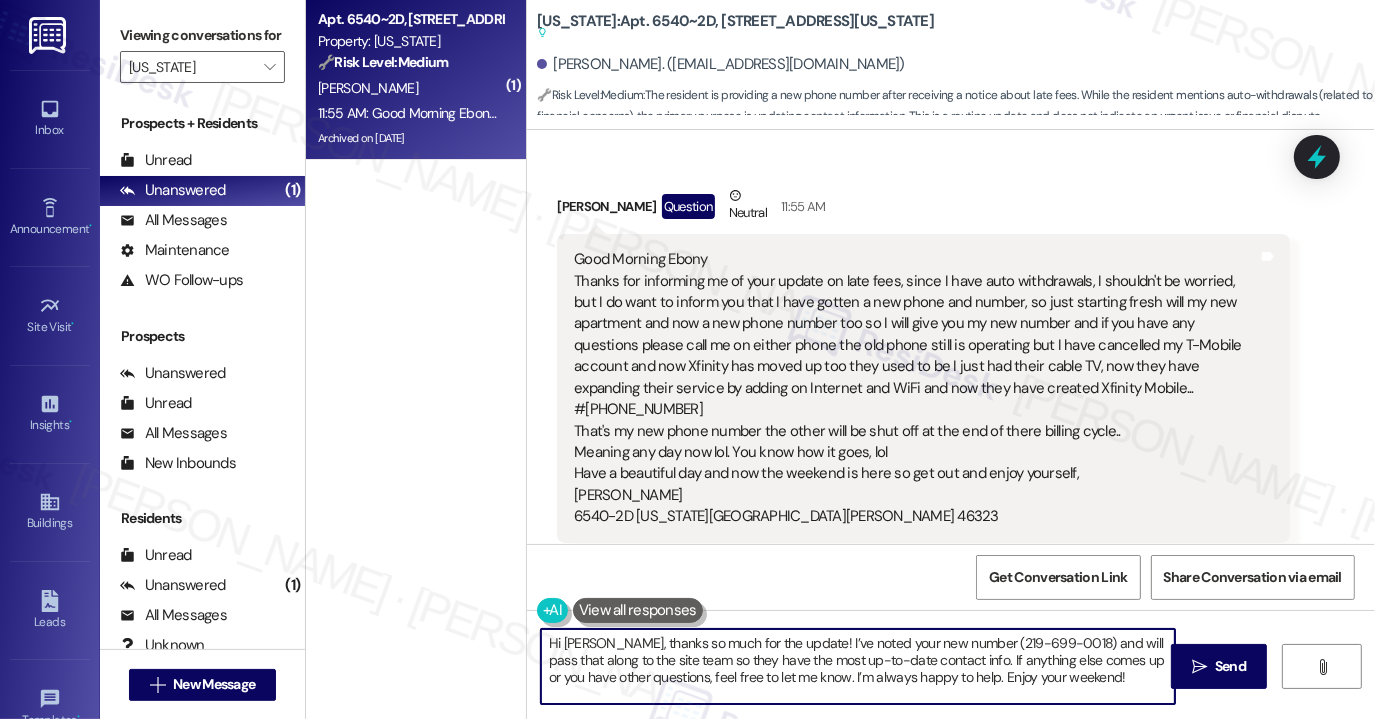 drag, startPoint x: 958, startPoint y: 676, endPoint x: 804, endPoint y: 670, distance: 154.11684 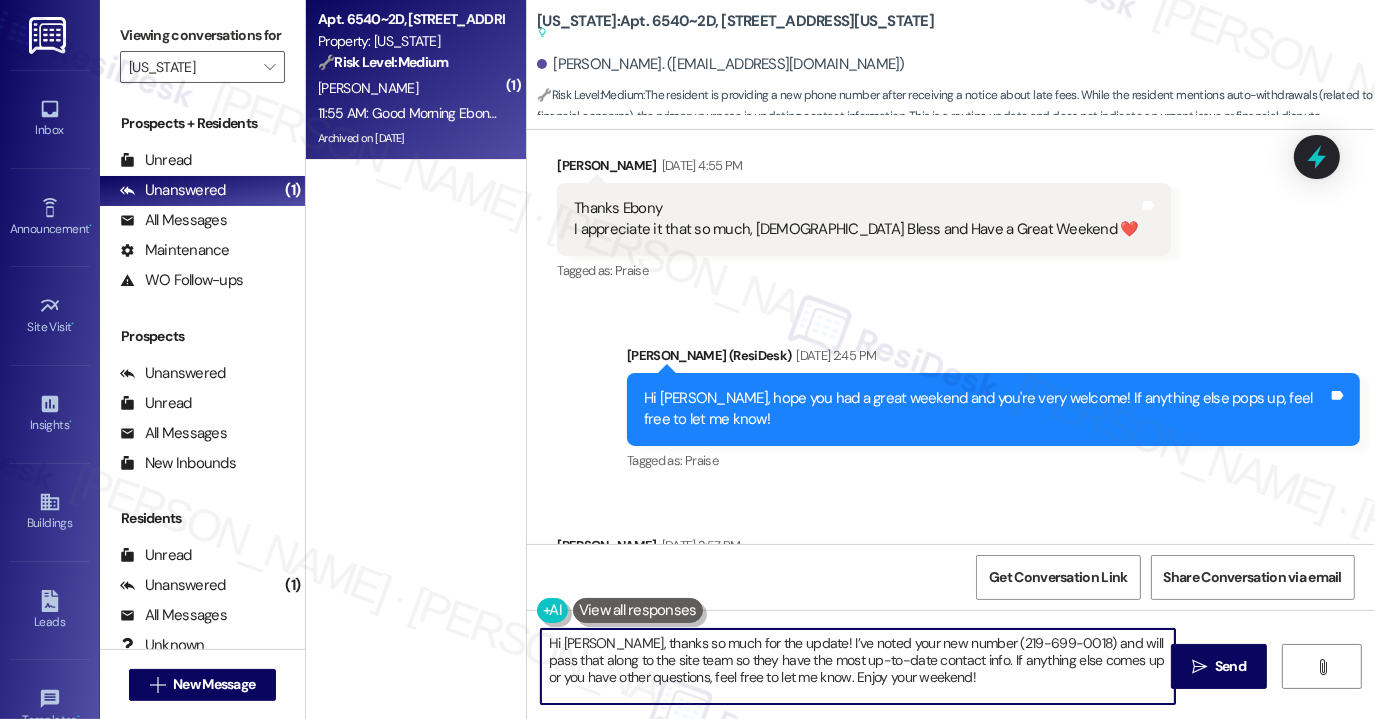 scroll, scrollTop: 5356, scrollLeft: 0, axis: vertical 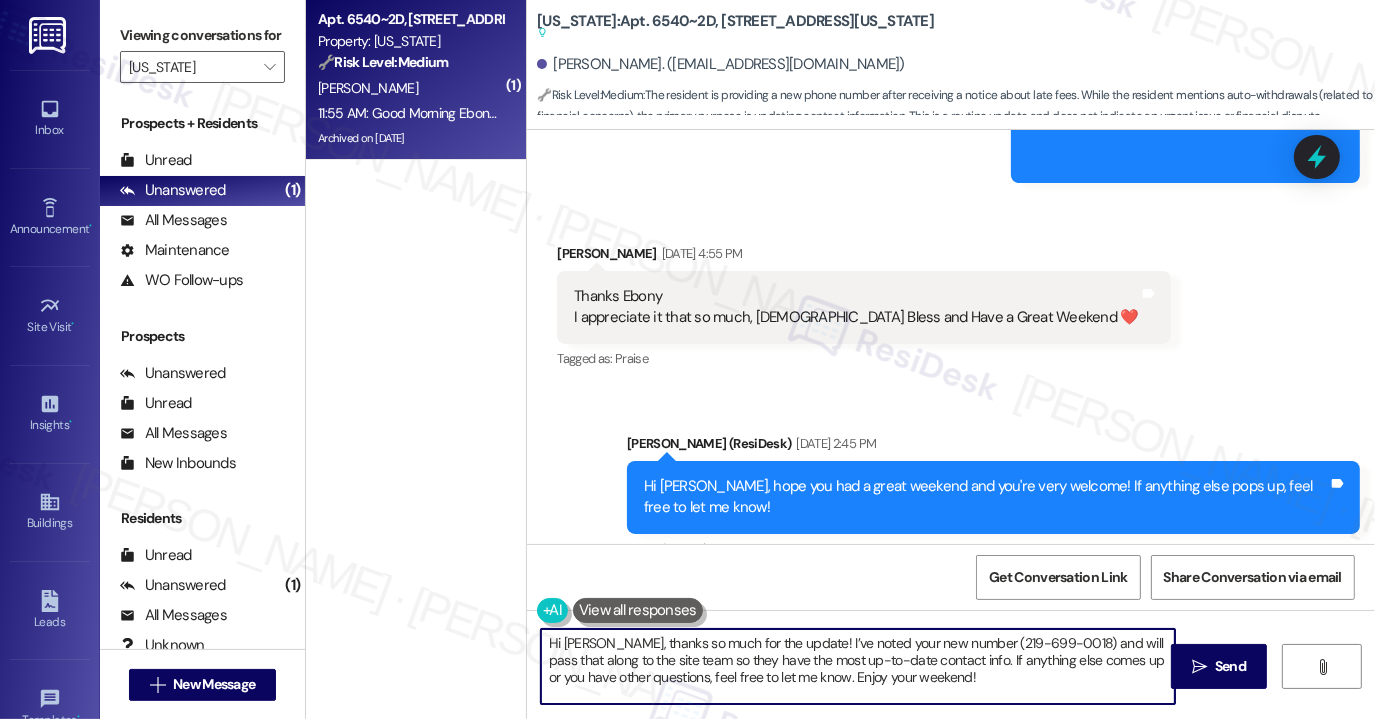 type on "Hi [PERSON_NAME], thanks so much for the update! I’ve noted your new number (219-699-0018) and will pass that along to the site team so they have the most up-to-date contact info. If anything else comes up or you have other questions, feel free to let me know. Enjoy your weekend!" 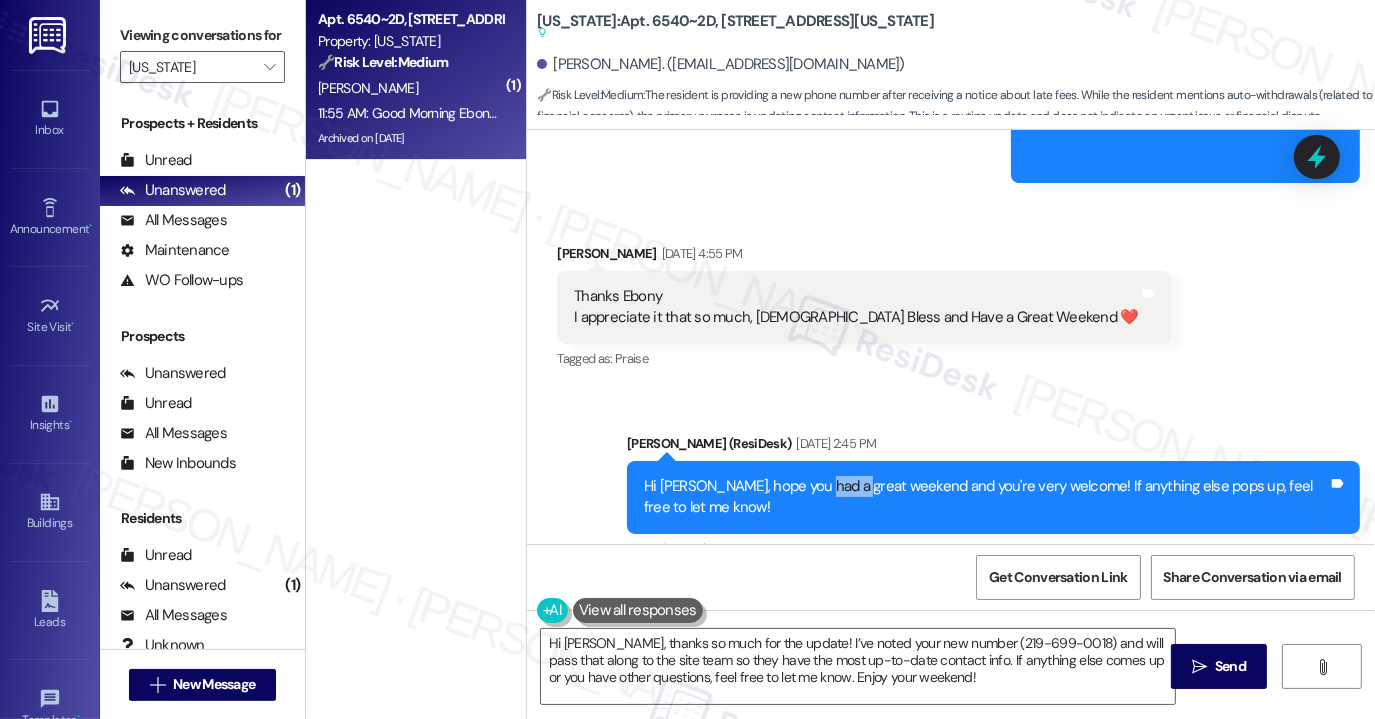 click on "Hi [PERSON_NAME], hope you had a great weekend and you're very welcome! If anything else pops up, feel free to let me know! Tags and notes" at bounding box center [993, 497] 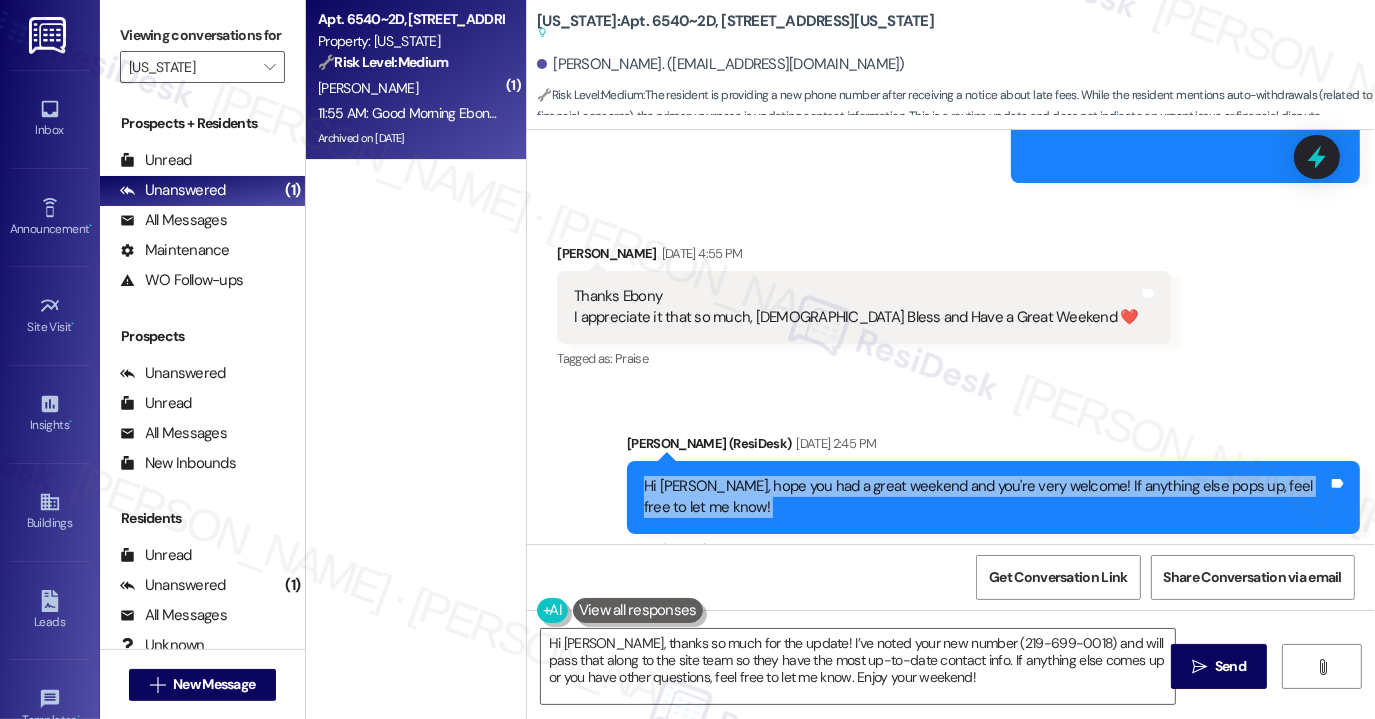 click on "Hi [PERSON_NAME], hope you had a great weekend and you're very welcome! If anything else pops up, feel free to let me know! Tags and notes" at bounding box center [993, 497] 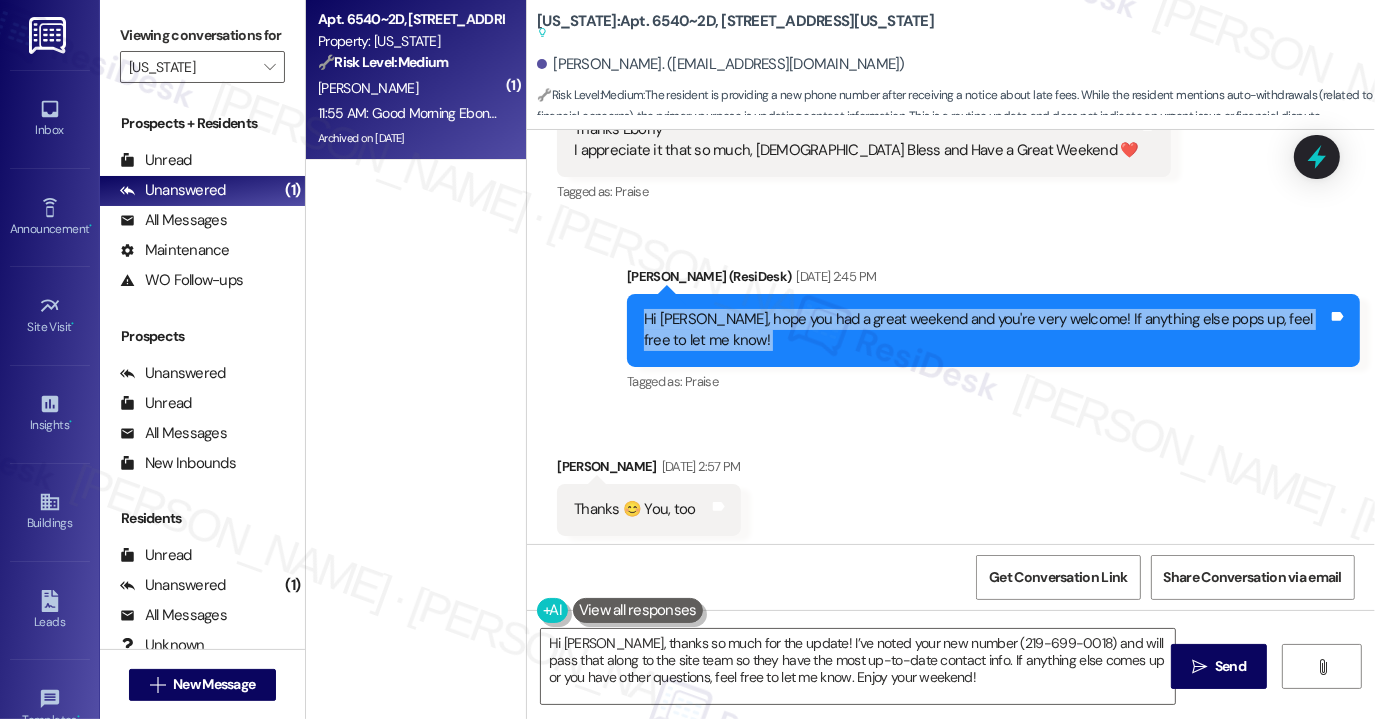 scroll, scrollTop: 5556, scrollLeft: 0, axis: vertical 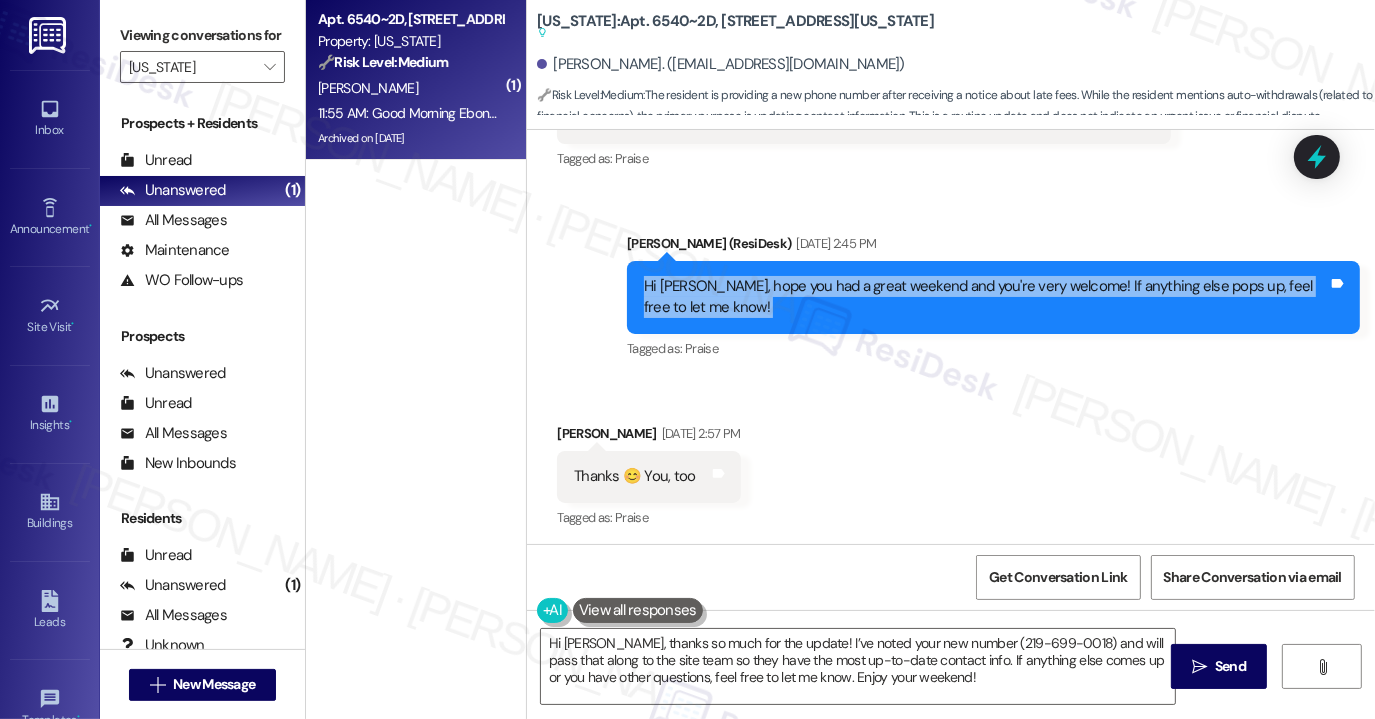 click on "Hi [PERSON_NAME], hope you had a great weekend and you're very welcome! If anything else pops up, feel free to let me know!" at bounding box center (986, 297) 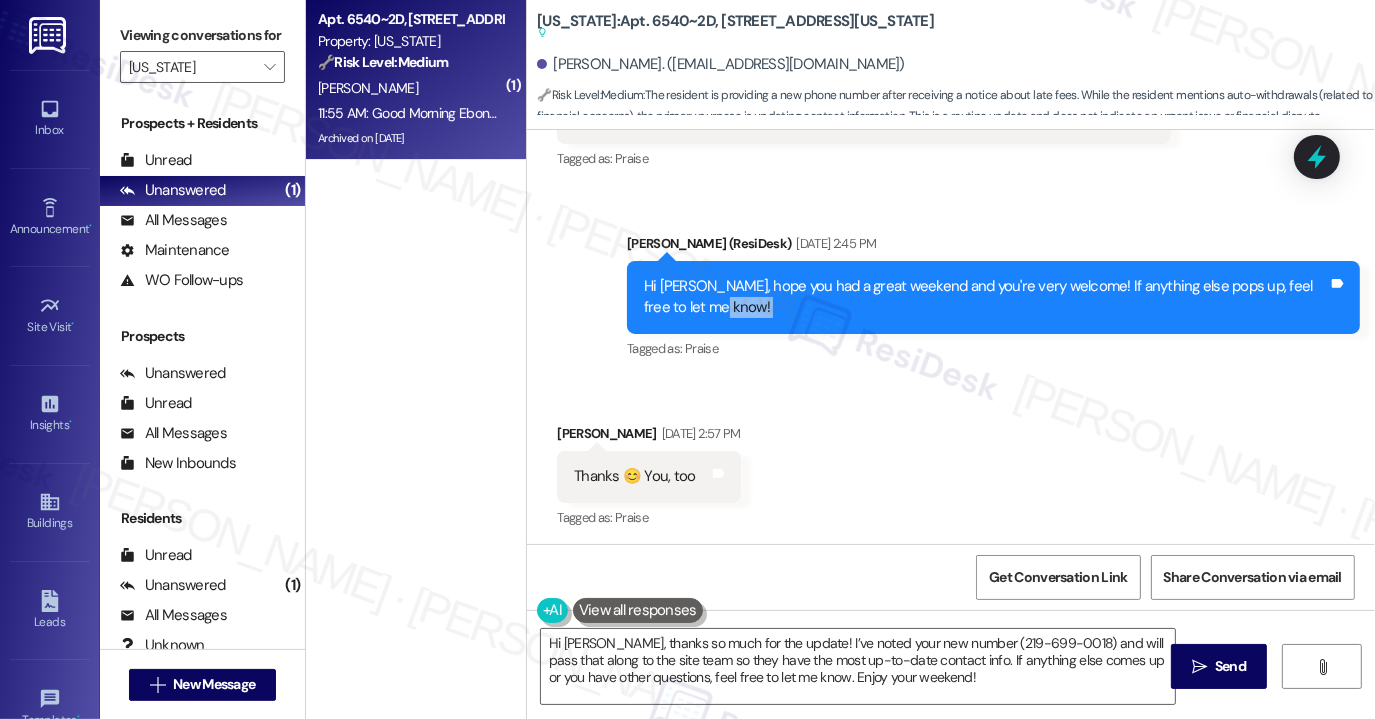 click on "Hi [PERSON_NAME], hope you had a great weekend and you're very welcome! If anything else pops up, feel free to let me know!" at bounding box center (986, 297) 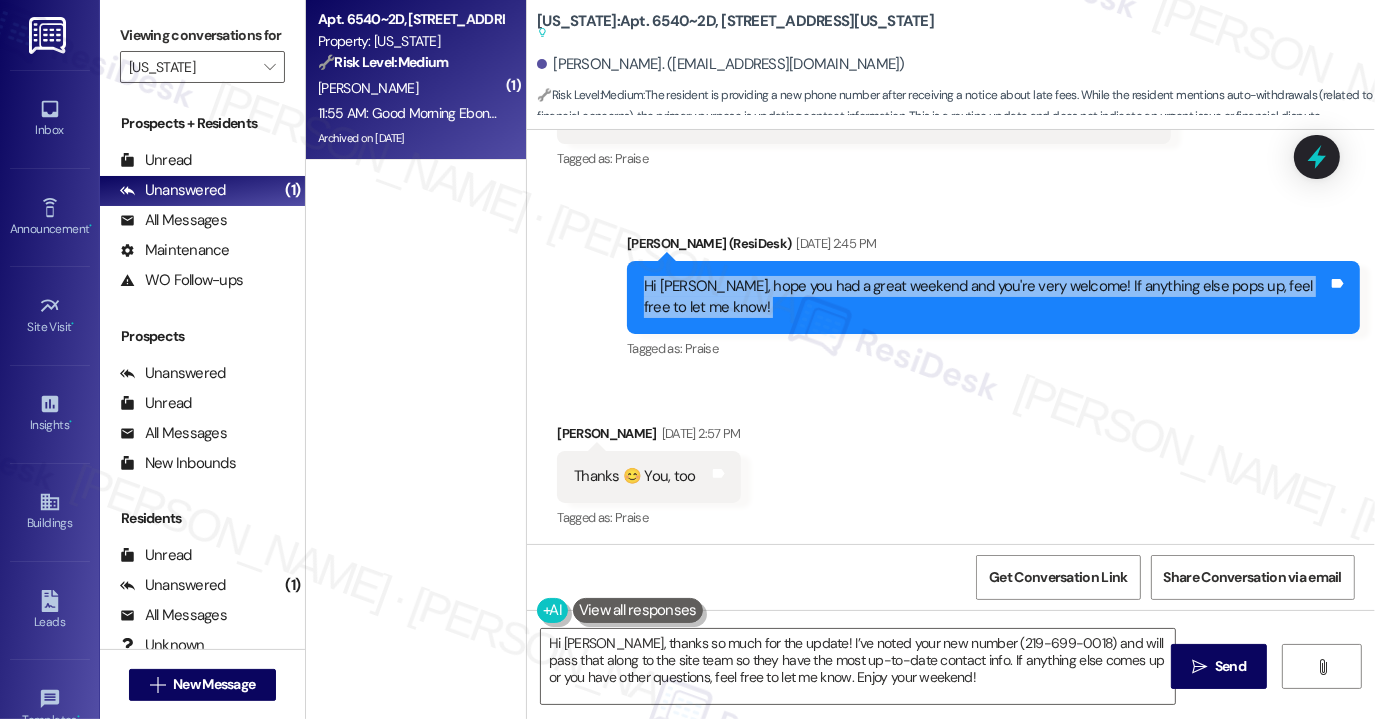 click on "Hi [PERSON_NAME], hope you had a great weekend and you're very welcome! If anything else pops up, feel free to let me know!" at bounding box center [986, 297] 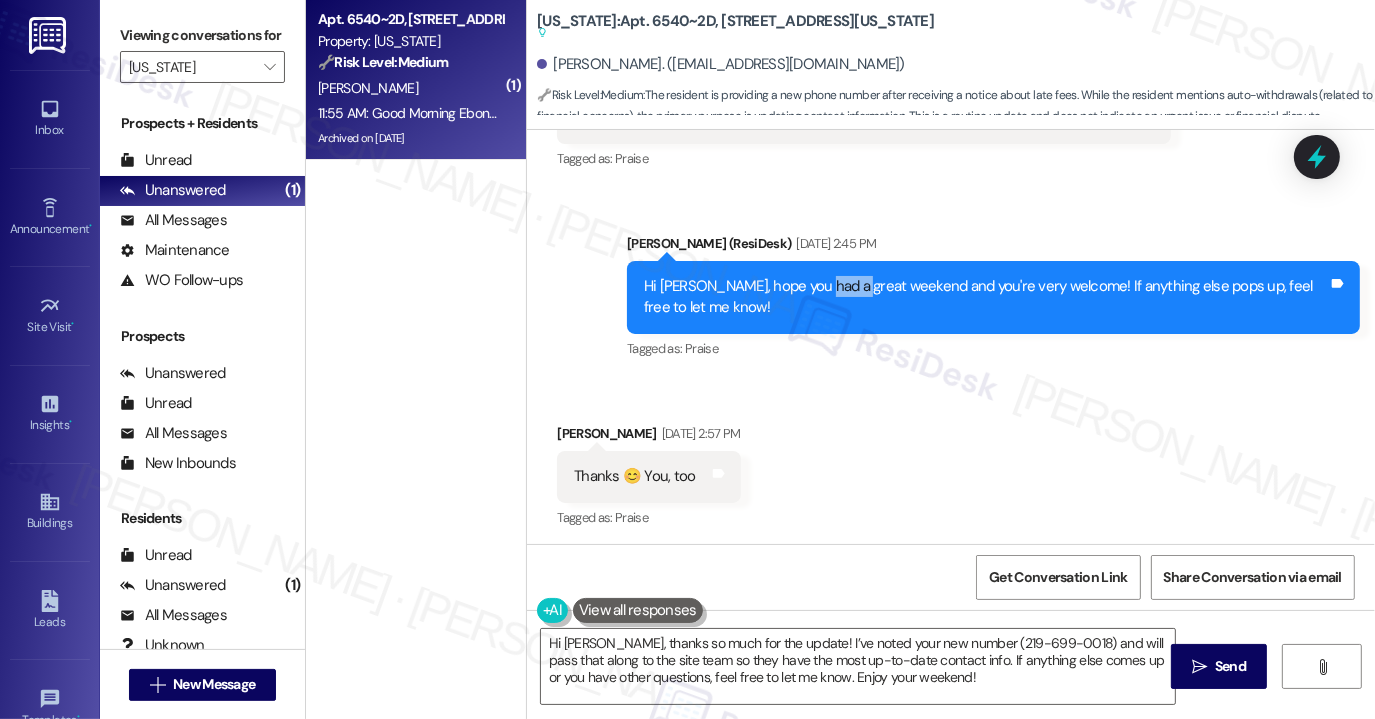 click on "Hi [PERSON_NAME], hope you had a great weekend and you're very welcome! If anything else pops up, feel free to let me know!" at bounding box center (986, 297) 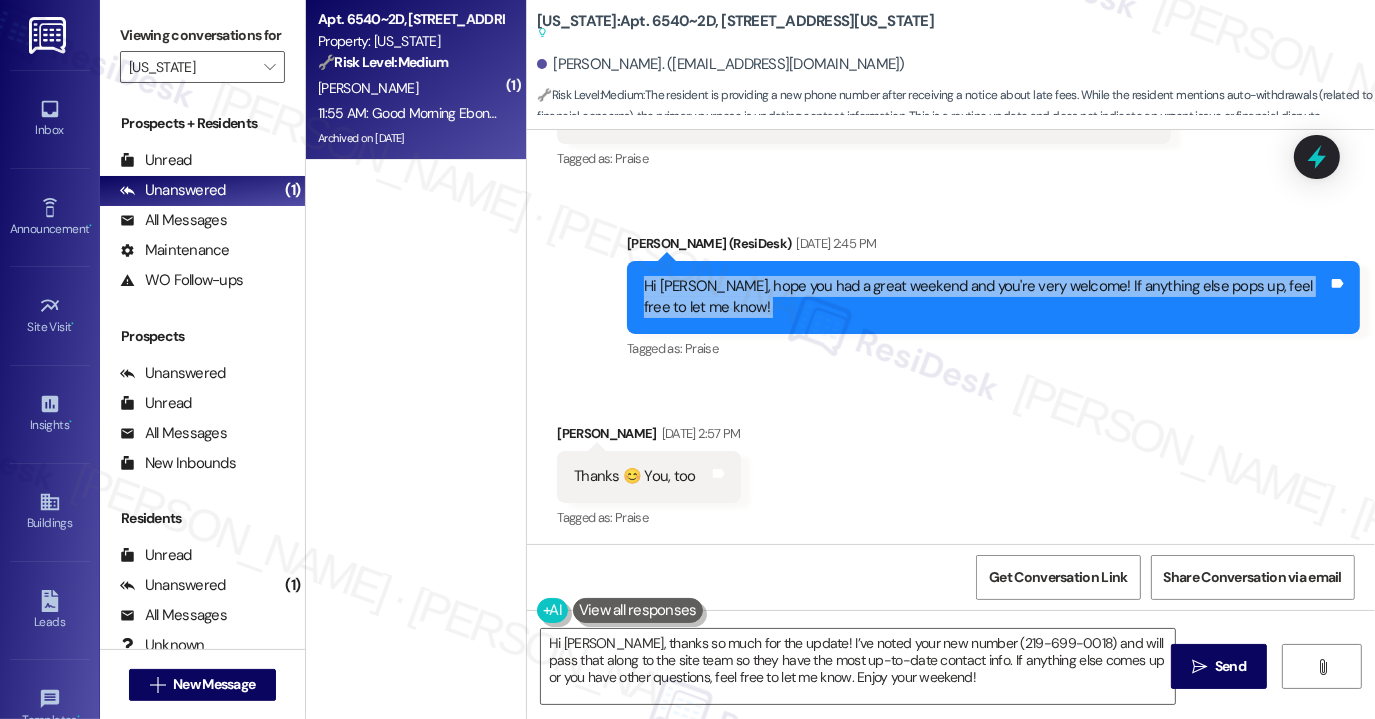 click on "Hi [PERSON_NAME], hope you had a great weekend and you're very welcome! If anything else pops up, feel free to let me know!" at bounding box center [986, 297] 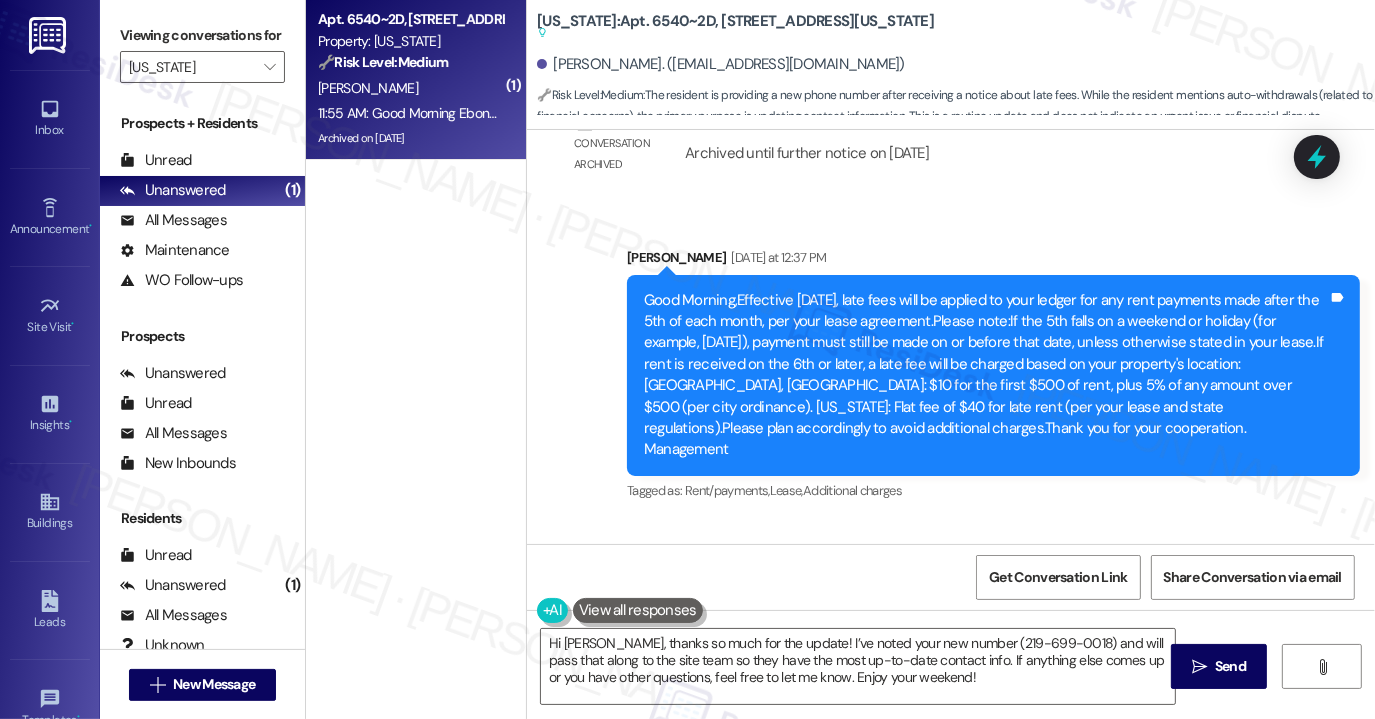 scroll, scrollTop: 7756, scrollLeft: 0, axis: vertical 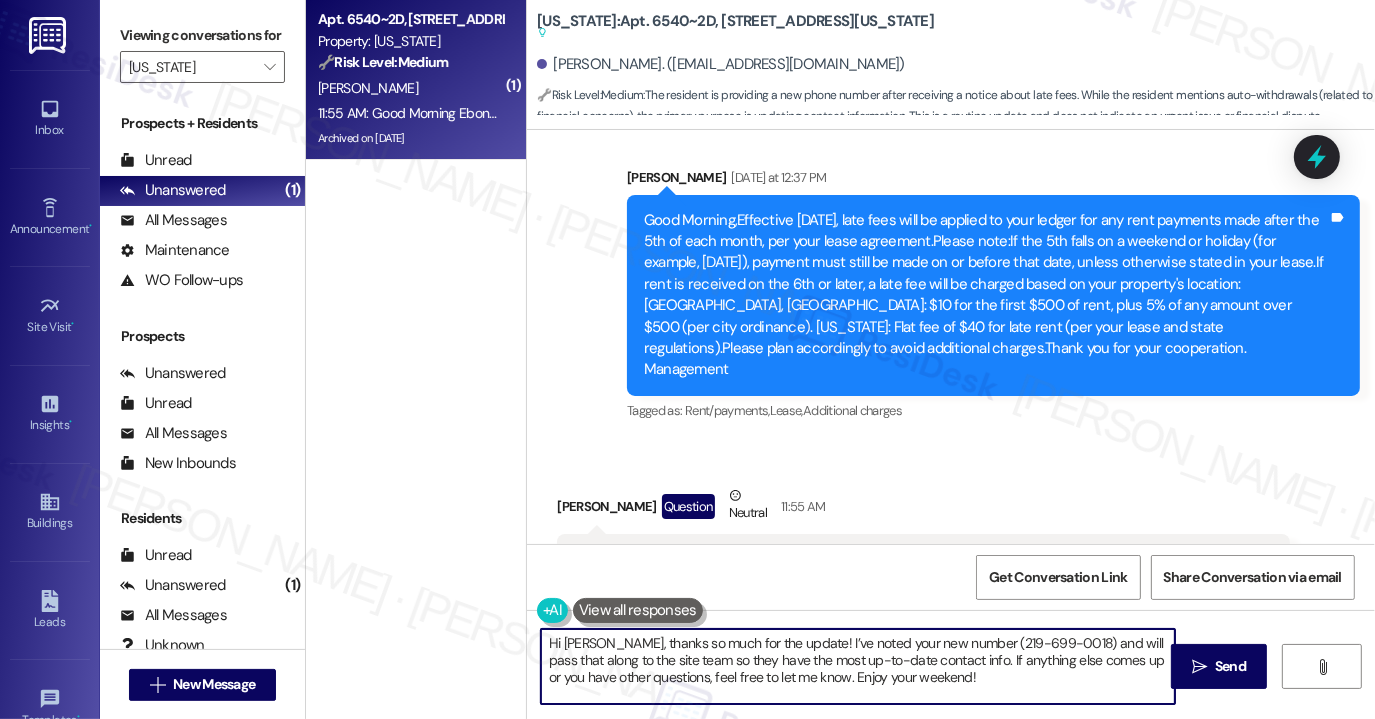 click on "Hi [PERSON_NAME], thanks so much for the update! I’ve noted your new number (219-699-0018) and will pass that along to the site team so they have the most up-to-date contact info. If anything else comes up or you have other questions, feel free to let me know. Enjoy your weekend!" at bounding box center [858, 666] 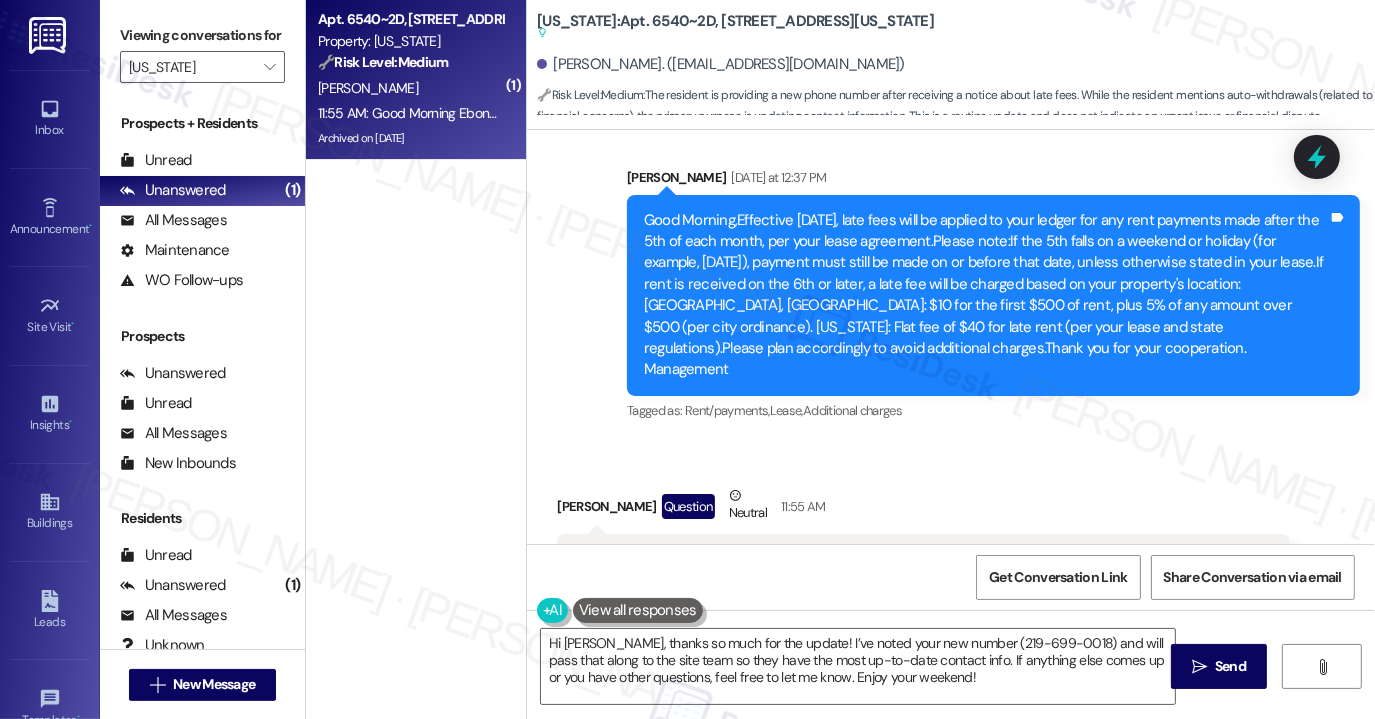 click on "Received via SMS [PERSON_NAME] Question   Neutral 11:55 AM Good Morning Ebony
Thanks for informing me of your update on late fees, since I have auto withdrawals, I shouldn't be worried, but I do want to inform you that I have gotten a new phone and number, so just starting fresh will my new apartment and now a new phone number too so I will give you my new number and if you have any questions please call me on either phone the old phone still is operating but I have cancelled my T-Mobile account and now Xfinity has moved up too they used to be I just had their cable TV, now they have expanding their service by adding on Internet and WiFi and now they have created Xfinity Mobile...
#[PHONE_NUMBER]
That's my new phone number the other will be shut off at the end of there billing cycle..
Meaning any day now lol.   You know how it goes, lol
Have a beautiful day and now the weekend is here so get out and enjoy yourself,
[PERSON_NAME]
6540-2D [US_STATE][GEOGRAPHIC_DATA][PERSON_NAME] 46323 Tags and notes   ," at bounding box center [923, 678] 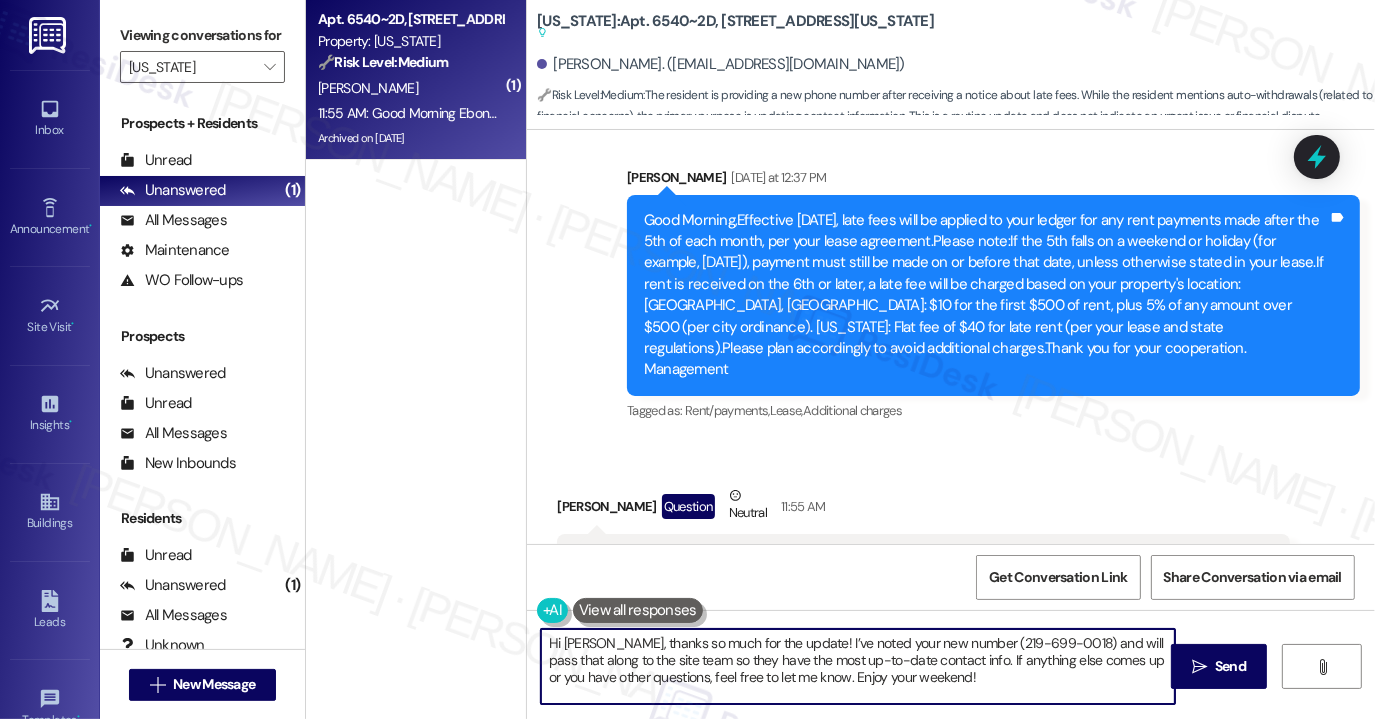 click on "Hi [PERSON_NAME], thanks so much for the update! I’ve noted your new number (219-699-0018) and will pass that along to the site team so they have the most up-to-date contact info. If anything else comes up or you have other questions, feel free to let me know. Enjoy your weekend!" at bounding box center [858, 666] 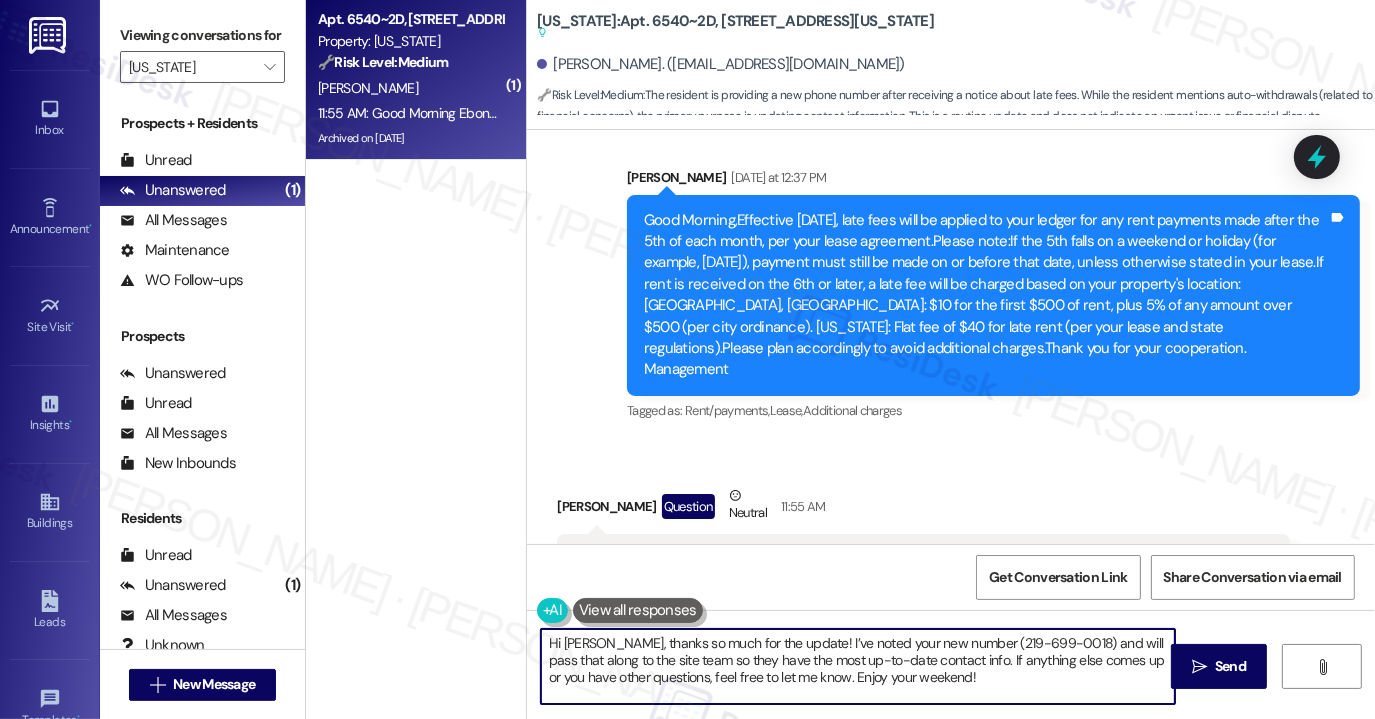 click on "Hi [PERSON_NAME], thanks so much for the update! I’ve noted your new number (219-699-0018) and will pass that along to the site team so they have the most up-to-date contact info. If anything else comes up or you have other questions, feel free to let me know. Enjoy your weekend!" at bounding box center (858, 666) 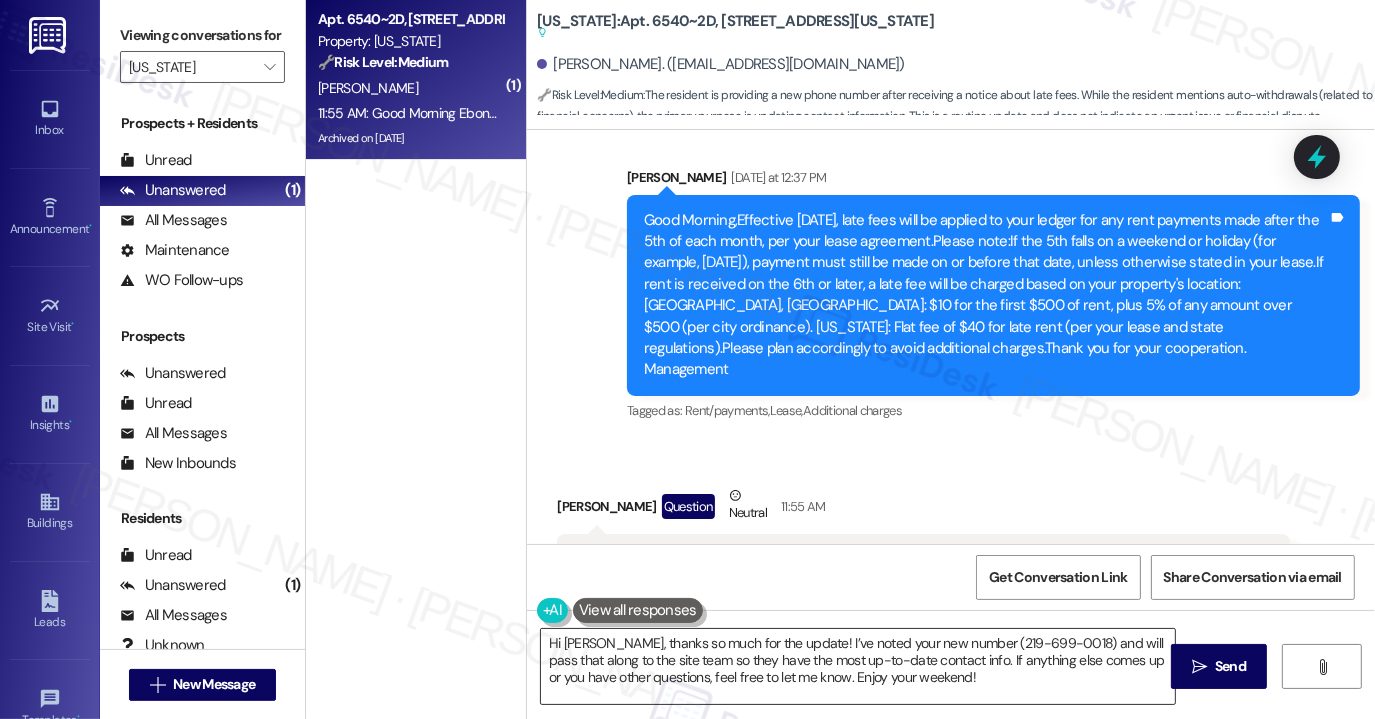 drag, startPoint x: 1195, startPoint y: 676, endPoint x: 953, endPoint y: 645, distance: 243.97746 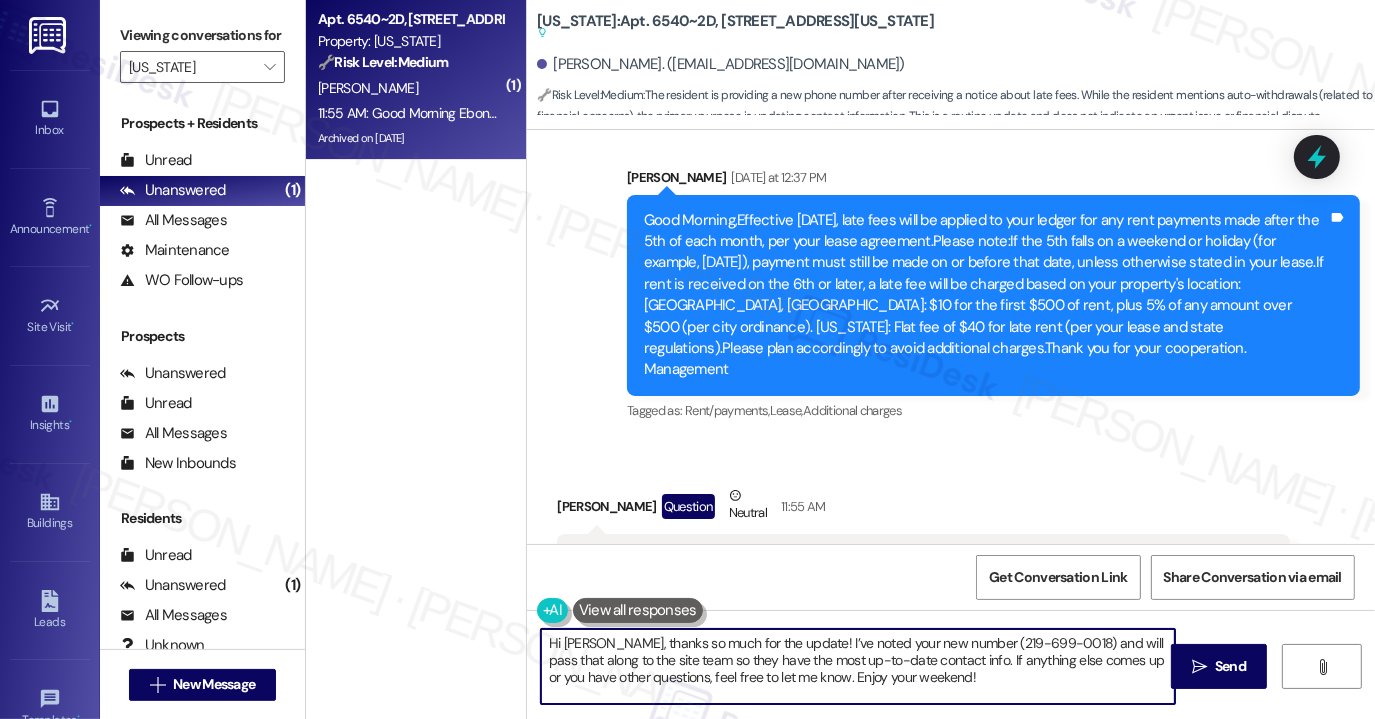 drag, startPoint x: 952, startPoint y: 642, endPoint x: 1046, endPoint y: 637, distance: 94.13288 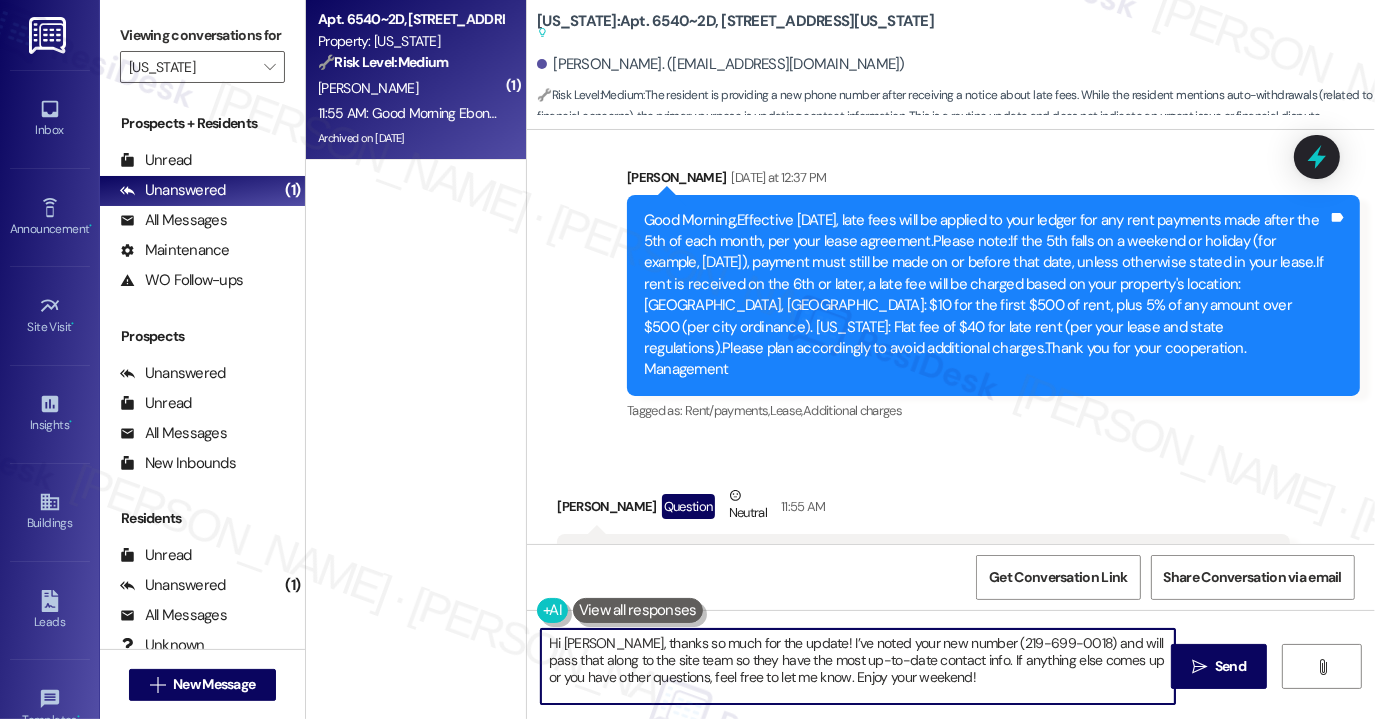click on "Hi [PERSON_NAME], thanks so much for the update! I’ve noted your new number (219-699-0018) and will pass that along to the site team so they have the most up-to-date contact info. If anything else comes up or you have other questions, feel free to let me know. Enjoy your weekend!" at bounding box center (858, 666) 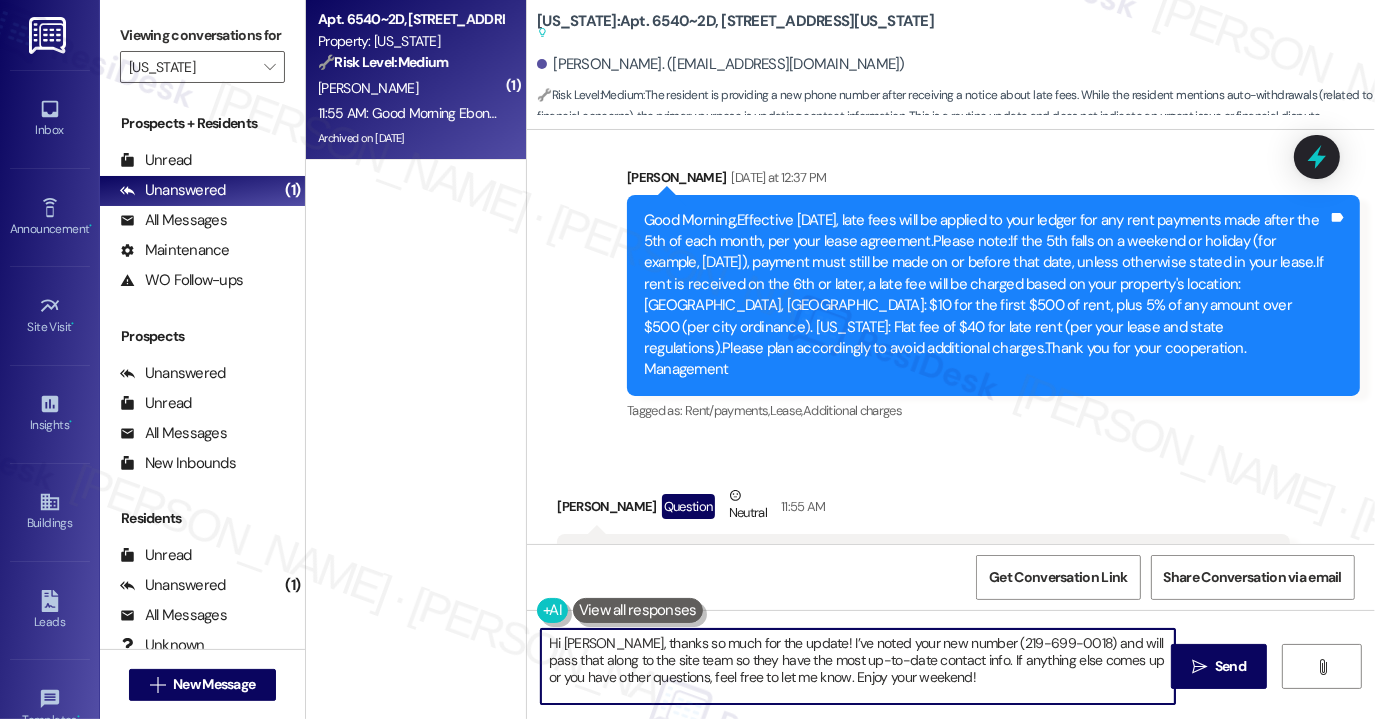 drag, startPoint x: 952, startPoint y: 641, endPoint x: 1045, endPoint y: 631, distance: 93.53609 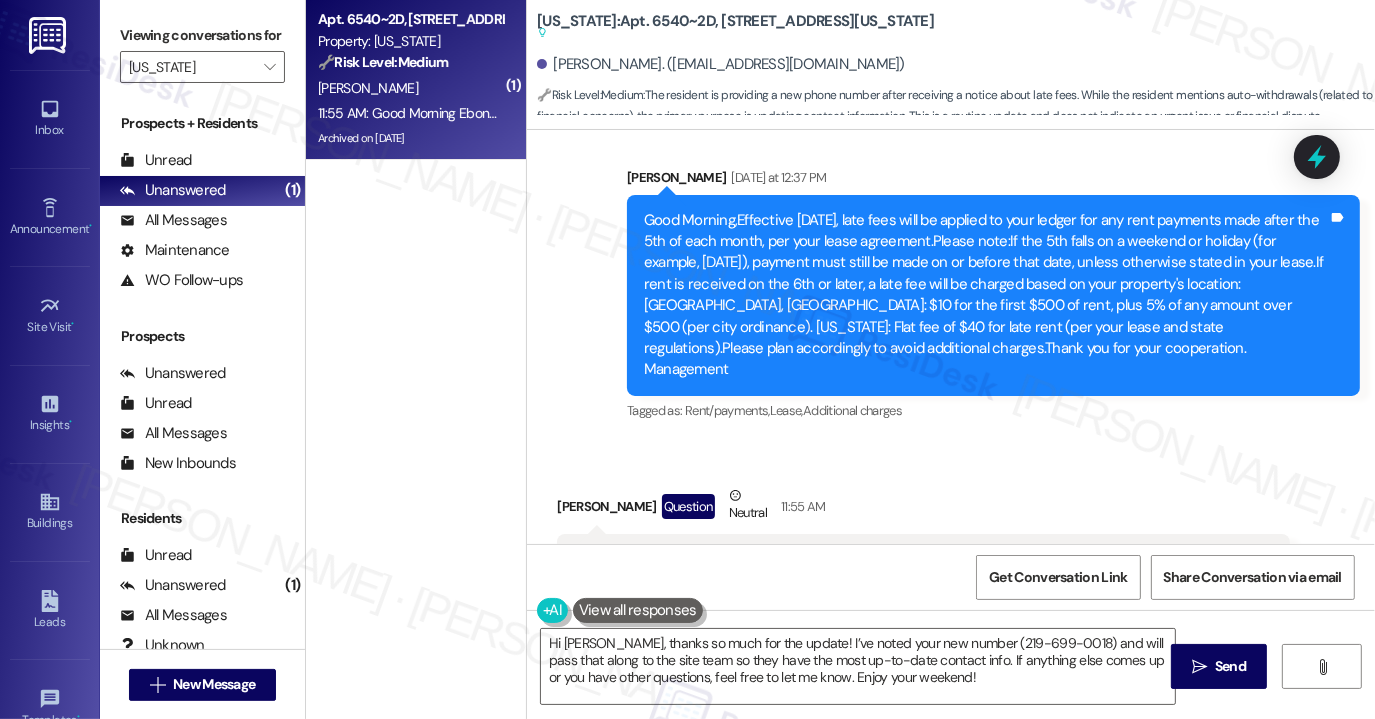 click on "Received via SMS [PERSON_NAME] Question   Neutral 11:55 AM Good Morning Ebony
Thanks for informing me of your update on late fees, since I have auto withdrawals, I shouldn't be worried, but I do want to inform you that I have gotten a new phone and number, so just starting fresh will my new apartment and now a new phone number too so I will give you my new number and if you have any questions please call me on either phone the old phone still is operating but I have cancelled my T-Mobile account and now Xfinity has moved up too they used to be I just had their cable TV, now they have expanding their service by adding on Internet and WiFi and now they have created Xfinity Mobile...
#[PHONE_NUMBER]
That's my new phone number the other will be shut off at the end of there billing cycle..
Meaning any day now lol.   You know how it goes, lol
Have a beautiful day and now the weekend is here so get out and enjoy yourself,
[PERSON_NAME]
6540-2D [US_STATE][GEOGRAPHIC_DATA][PERSON_NAME] 46323 Tags and notes   ," at bounding box center [951, 663] 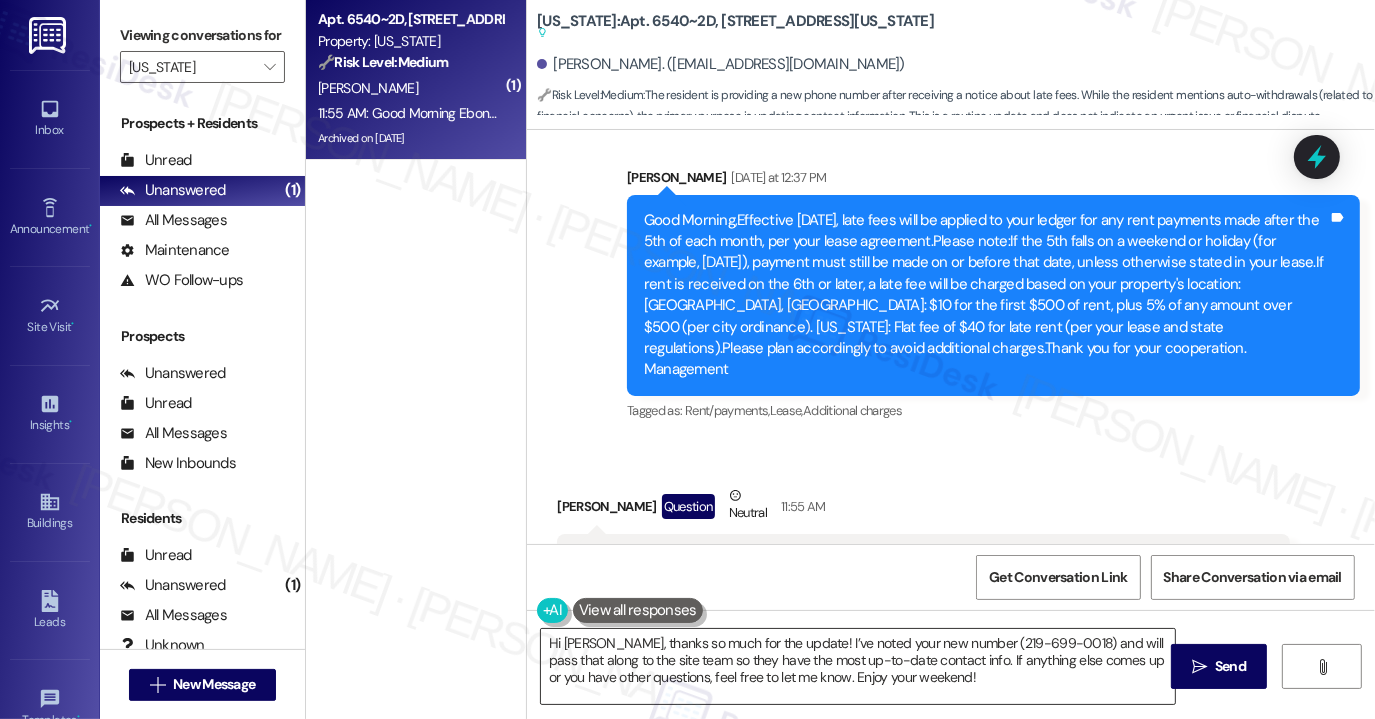 click on "Hi [PERSON_NAME], thanks so much for the update! I’ve noted your new number (219-699-0018) and will pass that along to the site team so they have the most up-to-date contact info. If anything else comes up or you have other questions, feel free to let me know. Enjoy your weekend!" at bounding box center [858, 666] 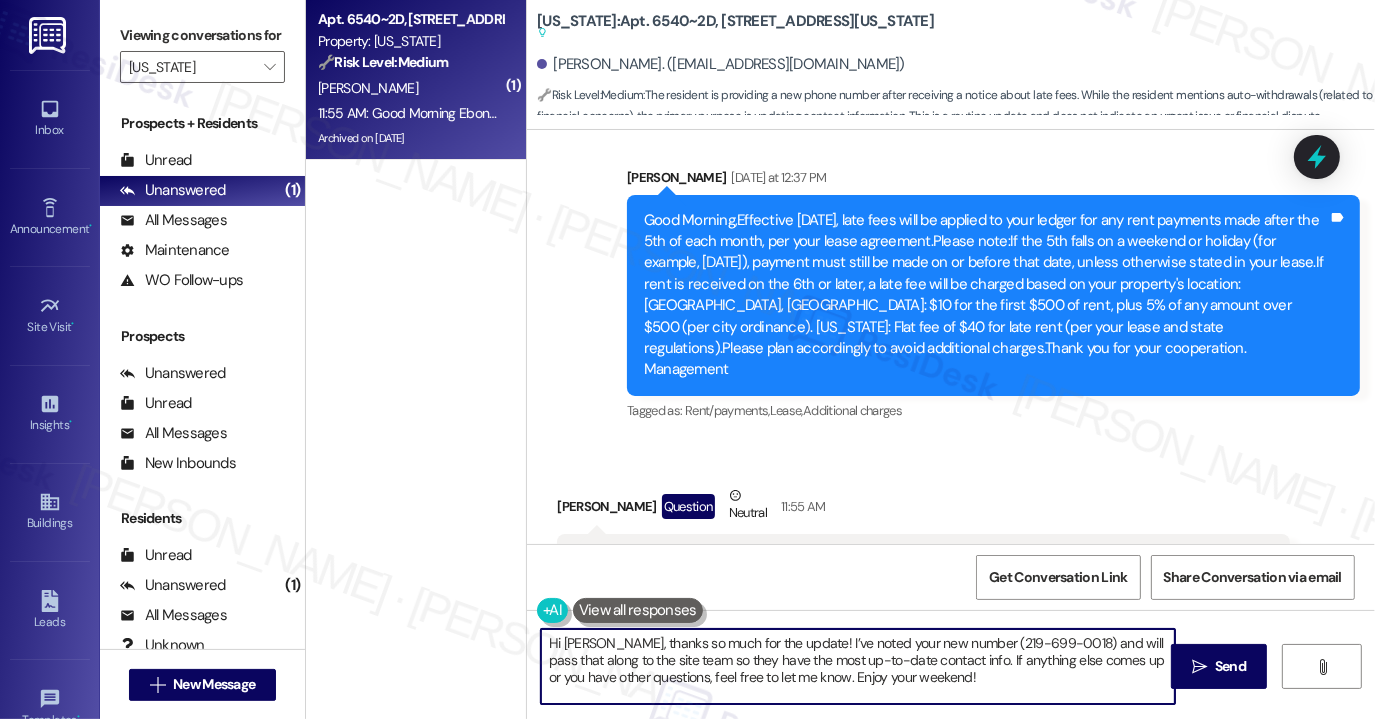 click on "Hi [PERSON_NAME], thanks so much for the update! I’ve noted your new number (219-699-0018) and will pass that along to the site team so they have the most up-to-date contact info. If anything else comes up or you have other questions, feel free to let me know. Enjoy your weekend!" at bounding box center (858, 666) 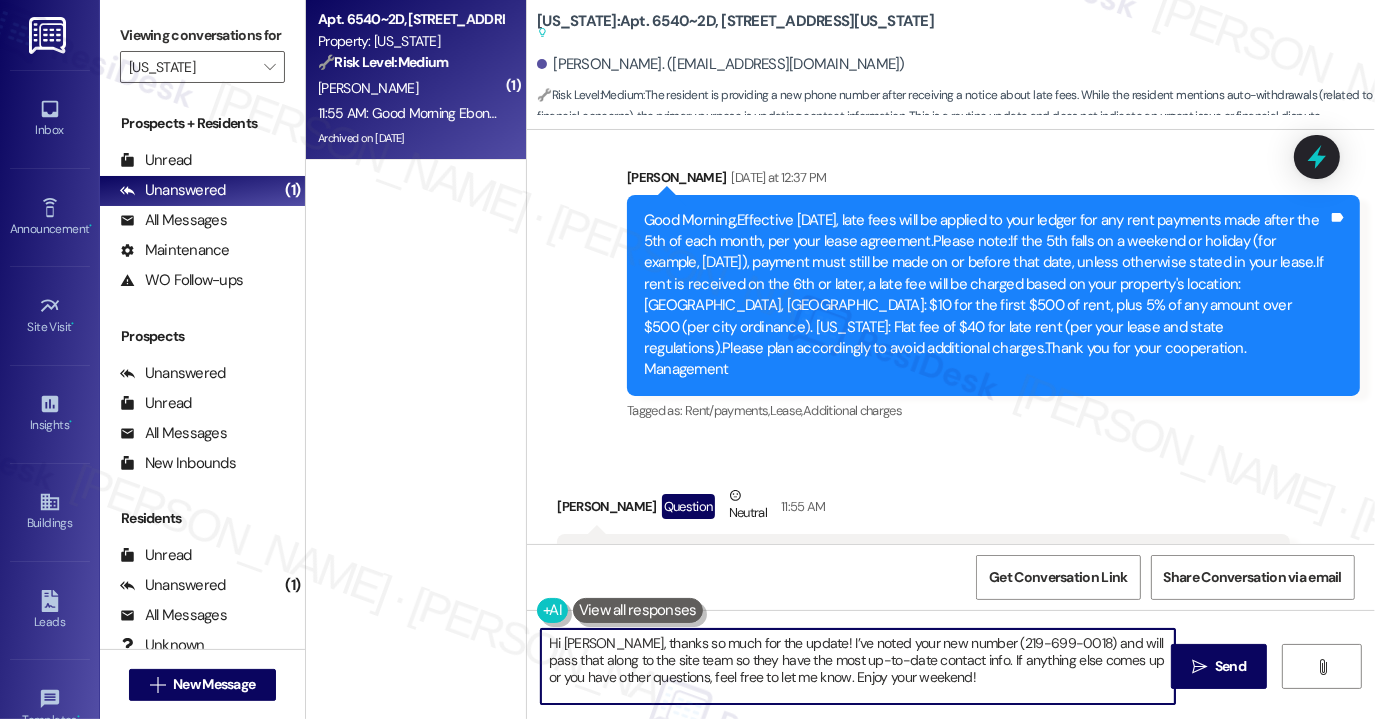 click on "[PERSON_NAME] Question   Neutral 11:55 AM" at bounding box center (923, 509) 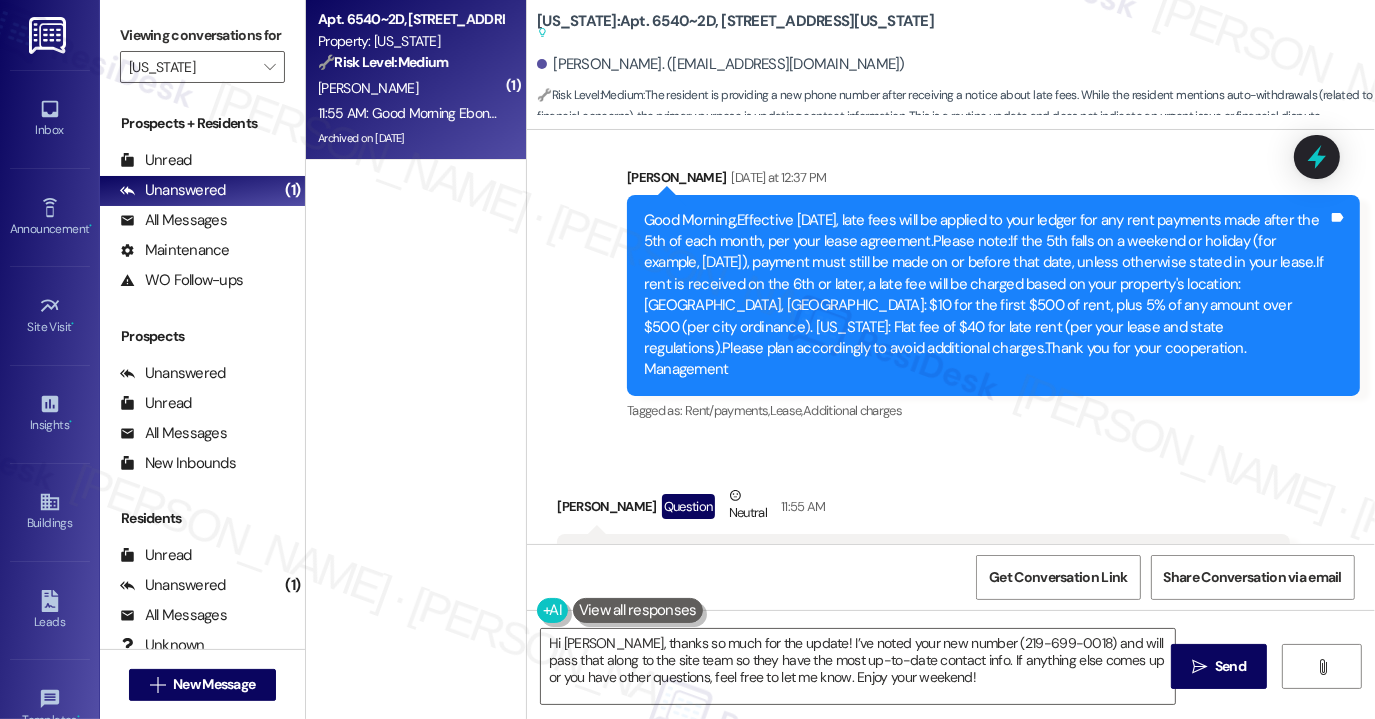 scroll, scrollTop: 8056, scrollLeft: 0, axis: vertical 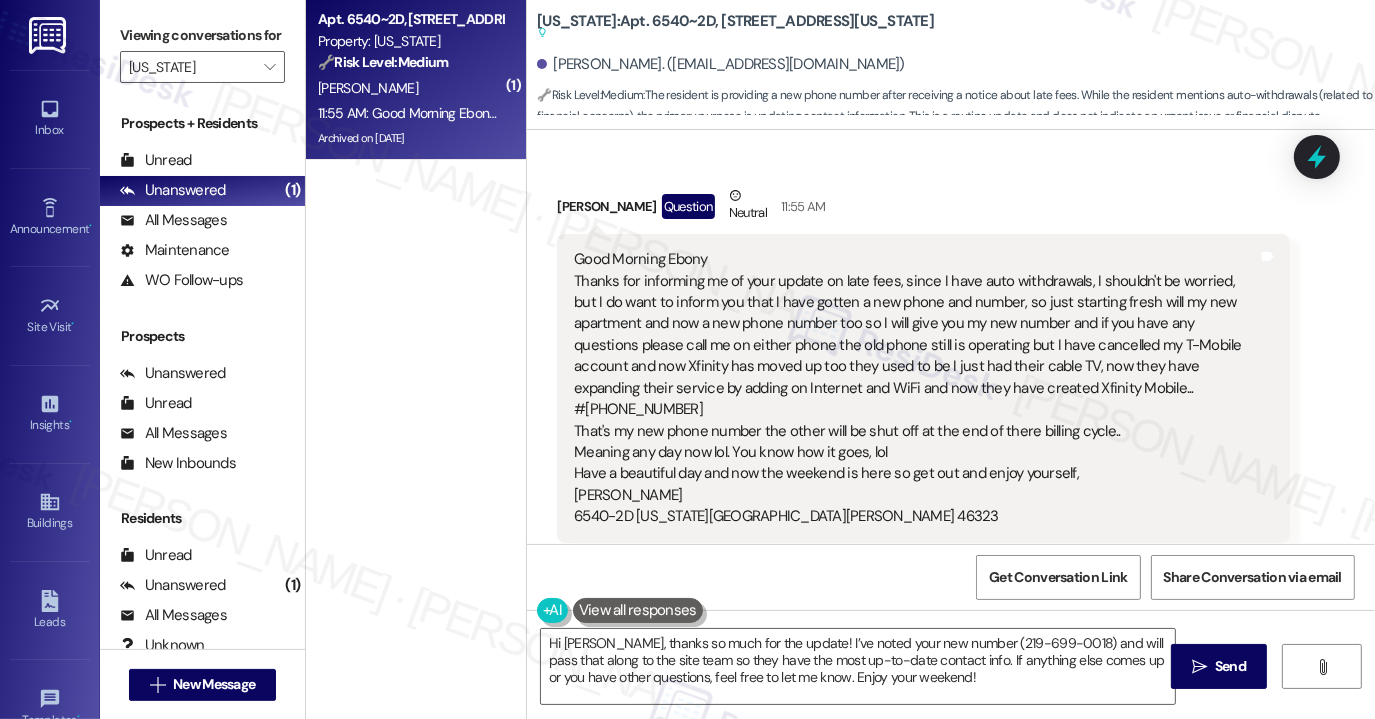 click on "[PERSON_NAME] Question   Neutral 11:55 AM" at bounding box center (923, 209) 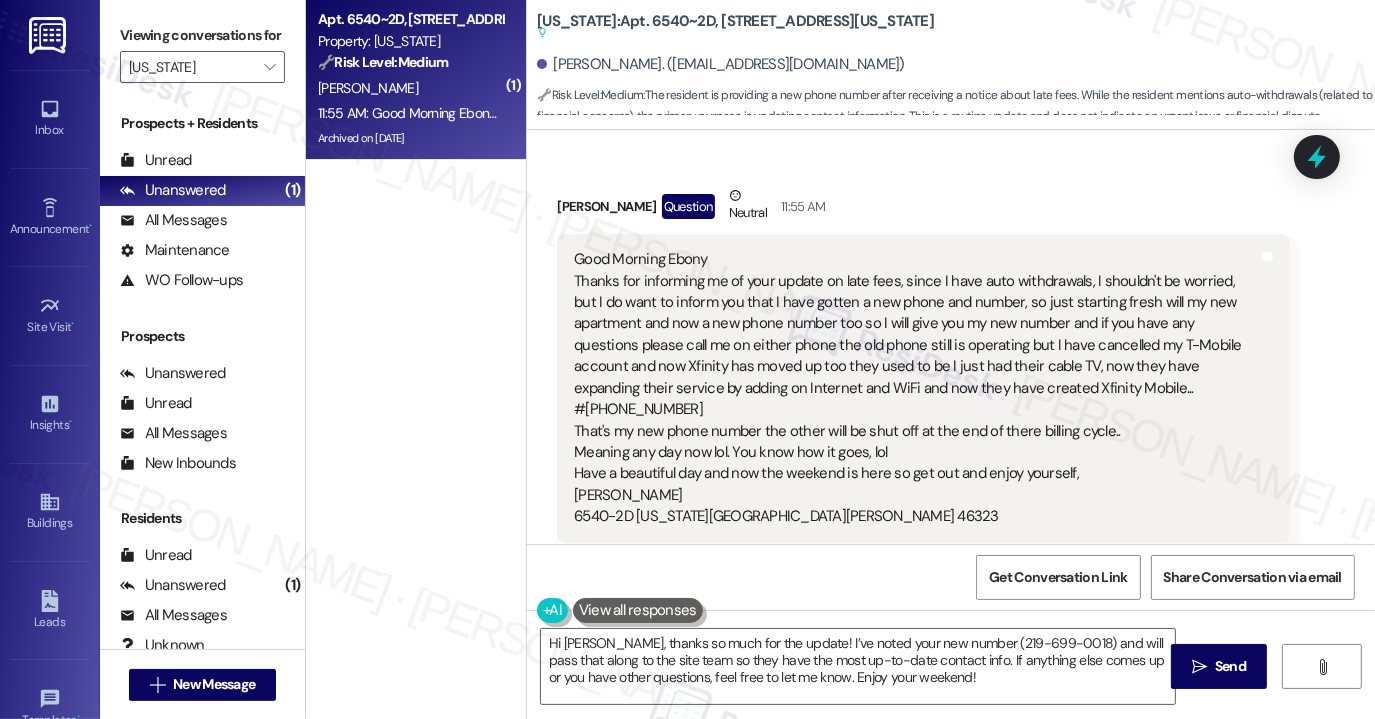 click on "[US_STATE]:  Apt. 6540~2D, [STREET_ADDRESS][US_STATE]   Suggested actions and notes available for this message and will show as you scroll through." at bounding box center (735, 27) 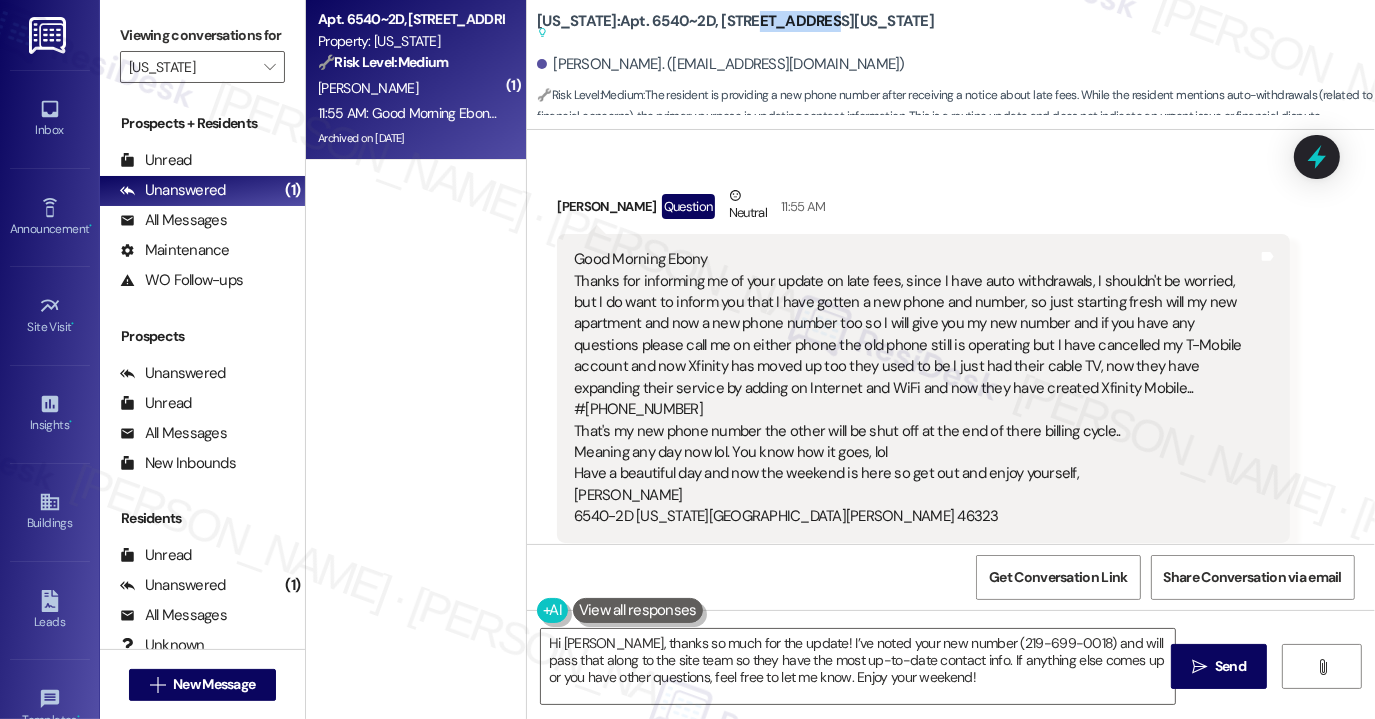click on "[US_STATE]:  Apt. 6540~2D, [STREET_ADDRESS][US_STATE]   Suggested actions and notes available for this message and will show as you scroll through." at bounding box center (735, 27) 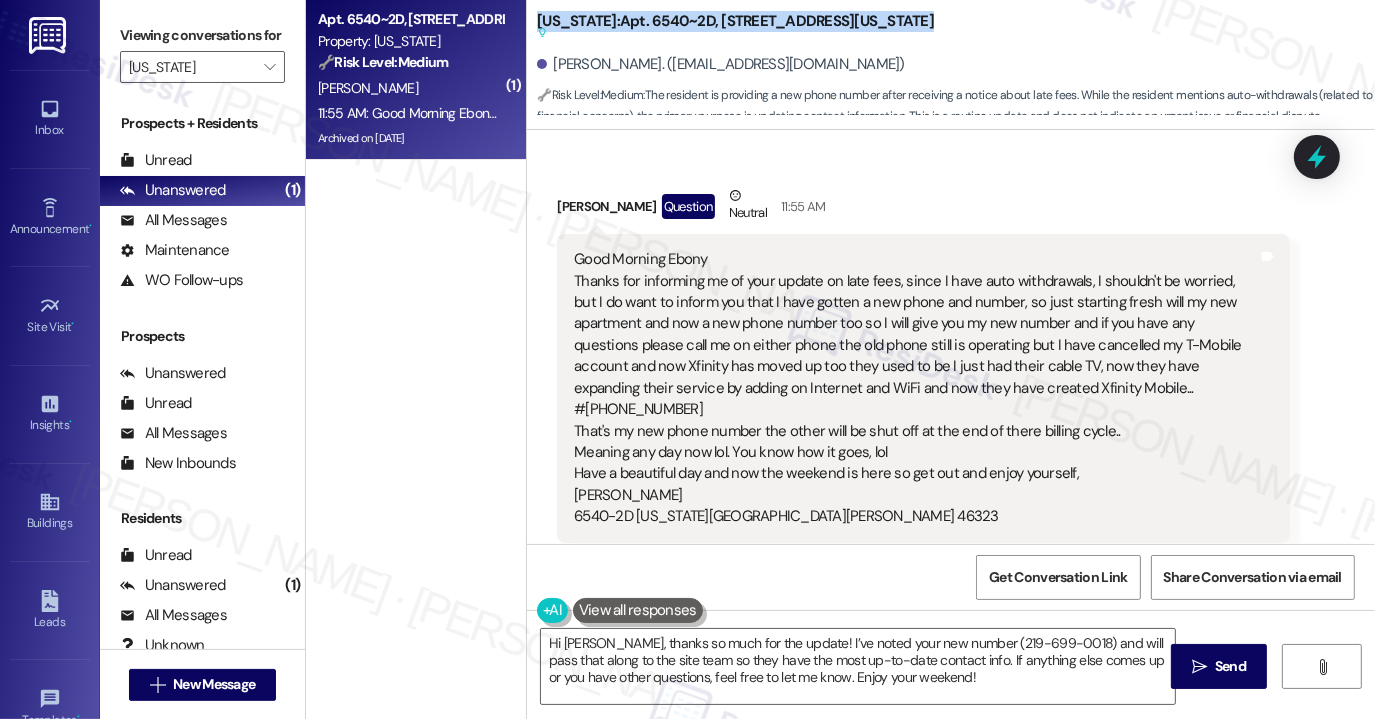 click on "[US_STATE]:  Apt. 6540~2D, [STREET_ADDRESS][US_STATE]   Suggested actions and notes available for this message and will show as you scroll through." at bounding box center (735, 27) 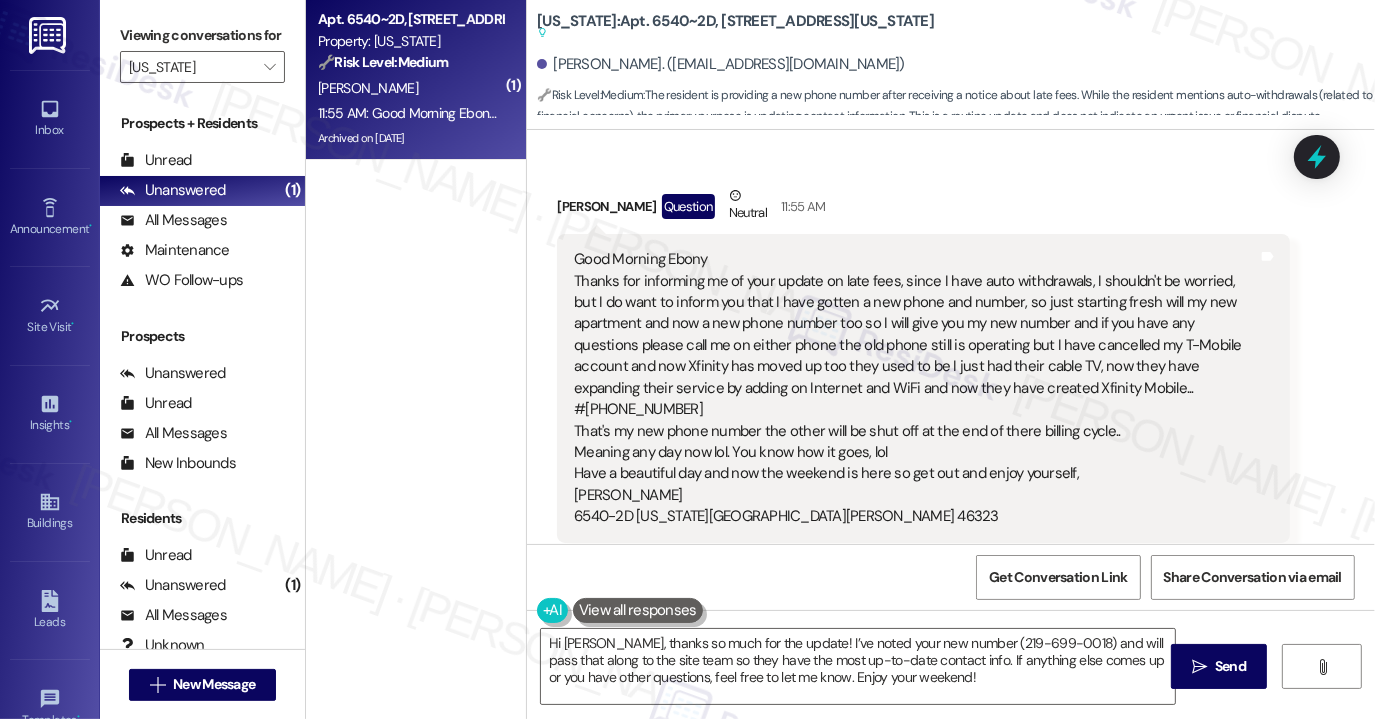 click on "Good Morning Ebony
Thanks for informing me of your update on late fees, since I have auto withdrawals, I shouldn't be worried, but I do want to inform you that I have gotten a new phone and number, so just starting fresh will my new apartment and now a new phone number too so I will give you my new number and if you have any questions please call me on either phone the old phone still is operating but I have cancelled my T-Mobile account and now Xfinity has moved up too they used to be I just had their cable TV, now they have expanding their service by adding on Internet and WiFi and now they have created Xfinity Mobile...
#[PHONE_NUMBER]
That's my new phone number the other will be shut off at the end of there billing cycle..
Meaning any day now lol.   You know how it goes, lol
Have a beautiful day and now the weekend is here so get out and enjoy yourself,
[PERSON_NAME]
[STREET_ADDRESS][US_STATE][PERSON_NAME]" at bounding box center [916, 388] 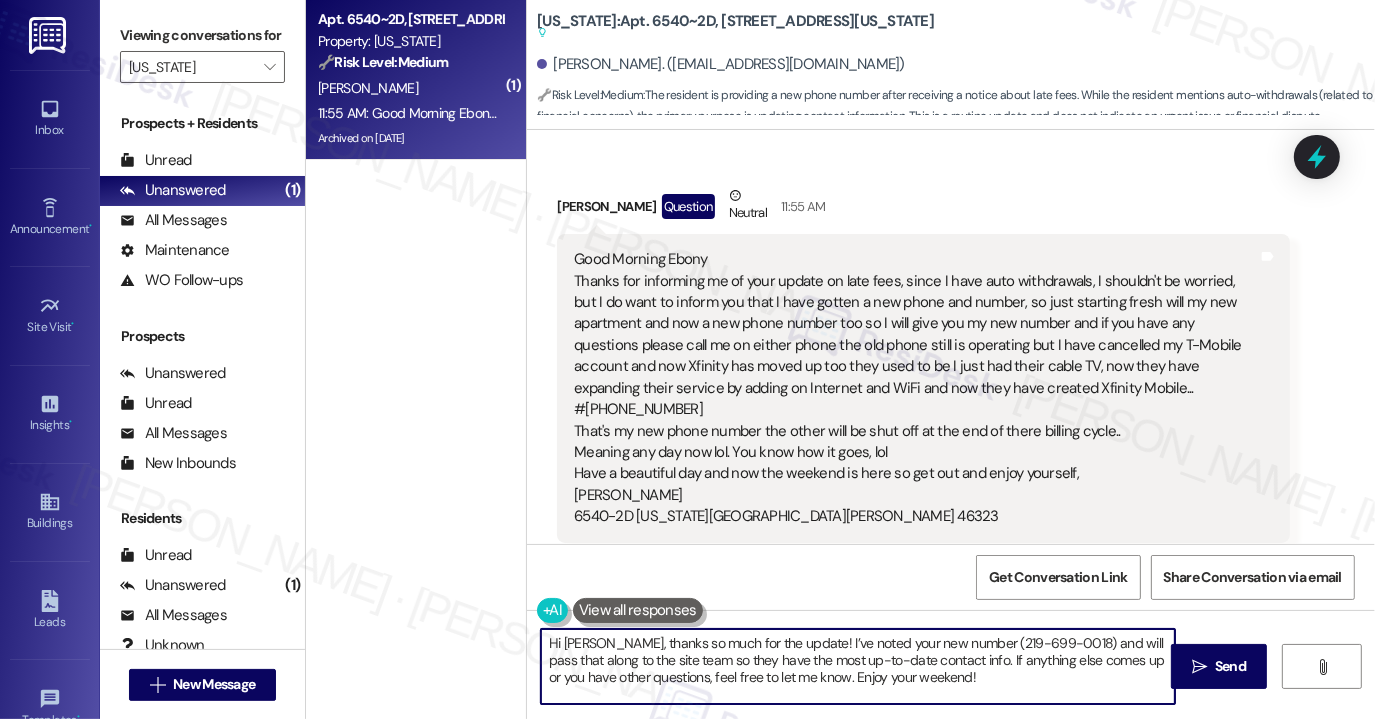 drag, startPoint x: 958, startPoint y: 646, endPoint x: 1044, endPoint y: 644, distance: 86.023254 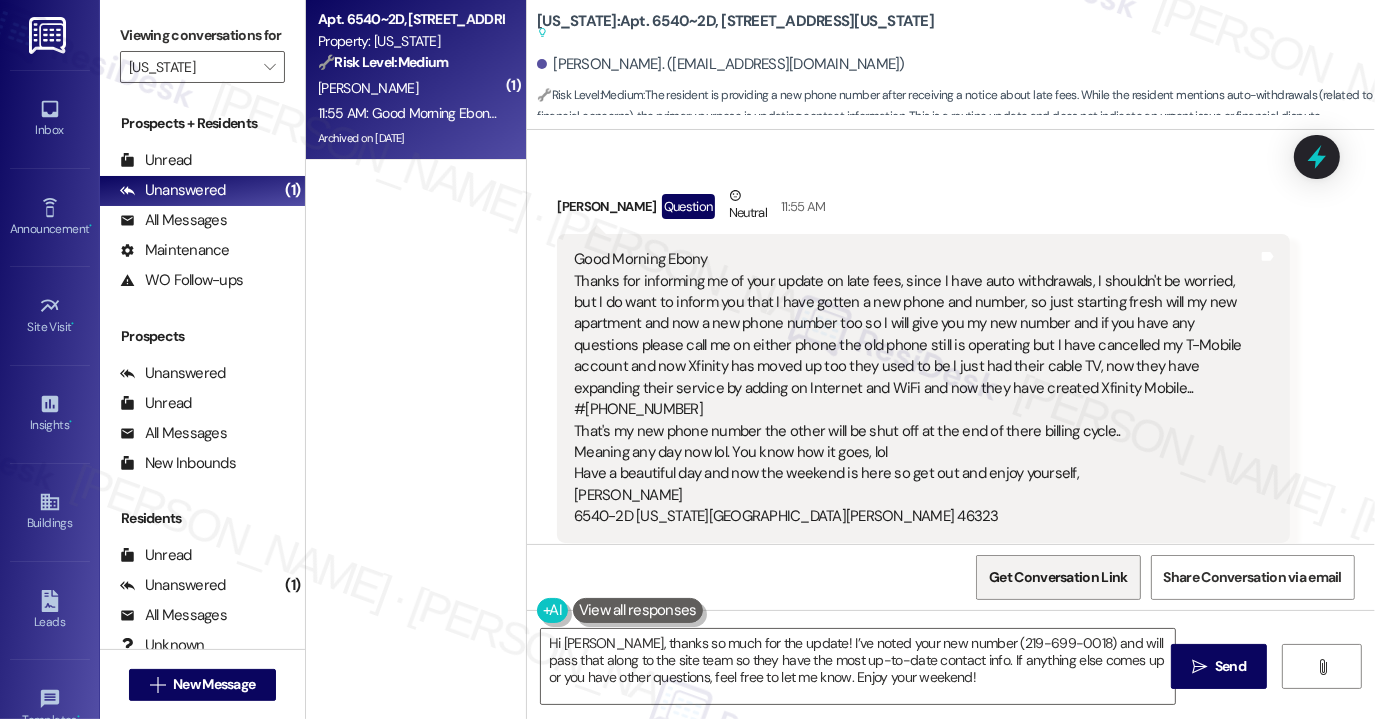 click on "Get Conversation Link" at bounding box center (1058, 577) 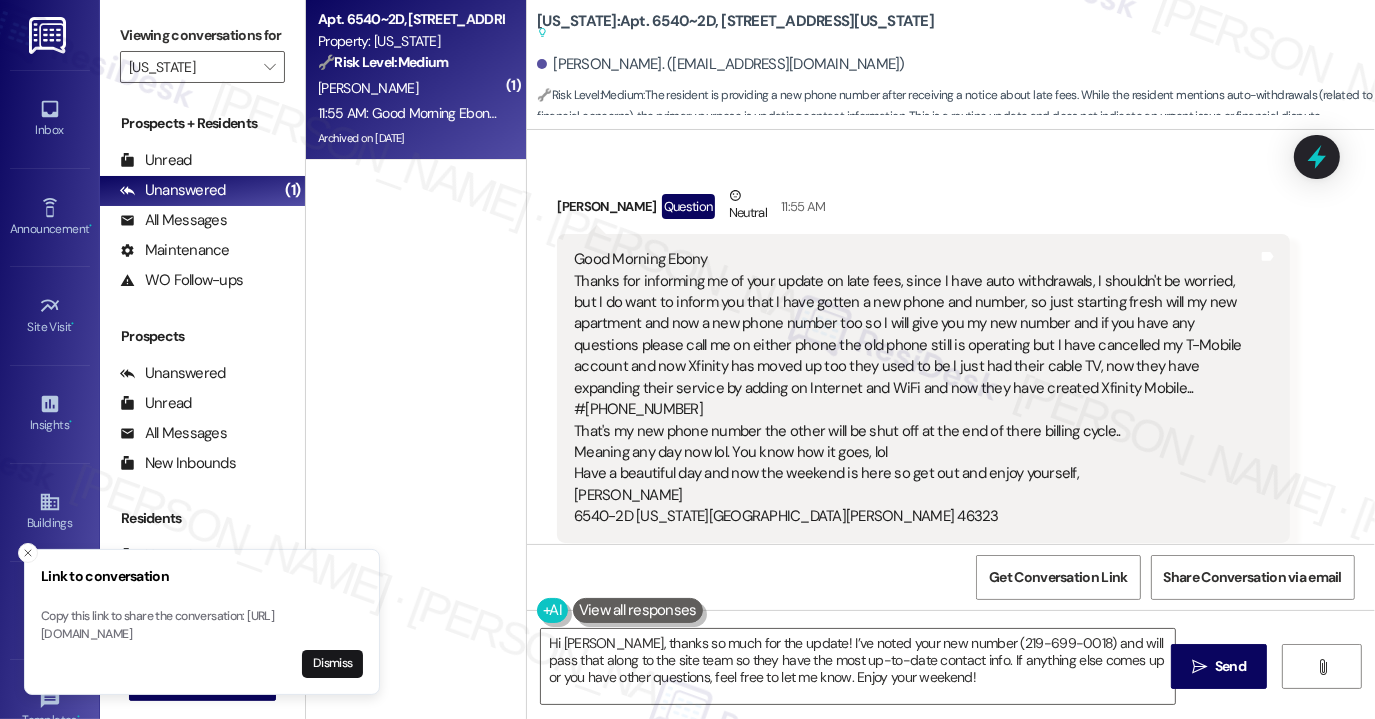 click on "[PERSON_NAME] Question   Neutral 11:55 AM" at bounding box center [923, 209] 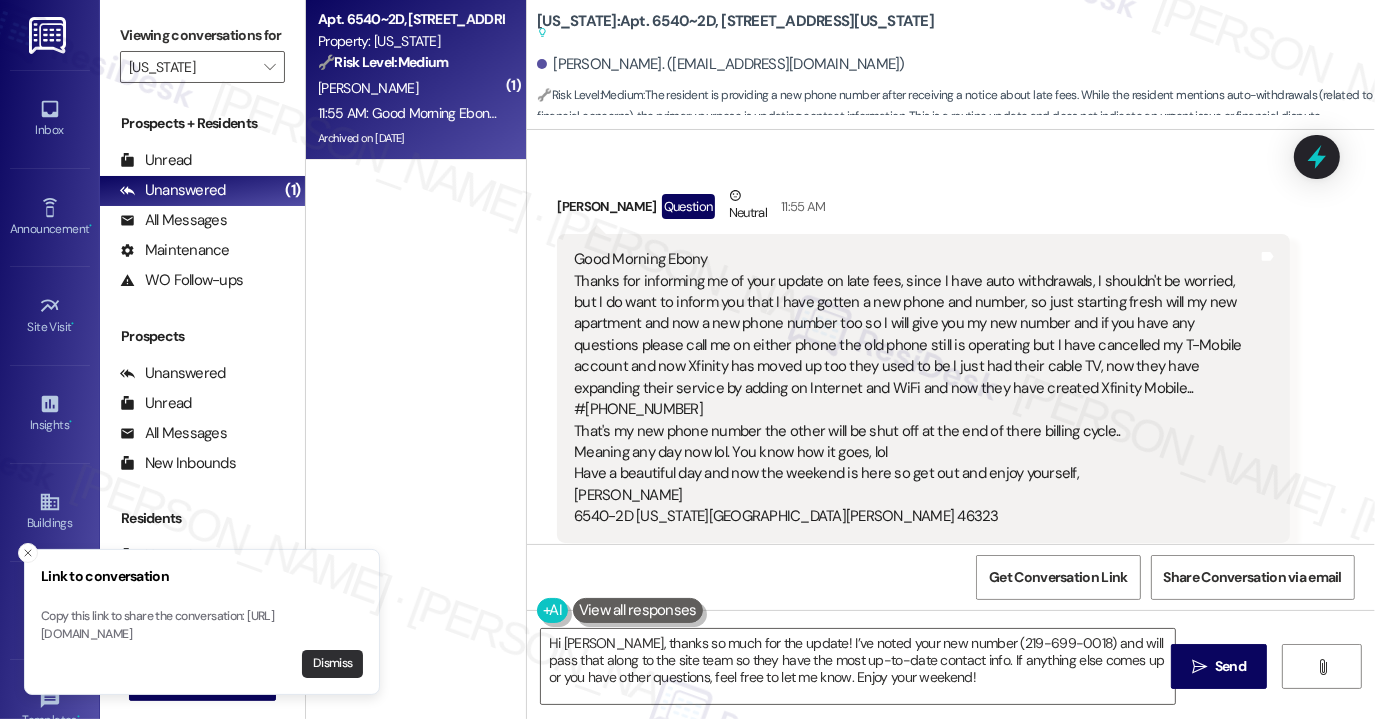 click on "Dismiss" at bounding box center (332, 664) 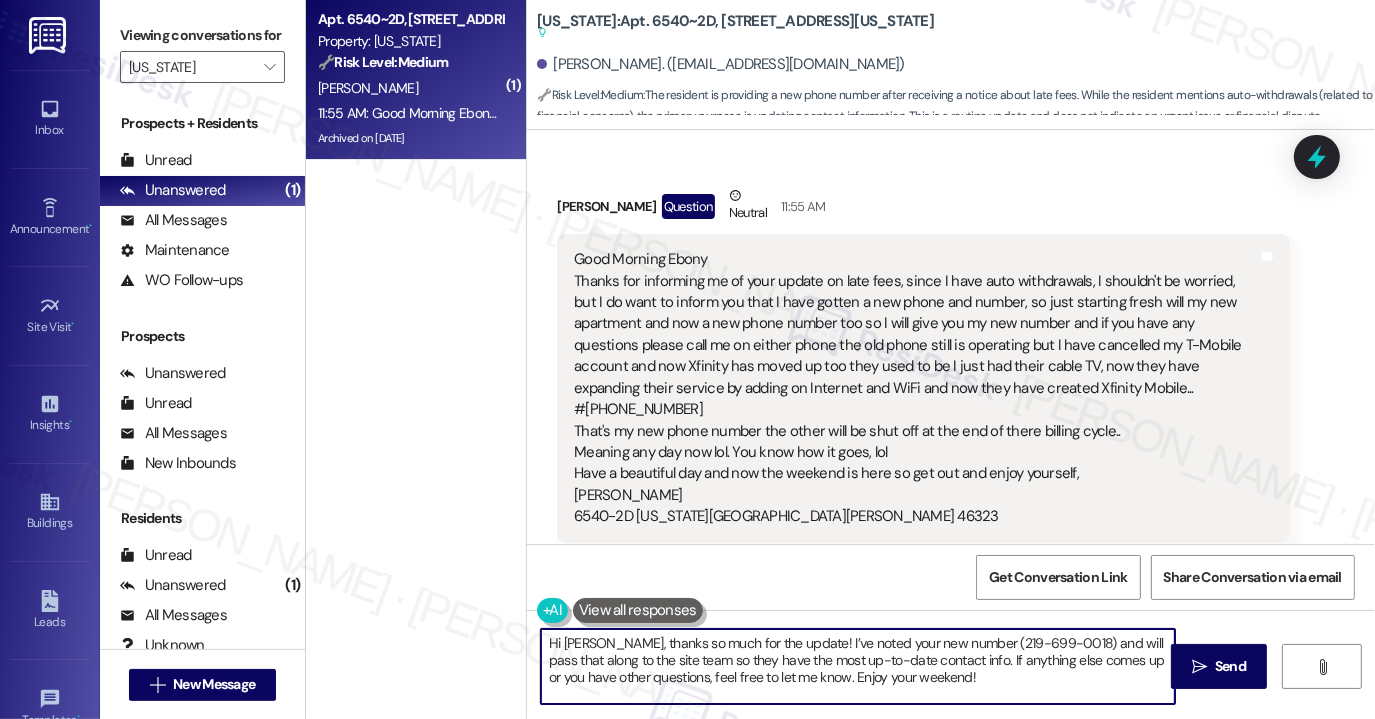 click on "Hi [PERSON_NAME], thanks so much for the update! I’ve noted your new number (219-699-0018) and will pass that along to the site team so they have the most up-to-date contact info. If anything else comes up or you have other questions, feel free to let me know. Enjoy your weekend!" at bounding box center [858, 666] 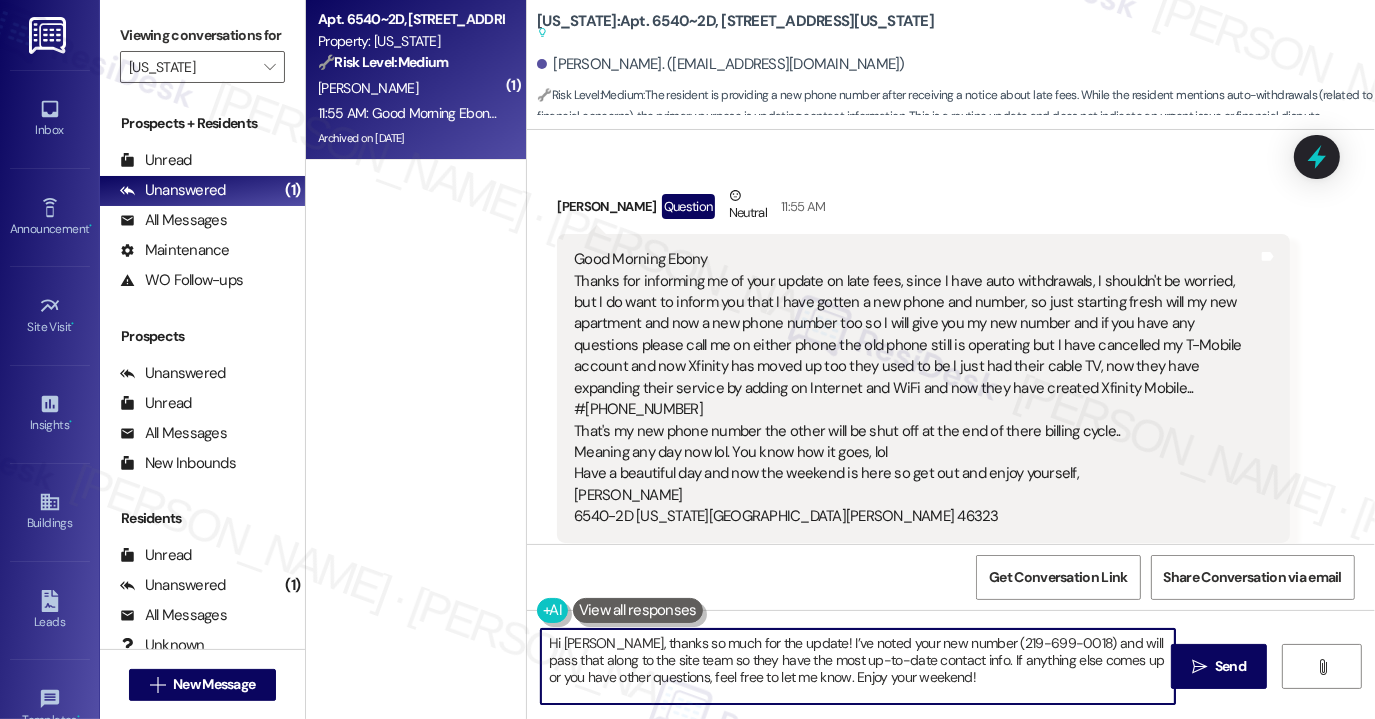 click on "Hi [PERSON_NAME], thanks so much for the update! I’ve noted your new number (219-699-0018) and will pass that along to the site team so they have the most up-to-date contact info. If anything else comes up or you have other questions, feel free to let me know. Enjoy your weekend!" at bounding box center (858, 666) 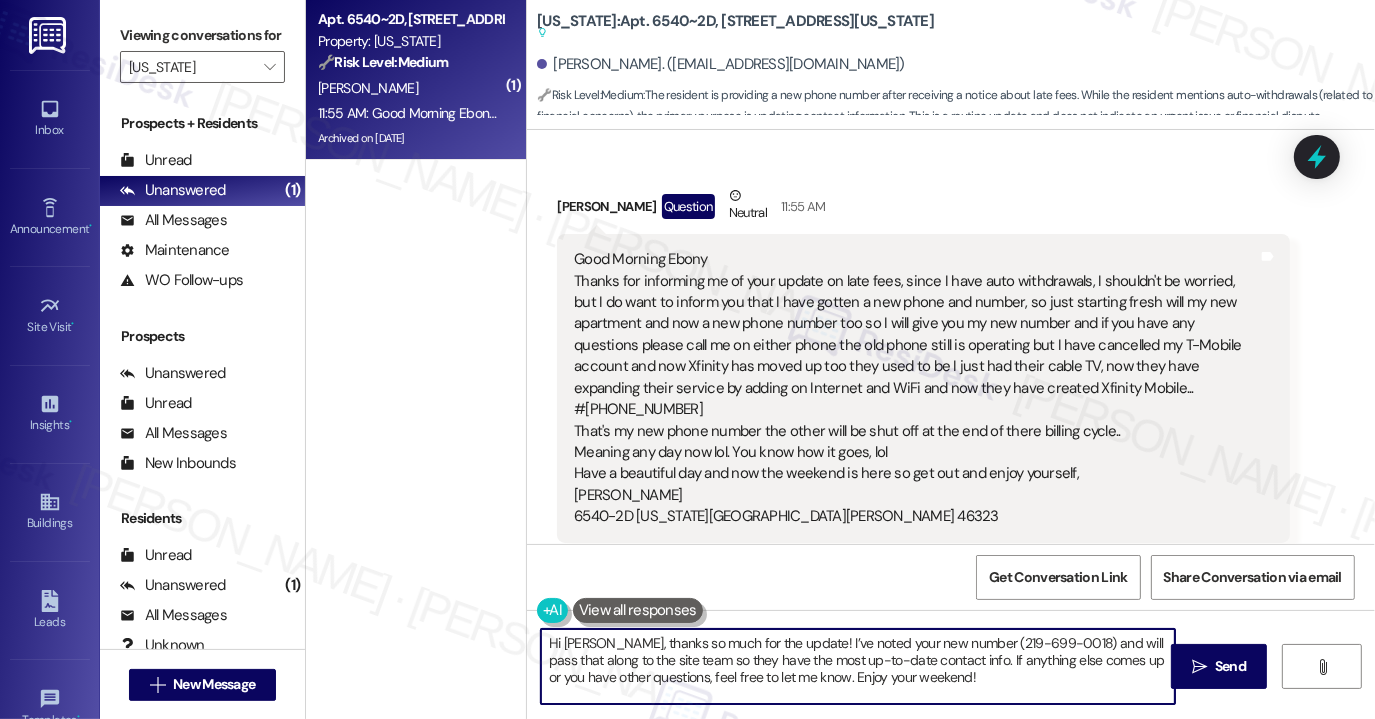 click on "Hi [PERSON_NAME], thanks so much for the update! I’ve noted your new number (219-699-0018) and will pass that along to the site team so they have the most up-to-date contact info. If anything else comes up or you have other questions, feel free to let me know. Enjoy your weekend!" at bounding box center [858, 666] 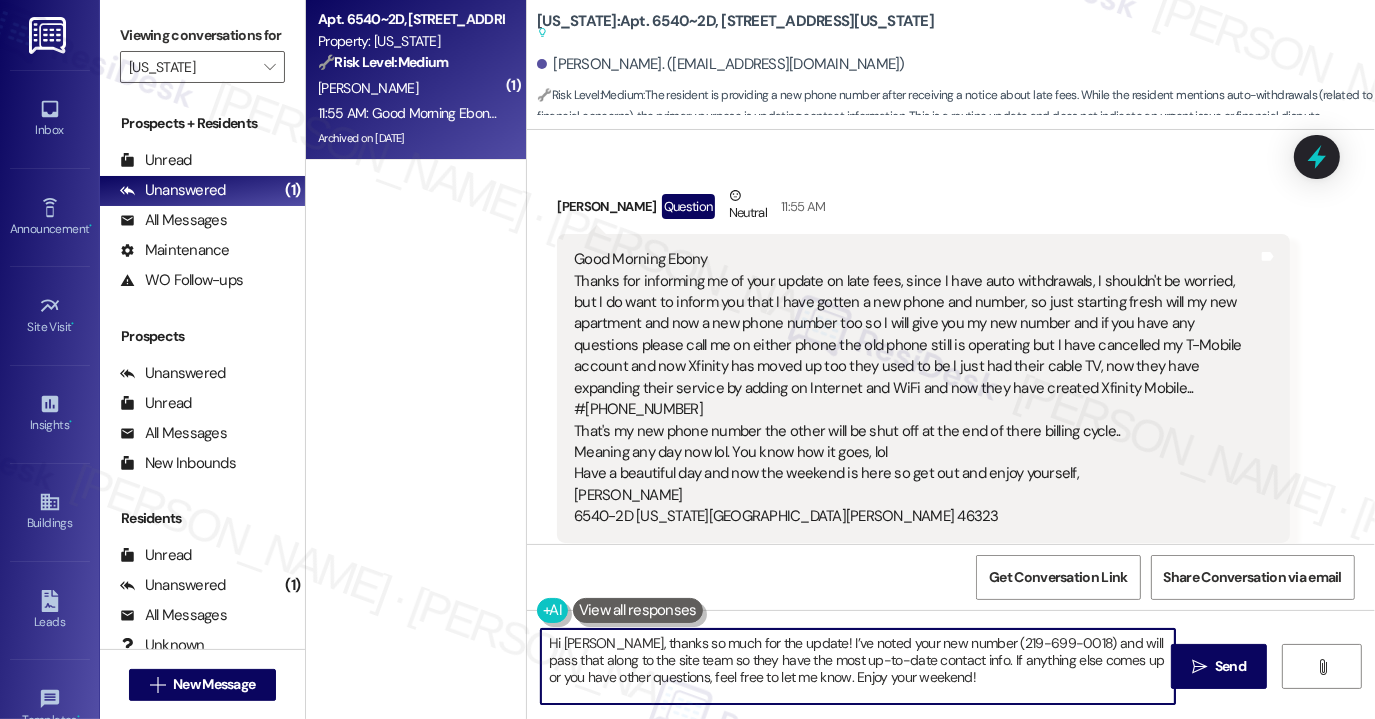 click on "Hi [PERSON_NAME], thanks so much for the update! I’ve noted your new number (219-699-0018) and will pass that along to the site team so they have the most up-to-date contact info. If anything else comes up or you have other questions, feel free to let me know. Enjoy your weekend!" at bounding box center [858, 666] 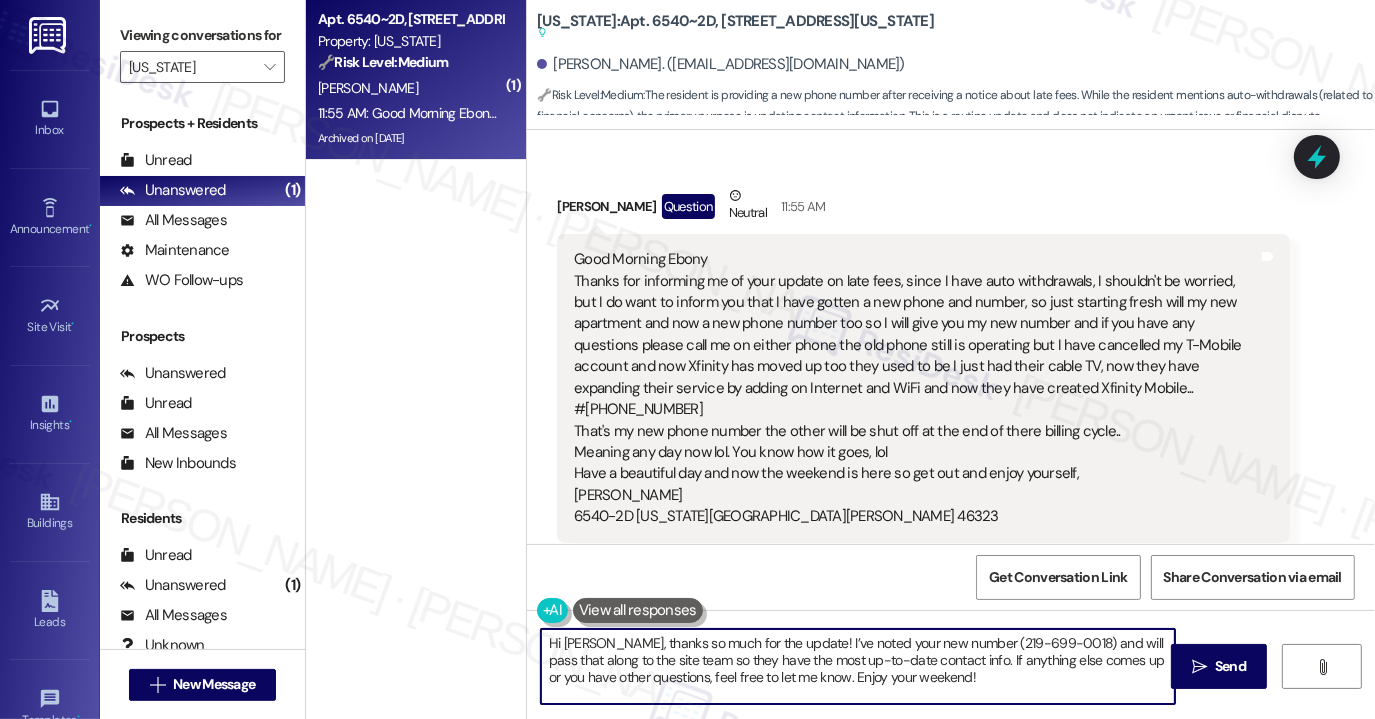 click on "Hi [PERSON_NAME], thanks so much for the update! I’ve noted your new number (219-699-0018) and will pass that along to the site team so they have the most up-to-date contact info. If anything else comes up or you have other questions, feel free to let me know. Enjoy your weekend!" at bounding box center [858, 666] 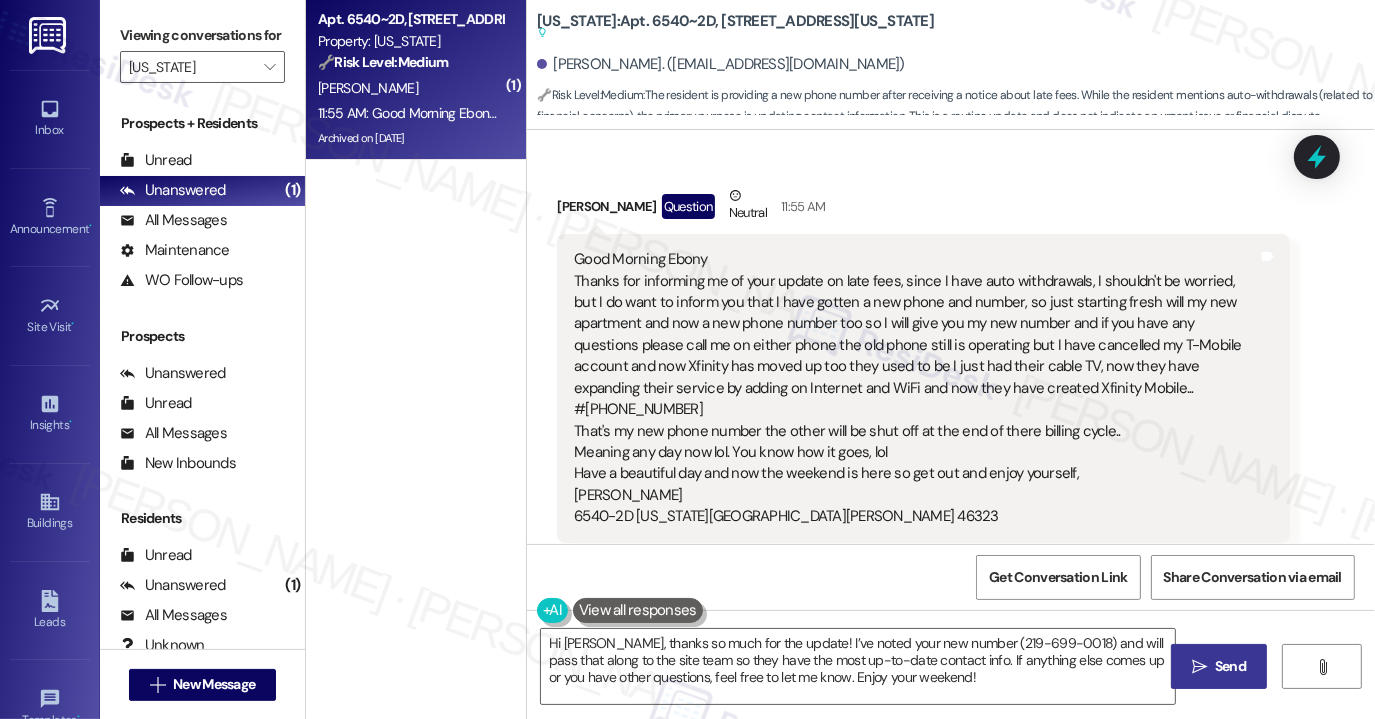 click on " Send" at bounding box center (1219, 666) 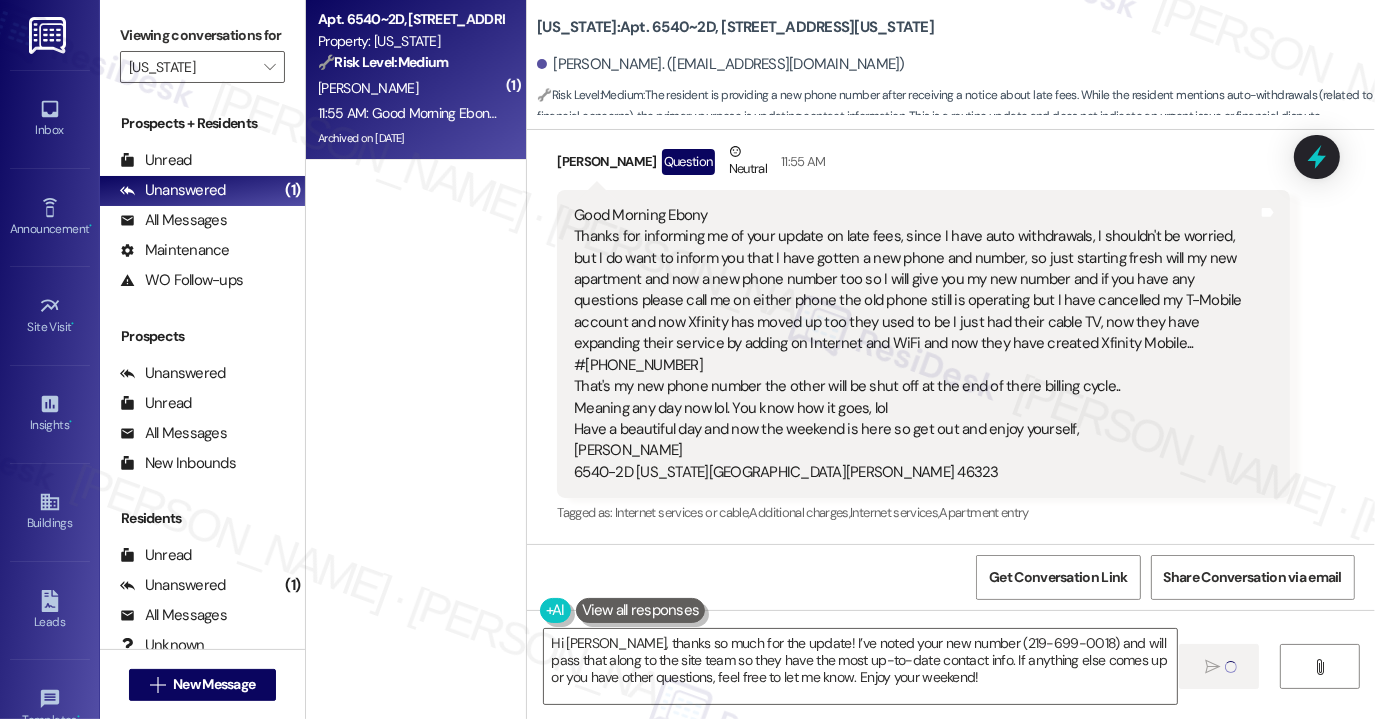 type 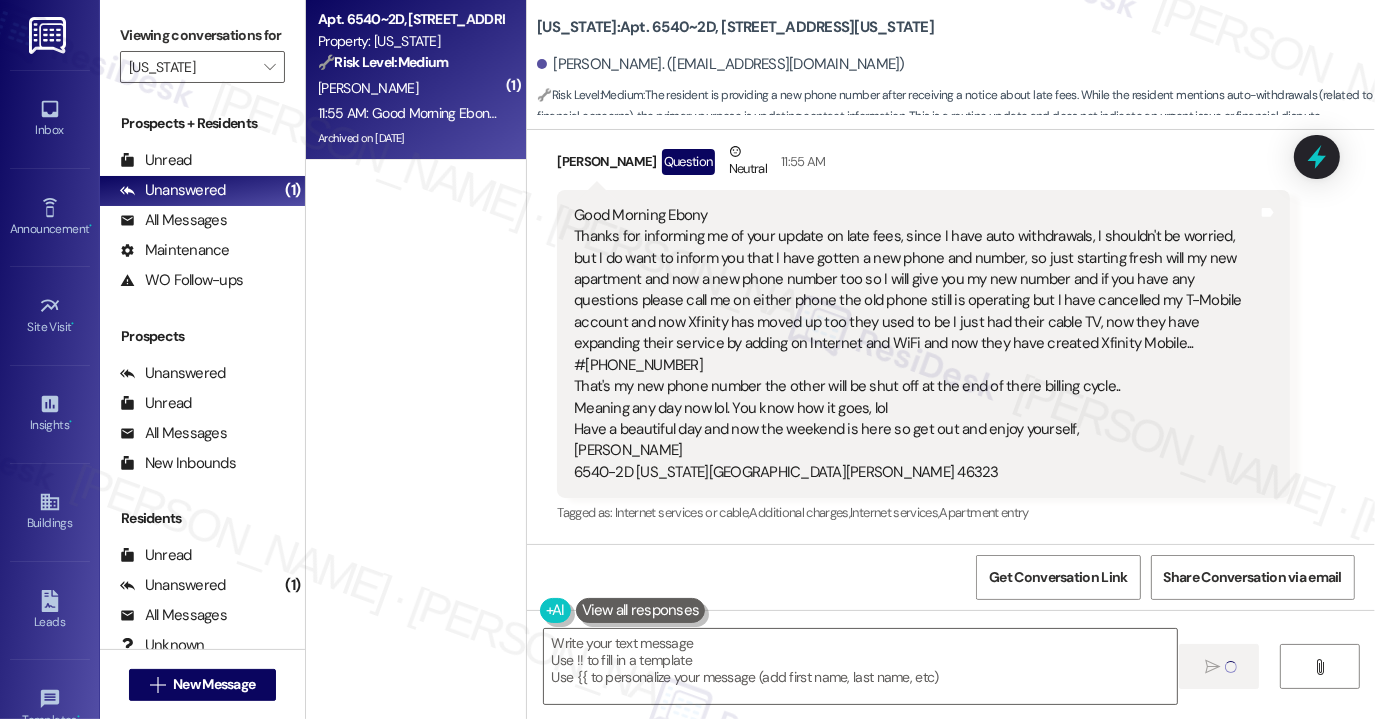 scroll, scrollTop: 7997, scrollLeft: 0, axis: vertical 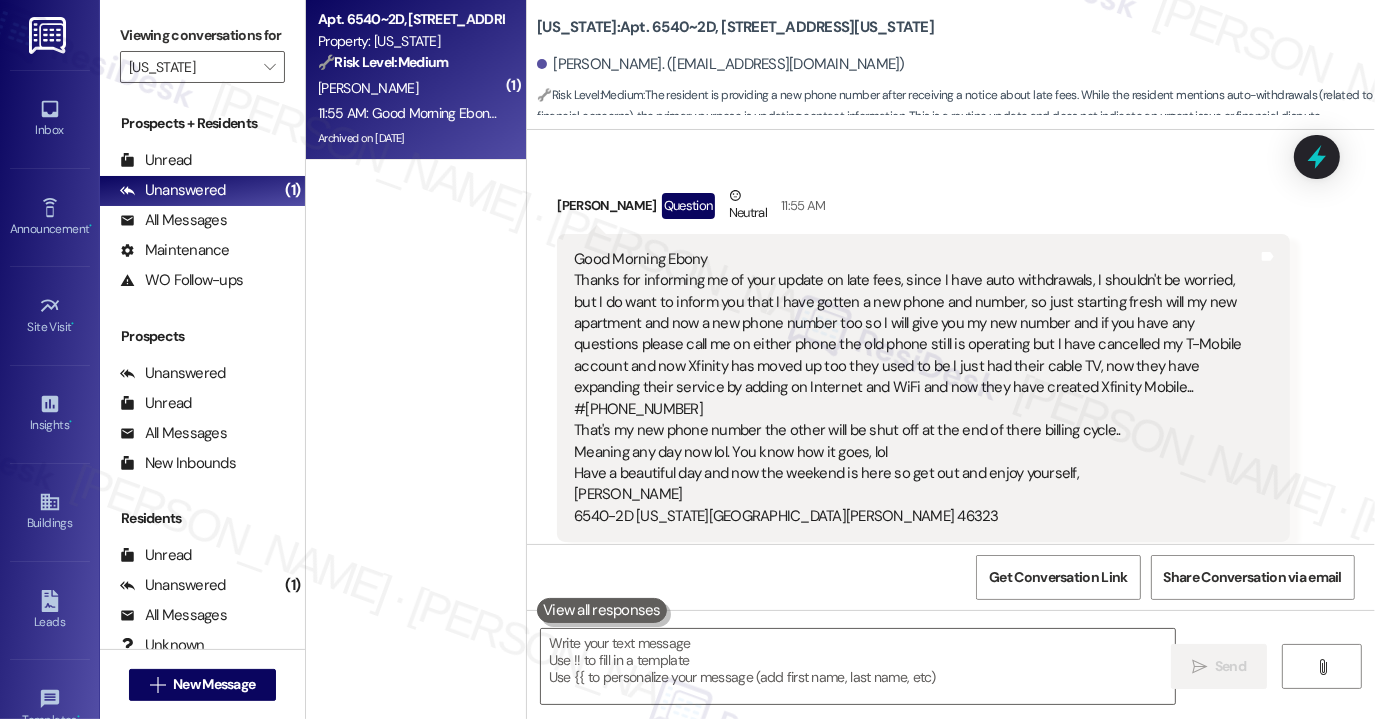click on "Good Morning Ebony
Thanks for informing me of your update on late fees, since I have auto withdrawals, I shouldn't be worried, but I do want to inform you that I have gotten a new phone and number, so just starting fresh will my new apartment and now a new phone number too so I will give you my new number and if you have any questions please call me on either phone the old phone still is operating but I have cancelled my T-Mobile account and now Xfinity has moved up too they used to be I just had their cable TV, now they have expanding their service by adding on Internet and WiFi and now they have created Xfinity Mobile...
#[PHONE_NUMBER]
That's my new phone number the other will be shut off at the end of there billing cycle..
Meaning any day now lol.   You know how it goes, lol
Have a beautiful day and now the weekend is here so get out and enjoy yourself,
[PERSON_NAME]
[STREET_ADDRESS][US_STATE][PERSON_NAME]" at bounding box center [916, 388] 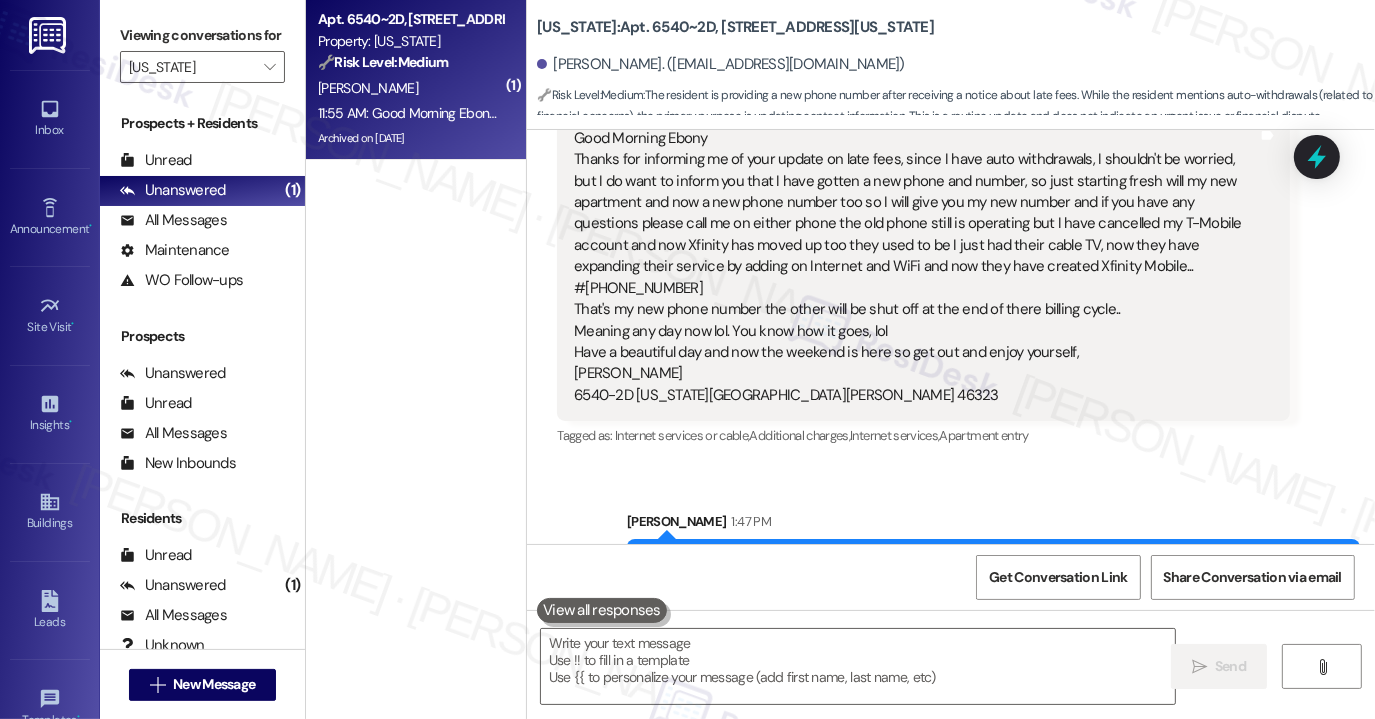 scroll, scrollTop: 8180, scrollLeft: 0, axis: vertical 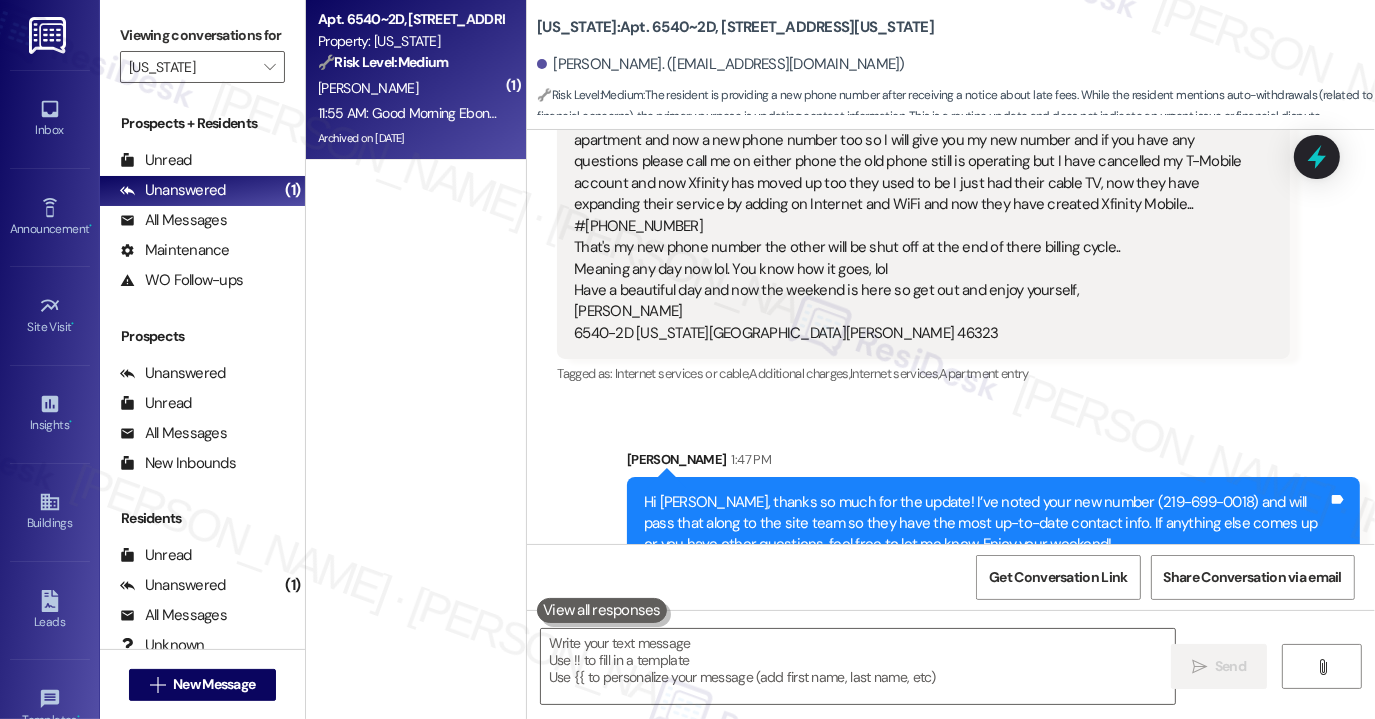 click on "[PERSON_NAME]. ([EMAIL_ADDRESS][DOMAIN_NAME])" at bounding box center (956, 65) 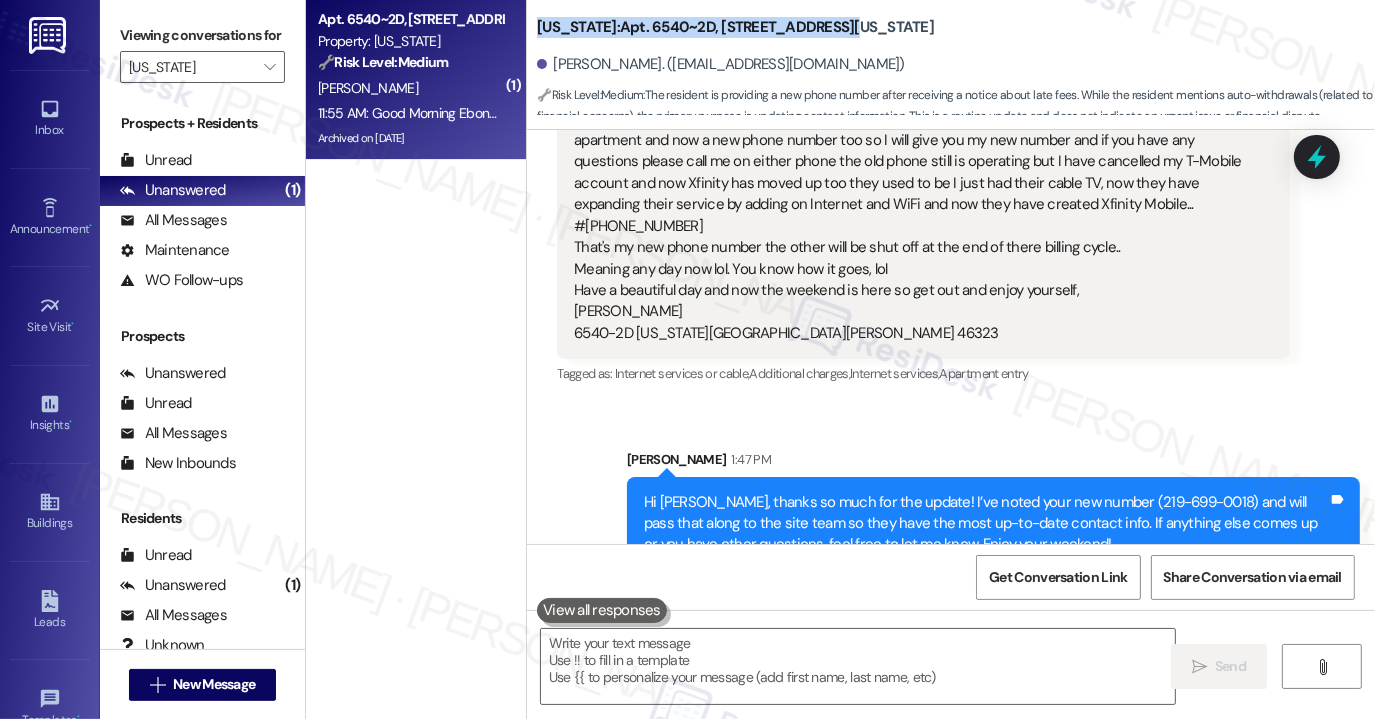 drag, startPoint x: 530, startPoint y: 29, endPoint x: 832, endPoint y: 38, distance: 302.13406 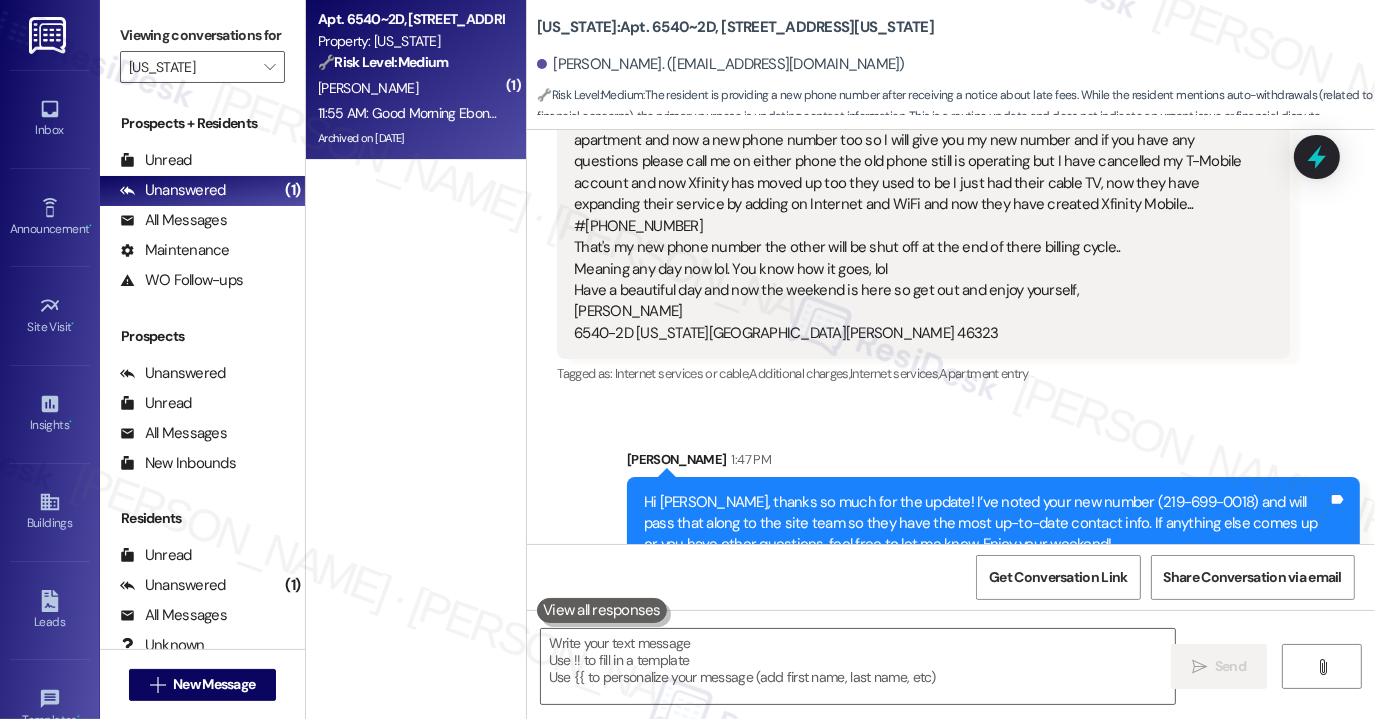 click on "Good Morning Ebony
Thanks for informing me of your update on late fees, since I have auto withdrawals, I shouldn't be worried, but I do want to inform you that I have gotten a new phone and number, so just starting fresh will my new apartment and now a new phone number too so I will give you my new number and if you have any questions please call me on either phone the old phone still is operating but I have cancelled my T-Mobile account and now Xfinity has moved up too they used to be I just had their cable TV, now they have expanding their service by adding on Internet and WiFi and now they have created Xfinity Mobile...
#[PHONE_NUMBER]
That's my new phone number the other will be shut off at the end of there billing cycle..
Meaning any day now lol.   You know how it goes, lol
Have a beautiful day and now the weekend is here so get out and enjoy yourself,
[PERSON_NAME]
[STREET_ADDRESS][US_STATE][PERSON_NAME]" at bounding box center (916, 205) 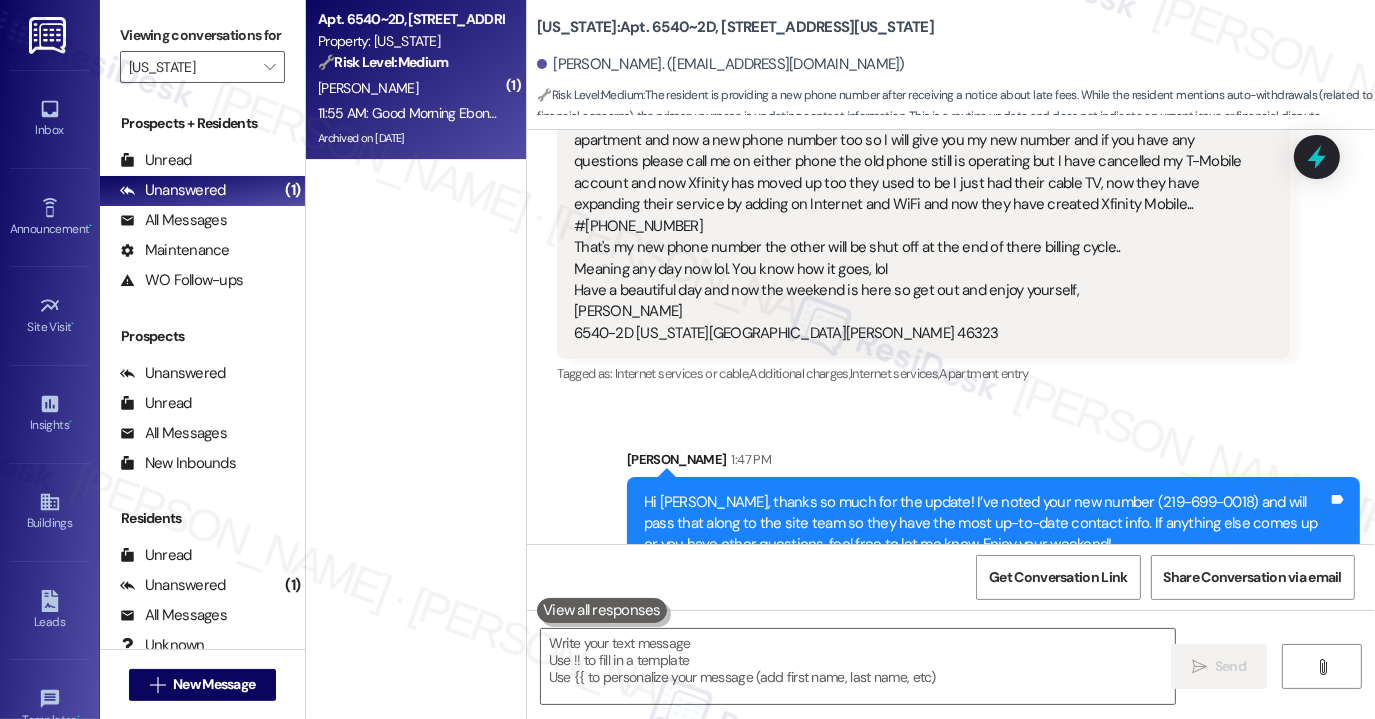 click on "Sent via SMS [PERSON_NAME] 1:47 PM Hi [PERSON_NAME], thanks so much for the update! I’ve noted your new number (219-699-0018) and will pass that along to the site team so they have the most up-to-date contact info. If anything else comes up or you have other questions, feel free to let me know. Enjoy your weekend! Tags and notes" at bounding box center [951, 495] 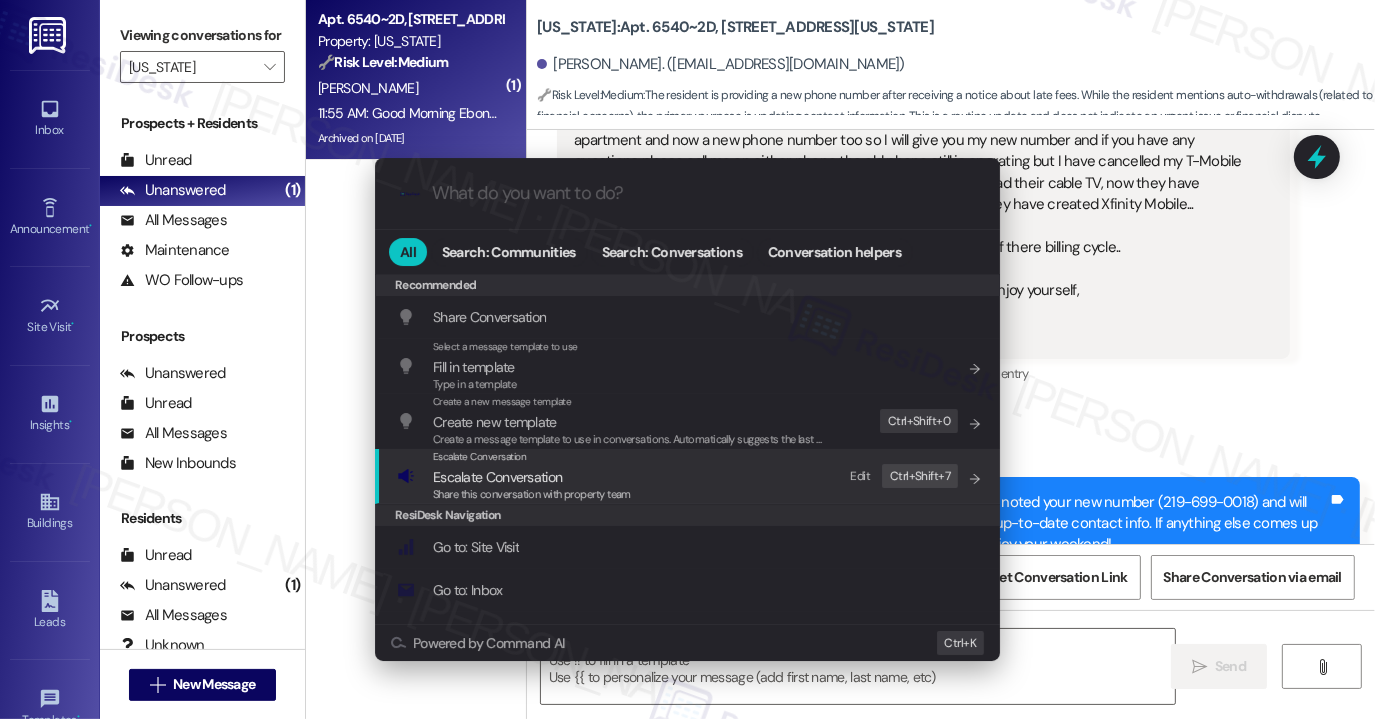 click on "Escalate Conversation Escalate Conversation Share this conversation with property team Edit Ctrl+ Shift+ 7" at bounding box center (689, 476) 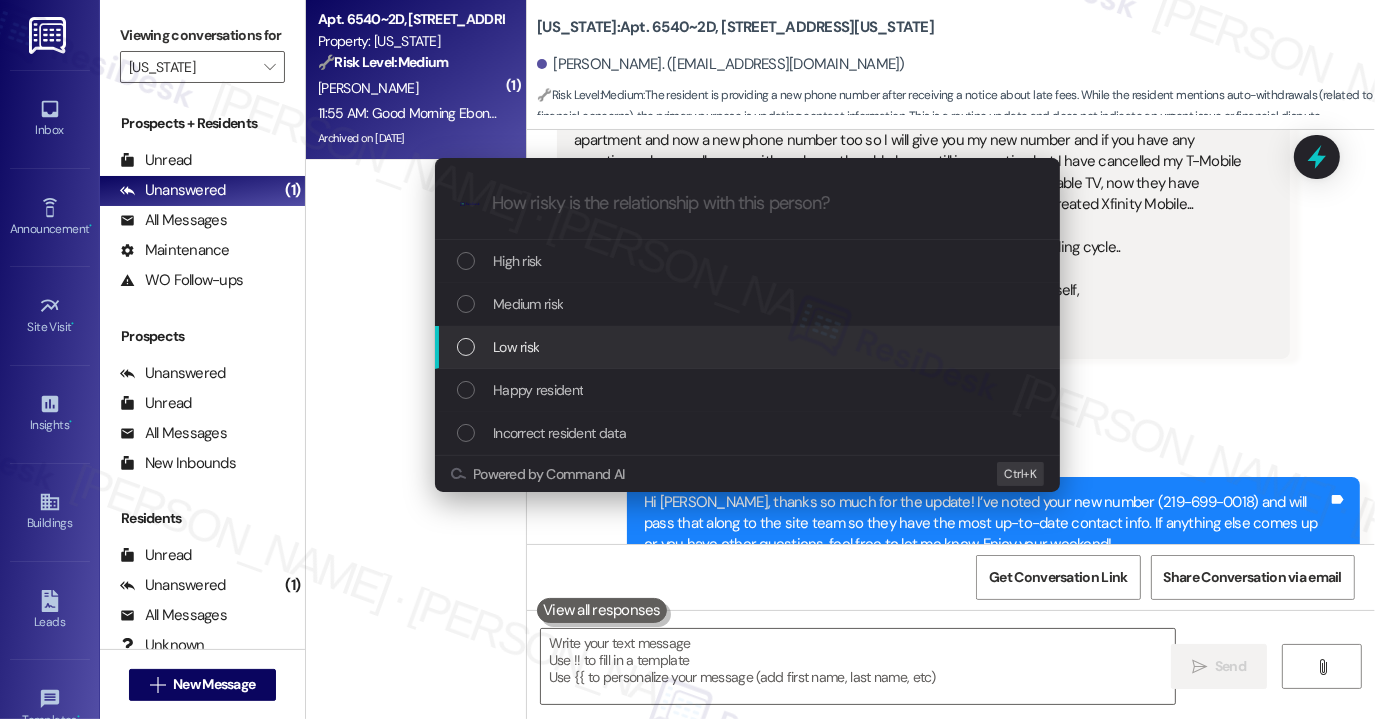 click on "Low risk" at bounding box center [749, 347] 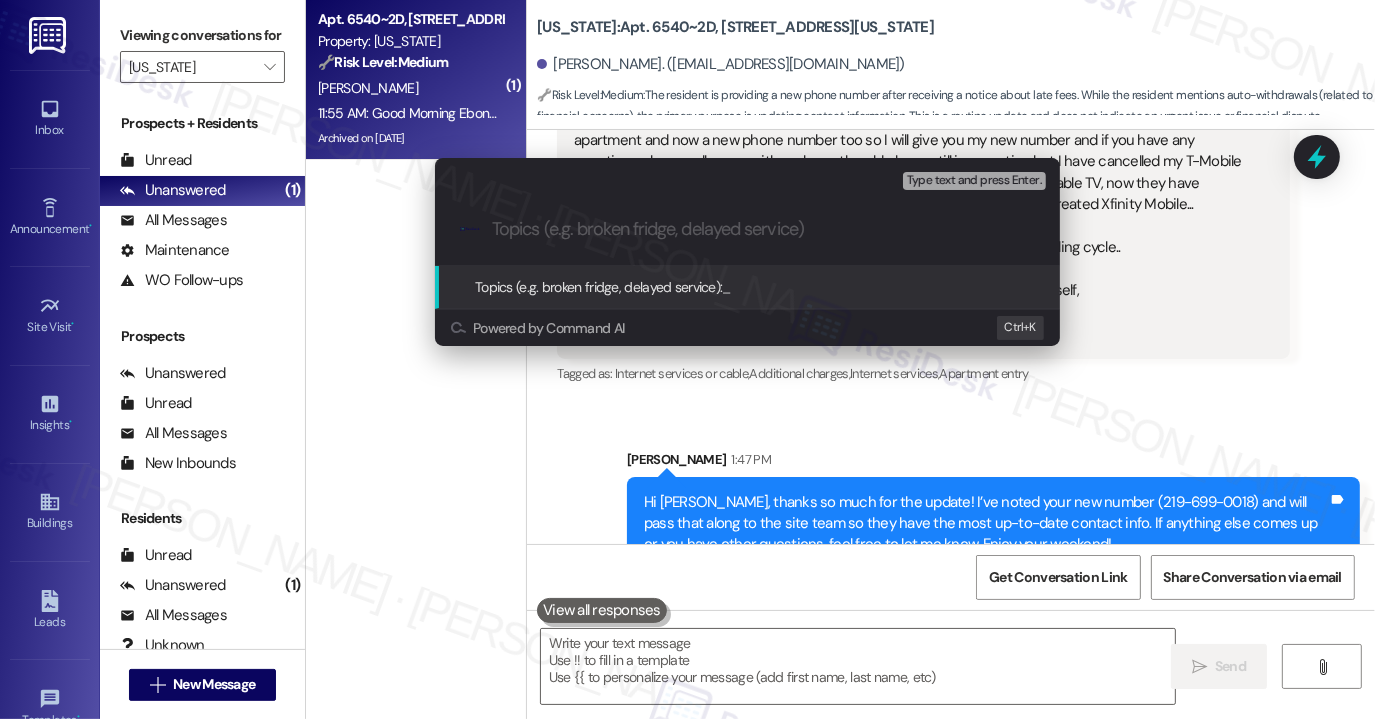 click at bounding box center (763, 229) 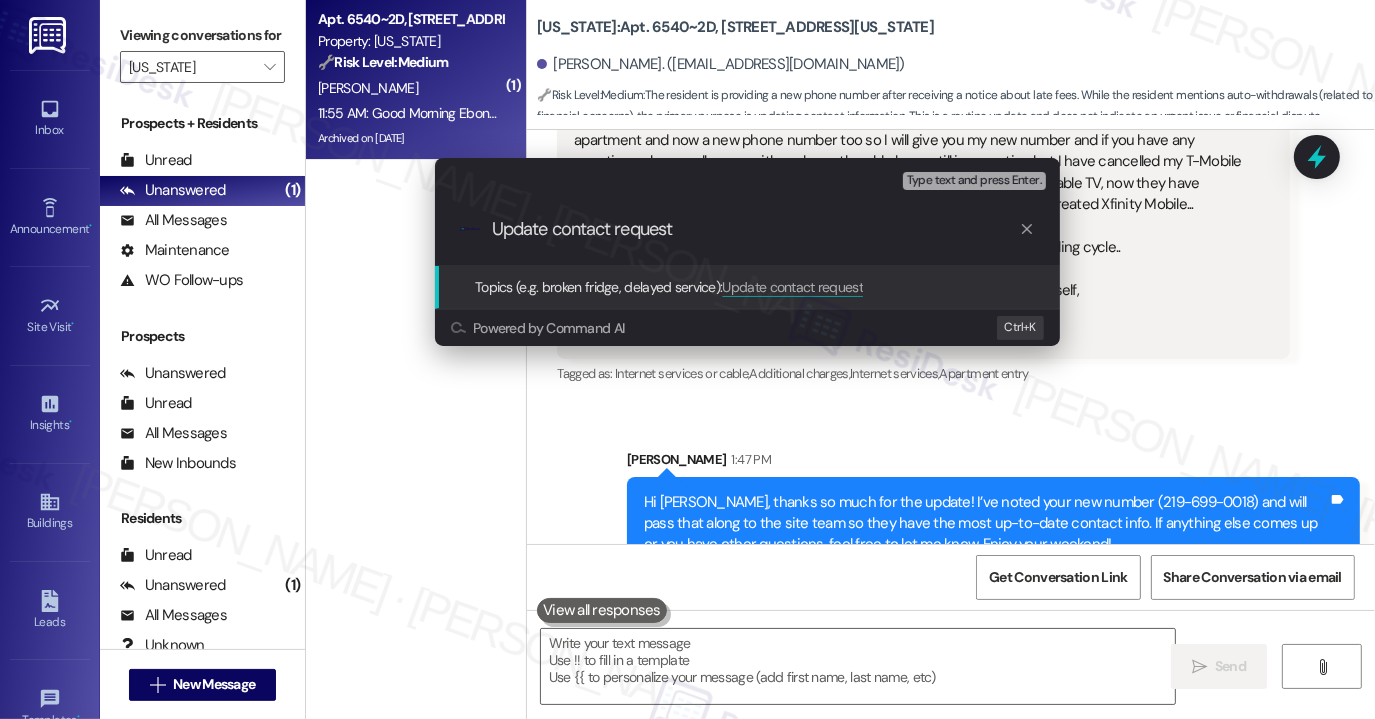 paste on "Contact Update Request for [PERSON_NAME]" 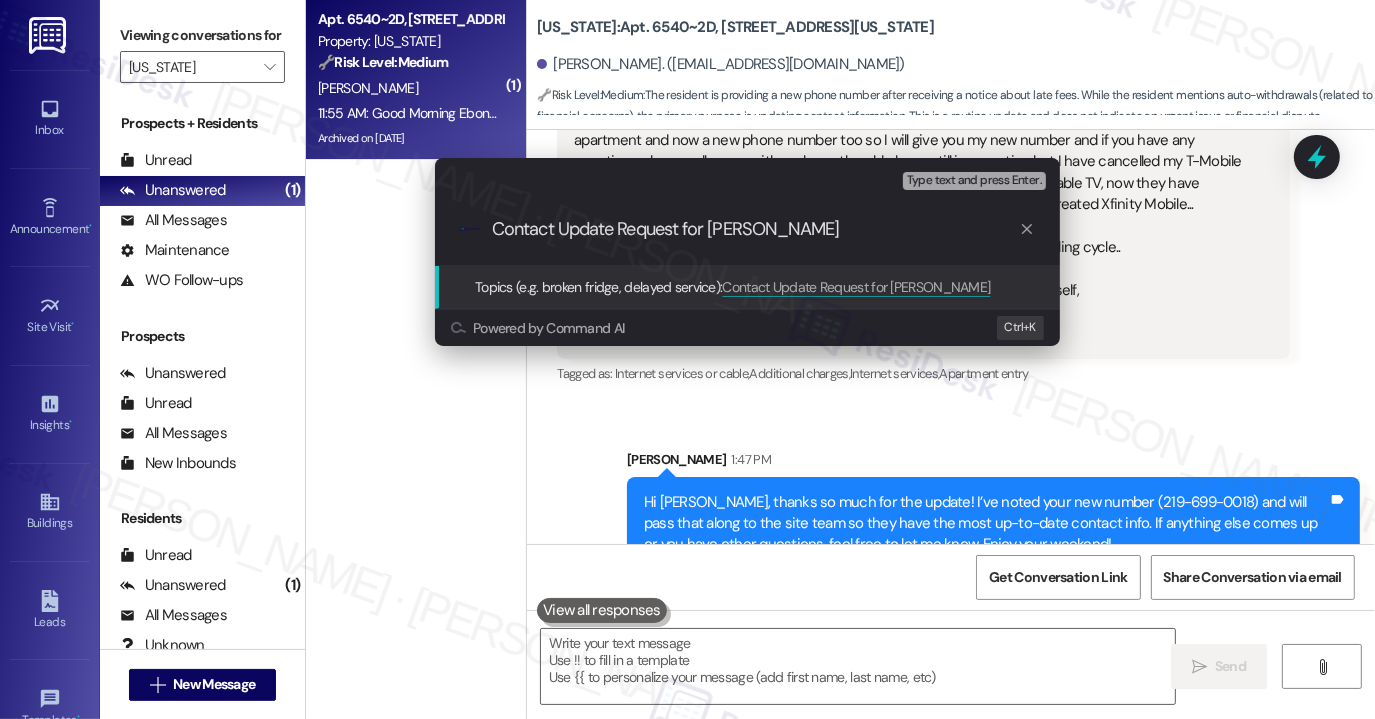click on "Contact Update Request for [PERSON_NAME]" at bounding box center (755, 229) 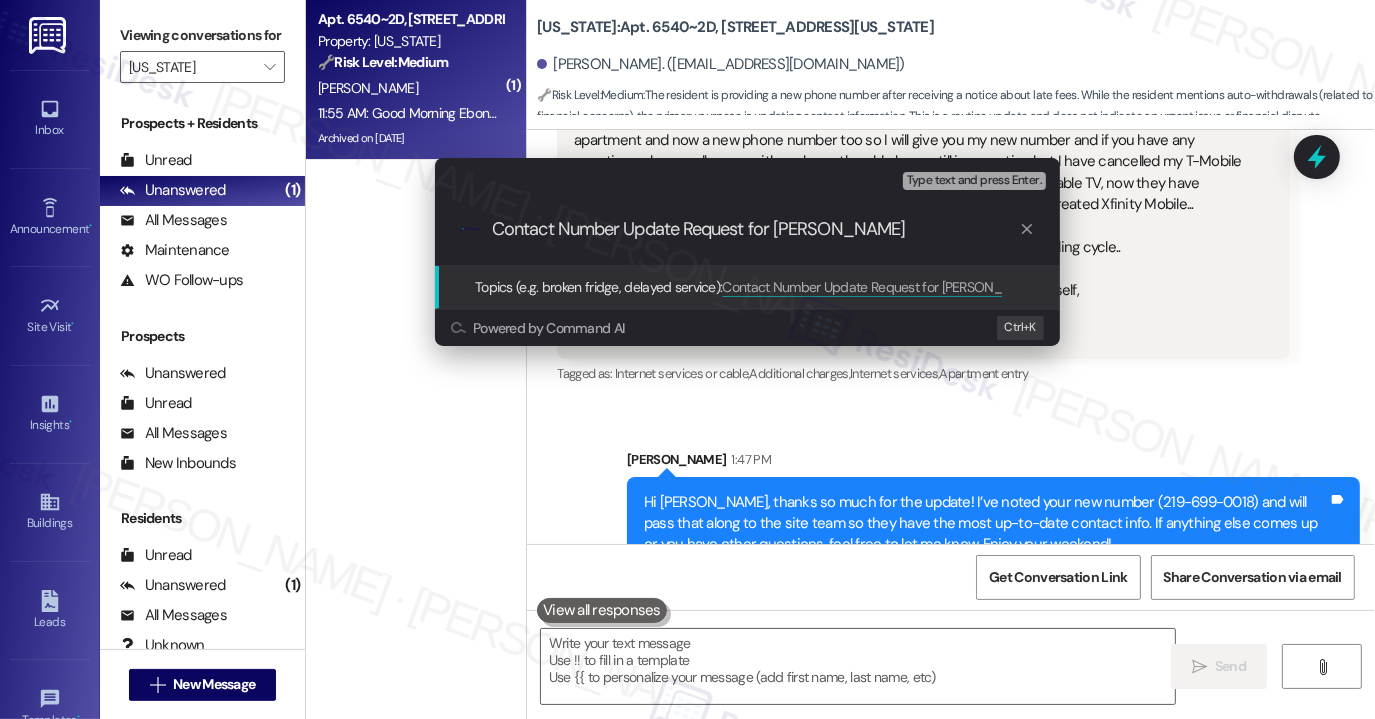 click on "Contact Number Update Request for [PERSON_NAME]" at bounding box center (755, 229) 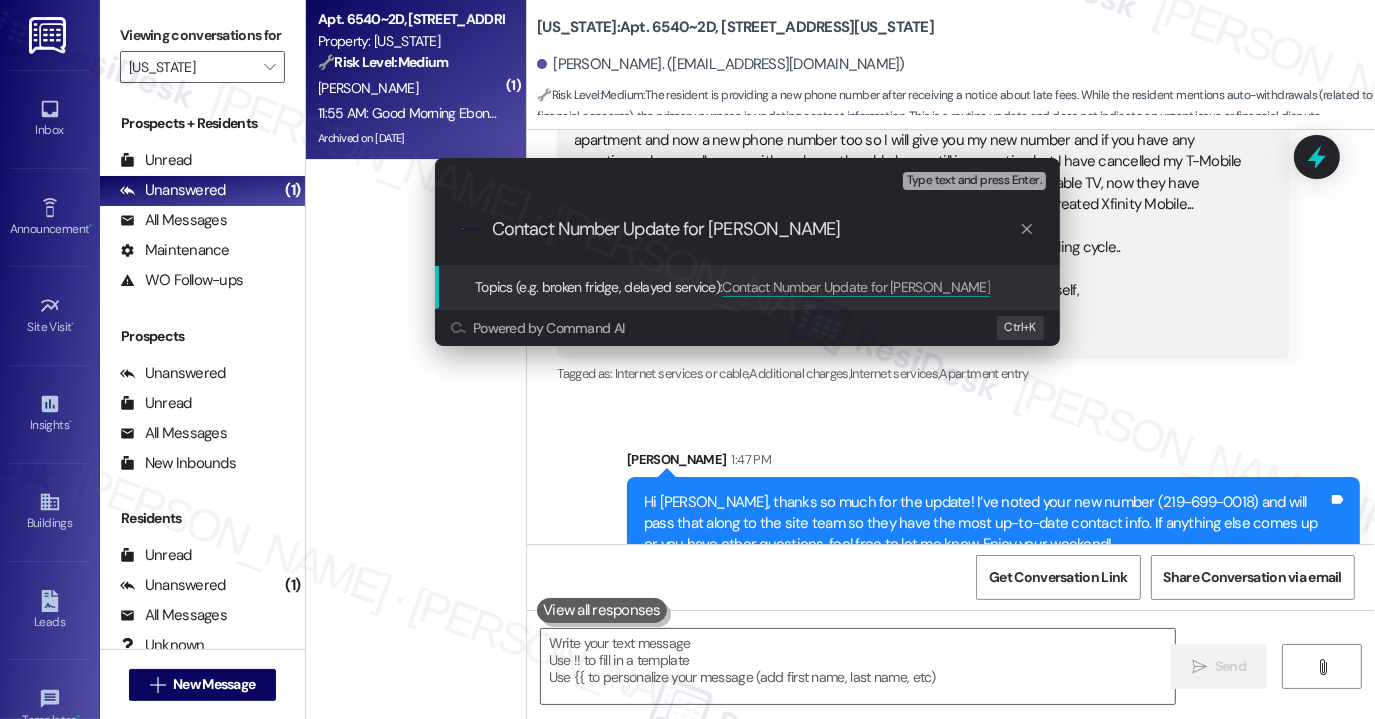 type 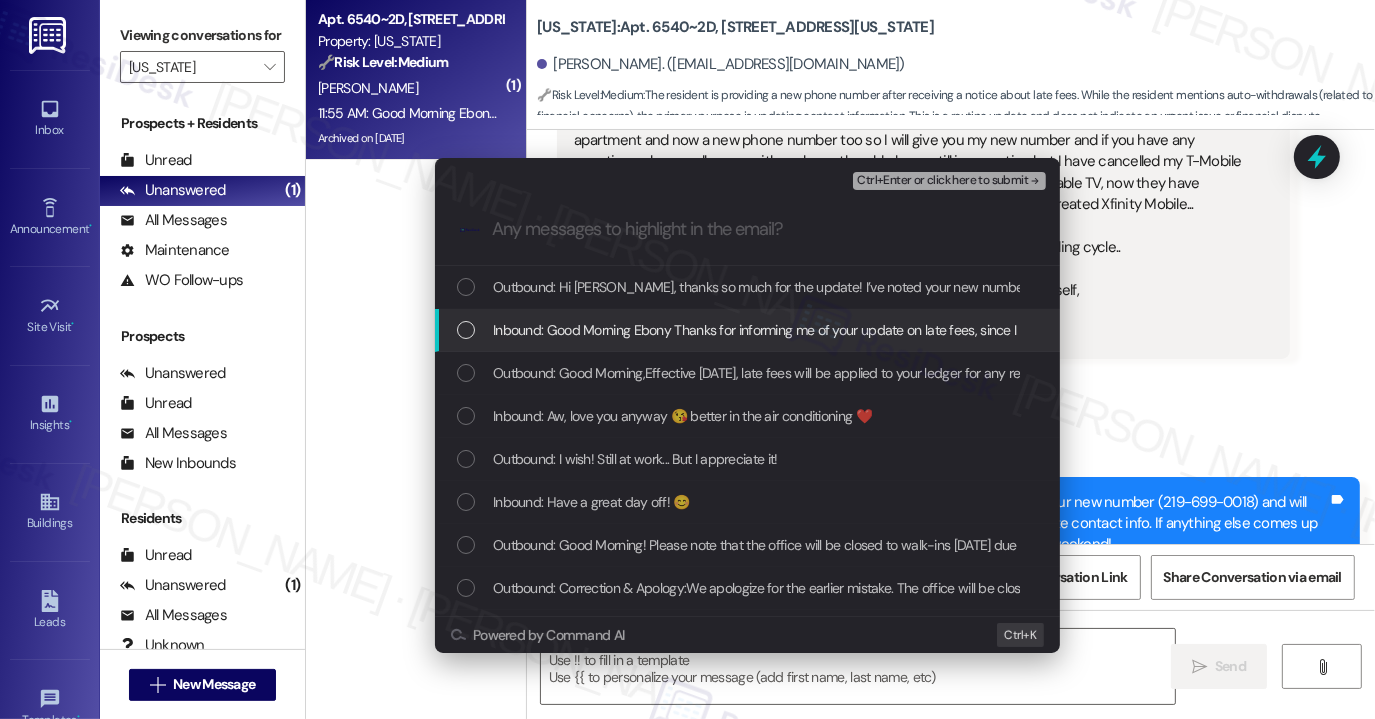 click on "Inbound: Good Morning Ebony
Thanks for informing me of your update on late fees, since I have auto withdrawals, I shouldn't be worried, but I do want to inform you that I have gotten a new phone and number, so just starting fresh will my new apartment and now a new phone number too so I will give you my new number and if you have any questions please call me on either phone the old phone still is operating but I have cancelled my T-Mobile account and now Xfinity has moved up too they used to be I just had their cable TV, now they have expanding their service by adding on Internet and WiFi and now they have created Xfinity Mobile...
#[PHONE_NUMBER]
That's my new phone number the other will be shut off at the end of there billing cycle..
Meaning any day now lol.   You know how it goes, lol
Have a beautiful day and now the weekend is here so get out and enjoy yourself,
[PERSON_NAME]
[STREET_ADDRESS][US_STATE][PERSON_NAME]" at bounding box center (3257, 330) 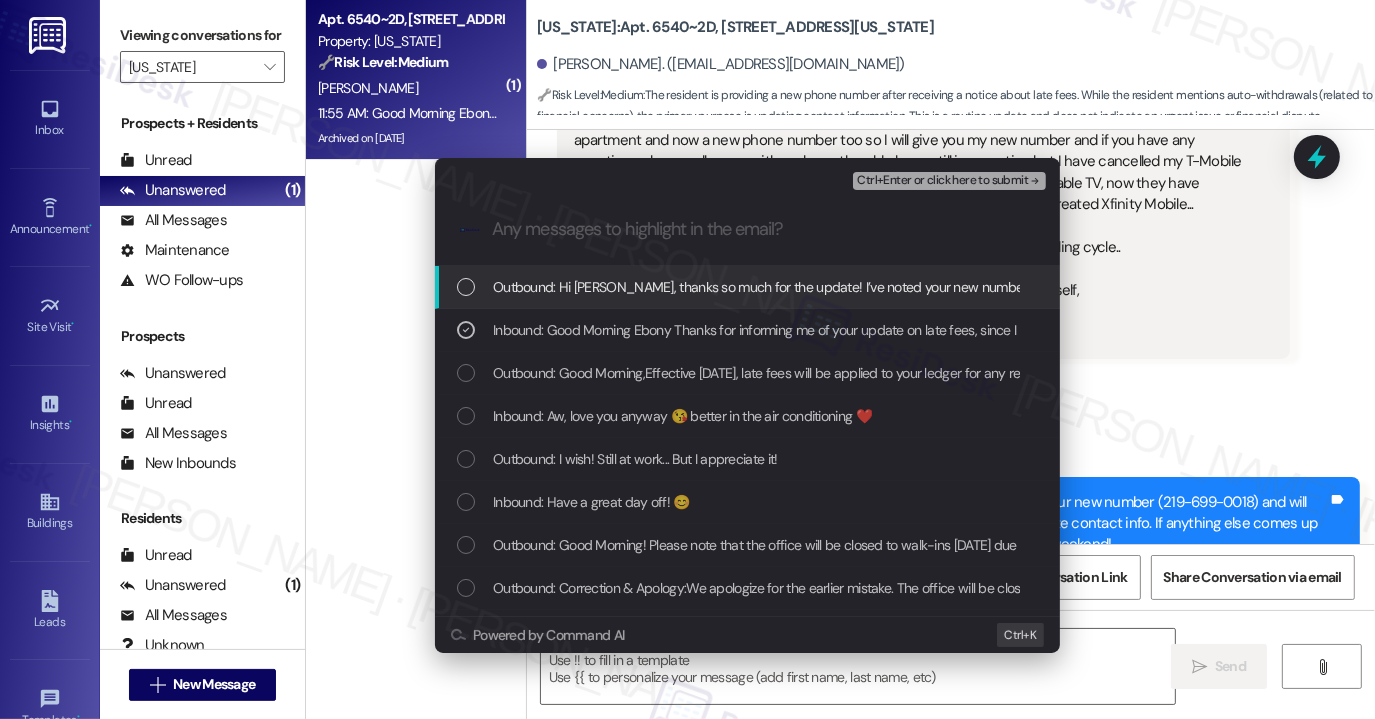 click on "Ctrl+Enter or click here to submit" at bounding box center (942, 181) 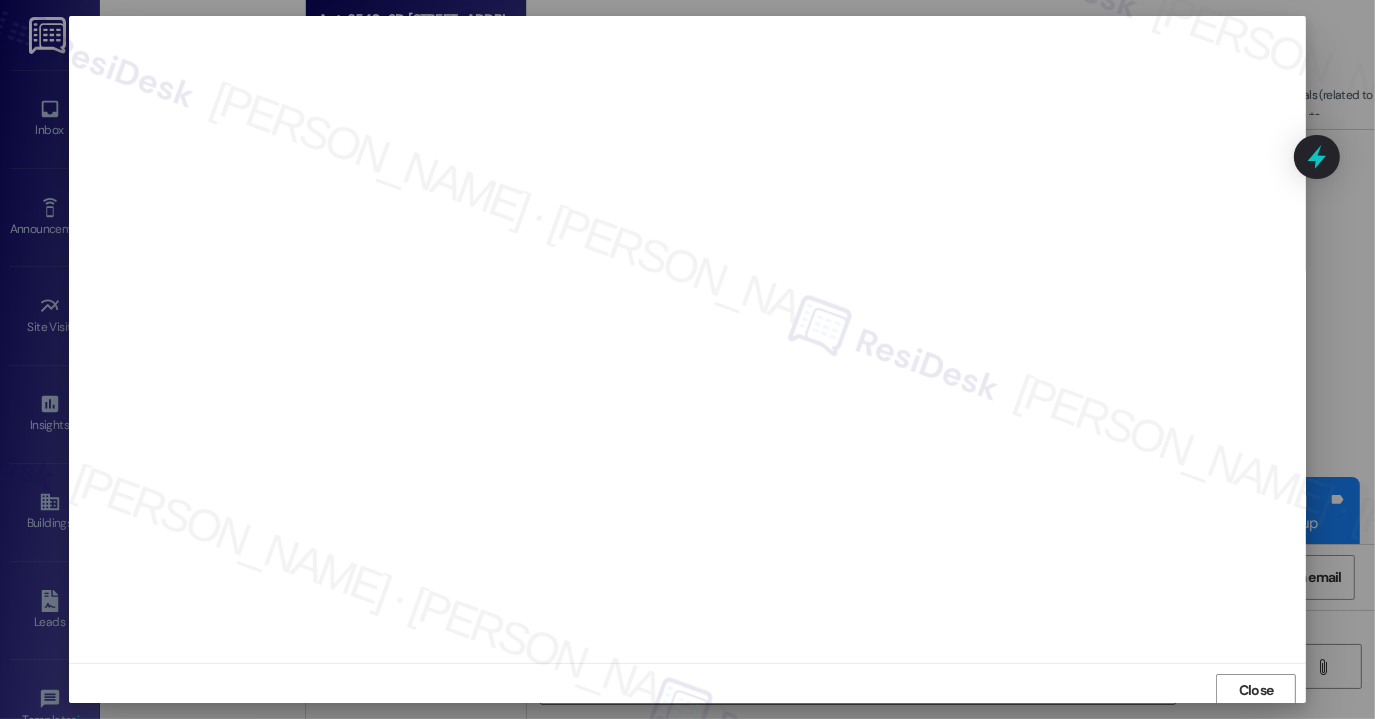 scroll, scrollTop: 0, scrollLeft: 0, axis: both 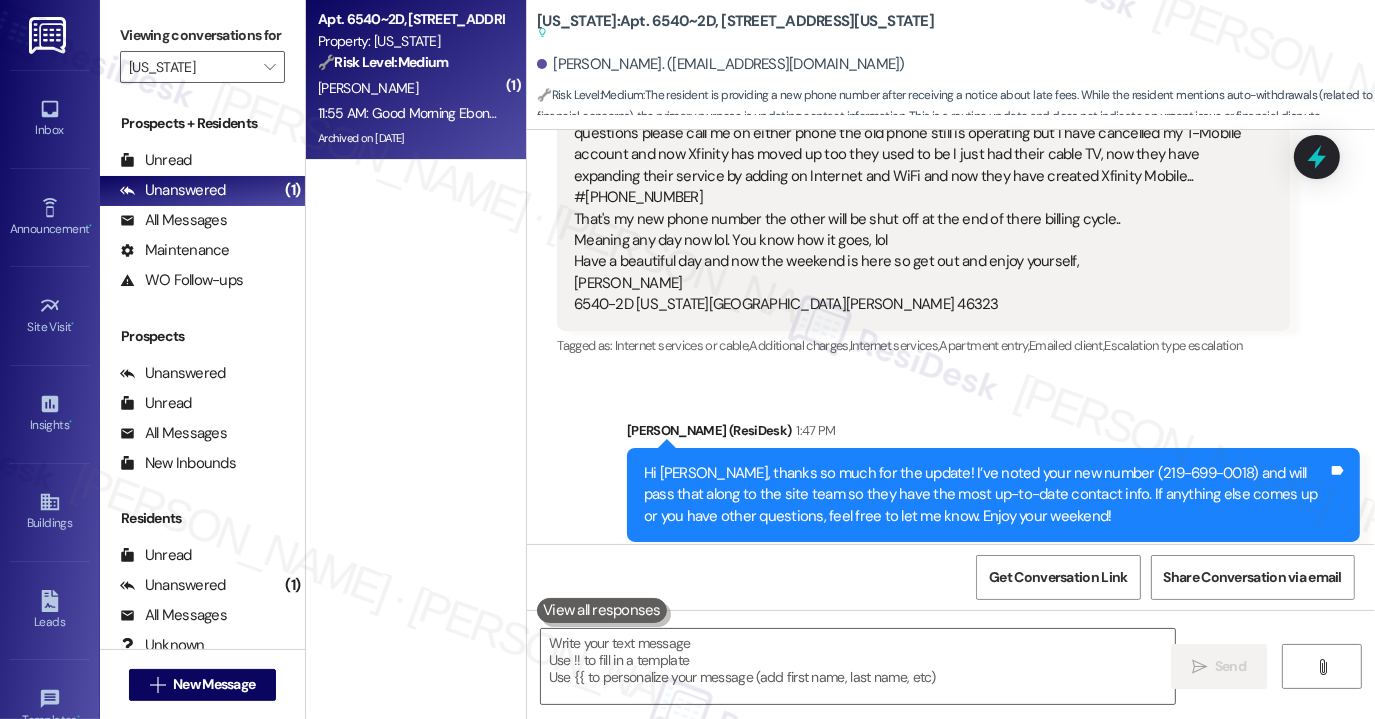 click on "Hi [PERSON_NAME], thanks so much for the update! I’ve noted your new number (219-699-0018) and will pass that along to the site team so they have the most up-to-date contact info. If anything else comes up or you have other questions, feel free to let me know. Enjoy your weekend!" at bounding box center (986, 495) 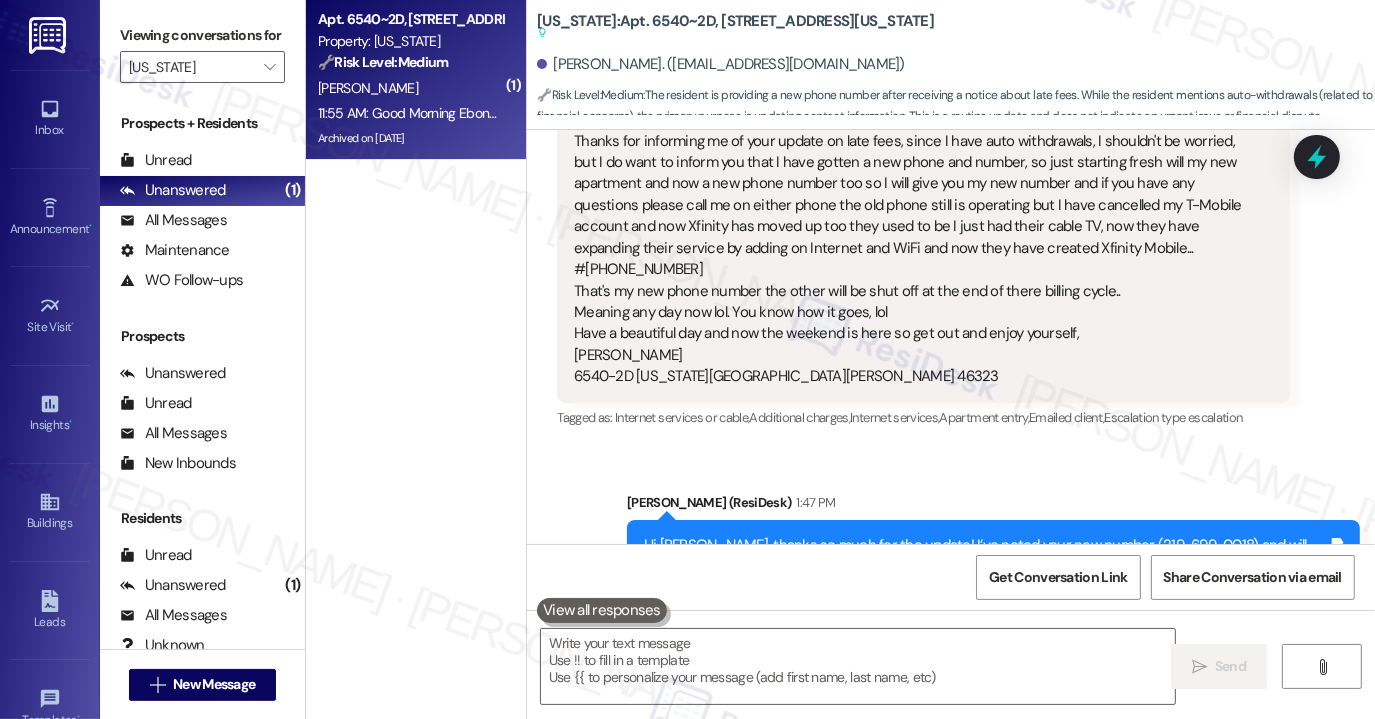 scroll, scrollTop: 8268, scrollLeft: 0, axis: vertical 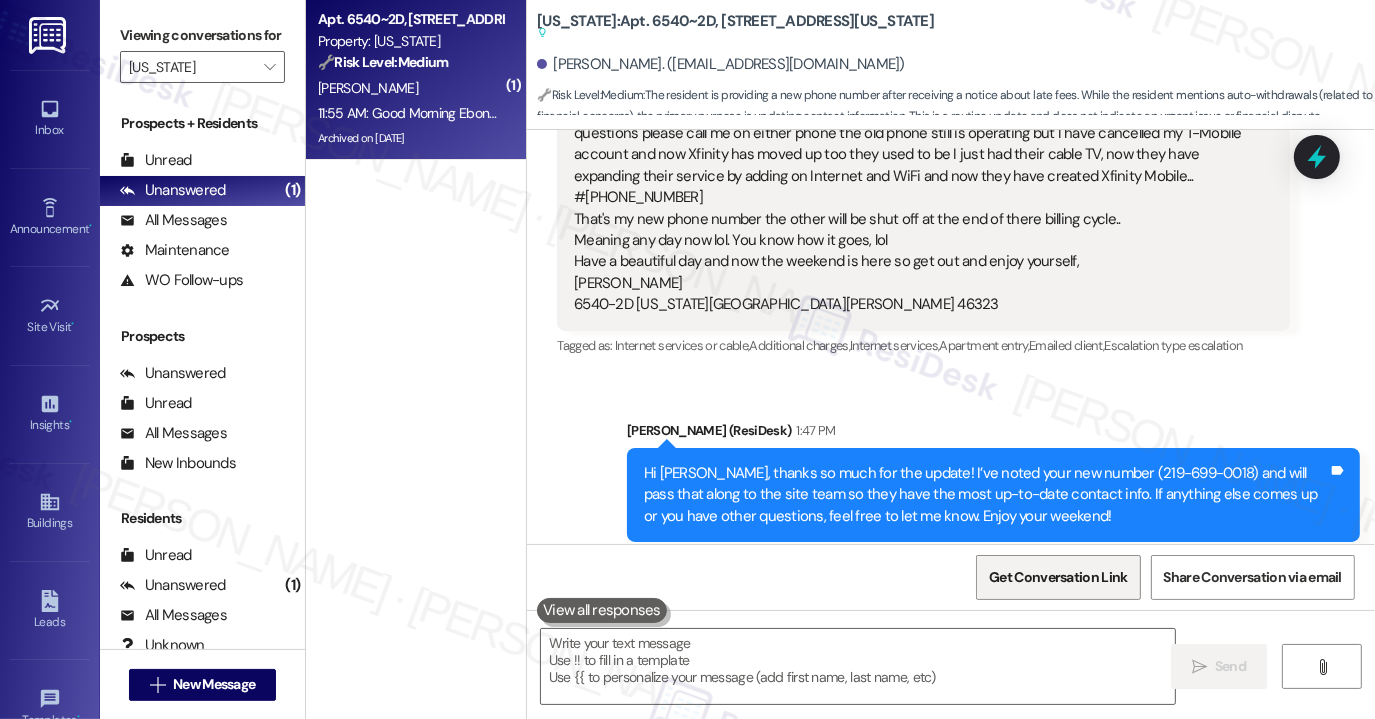click on "Get Conversation Link" at bounding box center (1058, 577) 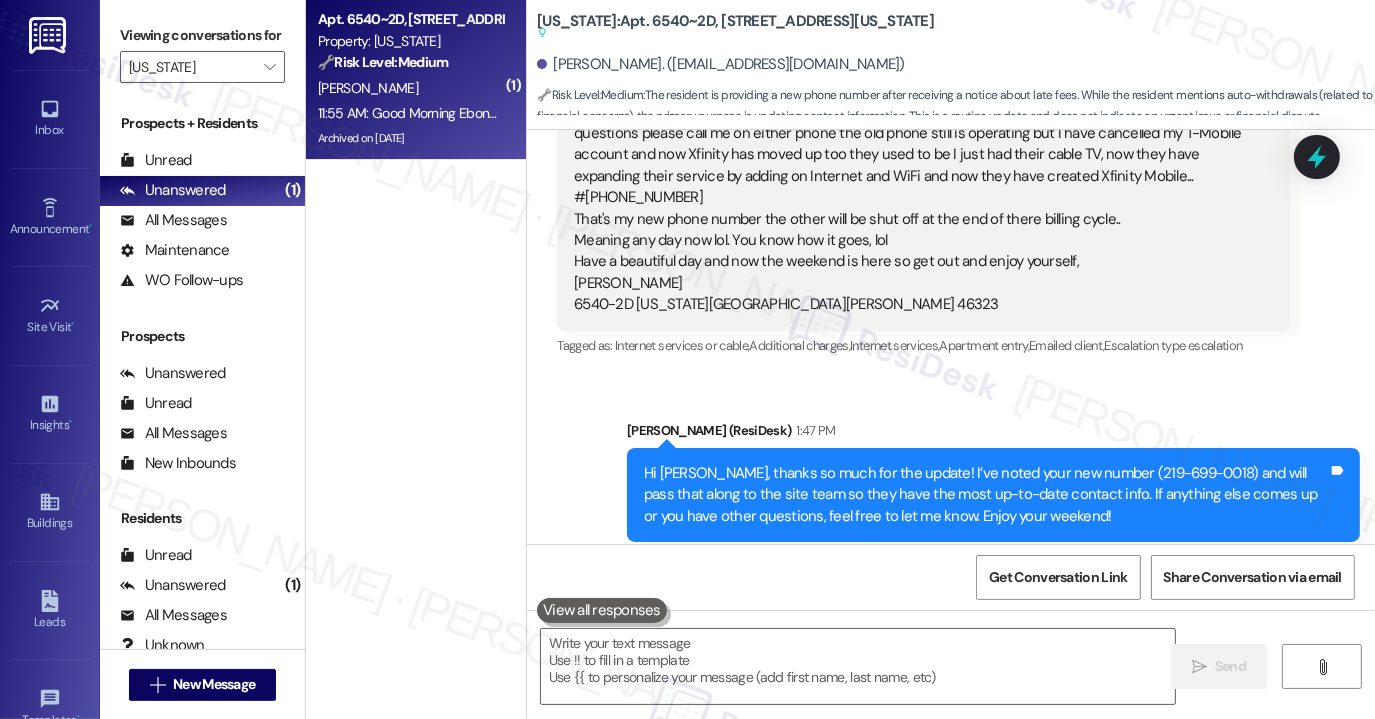 click on "Hi [PERSON_NAME], thanks so much for the update! I’ve noted your new number (219-699-0018) and will pass that along to the site team so they have the most up-to-date contact info. If anything else comes up or you have other questions, feel free to let me know. Enjoy your weekend!" at bounding box center (986, 495) 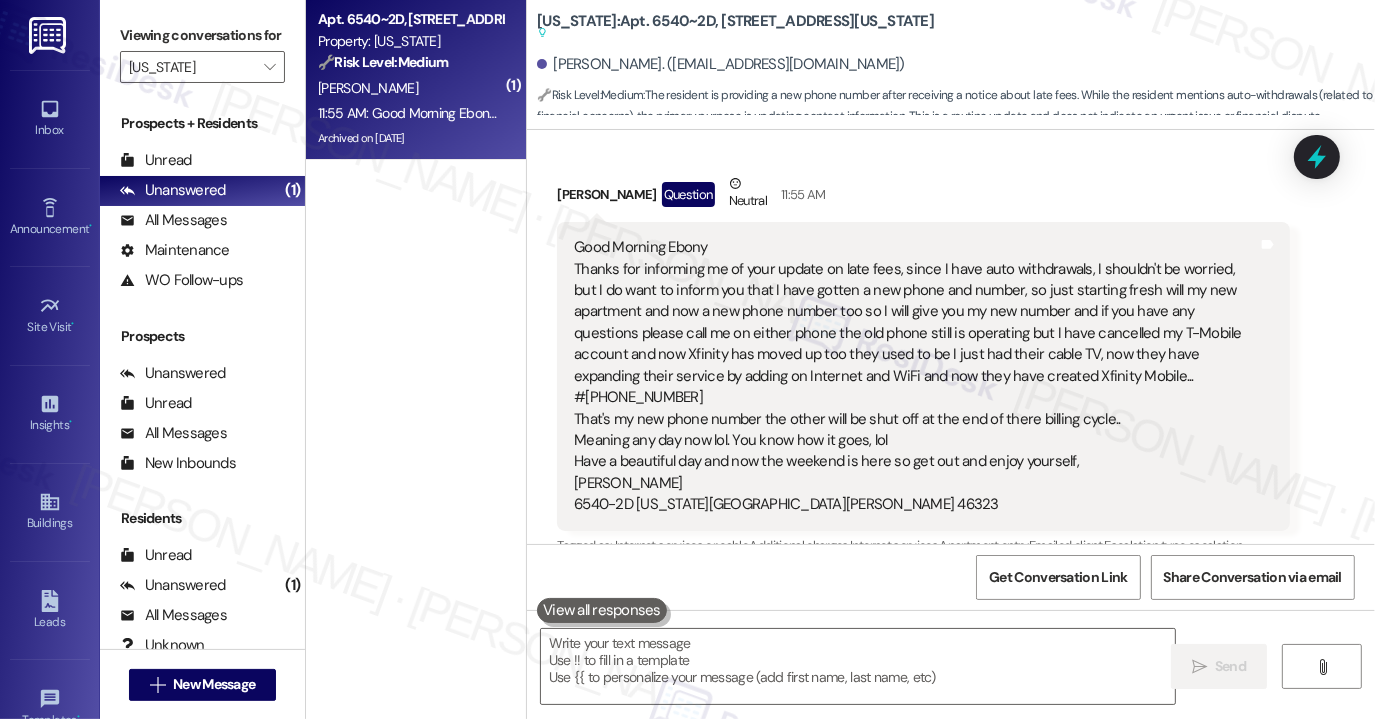 click on "Good Morning Ebony
Thanks for informing me of your update on late fees, since I have auto withdrawals, I shouldn't be worried, but I do want to inform you that I have gotten a new phone and number, so just starting fresh will my new apartment and now a new phone number too so I will give you my new number and if you have any questions please call me on either phone the old phone still is operating but I have cancelled my T-Mobile account and now Xfinity has moved up too they used to be I just had their cable TV, now they have expanding their service by adding on Internet and WiFi and now they have created Xfinity Mobile...
#[PHONE_NUMBER]
That's my new phone number the other will be shut off at the end of there billing cycle..
Meaning any day now lol.   You know how it goes, lol
Have a beautiful day and now the weekend is here so get out and enjoy yourself,
[PERSON_NAME]
[STREET_ADDRESS][US_STATE][PERSON_NAME]" at bounding box center [916, 376] 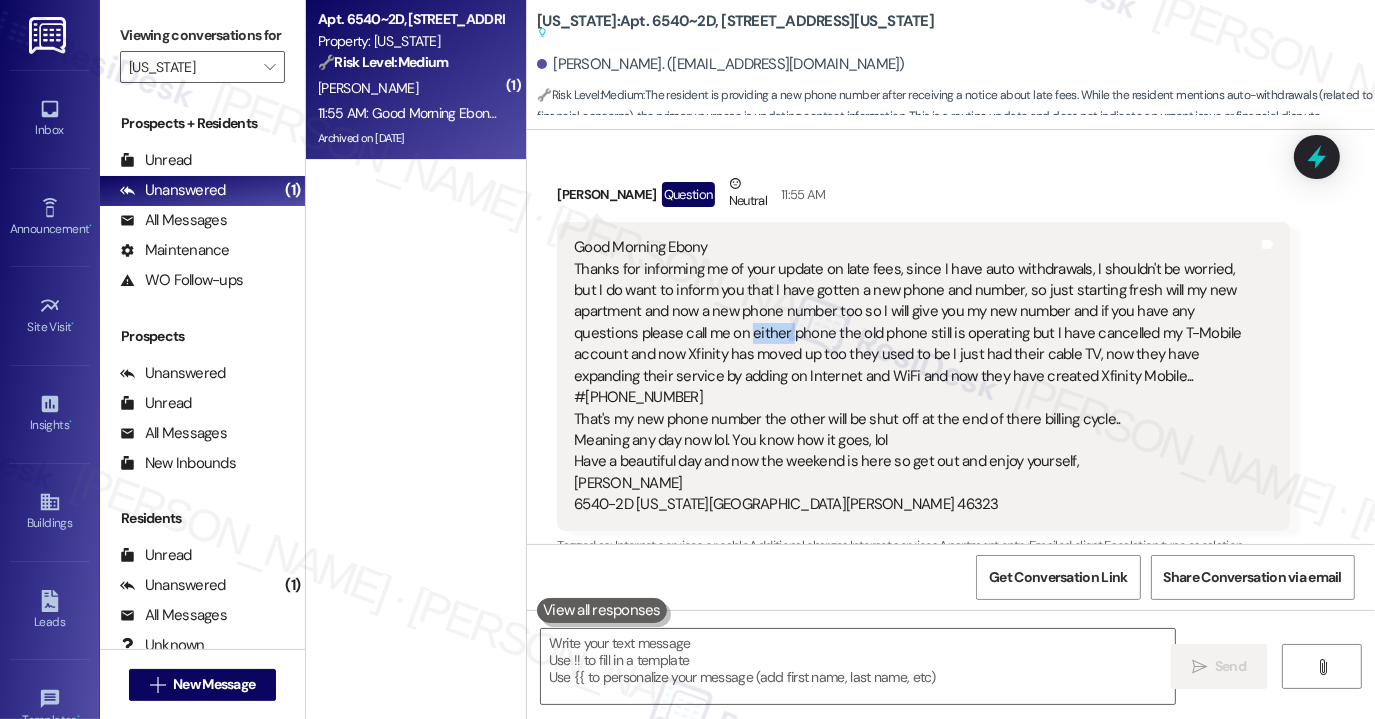 click on "Good Morning Ebony
Thanks for informing me of your update on late fees, since I have auto withdrawals, I shouldn't be worried, but I do want to inform you that I have gotten a new phone and number, so just starting fresh will my new apartment and now a new phone number too so I will give you my new number and if you have any questions please call me on either phone the old phone still is operating but I have cancelled my T-Mobile account and now Xfinity has moved up too they used to be I just had their cable TV, now they have expanding their service by adding on Internet and WiFi and now they have created Xfinity Mobile...
#[PHONE_NUMBER]
That's my new phone number the other will be shut off at the end of there billing cycle..
Meaning any day now lol.   You know how it goes, lol
Have a beautiful day and now the weekend is here so get out and enjoy yourself,
[PERSON_NAME]
[STREET_ADDRESS][US_STATE][PERSON_NAME]" at bounding box center (916, 376) 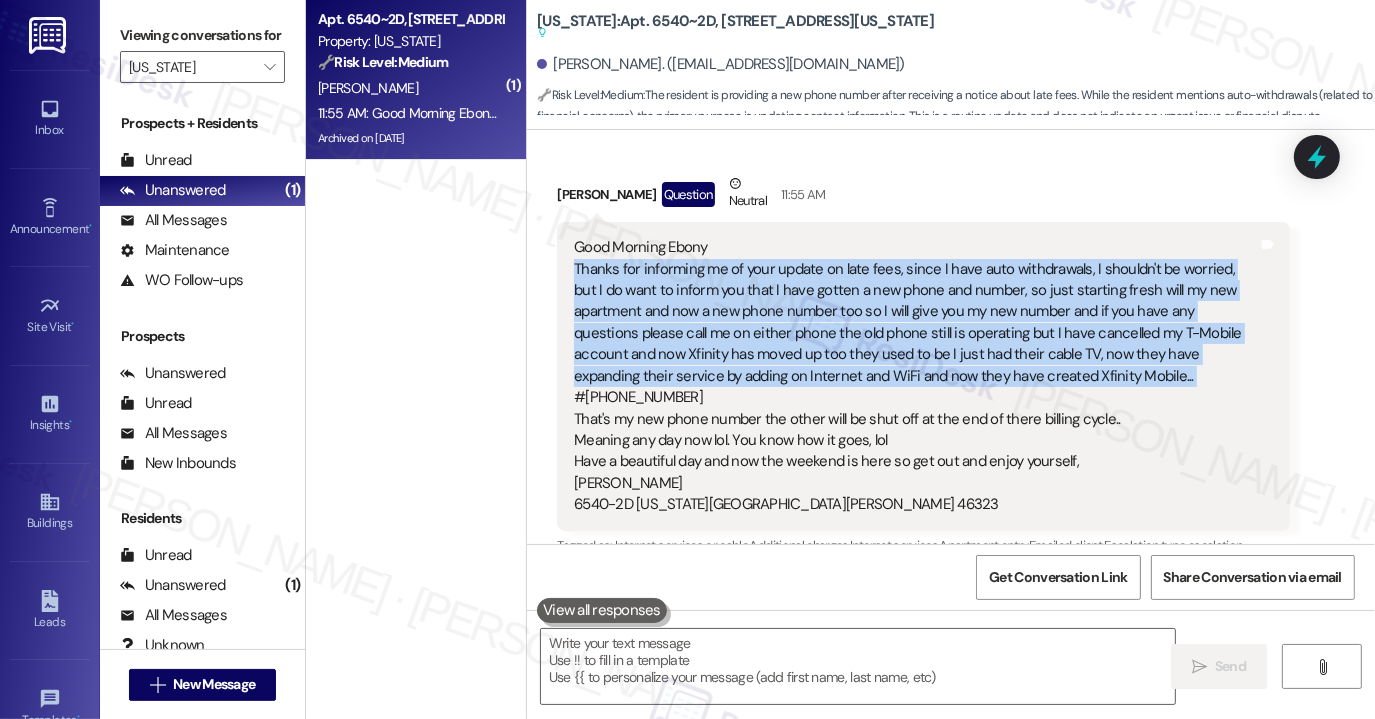 click on "Good Morning Ebony
Thanks for informing me of your update on late fees, since I have auto withdrawals, I shouldn't be worried, but I do want to inform you that I have gotten a new phone and number, so just starting fresh will my new apartment and now a new phone number too so I will give you my new number and if you have any questions please call me on either phone the old phone still is operating but I have cancelled my T-Mobile account and now Xfinity has moved up too they used to be I just had their cable TV, now they have expanding their service by adding on Internet and WiFi and now they have created Xfinity Mobile...
#[PHONE_NUMBER]
That's my new phone number the other will be shut off at the end of there billing cycle..
Meaning any day now lol.   You know how it goes, lol
Have a beautiful day and now the weekend is here so get out and enjoy yourself,
[PERSON_NAME]
[STREET_ADDRESS][US_STATE][PERSON_NAME]" at bounding box center (916, 376) 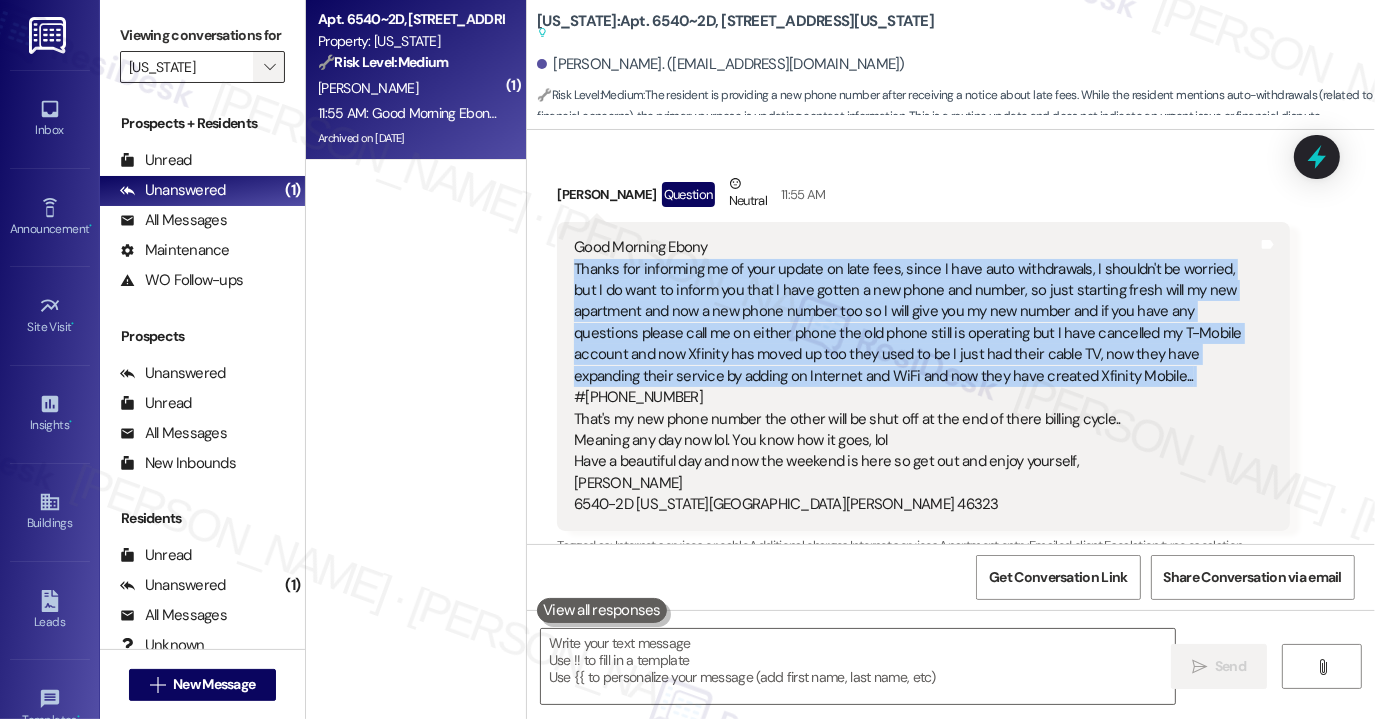 click on "" at bounding box center [269, 67] 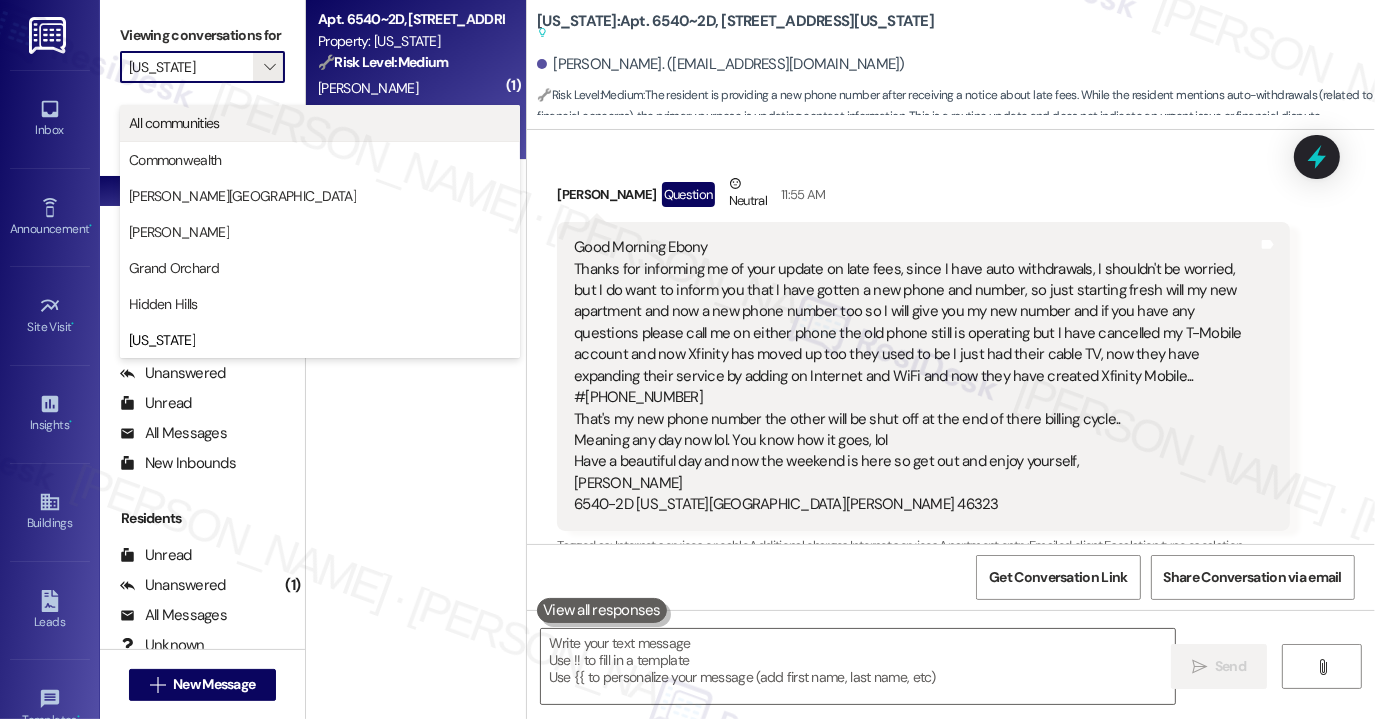 click on "All communities" at bounding box center [320, 123] 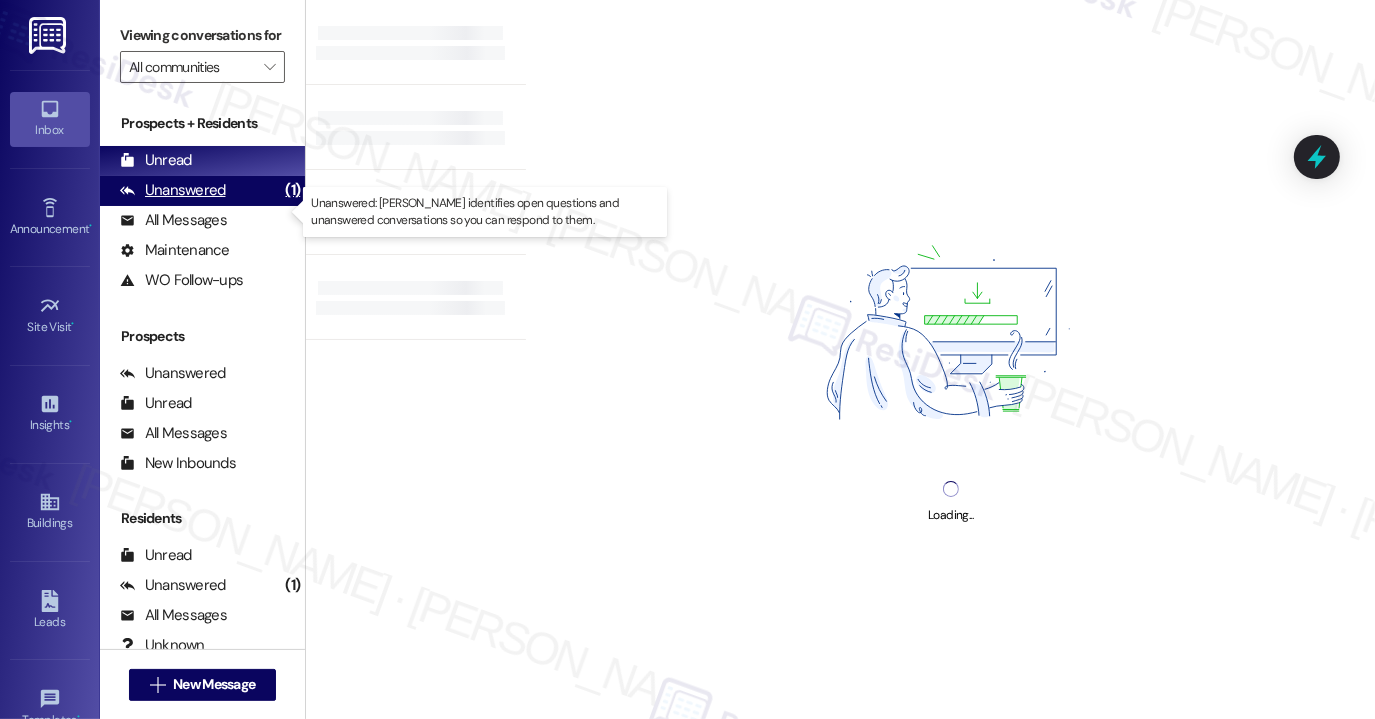 click on "Unanswered (1)" at bounding box center (202, 191) 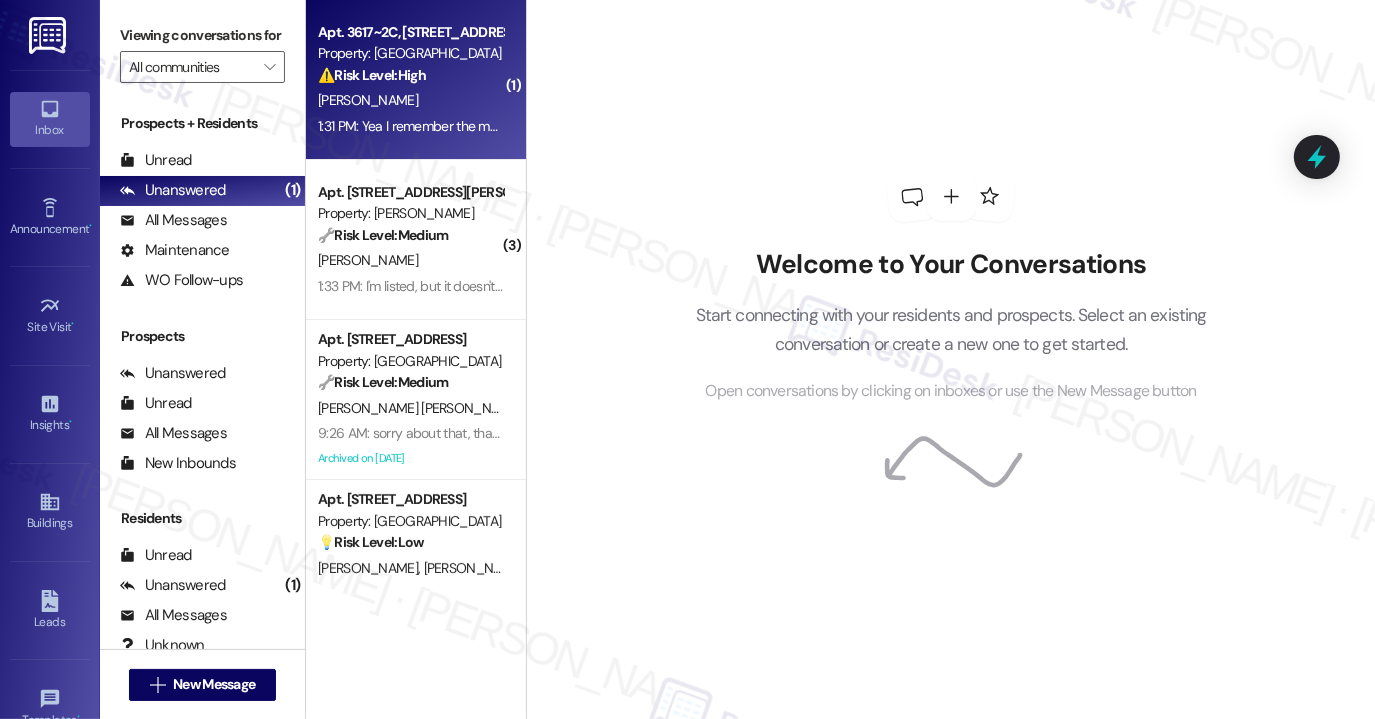 click on "Apt. 3617~2C, [STREET_ADDRESS] Property: [GEOGRAPHIC_DATA] ⚠️  Risk Level:  High The resident is moving out and inquiring about the move-out fee. The resident states they will be moved out before [DATE], which is a notice of non-renewal. They are also requesting confirmation that their balance will be $0 after August rent and the move-out fee are paid. This involves financial concerns and a notice of non-renewal. [PERSON_NAME] 1:31 PM: Yea I remember the move out fee wasnt alot so let me know when you can because I'm paid up on my rent once you get the august rent and the move out fee my balance  will be $0. I will be moved out Before [DATE] & I will give the key to the office also 1:31 PM: Yea I remember the move out fee wasnt alot so let me know when you can because I'm paid up on my rent once you get the august rent and the move out fee my balance  will be $0. I will be moved out Before [DATE] & I will give the key to the office also" at bounding box center (416, 80) 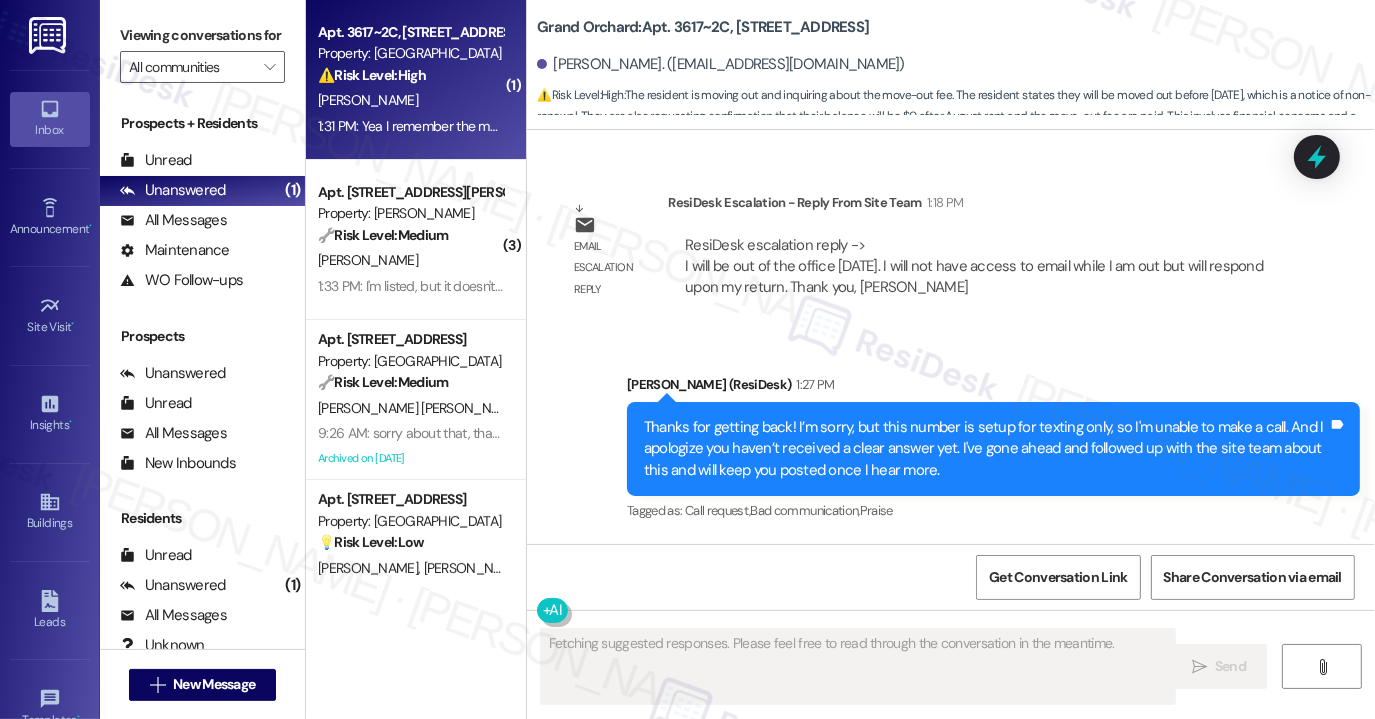 scroll, scrollTop: 6852, scrollLeft: 0, axis: vertical 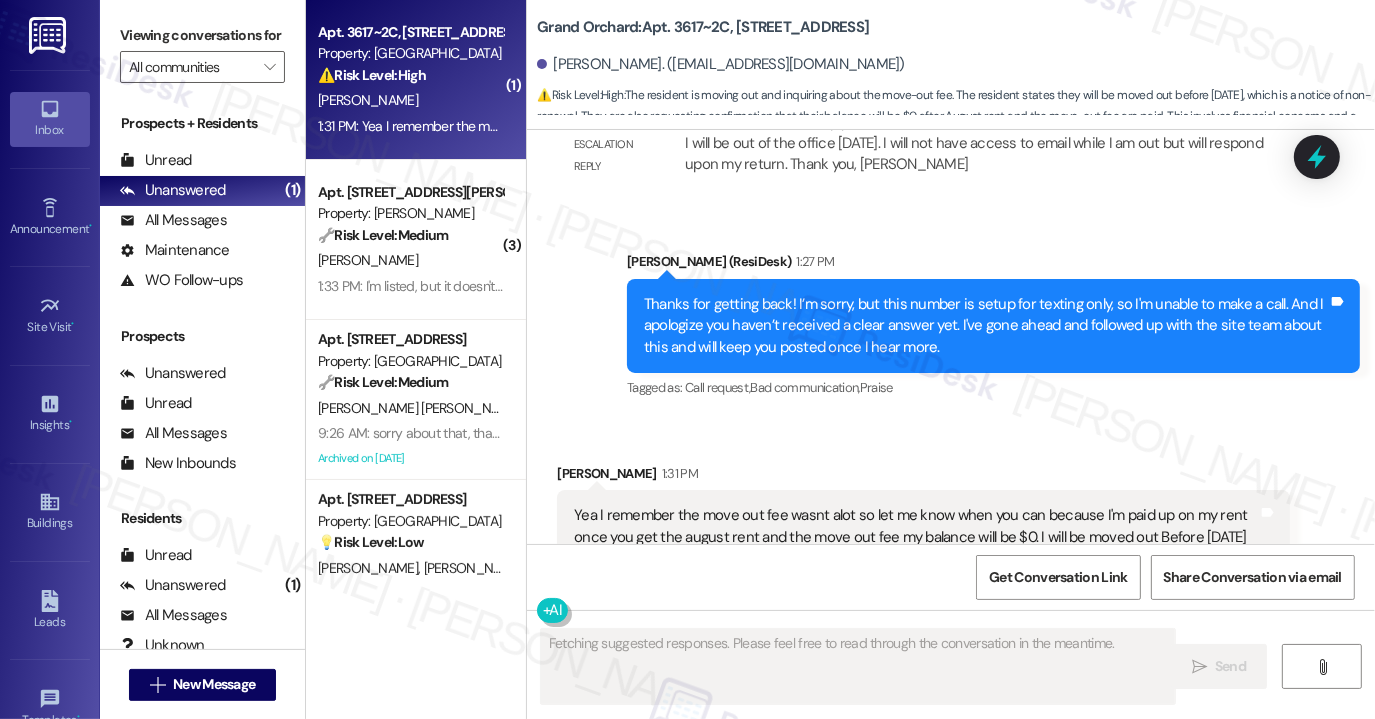 click on "Yea I remember the move out fee wasnt alot so let me know when you can because I'm paid up on my rent once you get the august rent and the move out fee my balance  will be $0. I will be moved out Before [DATE] & I will give the key to the office also" at bounding box center (916, 537) 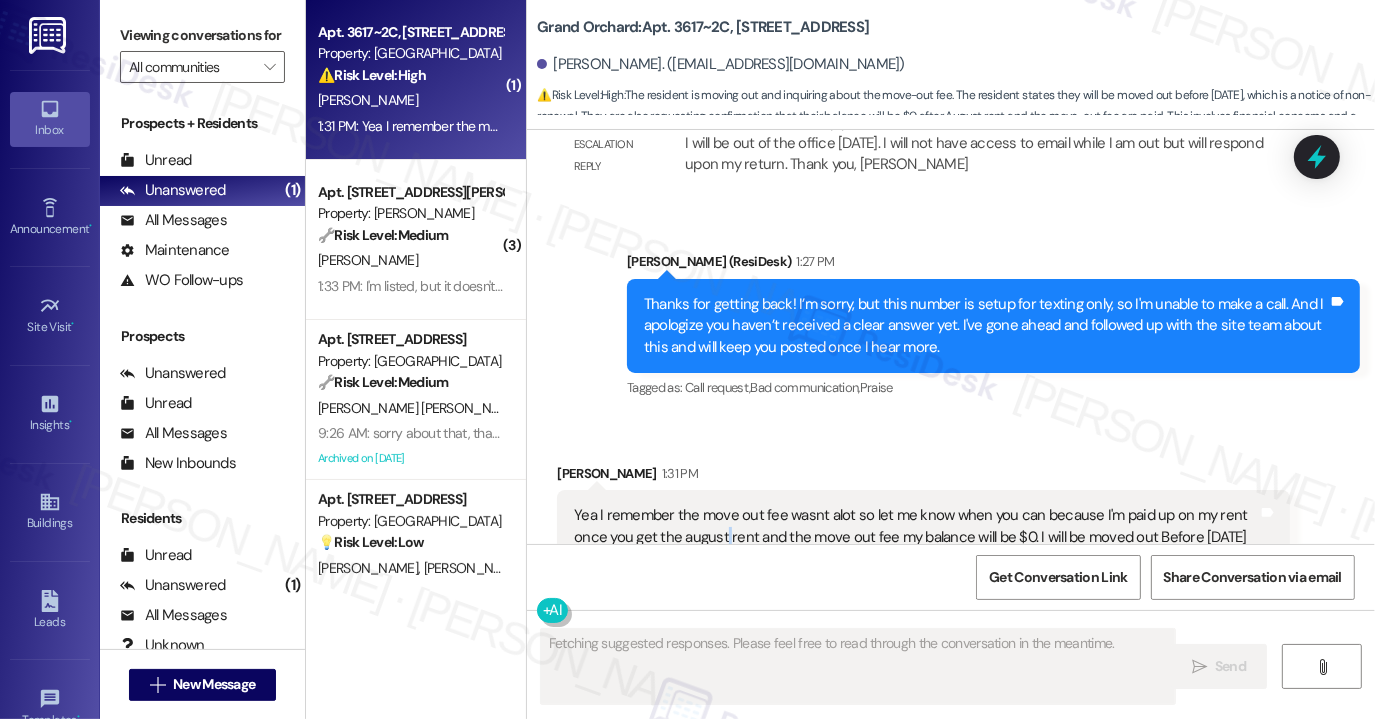 click on "Yea I remember the move out fee wasnt alot so let me know when you can because I'm paid up on my rent once you get the august rent and the move out fee my balance  will be $0. I will be moved out Before [DATE] & I will give the key to the office also" at bounding box center (916, 537) 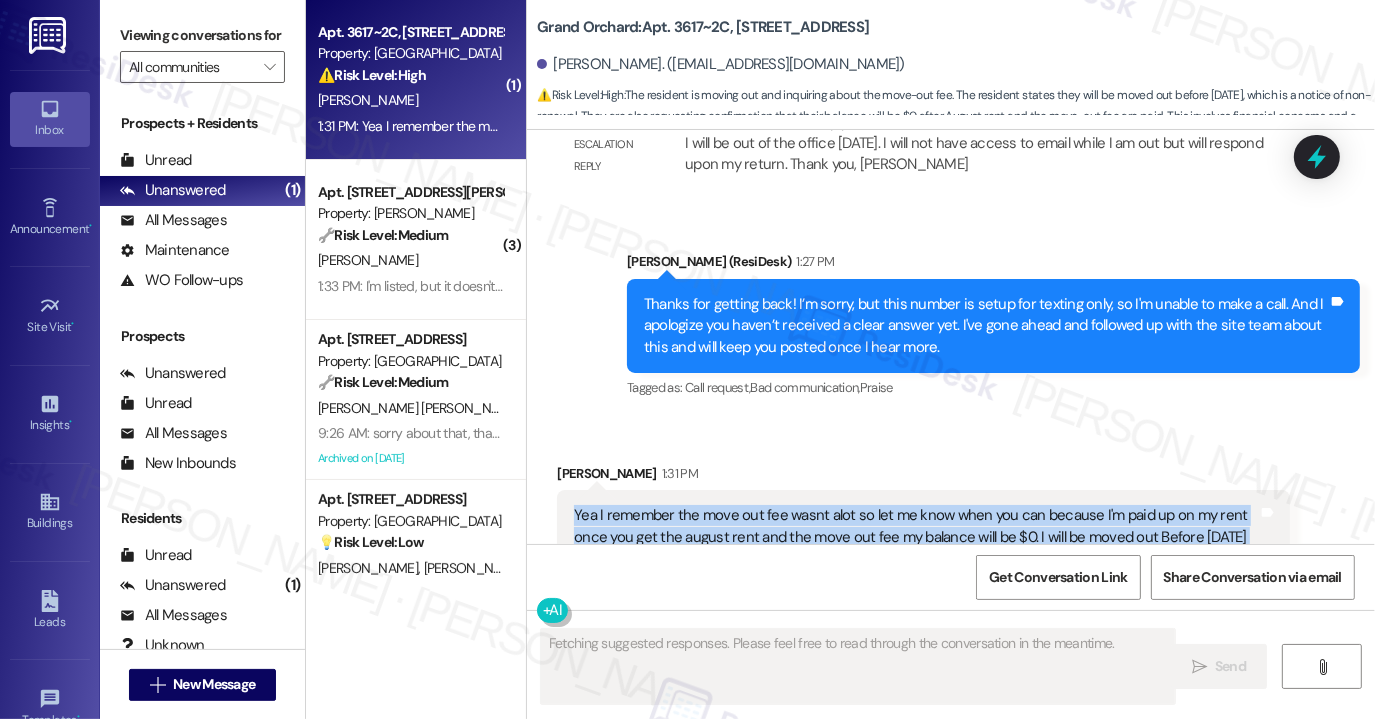 click on "Yea I remember the move out fee wasnt alot so let me know when you can because I'm paid up on my rent once you get the august rent and the move out fee my balance  will be $0. I will be moved out Before [DATE] & I will give the key to the office also" at bounding box center (916, 537) 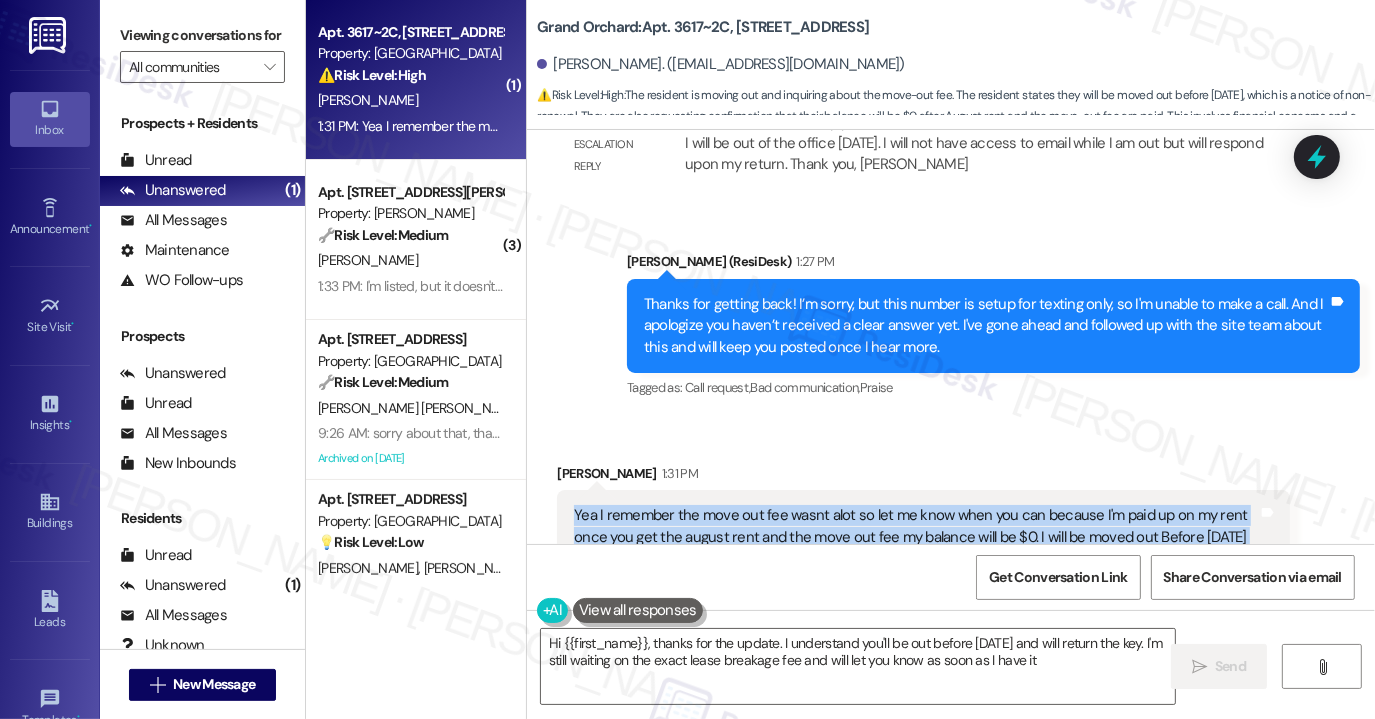 type on "Hi {{first_name}}, thanks for the update. I understand you'll be out before [DATE] and will return the key. I'm still waiting on the exact lease breakage fee and will let you know as soon as I have it!" 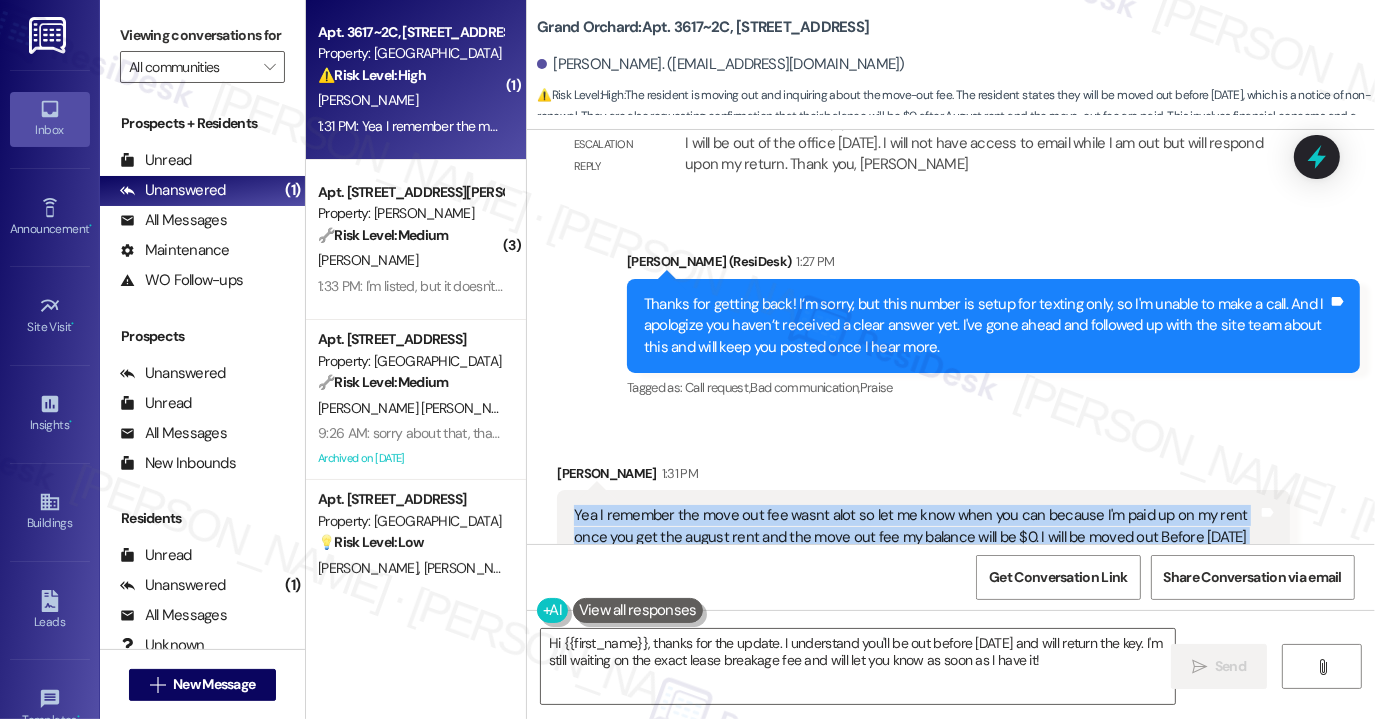 click on "Yea I remember the move out fee wasnt alot so let me know when you can because I'm paid up on my rent once you get the august rent and the move out fee my balance  will be $0. I will be moved out Before [DATE] & I will give the key to the office also" at bounding box center [916, 537] 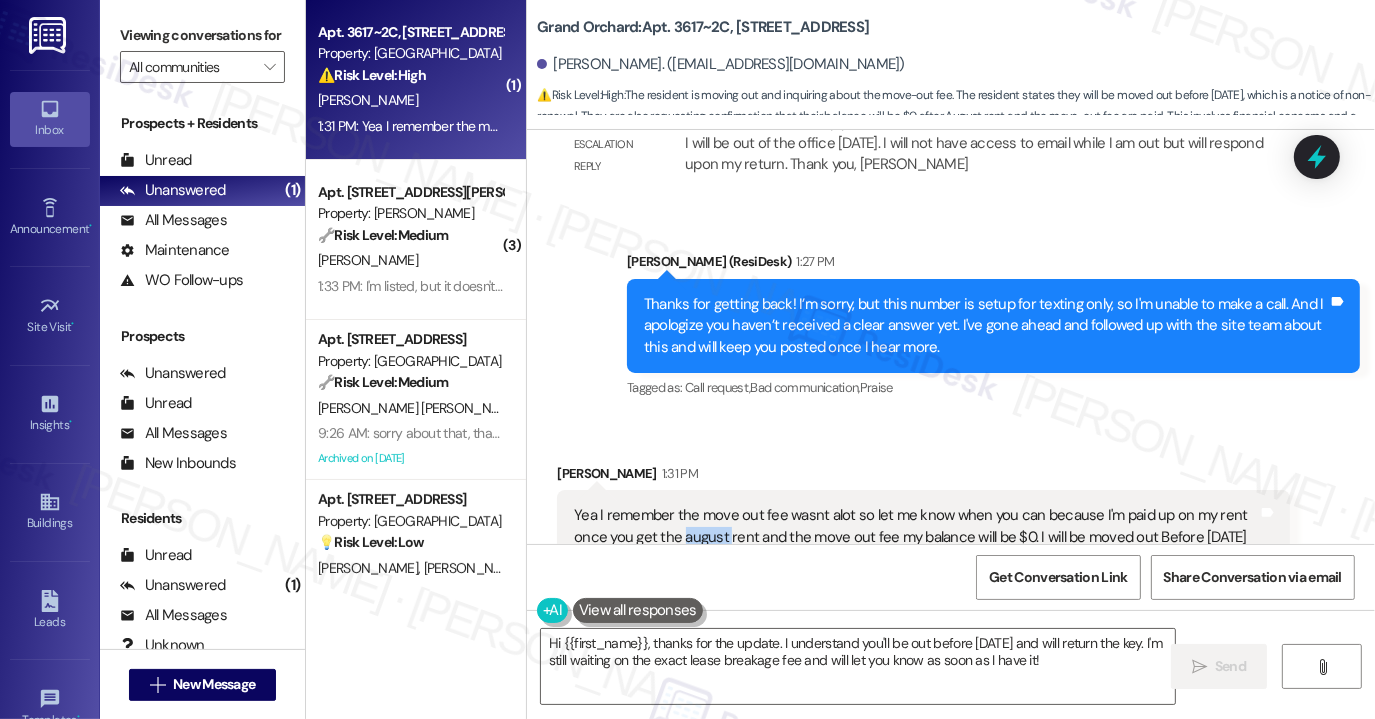 click on "Yea I remember the move out fee wasnt alot so let me know when you can because I'm paid up on my rent once you get the august rent and the move out fee my balance  will be $0. I will be moved out Before [DATE] & I will give the key to the office also" at bounding box center [916, 537] 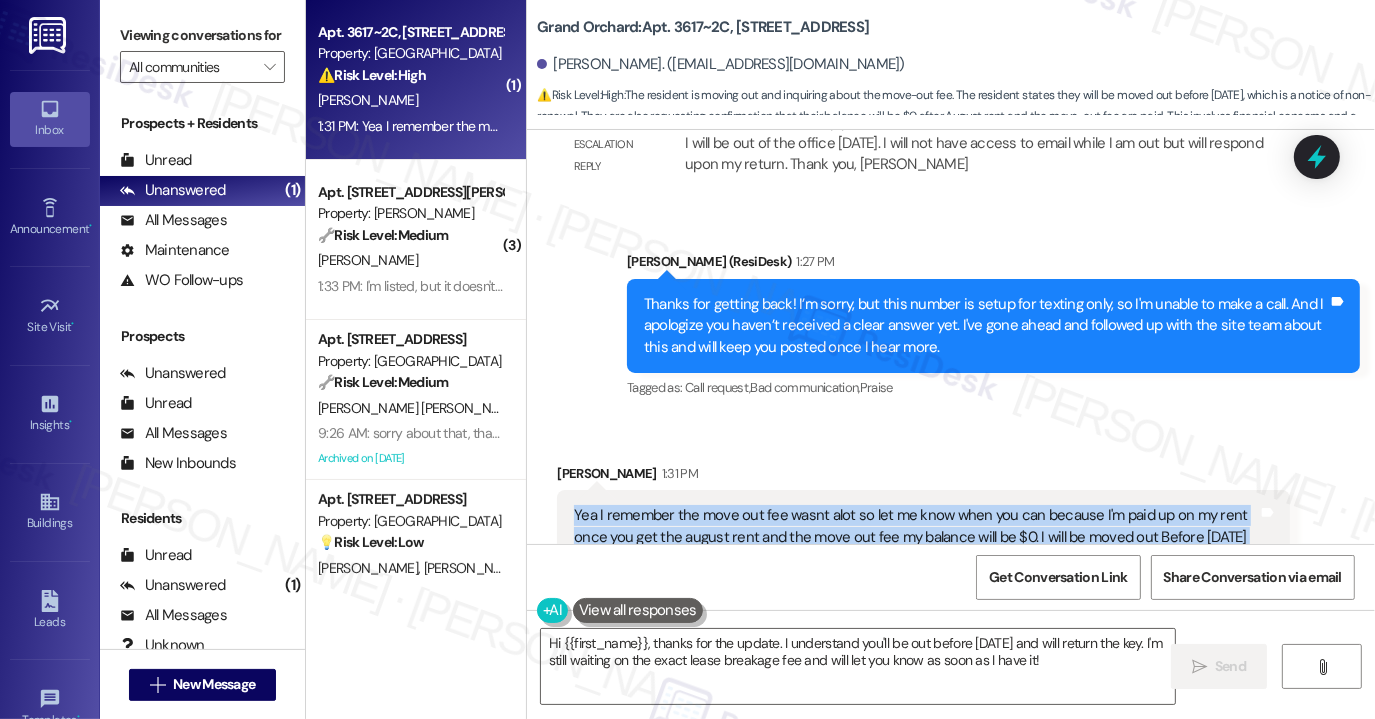 click on "Yea I remember the move out fee wasnt alot so let me know when you can because I'm paid up on my rent once you get the august rent and the move out fee my balance  will be $0. I will be moved out Before [DATE] & I will give the key to the office also" at bounding box center (916, 537) 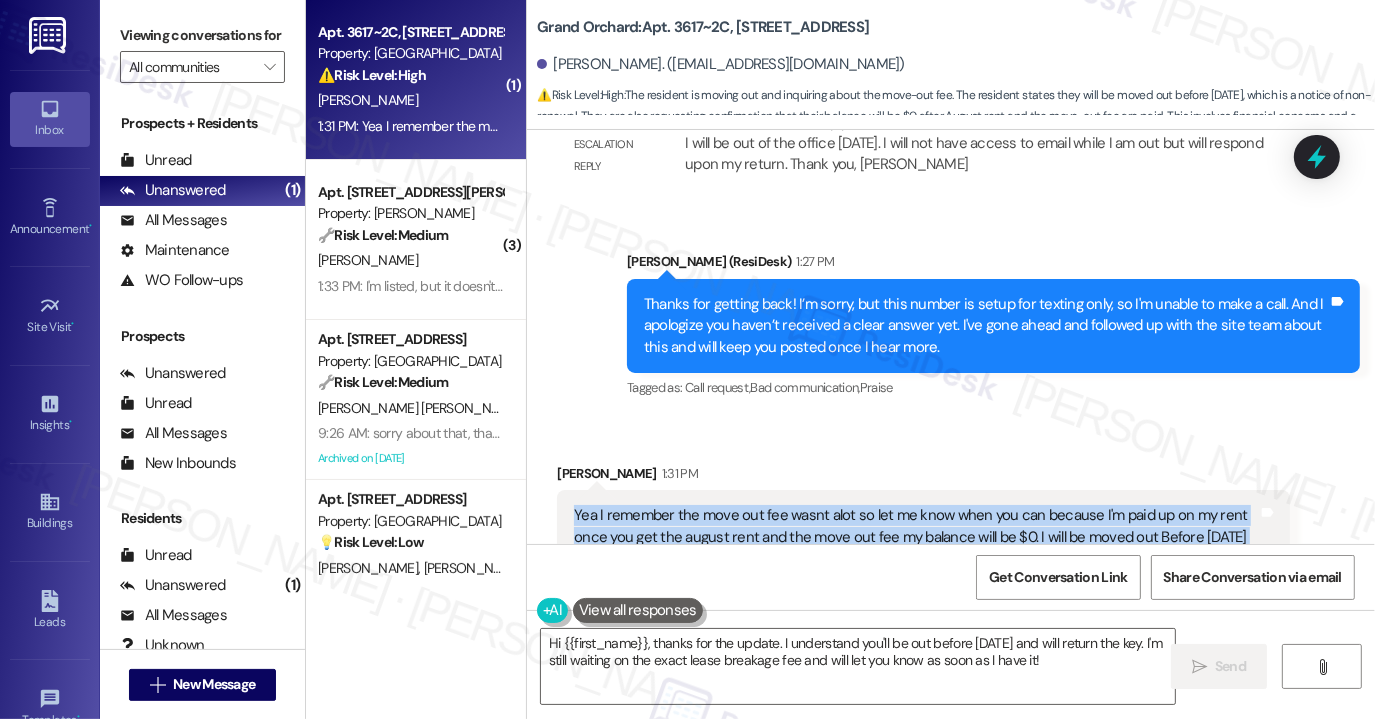 click on "Yea I remember the move out fee wasnt alot so let me know when you can because I'm paid up on my rent once you get the august rent and the move out fee my balance  will be $0. I will be moved out Before [DATE] & I will give the key to the office also" at bounding box center [916, 537] 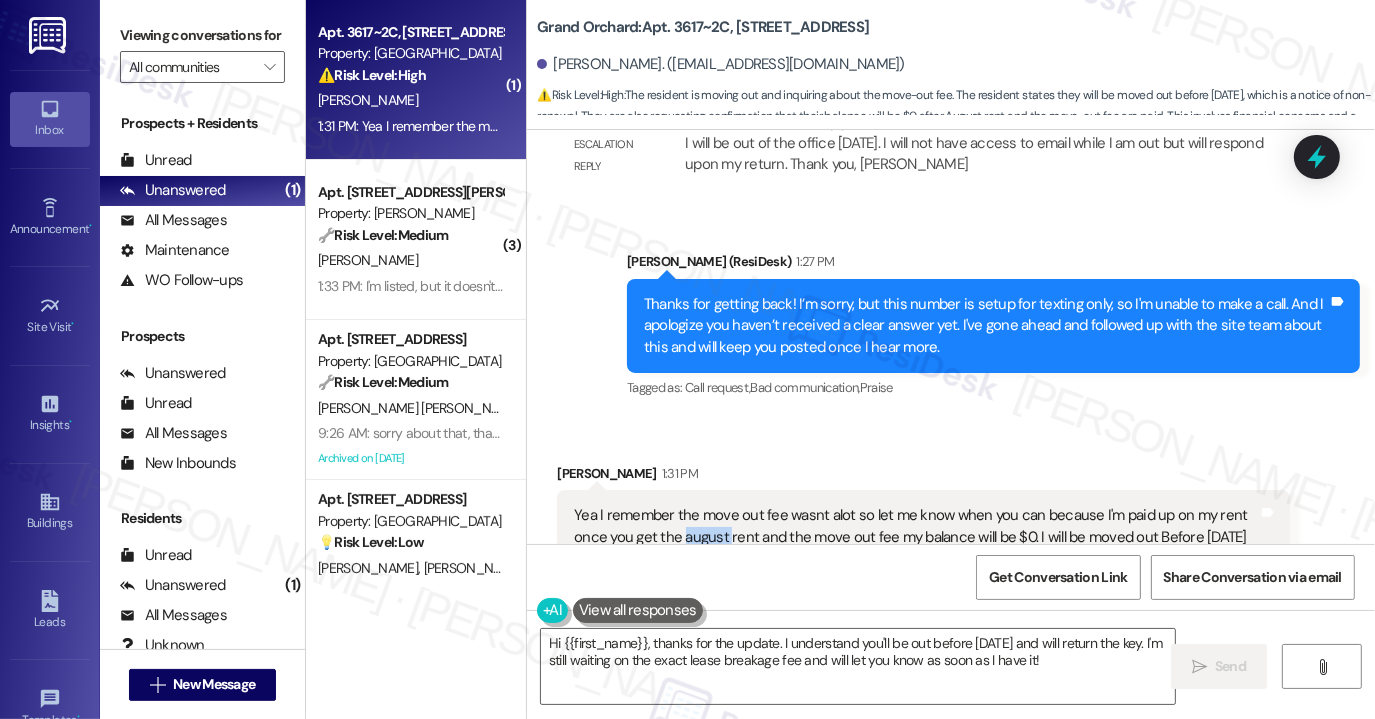click on "Yea I remember the move out fee wasnt alot so let me know when you can because I'm paid up on my rent once you get the august rent and the move out fee my balance  will be $0. I will be moved out Before [DATE] & I will give the key to the office also" at bounding box center (916, 537) 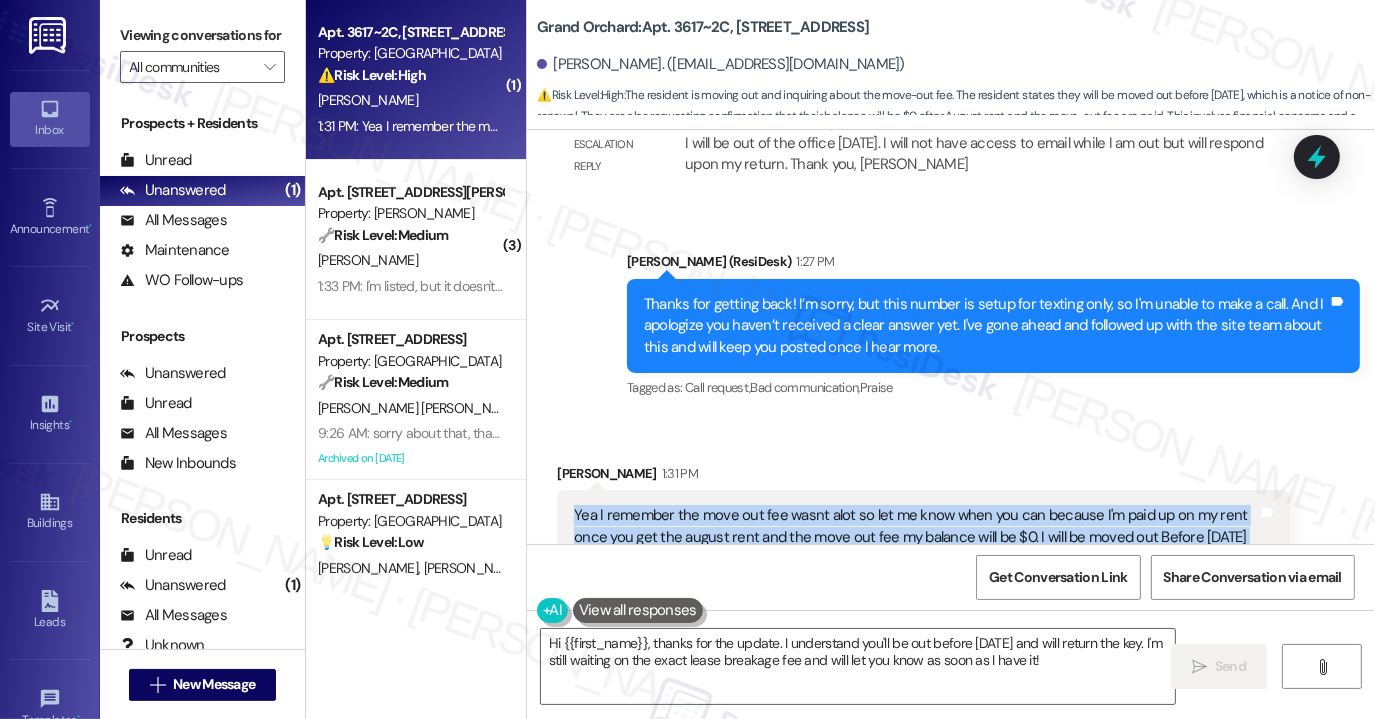 click on "Yea I remember the move out fee wasnt alot so let me know when you can because I'm paid up on my rent once you get the august rent and the move out fee my balance  will be $0. I will be moved out Before [DATE] & I will give the key to the office also" at bounding box center [916, 537] 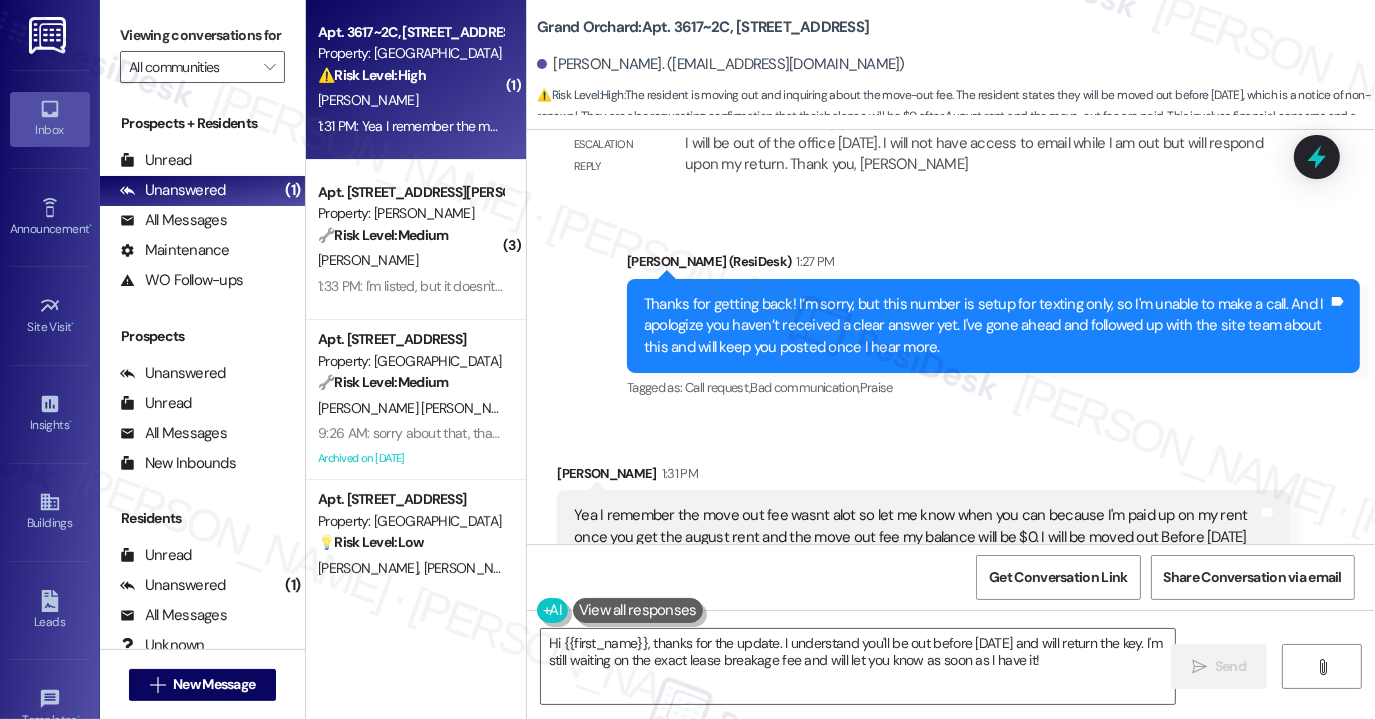 click on "Sent via SMS [PERSON_NAME]   (ResiDesk) 1:27 PM Thanks for getting back! I’m sorry, but this number is setup for texting only, so I'm unable to make a call.  And I apologize you haven’t received a clear answer yet. I've gone ahead and followed up with the site team about this and will keep you posted once I hear more. Tags and notes Tagged as:   Call request ,  Click to highlight conversations about Call request Bad communication ,  Click to highlight conversations about Bad communication Praise Click to highlight conversations about Praise" at bounding box center [993, 327] 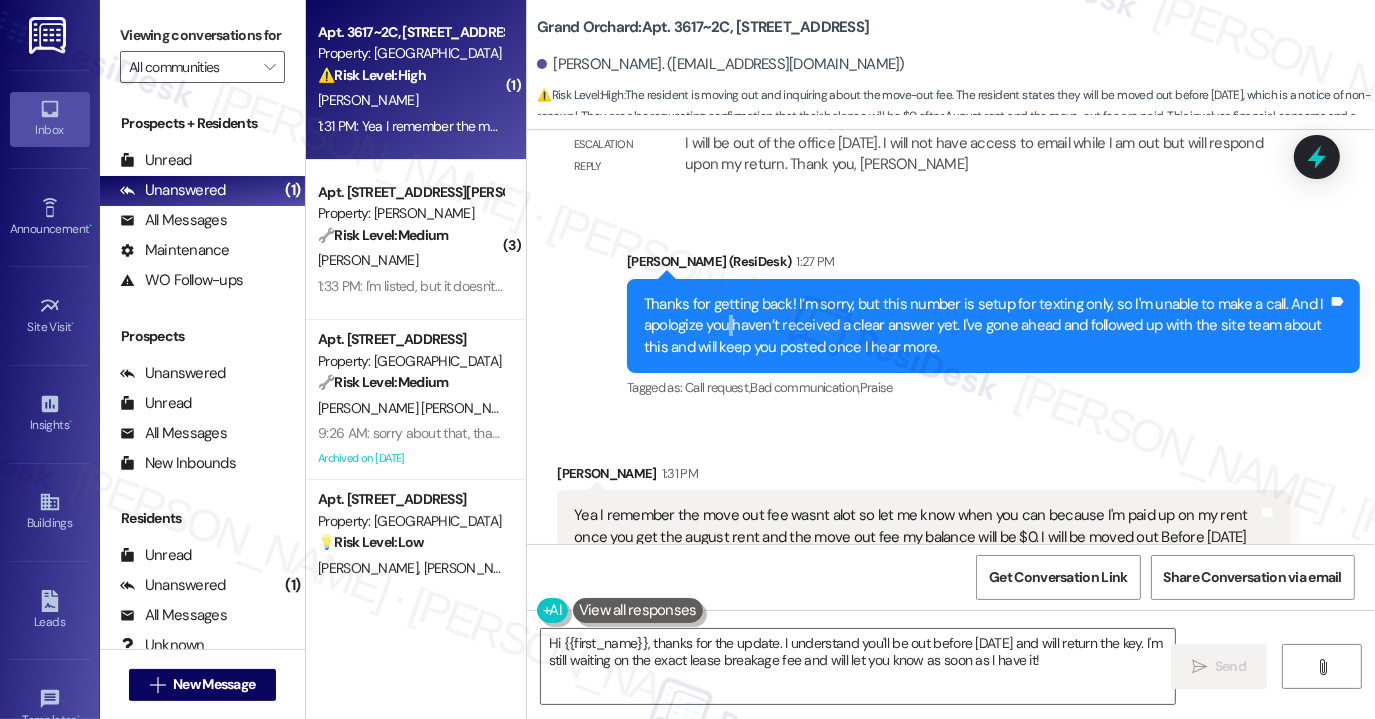 click on "Thanks for getting back! I’m sorry, but this number is setup for texting only, so I'm unable to make a call.  And I apologize you haven’t received a clear answer yet. I've gone ahead and followed up with the site team about this and will keep you posted once I hear more." at bounding box center (986, 326) 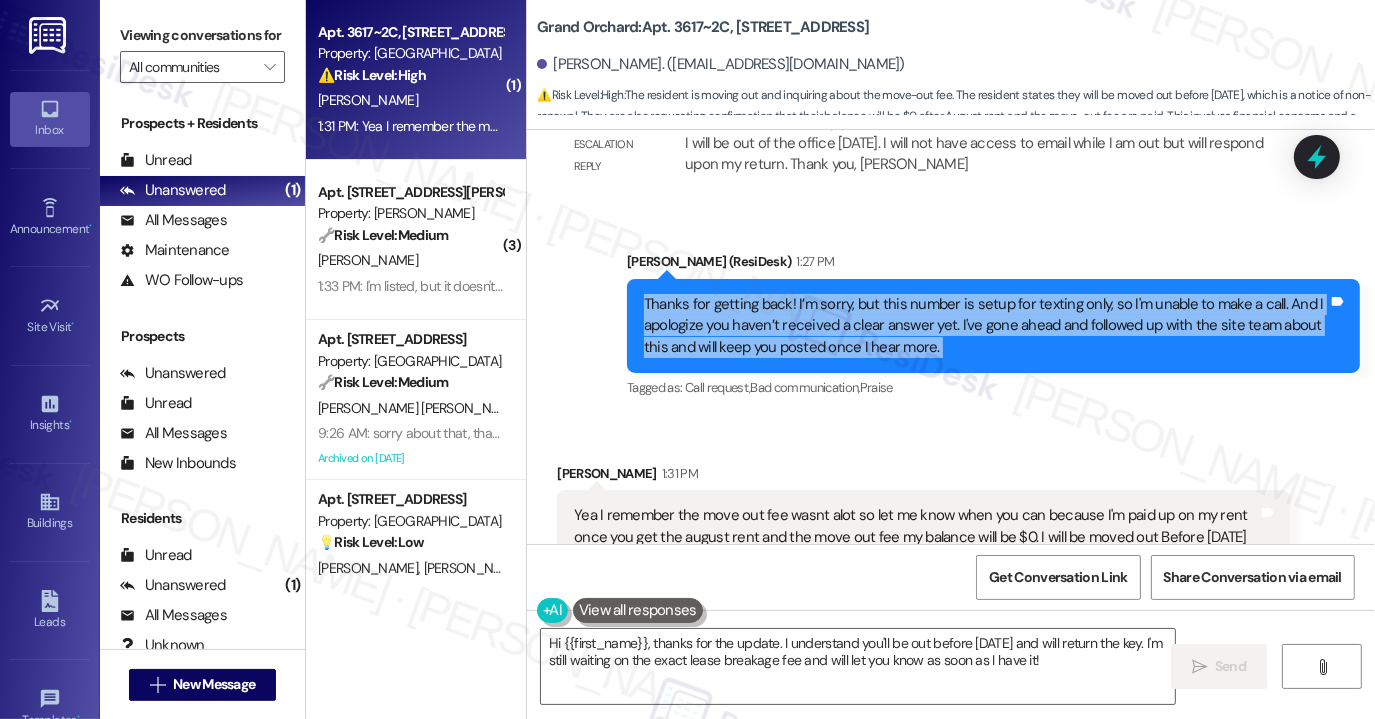 click on "Thanks for getting back! I’m sorry, but this number is setup for texting only, so I'm unable to make a call.  And I apologize you haven’t received a clear answer yet. I've gone ahead and followed up with the site team about this and will keep you posted once I hear more." at bounding box center [986, 326] 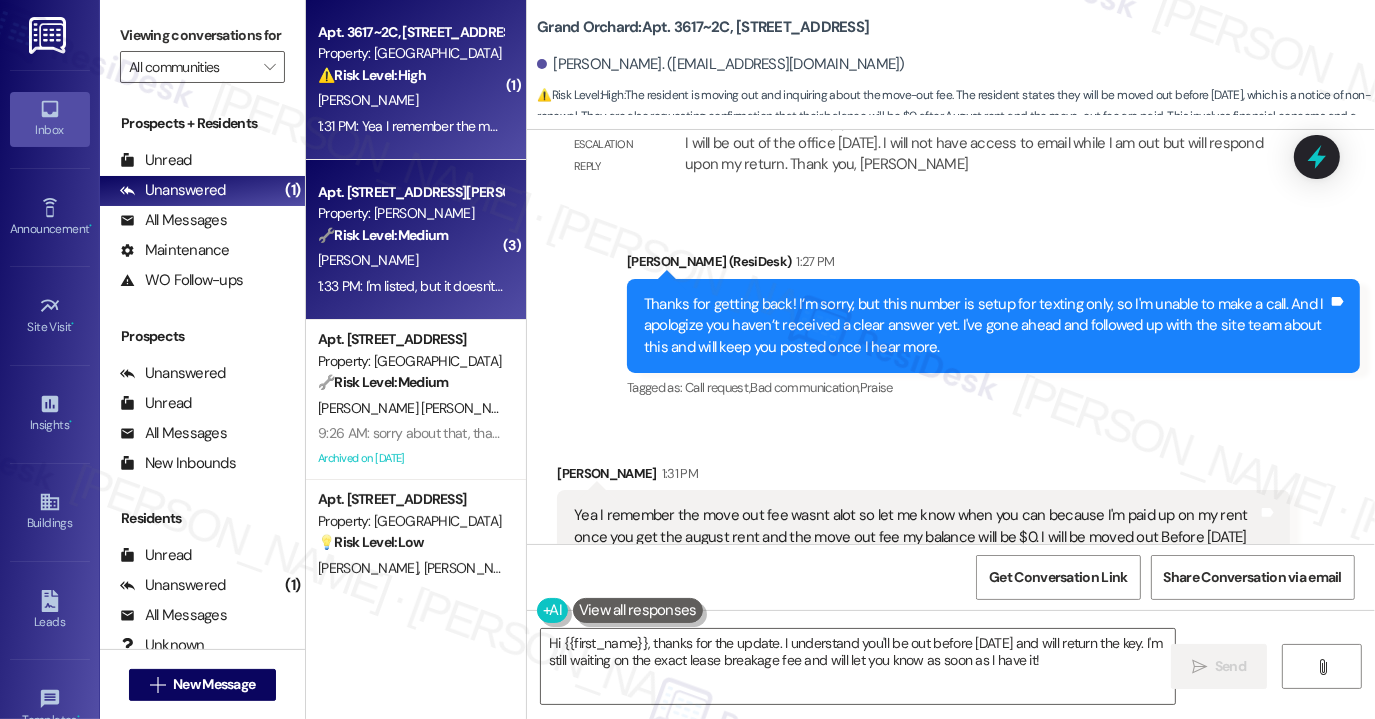 click on "🔧  Risk Level:  Medium" at bounding box center (383, 235) 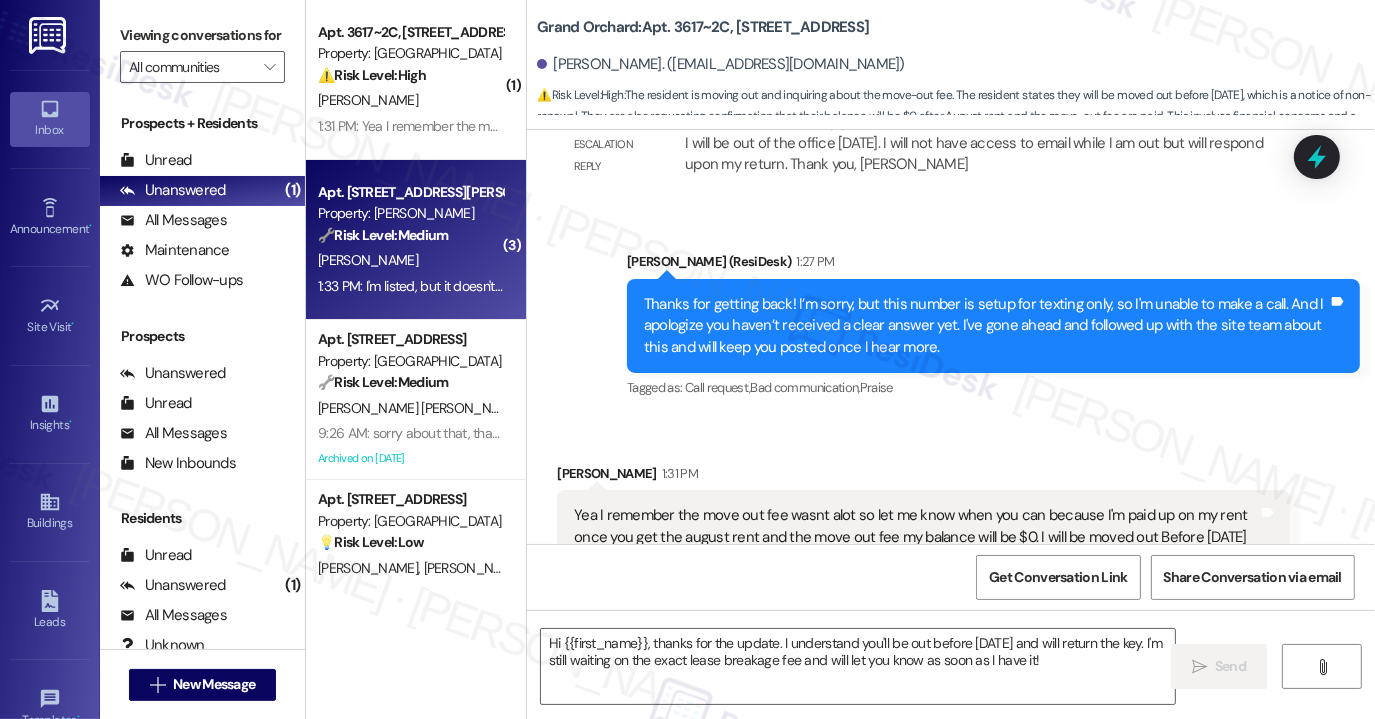 type on "Fetching suggested responses. Please feel free to read through the conversation in the meantime." 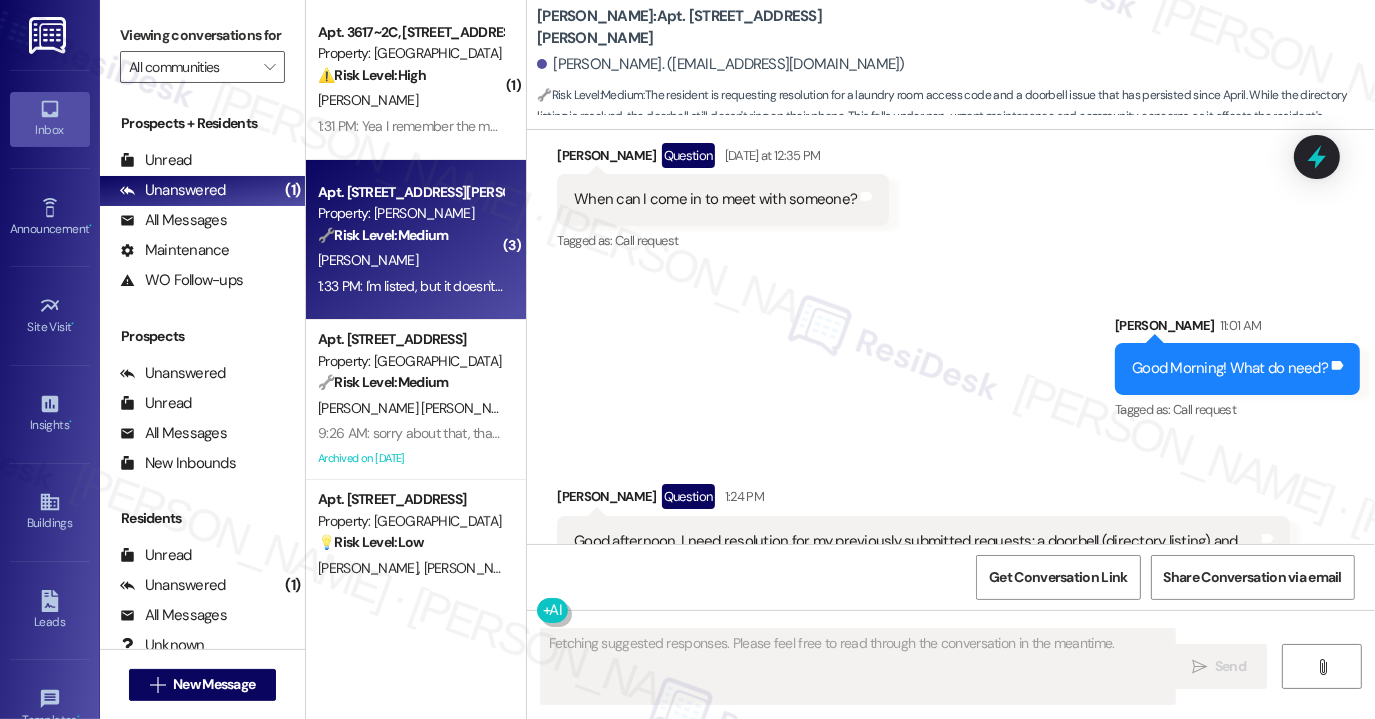 scroll, scrollTop: 12581, scrollLeft: 0, axis: vertical 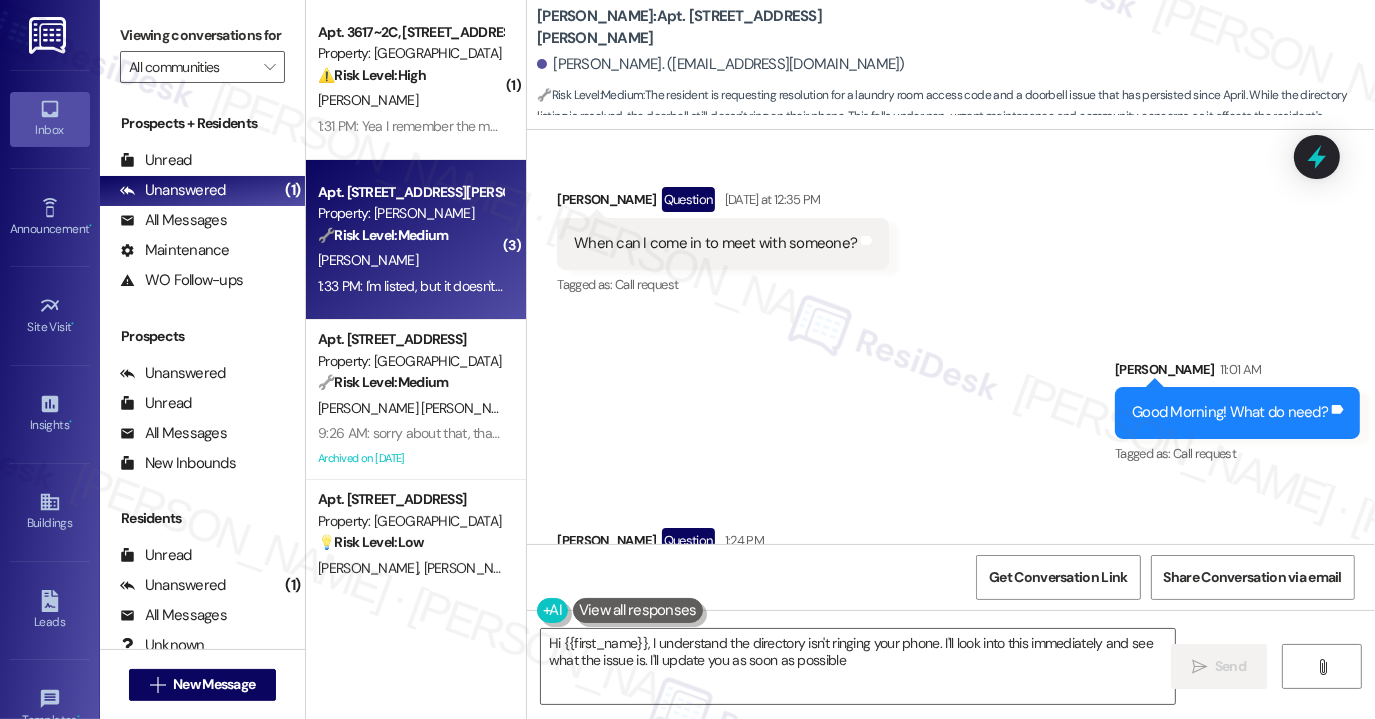 type on "Hi {{first_name}}, I understand the directory isn't ringing your phone. I'll look into this immediately and see what the issue is. I'll update you as soon as possible!" 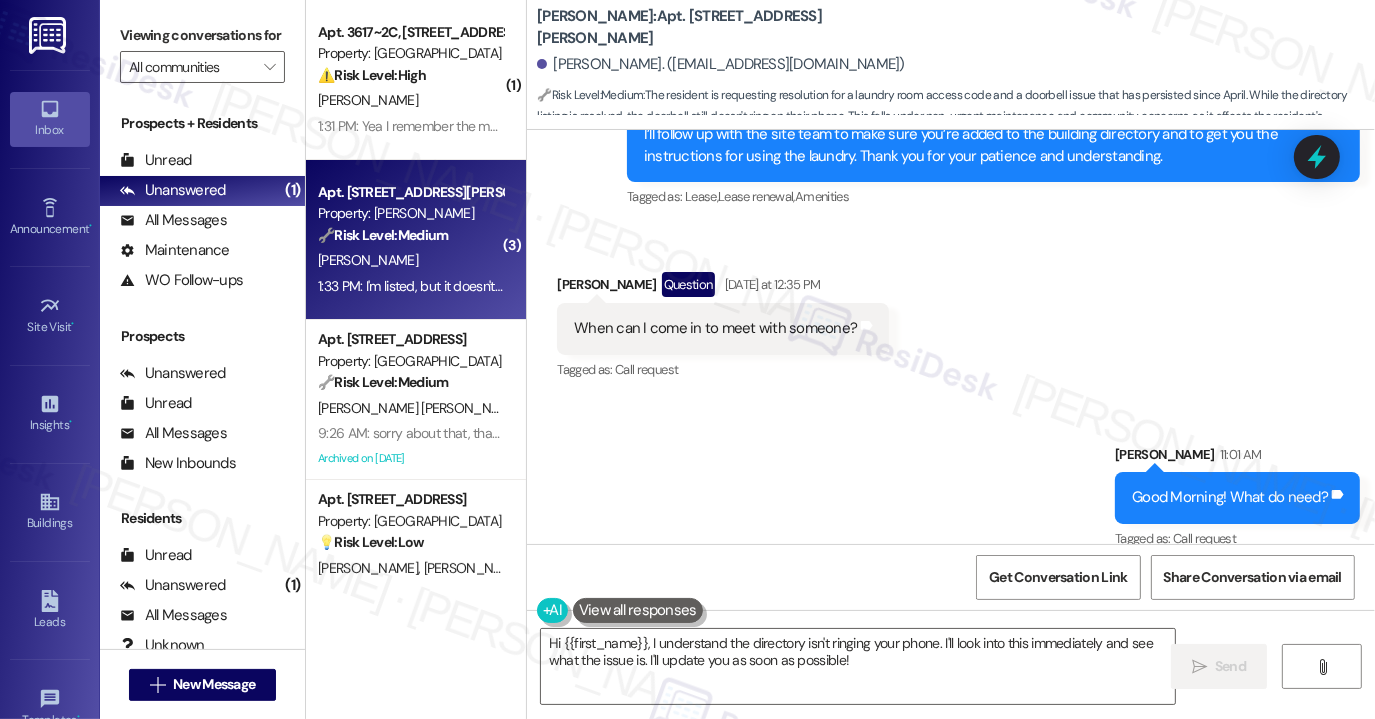scroll, scrollTop: 12381, scrollLeft: 0, axis: vertical 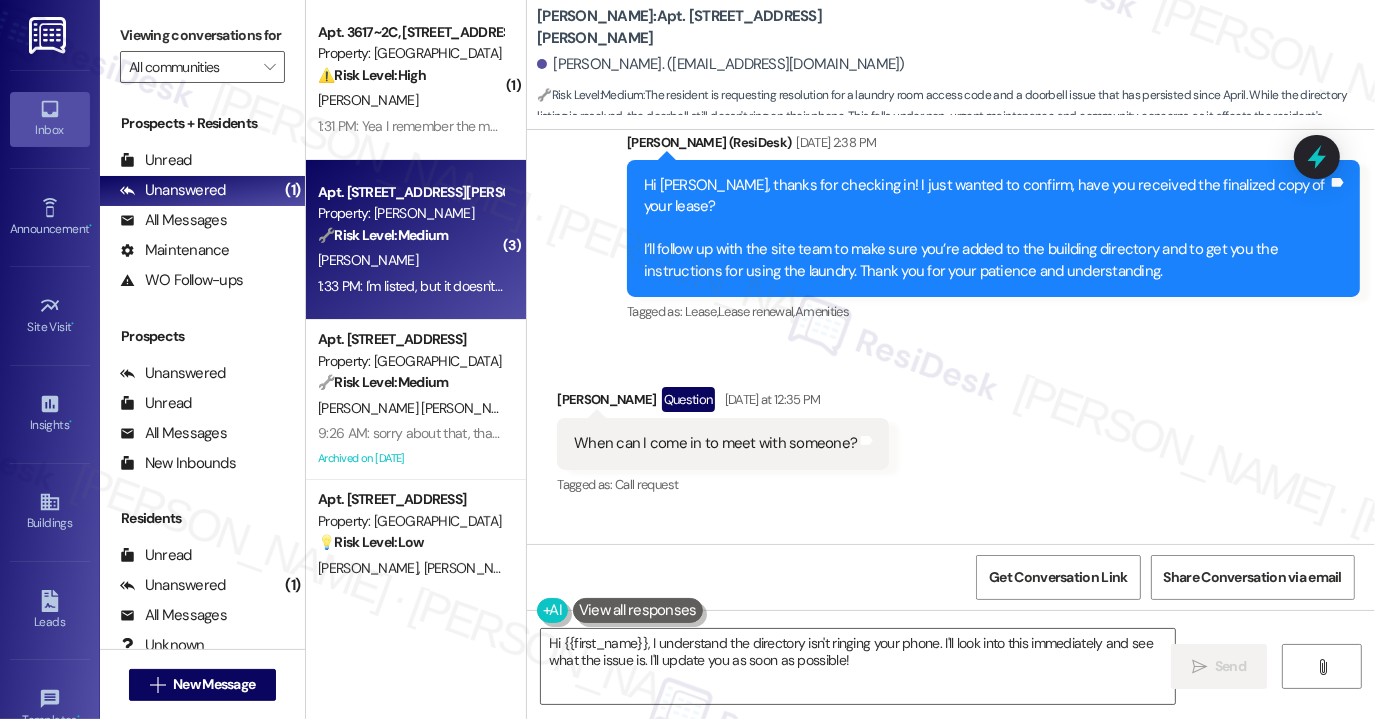 click on "When can I come in to meet with someone?" at bounding box center [715, 443] 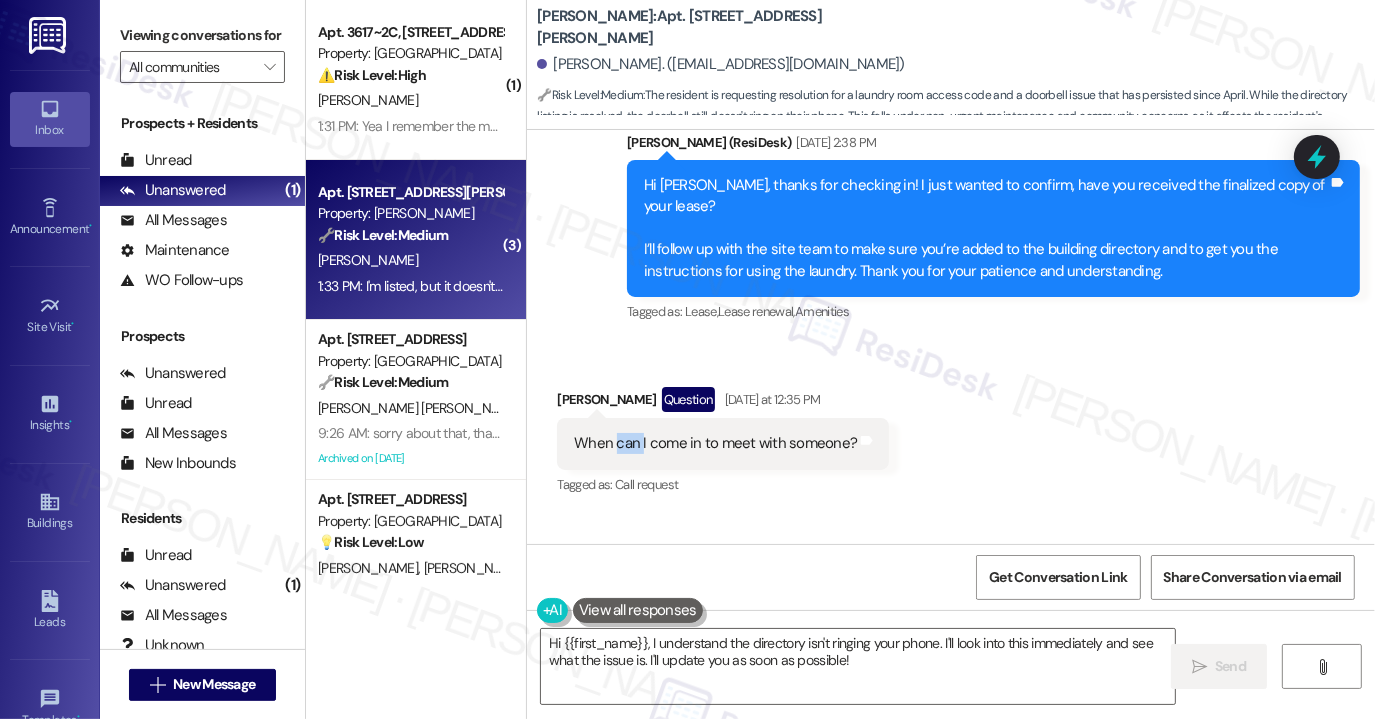 click on "When can I come in to meet with someone?" at bounding box center [715, 443] 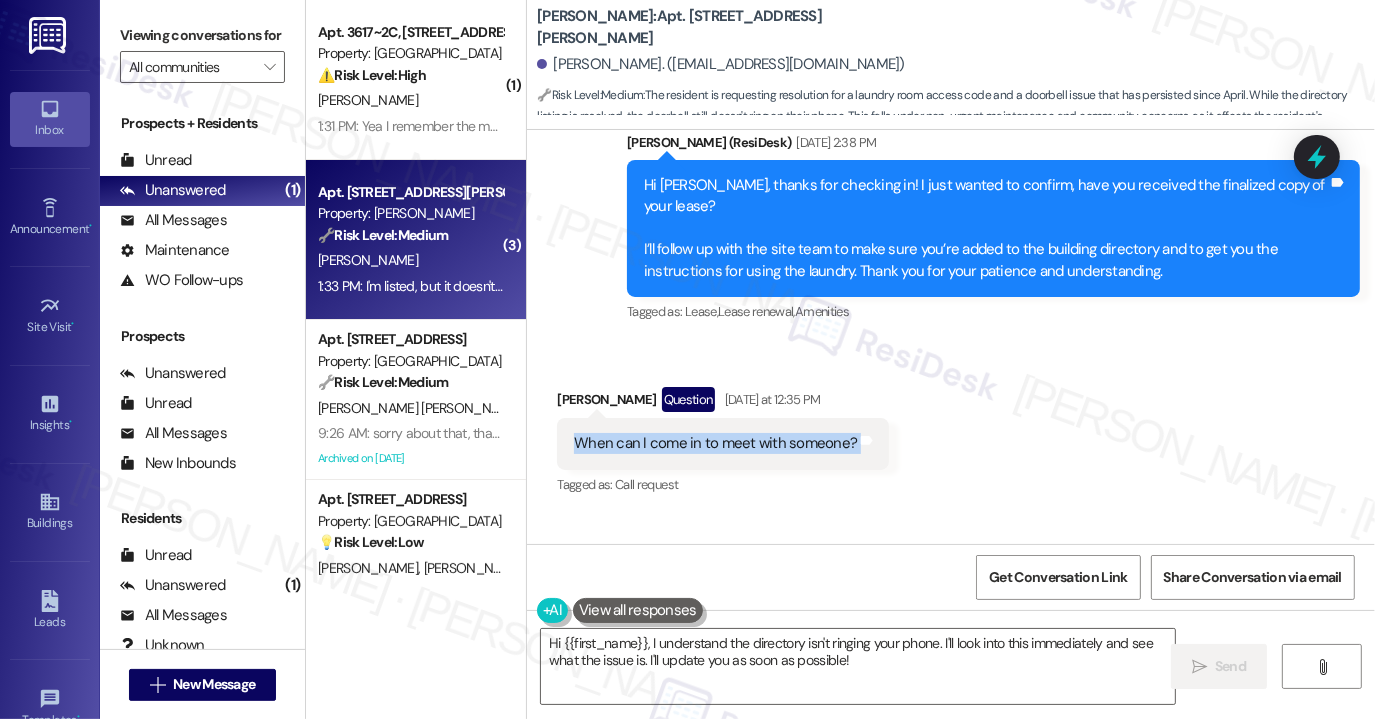 click on "When can I come in to meet with someone?" at bounding box center (715, 443) 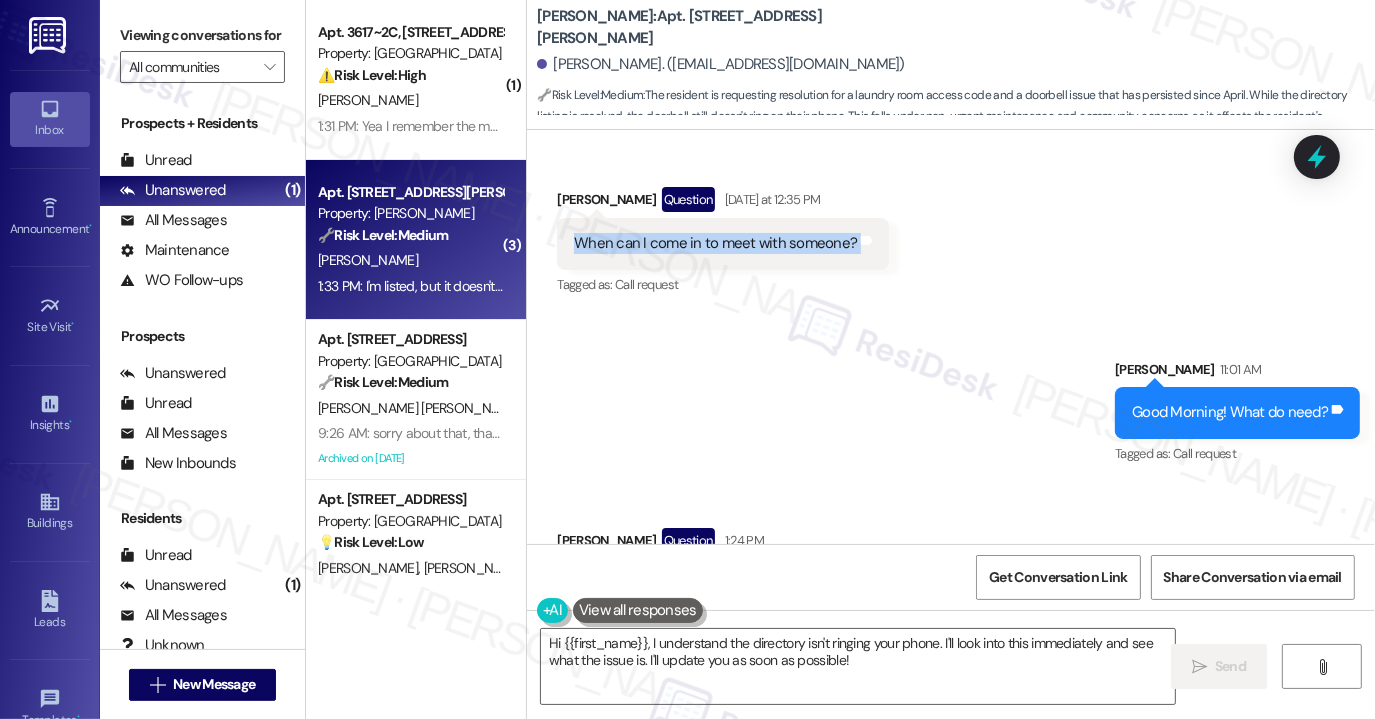 scroll, scrollTop: 12681, scrollLeft: 0, axis: vertical 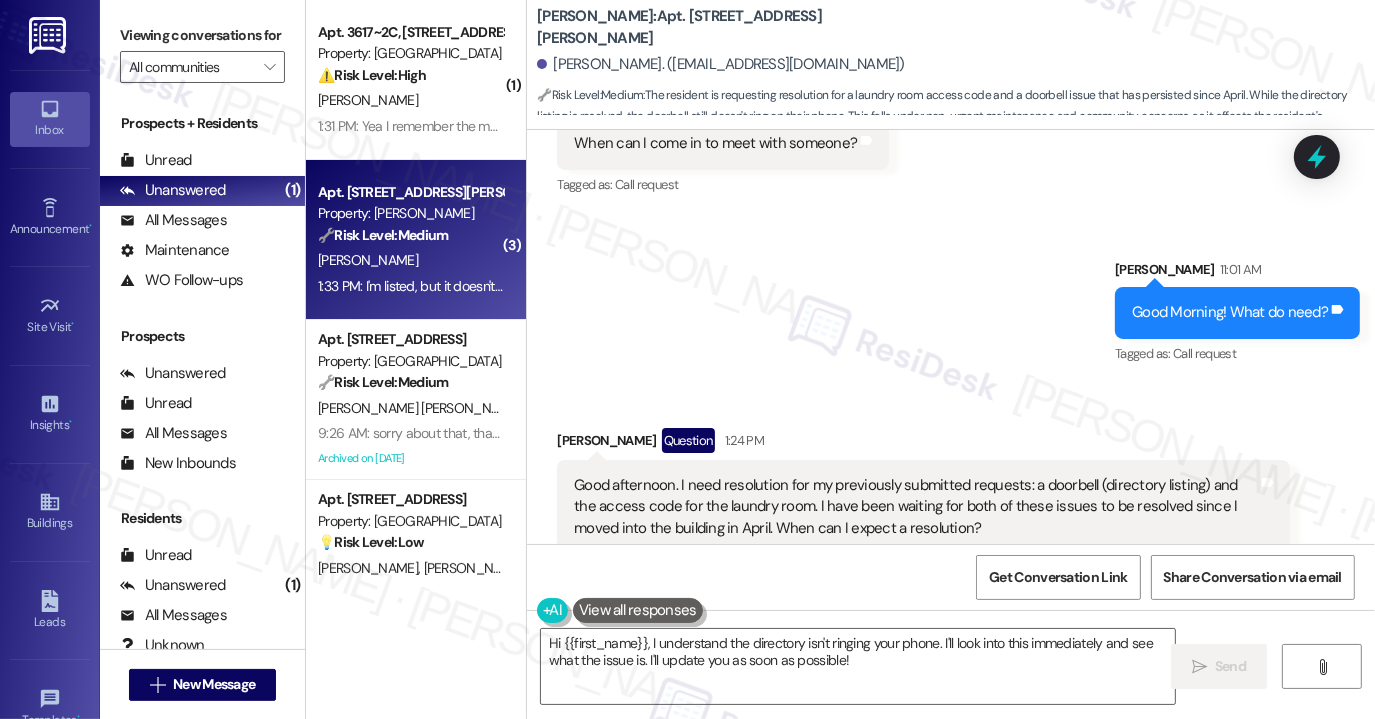 click on "Good afternoon. I need resolution for my previously submitted requests: a doorbell (directory listing) and the access code for the laundry room. I have been waiting for both of these issues to be resolved since I moved into the building in April. When can I expect a resolution?" at bounding box center [916, 507] 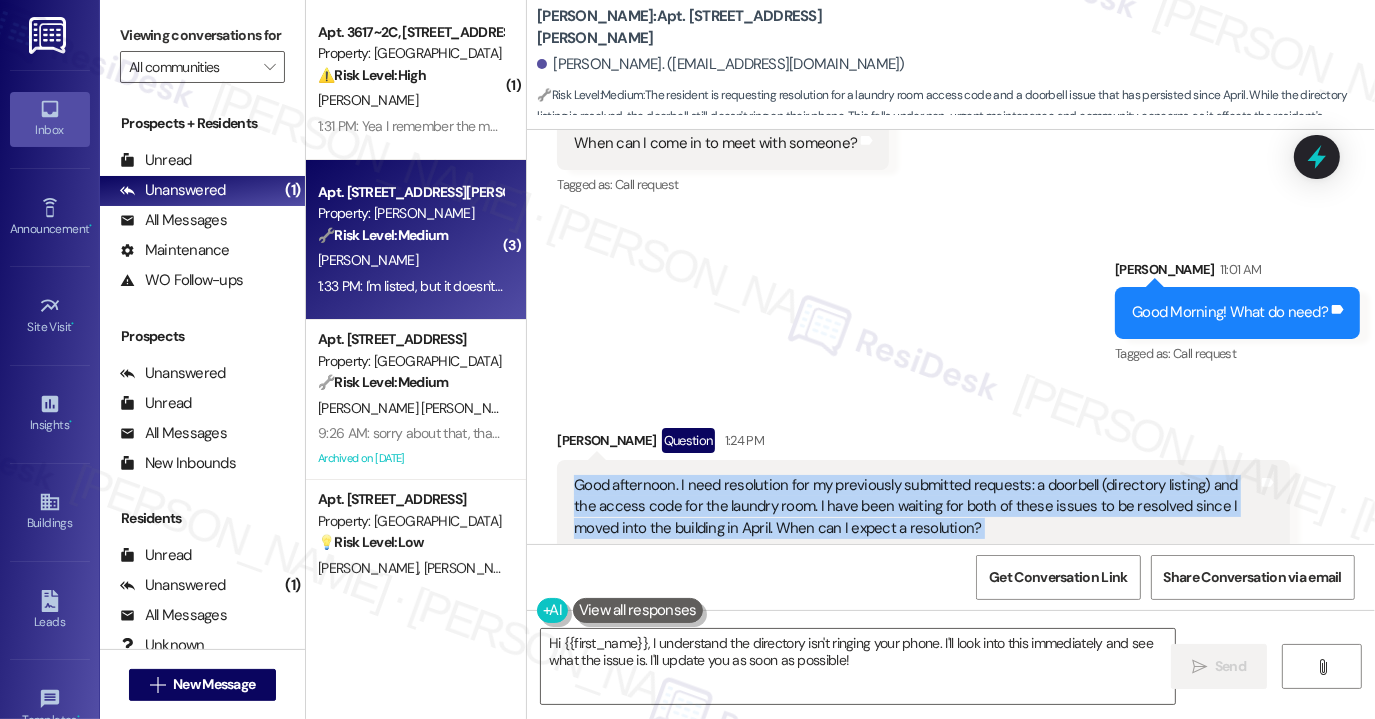 click on "Good afternoon. I need resolution for my previously submitted requests: a doorbell (directory listing) and the access code for the laundry room. I have been waiting for both of these issues to be resolved since I moved into the building in April. When can I expect a resolution?" at bounding box center [916, 507] 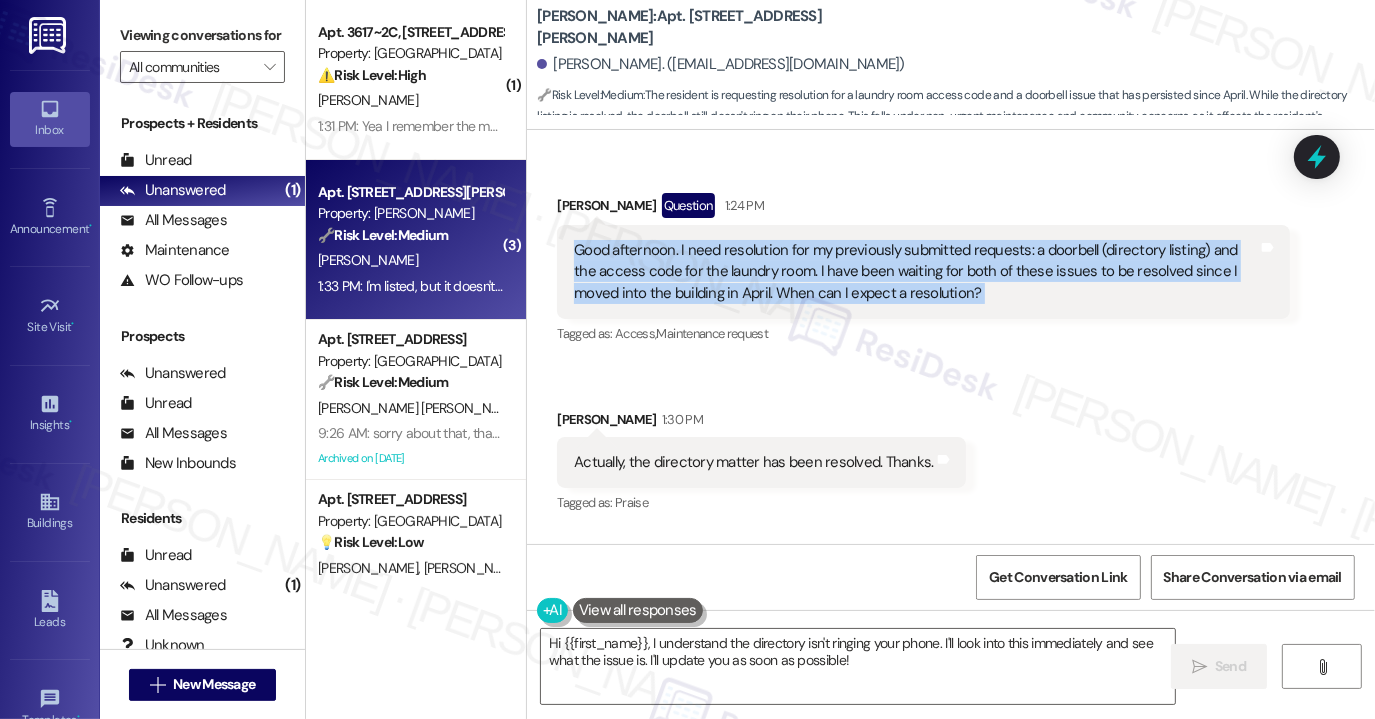 scroll, scrollTop: 12881, scrollLeft: 0, axis: vertical 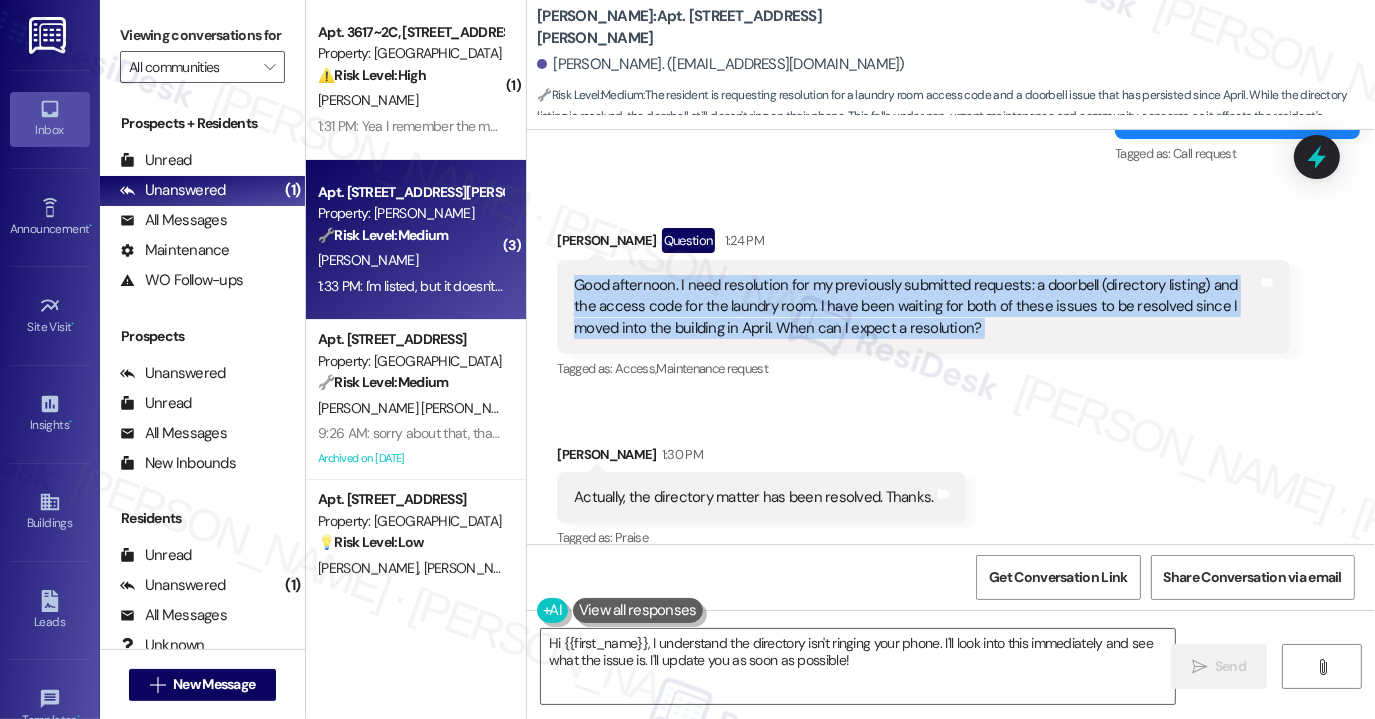 click on "Good afternoon. I need resolution for my previously submitted requests: a doorbell (directory listing) and the access code for the laundry room. I have been waiting for both of these issues to be resolved since I moved into the building in April. When can I expect a resolution?" at bounding box center (916, 307) 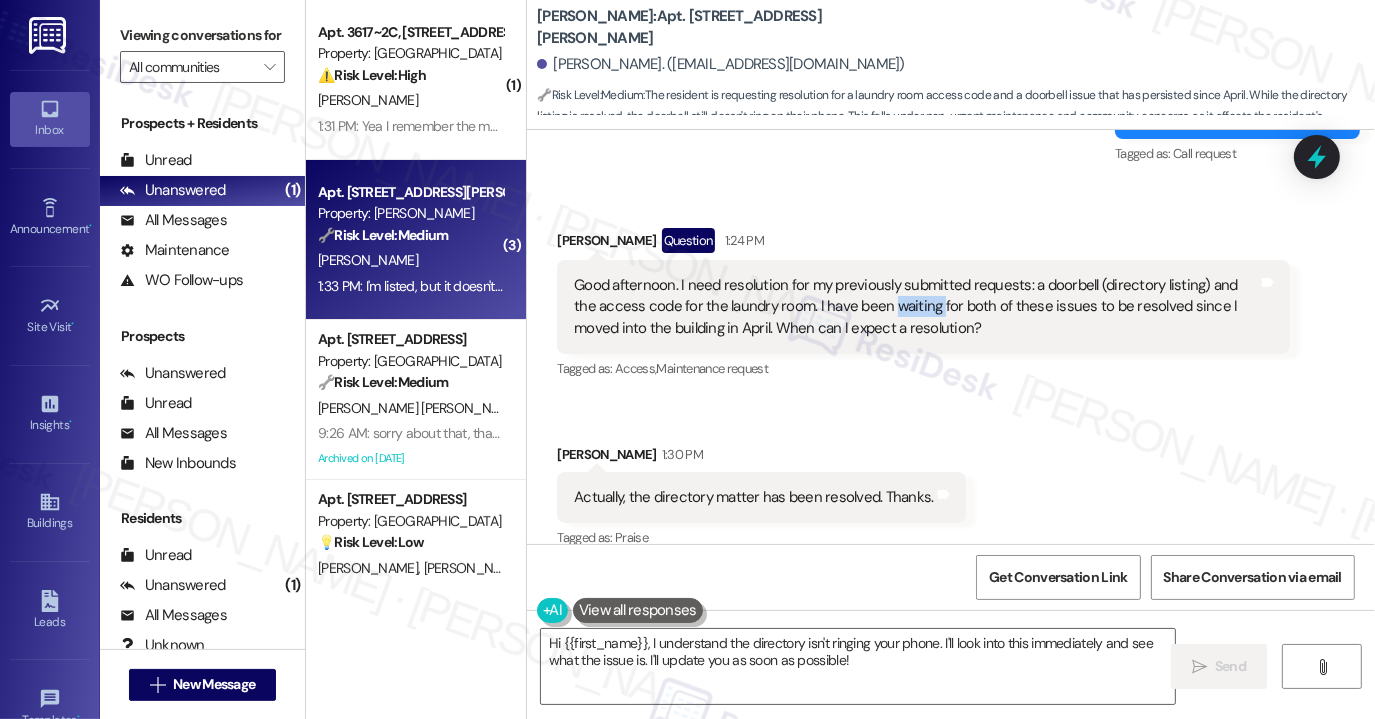 click on "Good afternoon. I need resolution for my previously submitted requests: a doorbell (directory listing) and the access code for the laundry room. I have been waiting for both of these issues to be resolved since I moved into the building in April. When can I expect a resolution?" at bounding box center [916, 307] 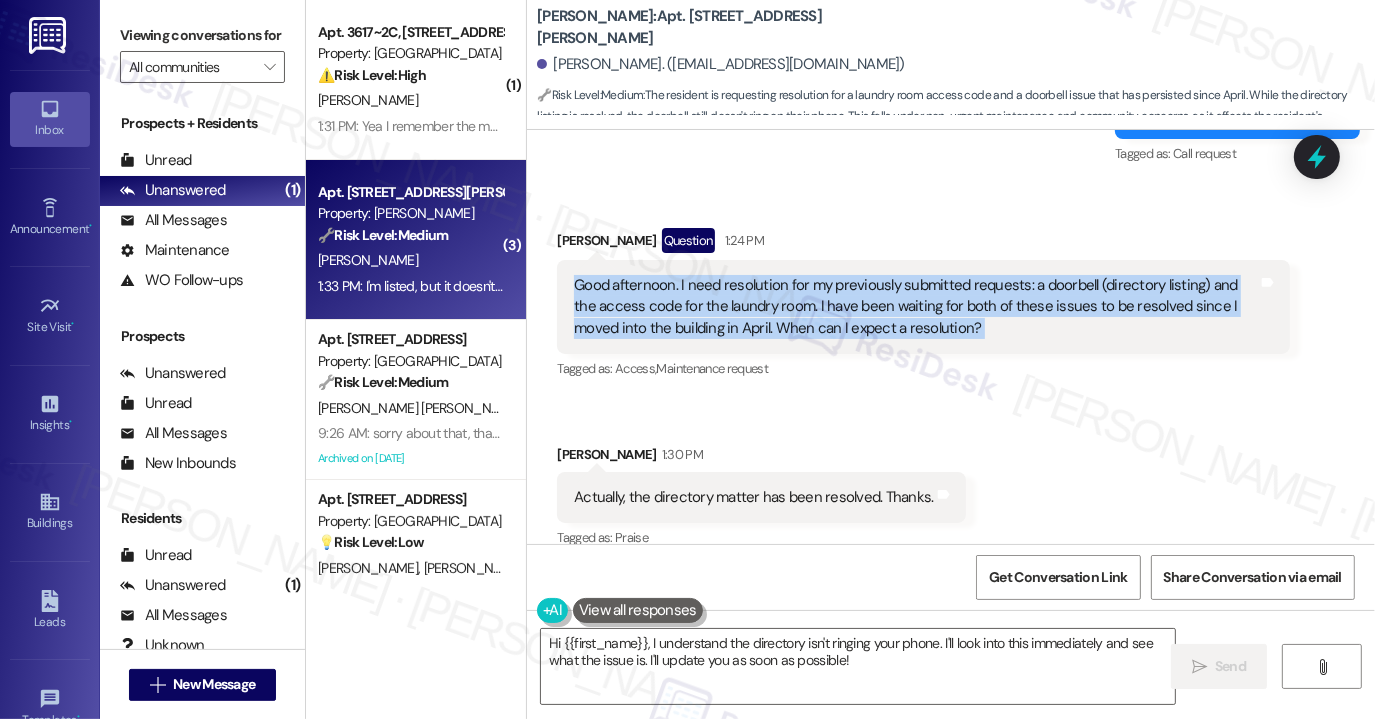click on "Good afternoon. I need resolution for my previously submitted requests: a doorbell (directory listing) and the access code for the laundry room. I have been waiting for both of these issues to be resolved since I moved into the building in April. When can I expect a resolution?" at bounding box center [916, 307] 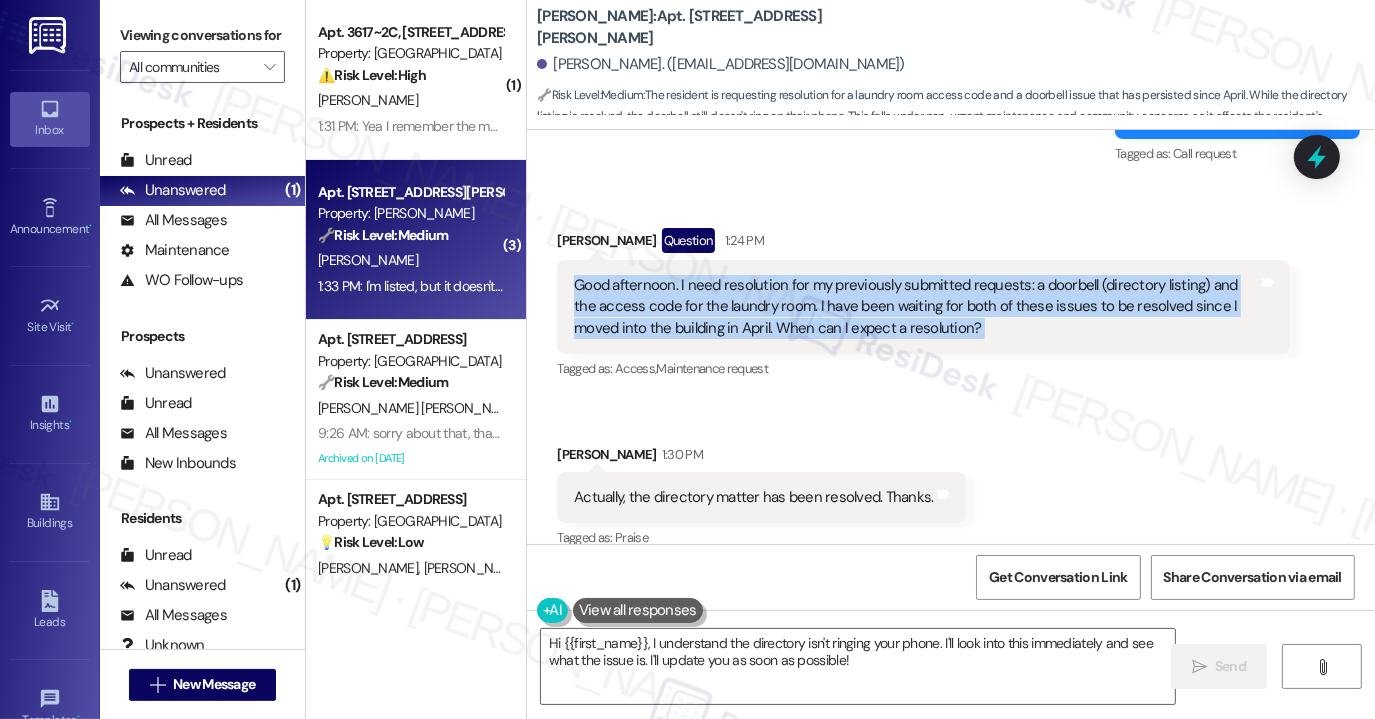 click on "Good afternoon. I need resolution for my previously submitted requests: a doorbell (directory listing) and the access code for the laundry room. I have been waiting for both of these issues to be resolved since I moved into the building in April. When can I expect a resolution?" at bounding box center [916, 307] 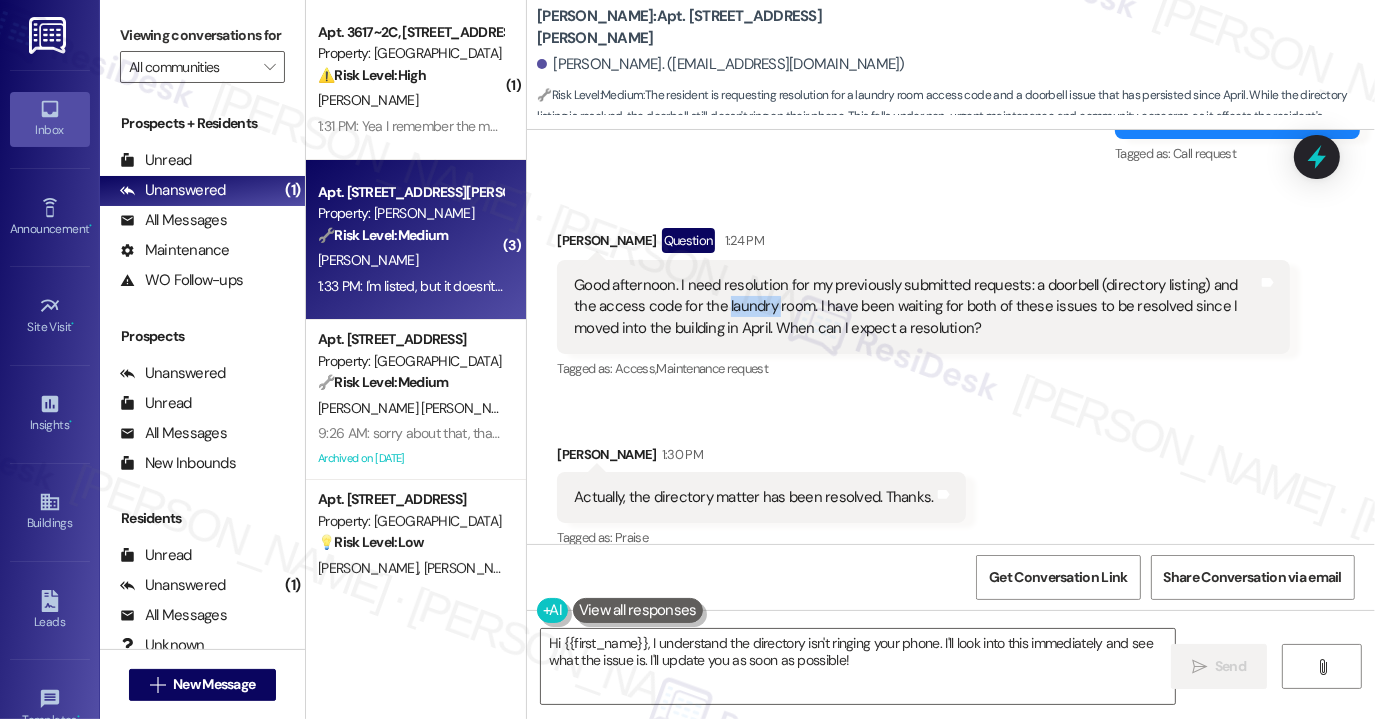 click on "Good afternoon. I need resolution for my previously submitted requests: a doorbell (directory listing) and the access code for the laundry room. I have been waiting for both of these issues to be resolved since I moved into the building in April. When can I expect a resolution?" at bounding box center [916, 307] 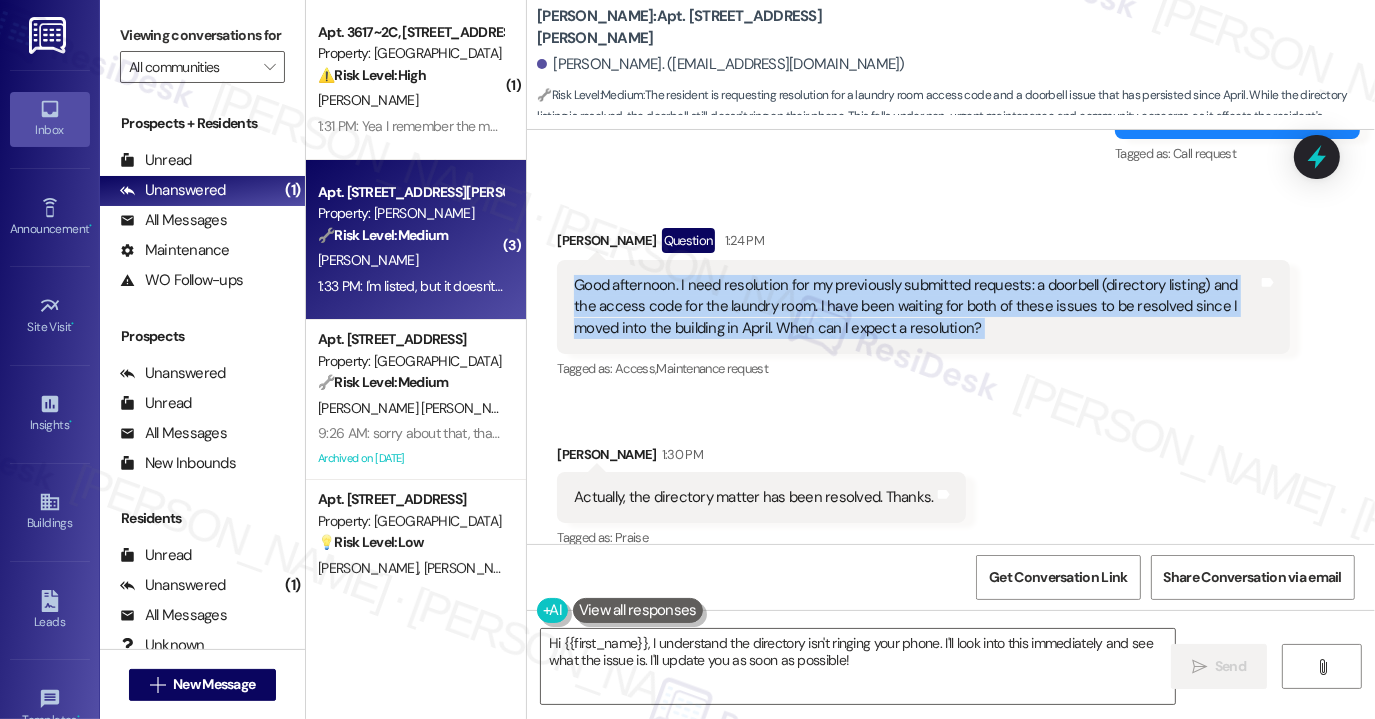 click on "Good afternoon. I need resolution for my previously submitted requests: a doorbell (directory listing) and the access code for the laundry room. I have been waiting for both of these issues to be resolved since I moved into the building in April. When can I expect a resolution?" at bounding box center [916, 307] 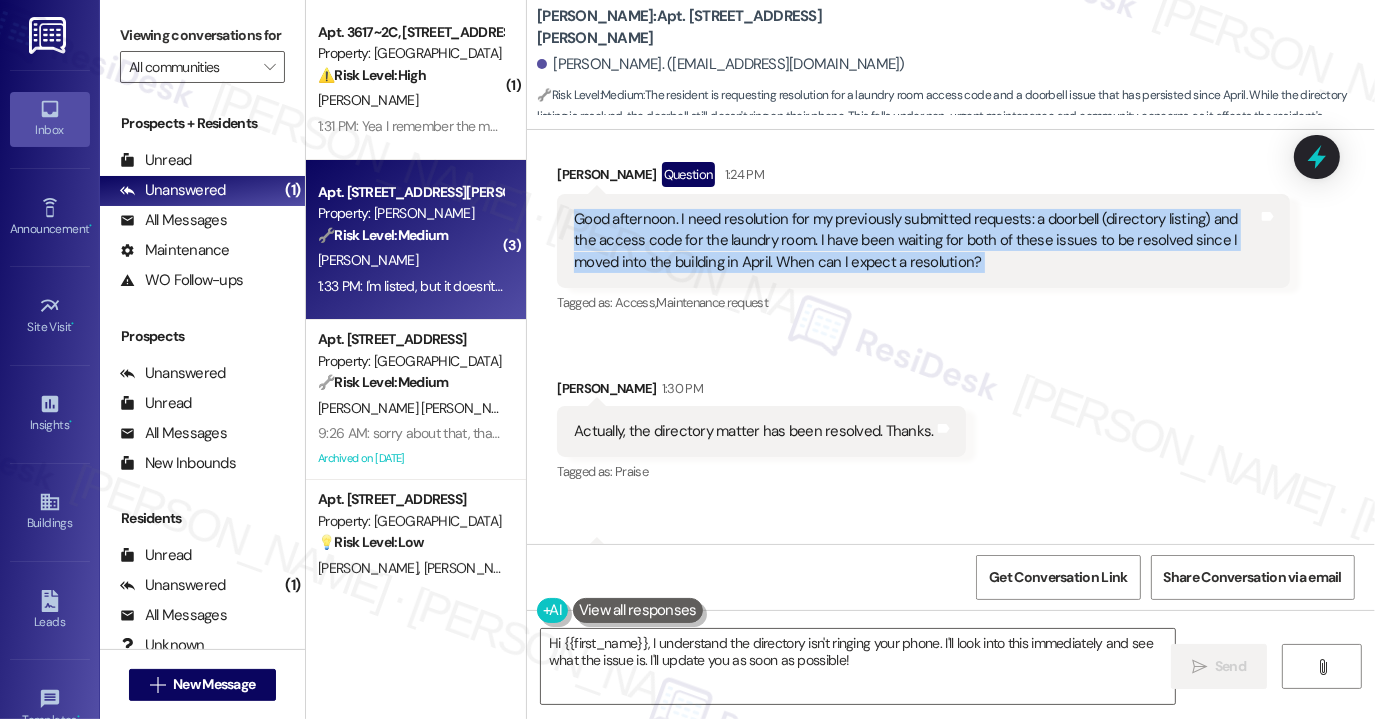 scroll, scrollTop: 12981, scrollLeft: 0, axis: vertical 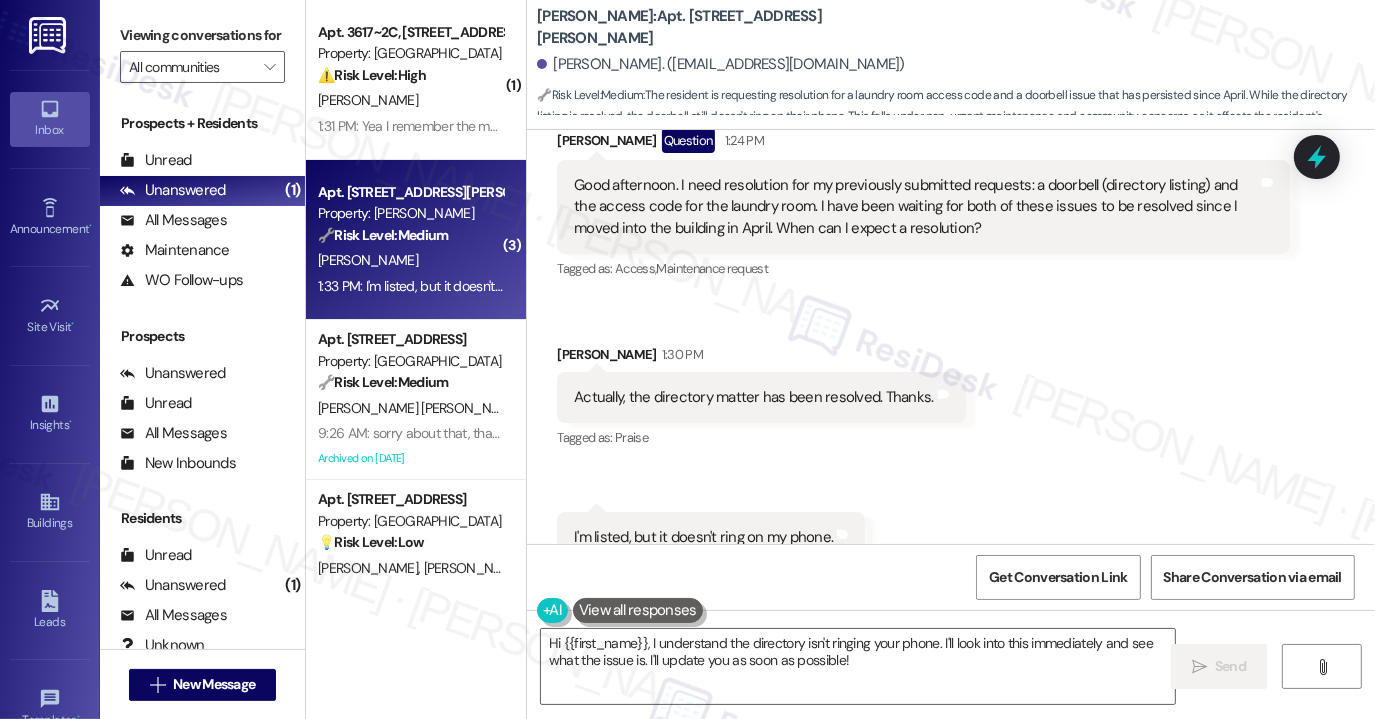 click on "Actually, the directory matter has been resolved. Thanks." at bounding box center (753, 397) 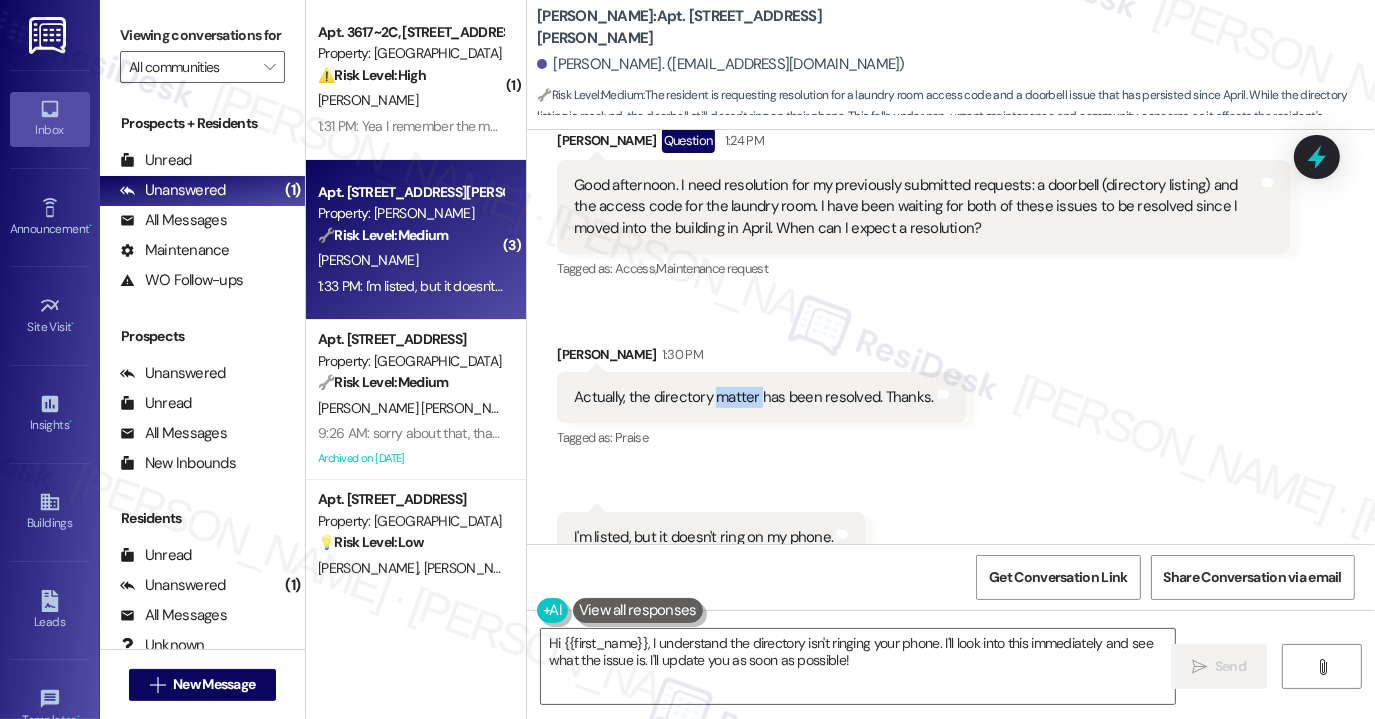 click on "Actually, the directory matter has been resolved. Thanks." at bounding box center [753, 397] 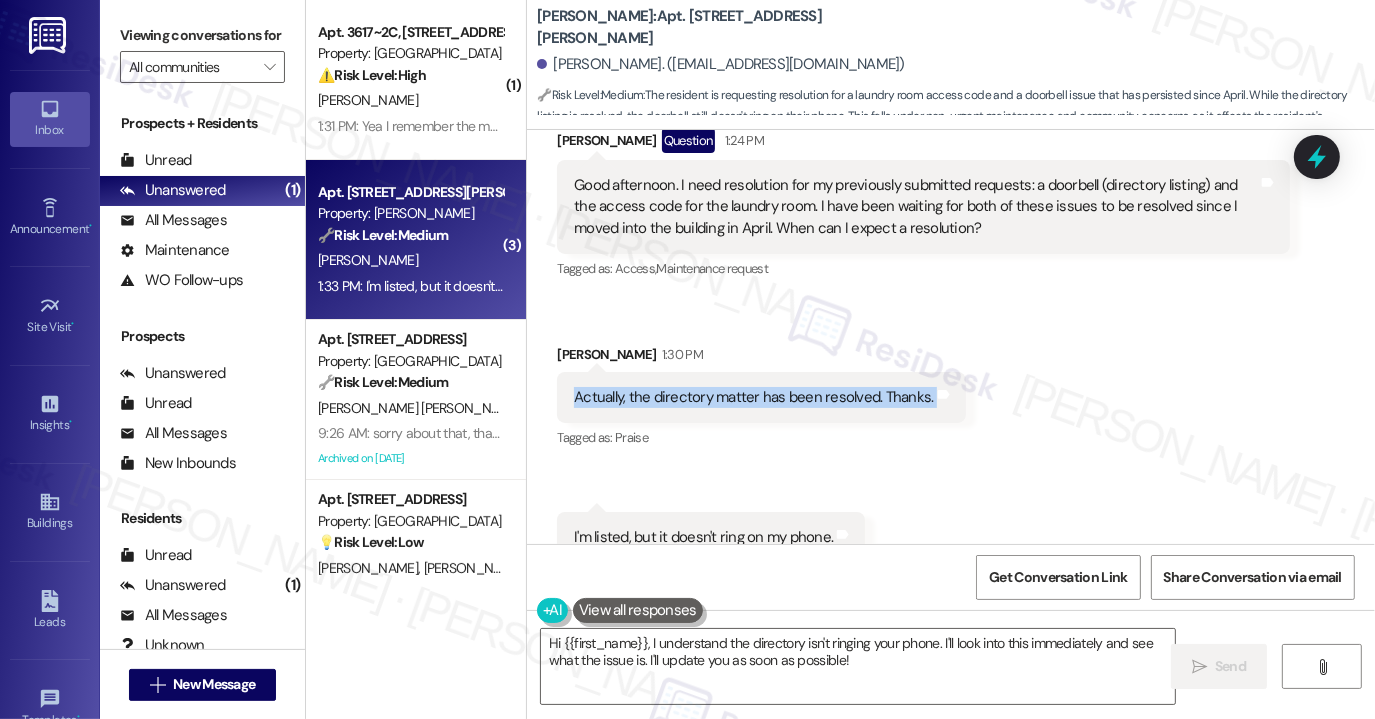 click on "Actually, the directory matter has been resolved. Thanks." at bounding box center (753, 397) 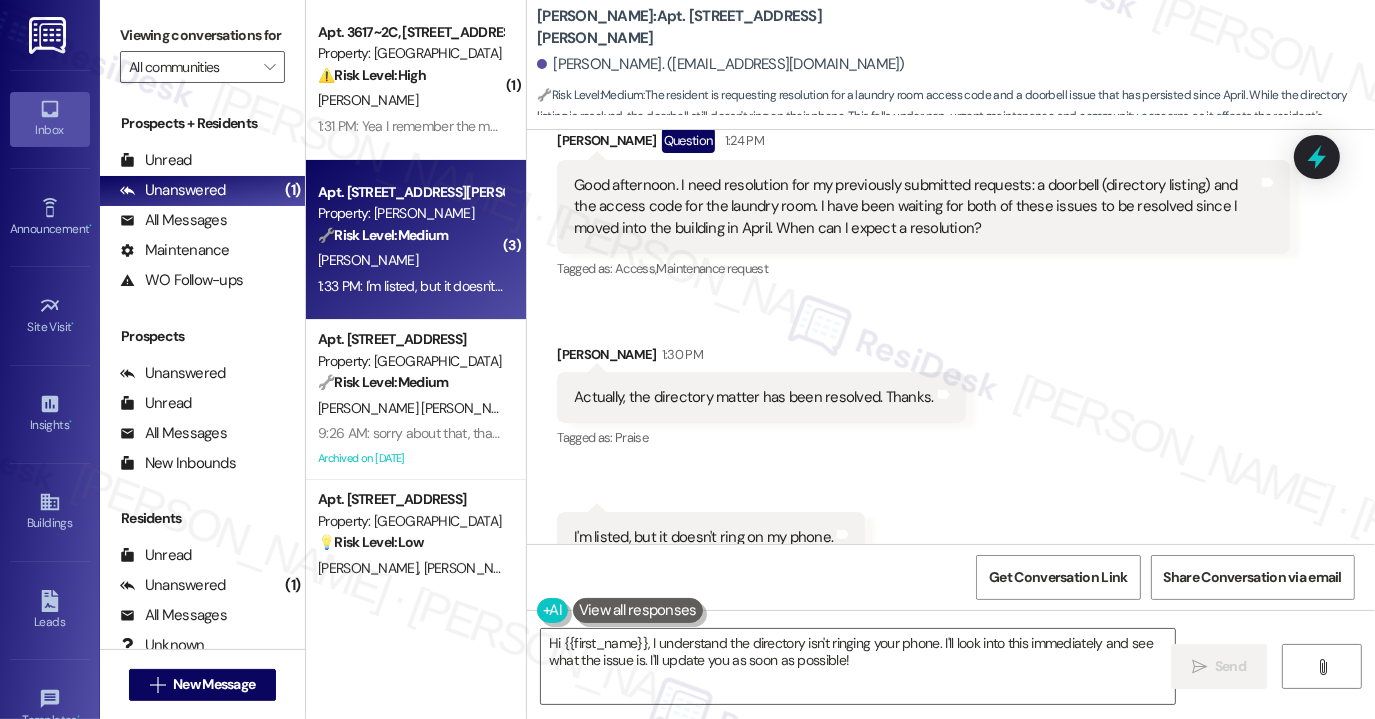 click on "I'm listed, but it doesn't ring on my phone." at bounding box center (703, 537) 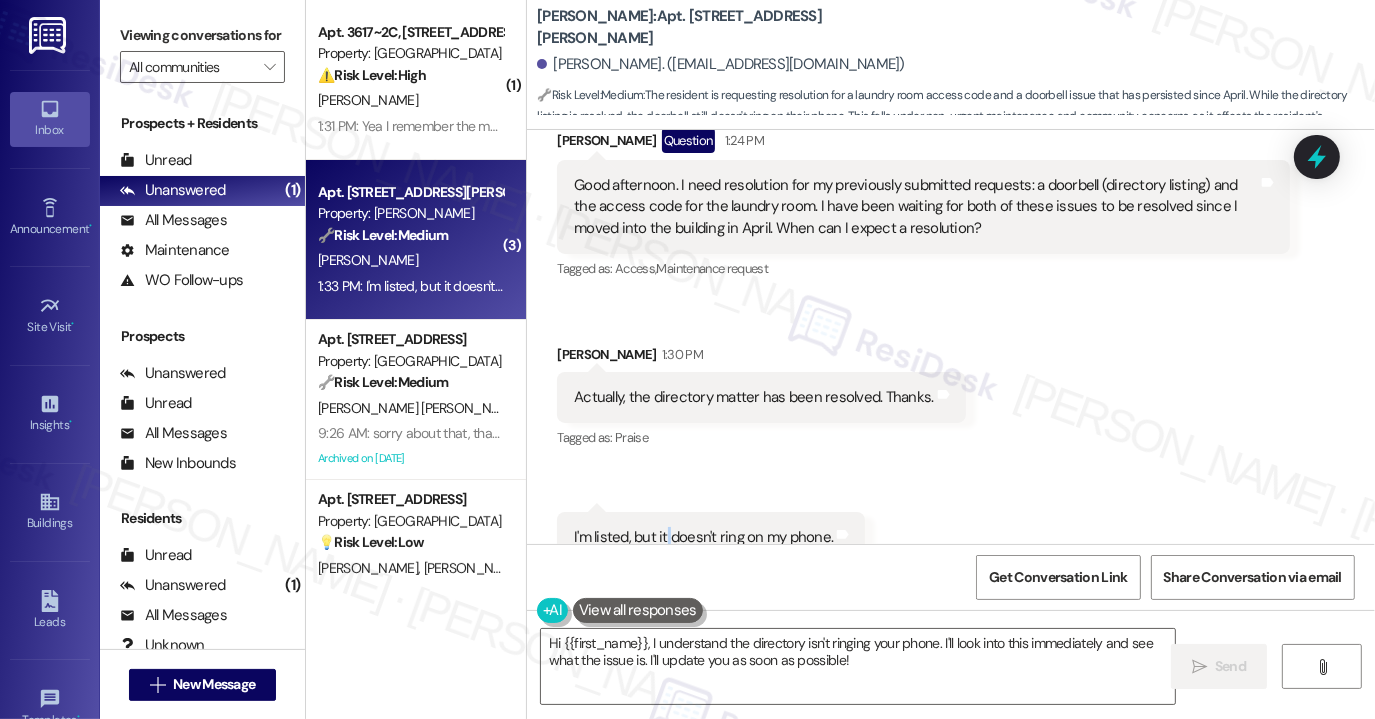 click on "I'm listed, but it doesn't ring on my phone." at bounding box center [703, 537] 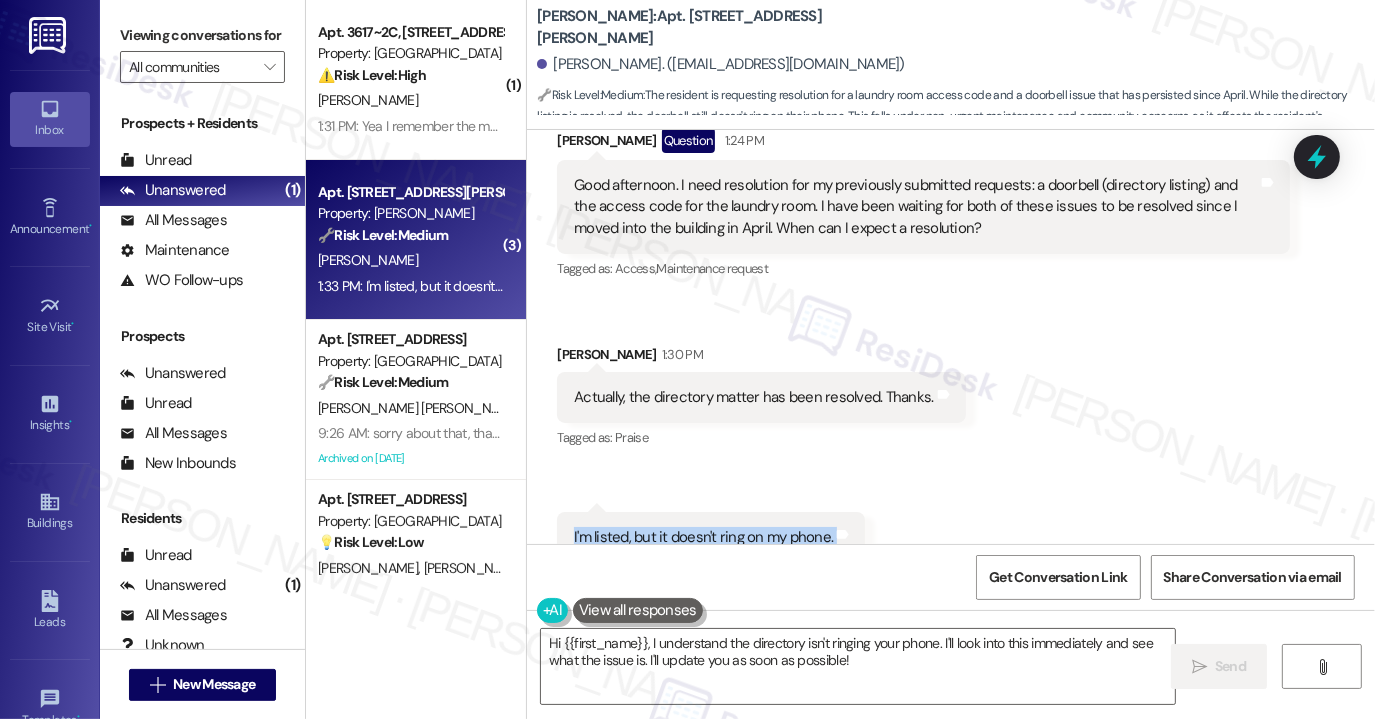 click on "I'm listed, but it doesn't ring on my phone." at bounding box center [703, 537] 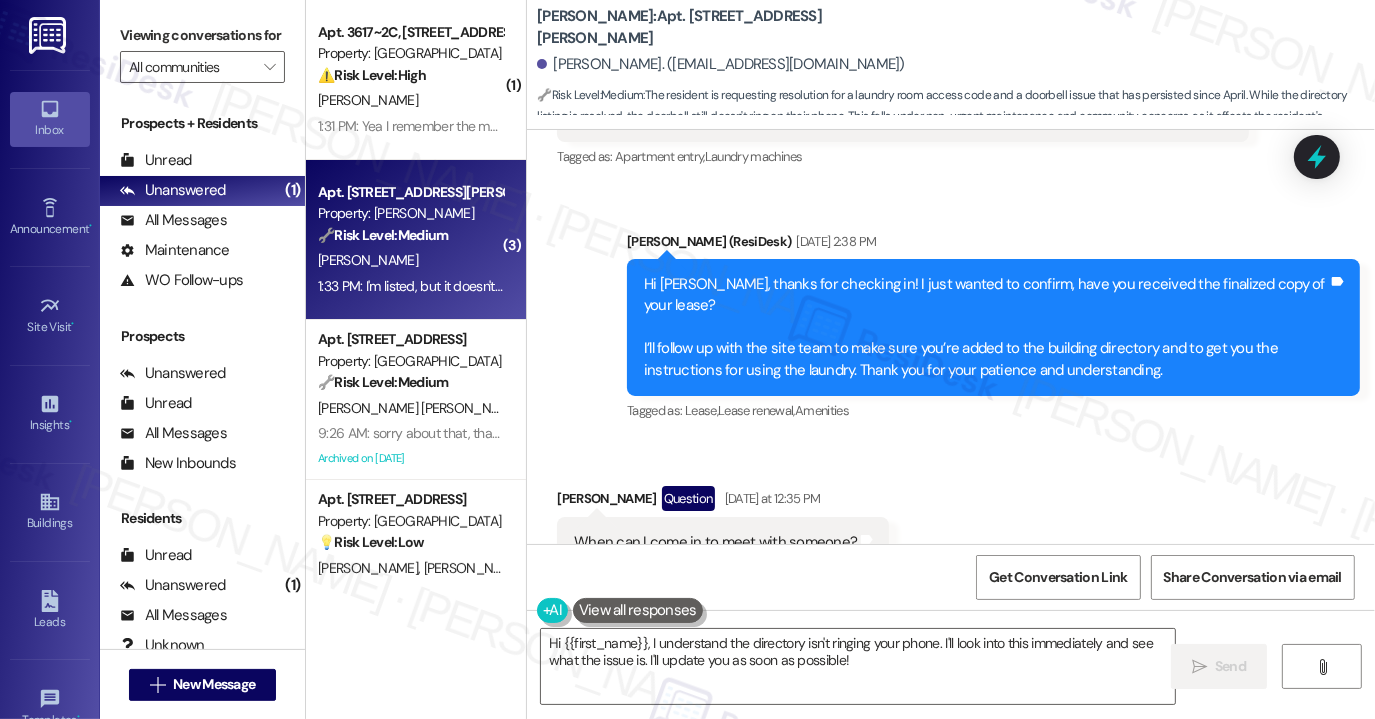 scroll, scrollTop: 12281, scrollLeft: 0, axis: vertical 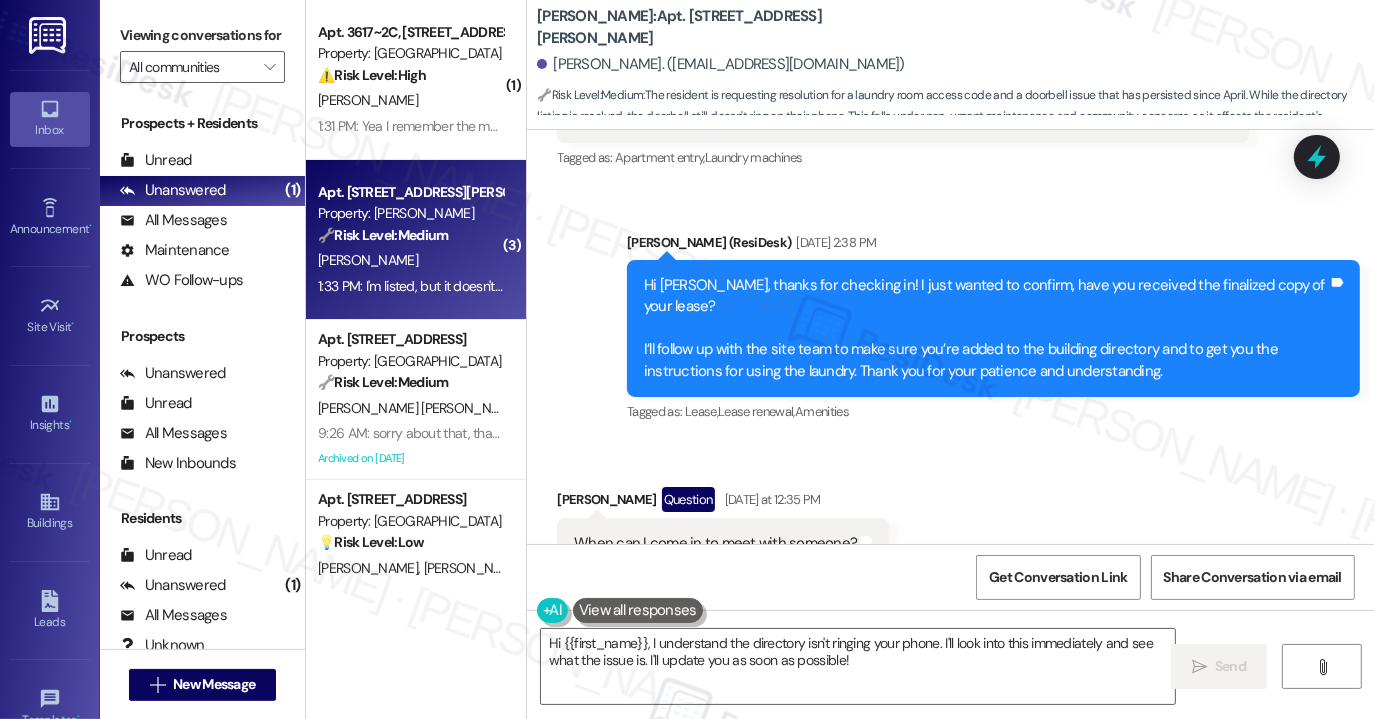 click on "Hi [PERSON_NAME], thanks for checking in! I just wanted to confirm, have you received the finalized copy of your lease?
I’ll follow up with the site team to make sure you’re added to the building directory and to get you the instructions for using the laundry. Thank you for your patience and understanding." at bounding box center (986, 328) 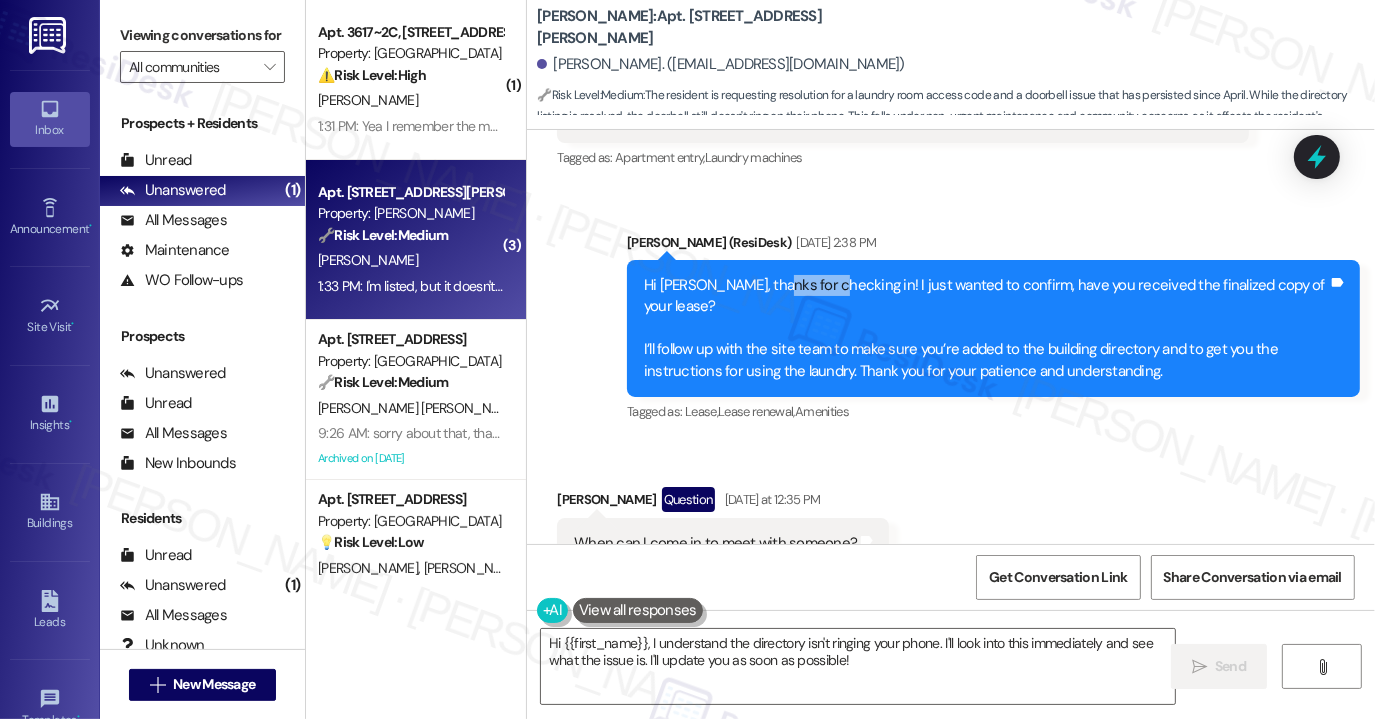 click on "Hi [PERSON_NAME], thanks for checking in! I just wanted to confirm, have you received the finalized copy of your lease?
I’ll follow up with the site team to make sure you’re added to the building directory and to get you the instructions for using the laundry. Thank you for your patience and understanding." at bounding box center [986, 328] 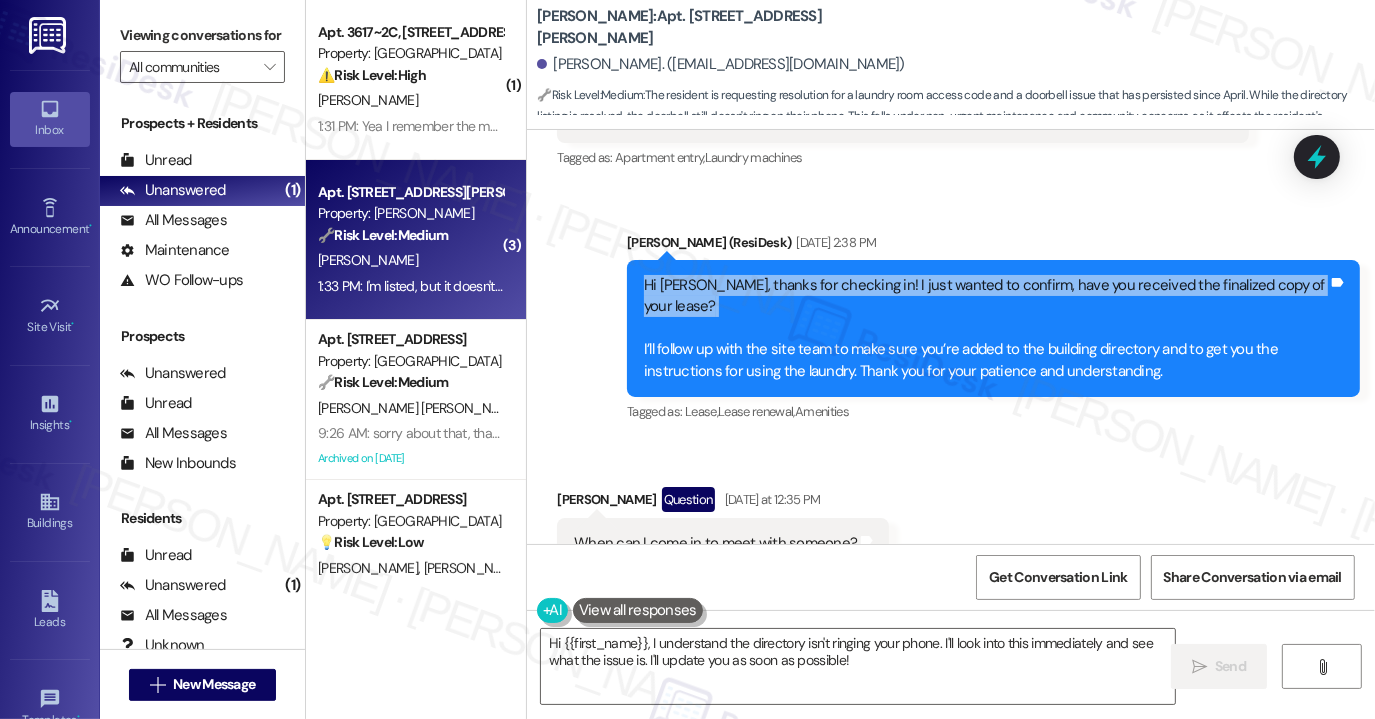 click on "Hi [PERSON_NAME], thanks for checking in! I just wanted to confirm, have you received the finalized copy of your lease?
I’ll follow up with the site team to make sure you’re added to the building directory and to get you the instructions for using the laundry. Thank you for your patience and understanding." at bounding box center (986, 328) 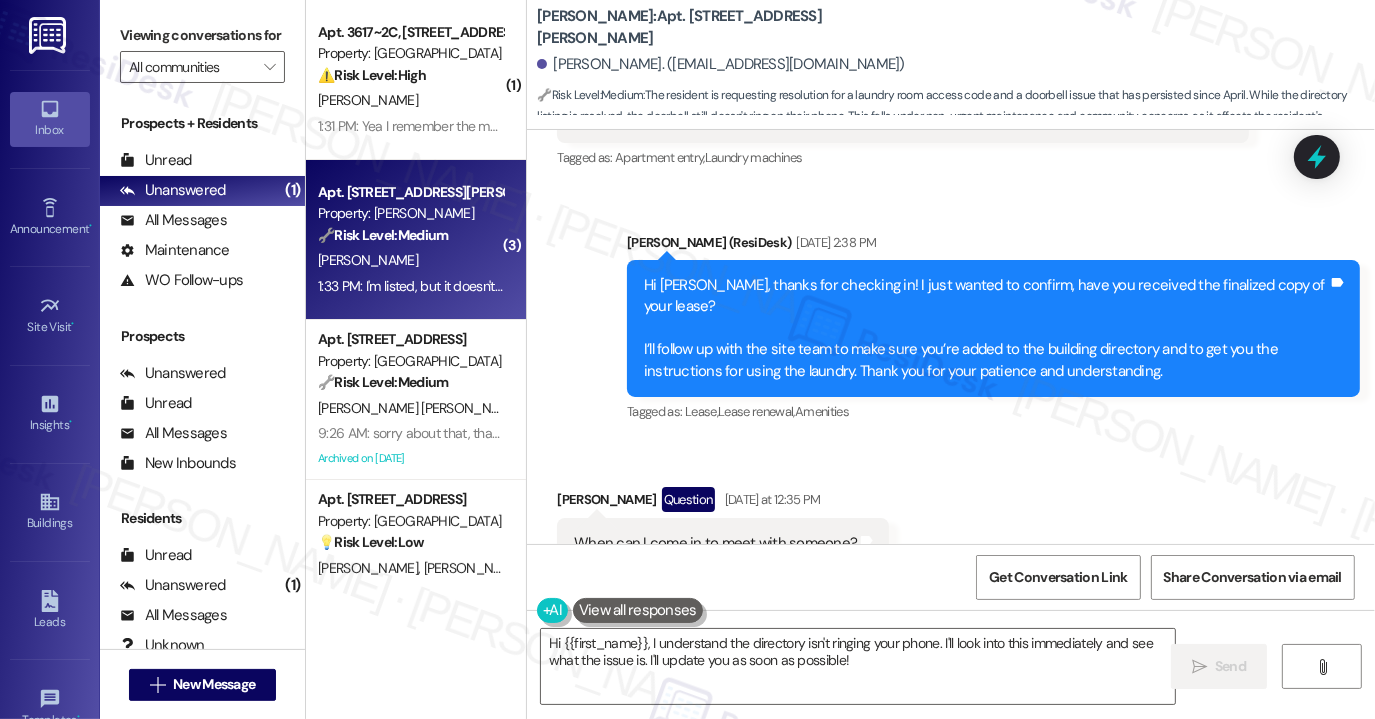 click on "Hi [PERSON_NAME], thanks for checking in! I just wanted to confirm, have you received the finalized copy of your lease?
I’ll follow up with the site team to make sure you’re added to the building directory and to get you the instructions for using the laundry. Thank you for your patience and understanding." at bounding box center (986, 328) 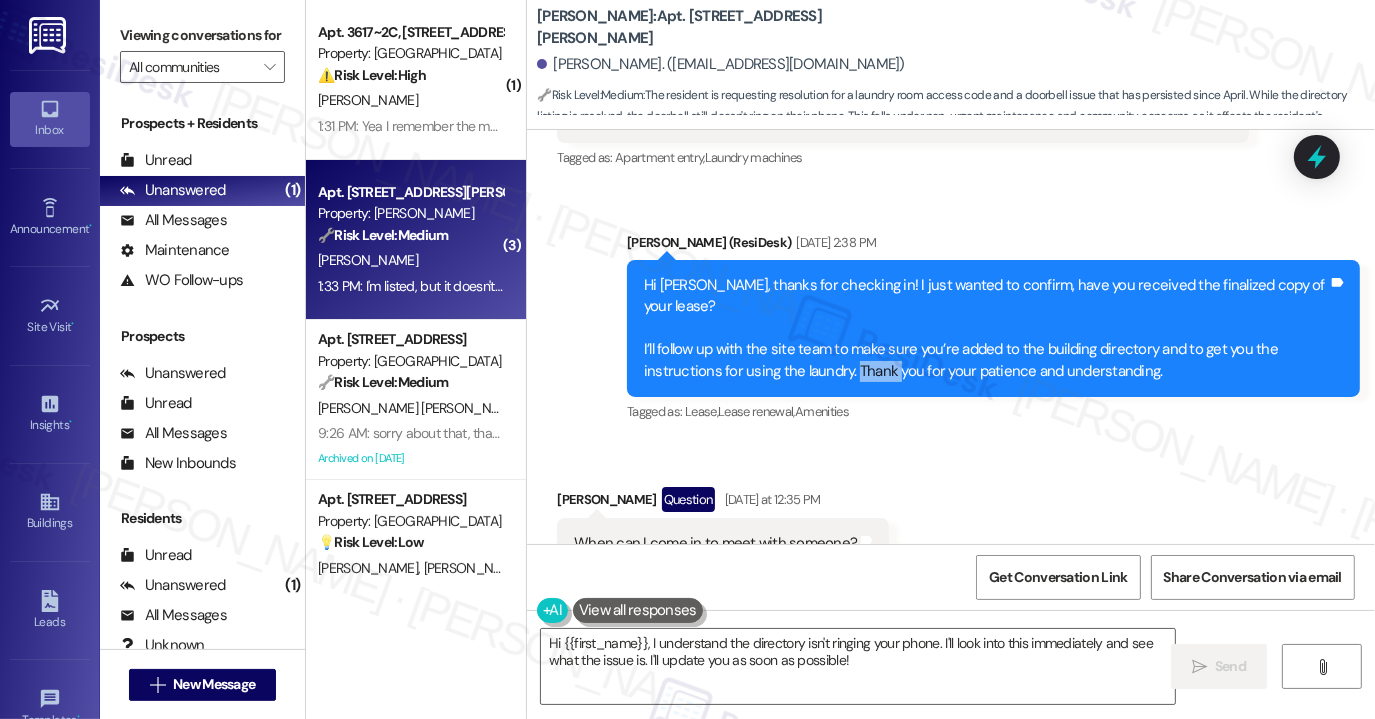 click on "Hi [PERSON_NAME], thanks for checking in! I just wanted to confirm, have you received the finalized copy of your lease?
I’ll follow up with the site team to make sure you’re added to the building directory and to get you the instructions for using the laundry. Thank you for your patience and understanding." at bounding box center (986, 328) 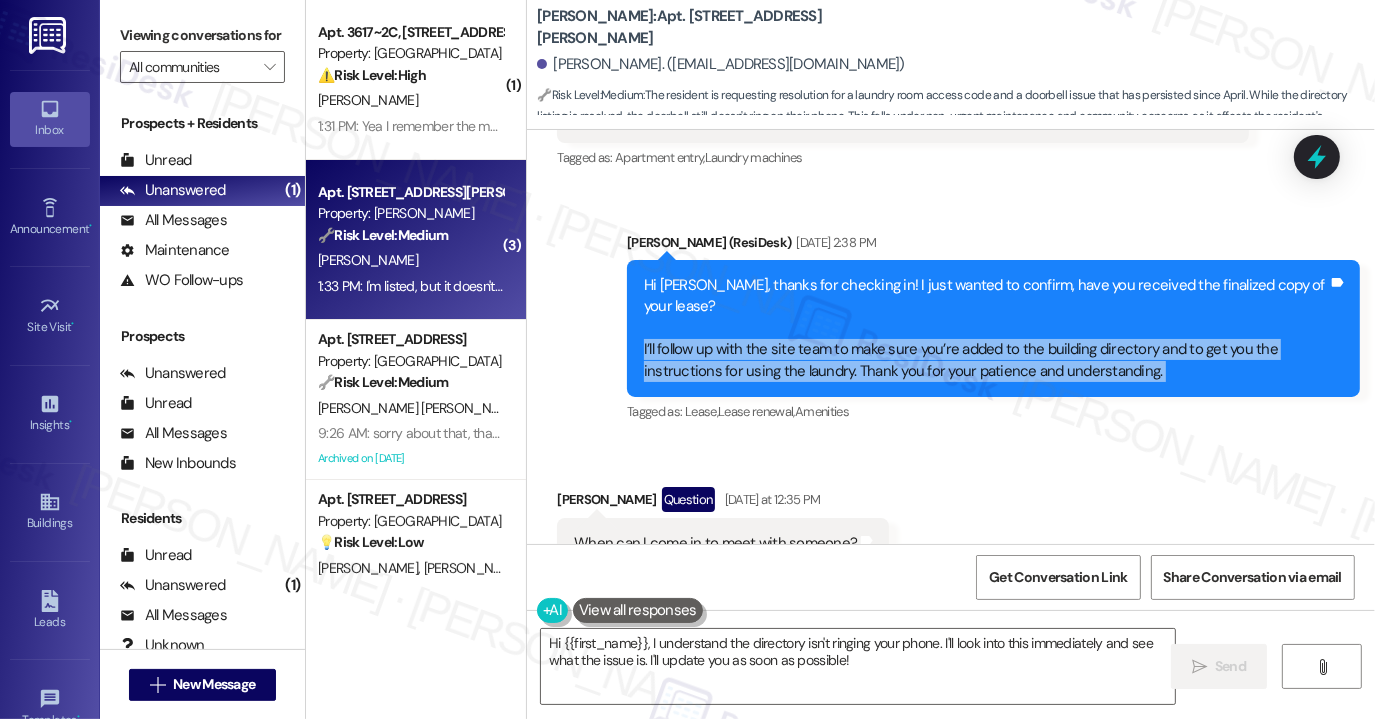 click on "Hi [PERSON_NAME], thanks for checking in! I just wanted to confirm, have you received the finalized copy of your lease?
I’ll follow up with the site team to make sure you’re added to the building directory and to get you the instructions for using the laundry. Thank you for your patience and understanding." at bounding box center (986, 328) 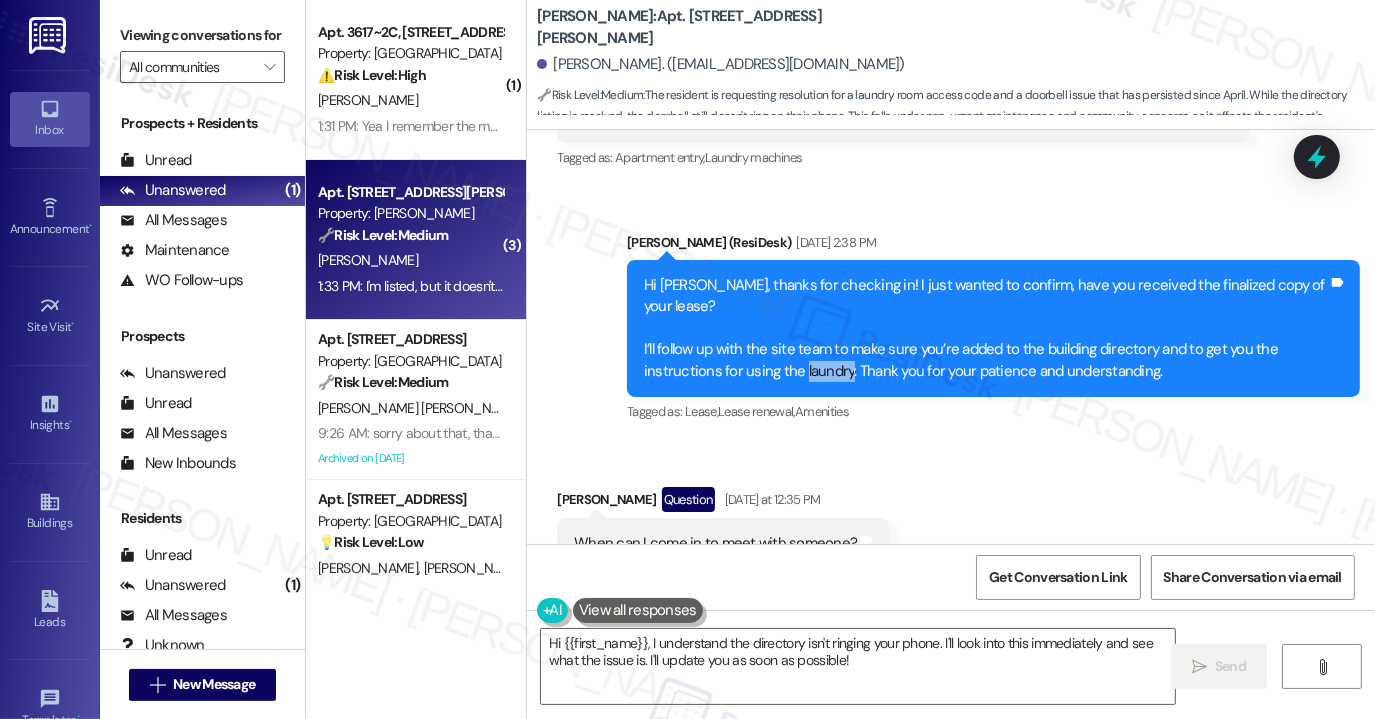 click on "Hi [PERSON_NAME], thanks for checking in! I just wanted to confirm, have you received the finalized copy of your lease?
I’ll follow up with the site team to make sure you’re added to the building directory and to get you the instructions for using the laundry. Thank you for your patience and understanding." at bounding box center [986, 328] 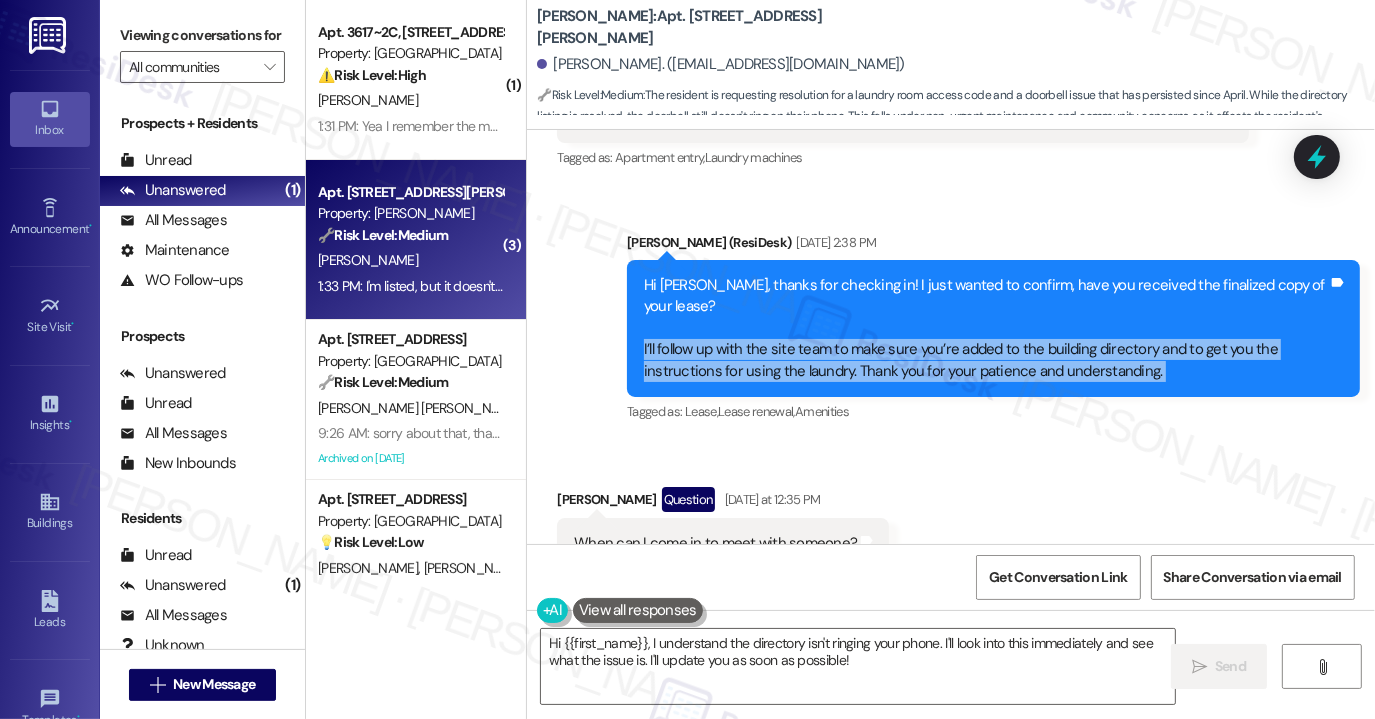 click on "Hi [PERSON_NAME], thanks for checking in! I just wanted to confirm, have you received the finalized copy of your lease?
I’ll follow up with the site team to make sure you’re added to the building directory and to get you the instructions for using the laundry. Thank you for your patience and understanding." at bounding box center [986, 328] 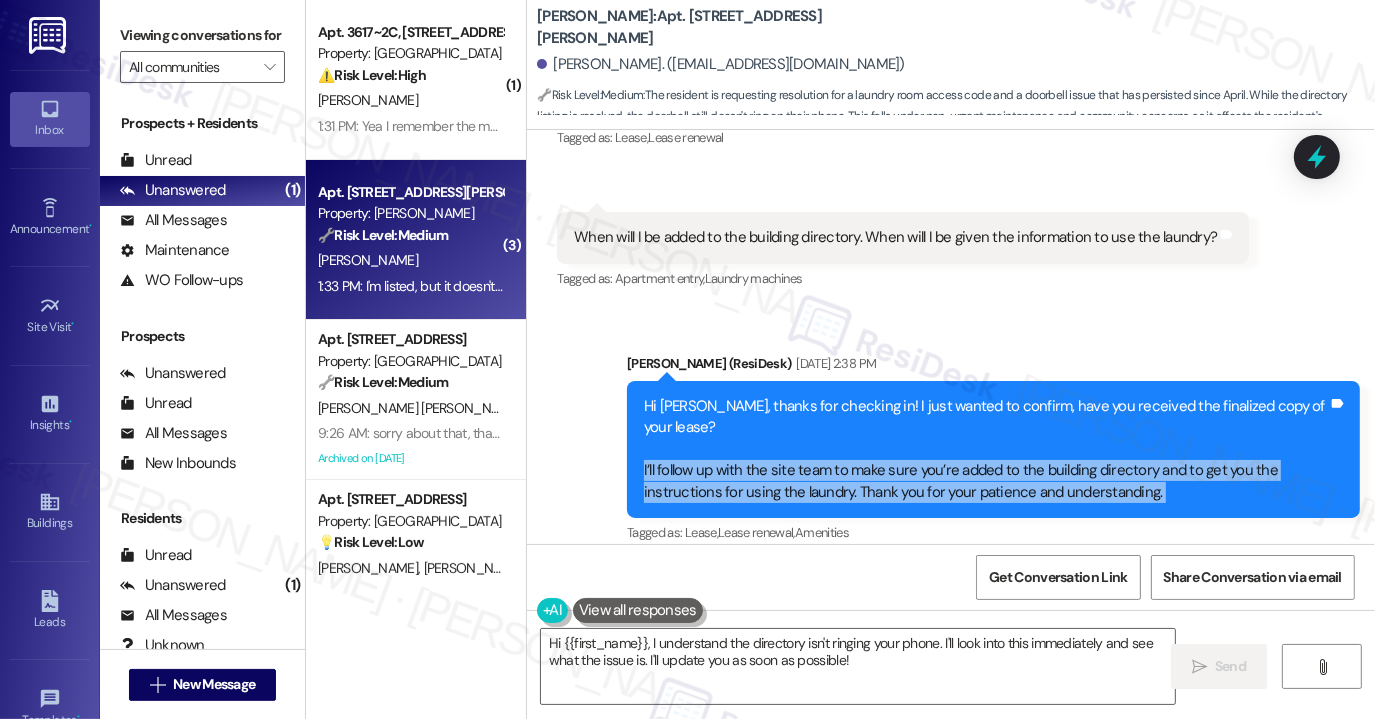 scroll, scrollTop: 12181, scrollLeft: 0, axis: vertical 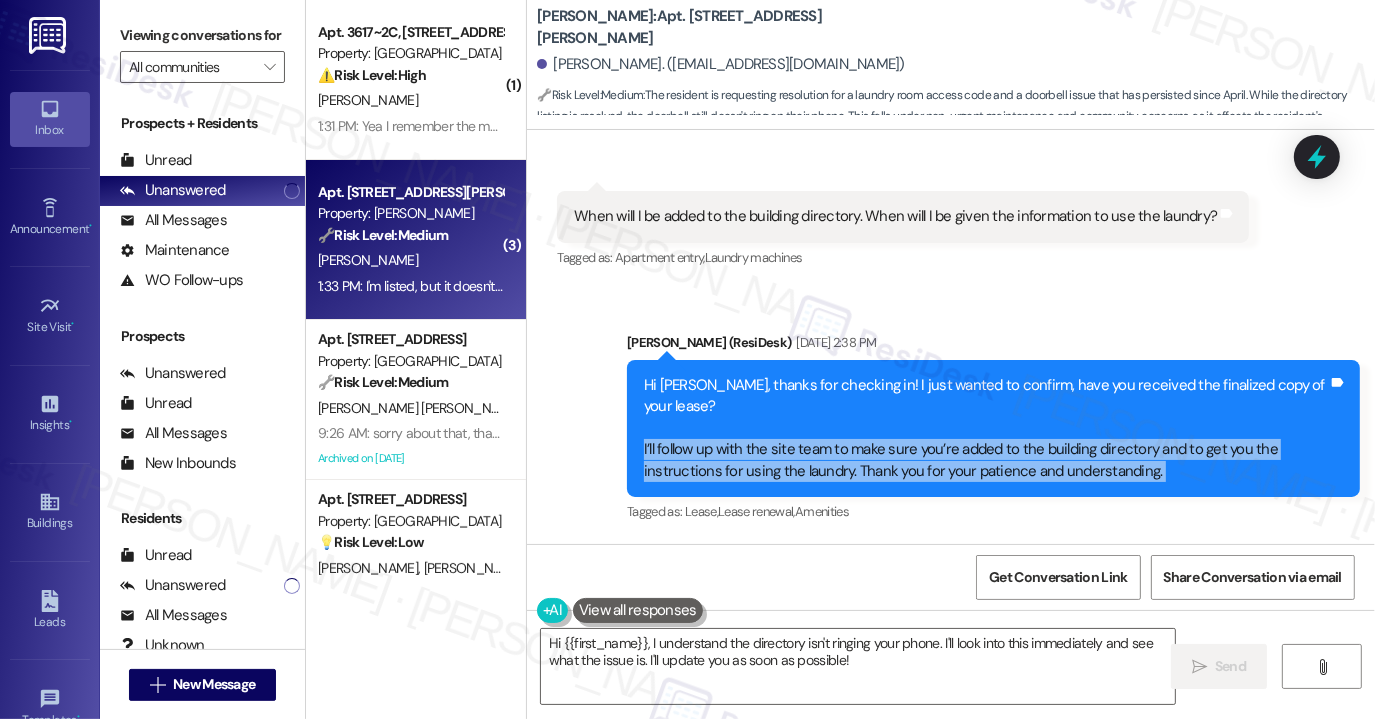 click on "Hi [PERSON_NAME], thanks for checking in! I just wanted to confirm, have you received the finalized copy of your lease?
I’ll follow up with the site team to make sure you’re added to the building directory and to get you the instructions for using the laundry. Thank you for your patience and understanding." at bounding box center (986, 428) 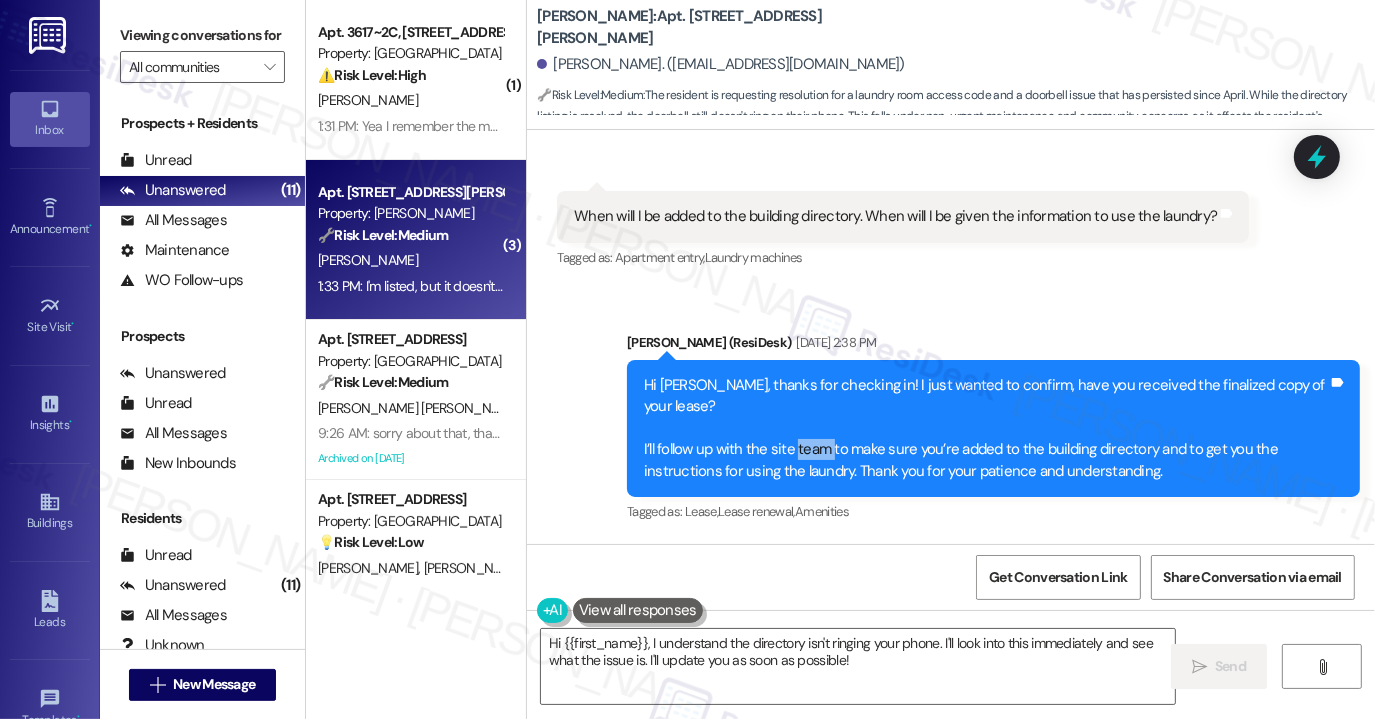 click on "Hi [PERSON_NAME], thanks for checking in! I just wanted to confirm, have you received the finalized copy of your lease?
I’ll follow up with the site team to make sure you’re added to the building directory and to get you the instructions for using the laundry. Thank you for your patience and understanding." at bounding box center [986, 428] 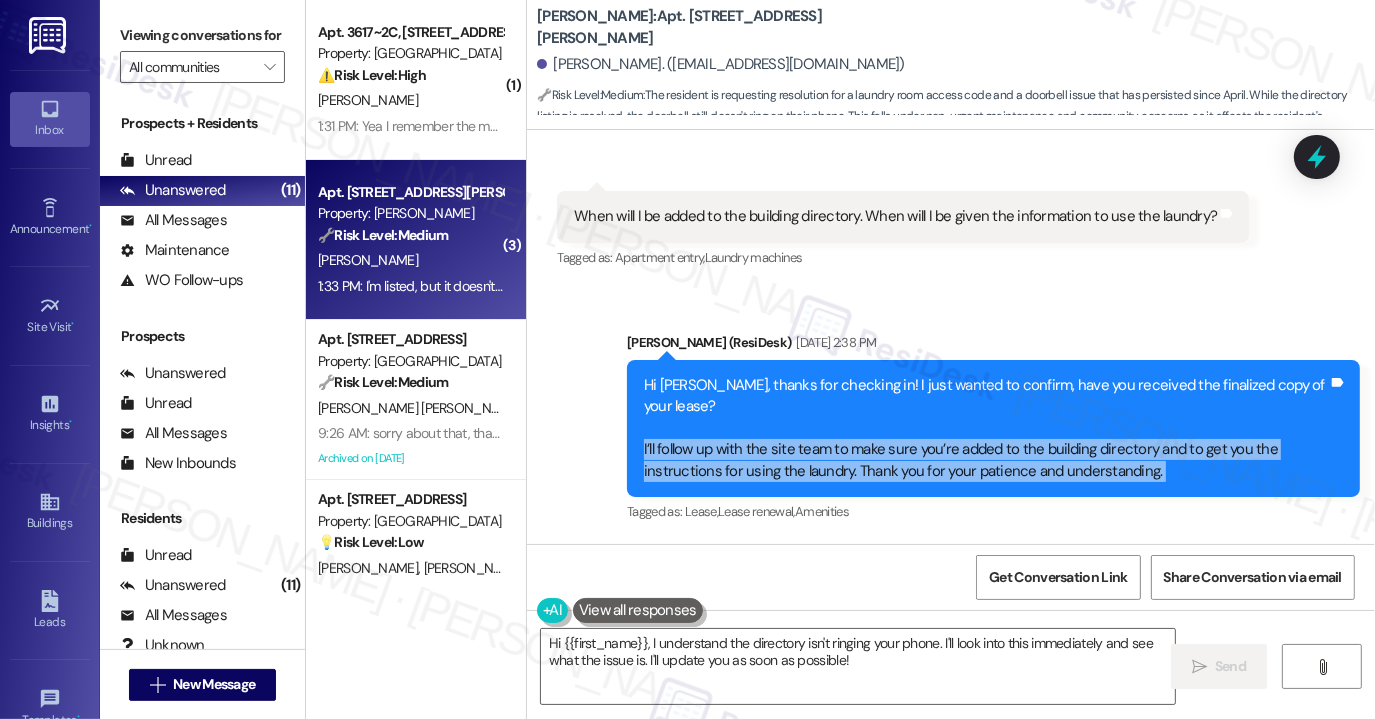 click on "Hi [PERSON_NAME], thanks for checking in! I just wanted to confirm, have you received the finalized copy of your lease?
I’ll follow up with the site team to make sure you’re added to the building directory and to get you the instructions for using the laundry. Thank you for your patience and understanding." at bounding box center (986, 428) 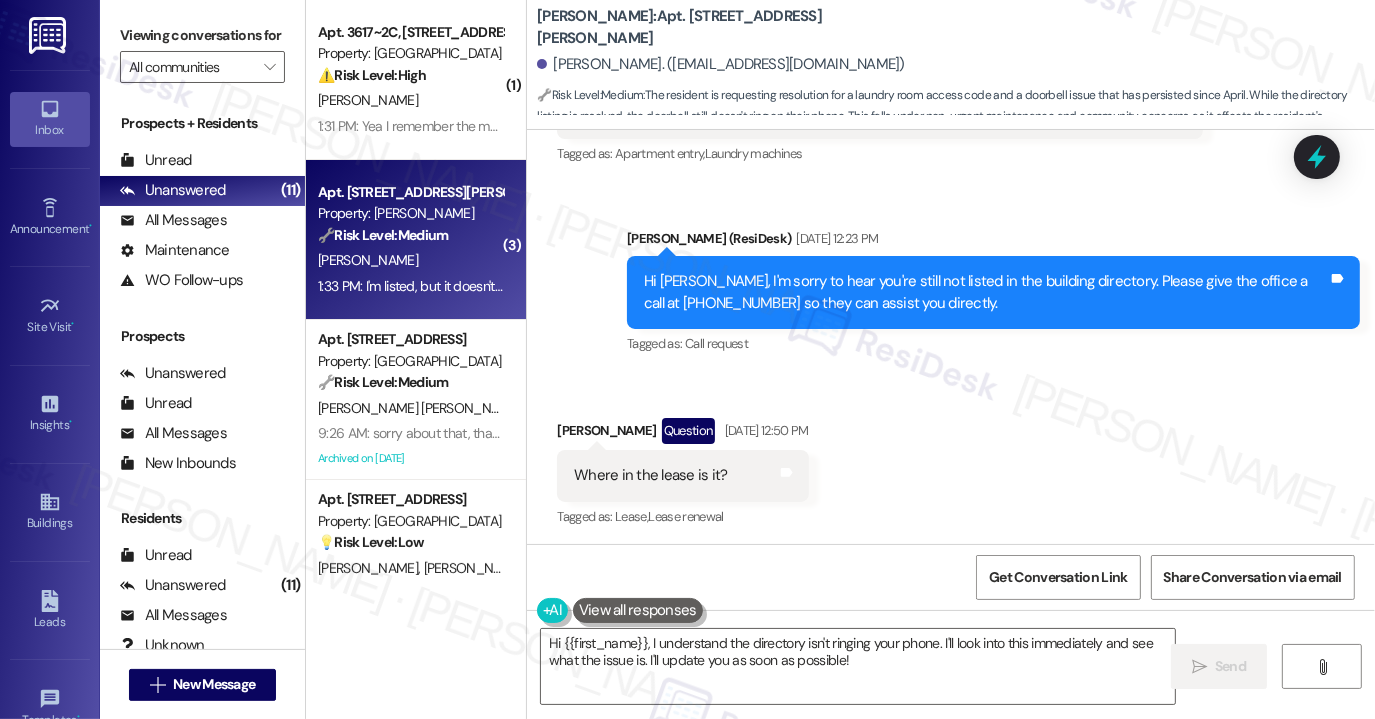 scroll, scrollTop: 11581, scrollLeft: 0, axis: vertical 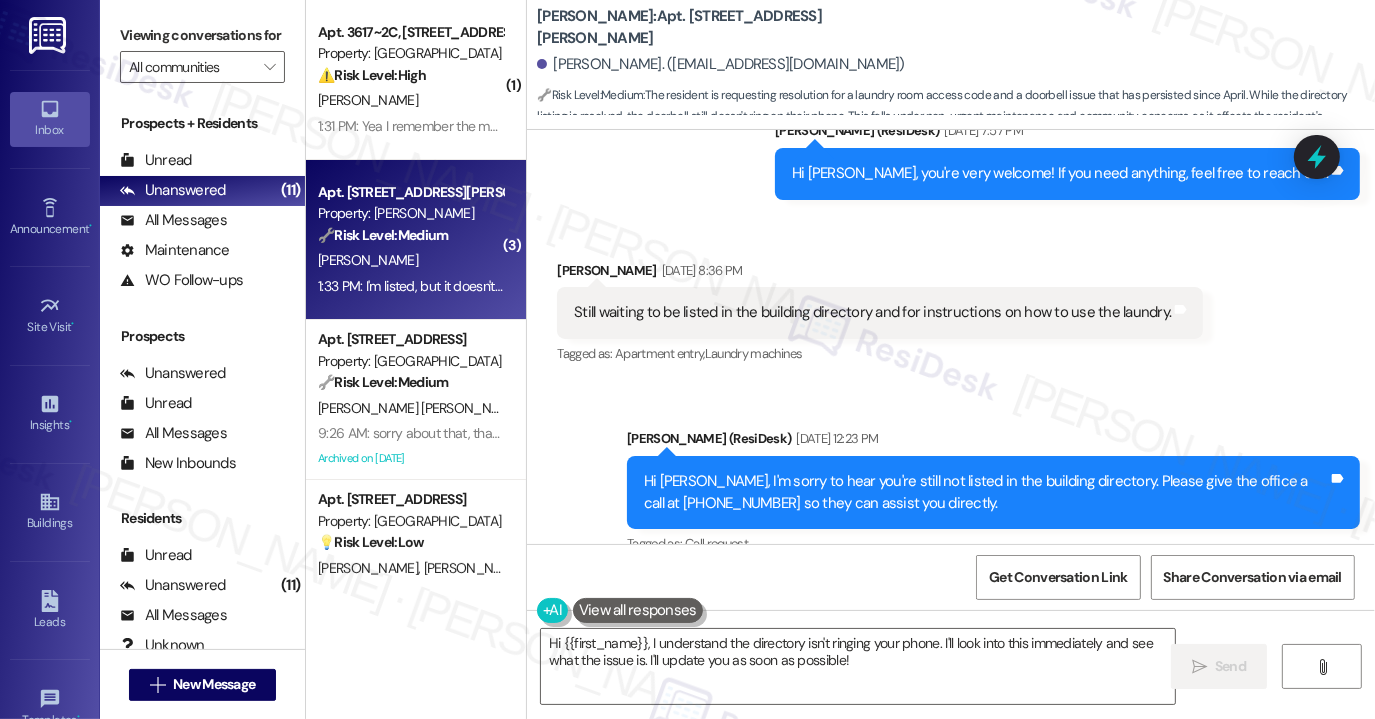 click on "Hi [PERSON_NAME], I'm sorry to hear you're still not listed in the building directory. Please give the office a call at [PHONE_NUMBER] so they can assist you directly." at bounding box center (986, 492) 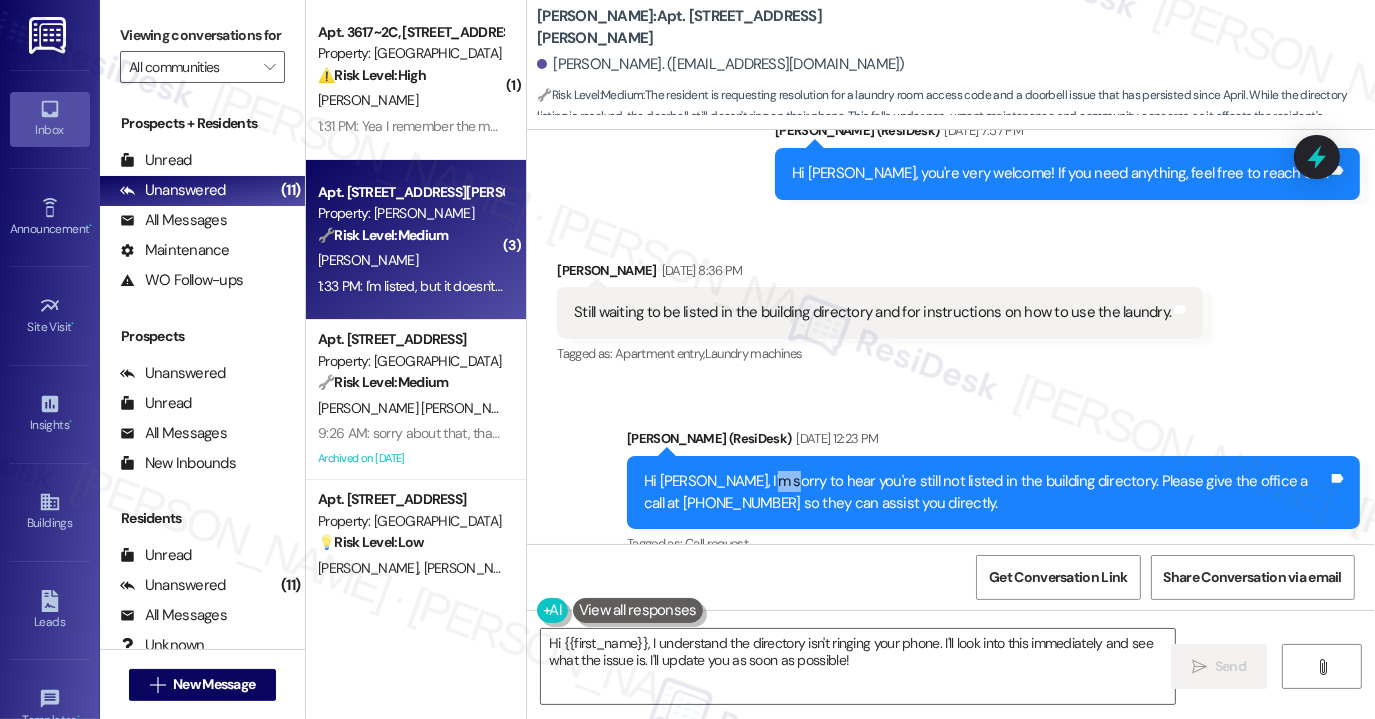 click on "Hi [PERSON_NAME], I'm sorry to hear you're still not listed in the building directory. Please give the office a call at [PHONE_NUMBER] so they can assist you directly." at bounding box center [986, 492] 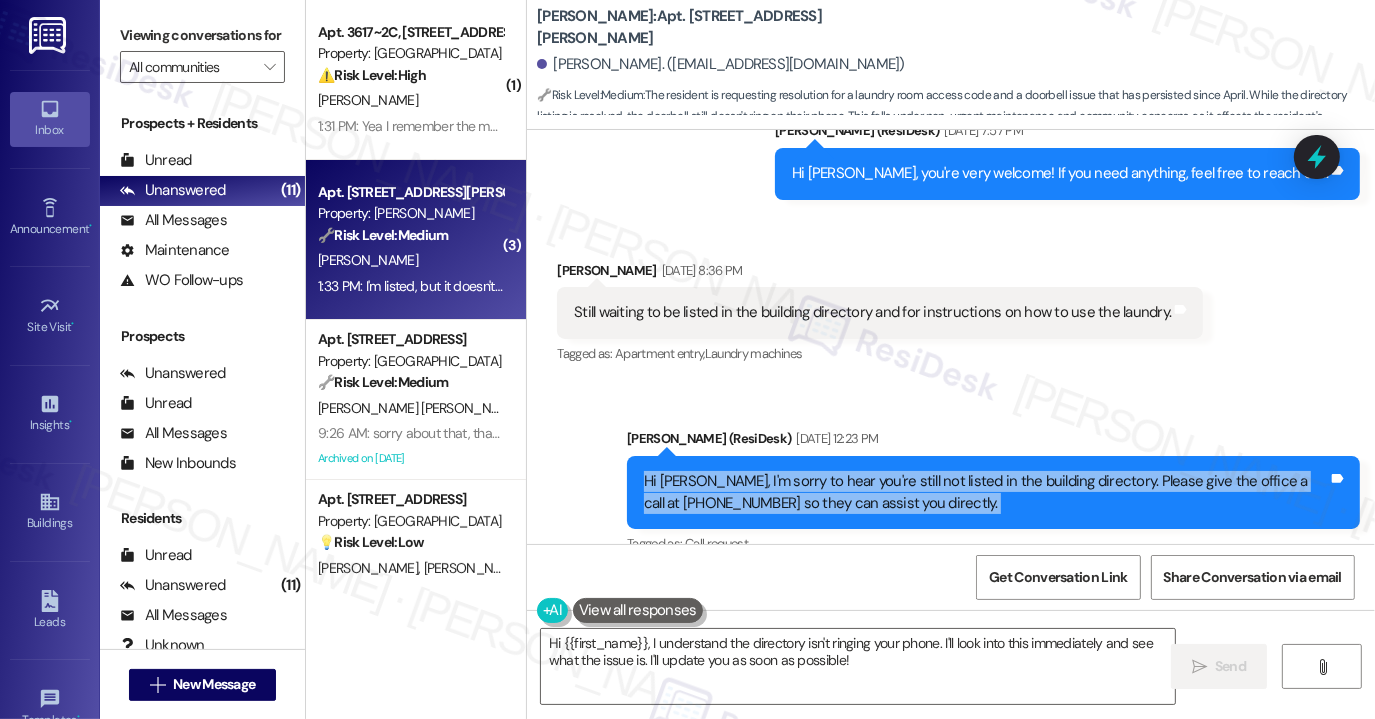 click on "Hi [PERSON_NAME], I'm sorry to hear you're still not listed in the building directory. Please give the office a call at [PHONE_NUMBER] so they can assist you directly." at bounding box center [986, 492] 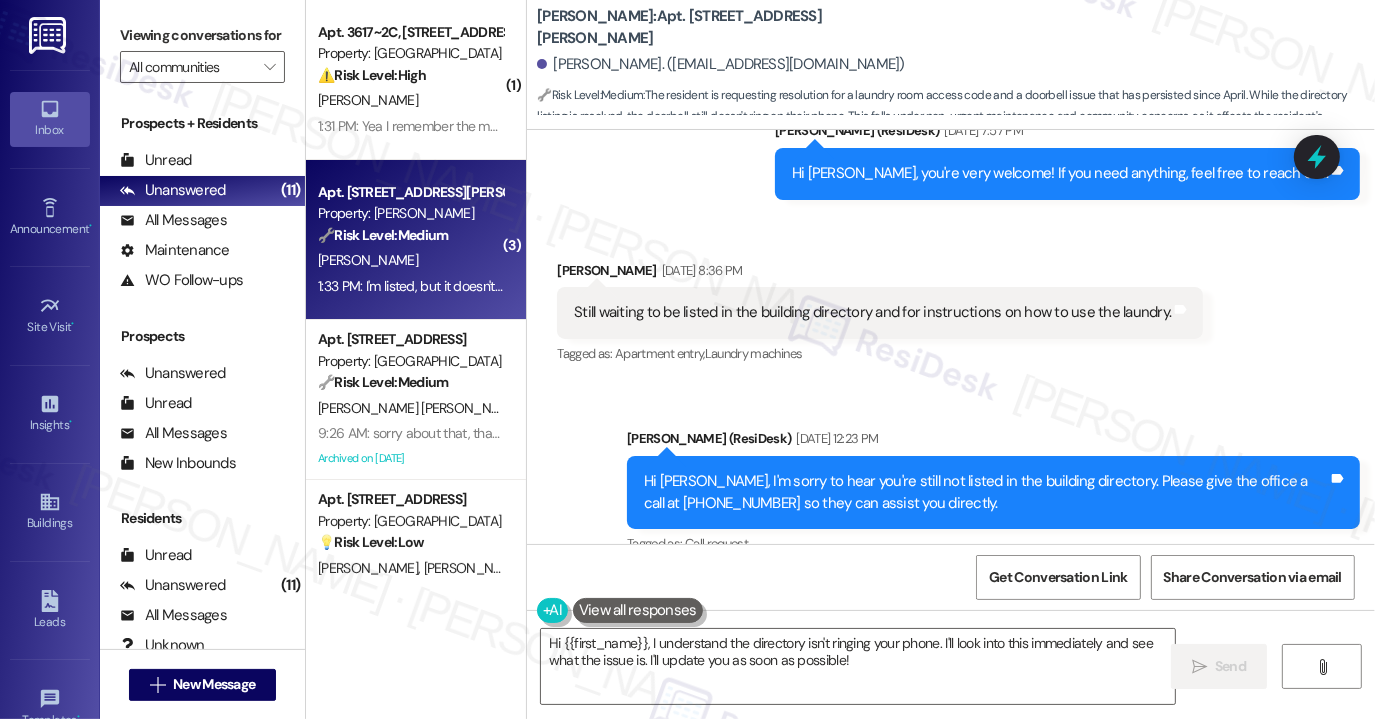 click on "Received via SMS [PERSON_NAME] [DATE] 8:36 PM Still waiting to be listed in the building directory  and for instructions on how to use the laundry. Tags and notes Tagged as:   Apartment entry ,  Click to highlight conversations about Apartment entry Laundry machines Click to highlight conversations about Laundry machines" at bounding box center (880, 314) 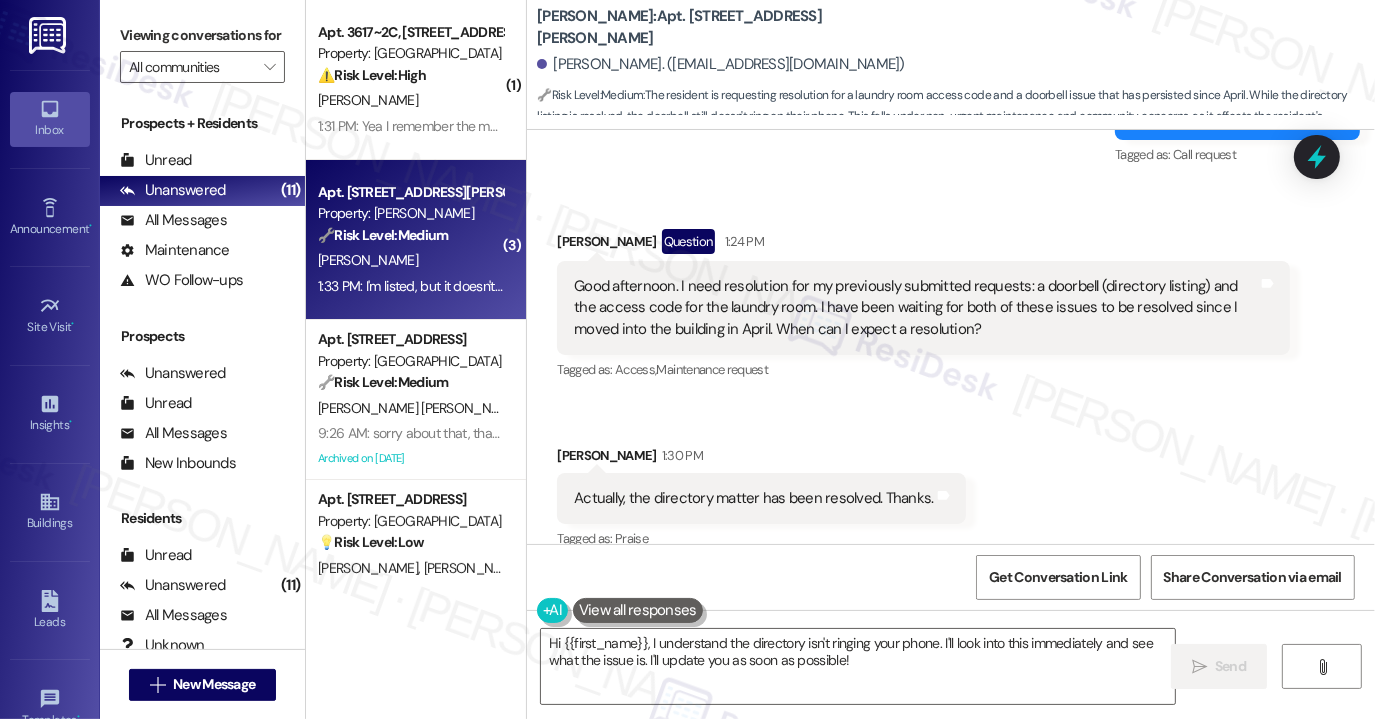 scroll, scrollTop: 12981, scrollLeft: 0, axis: vertical 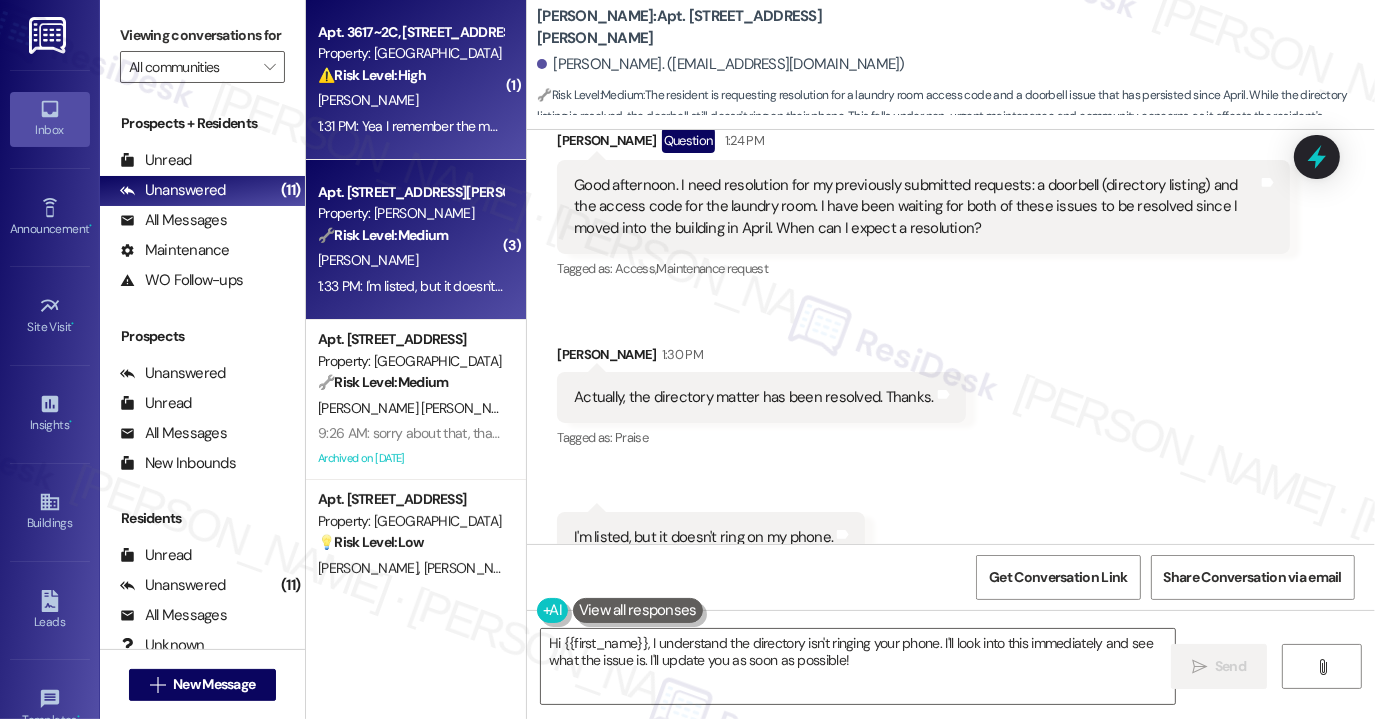 click on "1:31 PM: Yea I remember the move out fee wasnt alot so let me know when you can because I'm paid up on my rent once you get the august rent and the move out fee my balance  will be $0. I will be moved out Before [DATE] & I will give the key to the office also 1:31 PM: Yea I remember the move out fee wasnt alot so let me know when you can because I'm paid up on my rent once you get the august rent and the move out fee my balance  will be $0. I will be moved out Before [DATE] & I will give the key to the office also" at bounding box center [1066, 126] 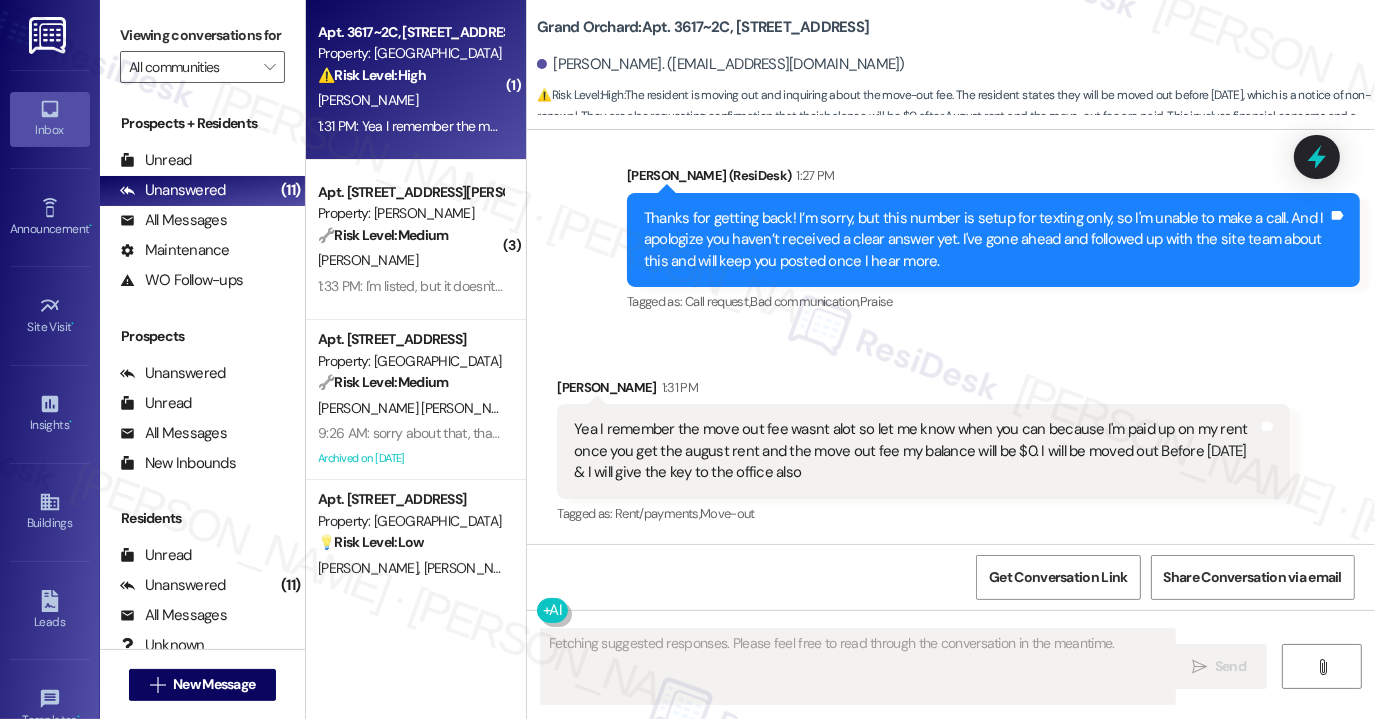 scroll, scrollTop: 6852, scrollLeft: 0, axis: vertical 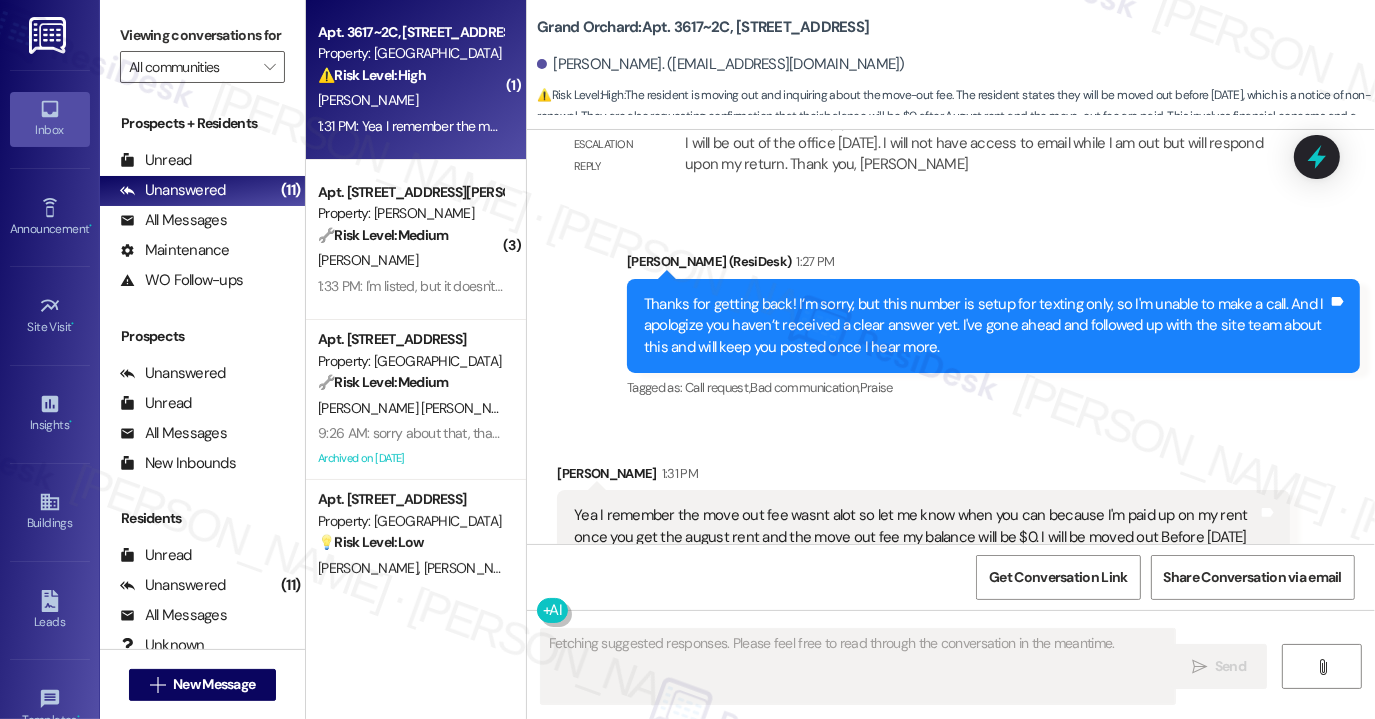 click on "Yea I remember the move out fee wasnt alot so let me know when you can because I'm paid up on my rent once you get the august rent and the move out fee my balance  will be $0. I will be moved out Before [DATE] & I will give the key to the office also" at bounding box center [916, 537] 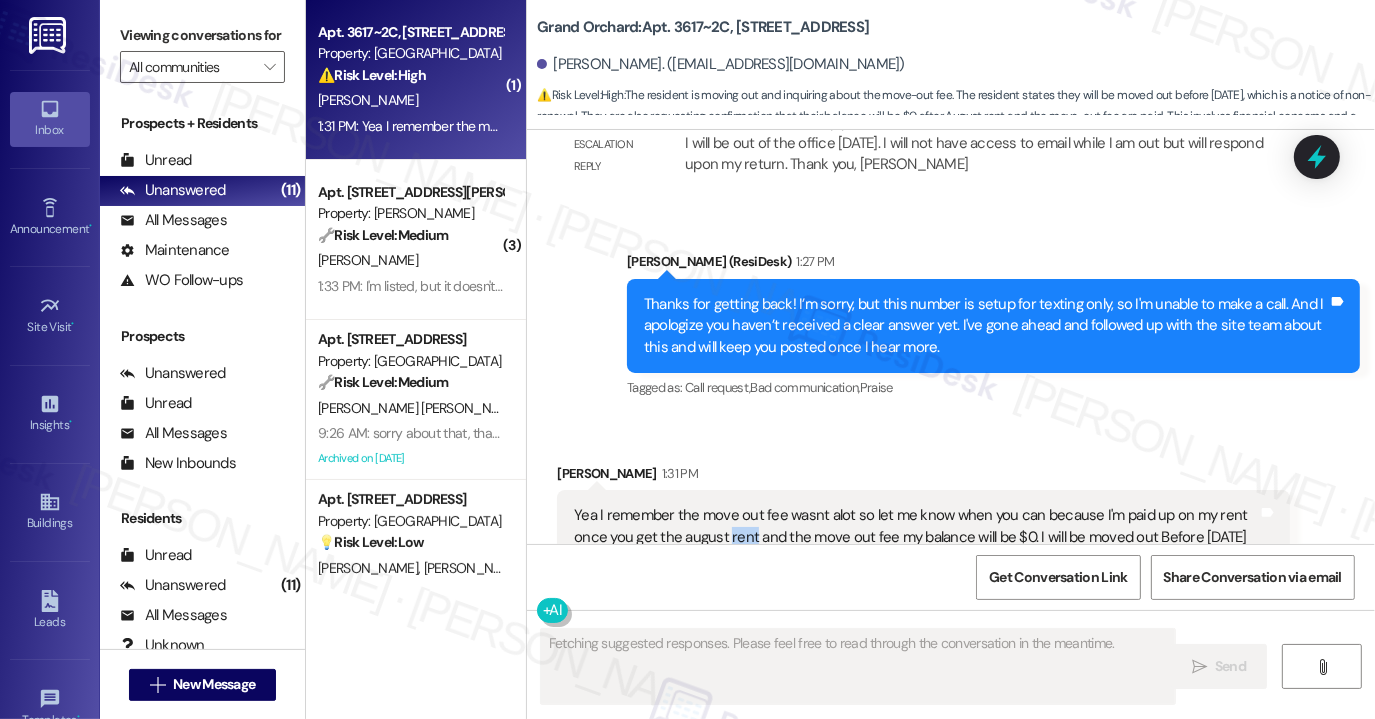 click on "Yea I remember the move out fee wasnt alot so let me know when you can because I'm paid up on my rent once you get the august rent and the move out fee my balance  will be $0. I will be moved out Before [DATE] & I will give the key to the office also" at bounding box center [916, 537] 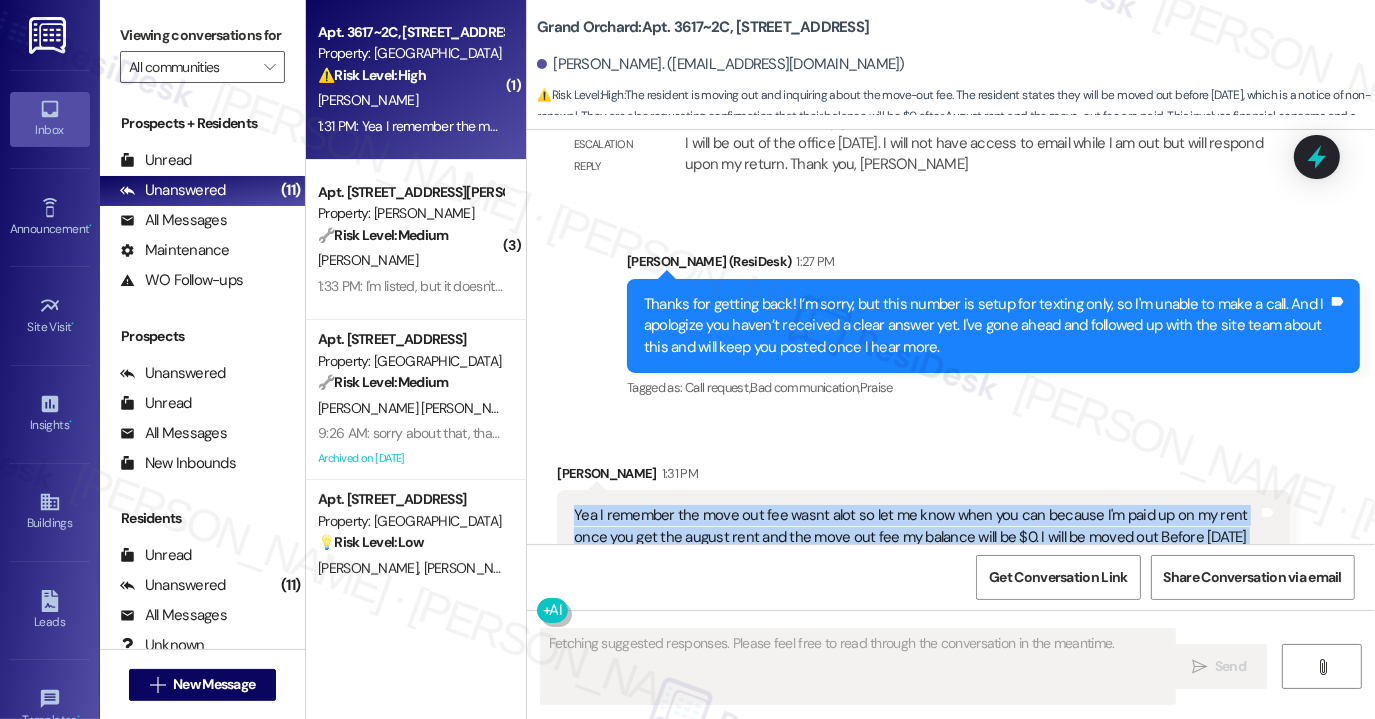 click on "Yea I remember the move out fee wasnt alot so let me know when you can because I'm paid up on my rent once you get the august rent and the move out fee my balance  will be $0. I will be moved out Before [DATE] & I will give the key to the office also" at bounding box center (916, 537) 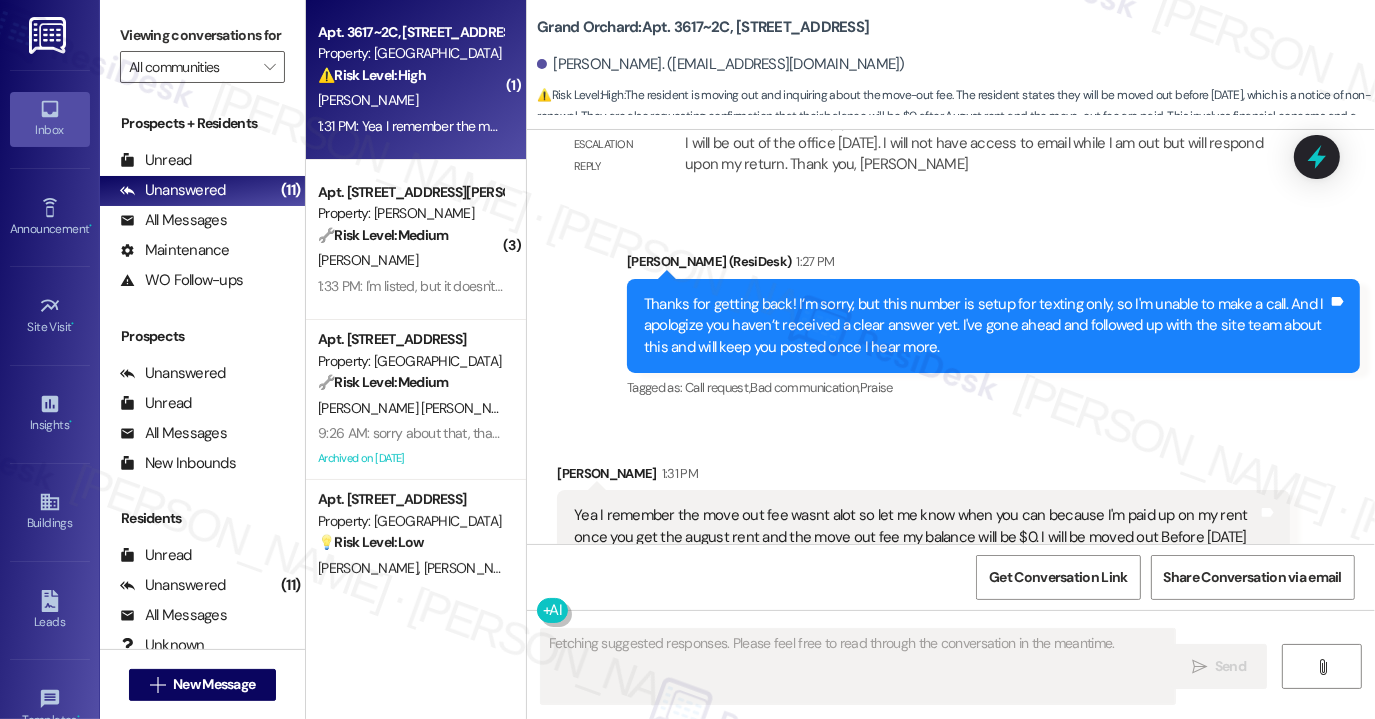 click on "Received via SMS [PERSON_NAME] 1:31 PM Yea I remember the move out fee wasnt alot so let me know when you can because I'm paid up on my rent once you get the august rent and the move out fee my balance  will be $0. I will be moved out Before [DATE] & I will give the key to the office also Tags and notes Tagged as:   Rent/payments ,  Click to highlight conversations about Rent/payments Move-out Click to highlight conversations about Move-out" at bounding box center (951, 524) 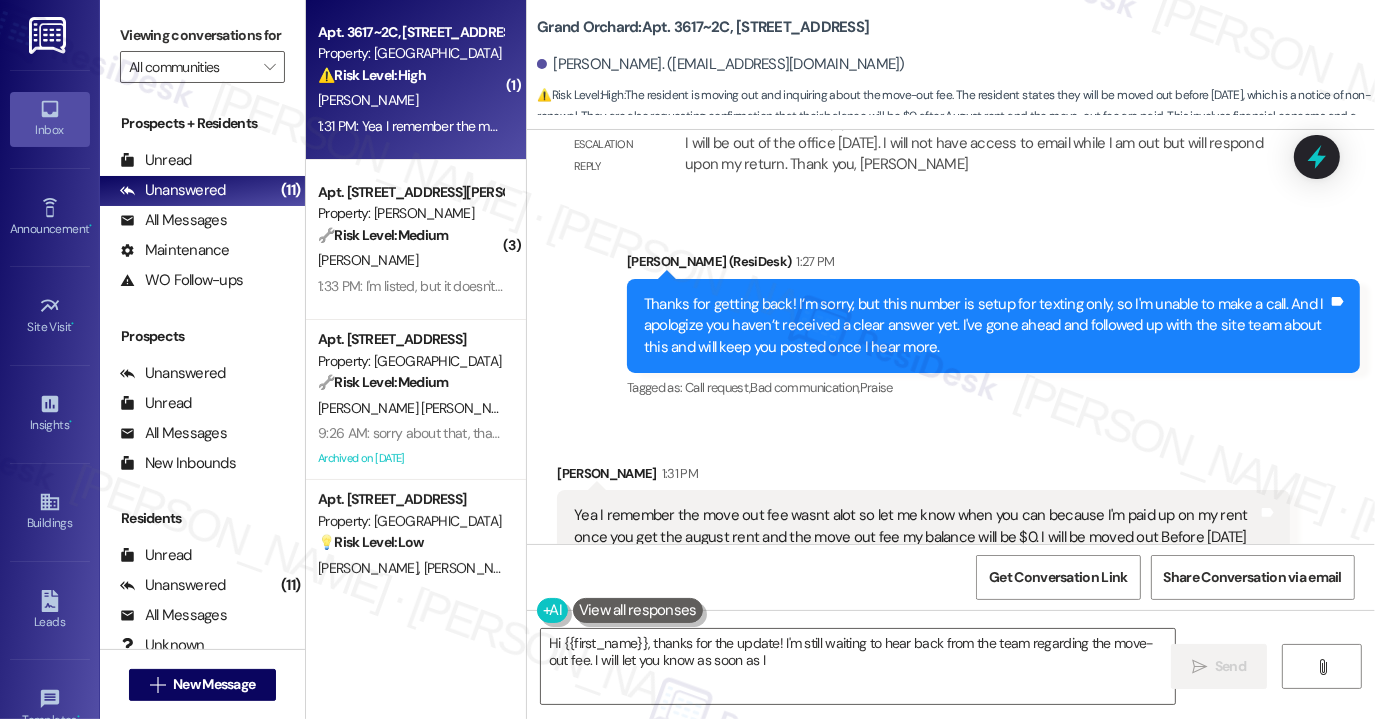 click on "Yea I remember the move out fee wasnt alot so let me know when you can because I'm paid up on my rent once you get the august rent and the move out fee my balance  will be $0. I will be moved out Before [DATE] & I will give the key to the office also" at bounding box center [916, 537] 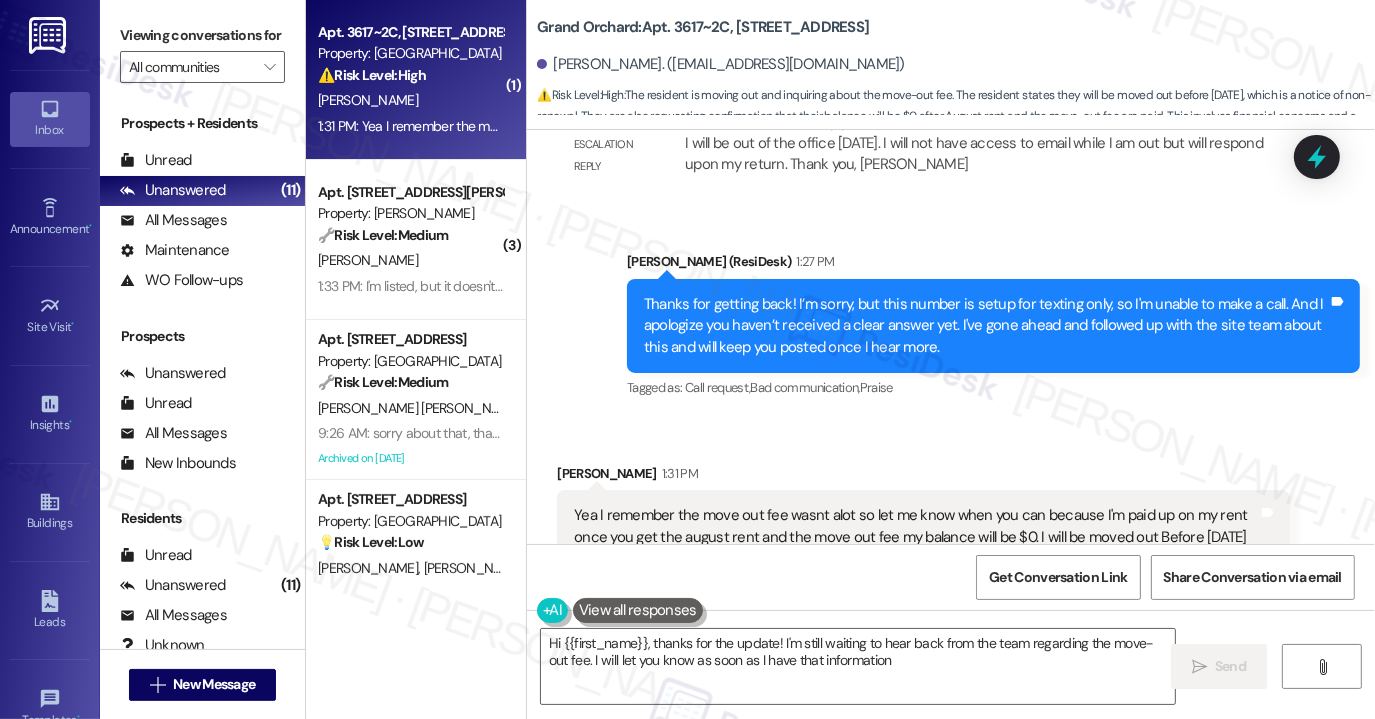 type on "Hi {{first_name}}, thanks for the update! I'm still waiting to hear back from the team regarding the move-out fee. I will let you know as soon as I have that information." 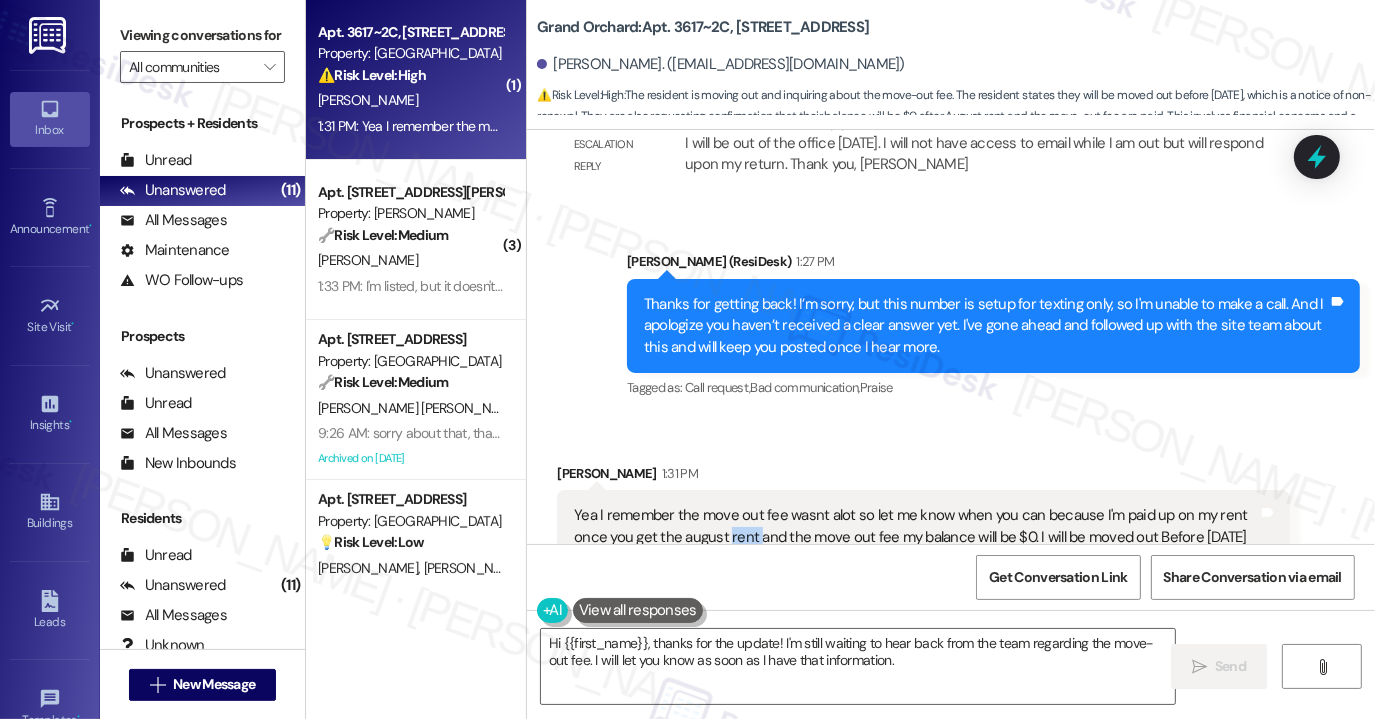 click on "Yea I remember the move out fee wasnt alot so let me know when you can because I'm paid up on my rent once you get the august rent and the move out fee my balance  will be $0. I will be moved out Before [DATE] & I will give the key to the office also" at bounding box center (916, 537) 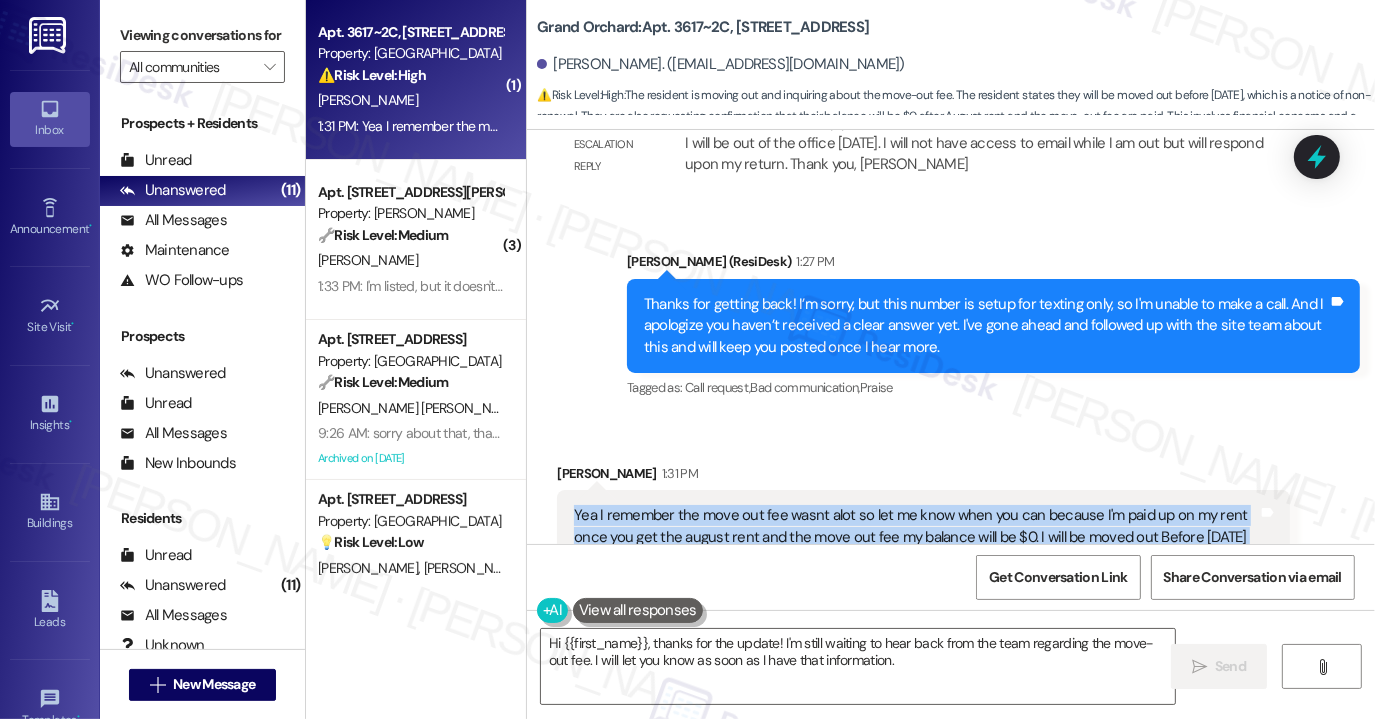 click on "Yea I remember the move out fee wasnt alot so let me know when you can because I'm paid up on my rent once you get the august rent and the move out fee my balance  will be $0. I will be moved out Before [DATE] & I will give the key to the office also" at bounding box center (916, 537) 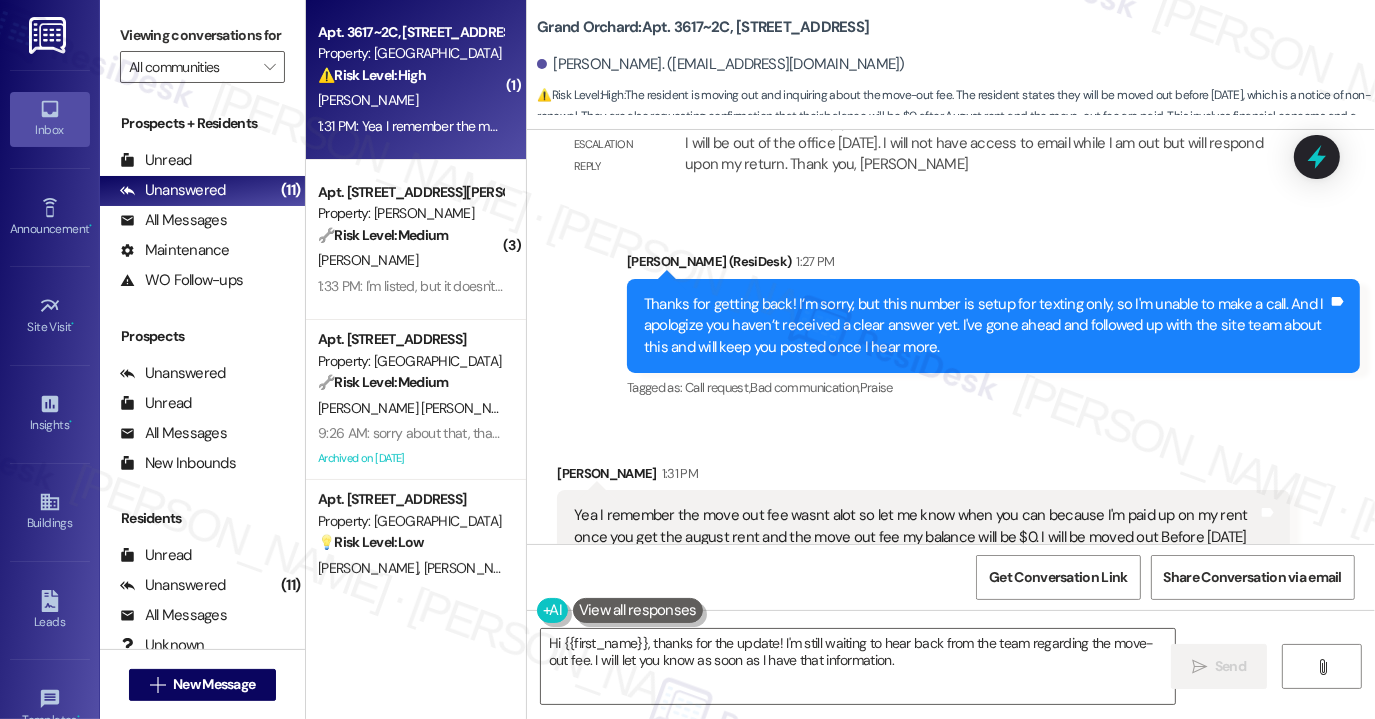 click on "Tagged as:   Call request ,  Click to highlight conversations about Call request Bad communication ,  Click to highlight conversations about Bad communication Praise Click to highlight conversations about Praise" at bounding box center [993, 387] 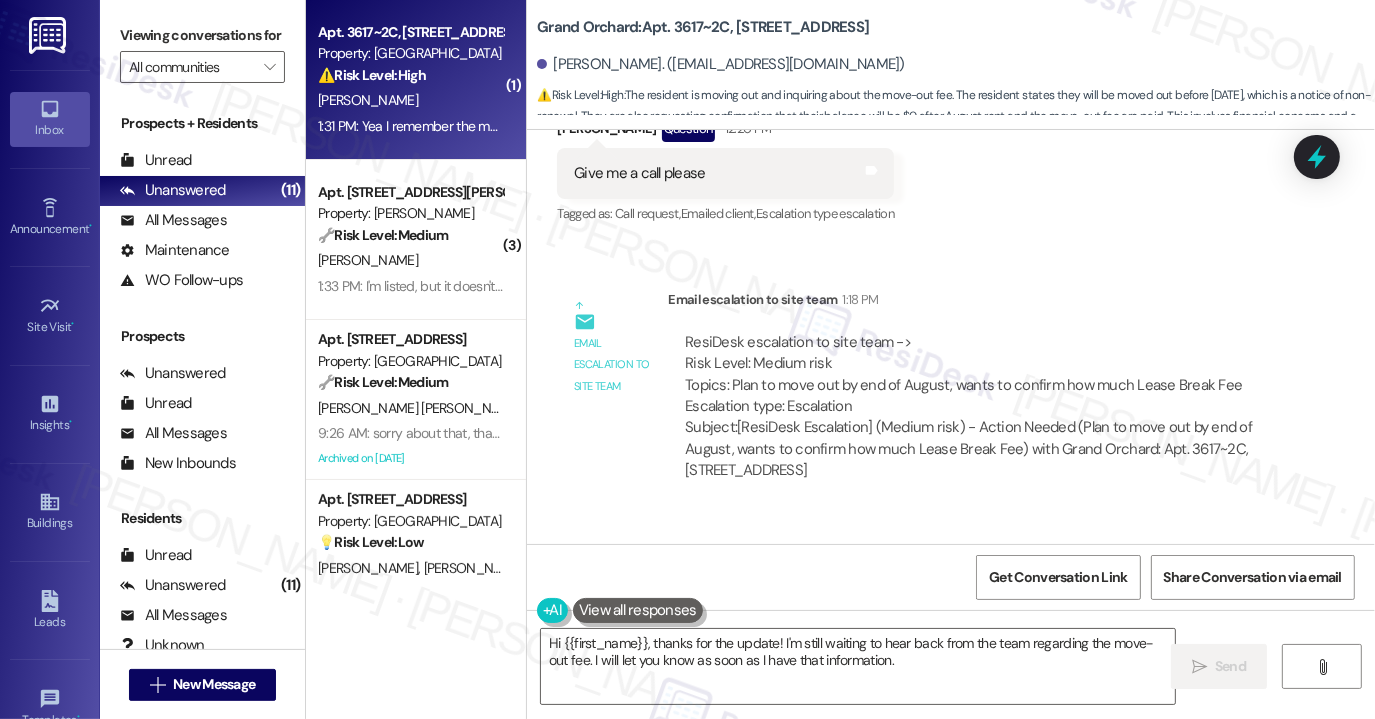 scroll, scrollTop: 6252, scrollLeft: 0, axis: vertical 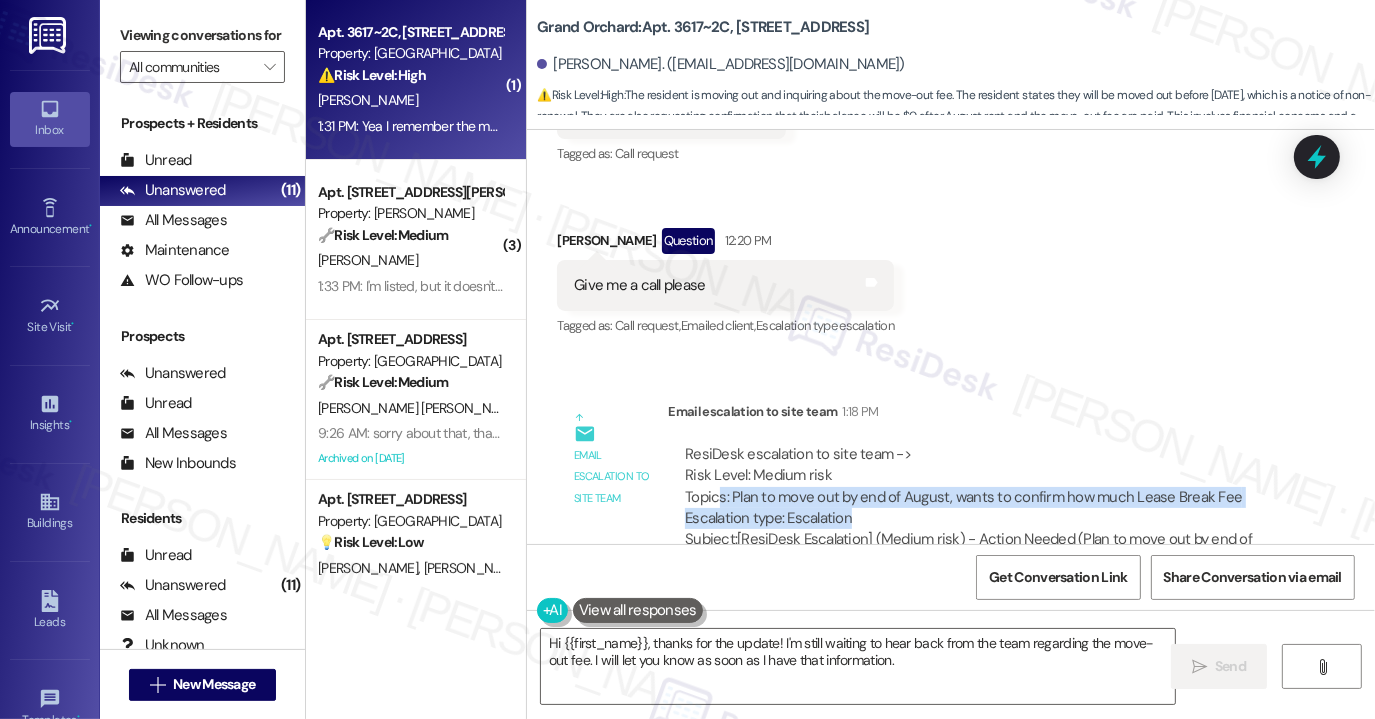 drag, startPoint x: 715, startPoint y: 416, endPoint x: 936, endPoint y: 425, distance: 221.18318 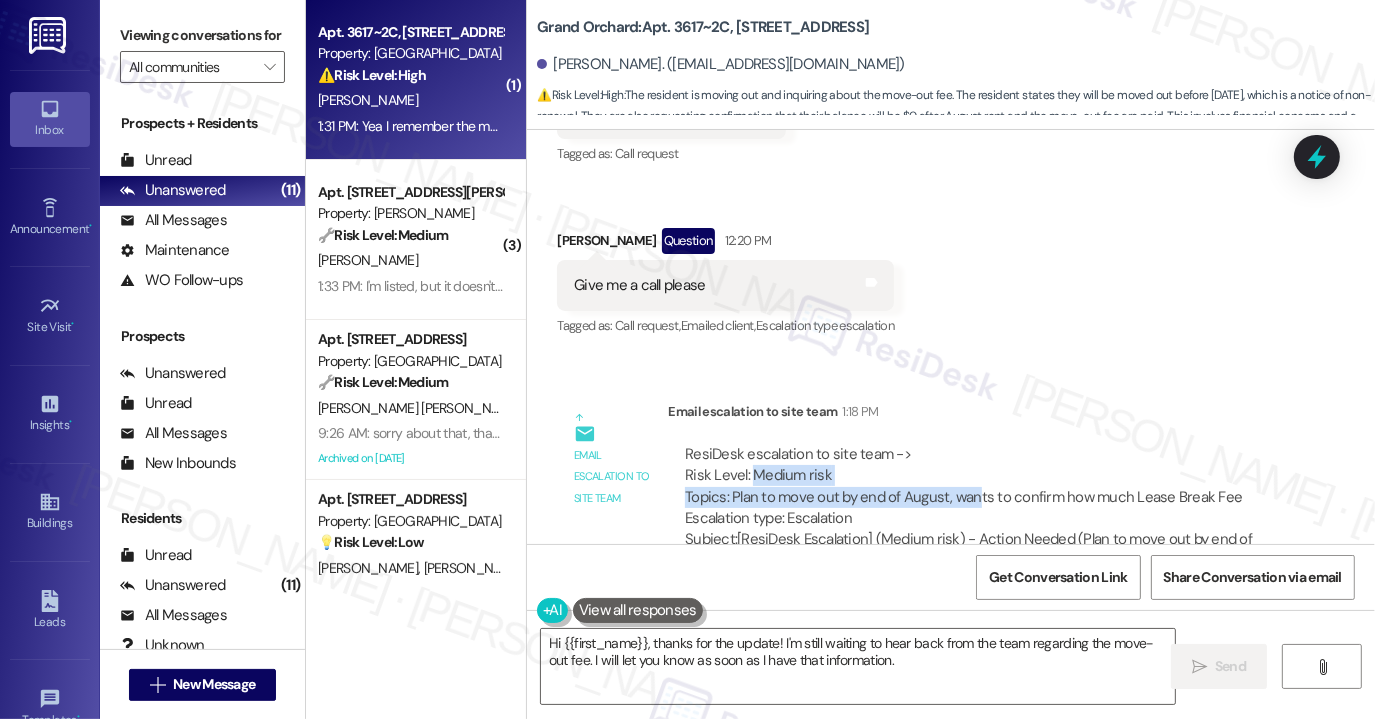 drag, startPoint x: 972, startPoint y: 422, endPoint x: 744, endPoint y: 390, distance: 230.23466 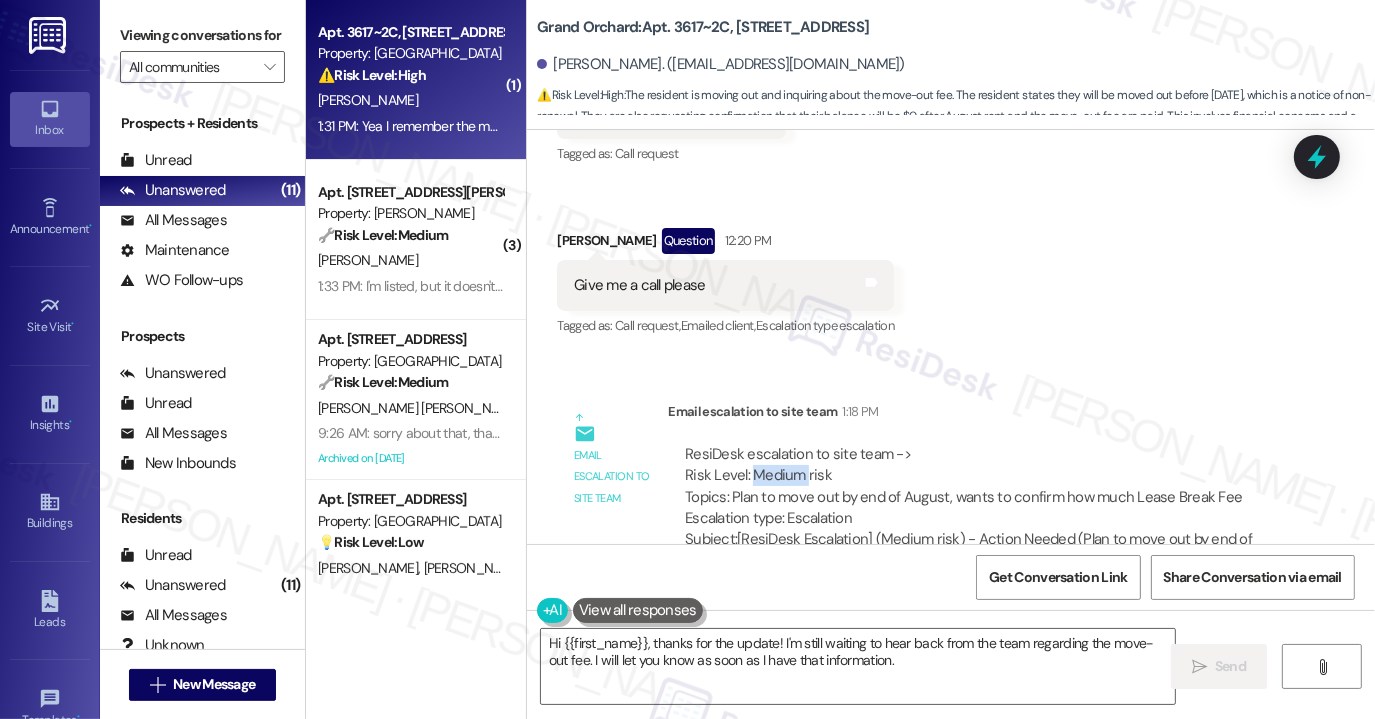 click on "ResiDesk escalation to site team ->
Risk Level: Medium risk
Topics: Plan to move out by end of August, wants to confirm how much Lease Break Fee
Escalation type: Escalation" at bounding box center [979, 487] 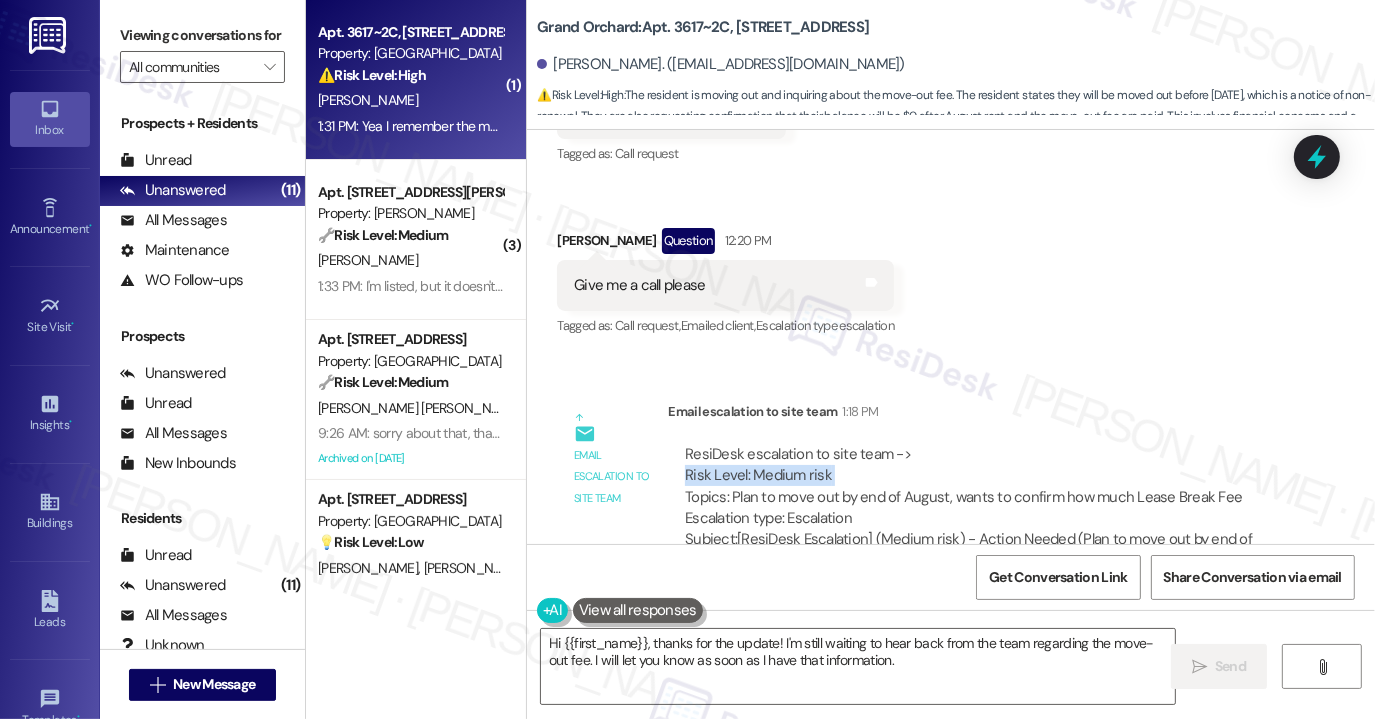click on "ResiDesk escalation to site team ->
Risk Level: Medium risk
Topics: Plan to move out by end of August, wants to confirm how much Lease Break Fee
Escalation type: Escalation" at bounding box center (979, 487) 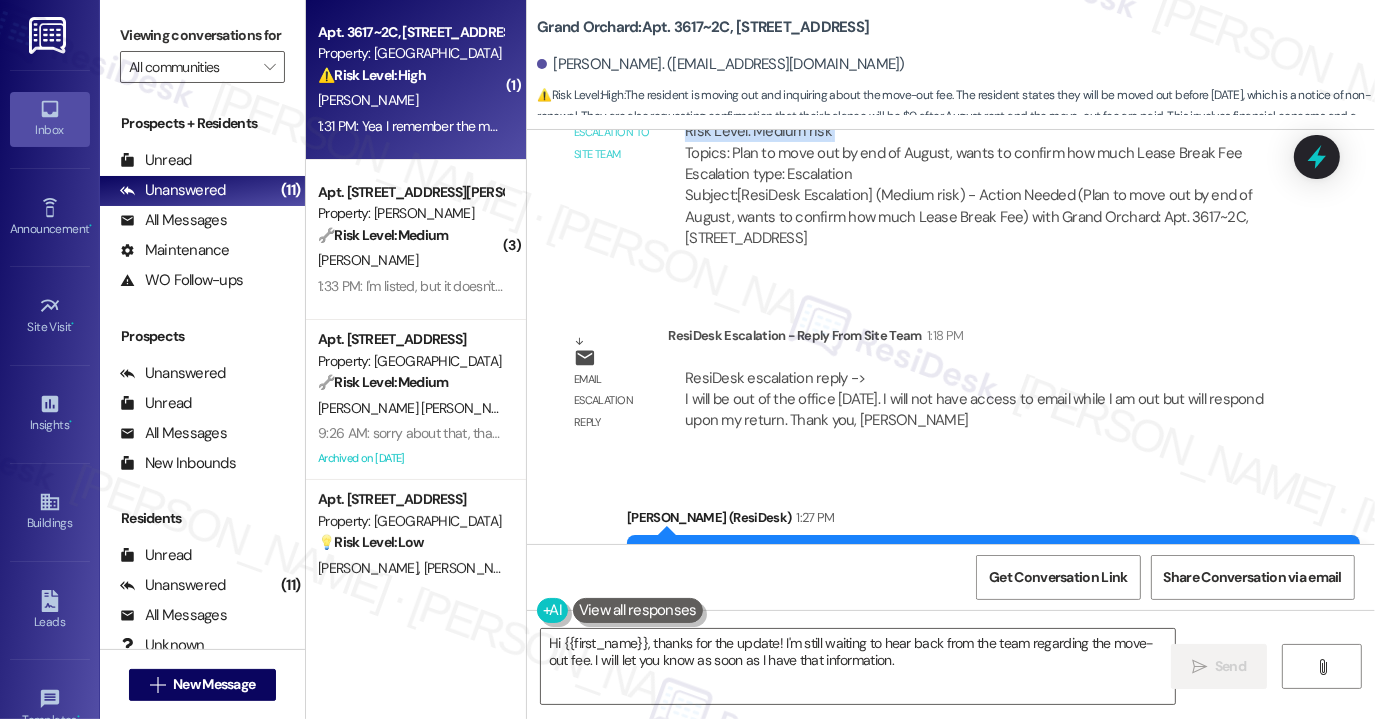 scroll, scrollTop: 6852, scrollLeft: 0, axis: vertical 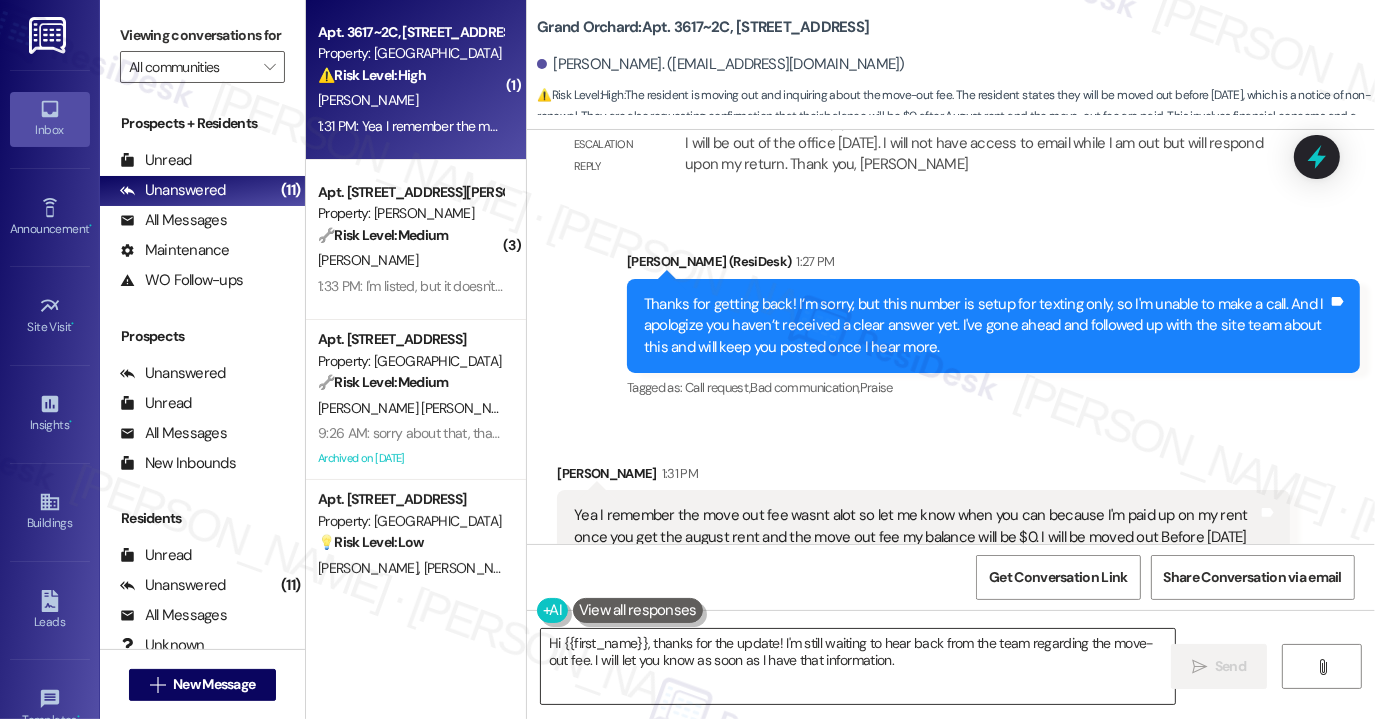 click on "Hi {{first_name}}, thanks for the update! I'm still waiting to hear back from the team regarding the move-out fee. I will let you know as soon as I have that information." at bounding box center (858, 666) 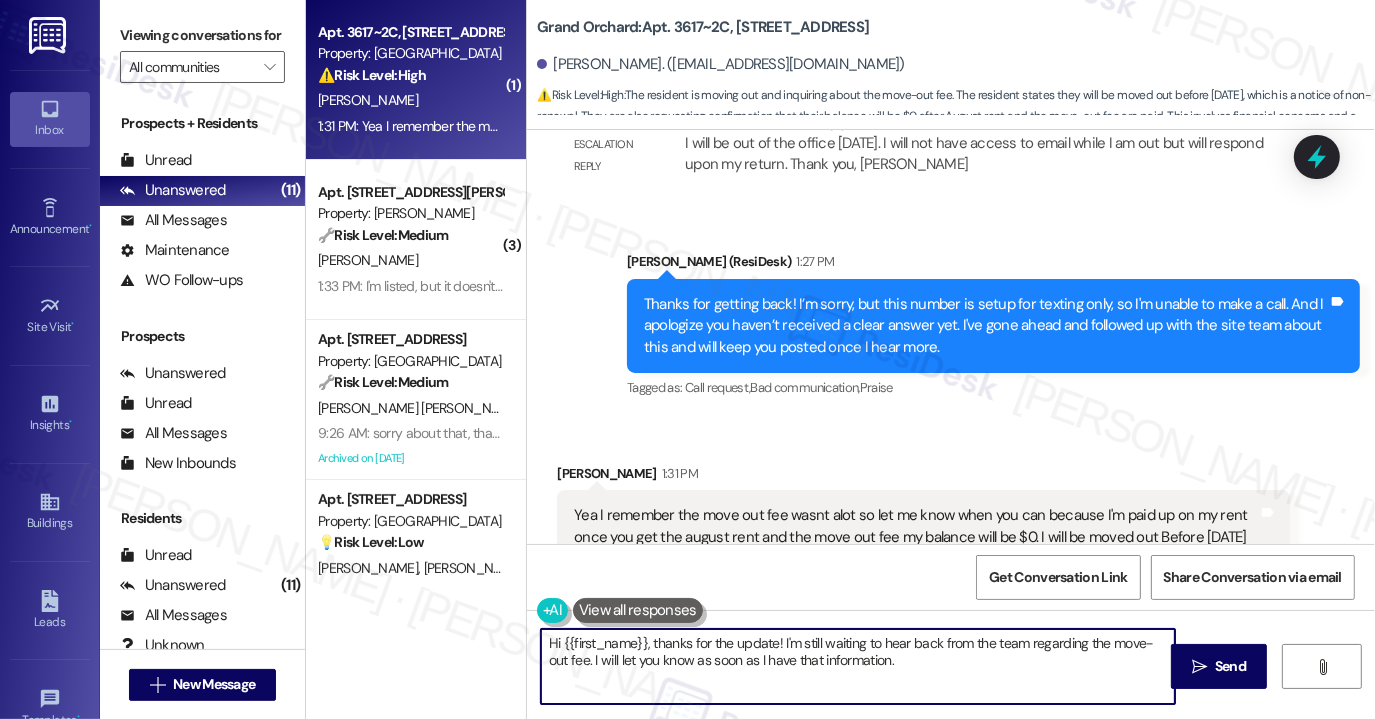 click on "Hi {{first_name}}, thanks for the update! I'm still waiting to hear back from the team regarding the move-out fee. I will let you know as soon as I have that information." at bounding box center [858, 666] 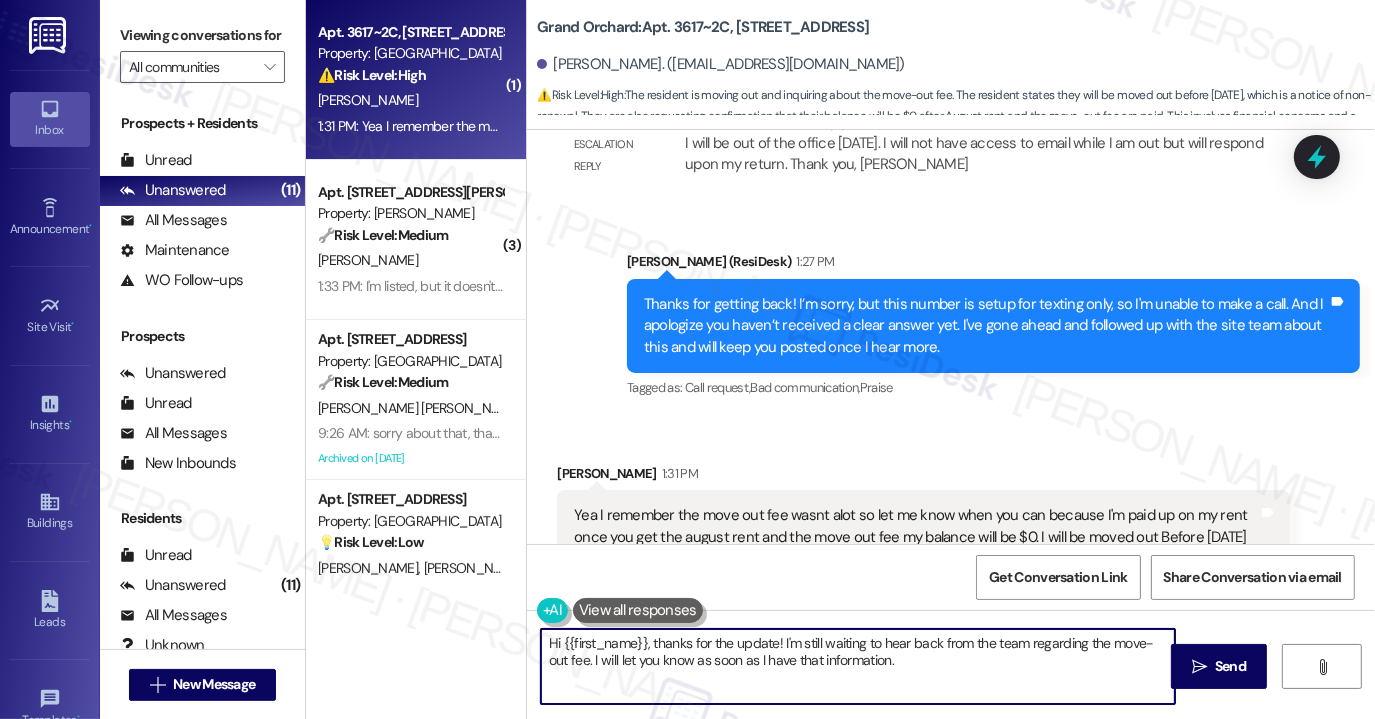 click on "Yea I remember the move out fee wasnt alot so let me know when you can because I'm paid up on my rent once you get the august rent and the move out fee my balance  will be $0. I will be moved out Before [DATE] & I will give the key to the office also" at bounding box center (916, 537) 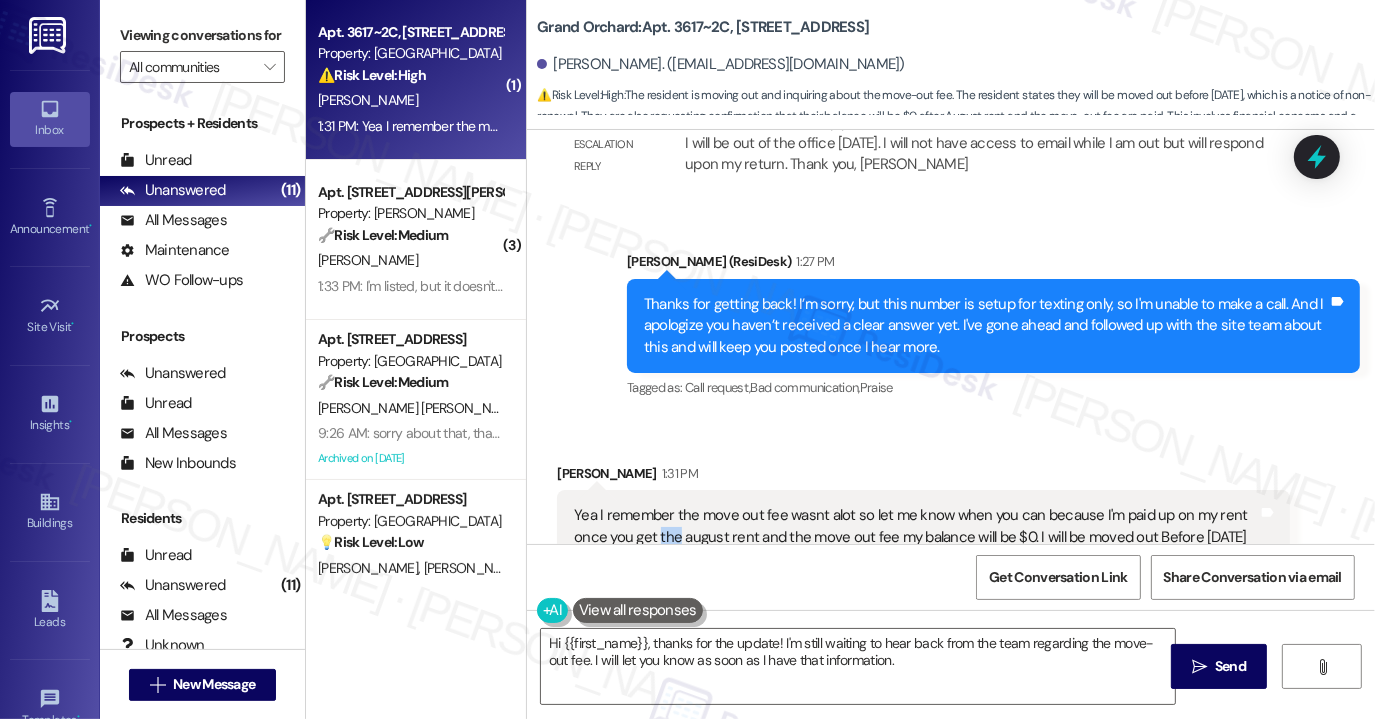click on "Yea I remember the move out fee wasnt alot so let me know when you can because I'm paid up on my rent once you get the august rent and the move out fee my balance  will be $0. I will be moved out Before [DATE] & I will give the key to the office also" at bounding box center [916, 537] 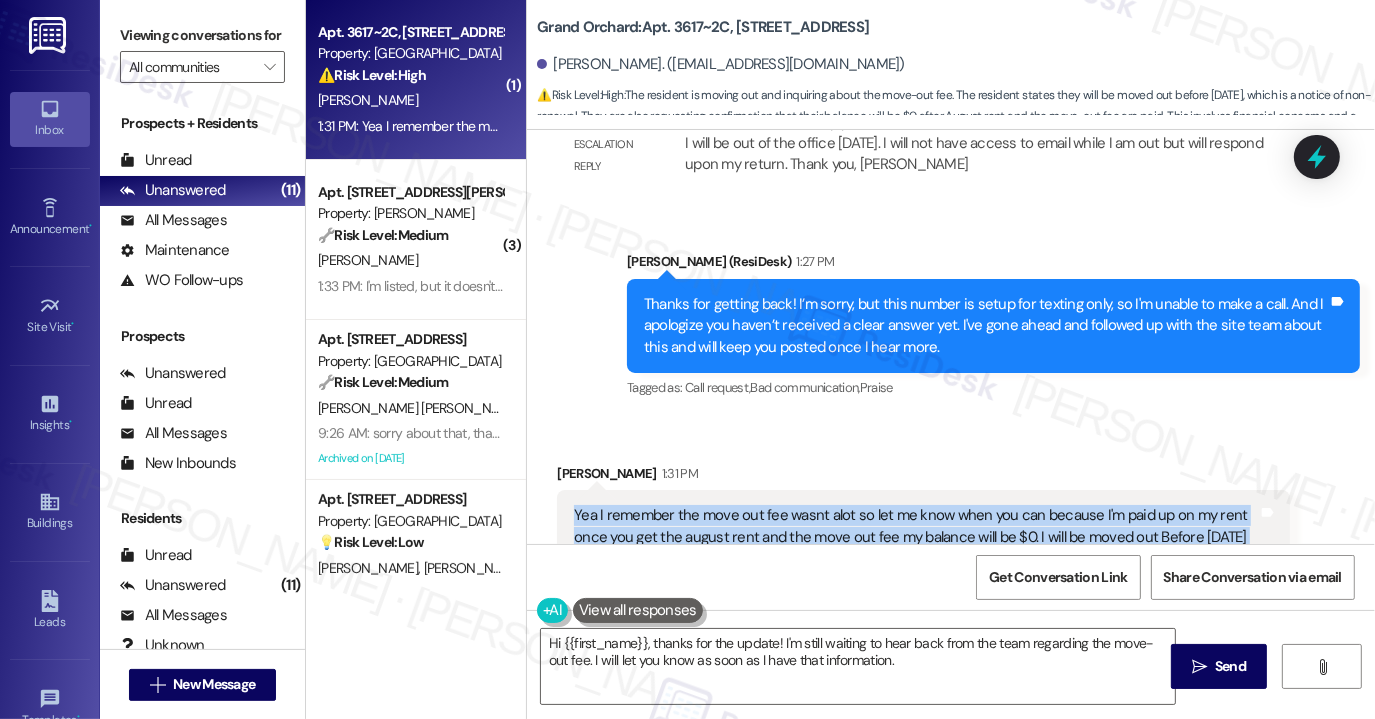 click on "Yea I remember the move out fee wasnt alot so let me know when you can because I'm paid up on my rent once you get the august rent and the move out fee my balance  will be $0. I will be moved out Before [DATE] & I will give the key to the office also" at bounding box center [916, 537] 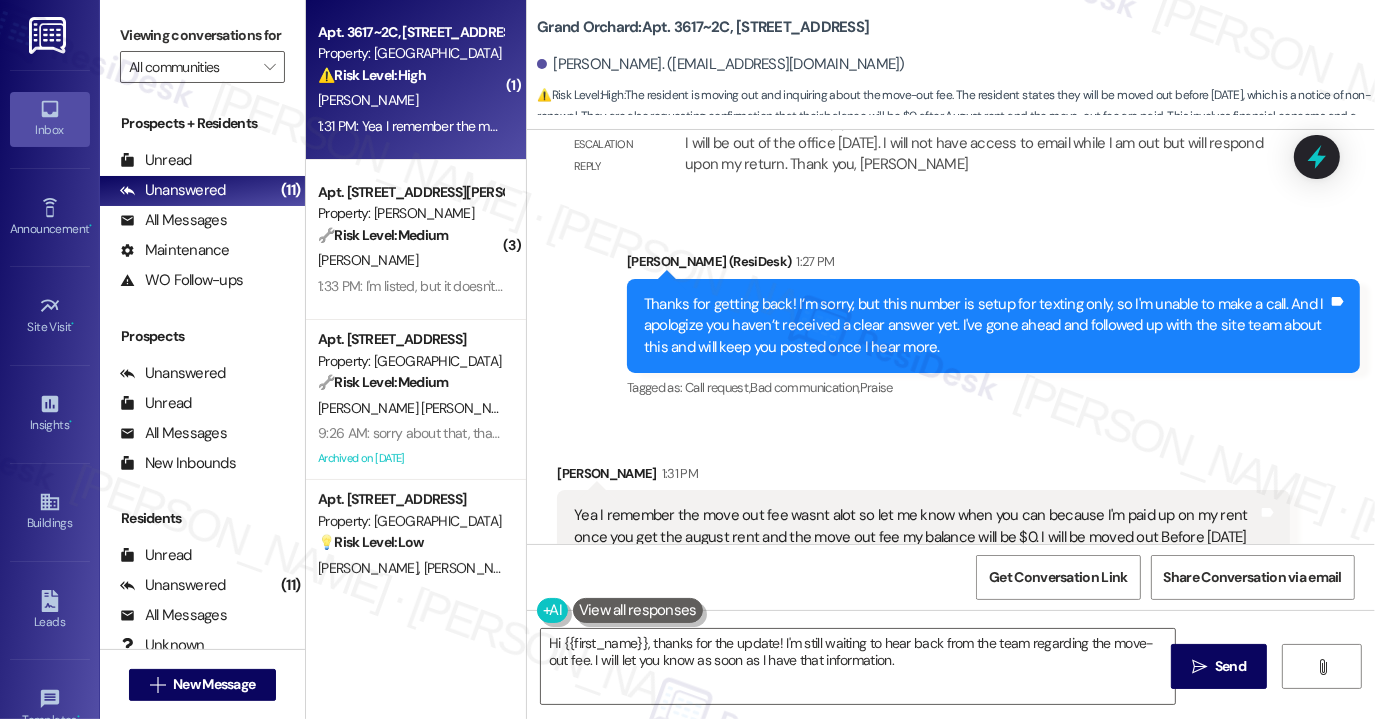 click on "Thanks for getting back! I’m sorry, but this number is setup for texting only, so I'm unable to make a call.  And I apologize you haven’t received a clear answer yet. I've gone ahead and followed up with the site team about this and will keep you posted once I hear more." at bounding box center (986, 326) 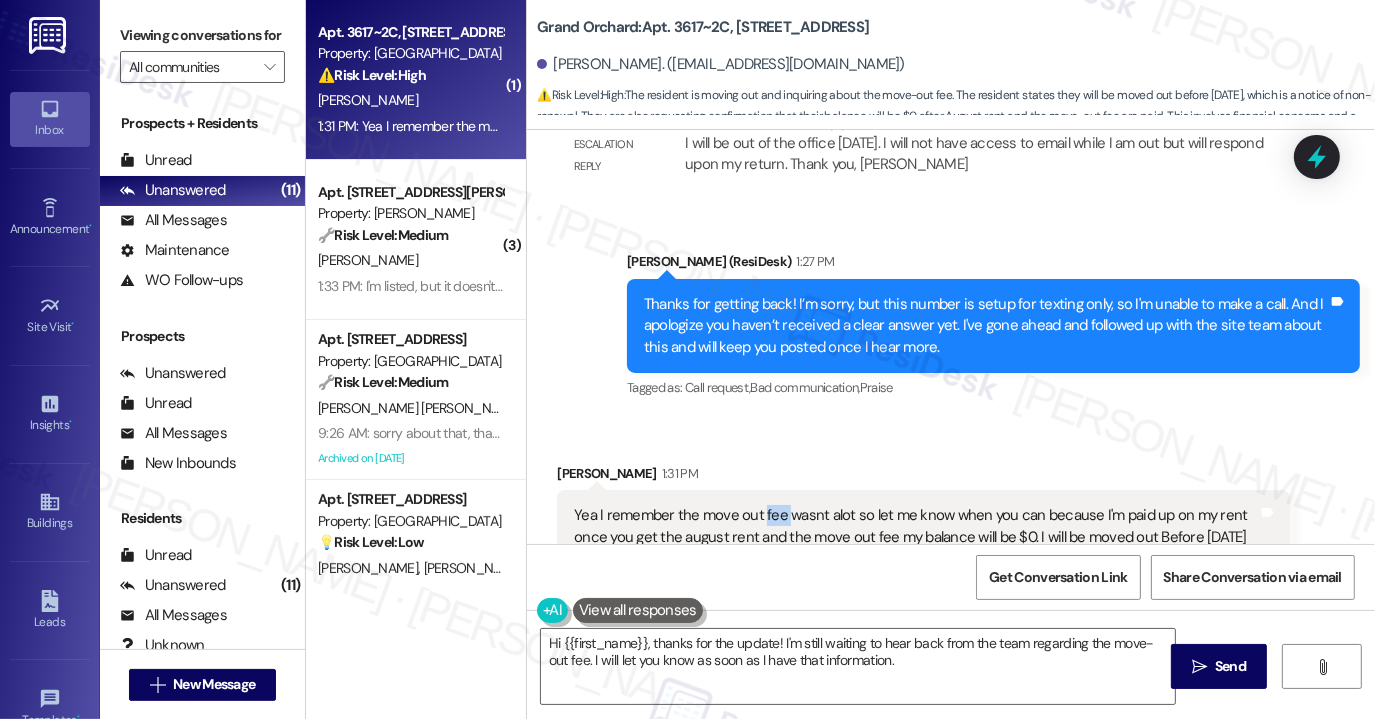 click on "Yea I remember the move out fee wasnt alot so let me know when you can because I'm paid up on my rent once you get the august rent and the move out fee my balance  will be $0. I will be moved out Before [DATE] & I will give the key to the office also" at bounding box center [916, 537] 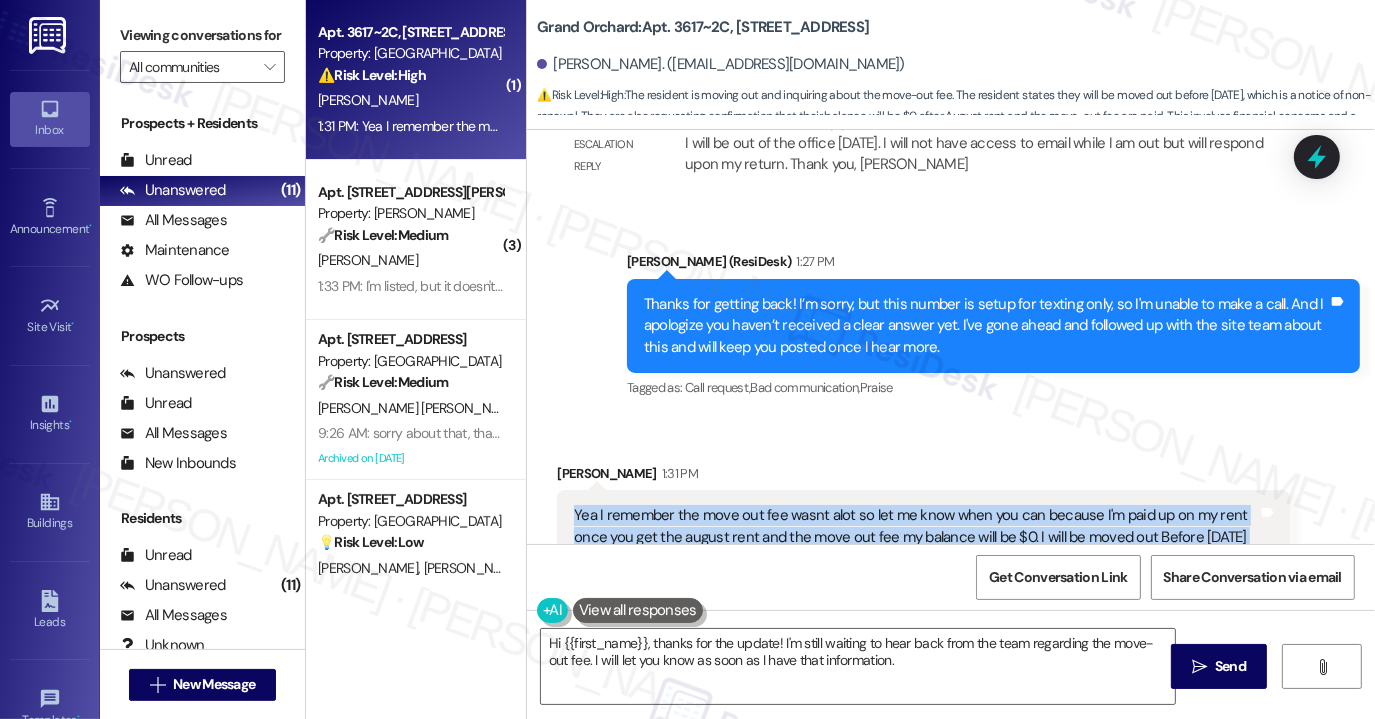 click on "Yea I remember the move out fee wasnt alot so let me know when you can because I'm paid up on my rent once you get the august rent and the move out fee my balance  will be $0. I will be moved out Before [DATE] & I will give the key to the office also" at bounding box center (916, 537) 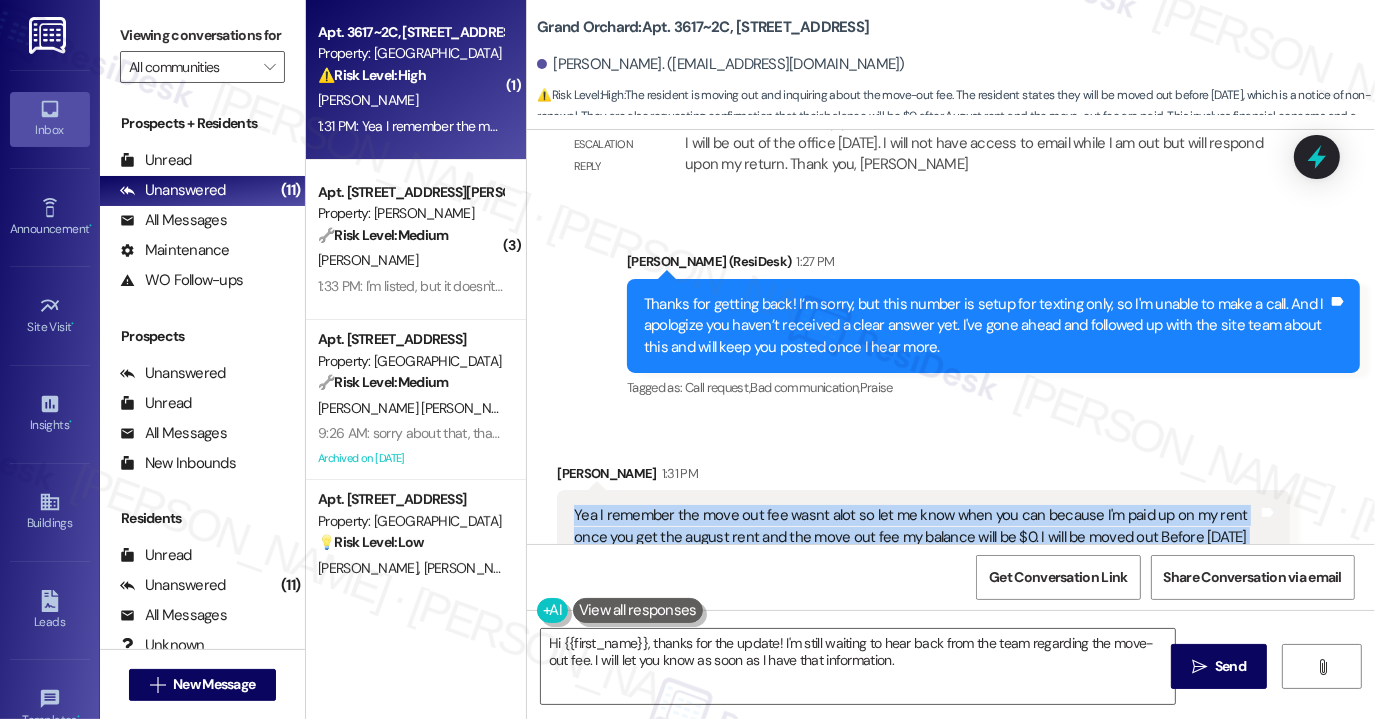 click on "Yea I remember the move out fee wasnt alot so let me know when you can because I'm paid up on my rent once you get the august rent and the move out fee my balance  will be $0. I will be moved out Before [DATE] & I will give the key to the office also" at bounding box center [916, 537] 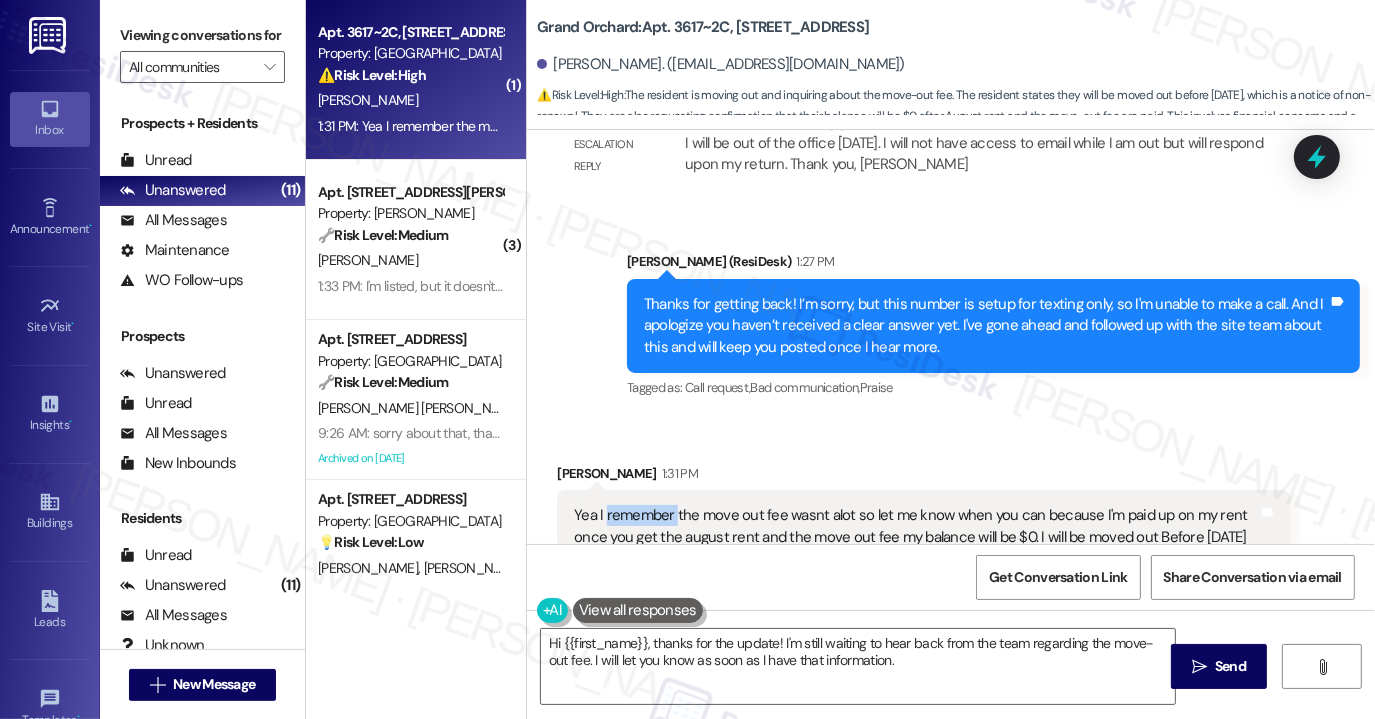 click on "Yea I remember the move out fee wasnt alot so let me know when you can because I'm paid up on my rent once you get the august rent and the move out fee my balance  will be $0. I will be moved out Before [DATE] & I will give the key to the office also" at bounding box center (916, 537) 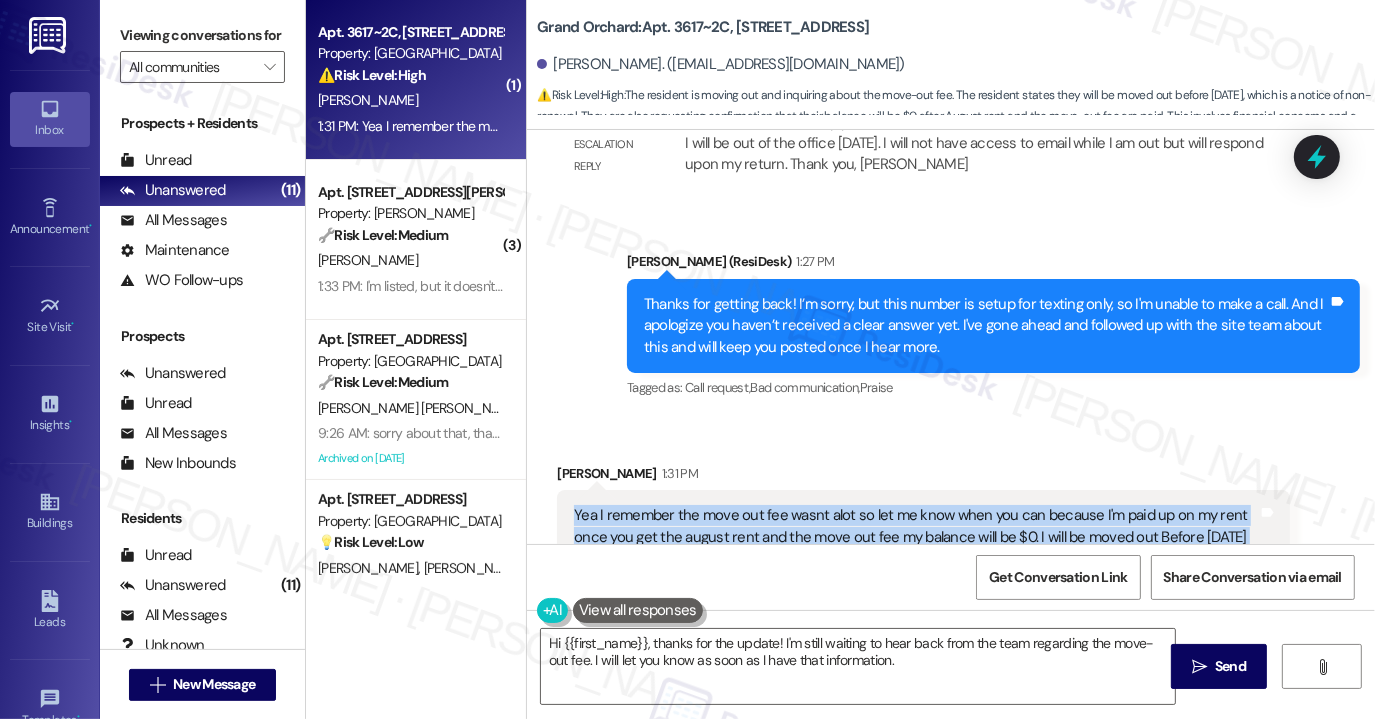 click on "Yea I remember the move out fee wasnt alot so let me know when you can because I'm paid up on my rent once you get the august rent and the move out fee my balance  will be $0. I will be moved out Before [DATE] & I will give the key to the office also" at bounding box center (916, 537) 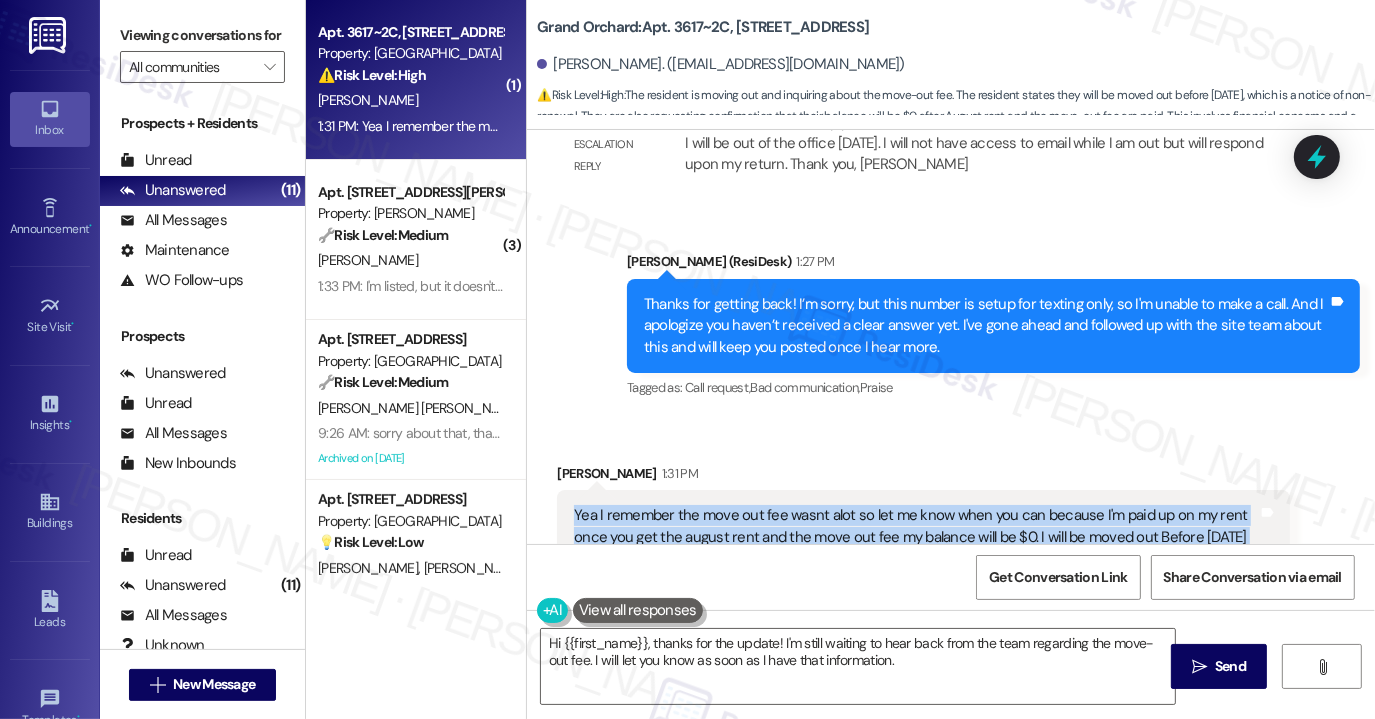 click on "Yea I remember the move out fee wasnt alot so let me know when you can because I'm paid up on my rent once you get the august rent and the move out fee my balance  will be $0. I will be moved out Before [DATE] & I will give the key to the office also" at bounding box center (916, 537) 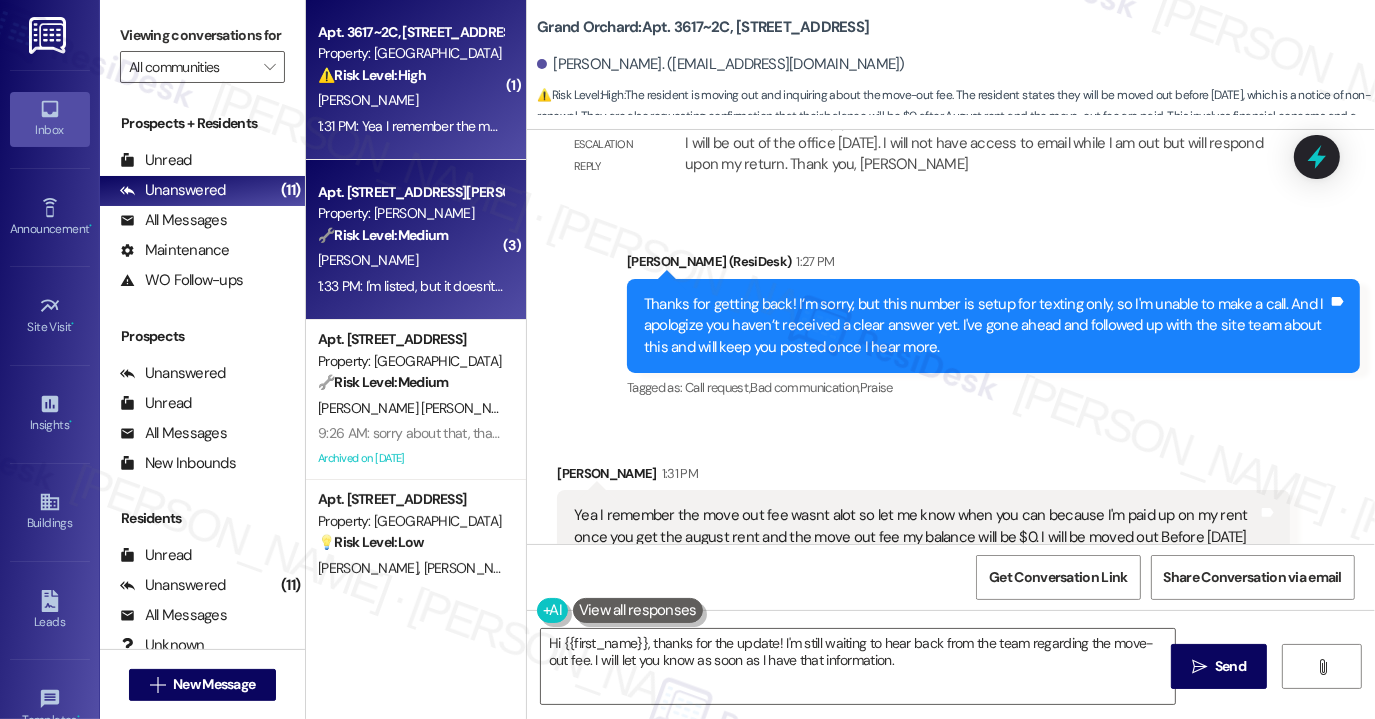 click on "[PERSON_NAME]" at bounding box center [410, 260] 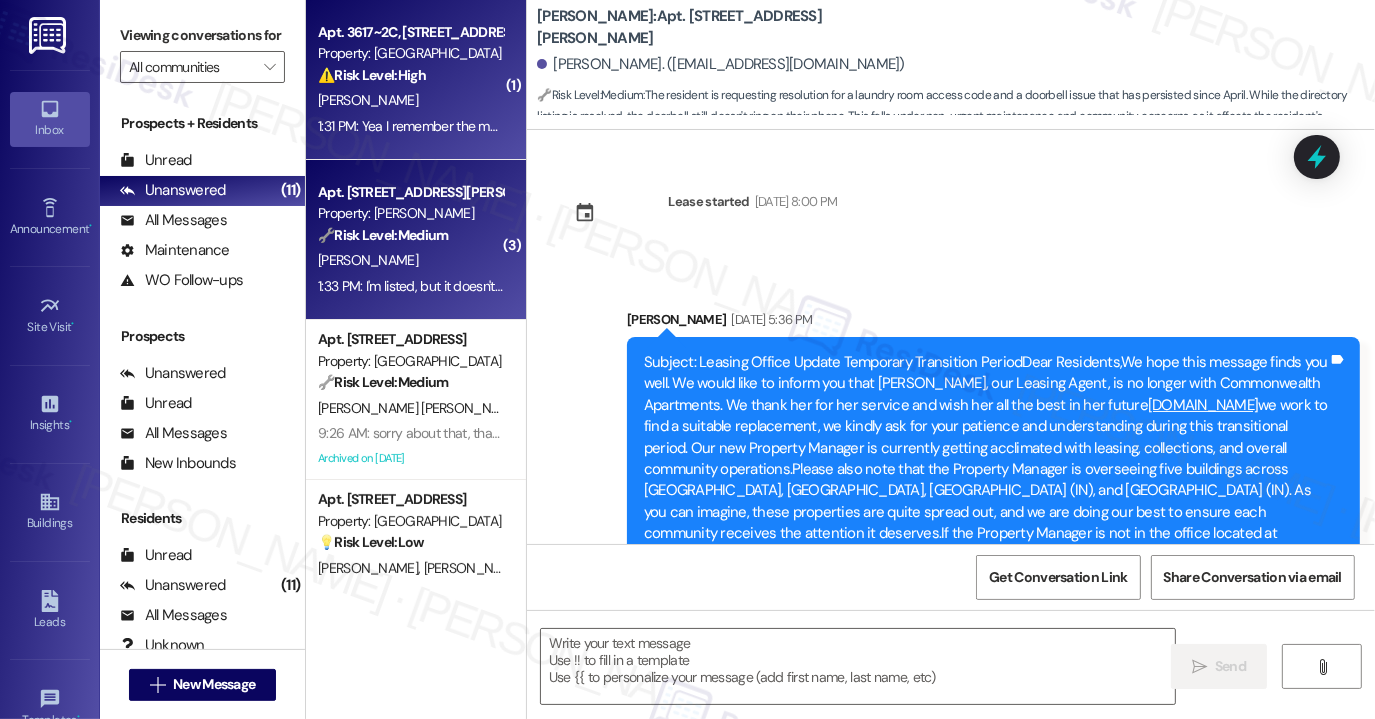 scroll, scrollTop: 12981, scrollLeft: 0, axis: vertical 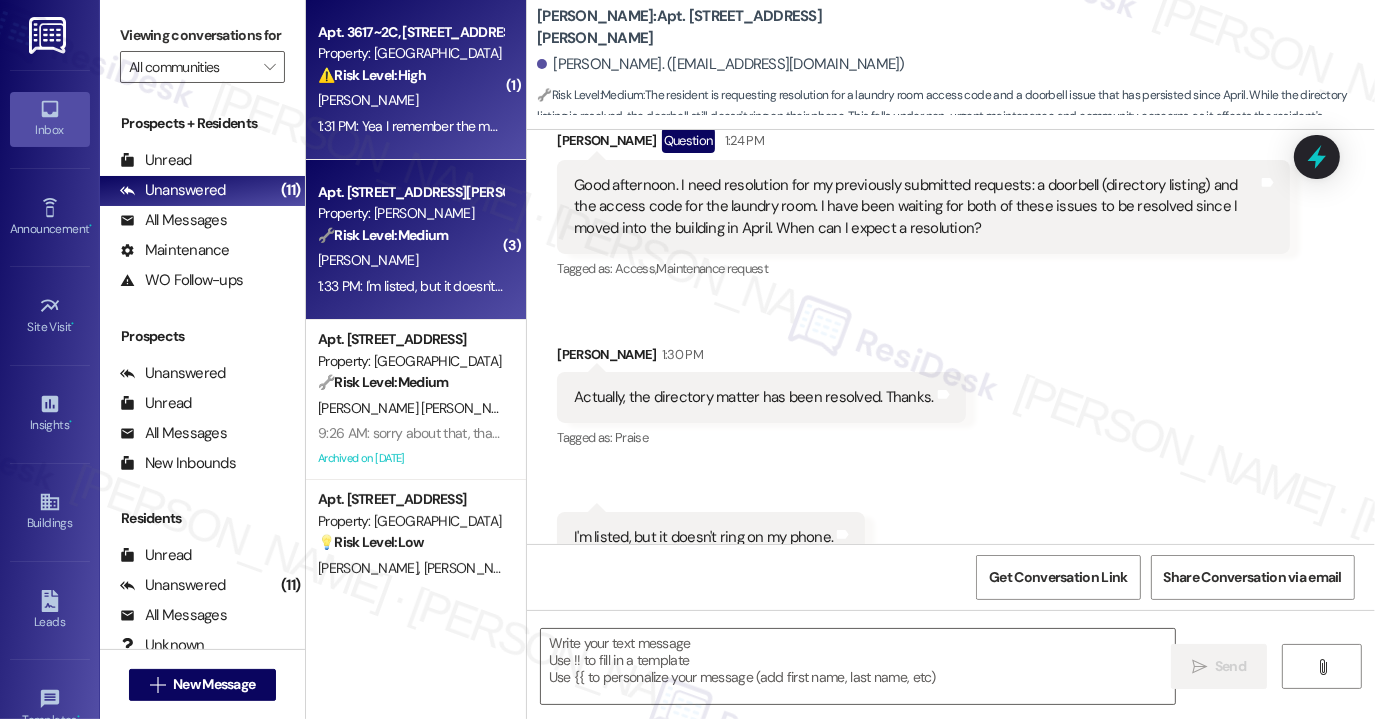 type on "Fetching suggested responses. Please feel free to read through the conversation in the meantime." 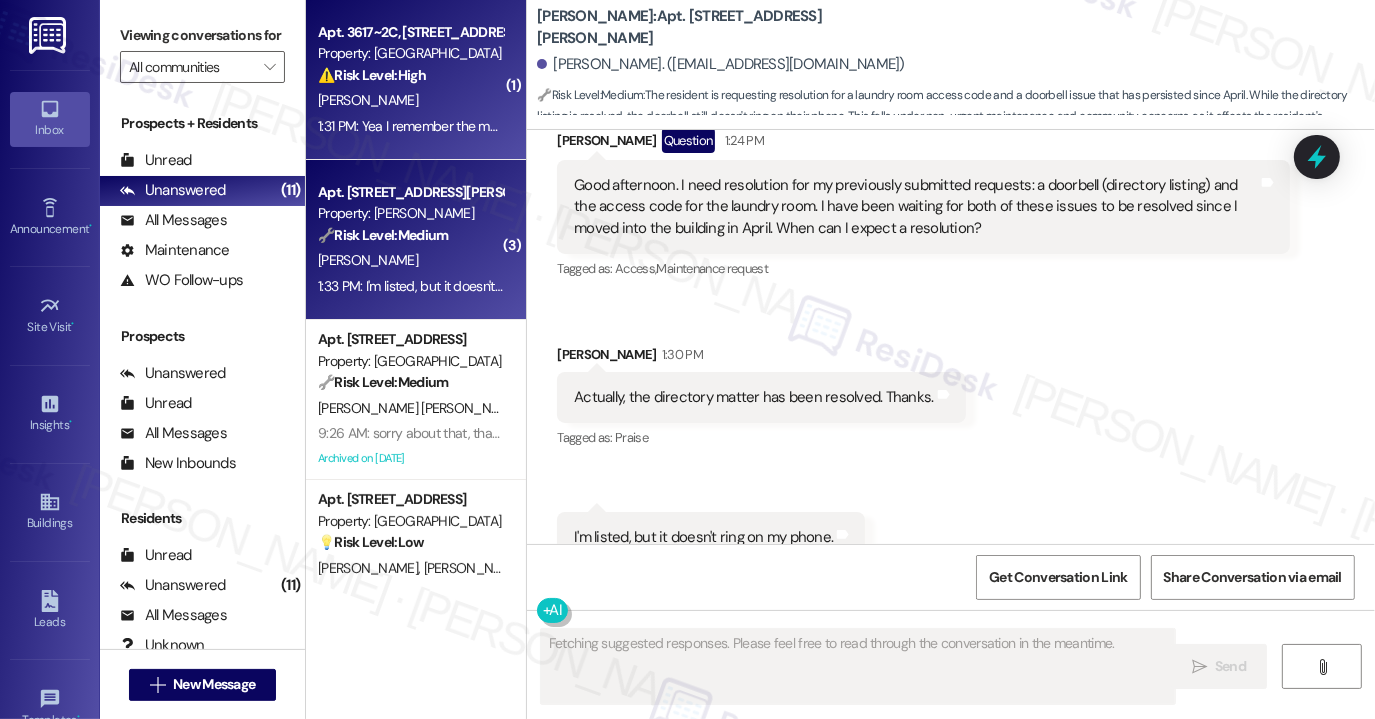 click on "1:31 PM: Yea I remember the move out fee wasnt alot so let me know when you can because I'm paid up on my rent once you get the august rent and the move out fee my balance  will be $0. I will be moved out Before [DATE] & I will give the key to the office also 1:31 PM: Yea I remember the move out fee wasnt alot so let me know when you can because I'm paid up on my rent once you get the august rent and the move out fee my balance  will be $0. I will be moved out Before [DATE] & I will give the key to the office also" at bounding box center (410, 126) 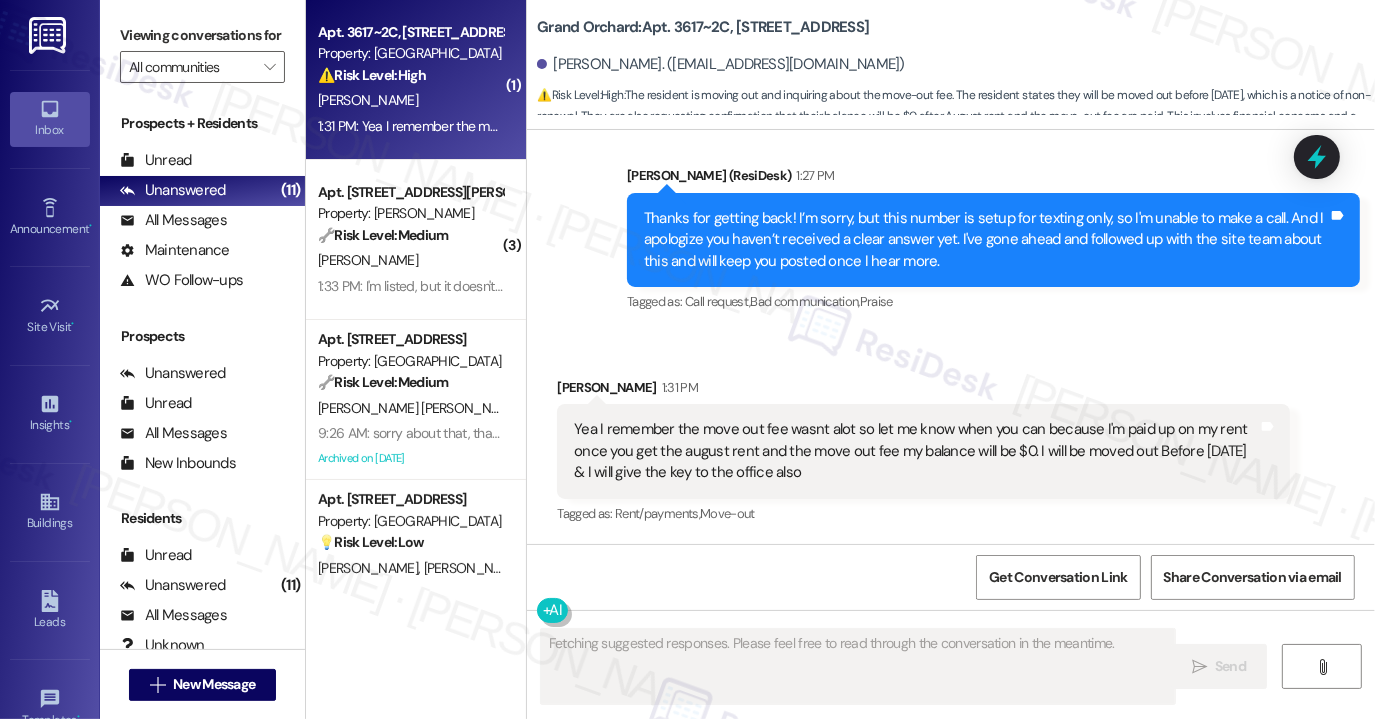scroll, scrollTop: 6852, scrollLeft: 0, axis: vertical 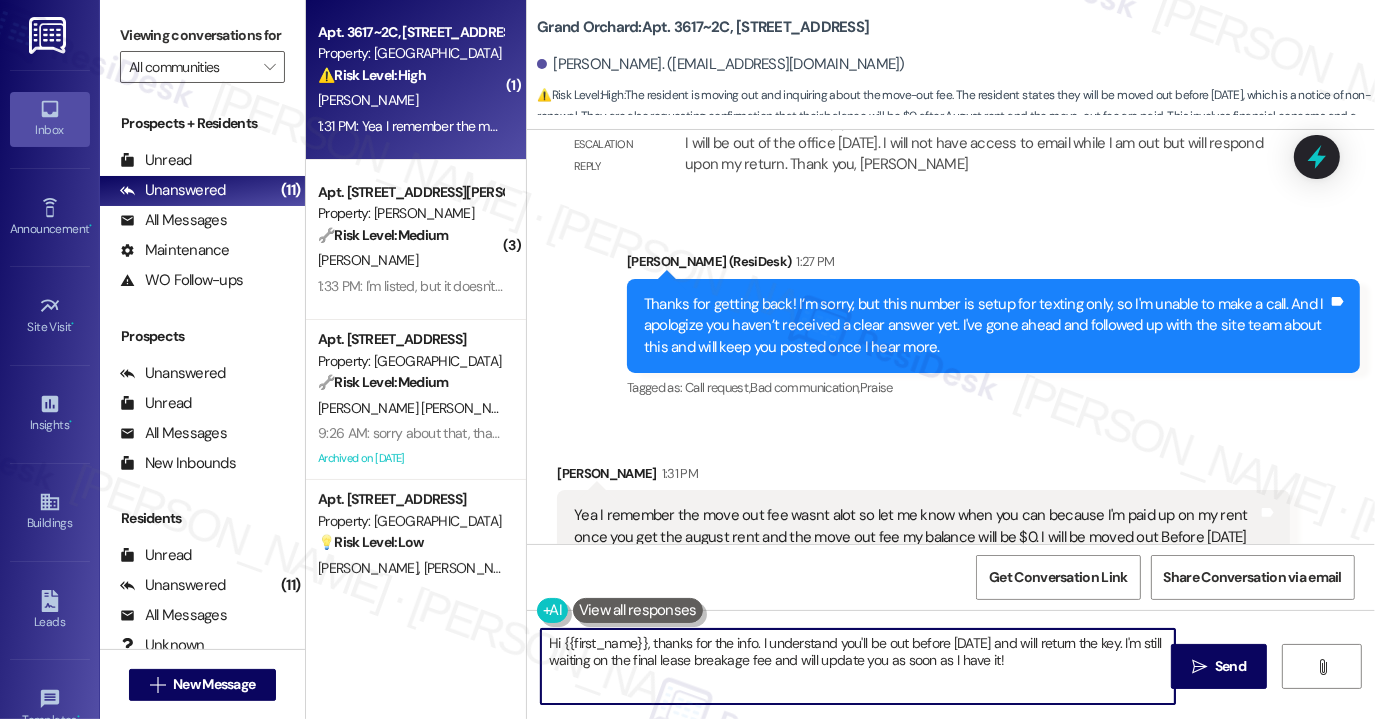 drag, startPoint x: 751, startPoint y: 640, endPoint x: 524, endPoint y: 633, distance: 227.10791 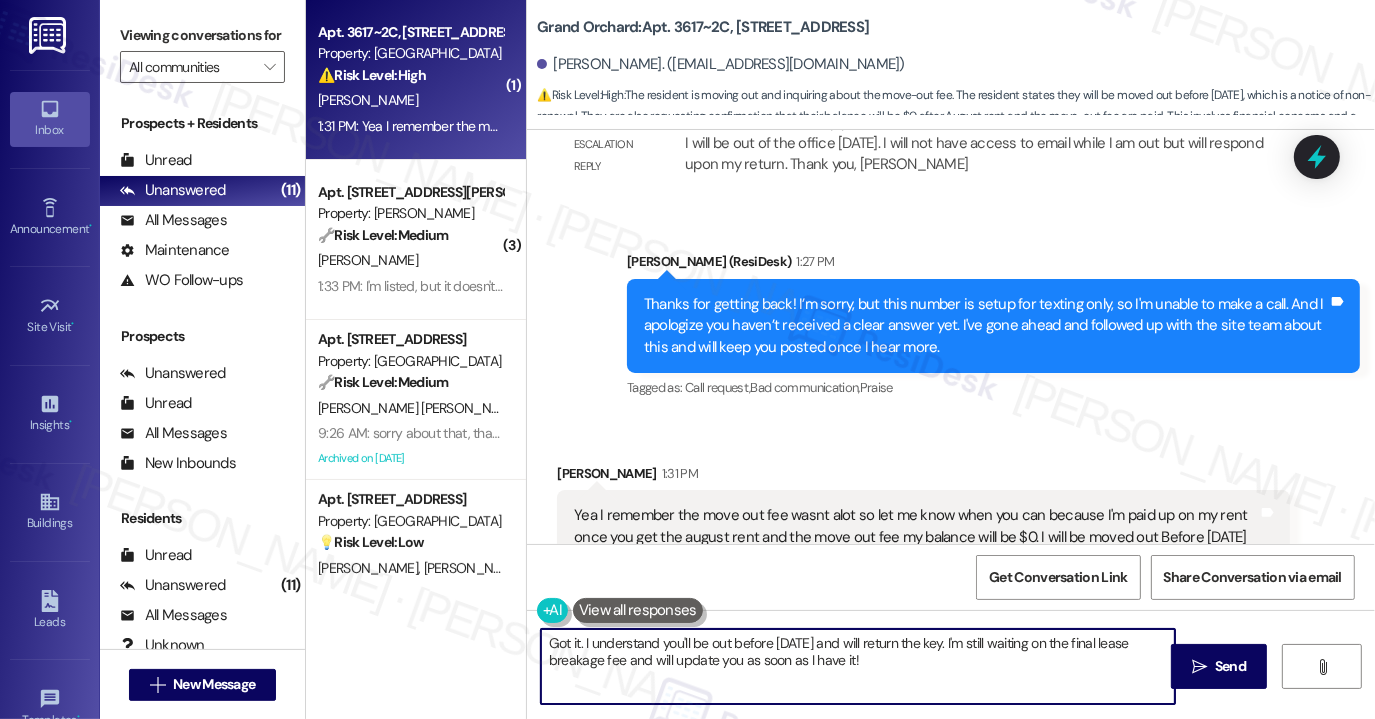 click on "Got it. I understand you'll be out before [DATE] and will return the key. I'm still waiting on the final lease breakage fee and will update you as soon as I have it!" at bounding box center [858, 666] 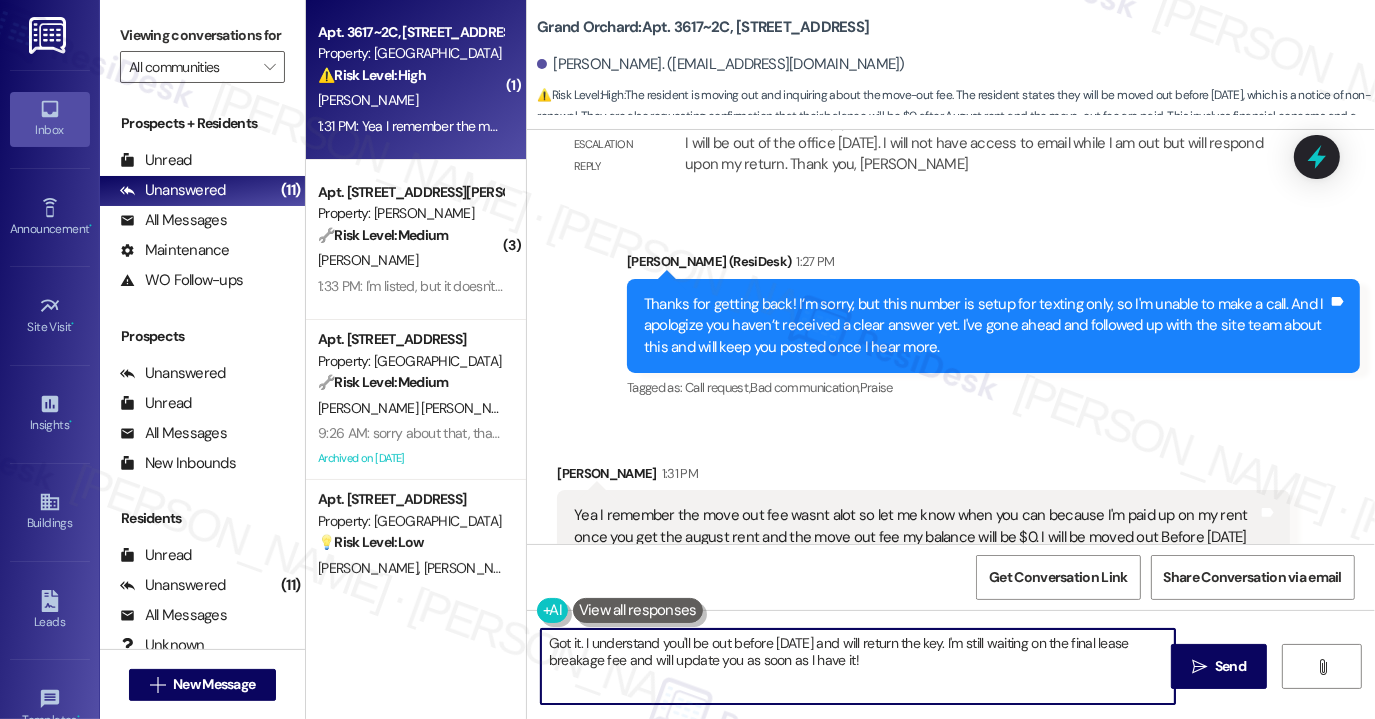 click on "Got it. I understand you'll be out before [DATE] and will return the key. I'm still waiting on the final lease breakage fee and will update you as soon as I have it!" at bounding box center [858, 666] 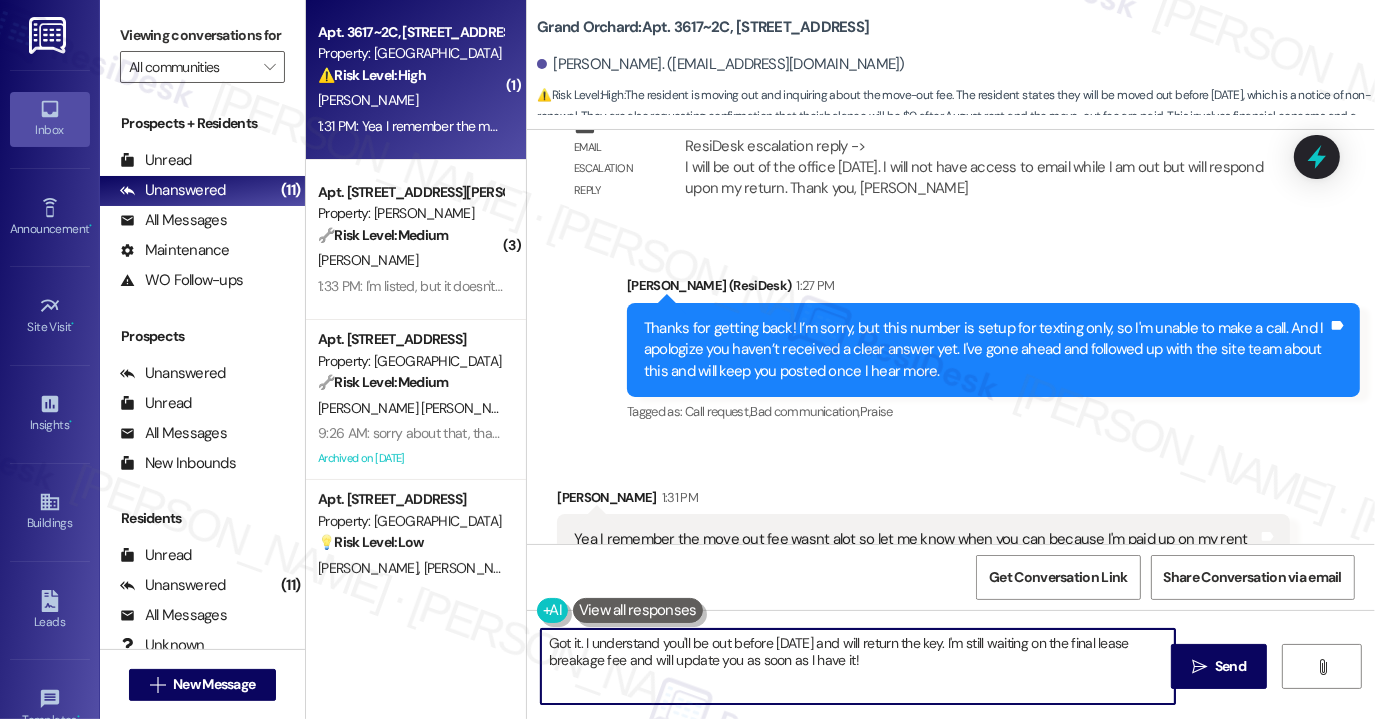 scroll, scrollTop: 6852, scrollLeft: 0, axis: vertical 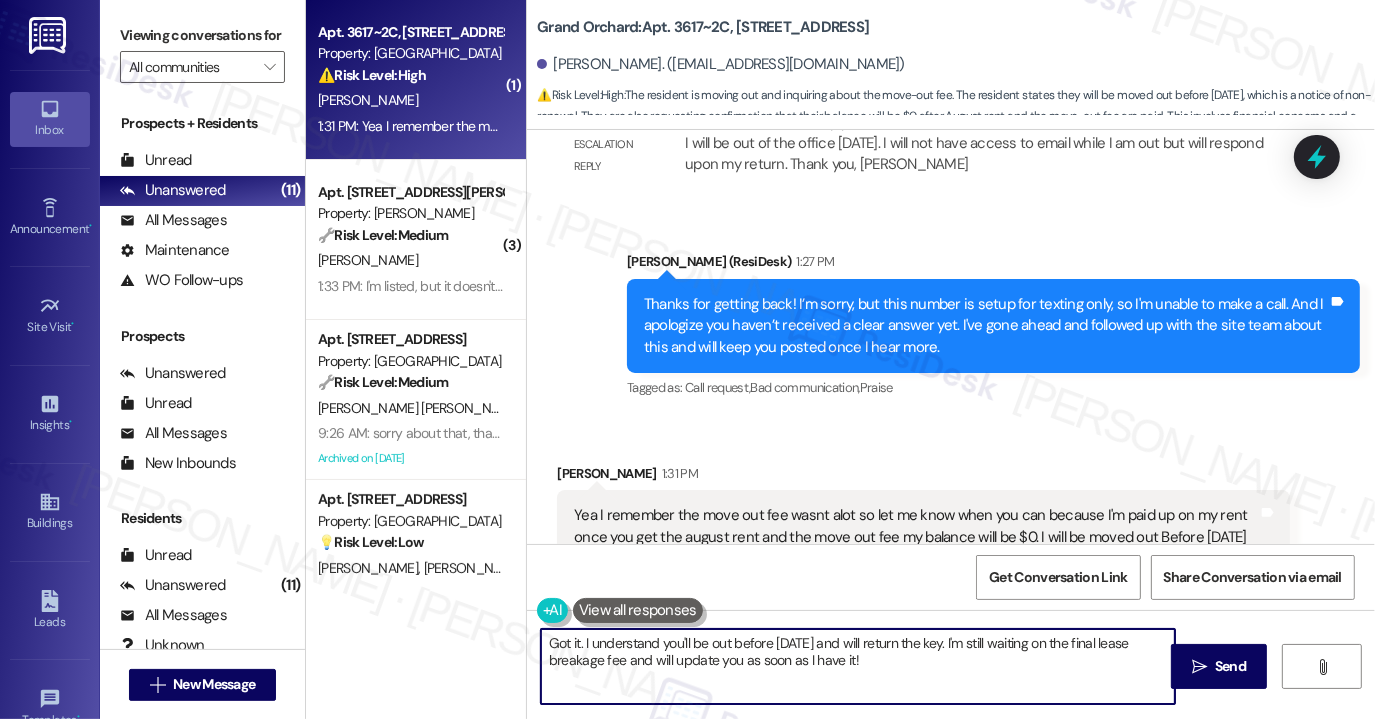 click on "Got it. I understand you'll be out before [DATE] and will return the key. I'm still waiting on the final lease breakage fee and will update you as soon as I have it!" at bounding box center (858, 666) 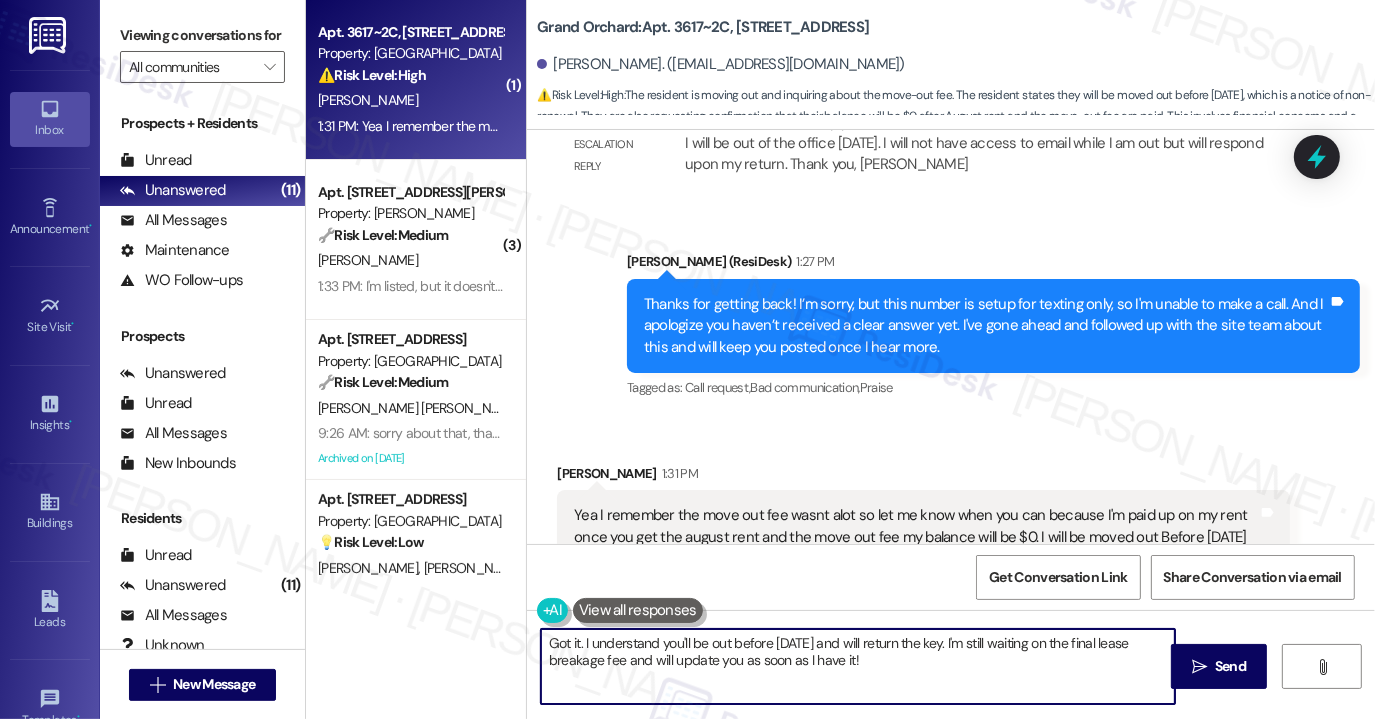click on "Got it. I understand you'll be out before [DATE] and will return the key. I'm still waiting on the final lease breakage fee and will update you as soon as I have it!" at bounding box center (858, 666) 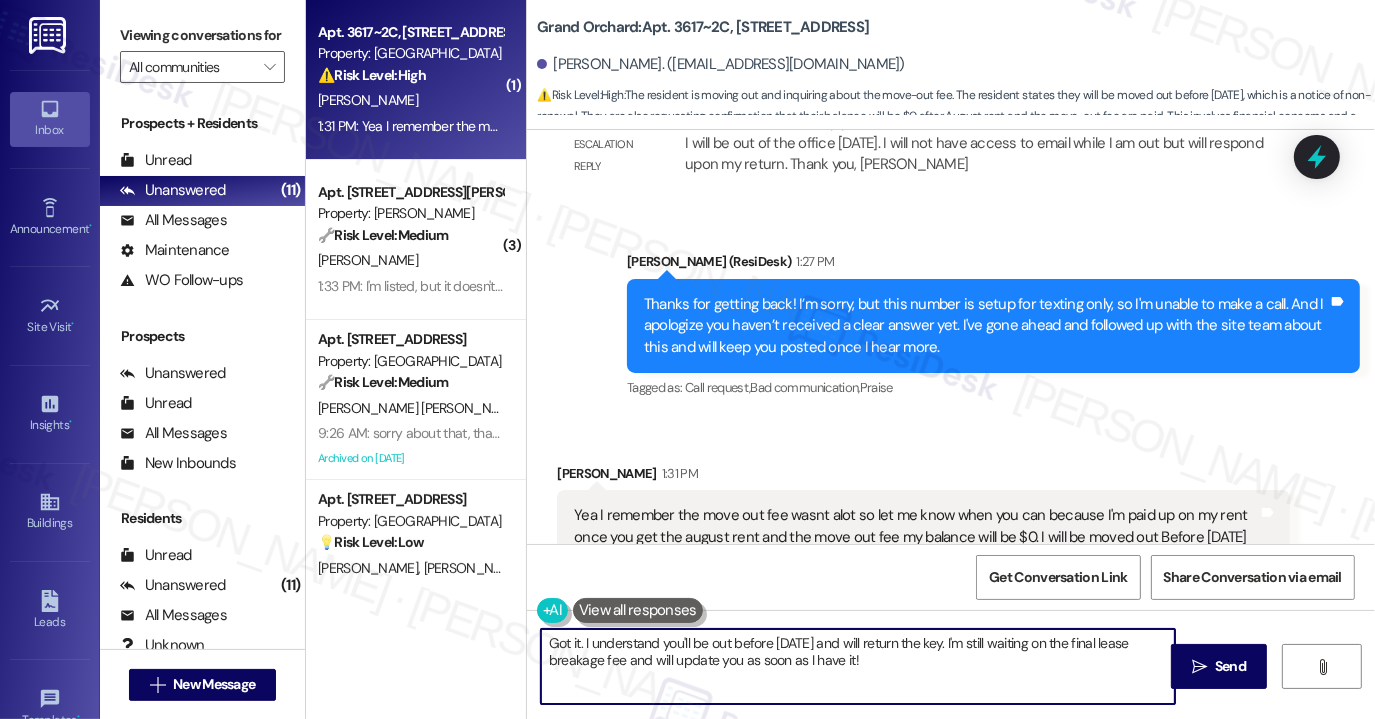 drag, startPoint x: 663, startPoint y: 665, endPoint x: 912, endPoint y: 665, distance: 249 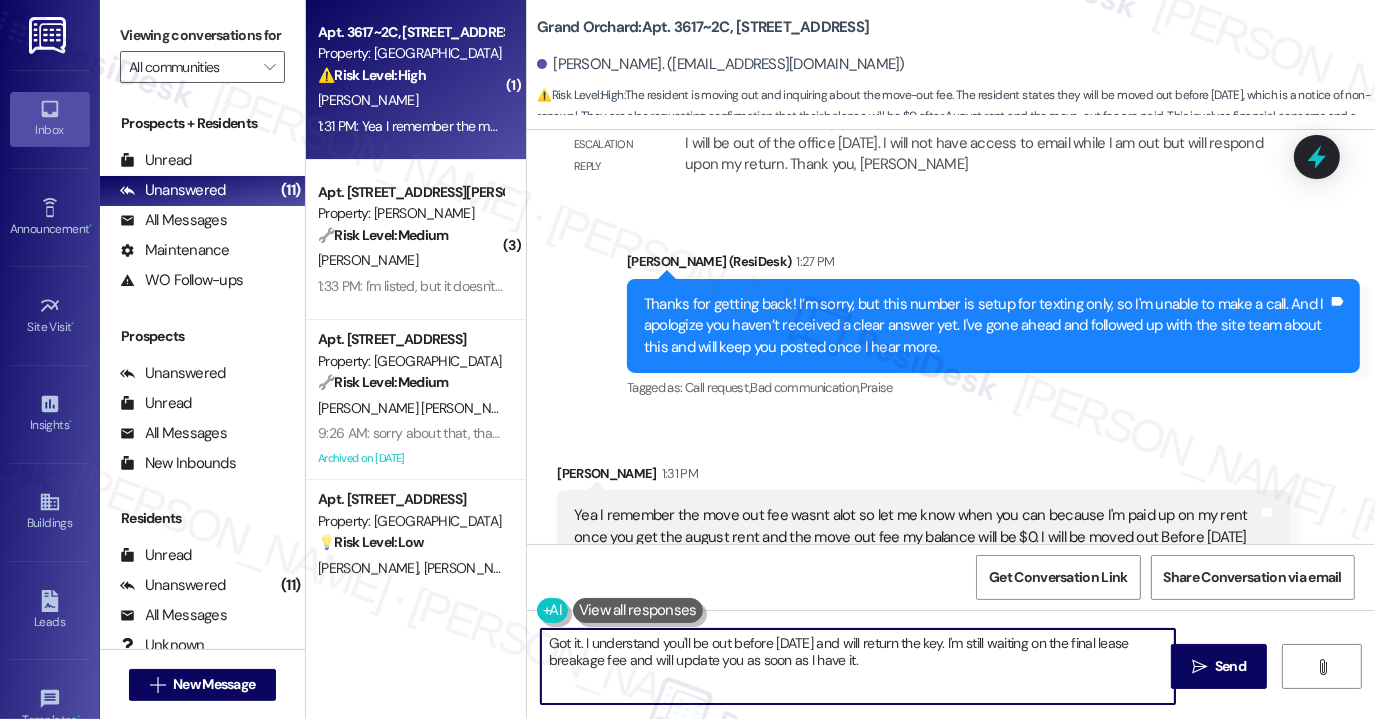 click on "Got it. I understand you'll be out before [DATE] and will return the key. I'm still waiting on the final lease breakage fee and will update you as soon as I have it." at bounding box center (858, 666) 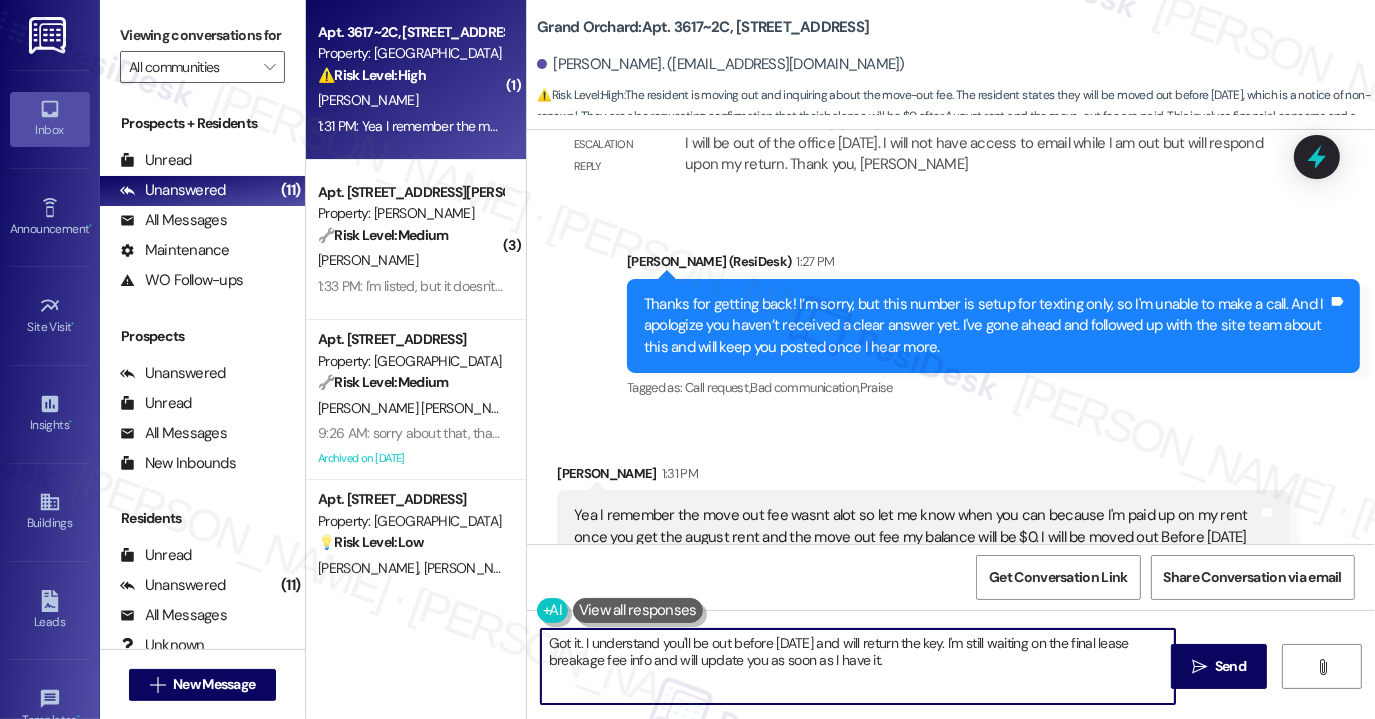 click on "Got it. I understand you'll be out before [DATE] and will return the key. I'm still waiting on the final lease breakage fee info and will update you as soon as I have it." at bounding box center (858, 666) 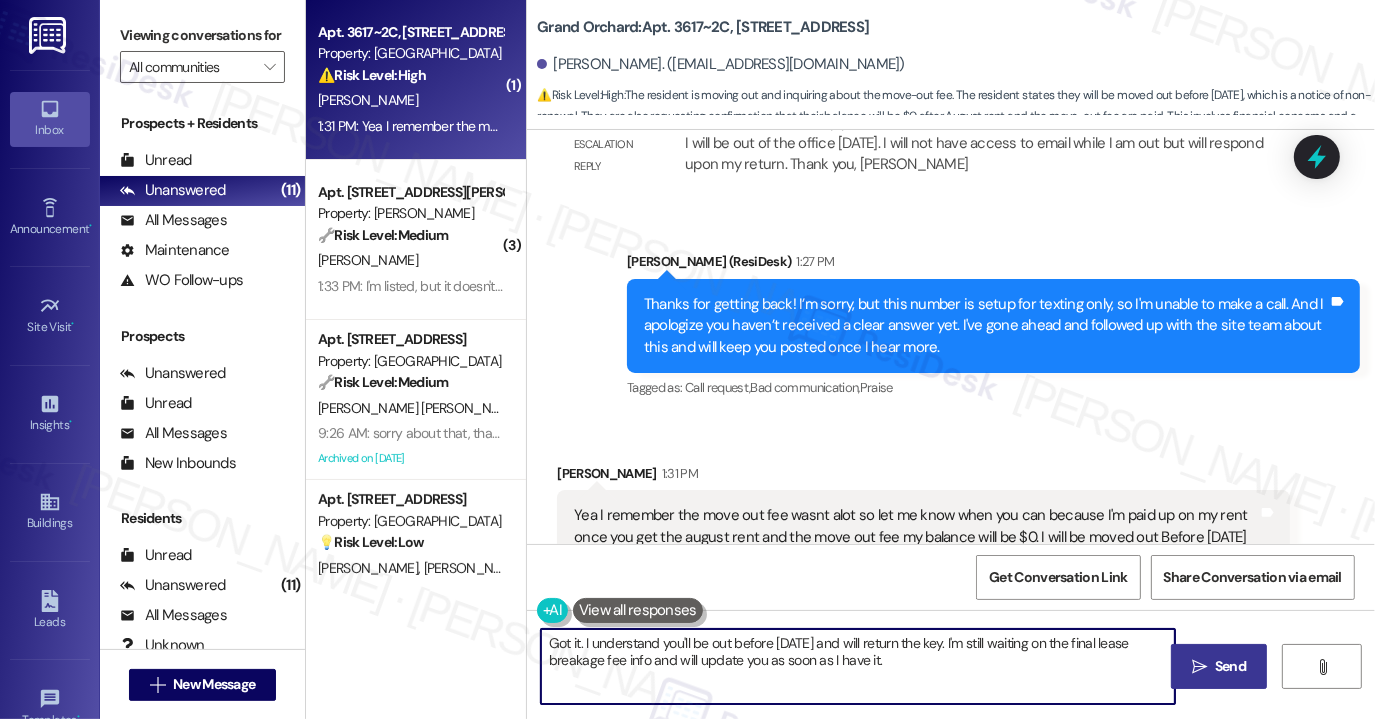 type on "Got it. I understand you'll be out before [DATE] and will return the key. I'm still waiting on the final lease breakage fee info and will update you as soon as I have it." 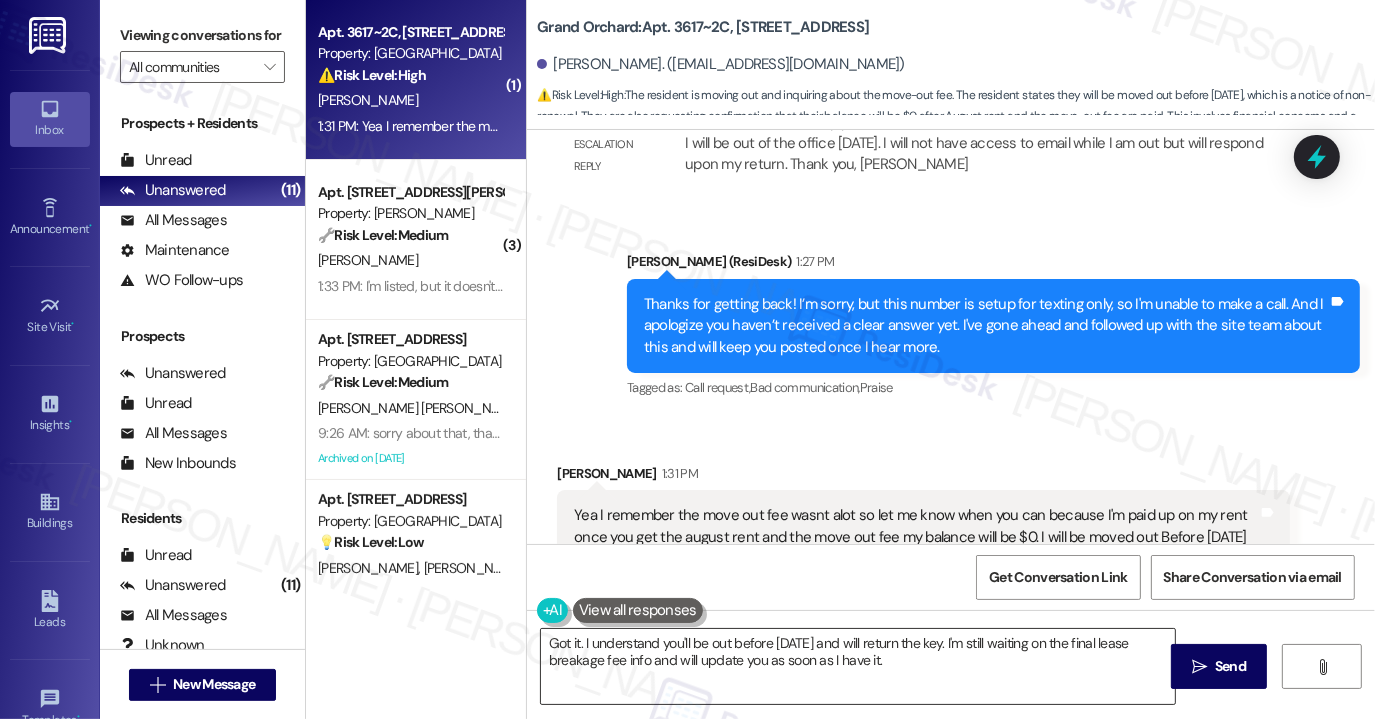 drag, startPoint x: 1180, startPoint y: 661, endPoint x: 990, endPoint y: 655, distance: 190.09471 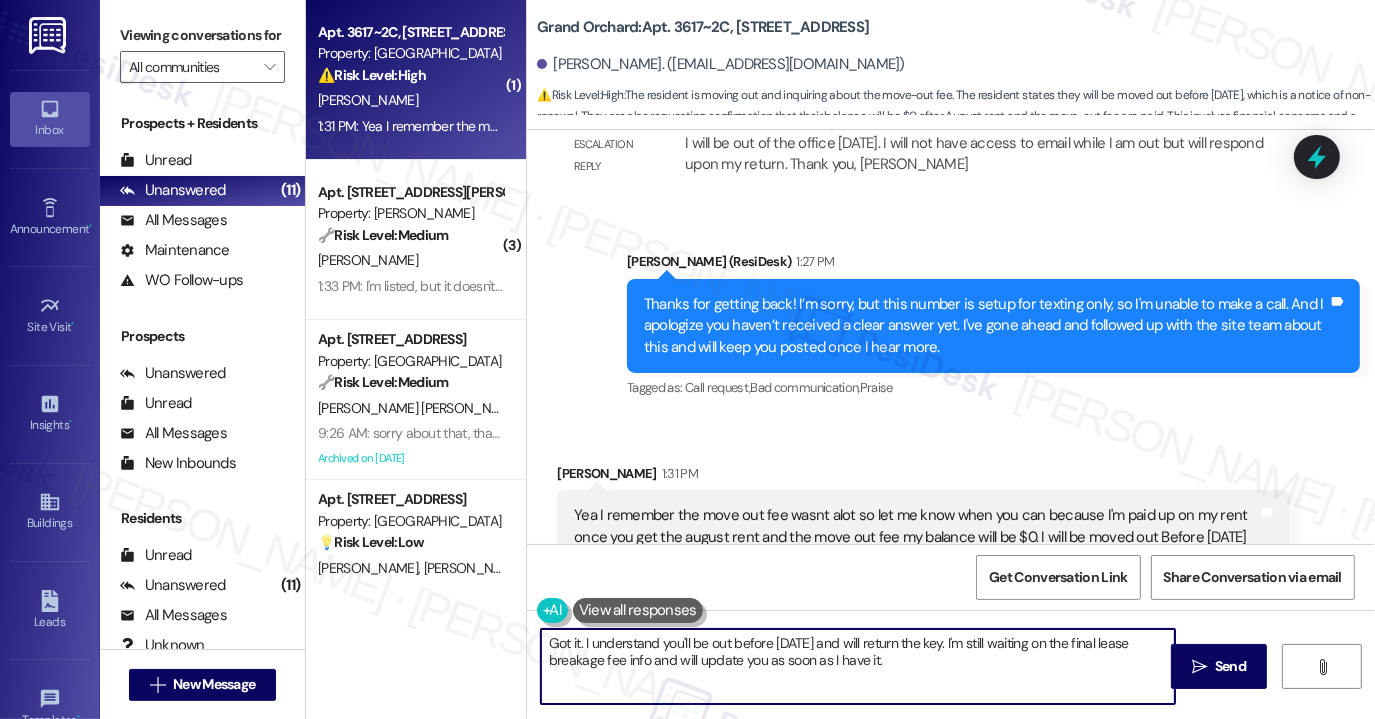 click on "Got it. I understand you'll be out before [DATE] and will return the key. I'm still waiting on the final lease breakage fee info and will update you as soon as I have it." at bounding box center [858, 666] 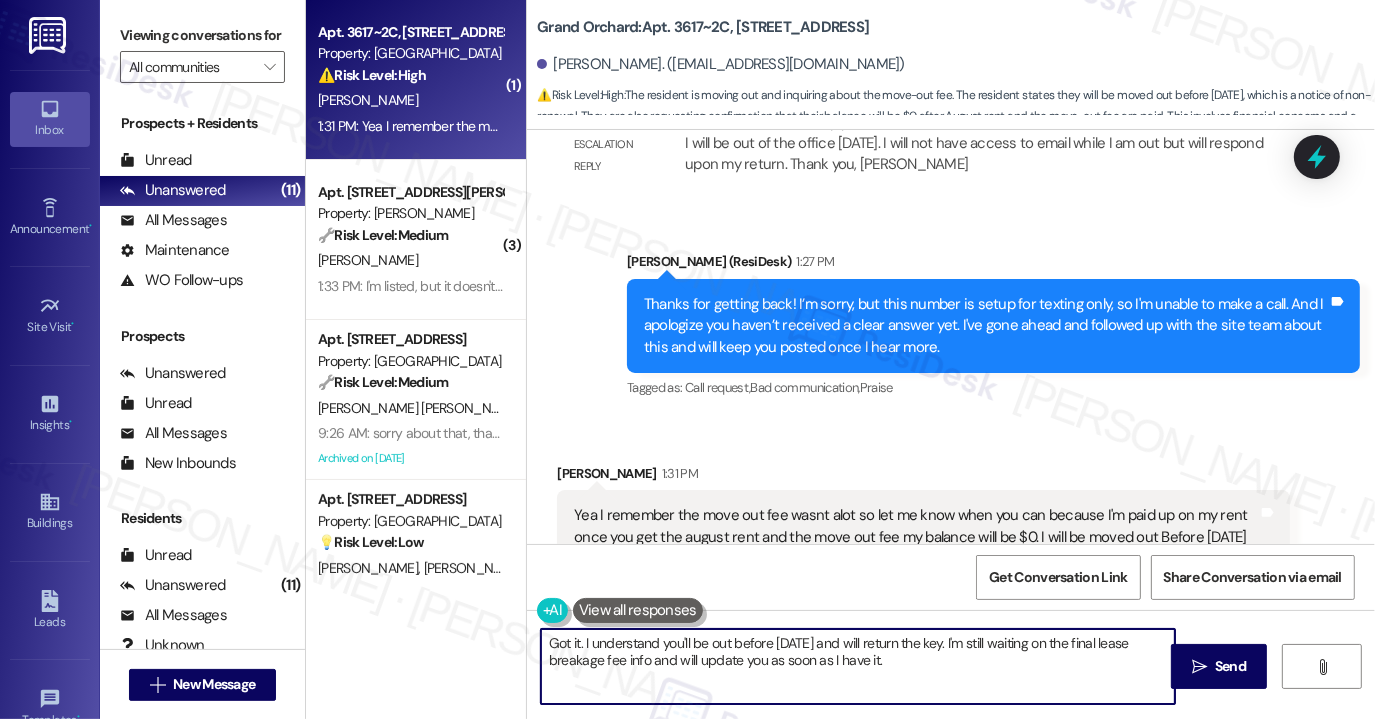 click on "Got it. I understand you'll be out before [DATE] and will return the key. I'm still waiting on the final lease breakage fee info and will update you as soon as I have it." at bounding box center (858, 666) 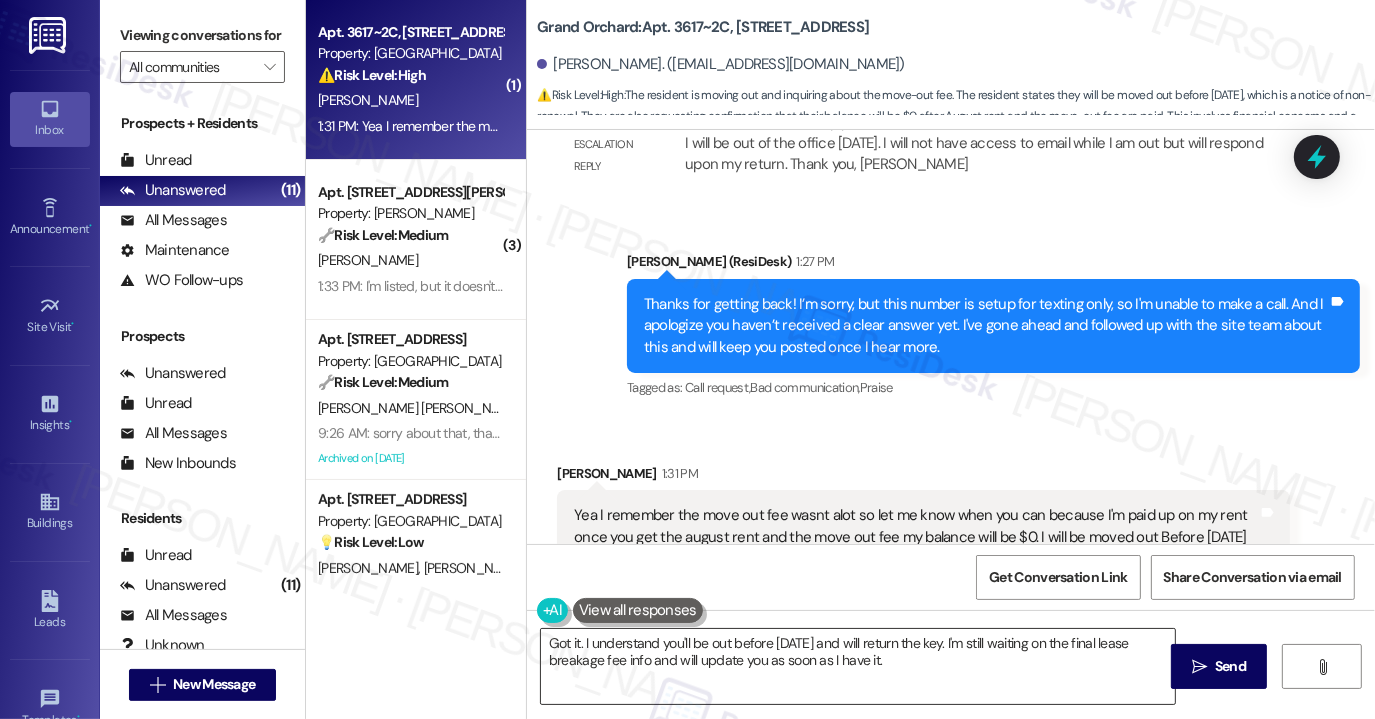 drag, startPoint x: 1185, startPoint y: 665, endPoint x: 900, endPoint y: 641, distance: 286.00873 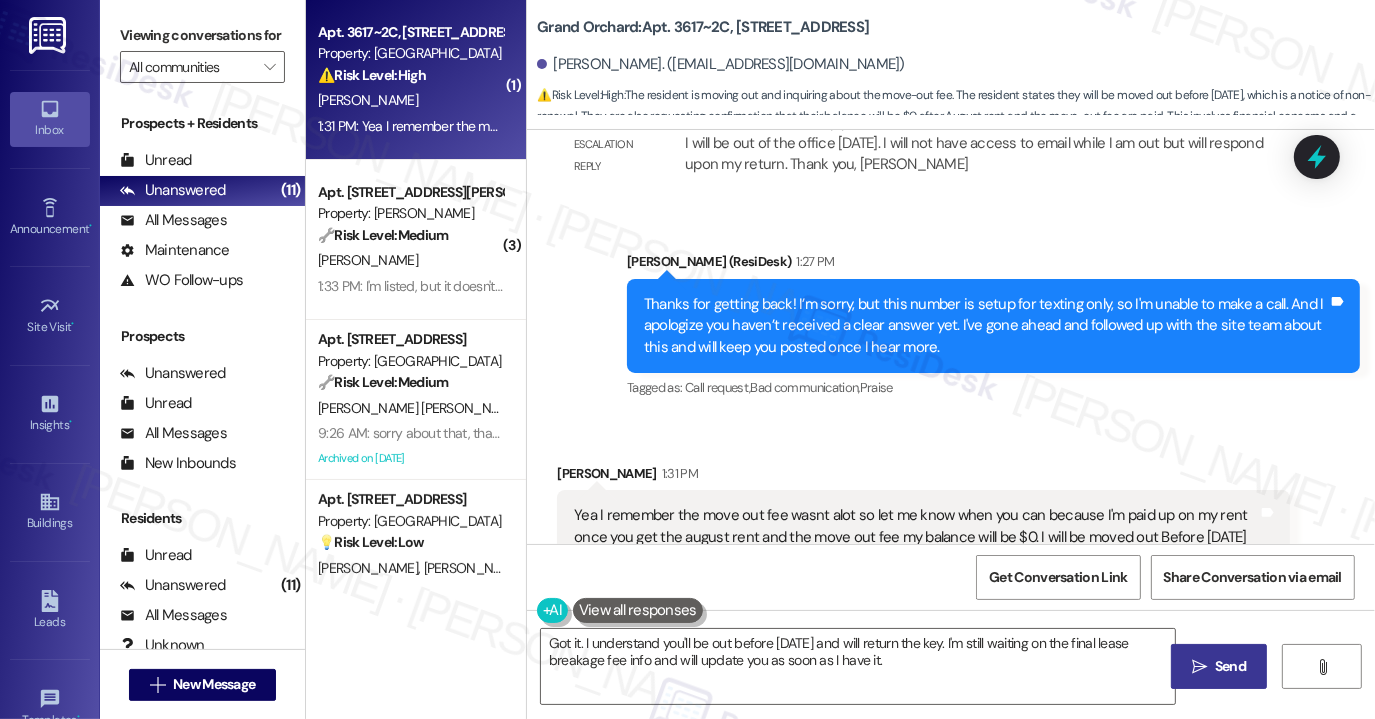 click on "" at bounding box center [1199, 667] 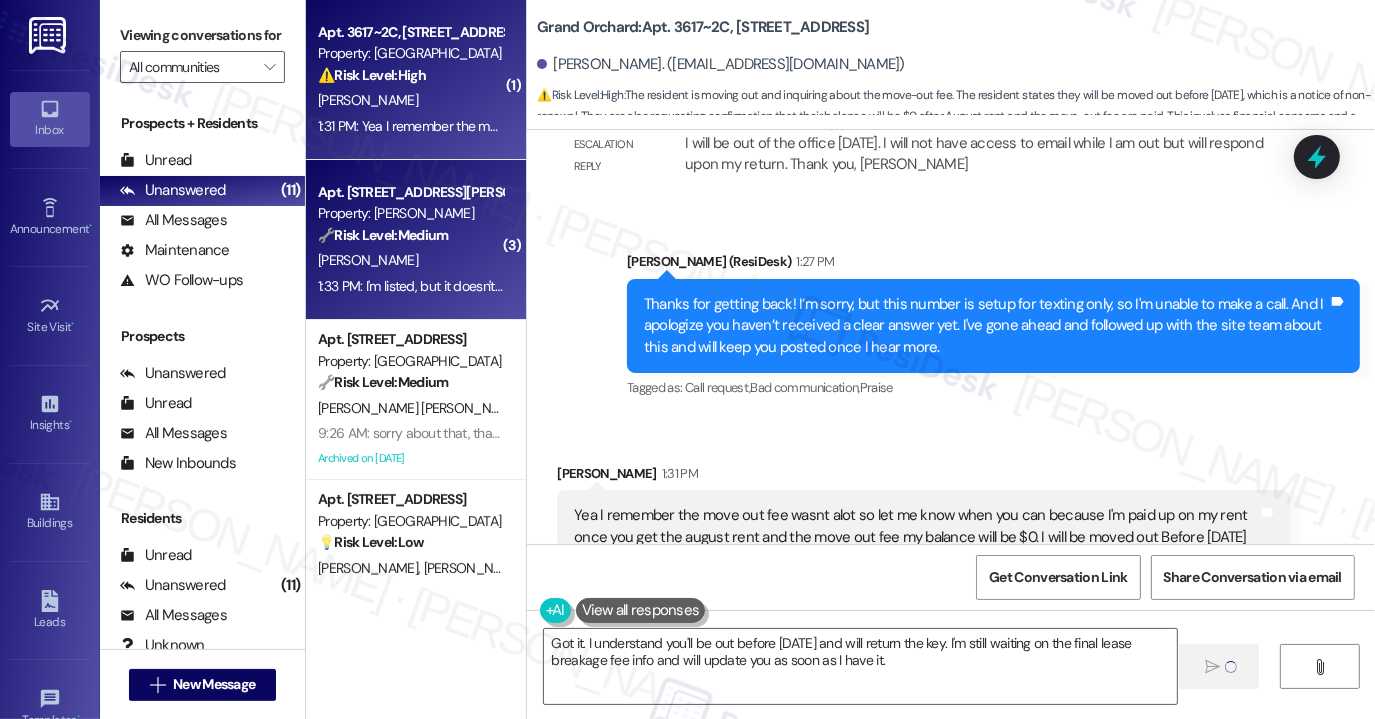click on "1:33 PM: I'm listed, but it doesn't ring on my phone. 1:33 PM: I'm listed, but it doesn't ring on my phone." at bounding box center (460, 286) 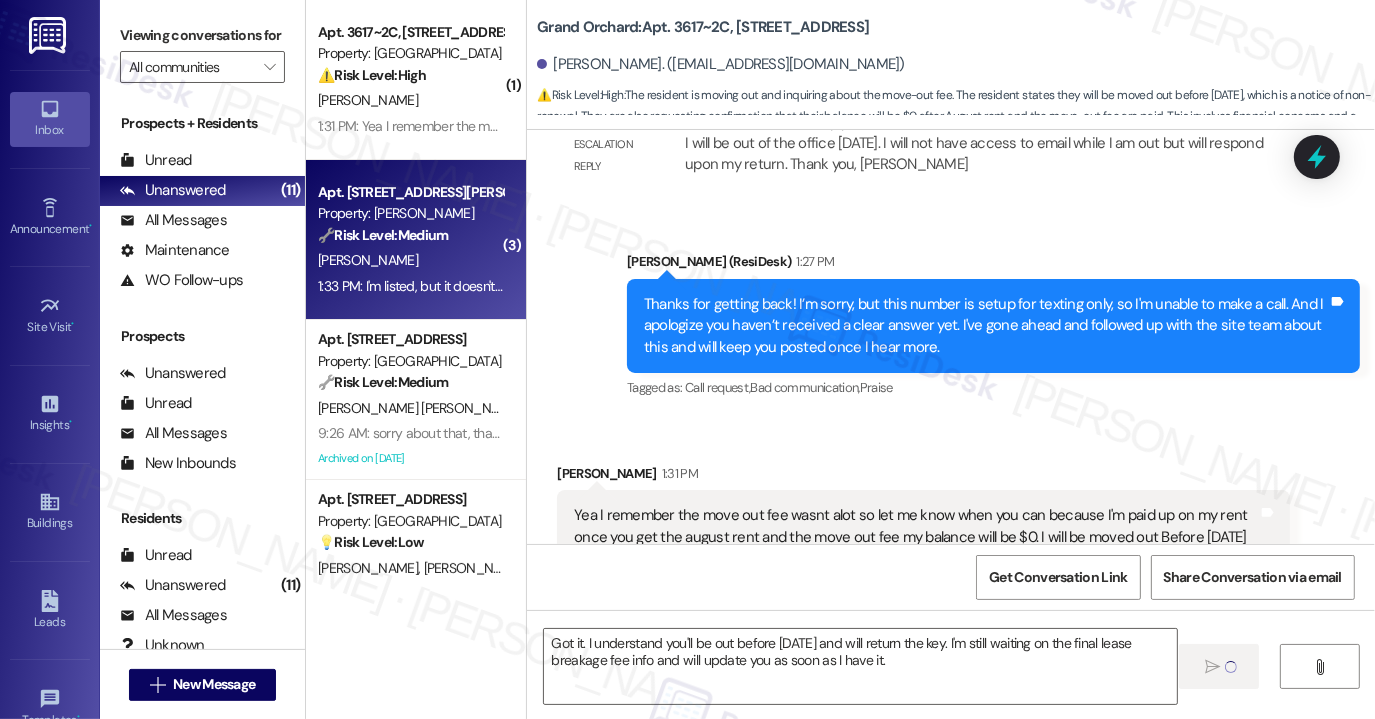 type on "Fetching suggested responses. Please feel free to read through the conversation in the meantime." 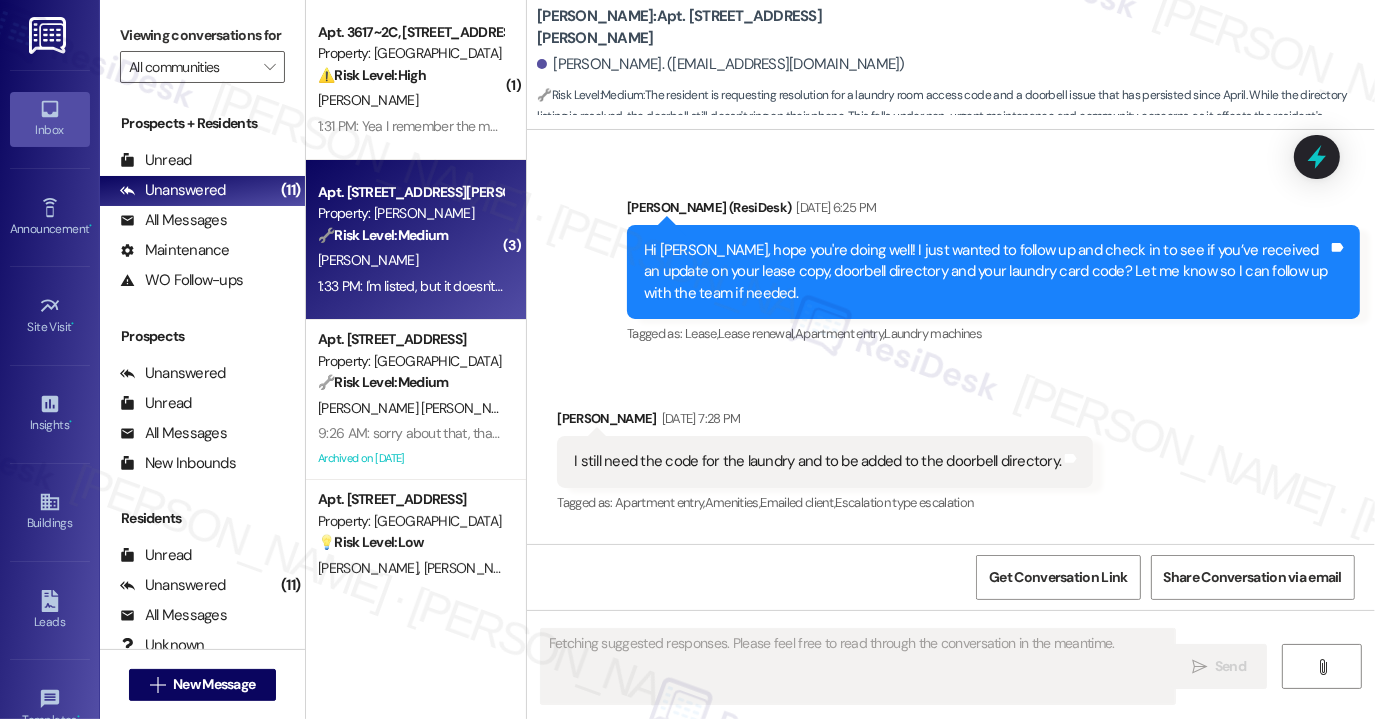 scroll, scrollTop: 181, scrollLeft: 0, axis: vertical 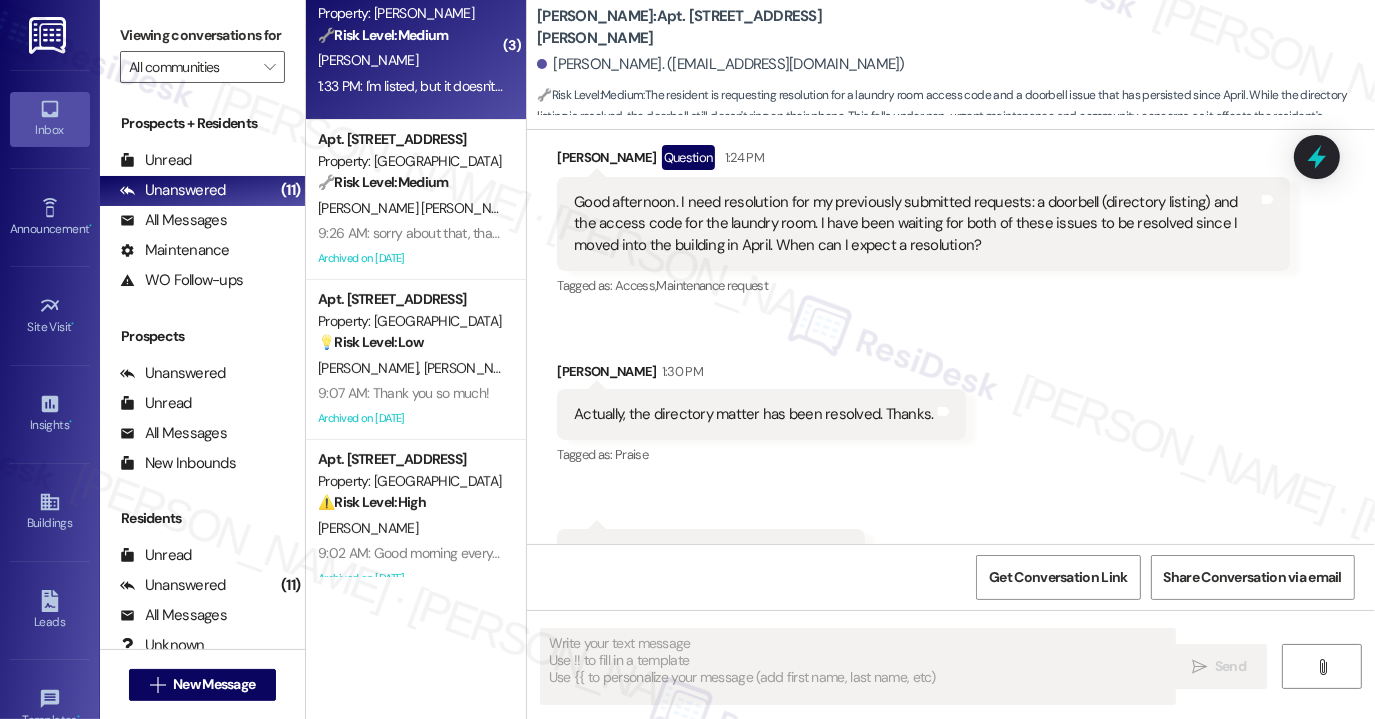 click on "( 1 ) Apt. 3617~2C, [STREET_ADDRESS] Property: [GEOGRAPHIC_DATA] ⚠️  Risk Level:  High The resident is moving out and inquiring about the move-out fee. The resident states they will be moved out before [DATE], which is a notice of non-renewal. They are also requesting confirmation that their balance will be $0 after August rent and the move-out fee are paid. This involves financial concerns and a notice of non-renewal. [PERSON_NAME] 1:31 PM: Yea I remember the move out fee wasnt alot so let me know when you can because I'm paid up on my rent once you get the august rent and the move out fee my balance  will be $0. I will be moved out Before [DATE] & I will give the key to the office also 1:31 PM: Yea I remember the move out fee wasnt alot so let me know when you can because I'm paid up on my rent once you get the august rent and the move out fee my balance  will be $0. I will be moved out Before [DATE] & I will give the key to the office also ( 3 ) Apt. 107, [STREET_ADDRESS][PERSON_NAME] Property: [PERSON_NAME] 🔧 Medium" at bounding box center (416, 288) 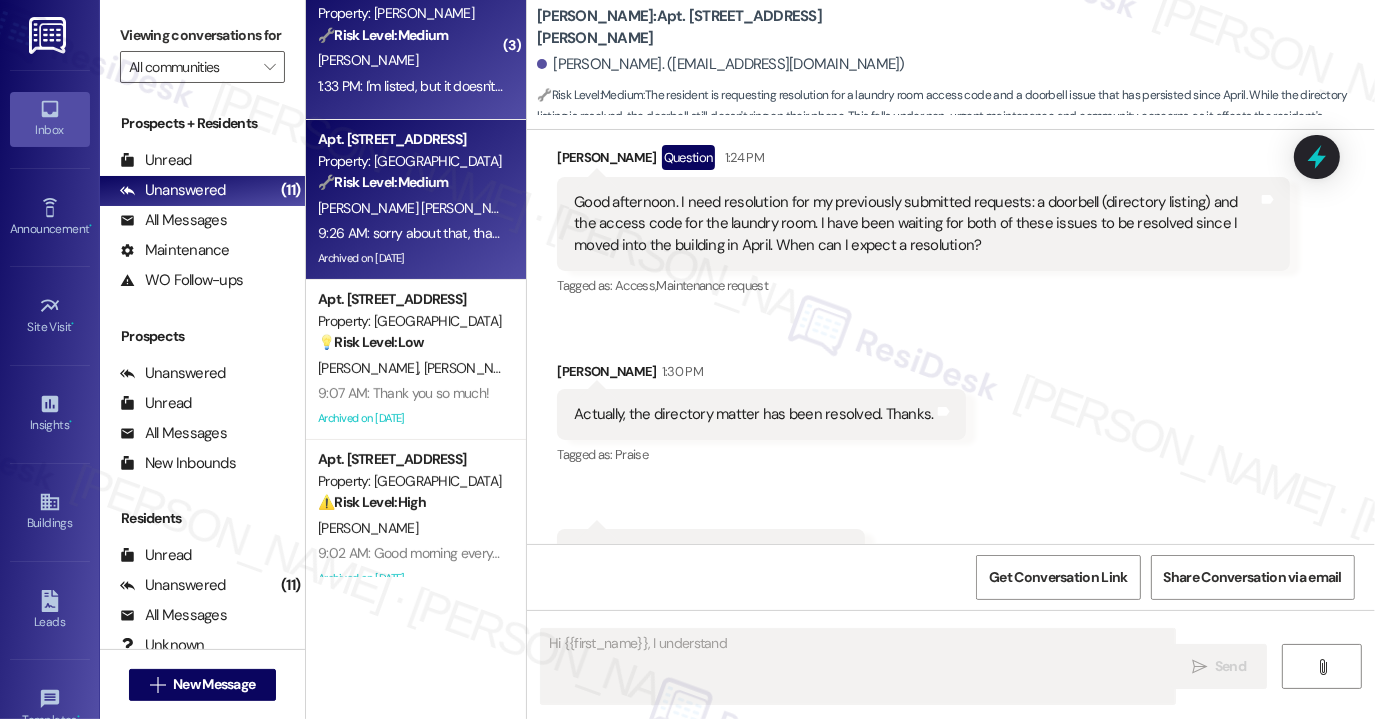 type on "Hi {{first_name}}, I understand" 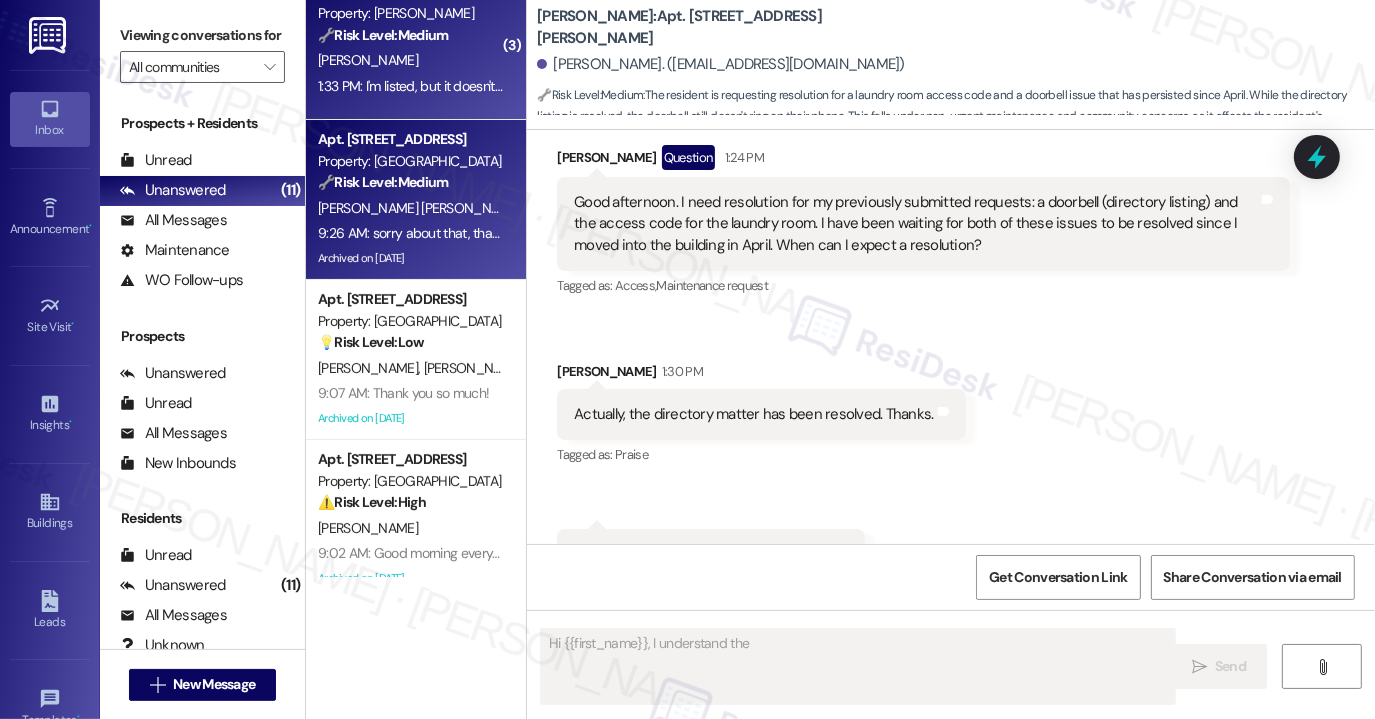 click on "9:26 AM: sorry about that, thanks 9:26 AM: sorry about that, thanks" at bounding box center [415, 233] 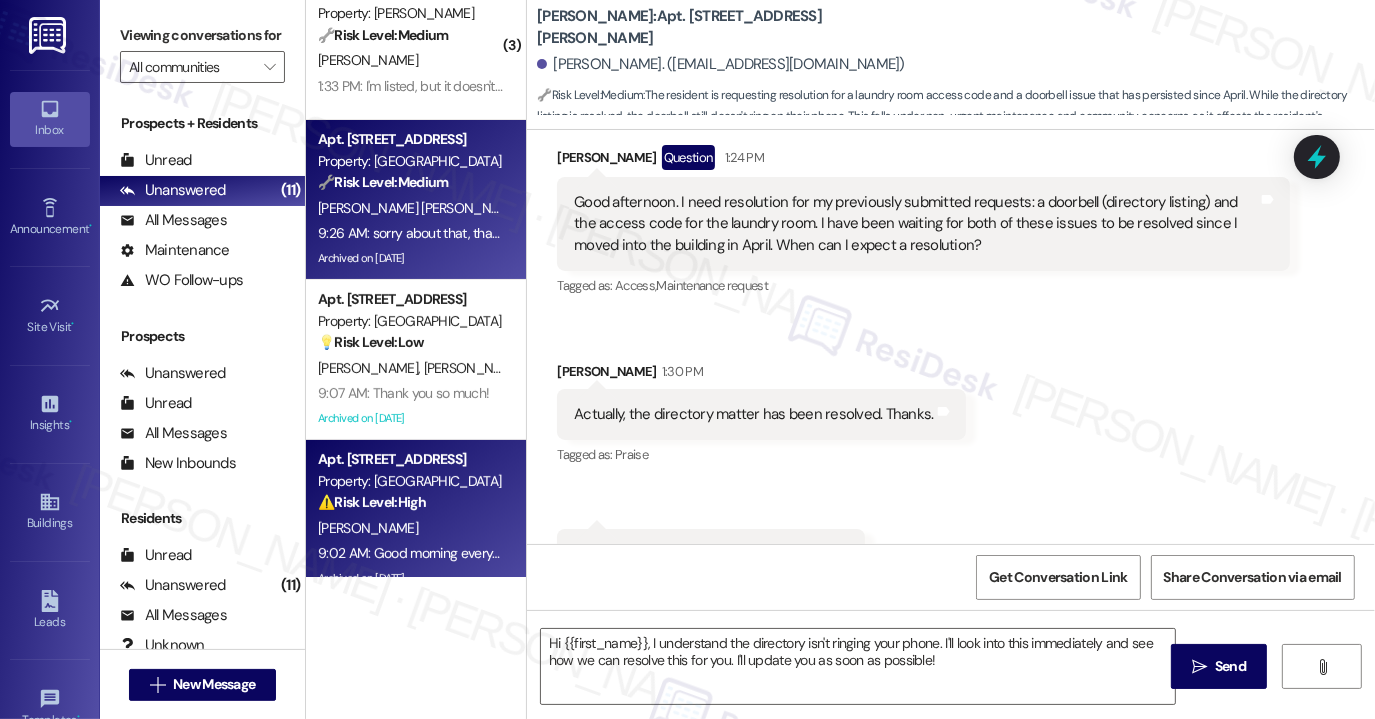 type on "Fetching suggested responses. Please feel free to read through the conversation in the meantime." 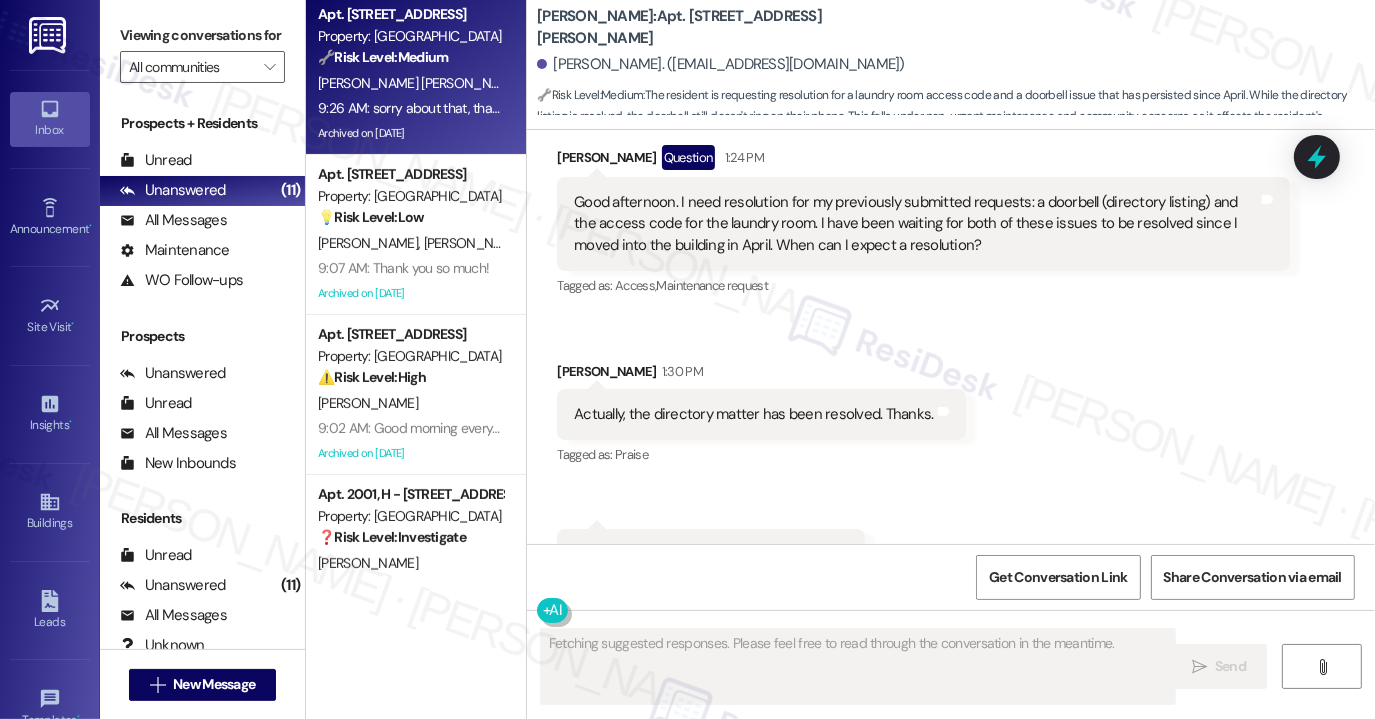 scroll, scrollTop: 600, scrollLeft: 0, axis: vertical 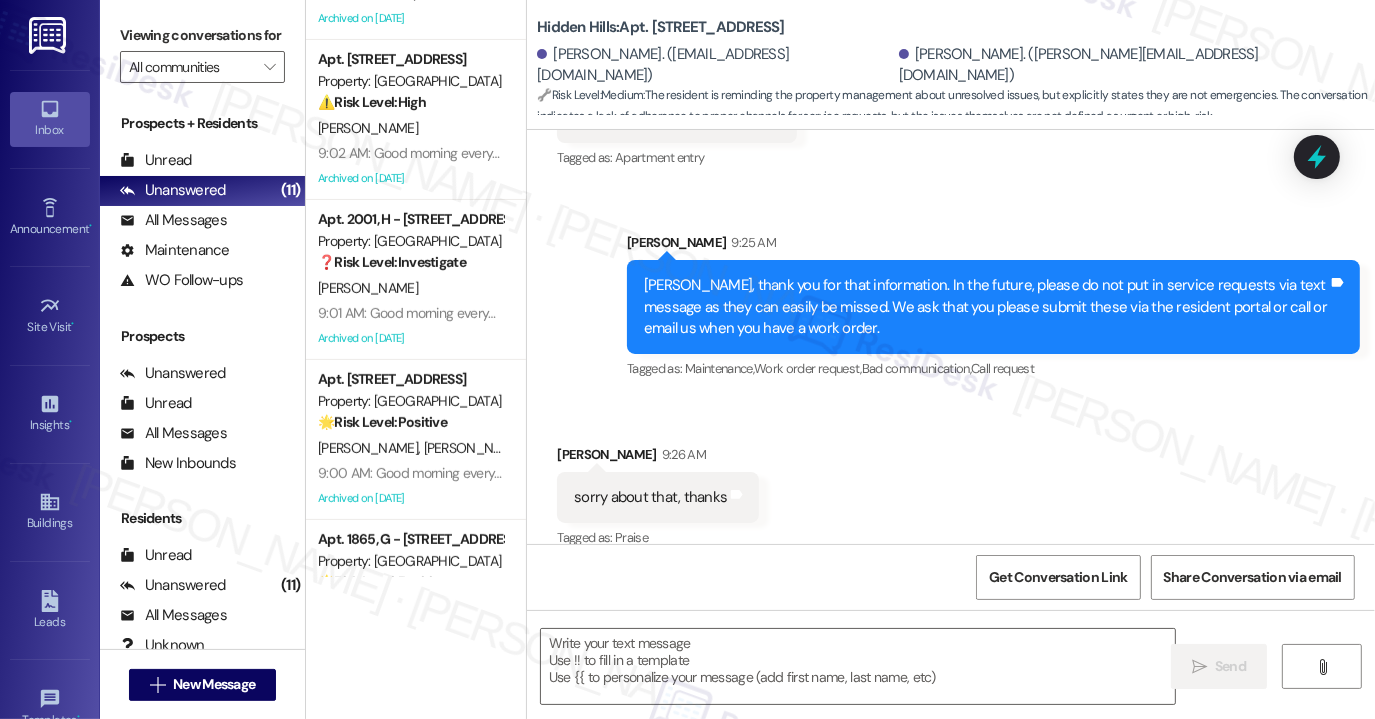 type on "Fetching suggested responses. Please feel free to read through the conversation in the meantime." 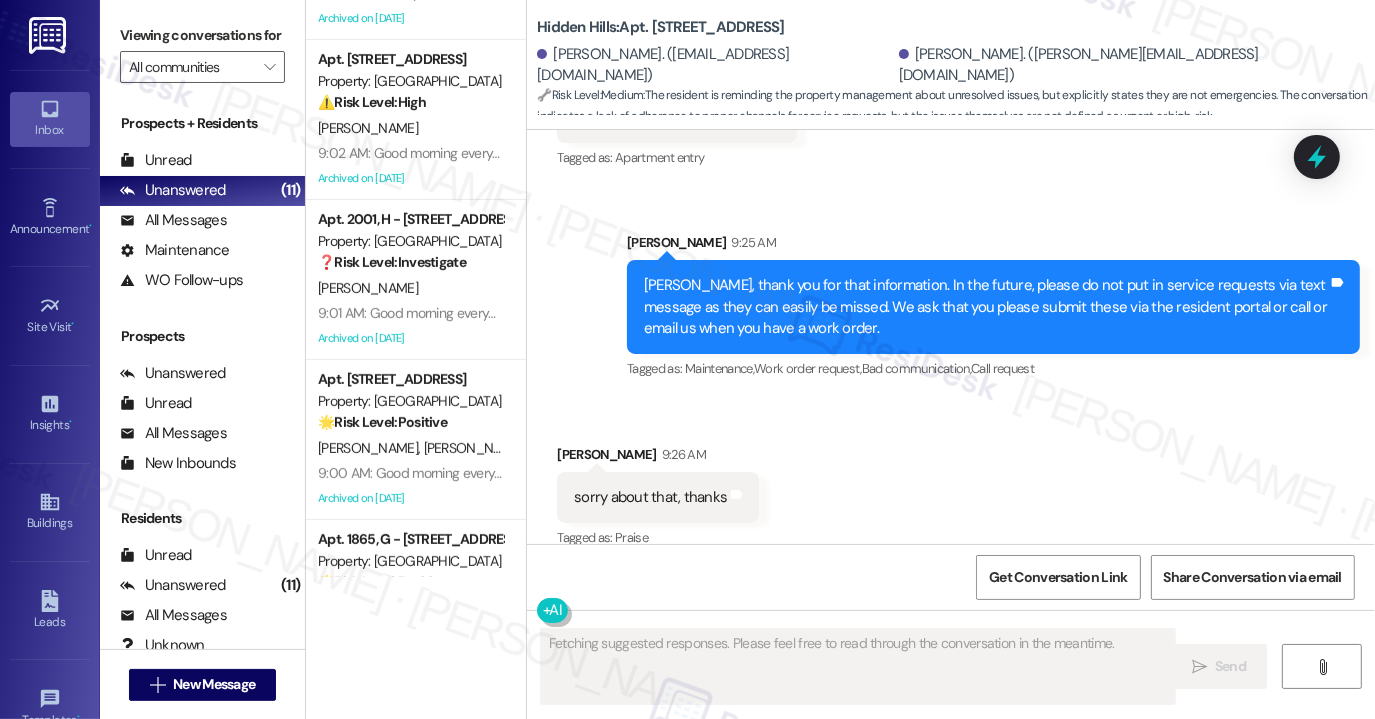 scroll, scrollTop: 300, scrollLeft: 0, axis: vertical 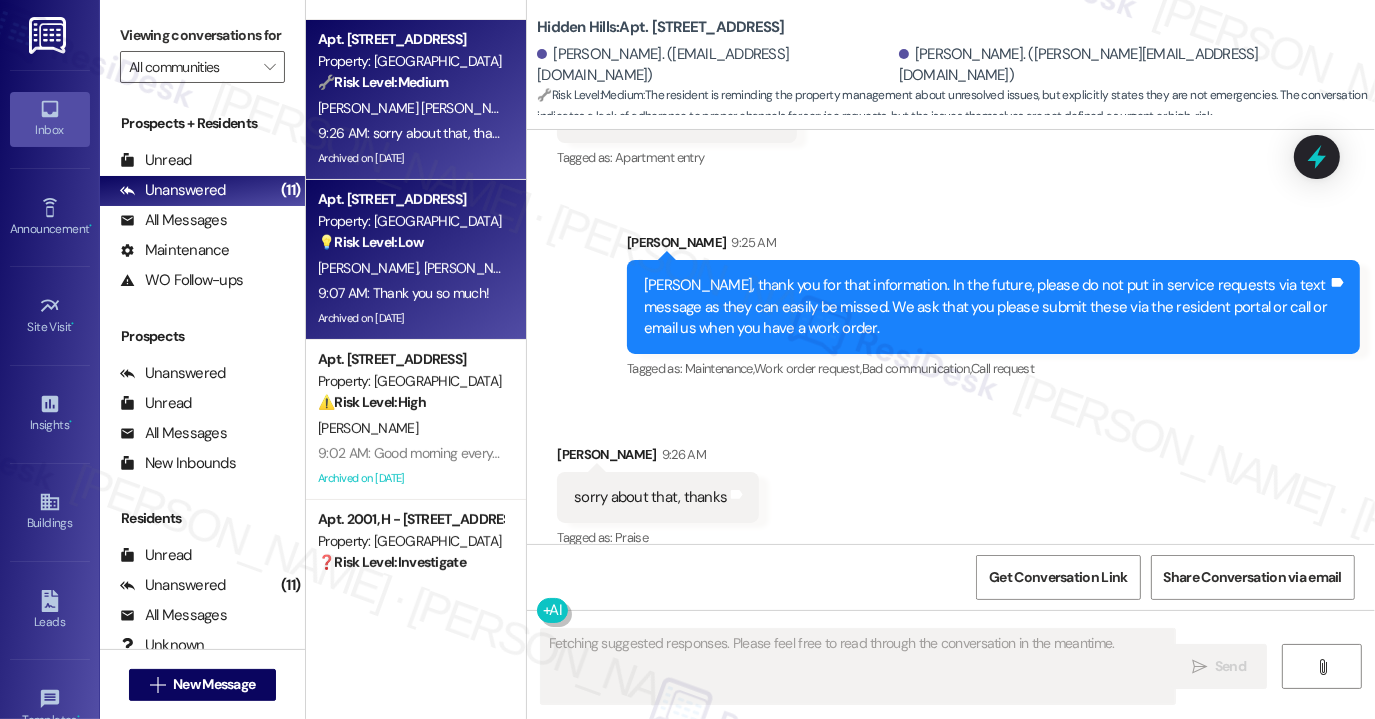 click on "[PERSON_NAME] [PERSON_NAME]" at bounding box center [410, 268] 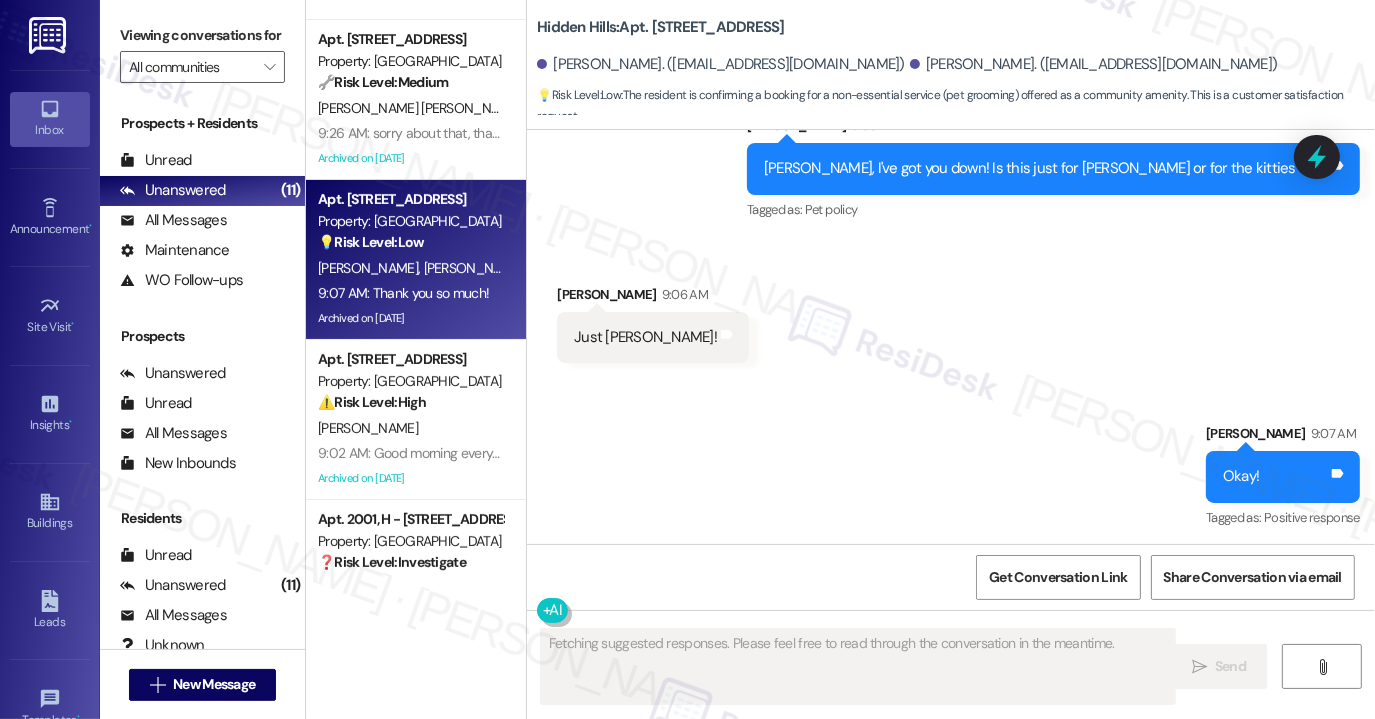 scroll, scrollTop: 27305, scrollLeft: 0, axis: vertical 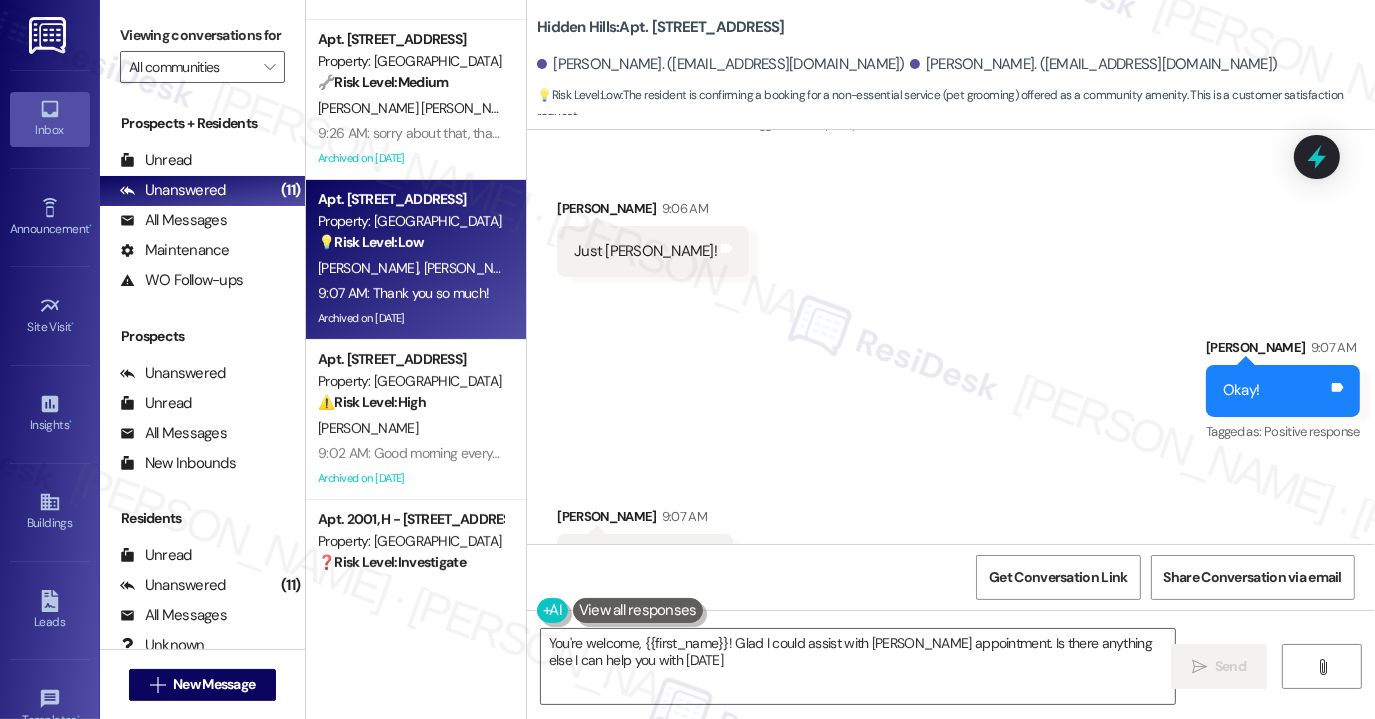 type on "You're welcome, {{first_name}}! Glad I could assist with [PERSON_NAME] appointment. Is there anything else I can help you with [DATE]?" 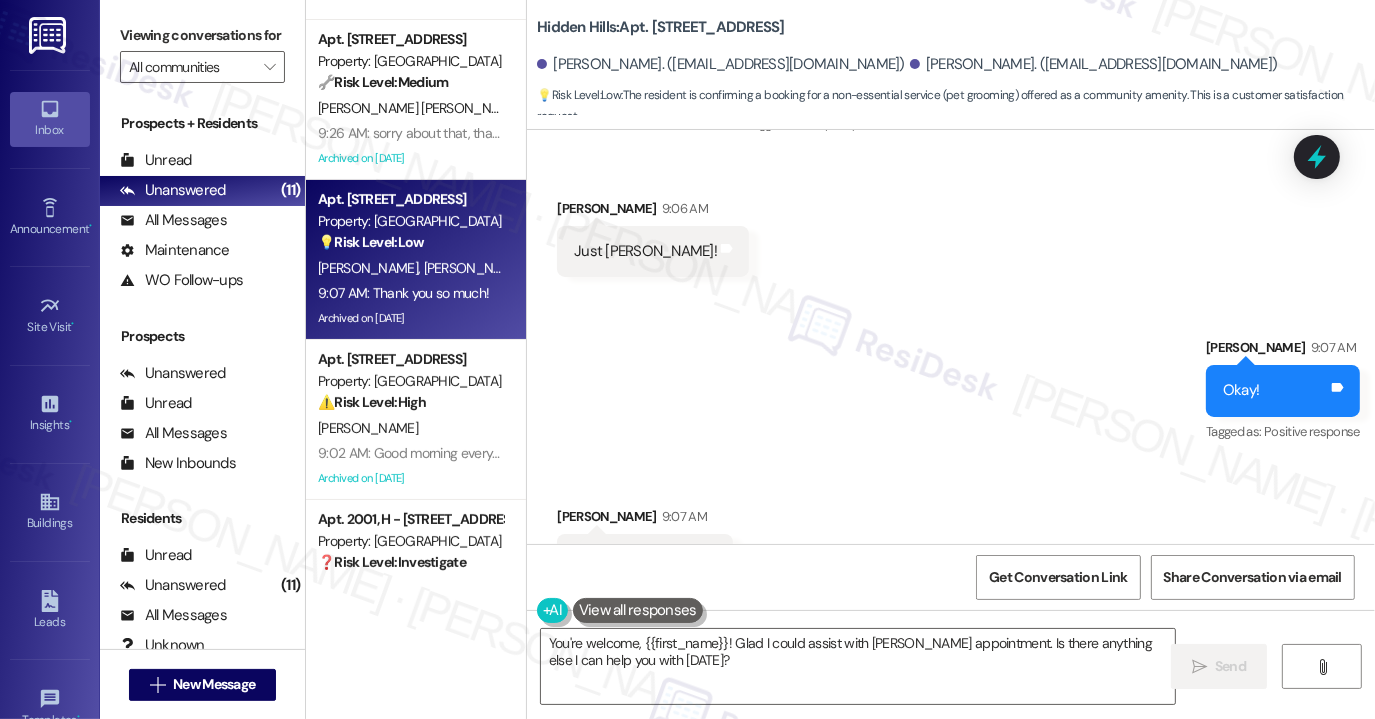 scroll, scrollTop: 26905, scrollLeft: 0, axis: vertical 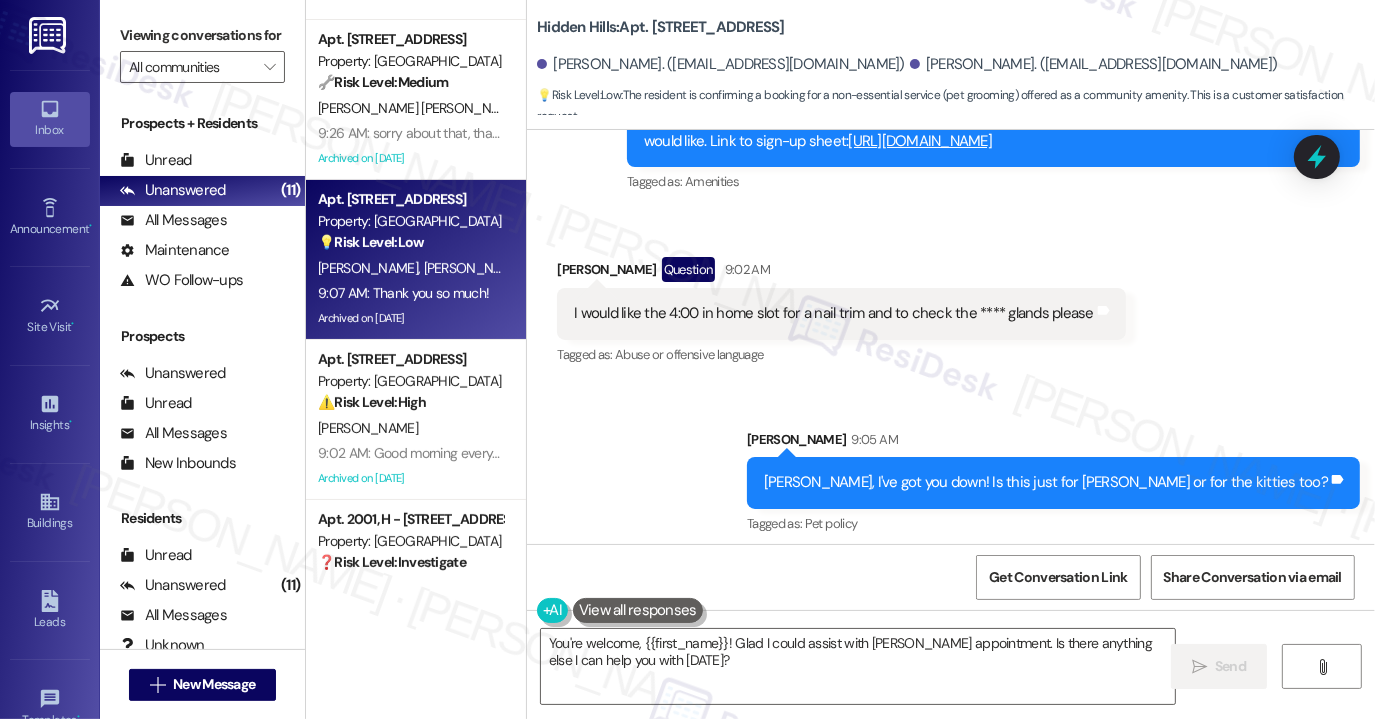 click on "[PERSON_NAME], I've got you down! Is this just for [PERSON_NAME] or for the kitties too?" at bounding box center (1046, 482) 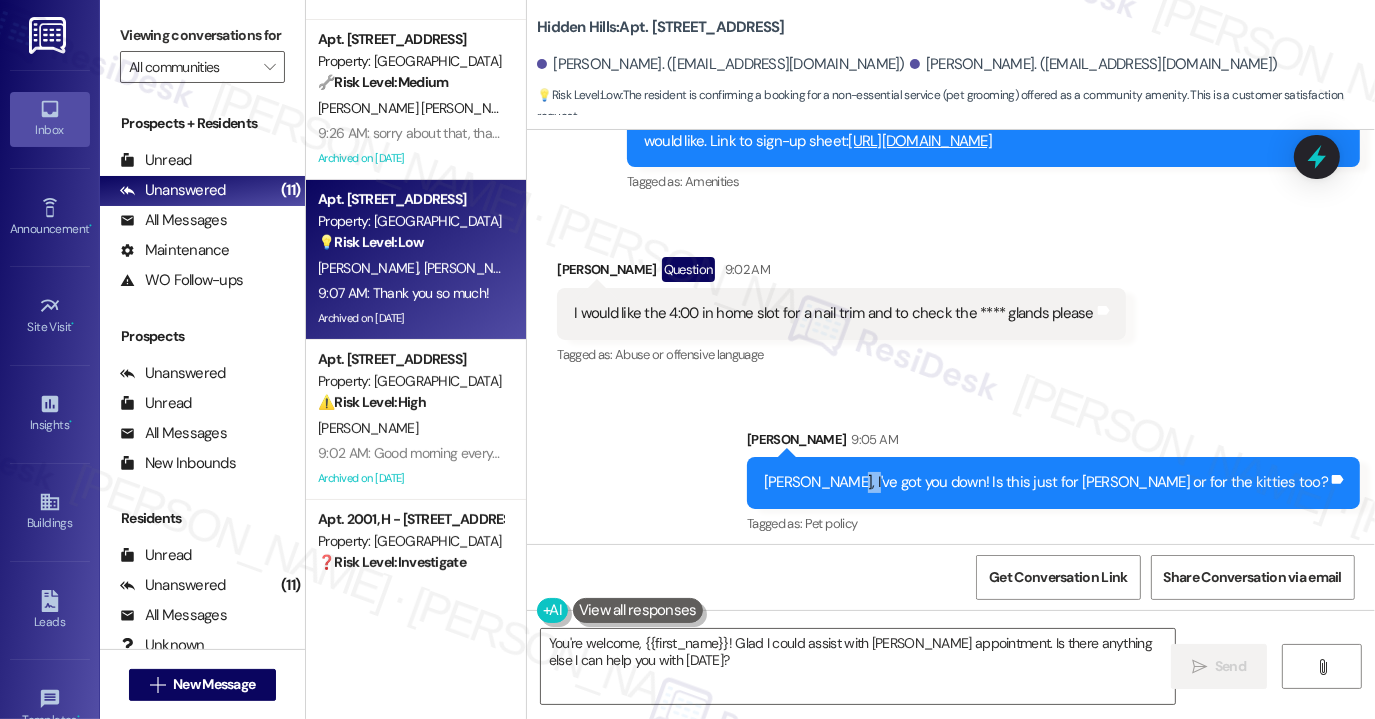 click on "[PERSON_NAME], I've got you down! Is this just for [PERSON_NAME] or for the kitties too?" at bounding box center (1046, 482) 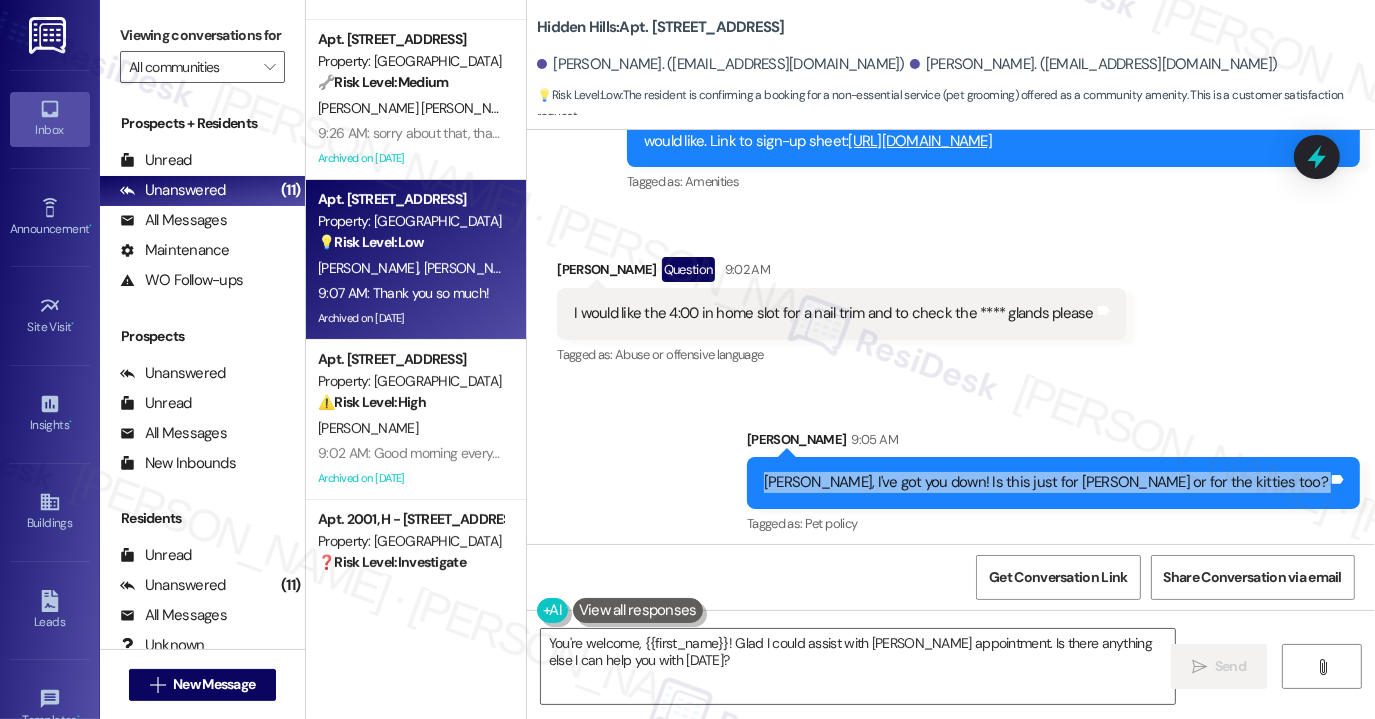 click on "[PERSON_NAME], I've got you down! Is this just for [PERSON_NAME] or for the kitties too?" at bounding box center (1046, 482) 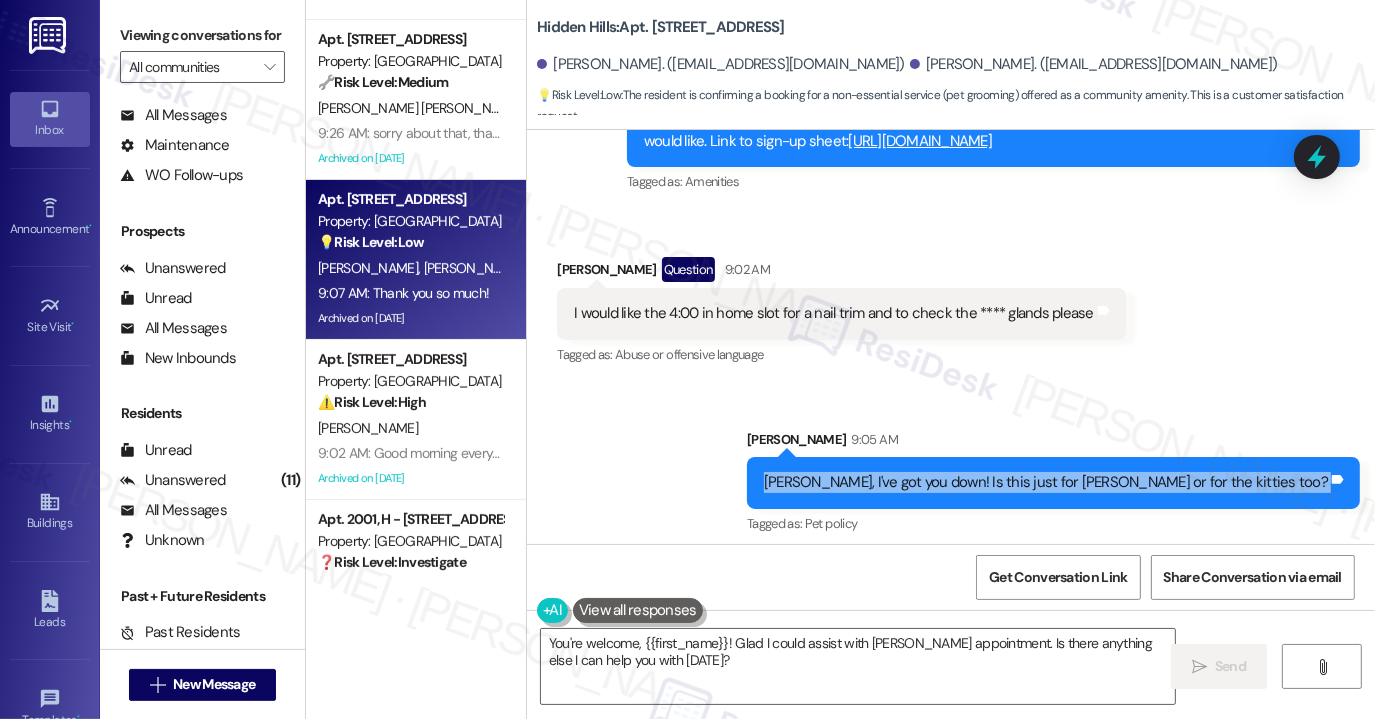 scroll, scrollTop: 134, scrollLeft: 0, axis: vertical 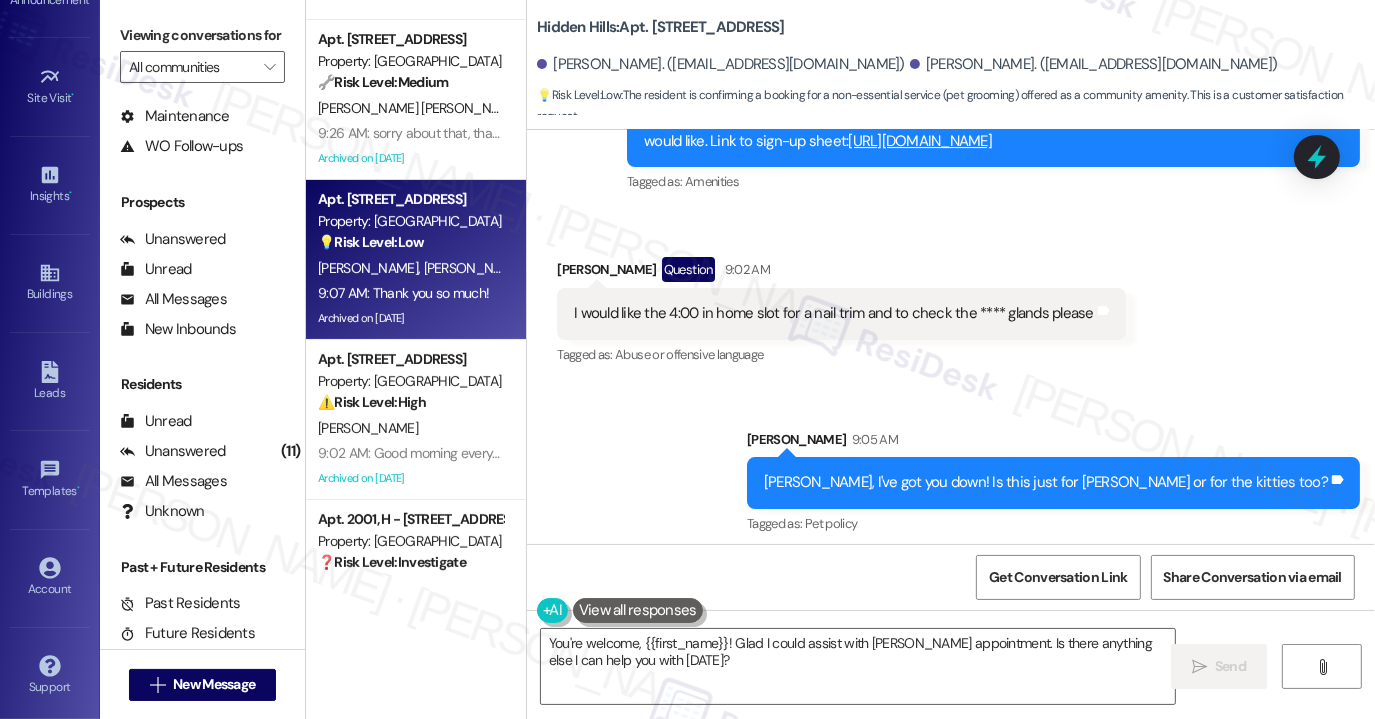 click on "Account   Go to Account" at bounding box center (50, 578) 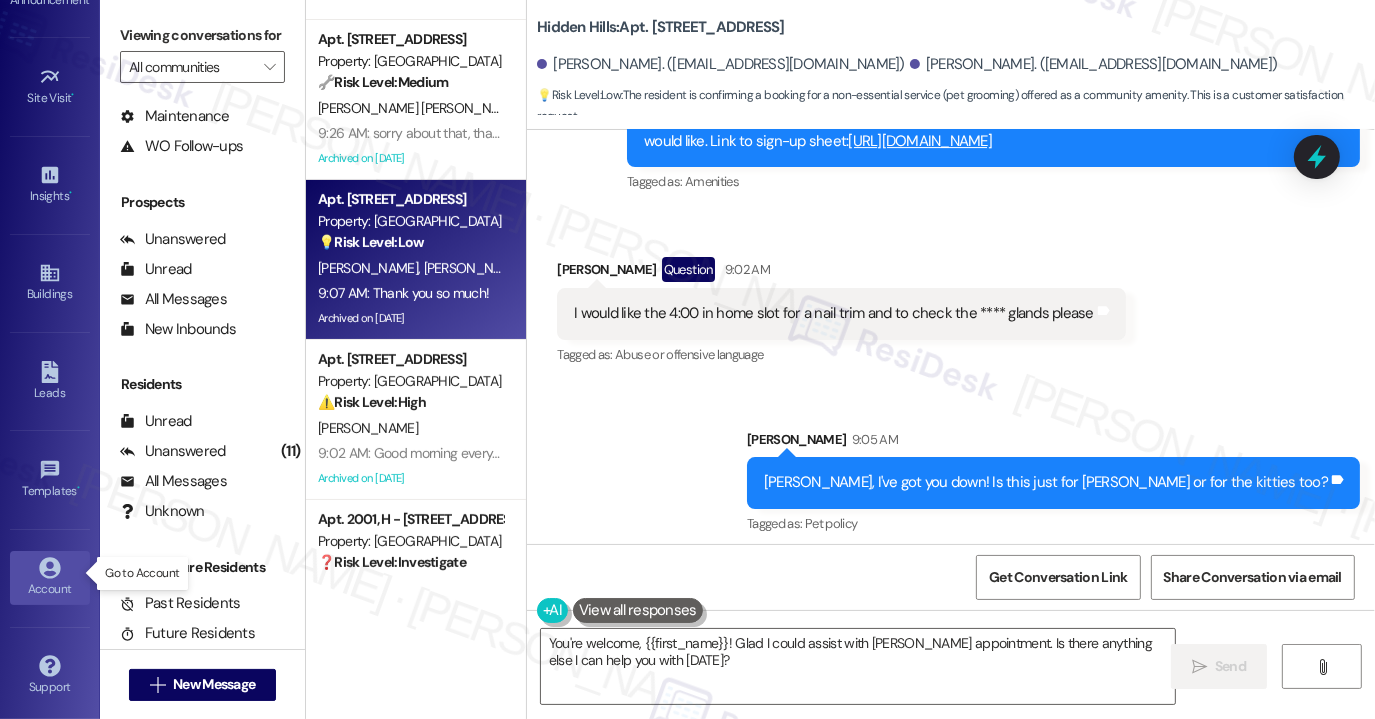 click on "Account" at bounding box center (50, 578) 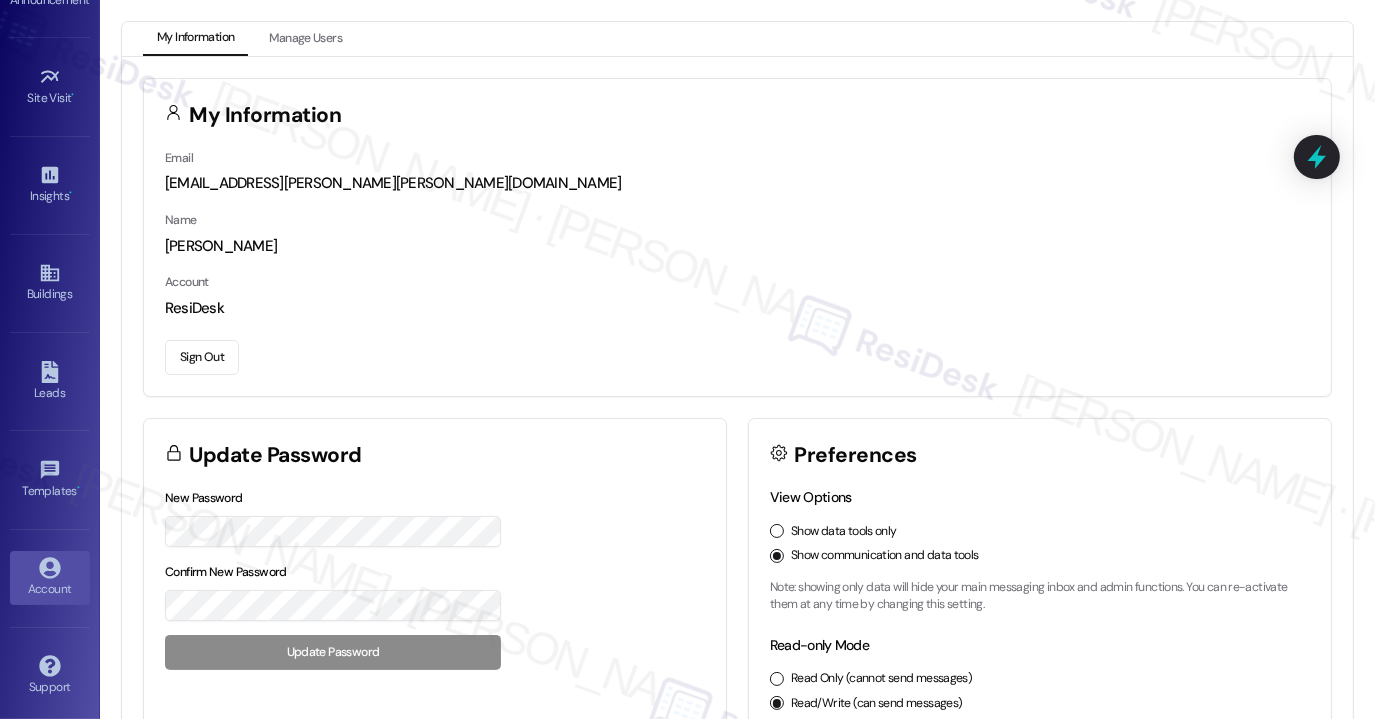 click on "Sign Out" at bounding box center [202, 357] 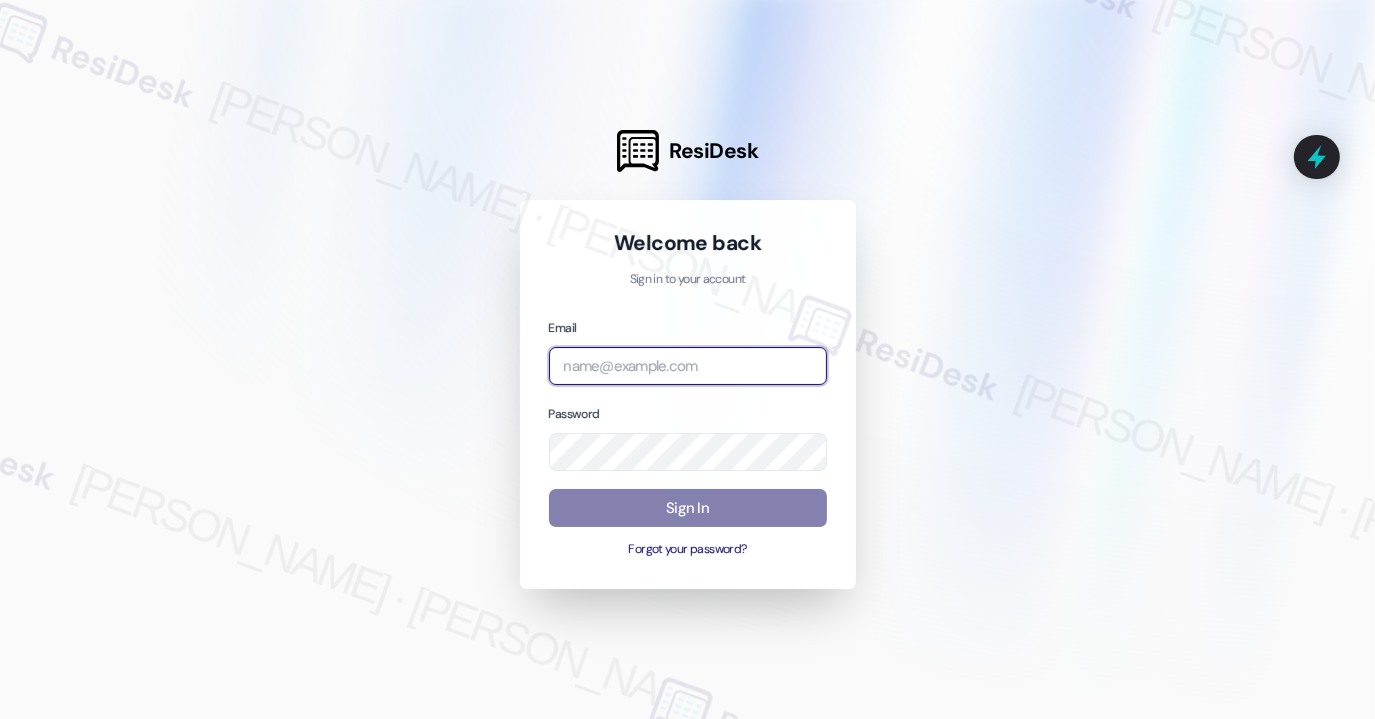click at bounding box center (688, 366) 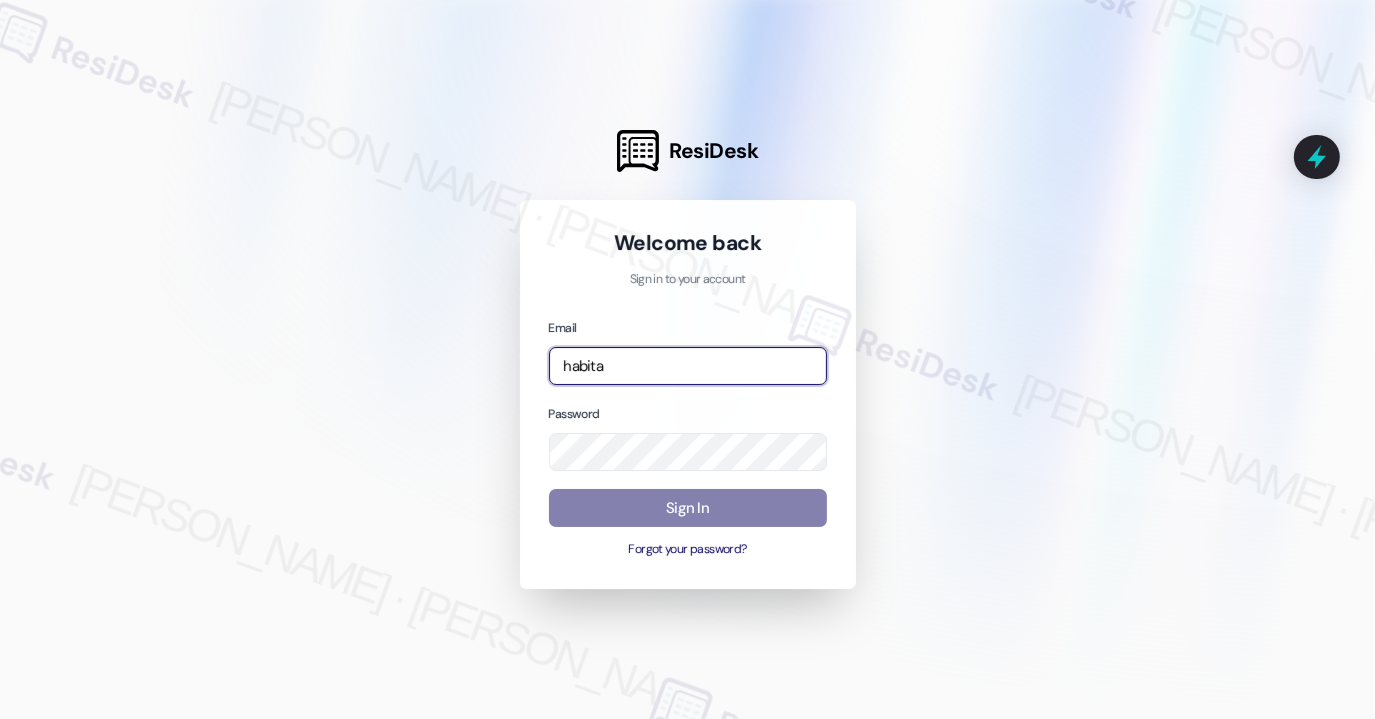 type on "[EMAIL_ADDRESS][PERSON_NAME][PERSON_NAME][DOMAIN_NAME]" 